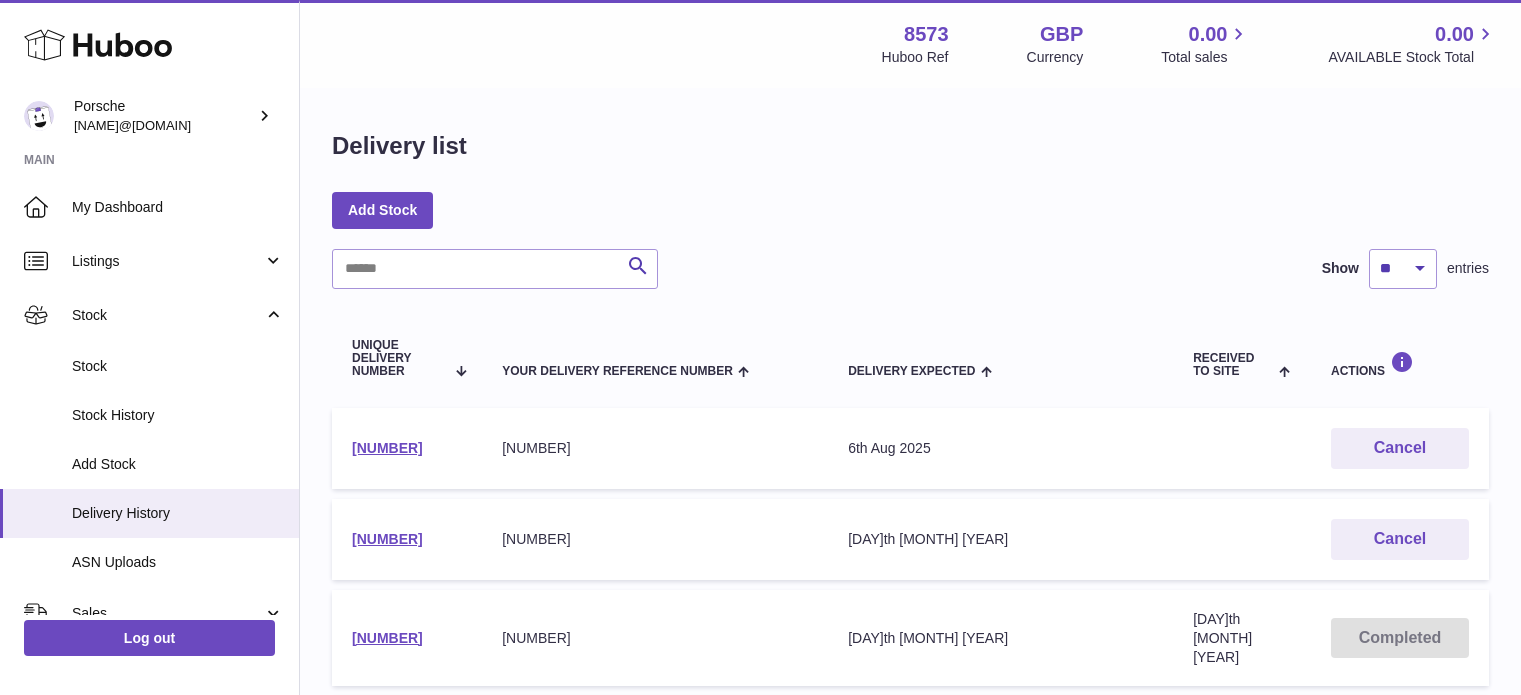 scroll, scrollTop: 0, scrollLeft: 0, axis: both 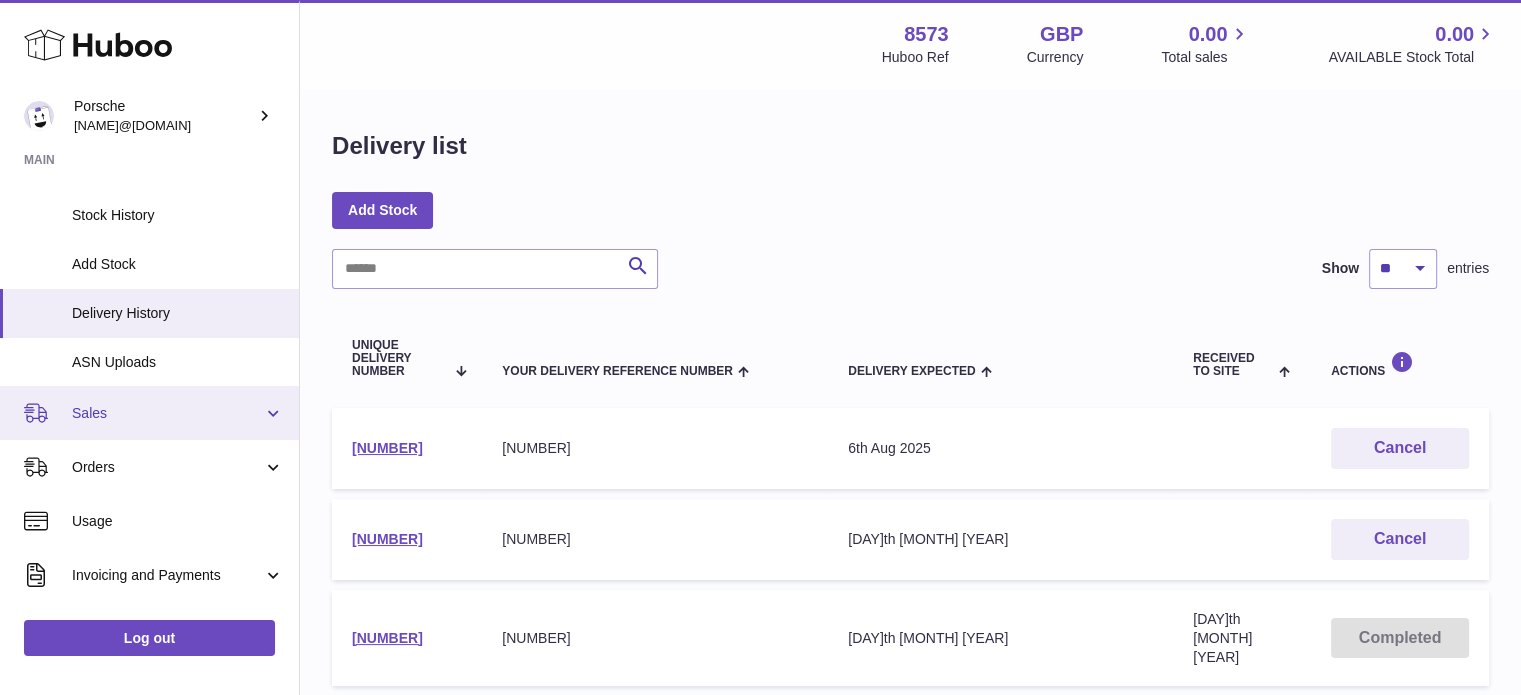 click on "Sales" at bounding box center [167, 413] 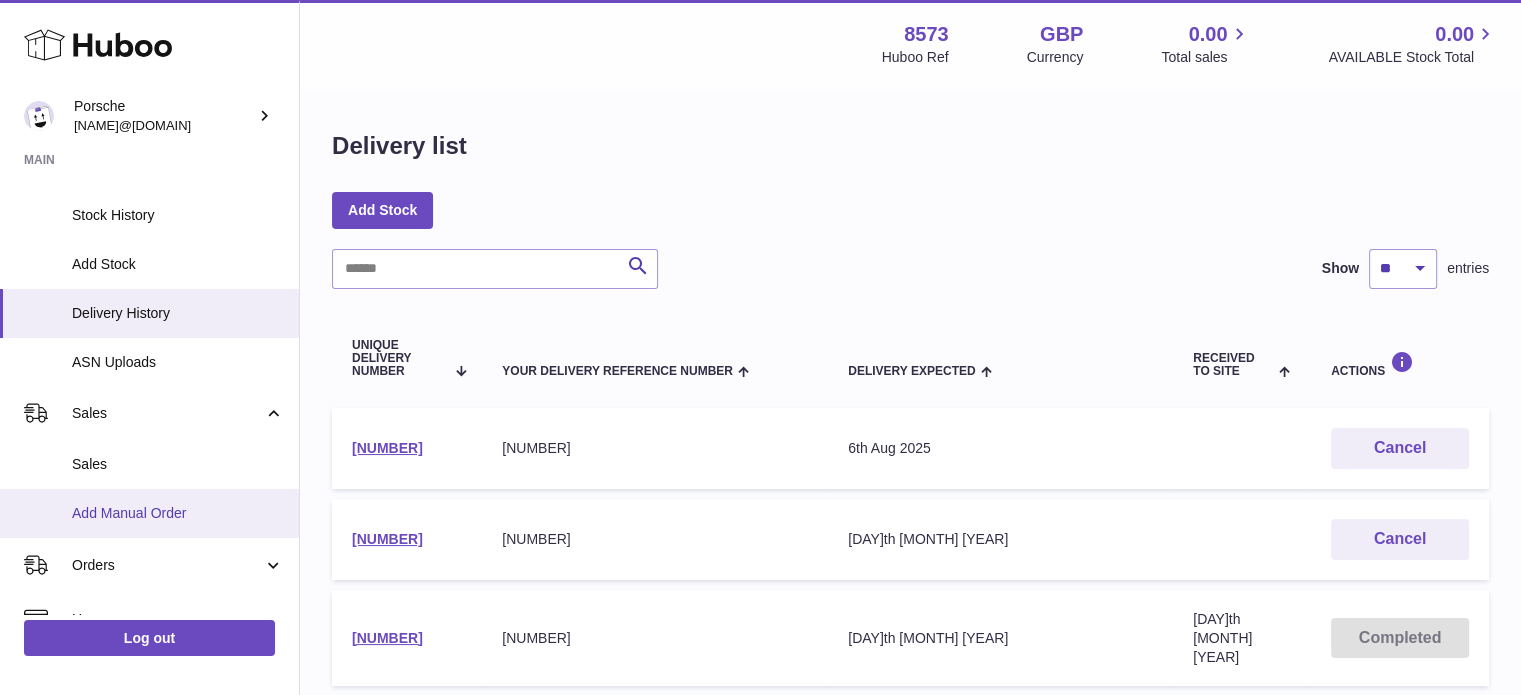 click on "Add Manual Order" at bounding box center [178, 513] 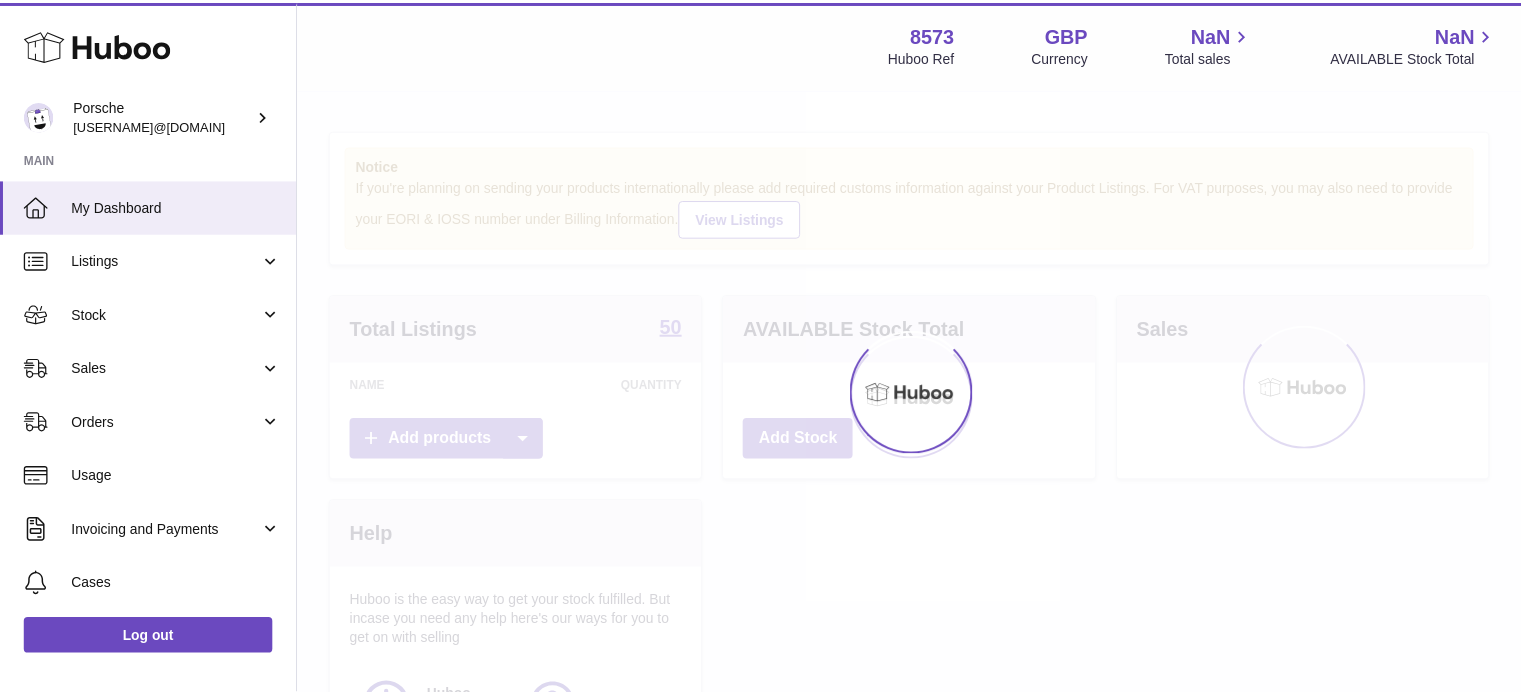 scroll, scrollTop: 0, scrollLeft: 0, axis: both 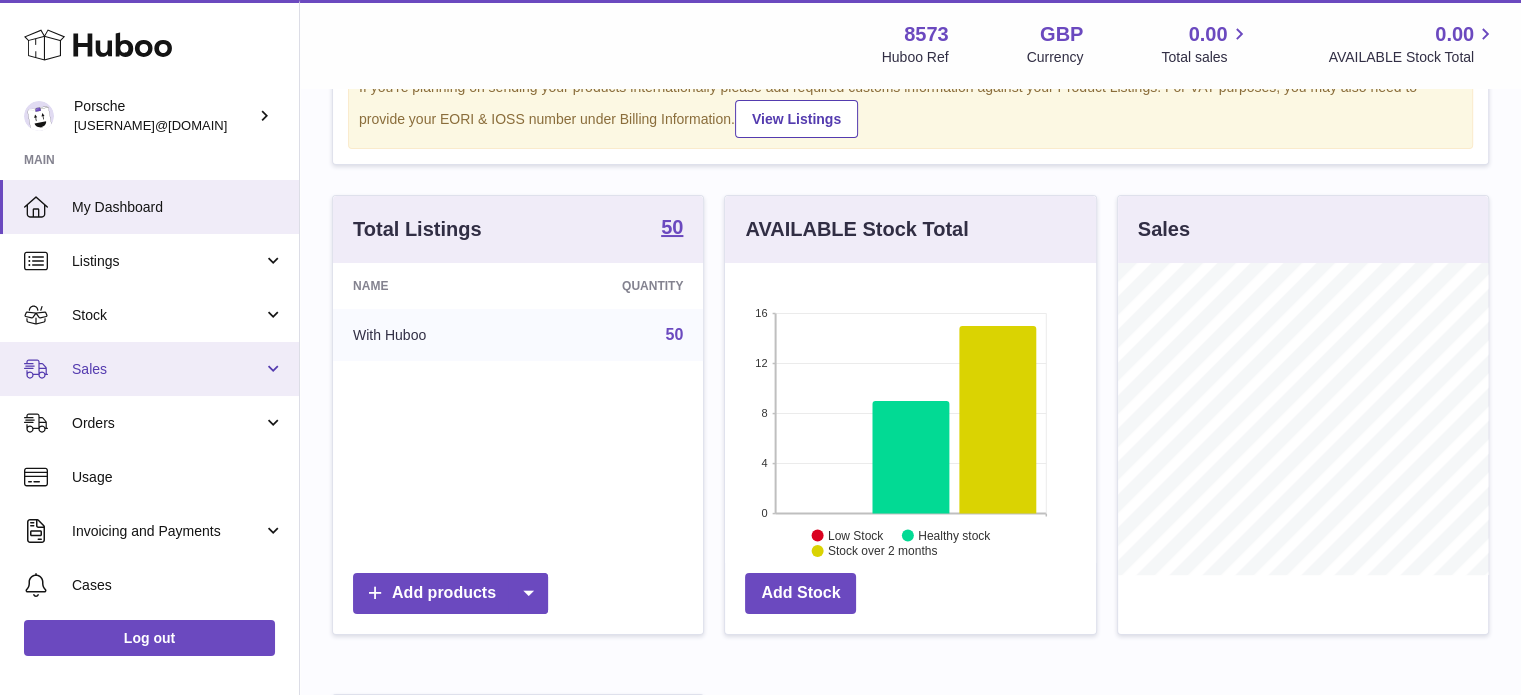 click on "Sales" at bounding box center [167, 369] 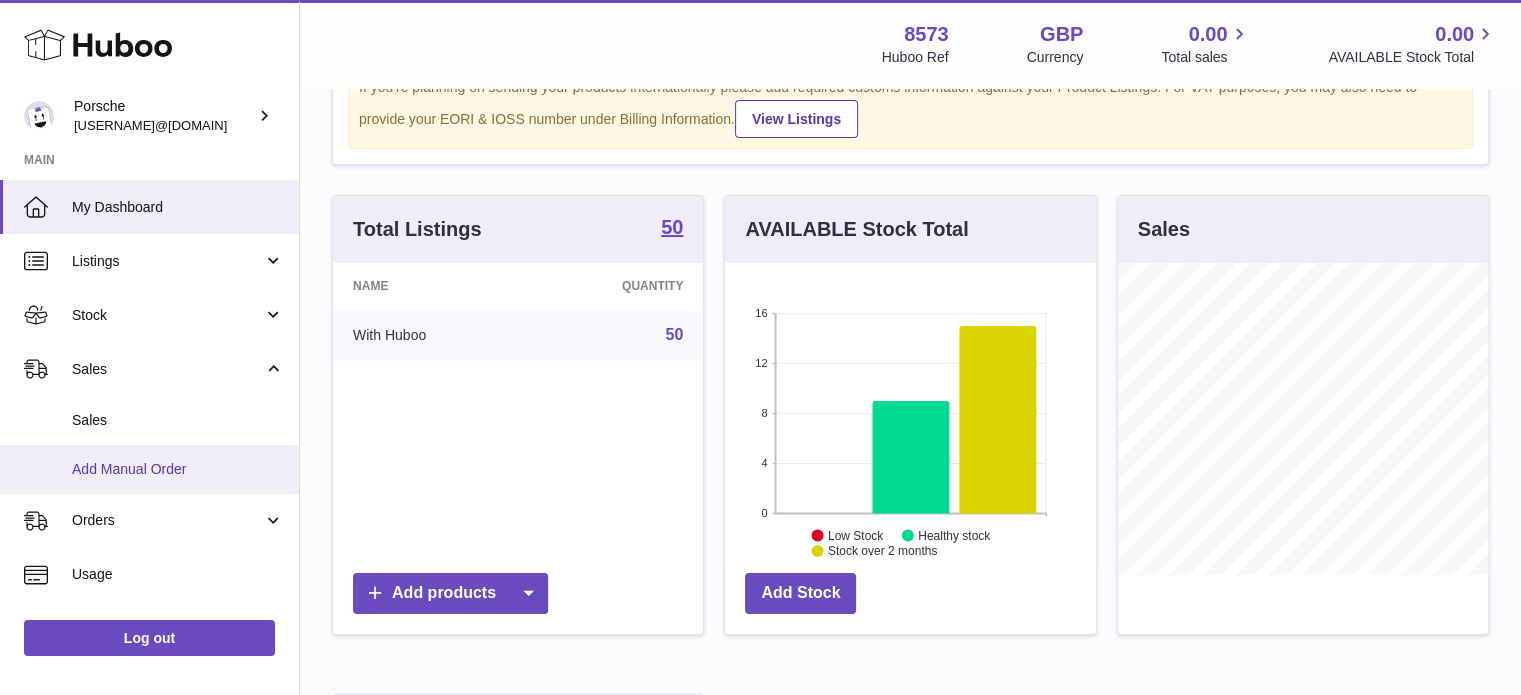 click on "Add Manual Order" at bounding box center (178, 469) 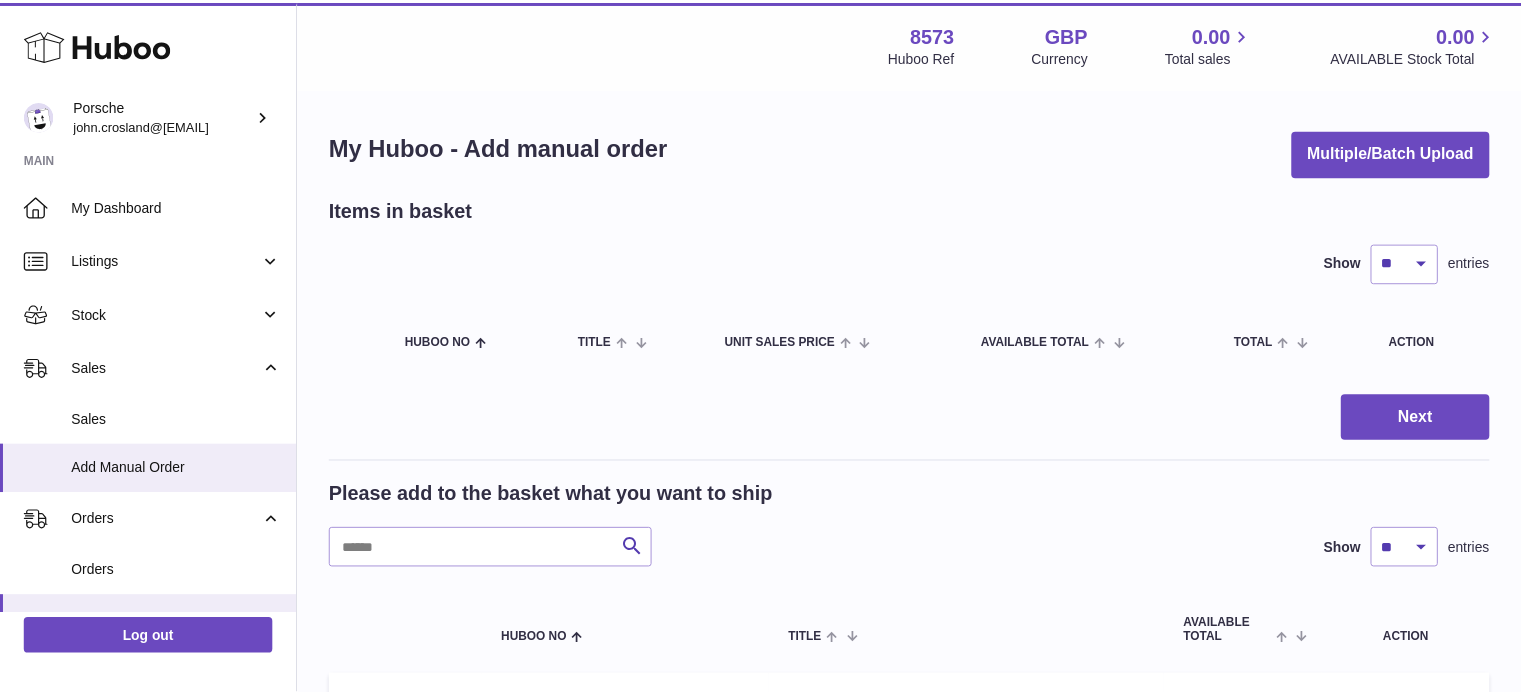 scroll, scrollTop: 0, scrollLeft: 0, axis: both 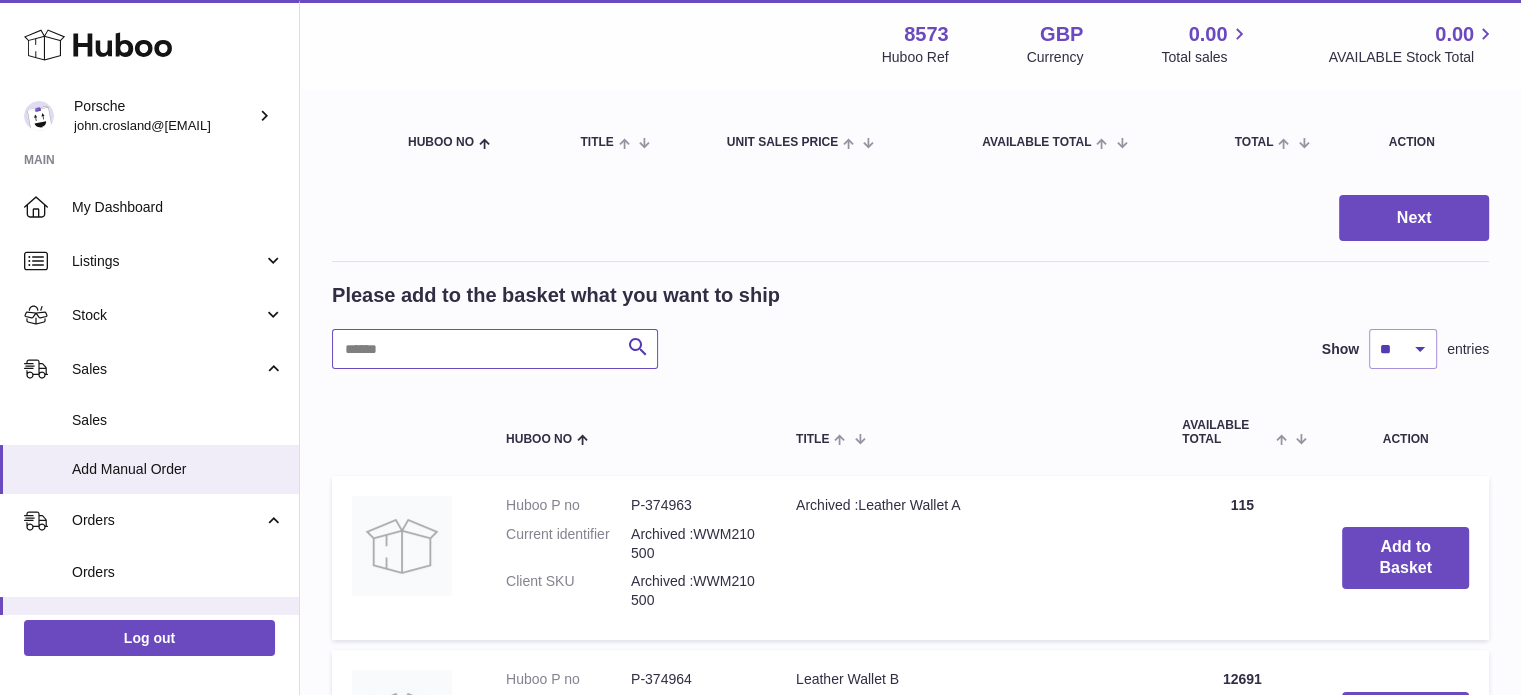 click at bounding box center [495, 349] 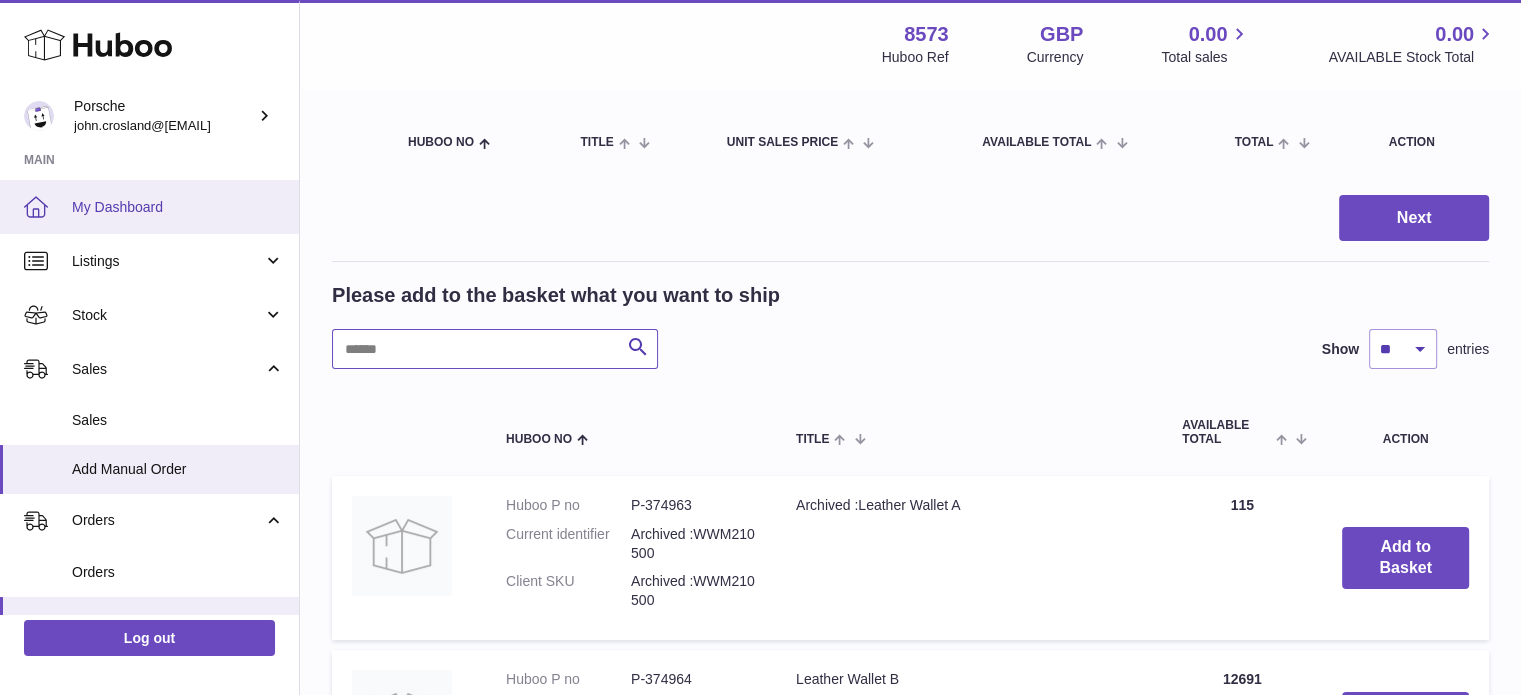 paste on "*********" 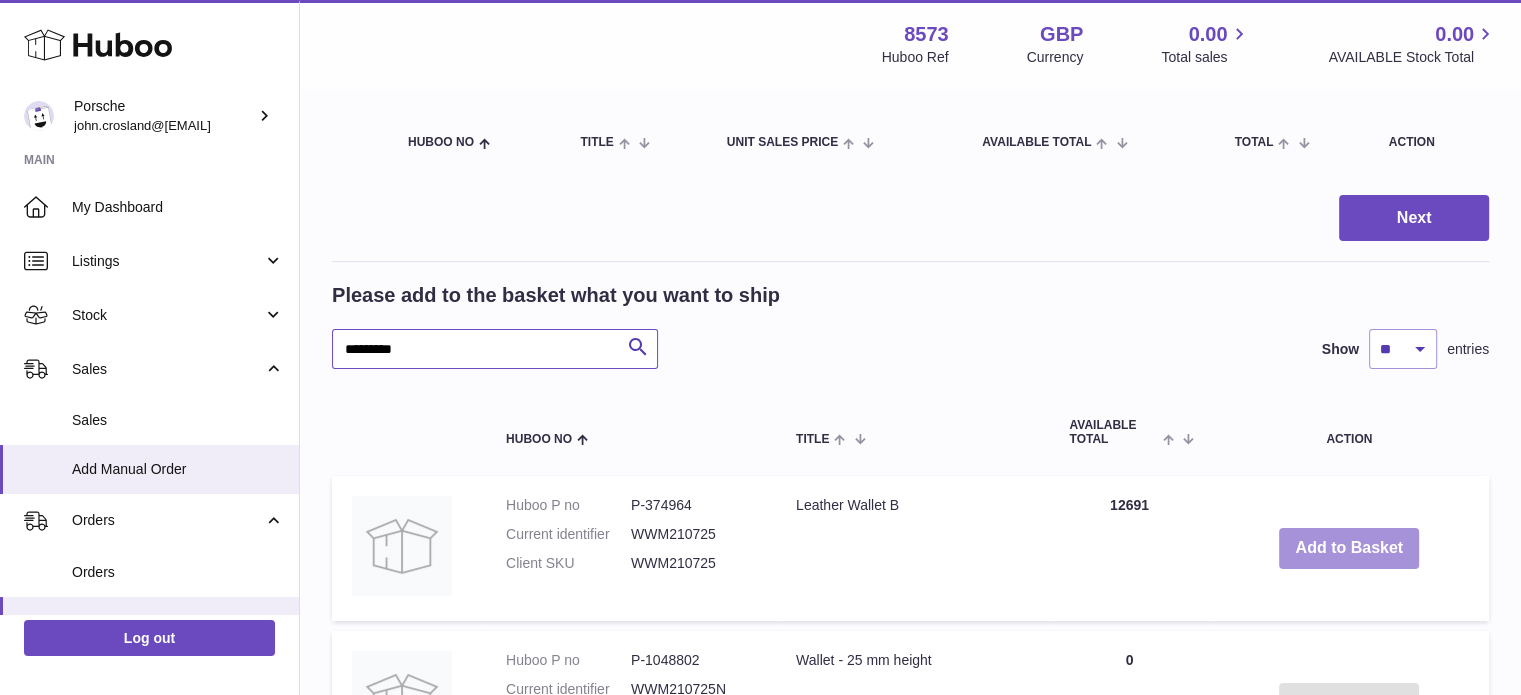 type on "*********" 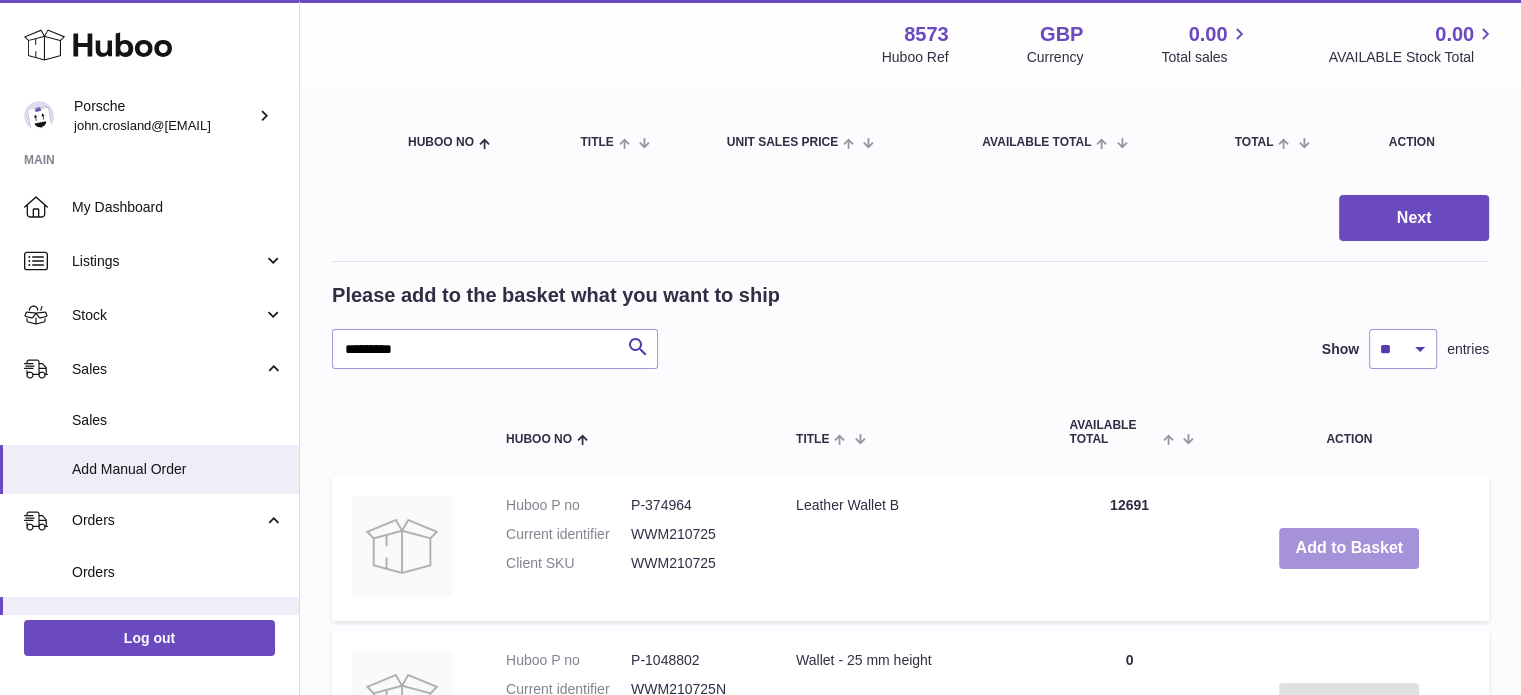 click on "Add to Basket" at bounding box center (1349, 548) 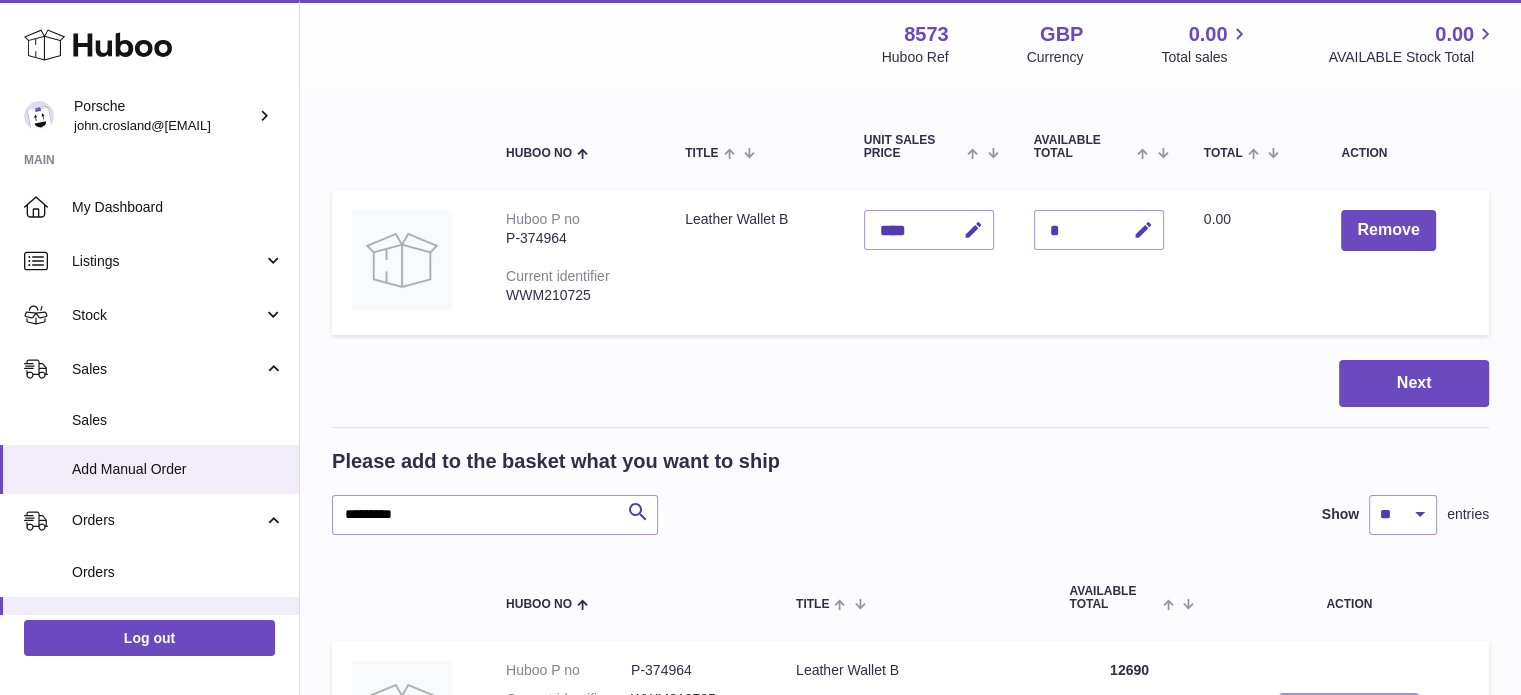 type 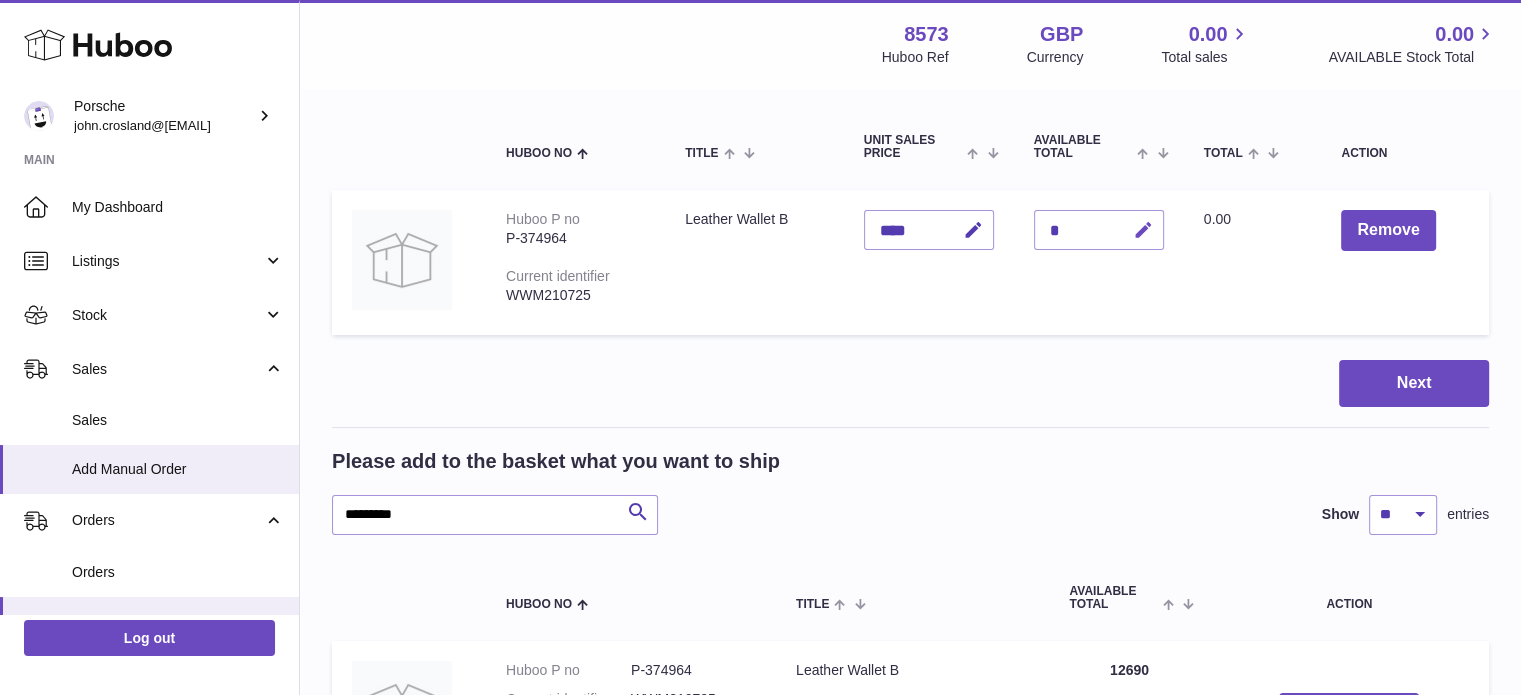 click at bounding box center (1143, 230) 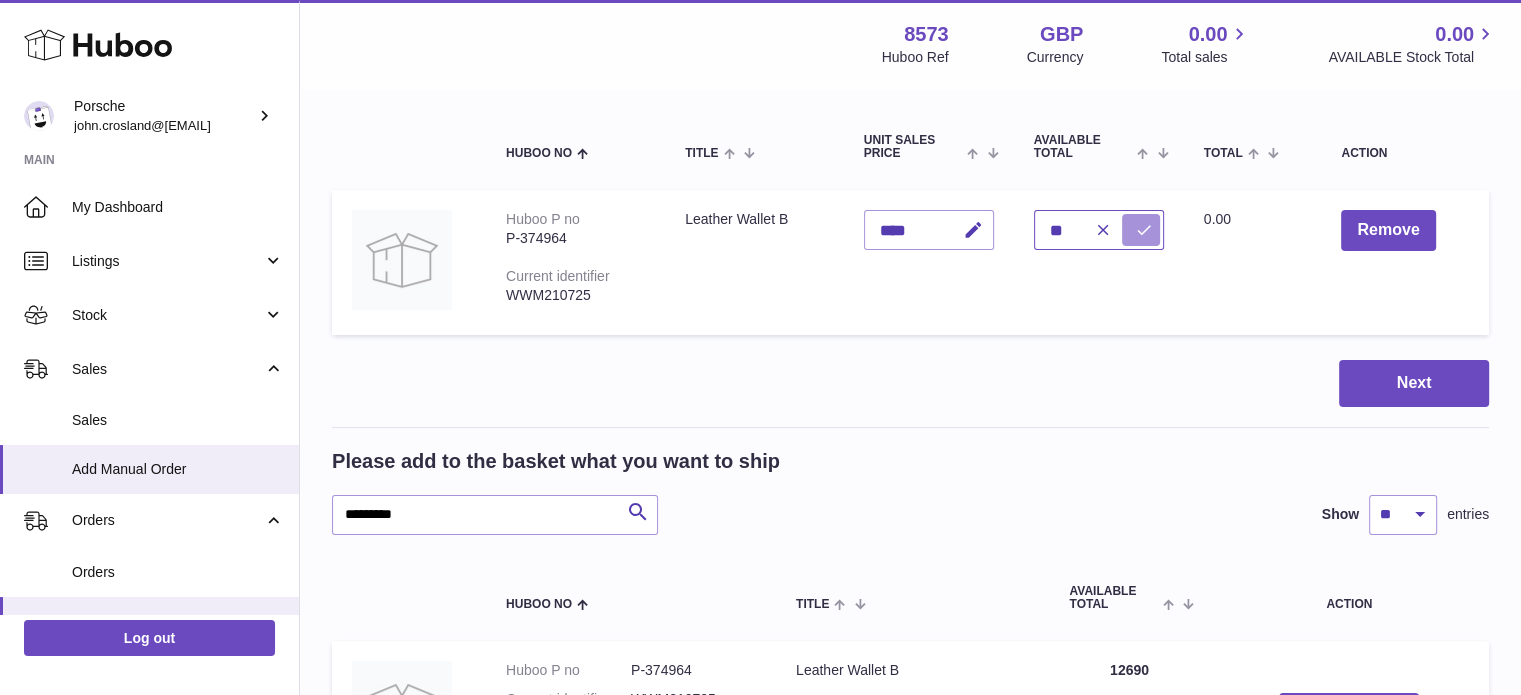 type on "**" 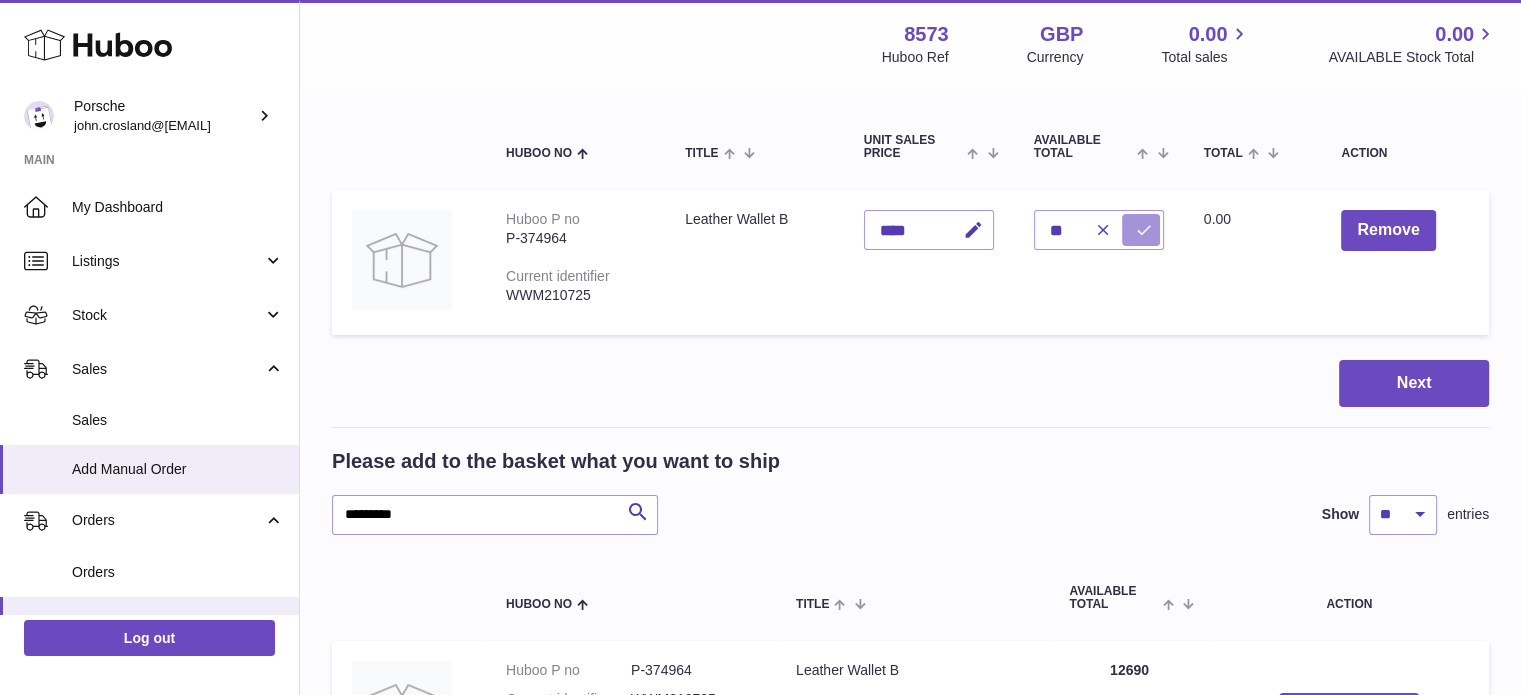 click at bounding box center [1141, 230] 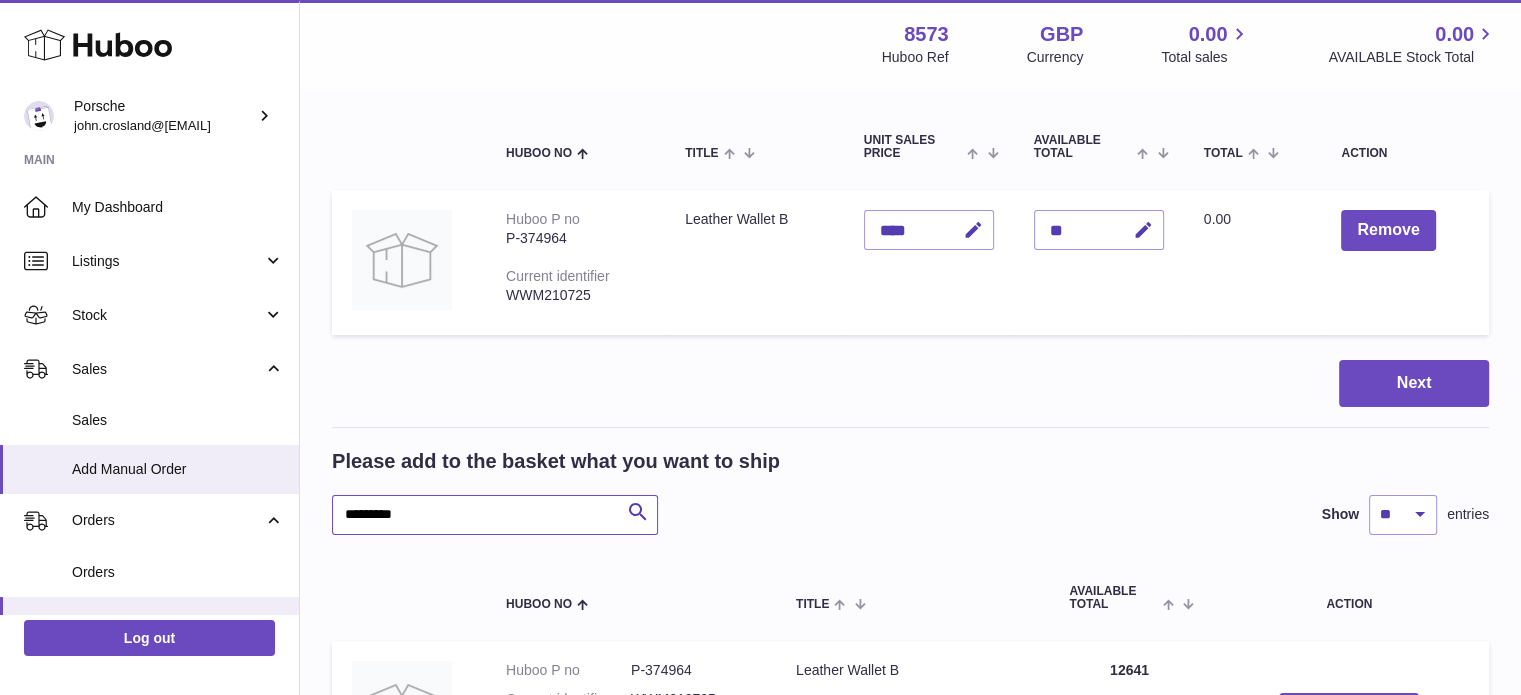 drag, startPoint x: 452, startPoint y: 510, endPoint x: 307, endPoint y: 511, distance: 145.00345 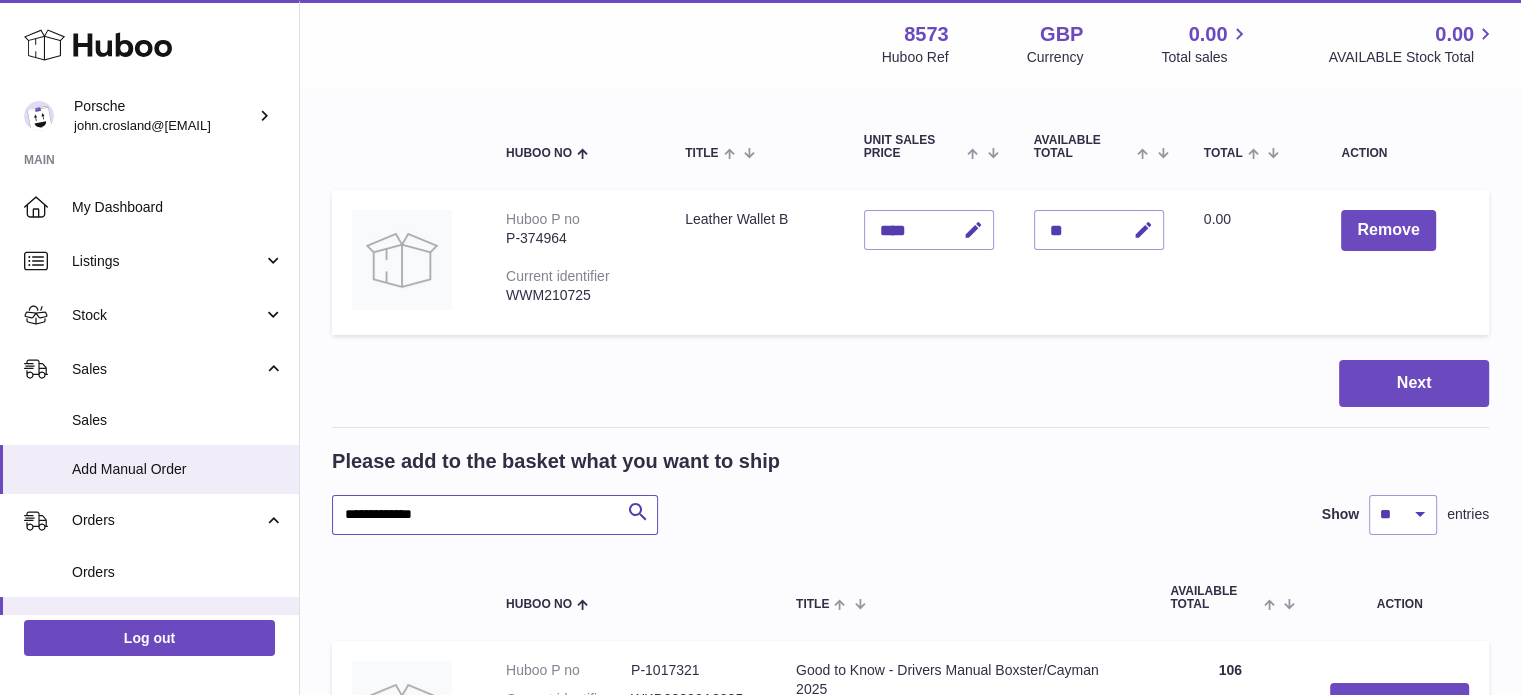 scroll, scrollTop: 300, scrollLeft: 0, axis: vertical 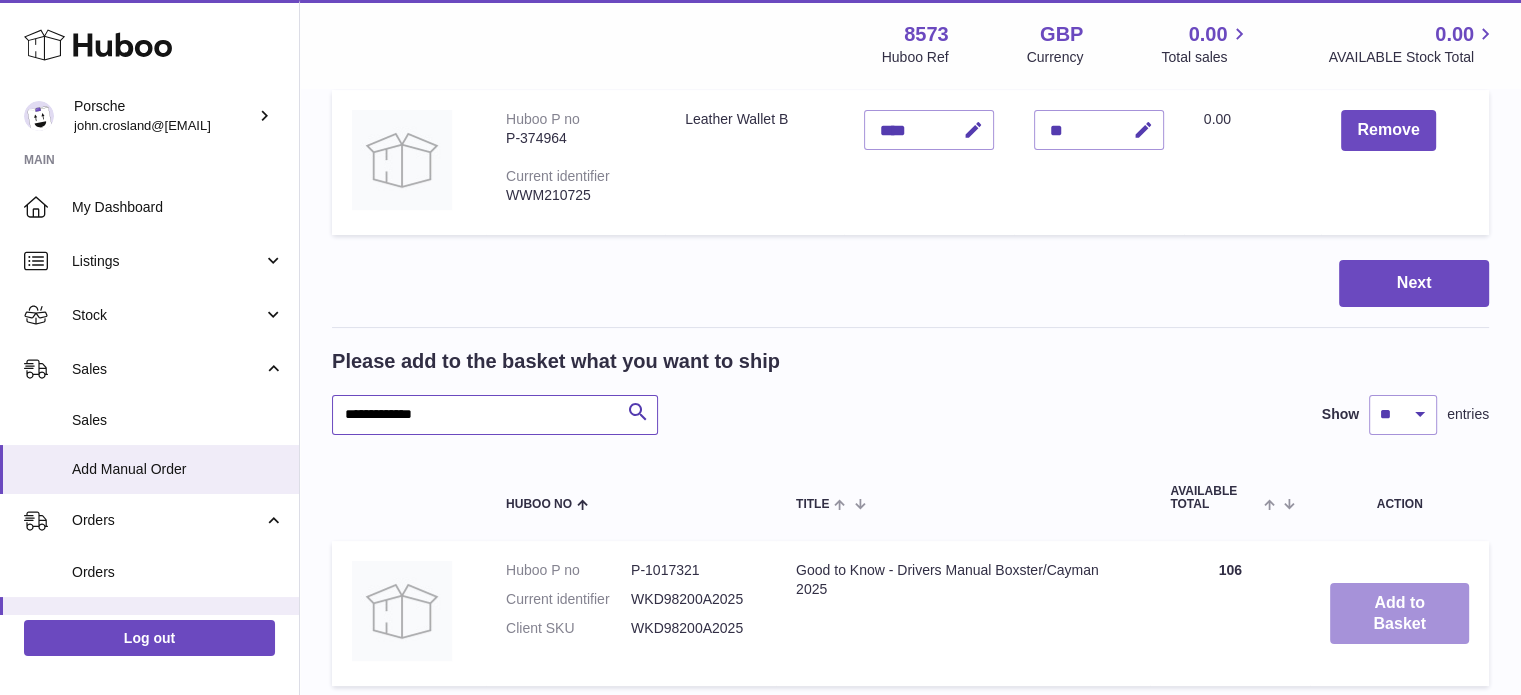 type on "**********" 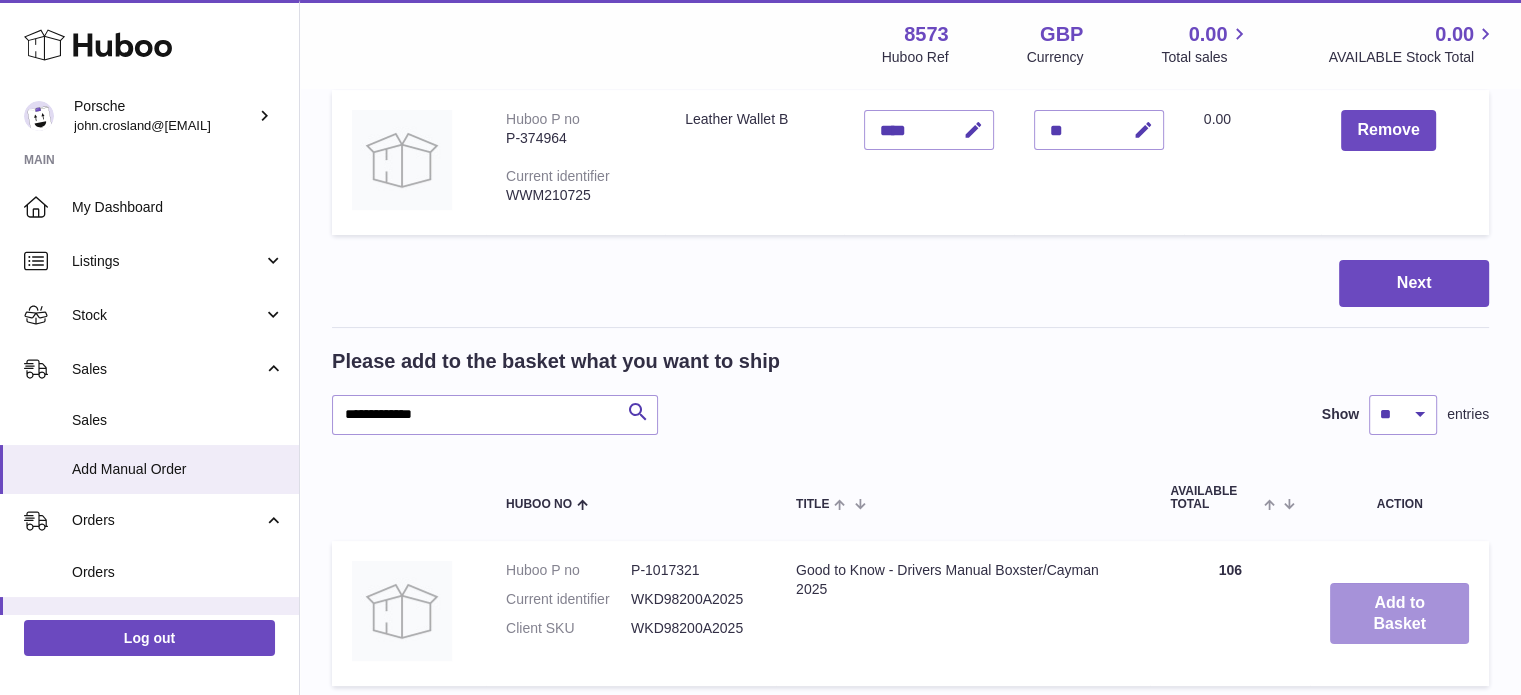 click on "Add to Basket" at bounding box center [1399, 614] 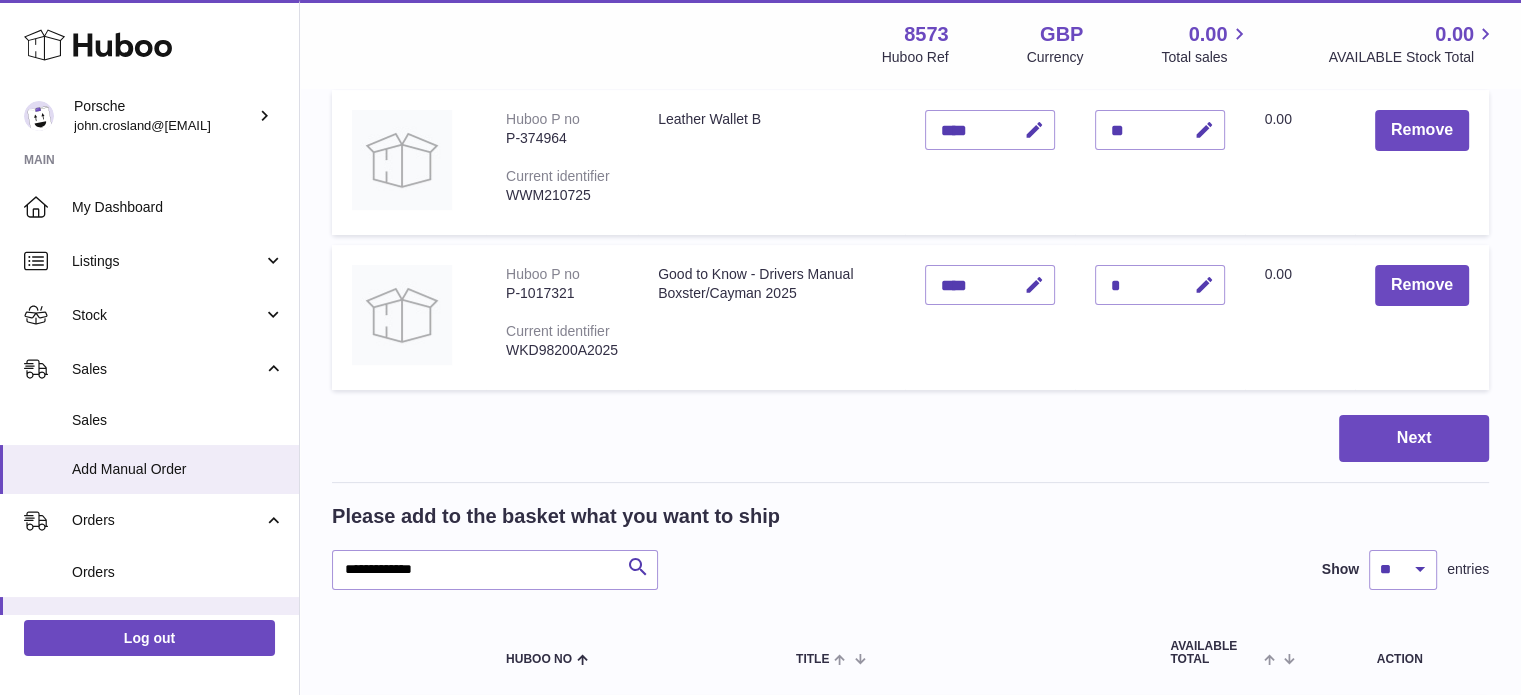 scroll, scrollTop: 200, scrollLeft: 0, axis: vertical 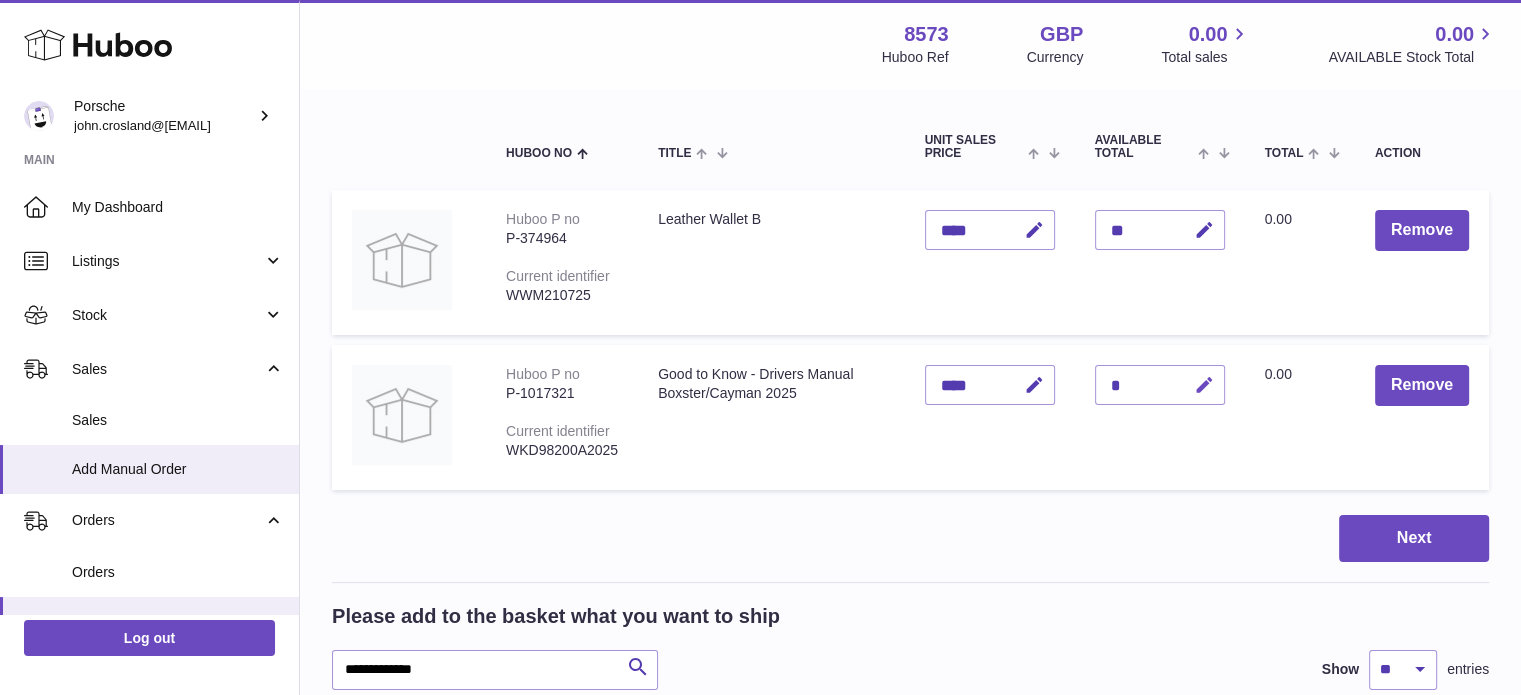 click at bounding box center (1204, 385) 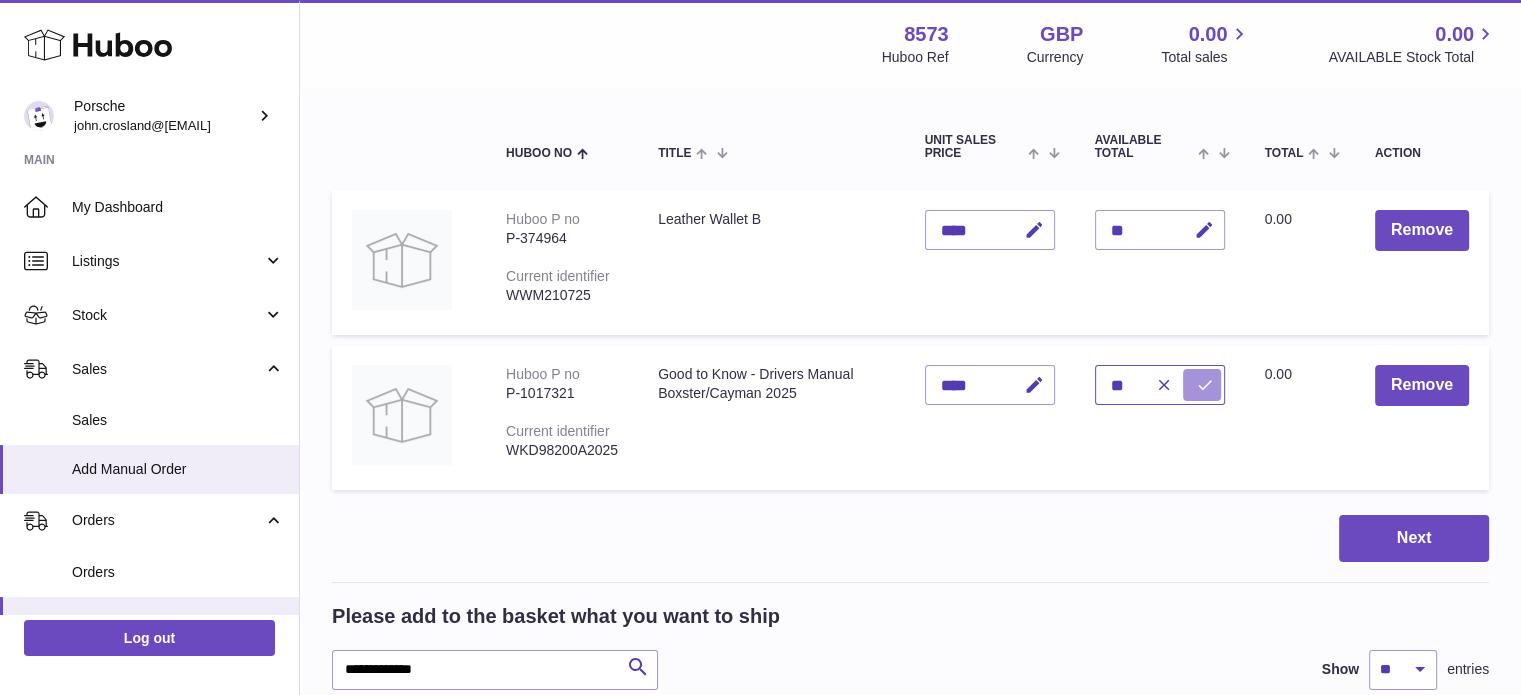 type on "**" 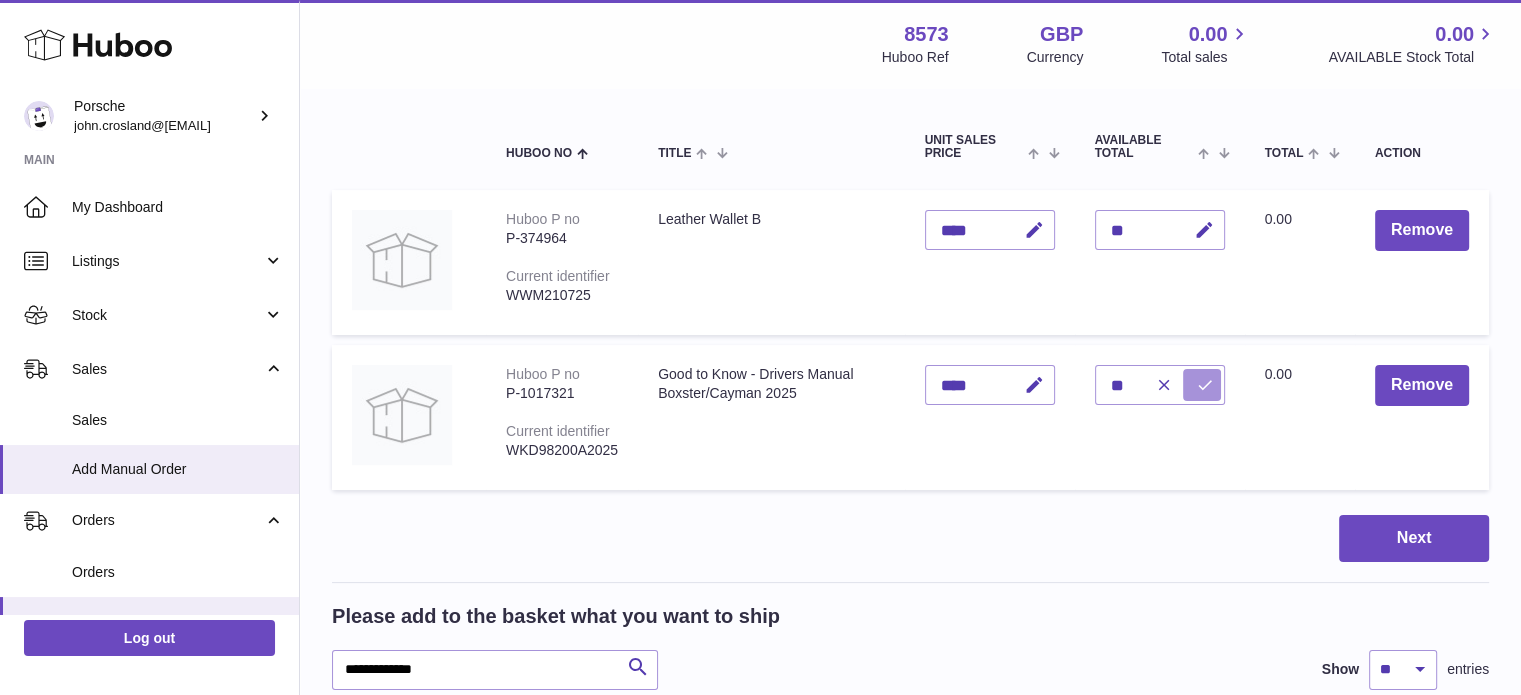 click at bounding box center [1205, 385] 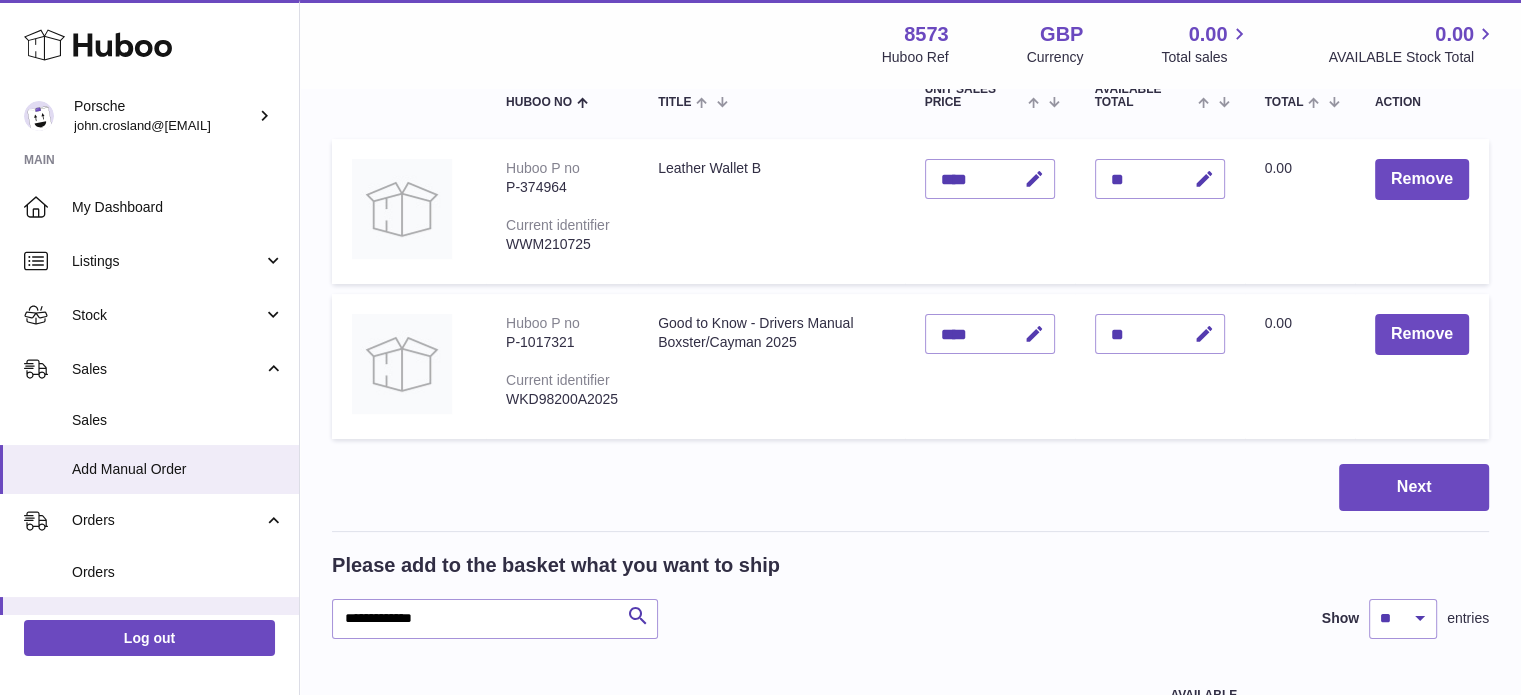 scroll, scrollTop: 300, scrollLeft: 0, axis: vertical 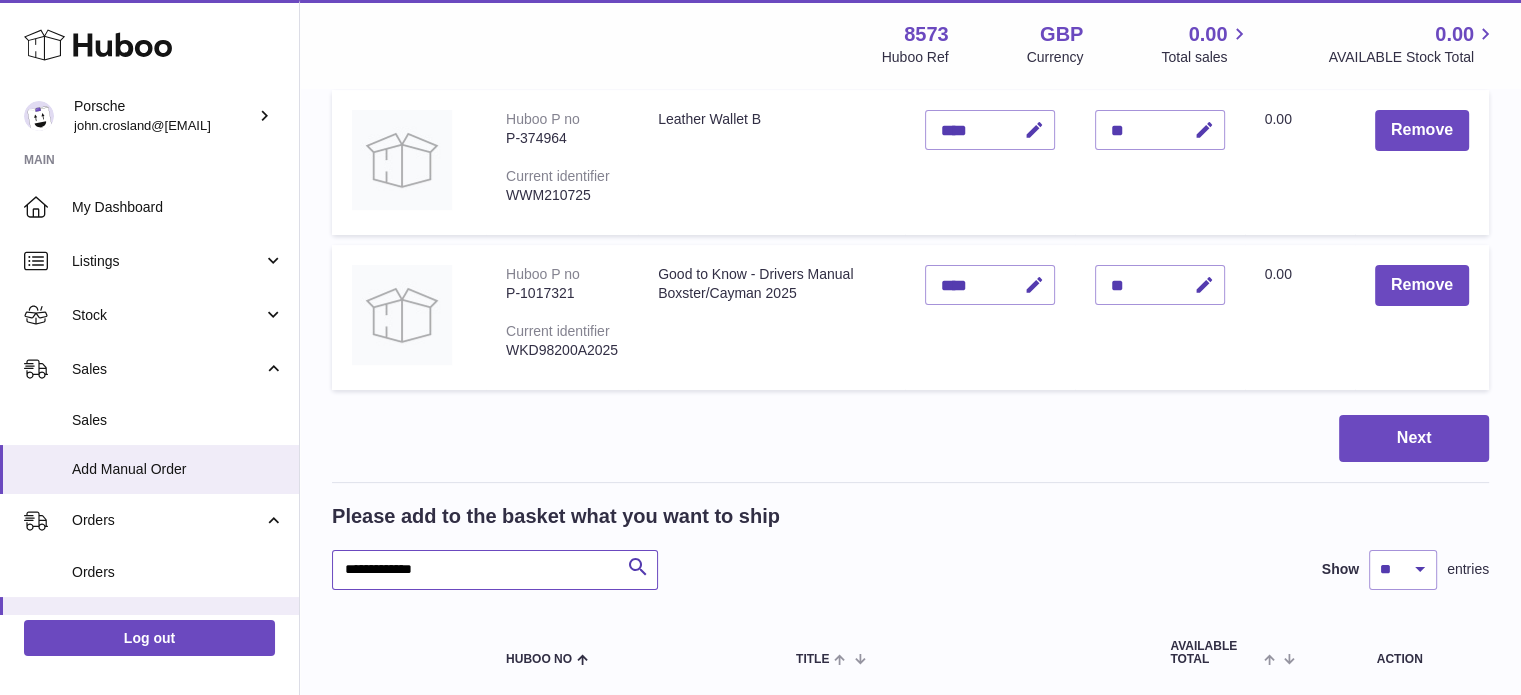 drag, startPoint x: 463, startPoint y: 563, endPoint x: 296, endPoint y: 565, distance: 167.01198 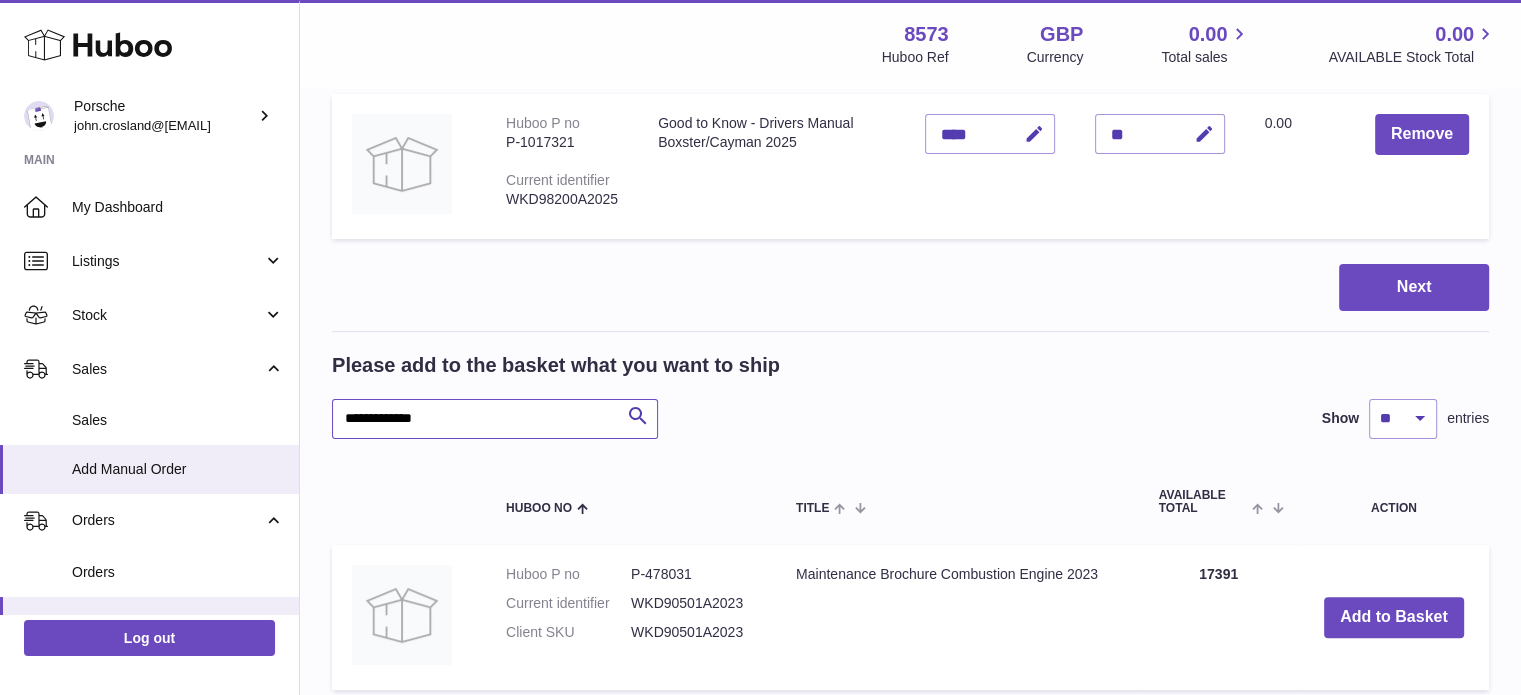 scroll, scrollTop: 500, scrollLeft: 0, axis: vertical 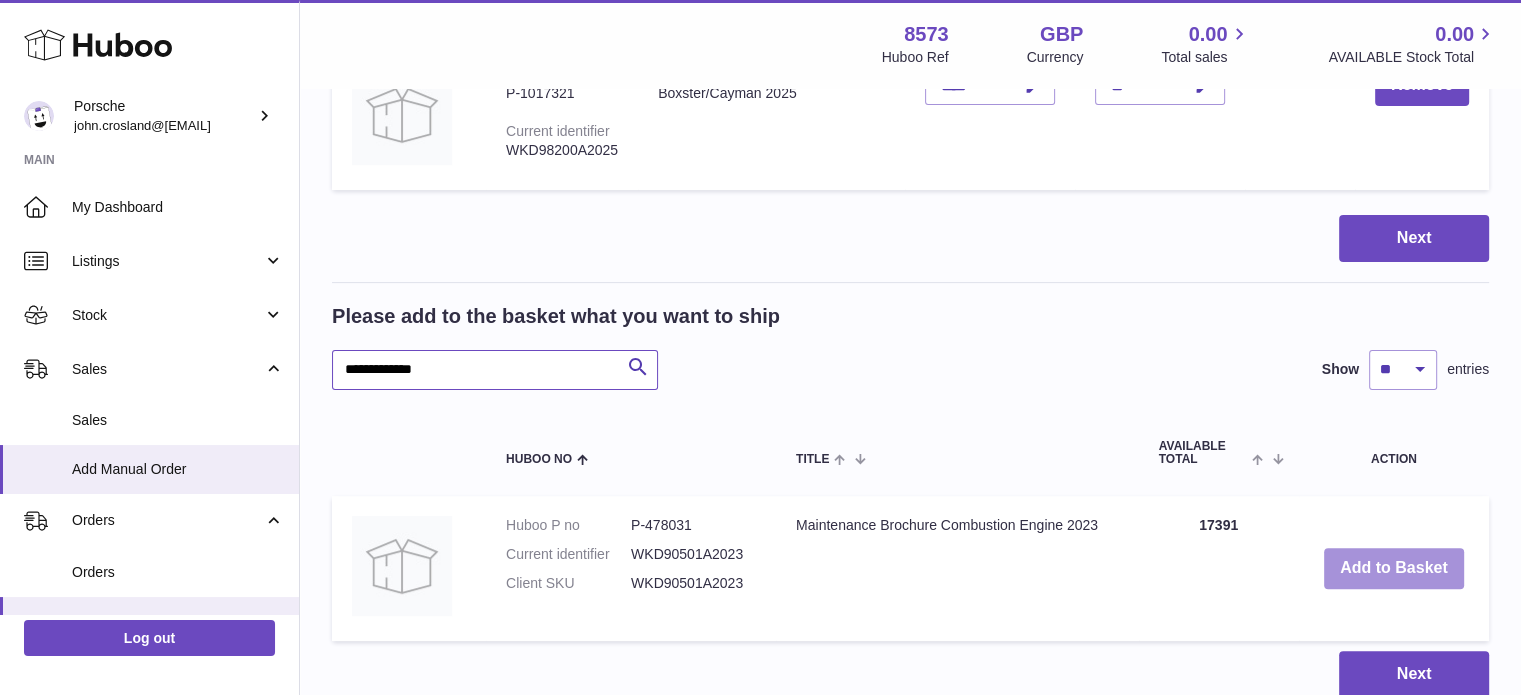 type on "**********" 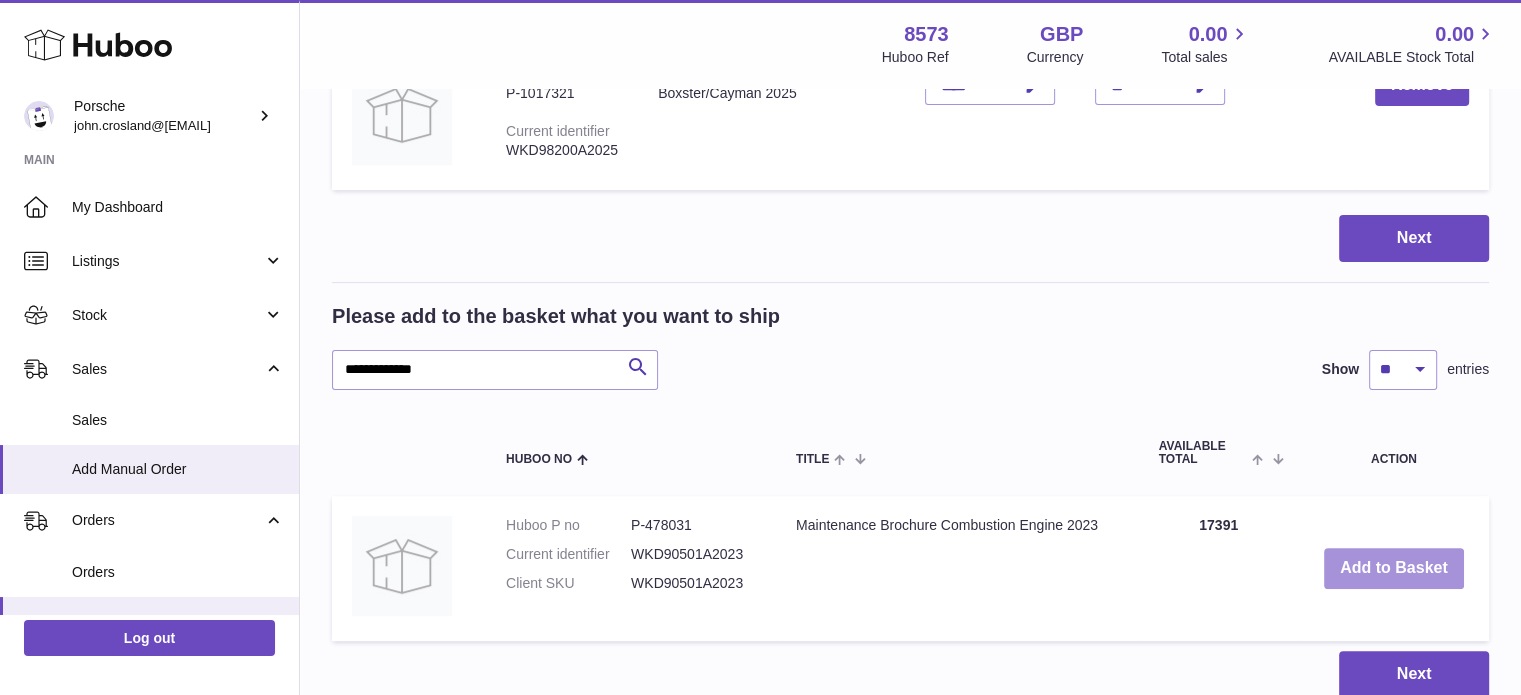 click on "Add to Basket" at bounding box center (1394, 568) 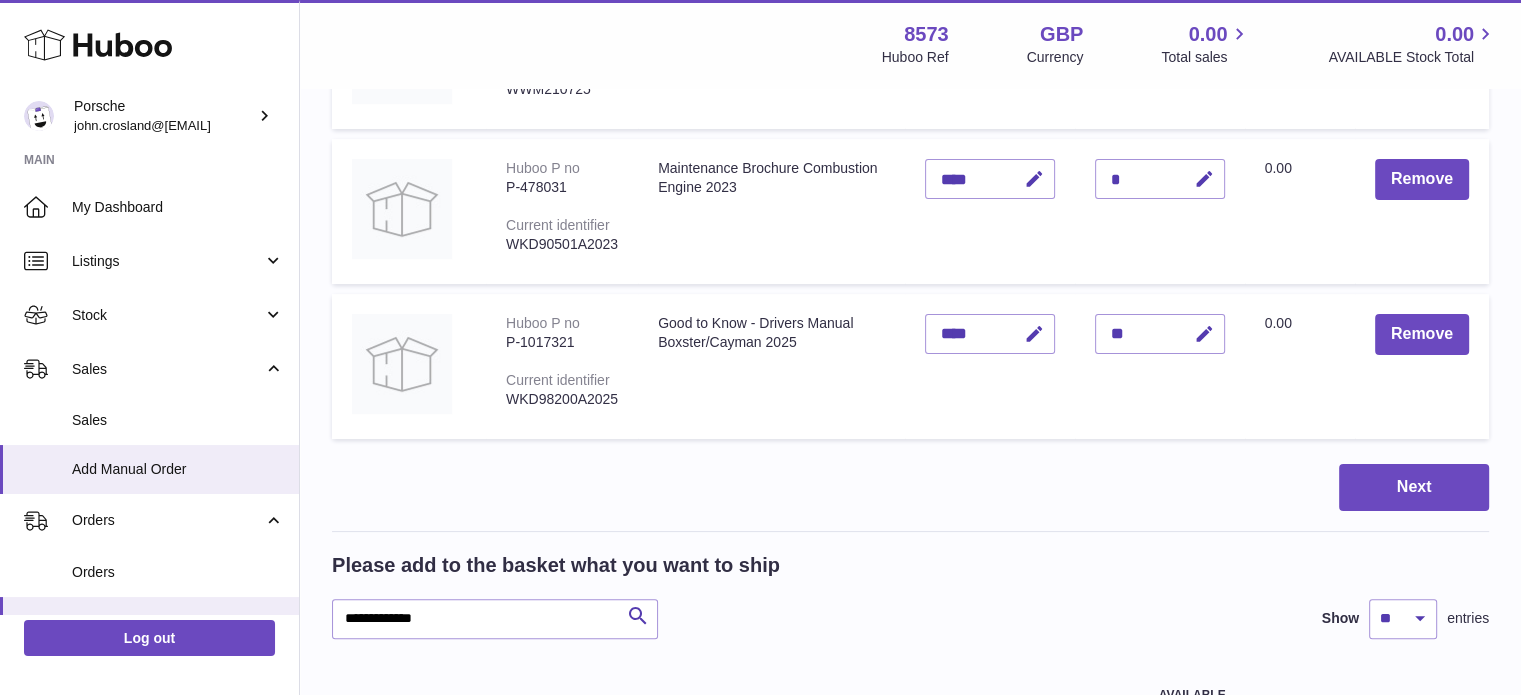 scroll, scrollTop: 200, scrollLeft: 0, axis: vertical 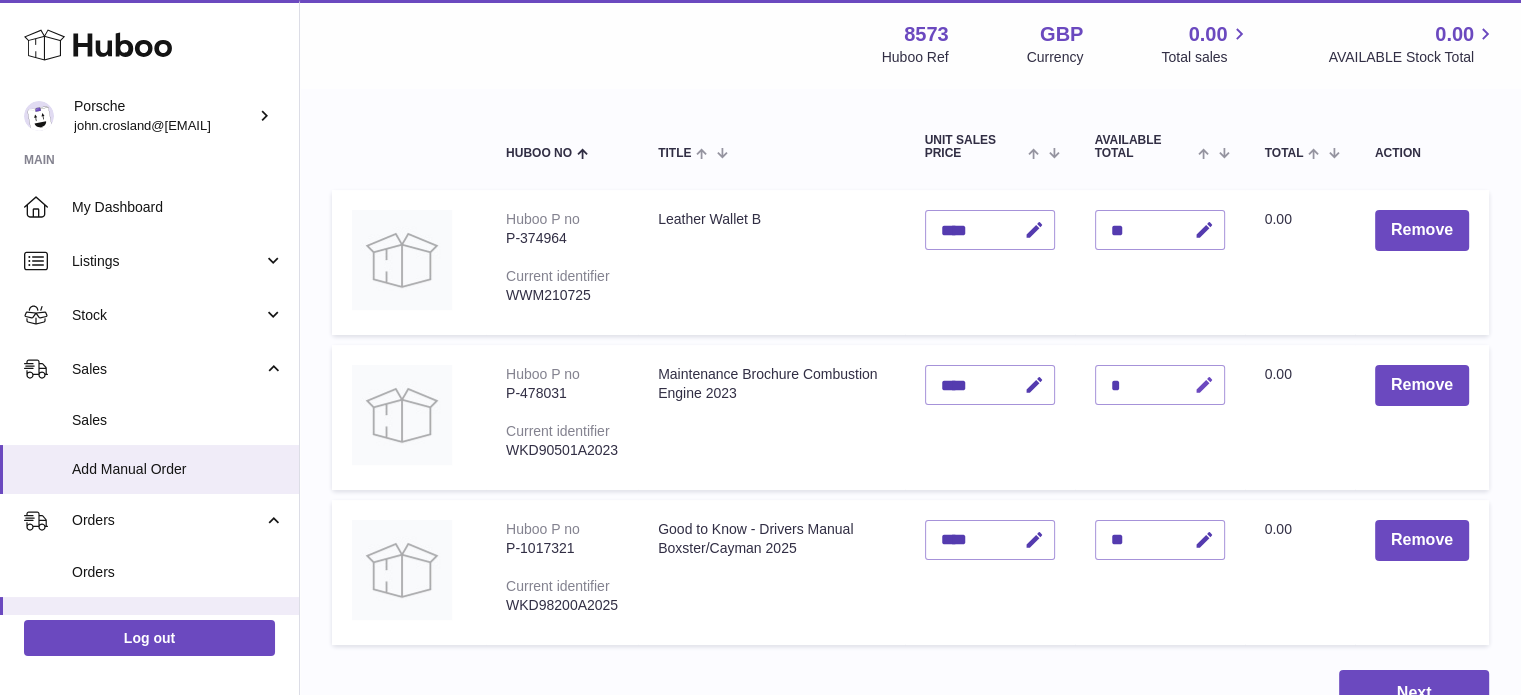 click at bounding box center [1204, 385] 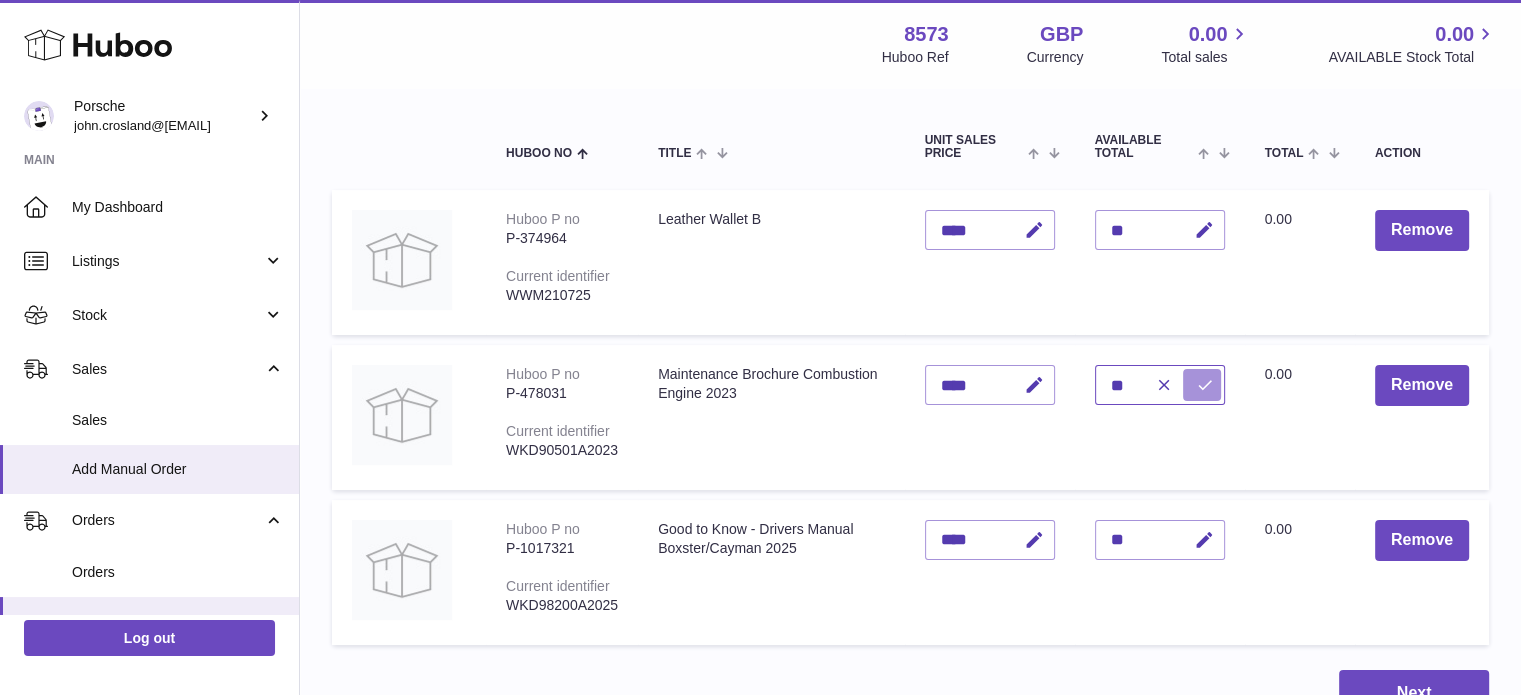 type on "**" 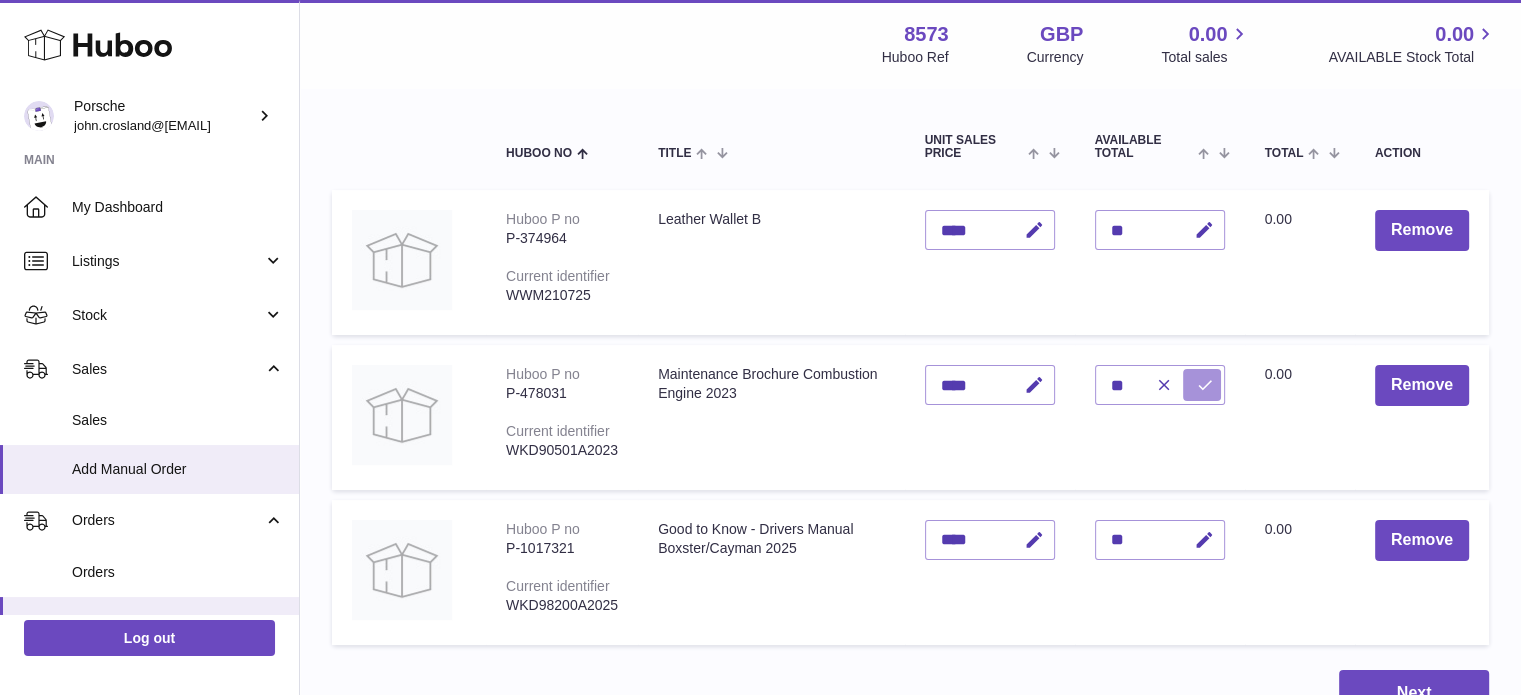 click at bounding box center (1205, 385) 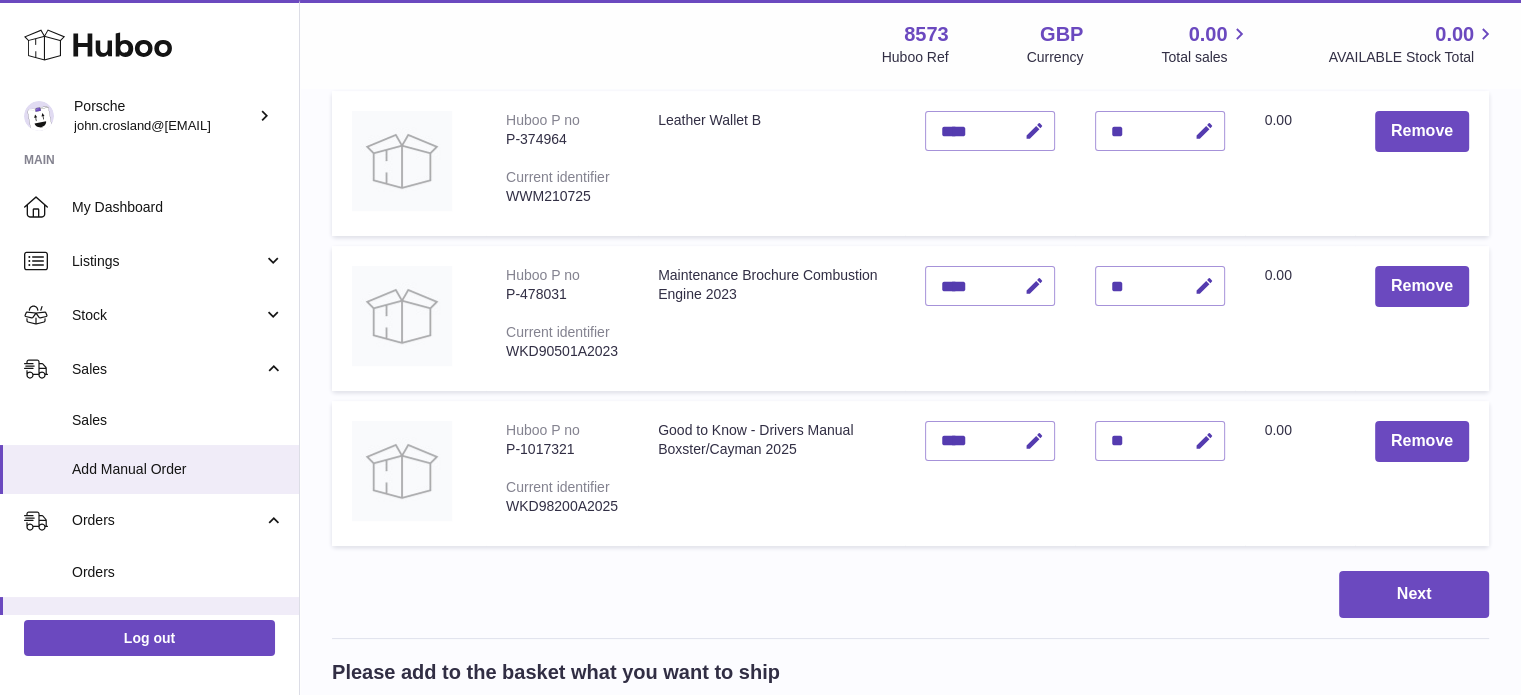 scroll, scrollTop: 500, scrollLeft: 0, axis: vertical 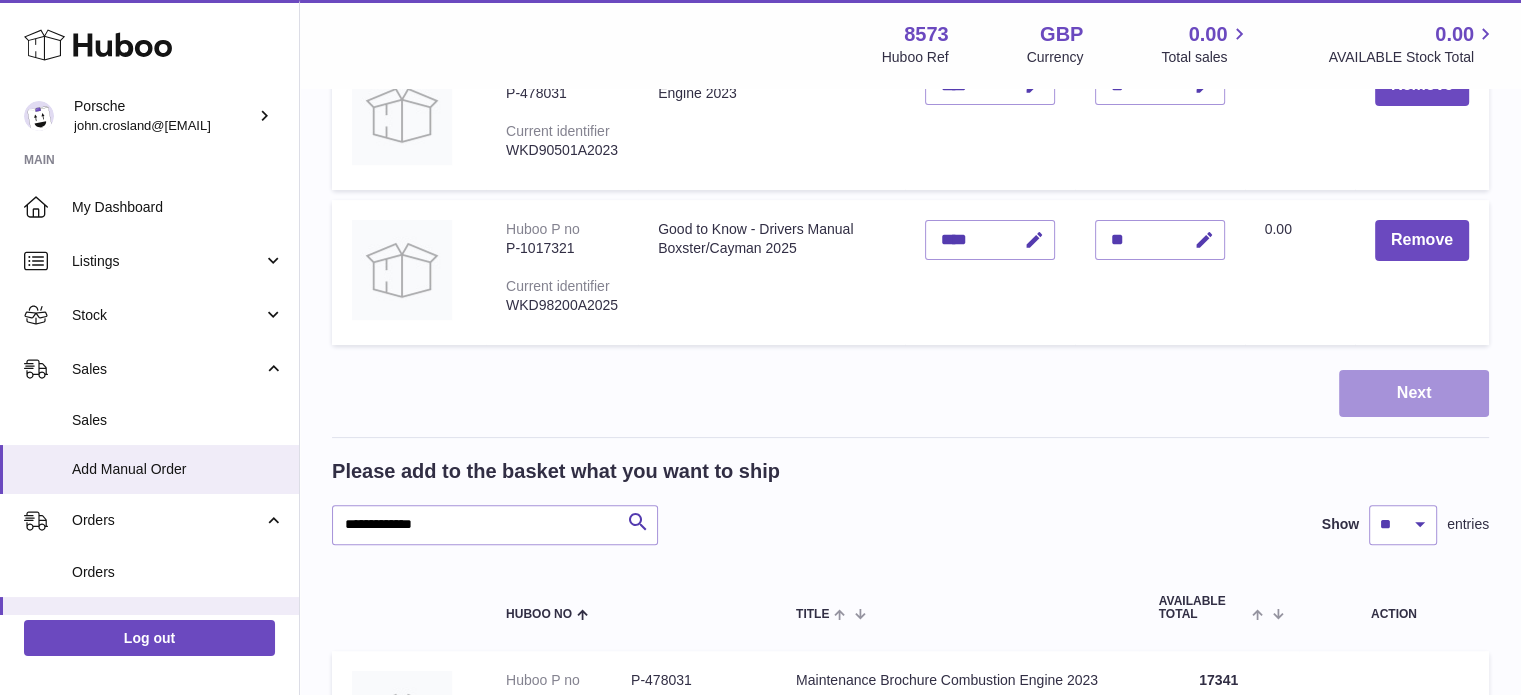click on "Next" at bounding box center (1414, 393) 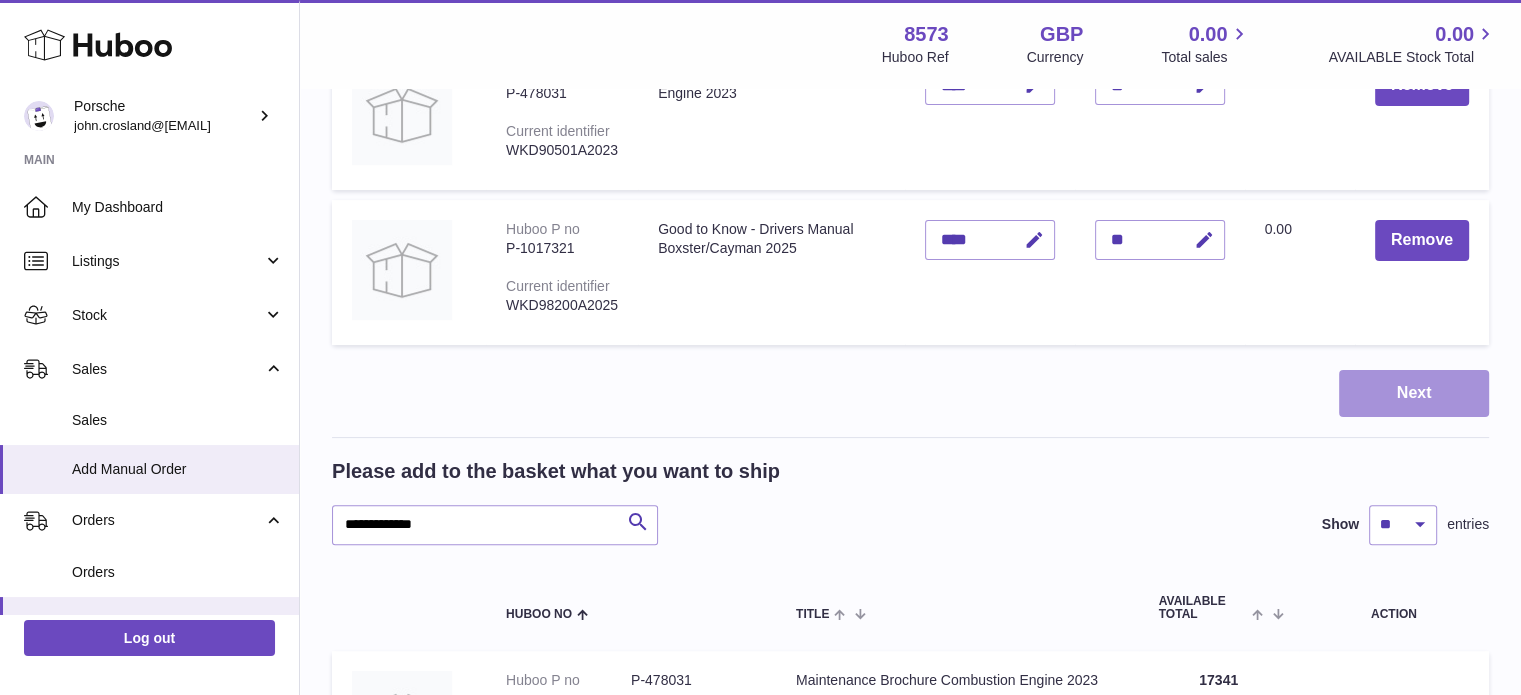 scroll, scrollTop: 0, scrollLeft: 0, axis: both 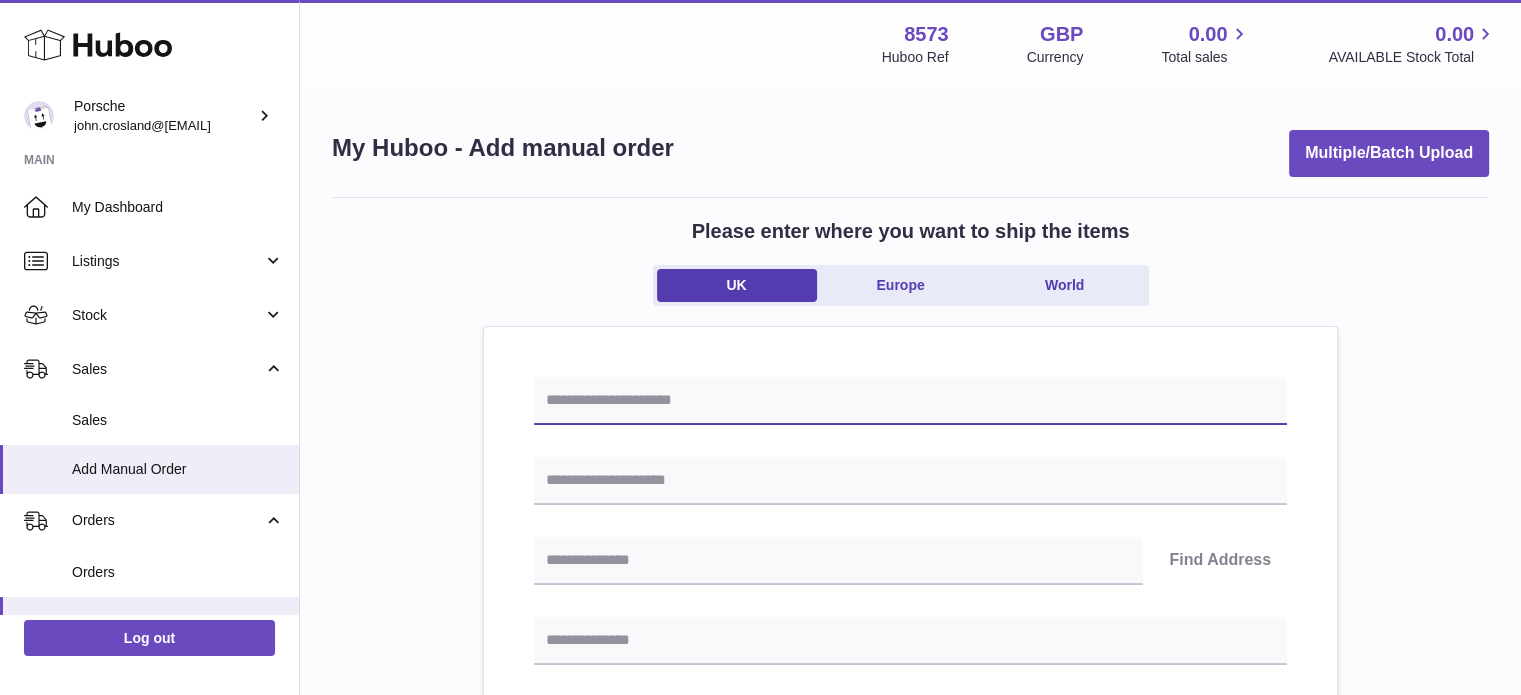 click at bounding box center [910, 401] 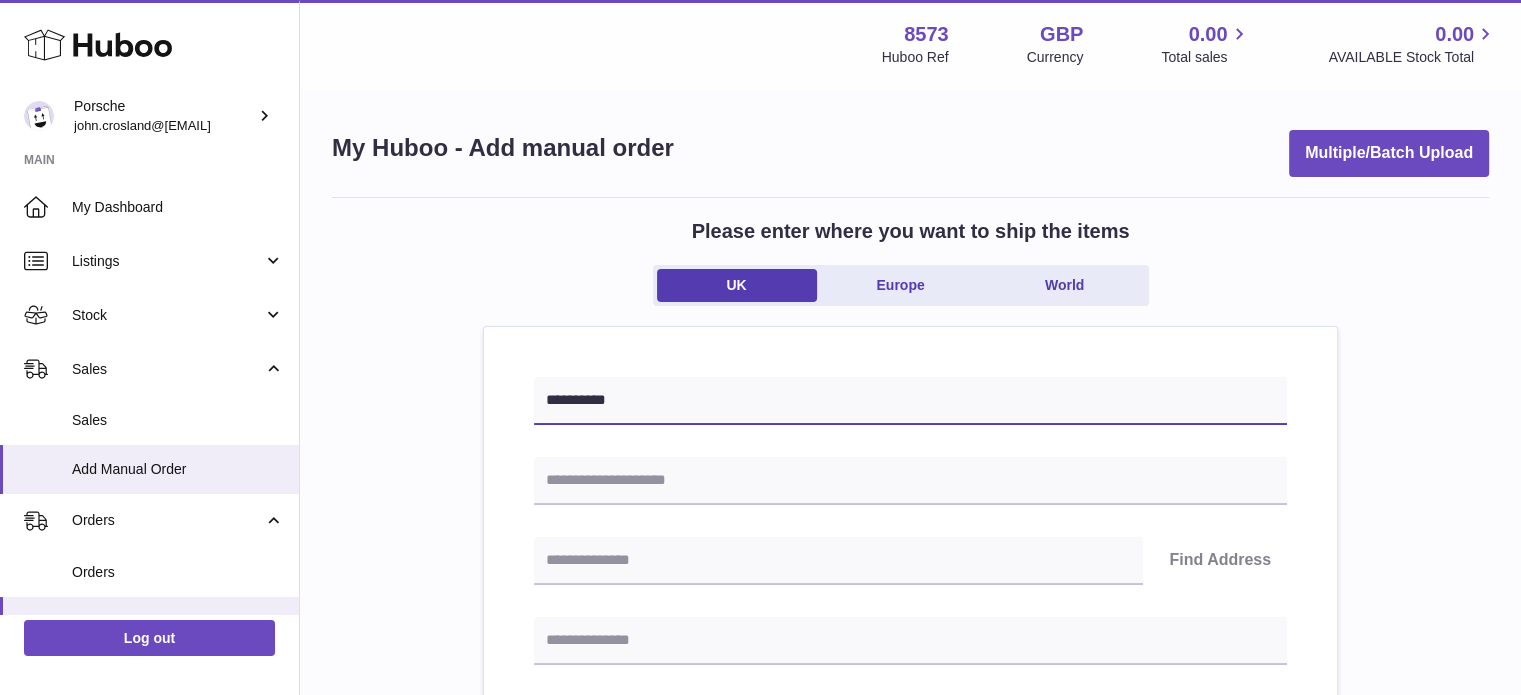 type on "**********" 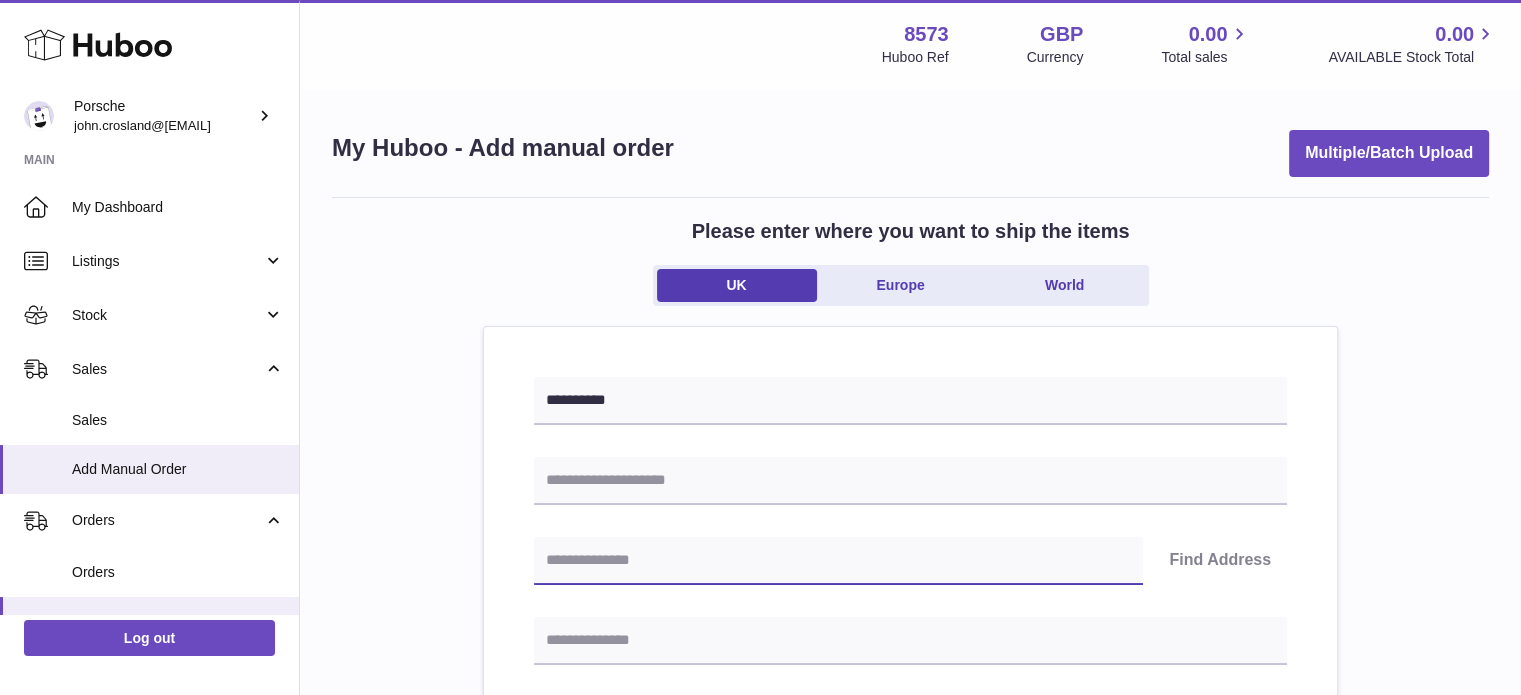 paste on "********" 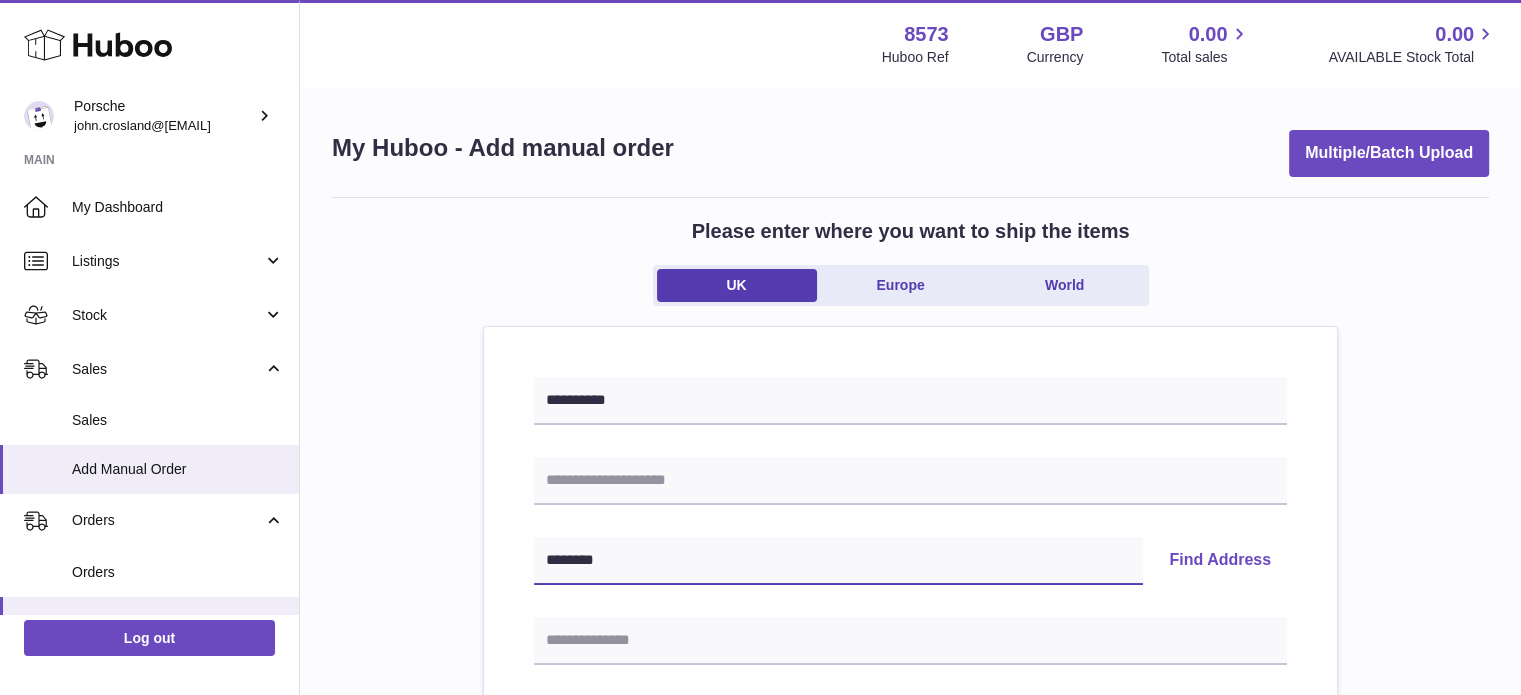 type on "********" 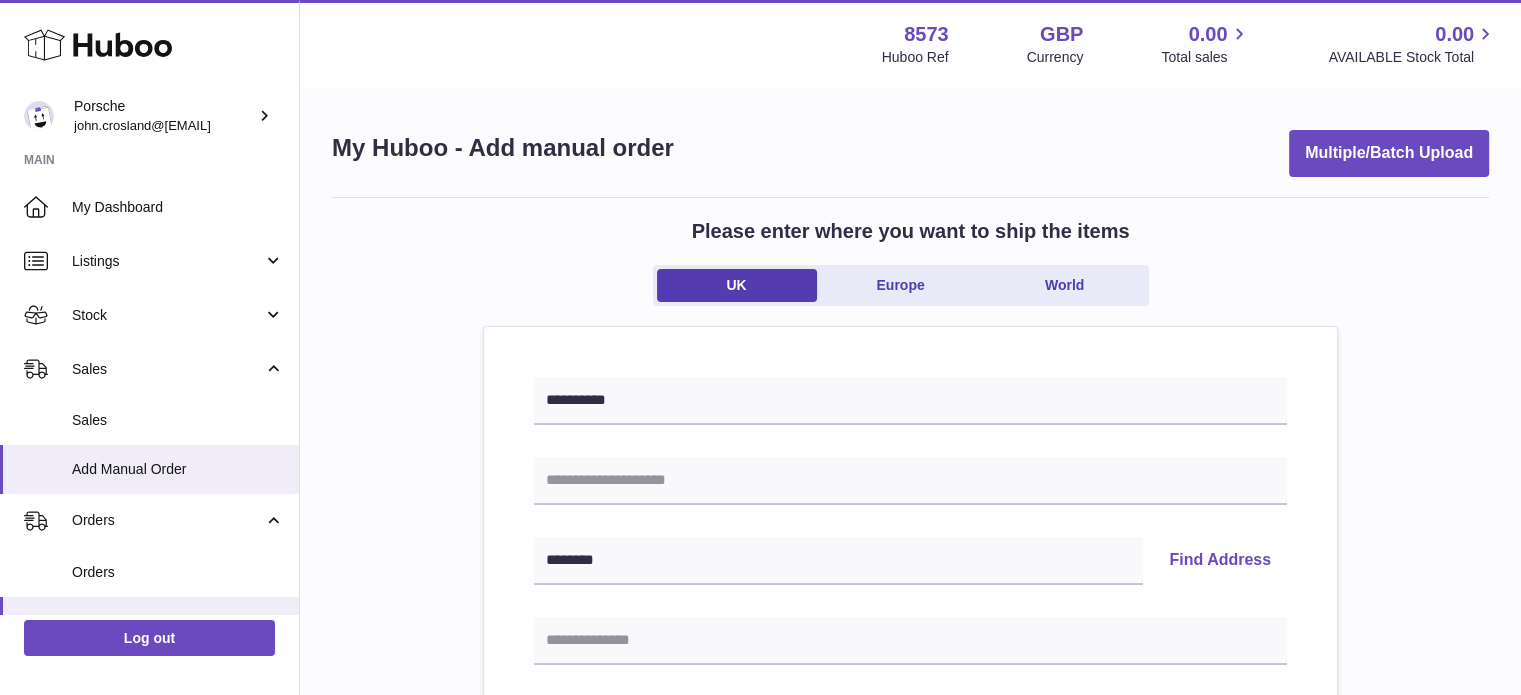 click on "Find Address" at bounding box center [1220, 561] 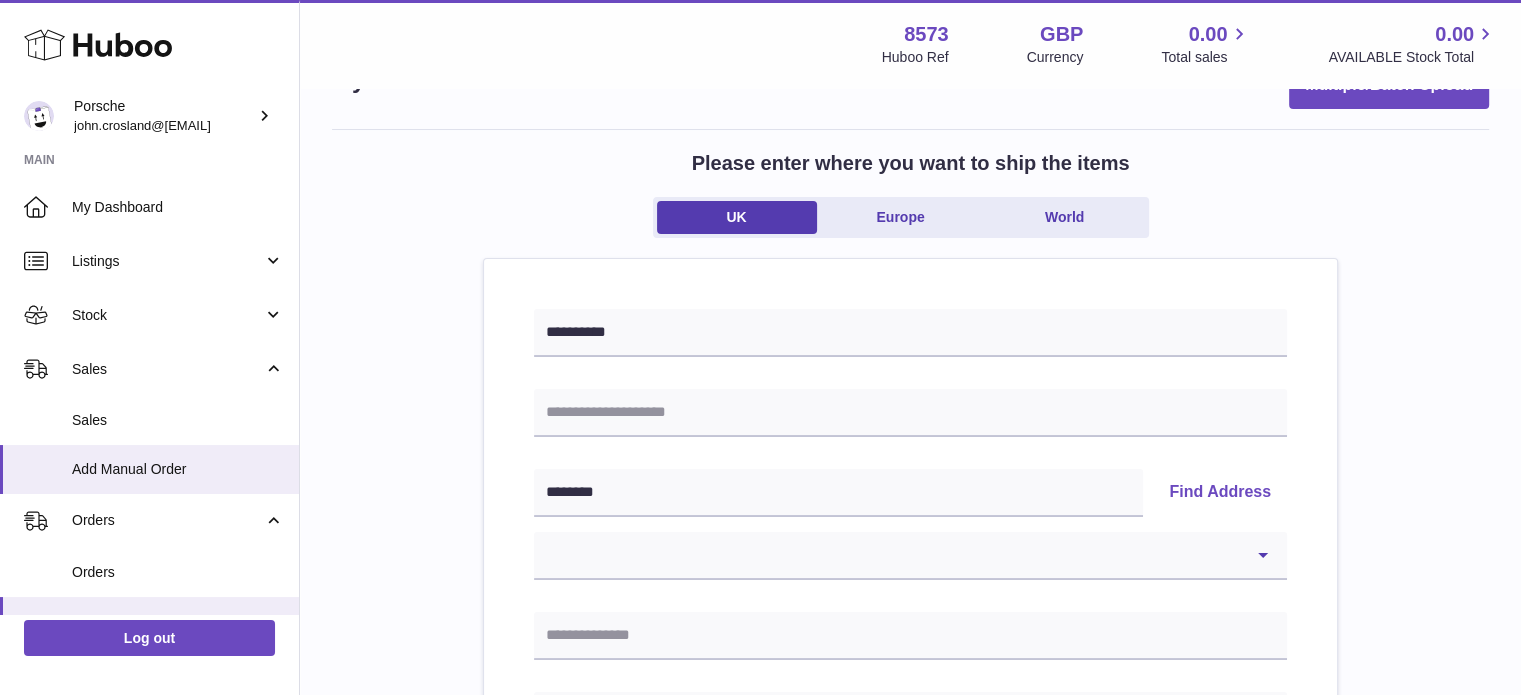 scroll, scrollTop: 100, scrollLeft: 0, axis: vertical 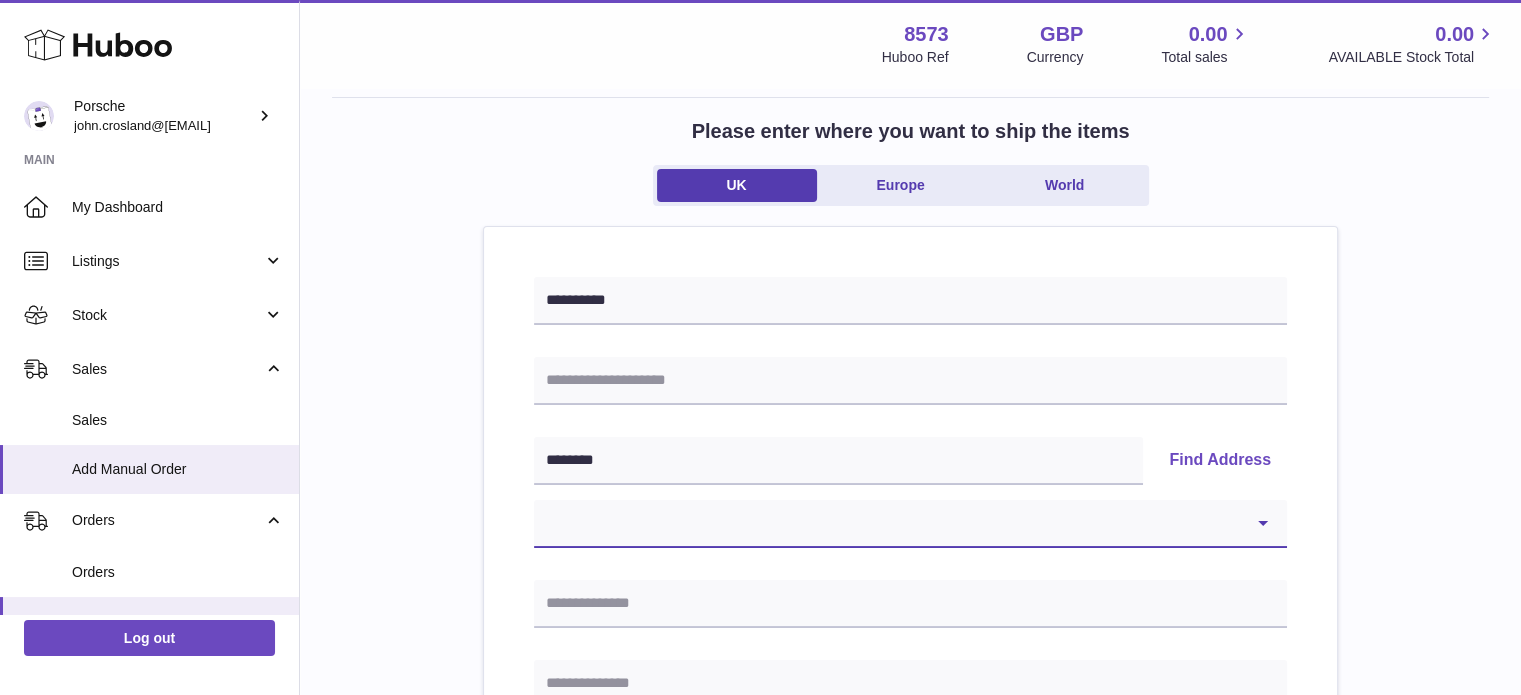 click on "**********" at bounding box center [910, 524] 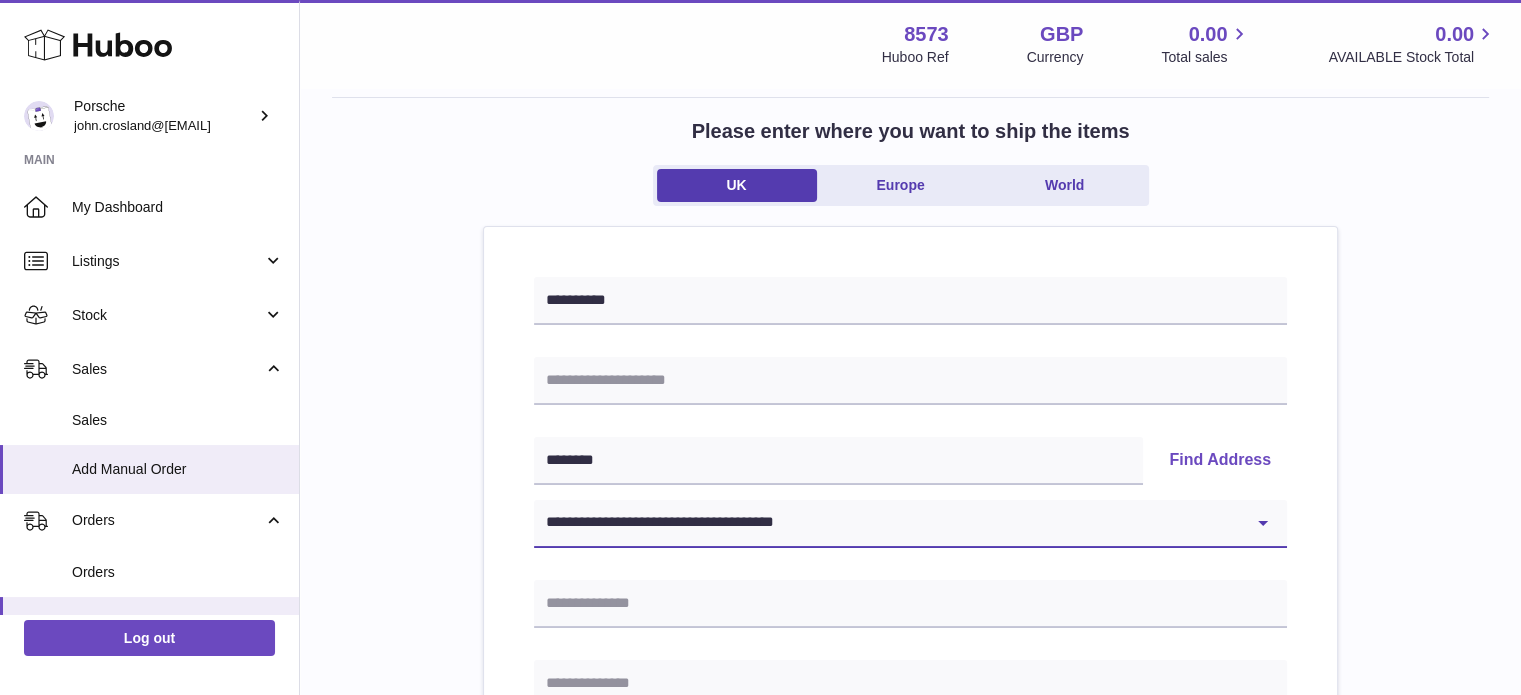 click on "**********" at bounding box center [910, 524] 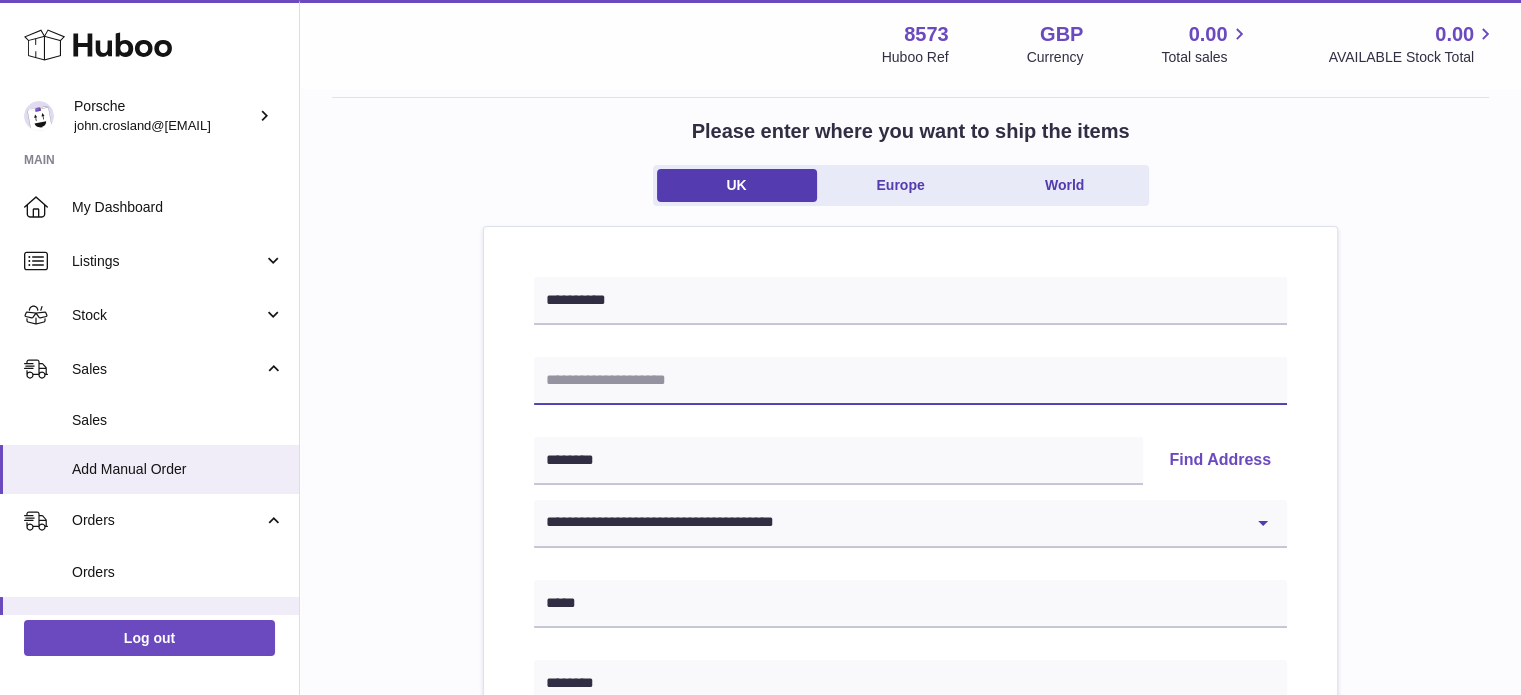 click at bounding box center [910, 381] 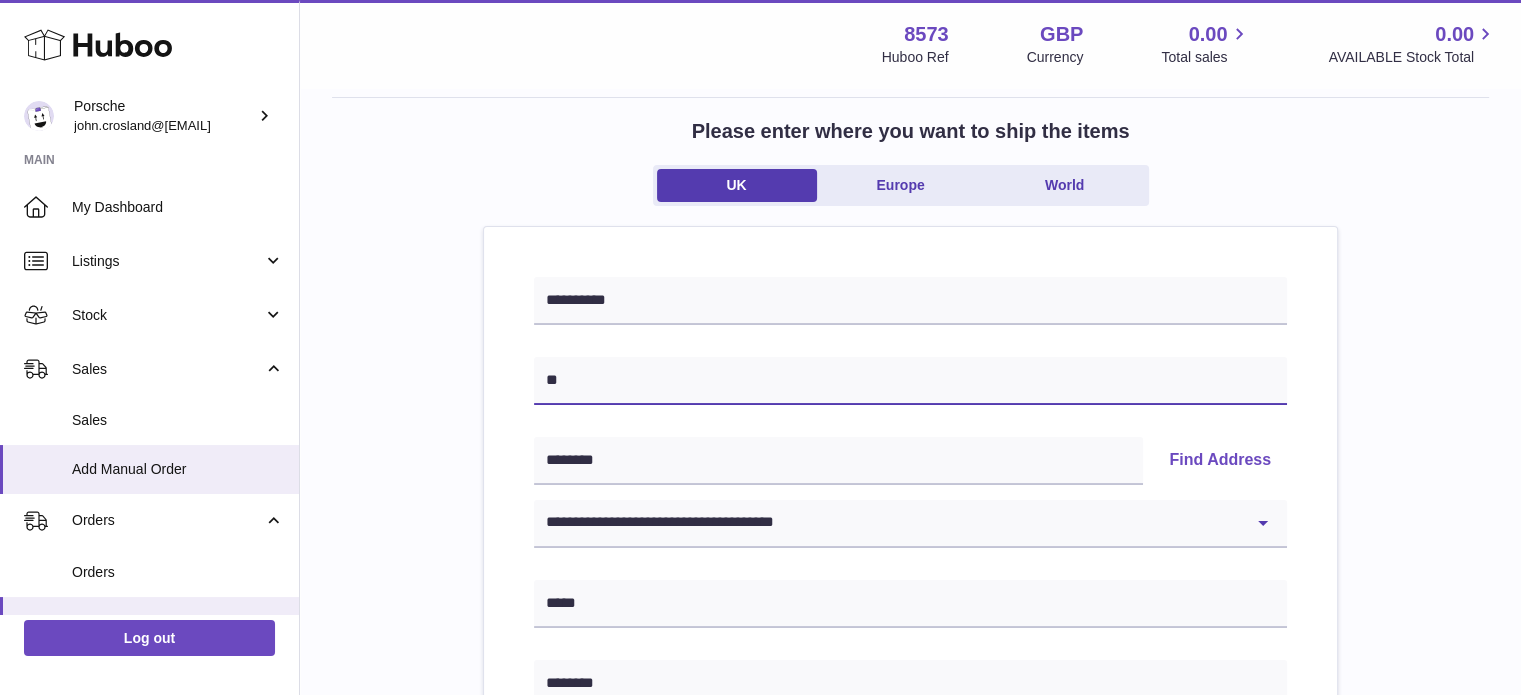 type on "*" 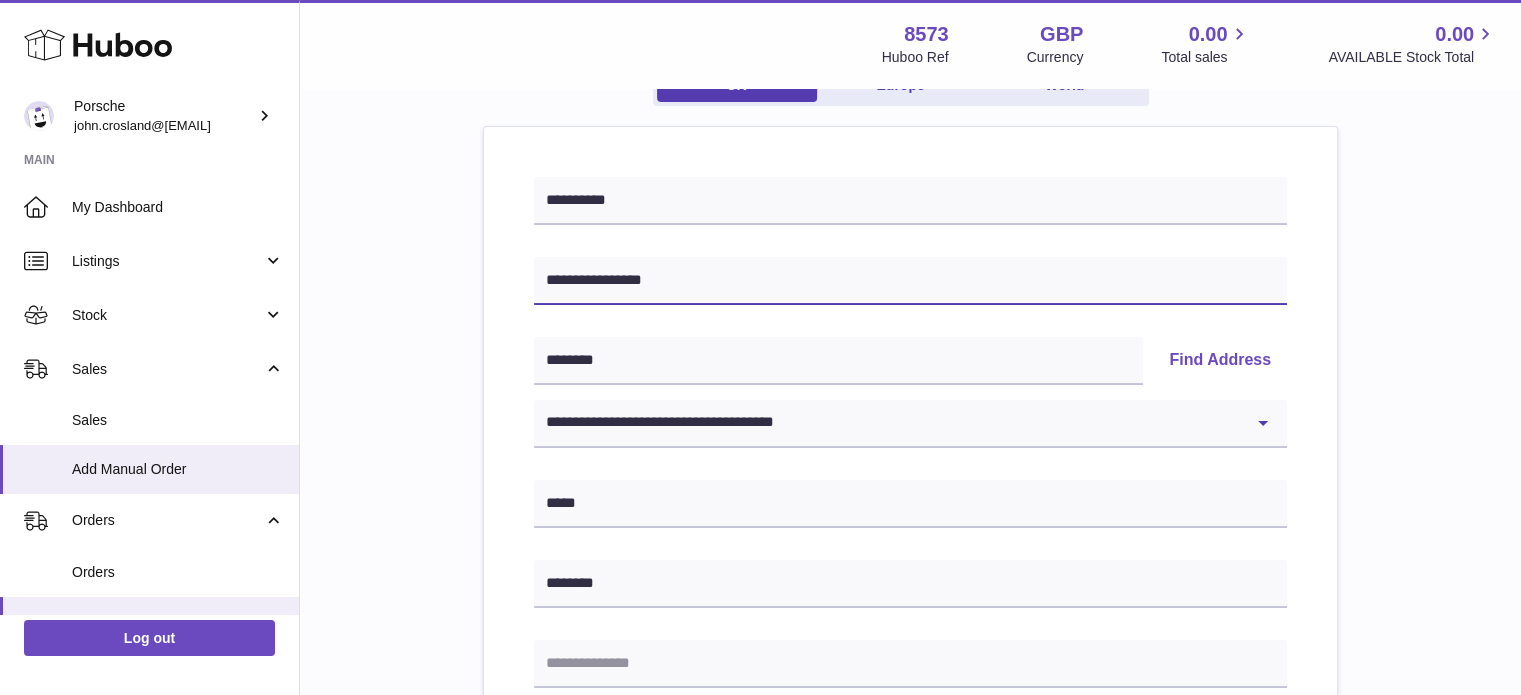 scroll, scrollTop: 300, scrollLeft: 0, axis: vertical 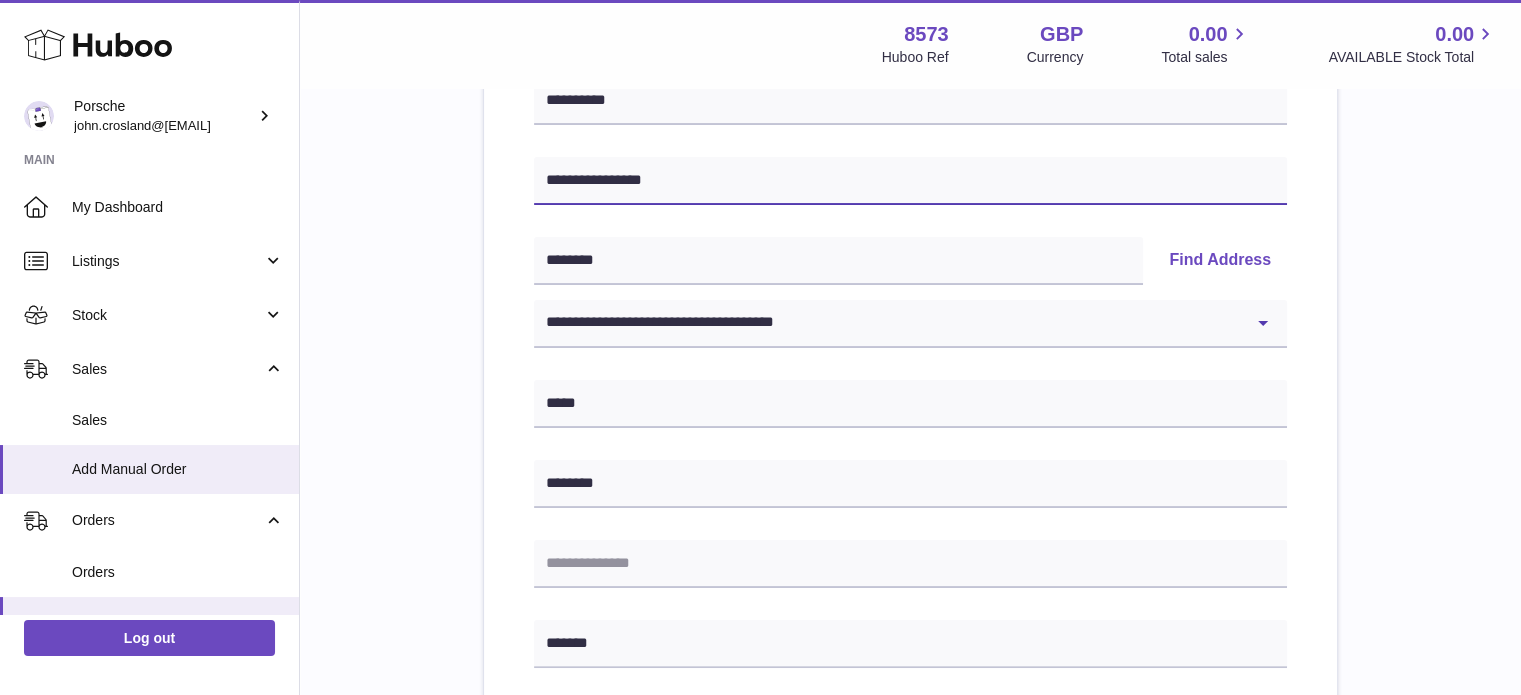 type on "**********" 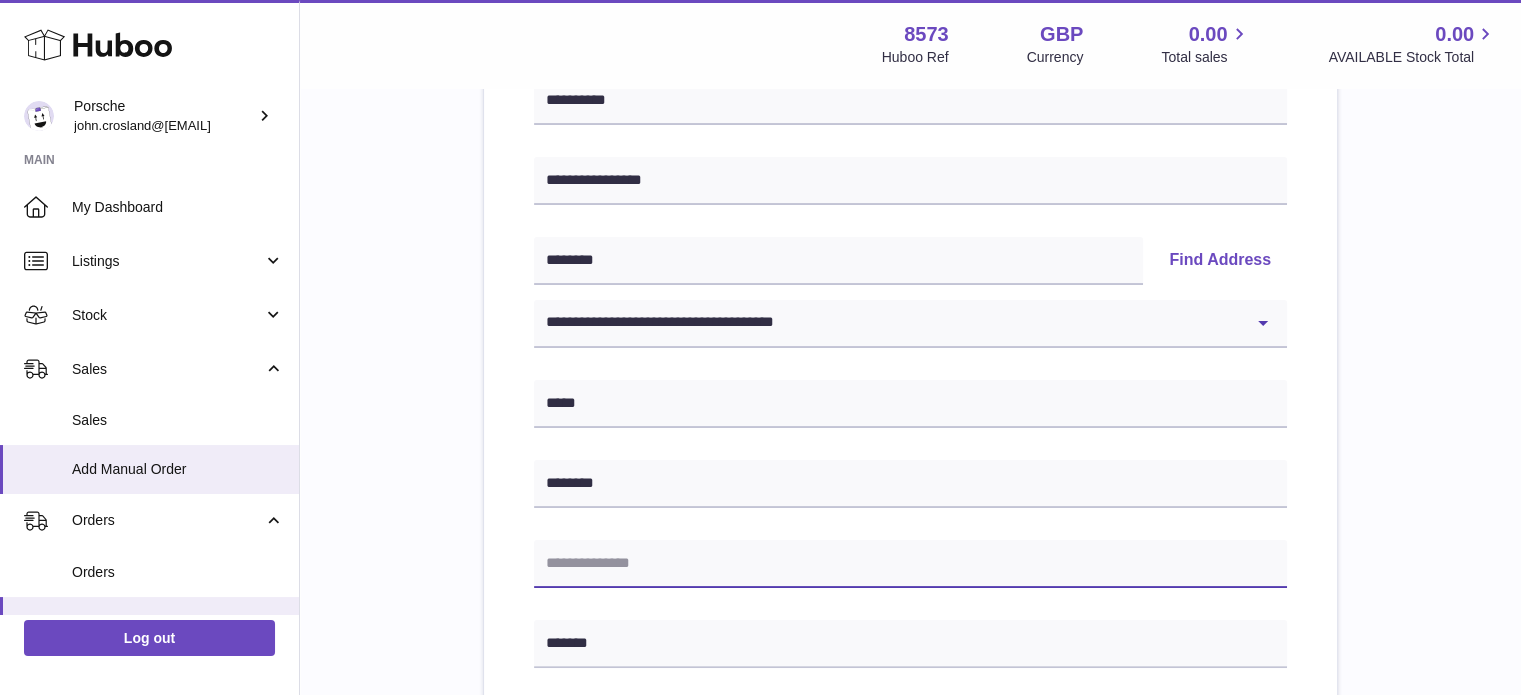 click at bounding box center [910, 564] 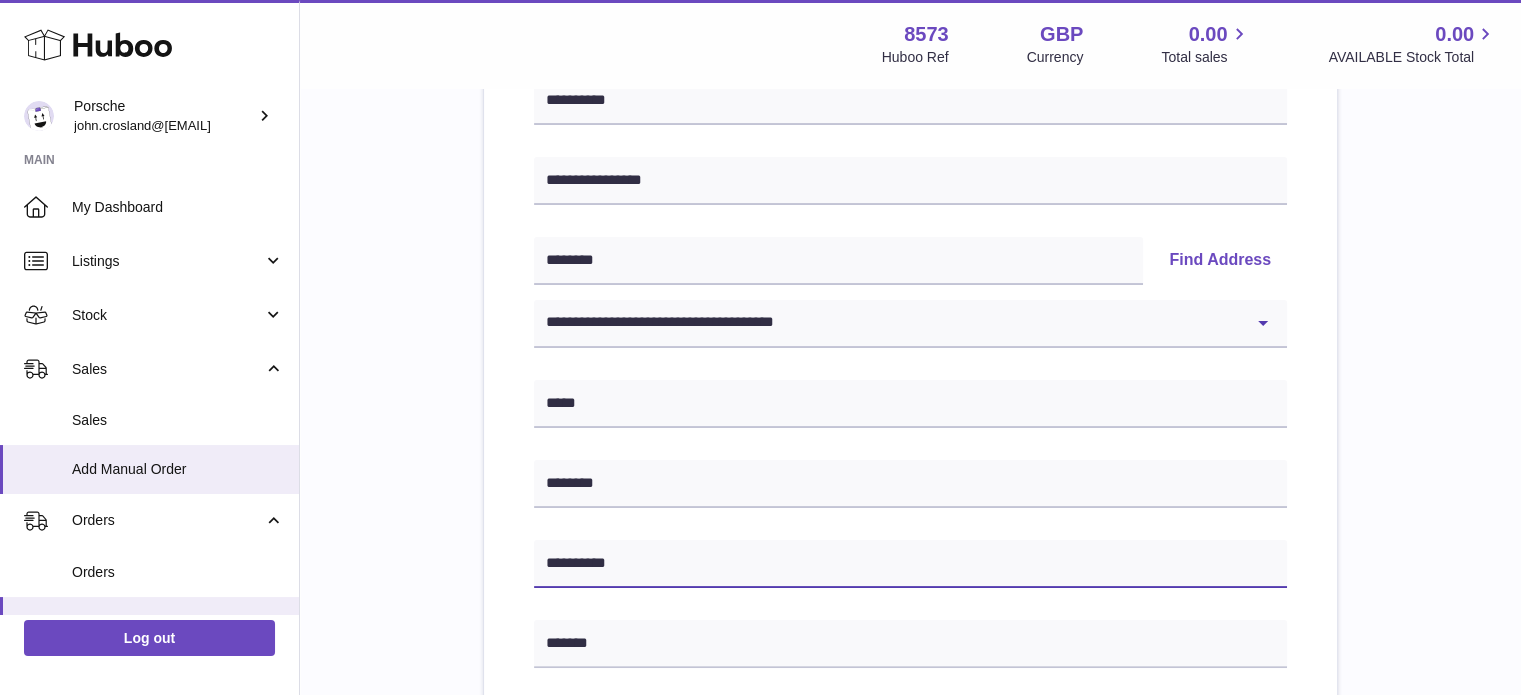 type on "**********" 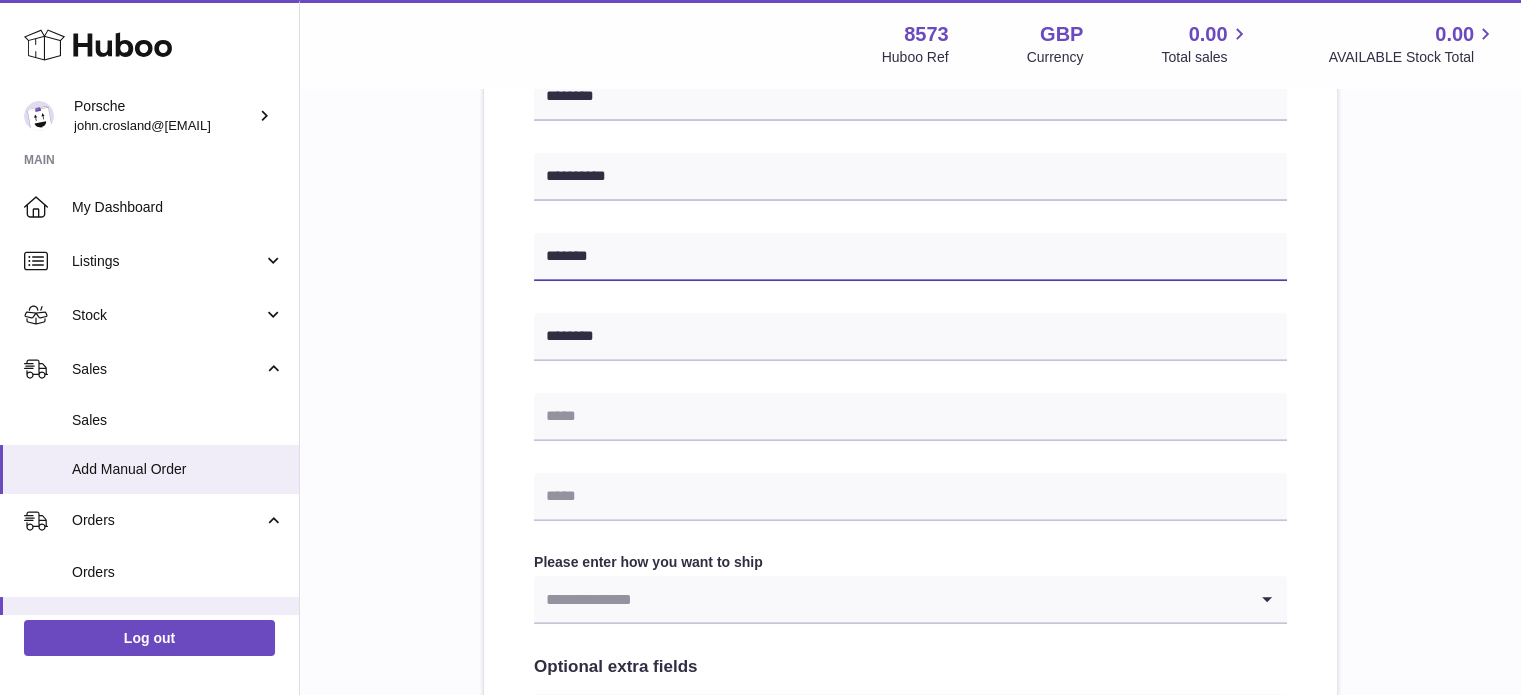 scroll, scrollTop: 700, scrollLeft: 0, axis: vertical 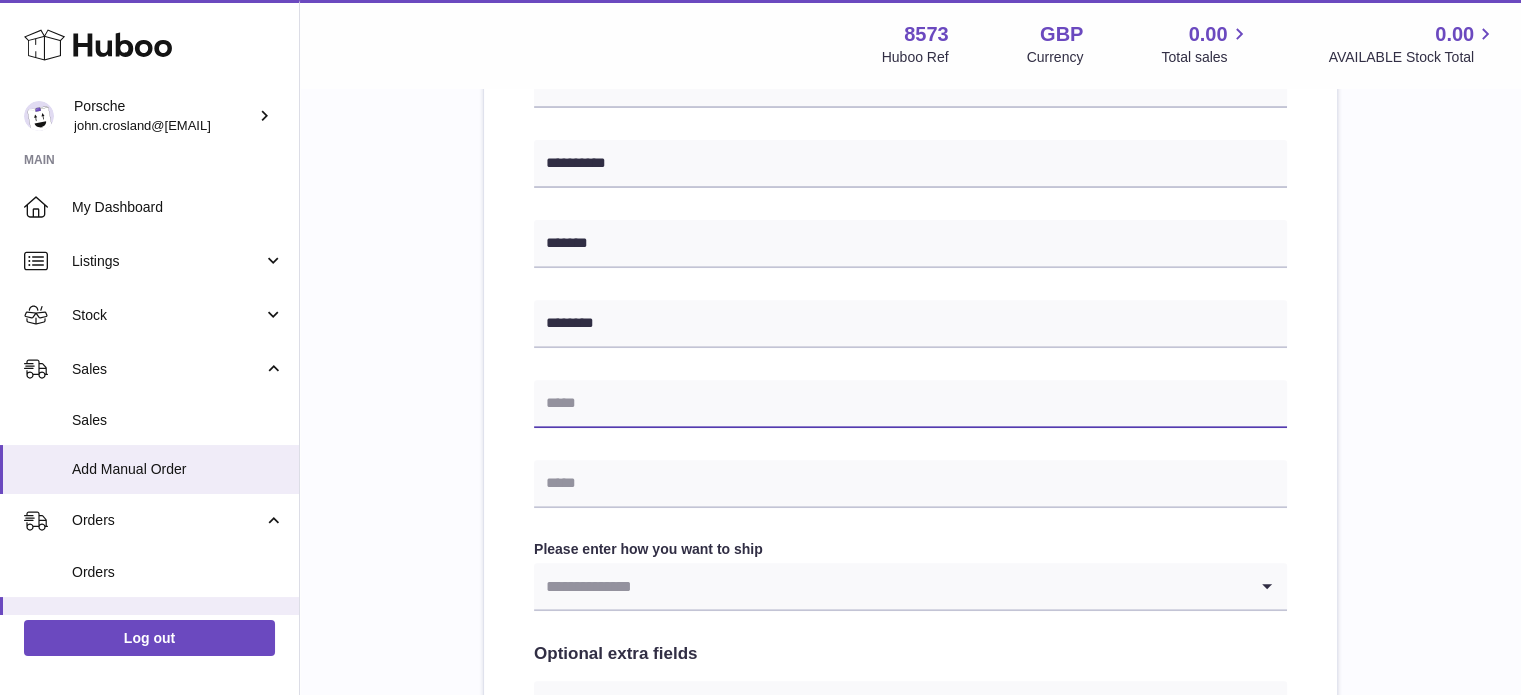 click at bounding box center [910, 404] 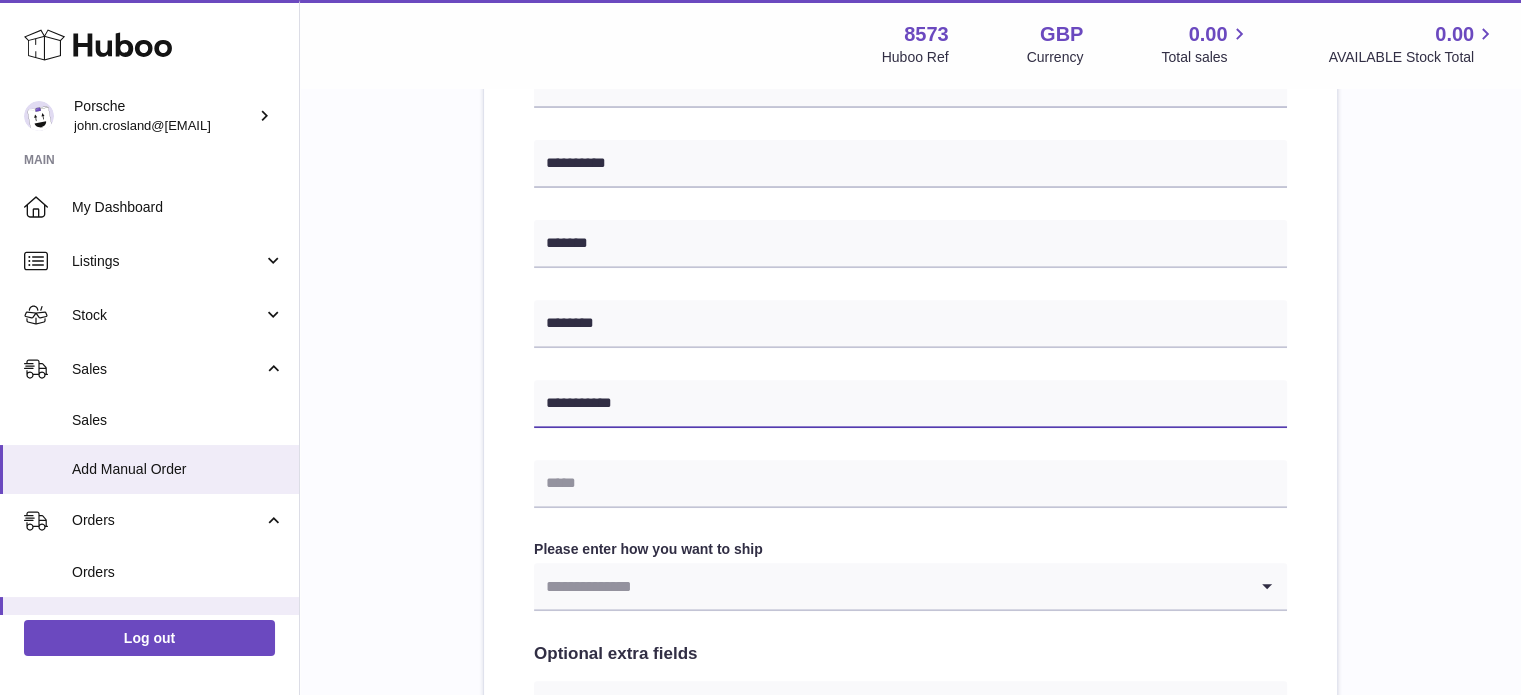 type on "**********" 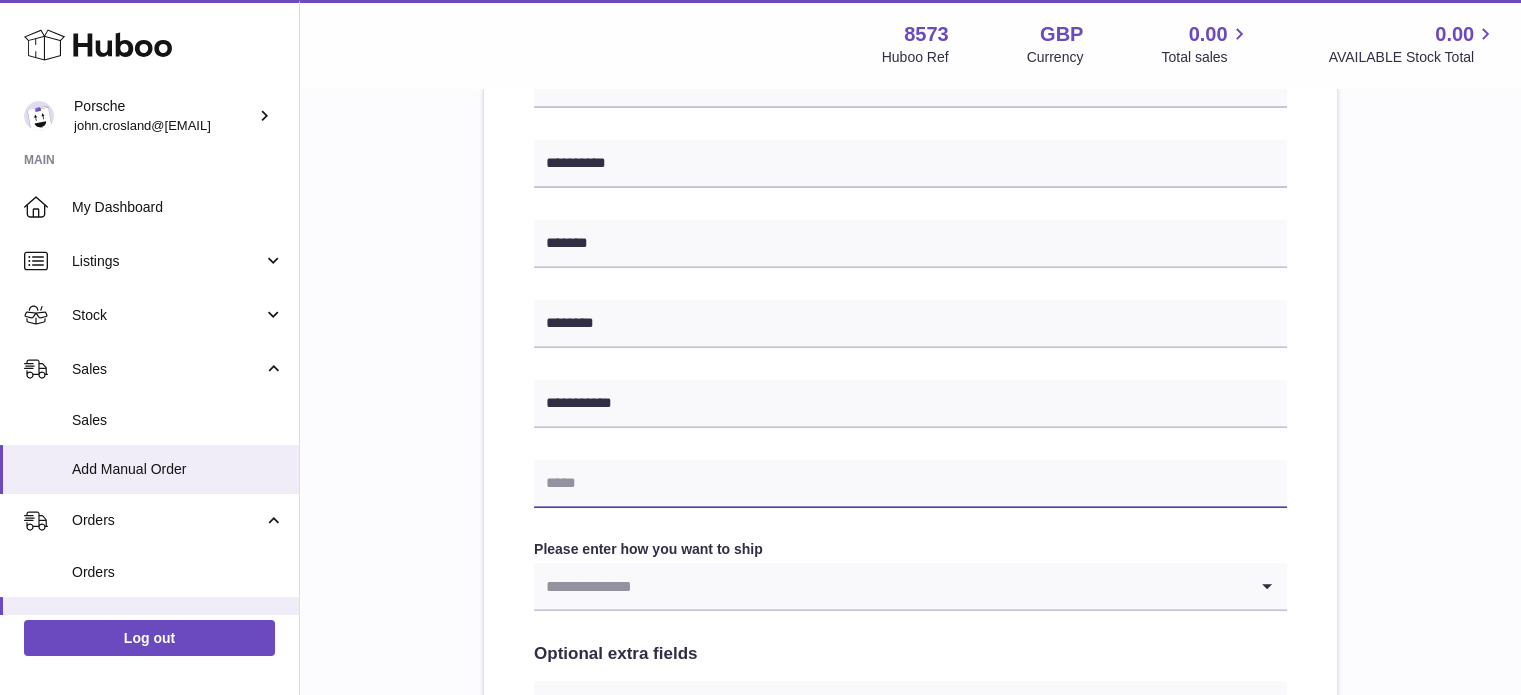 paste on "**********" 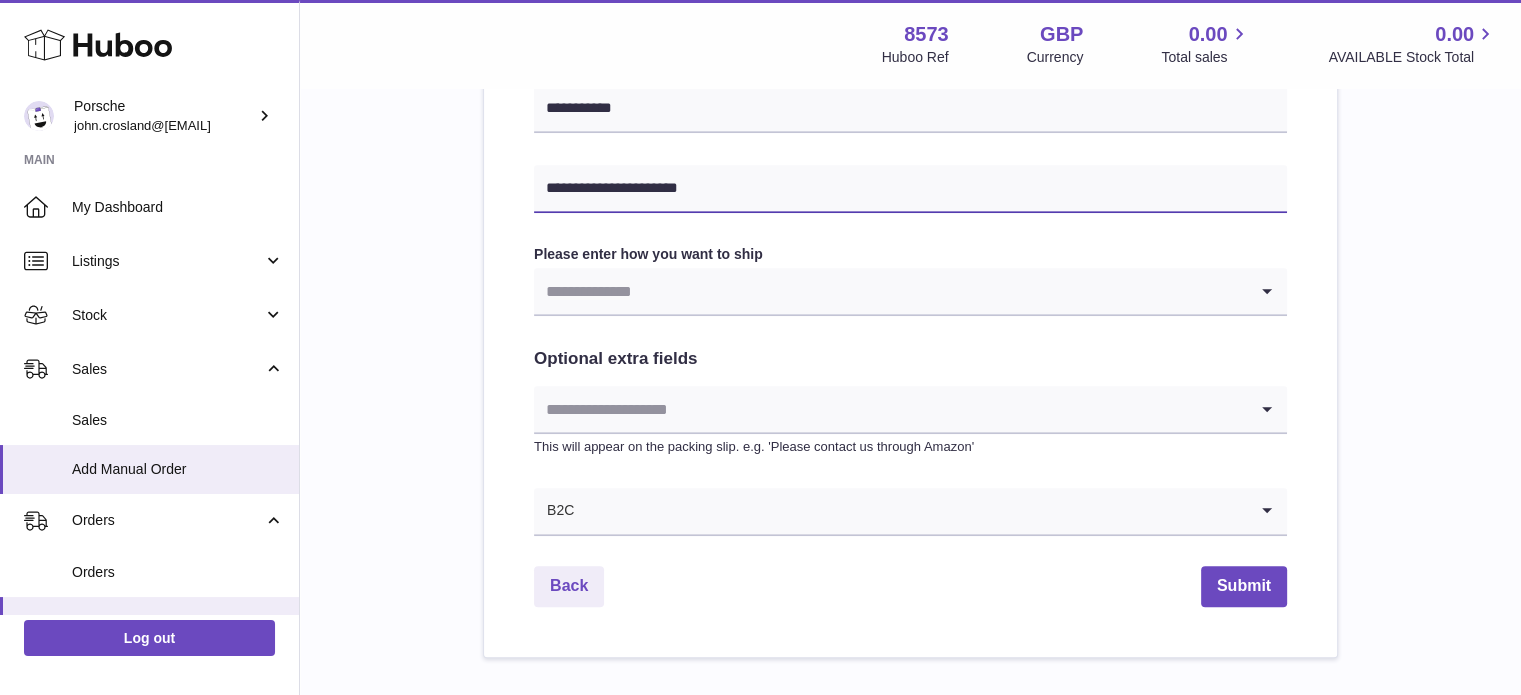 scroll, scrollTop: 1000, scrollLeft: 0, axis: vertical 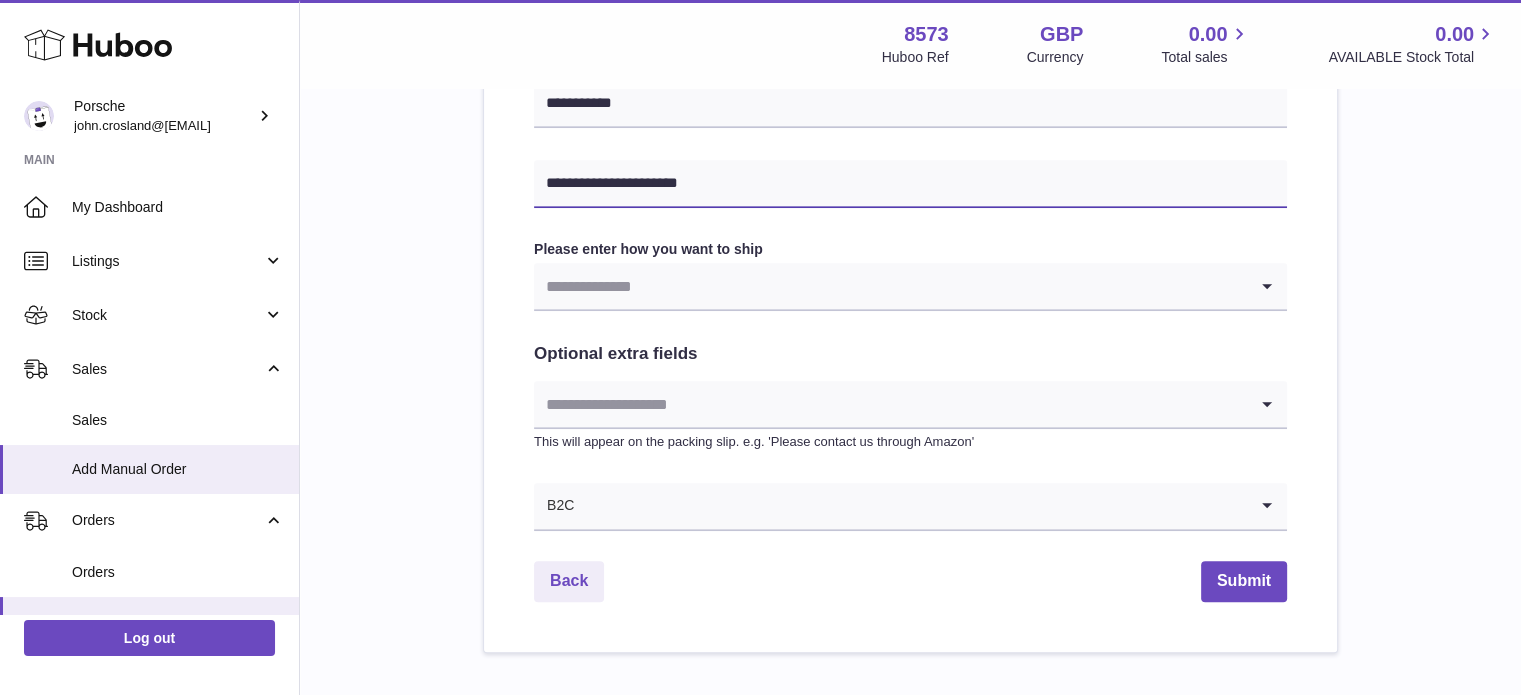 type on "**********" 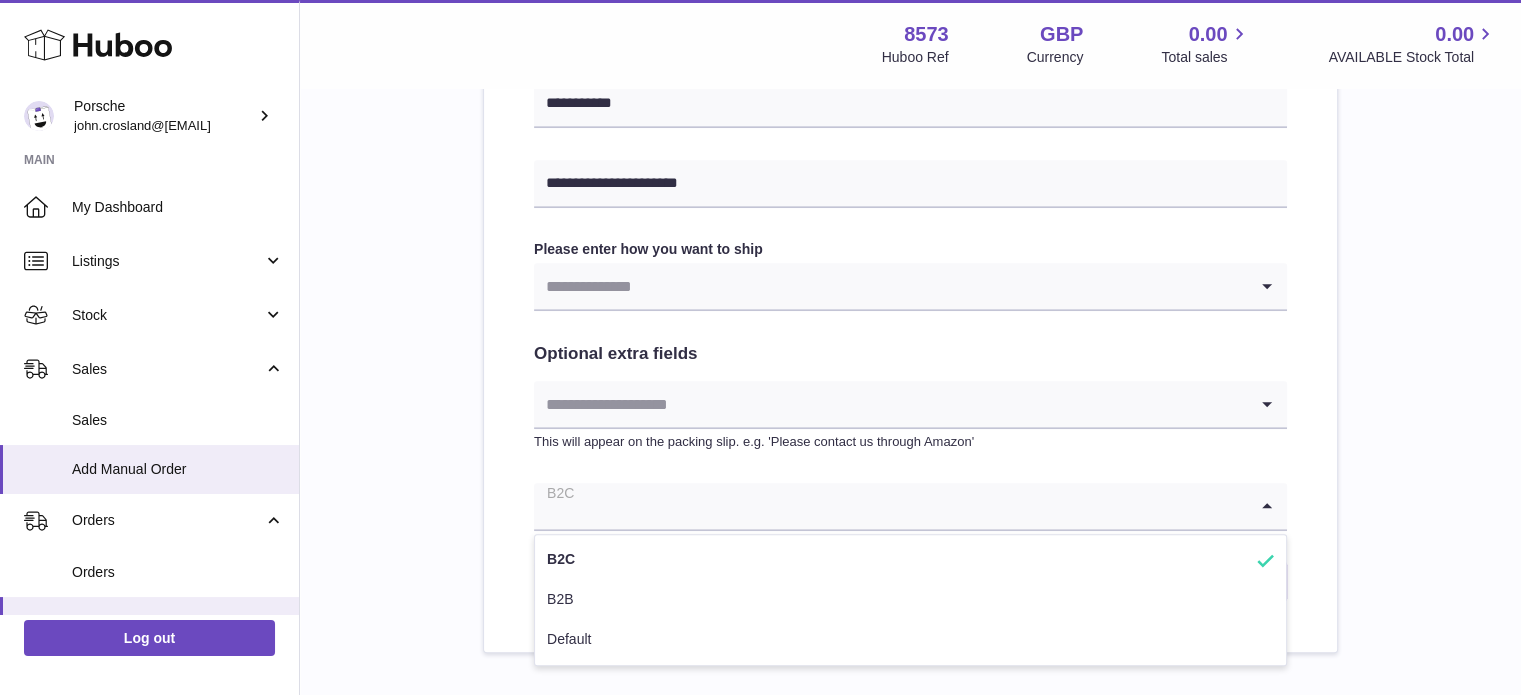 click 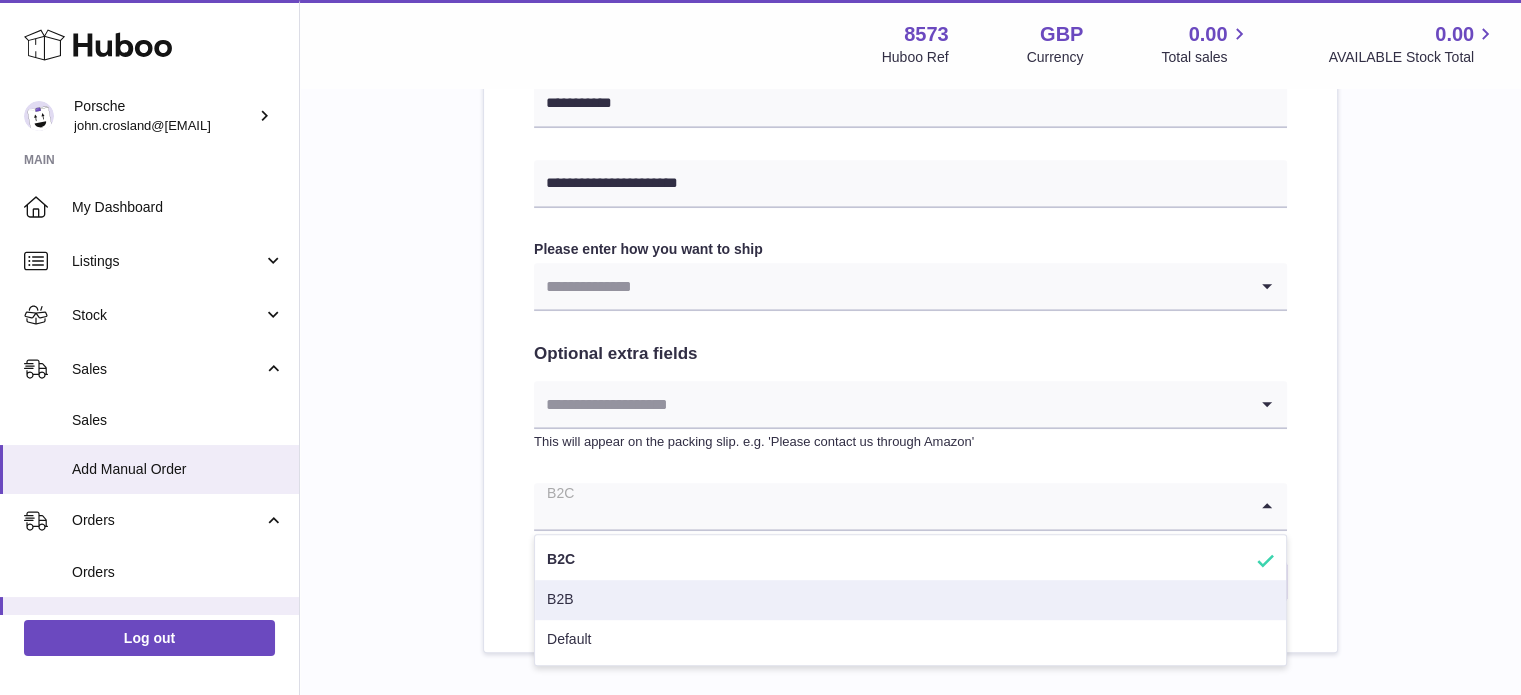 click on "B2B" at bounding box center (910, 600) 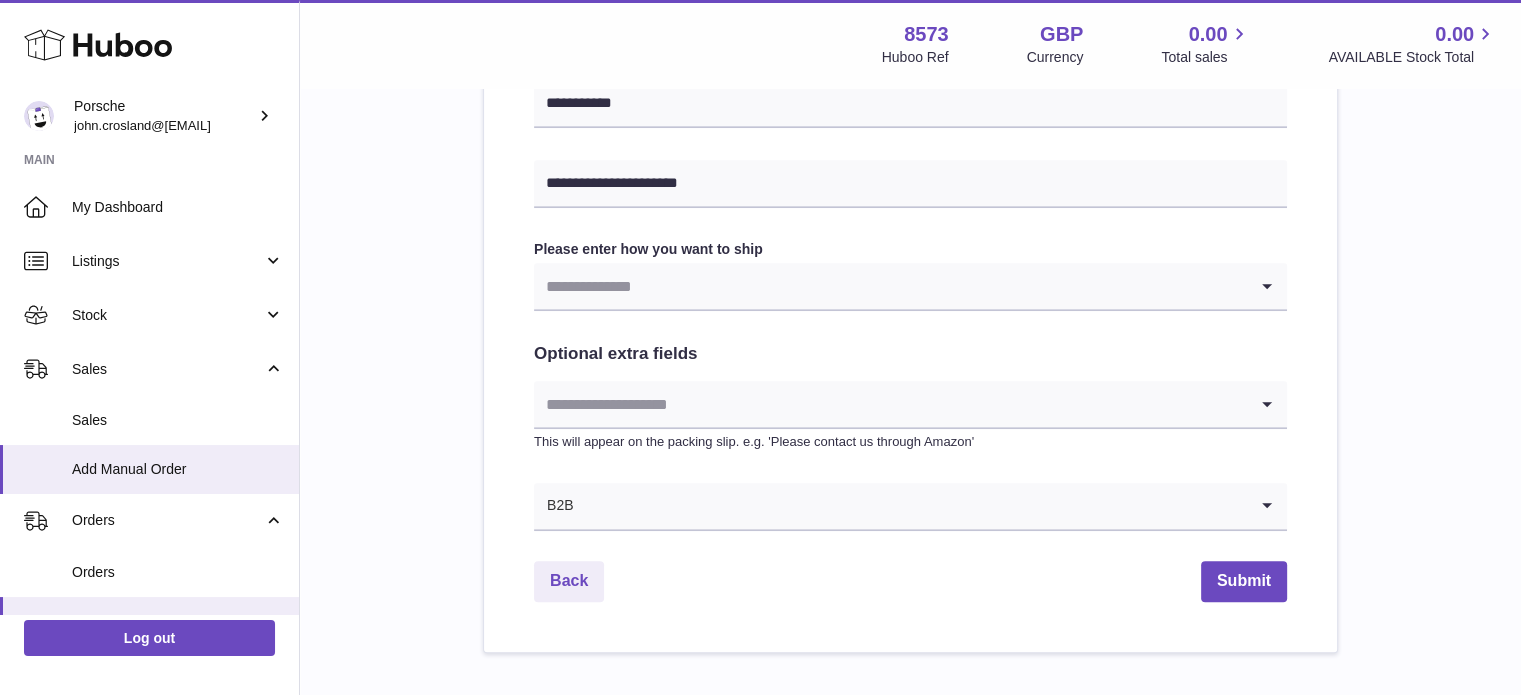 click 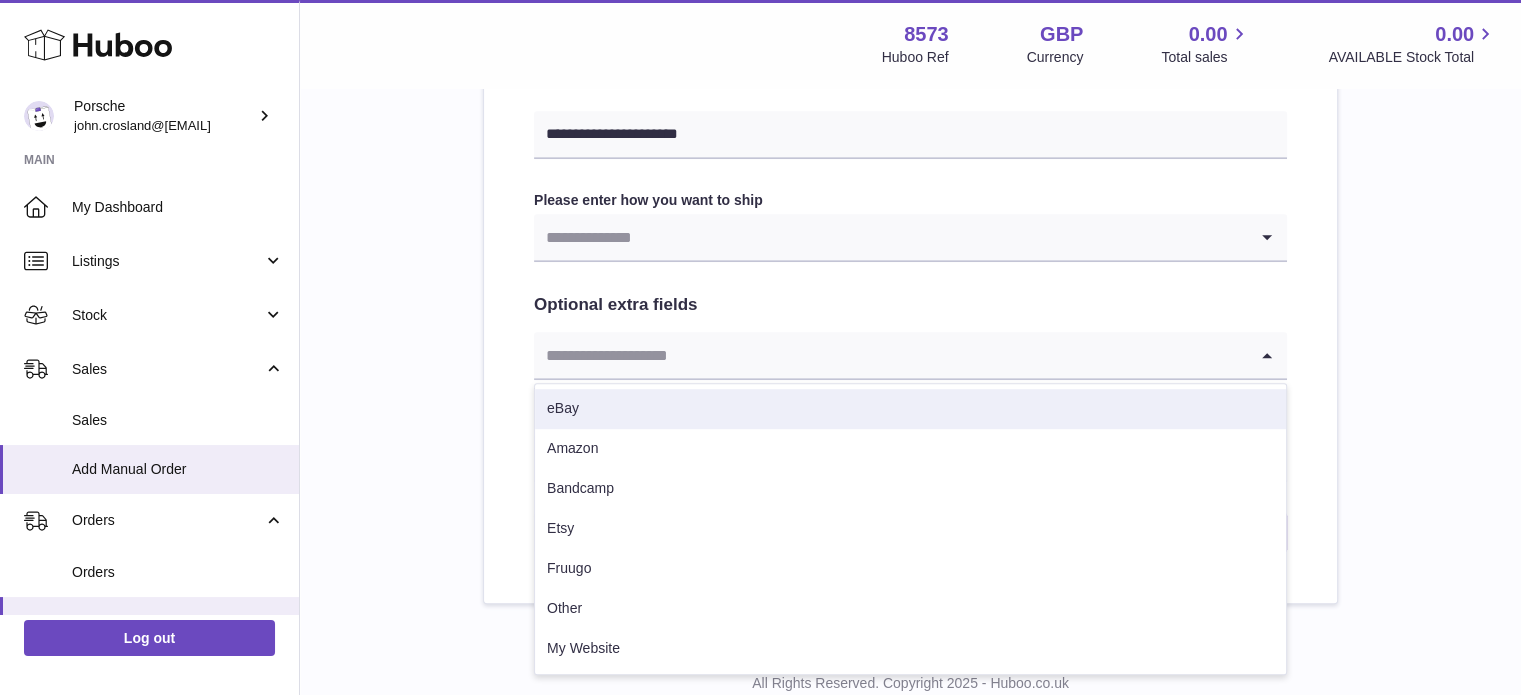 scroll, scrollTop: 915, scrollLeft: 0, axis: vertical 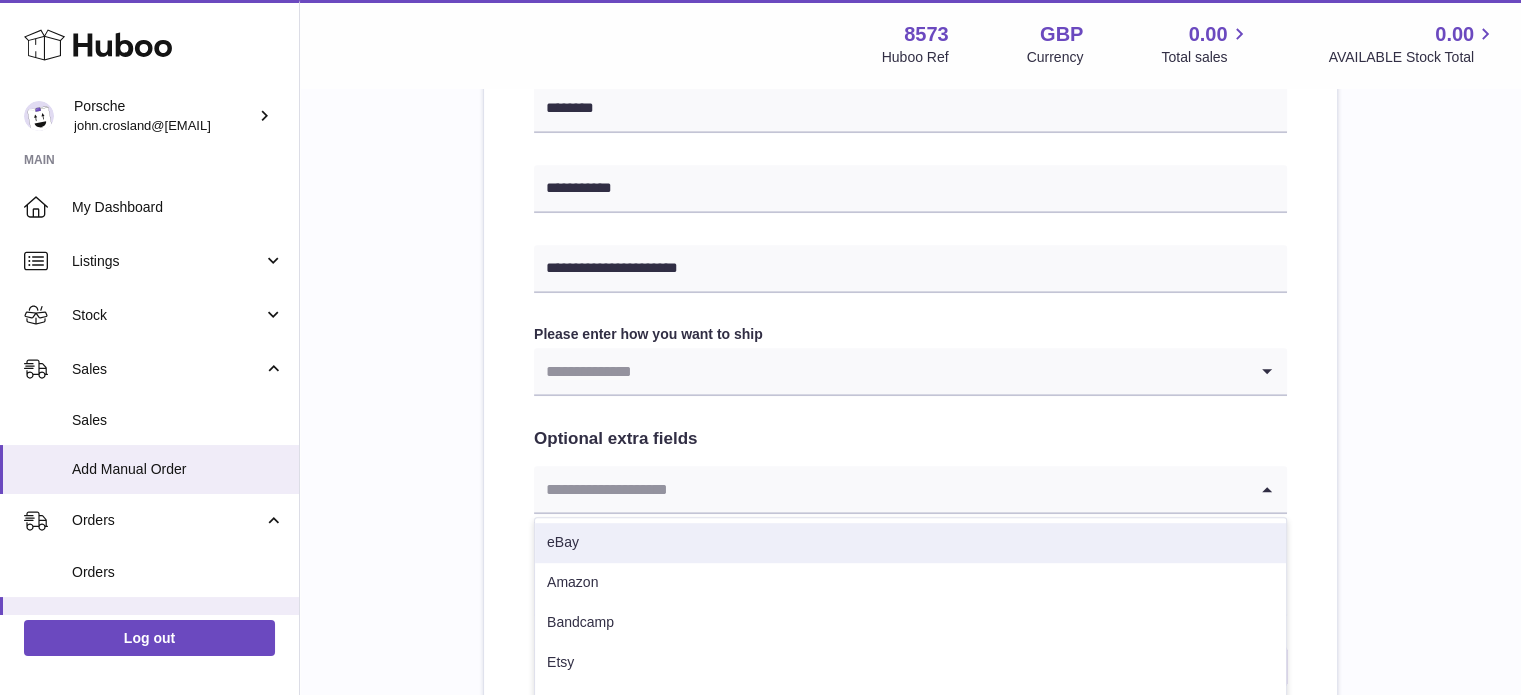 click on "**********" at bounding box center (910, 10) 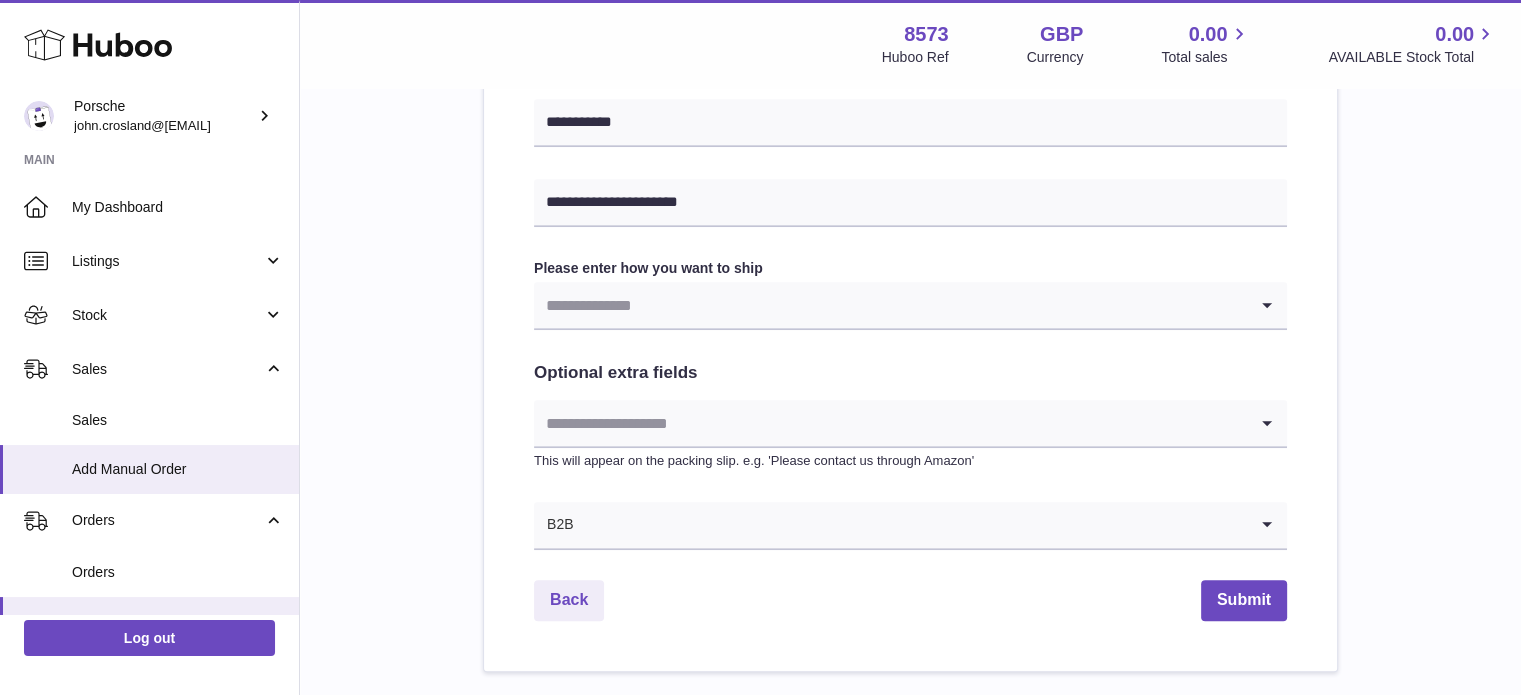 scroll, scrollTop: 1015, scrollLeft: 0, axis: vertical 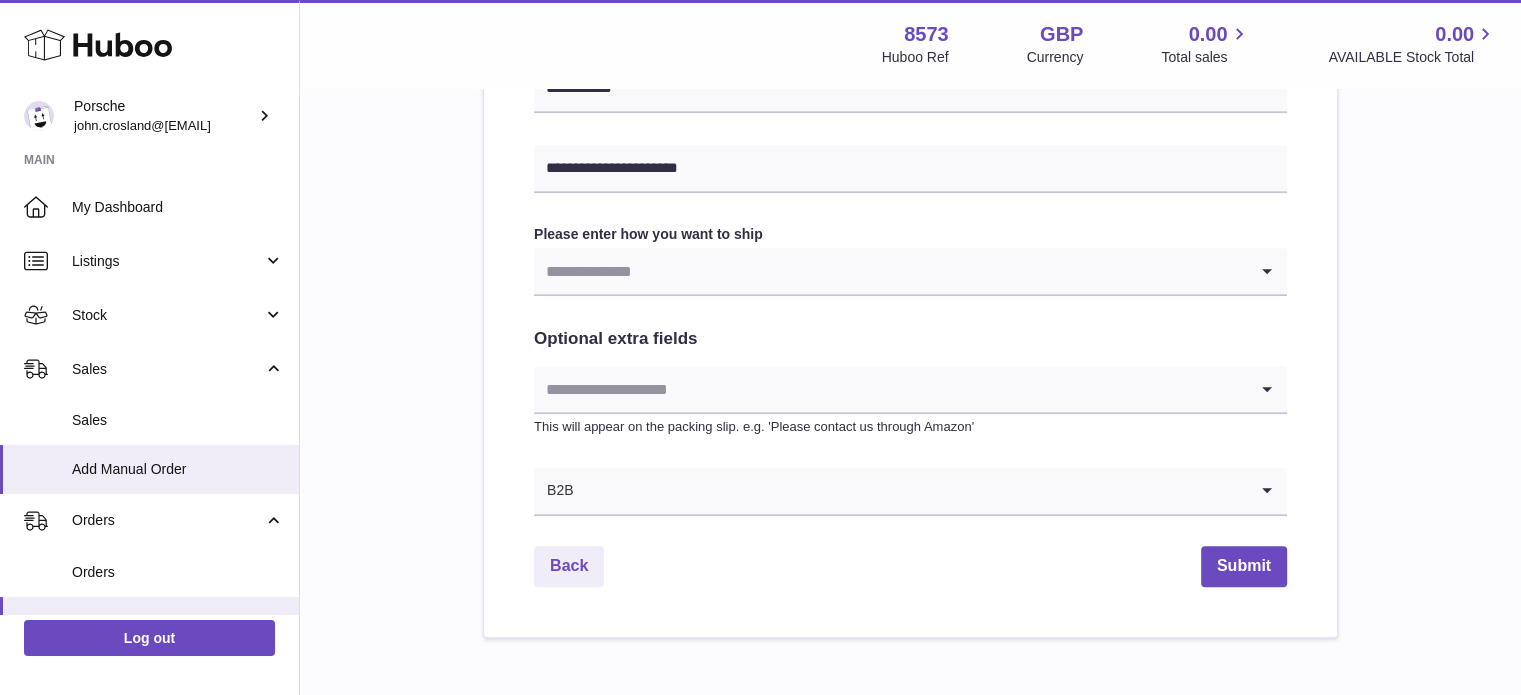 click 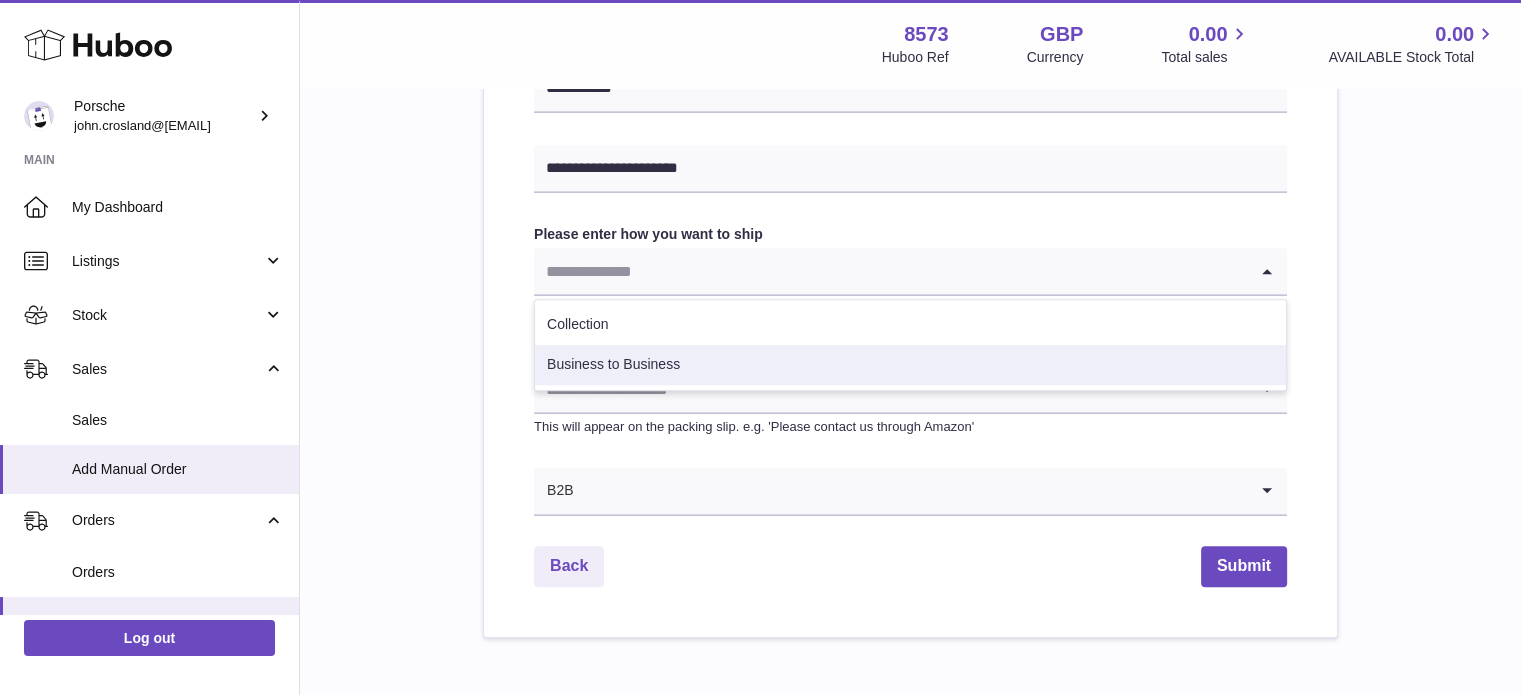 click on "Business to Business" at bounding box center (910, 365) 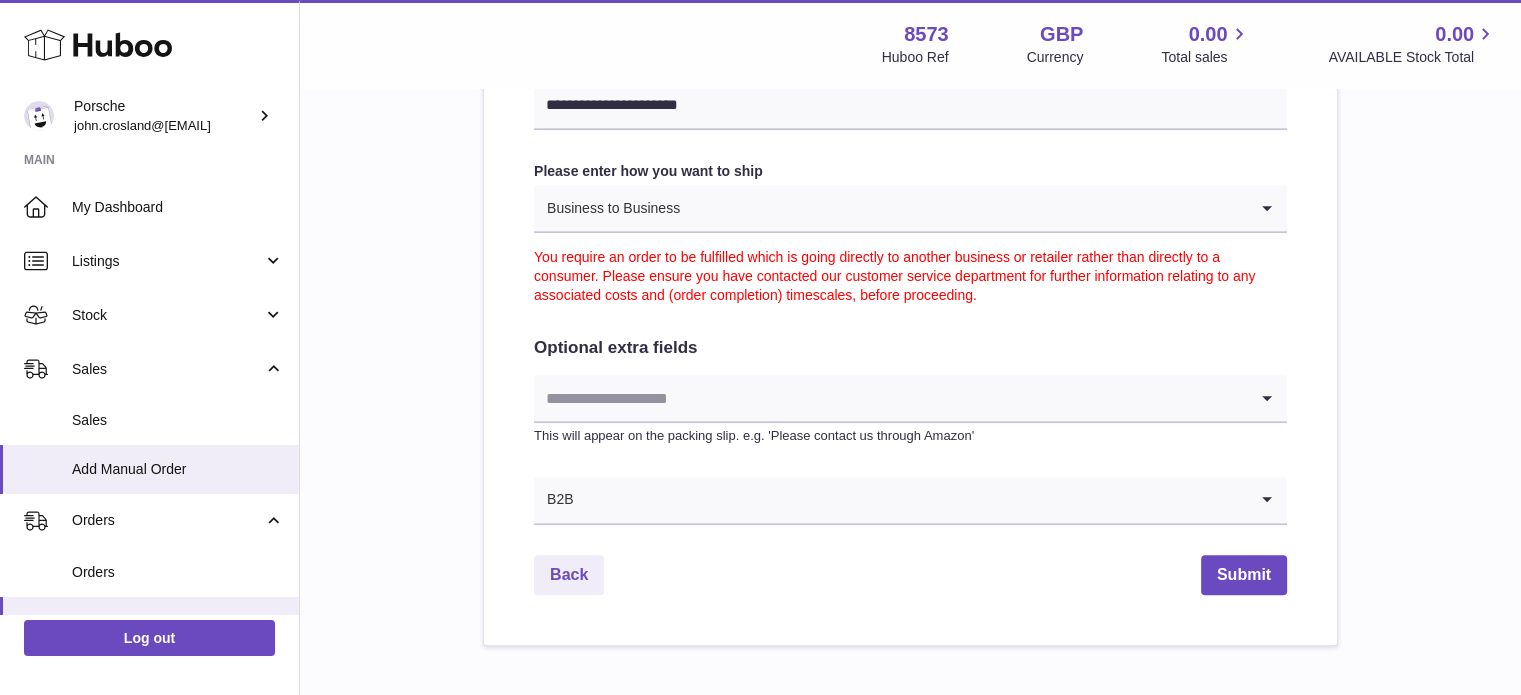 scroll, scrollTop: 1186, scrollLeft: 0, axis: vertical 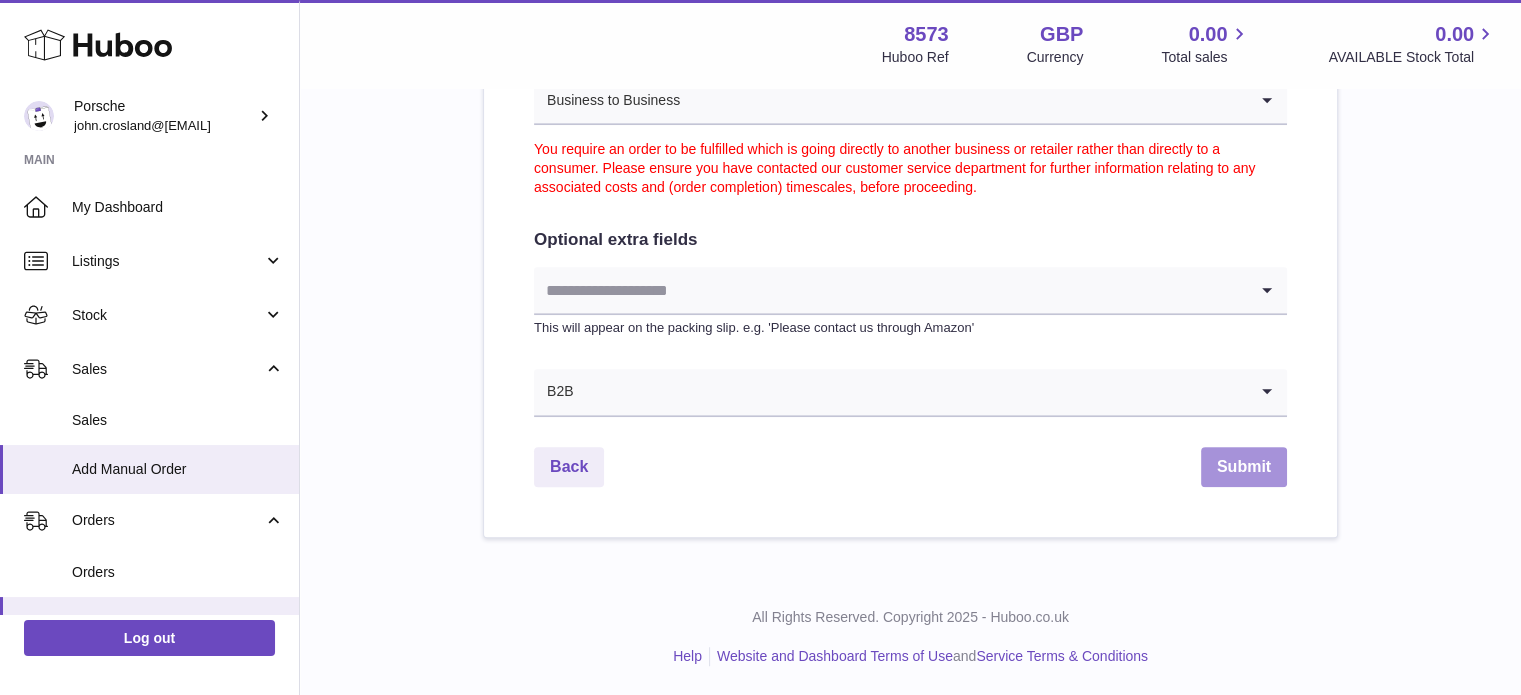 click on "Submit" at bounding box center (1244, 467) 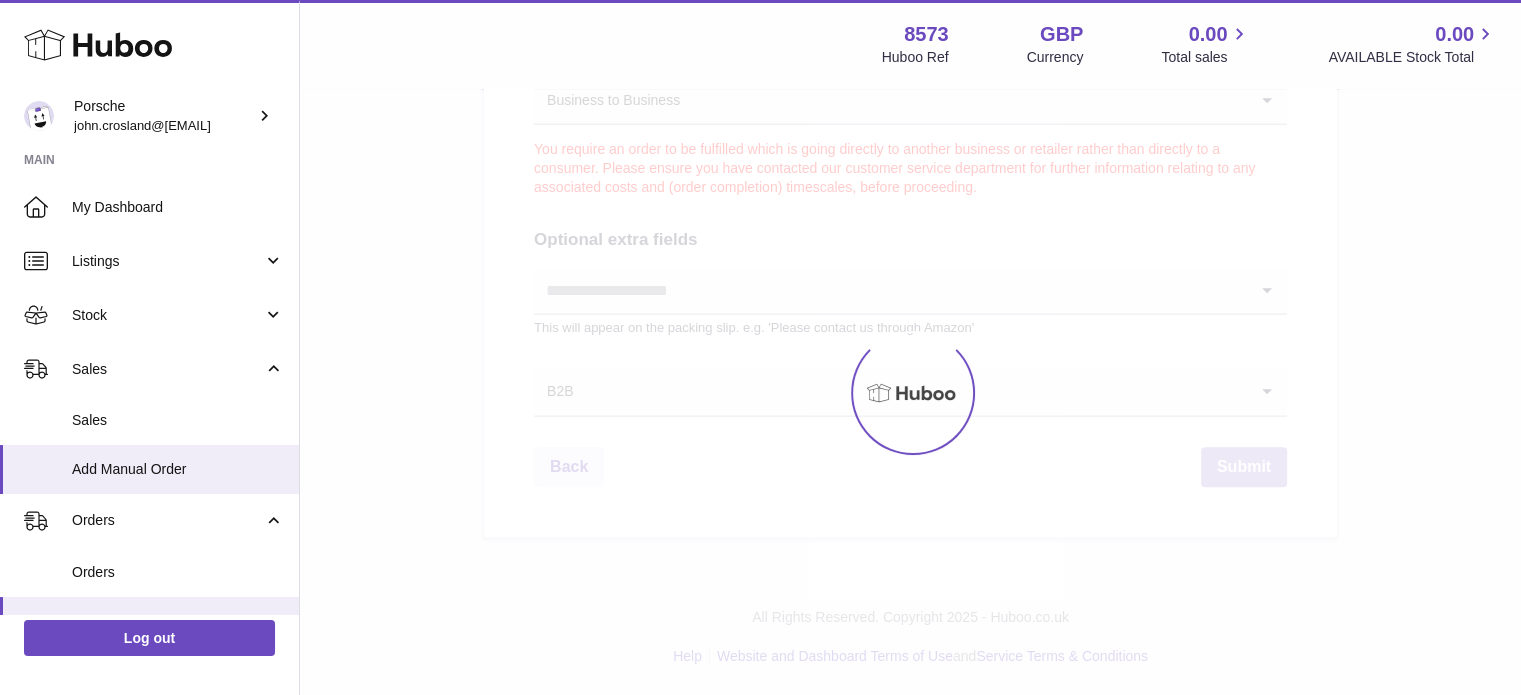scroll, scrollTop: 0, scrollLeft: 0, axis: both 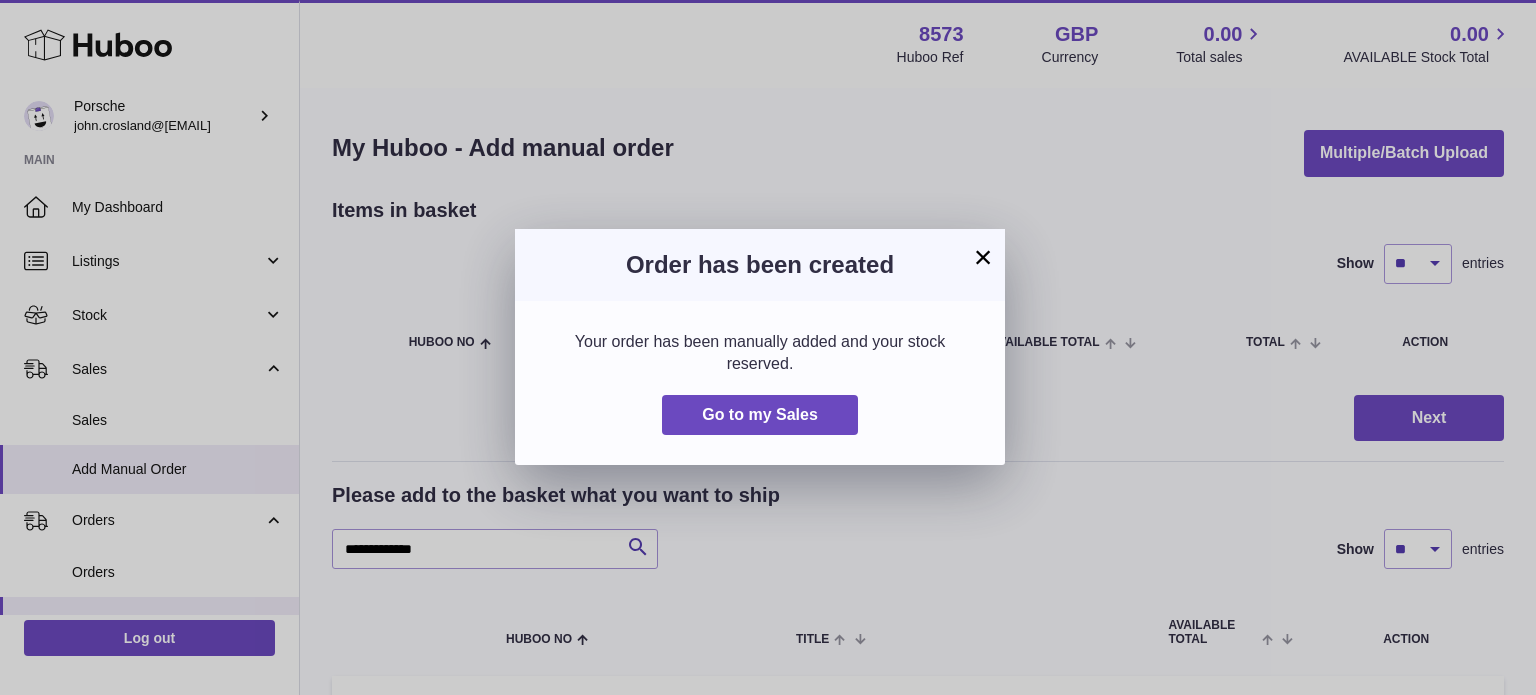 click on "×" at bounding box center [983, 257] 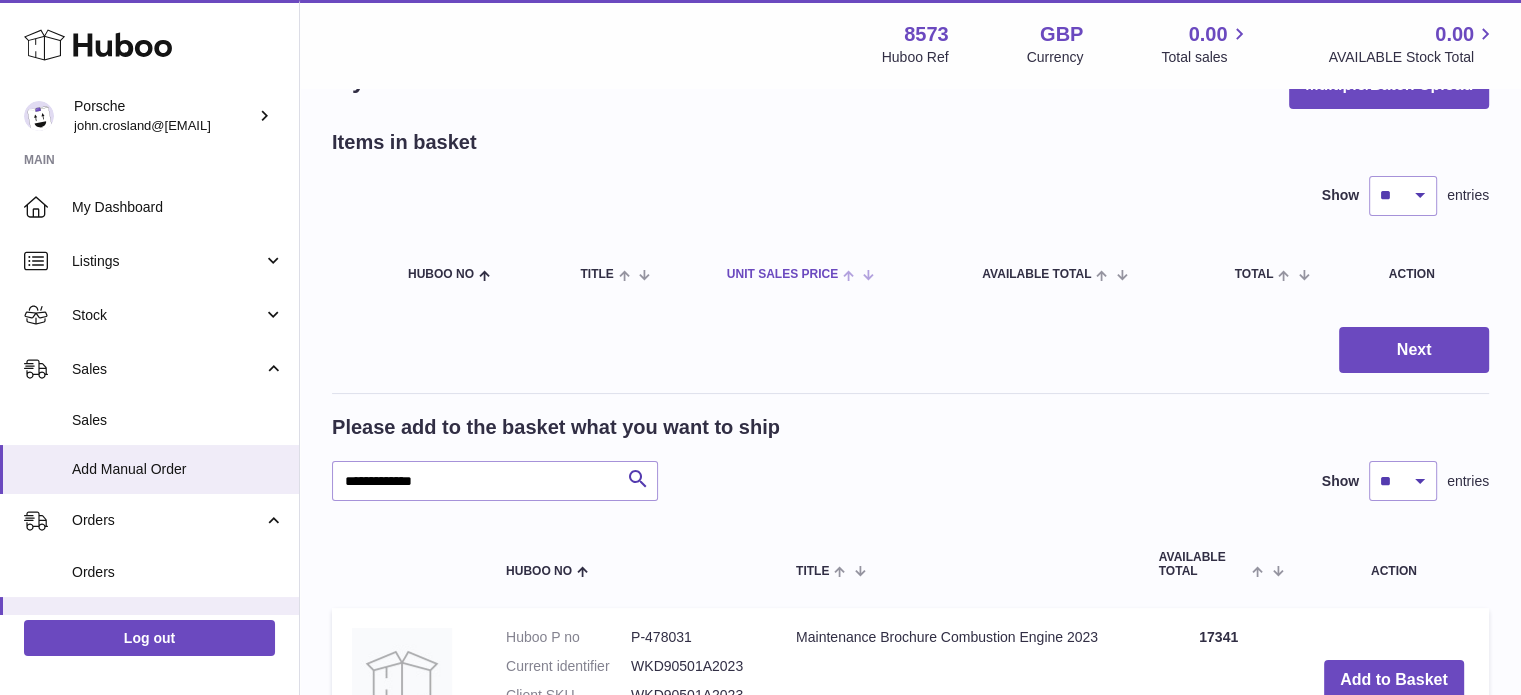 scroll, scrollTop: 100, scrollLeft: 0, axis: vertical 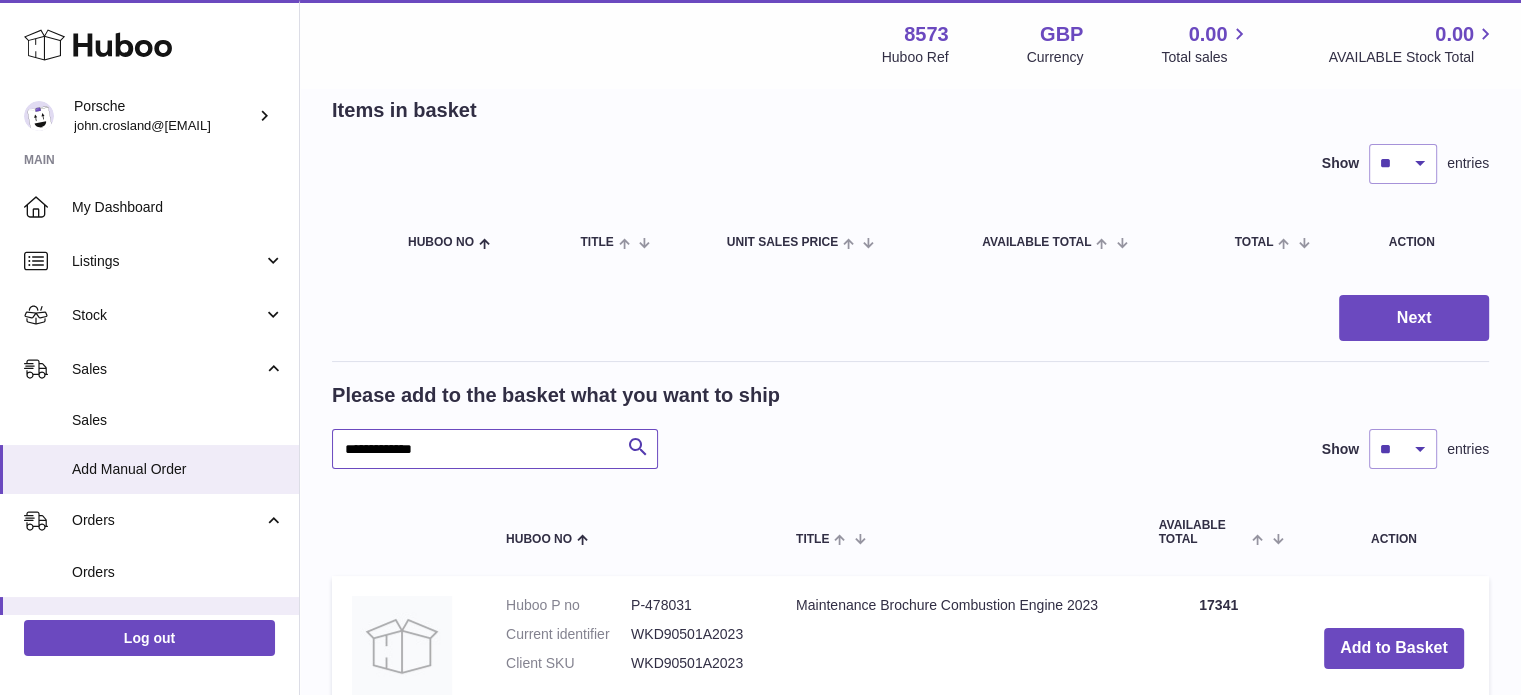 click on "**********" at bounding box center (495, 449) 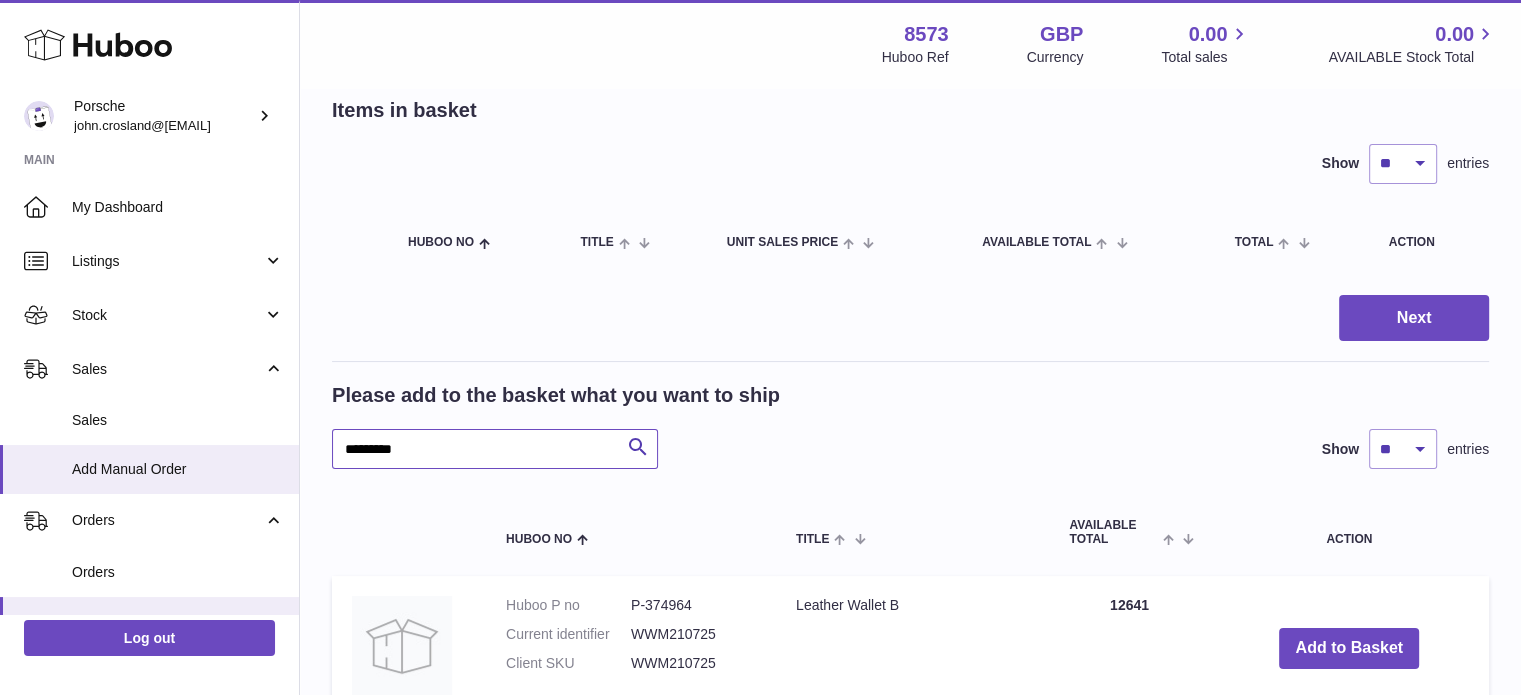scroll, scrollTop: 200, scrollLeft: 0, axis: vertical 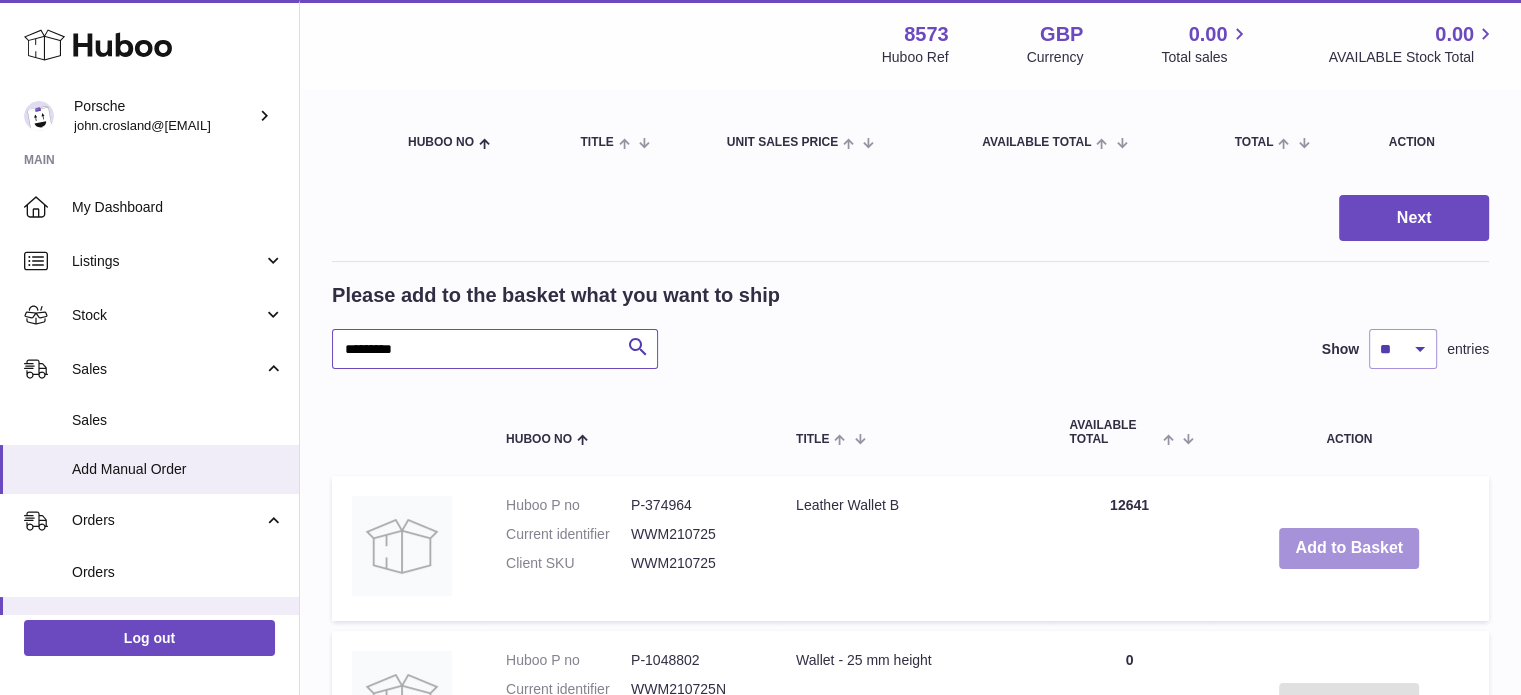 type on "*********" 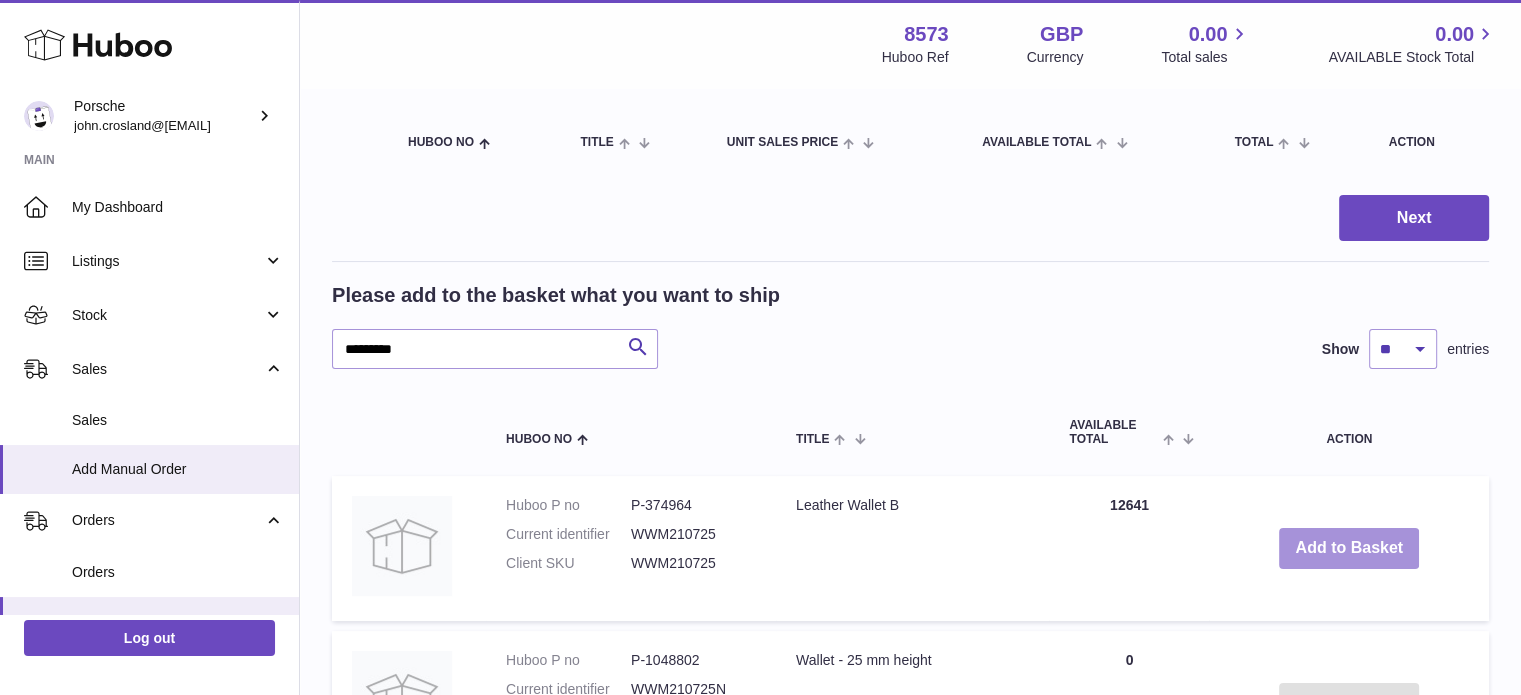 click on "Add to Basket" at bounding box center [1349, 548] 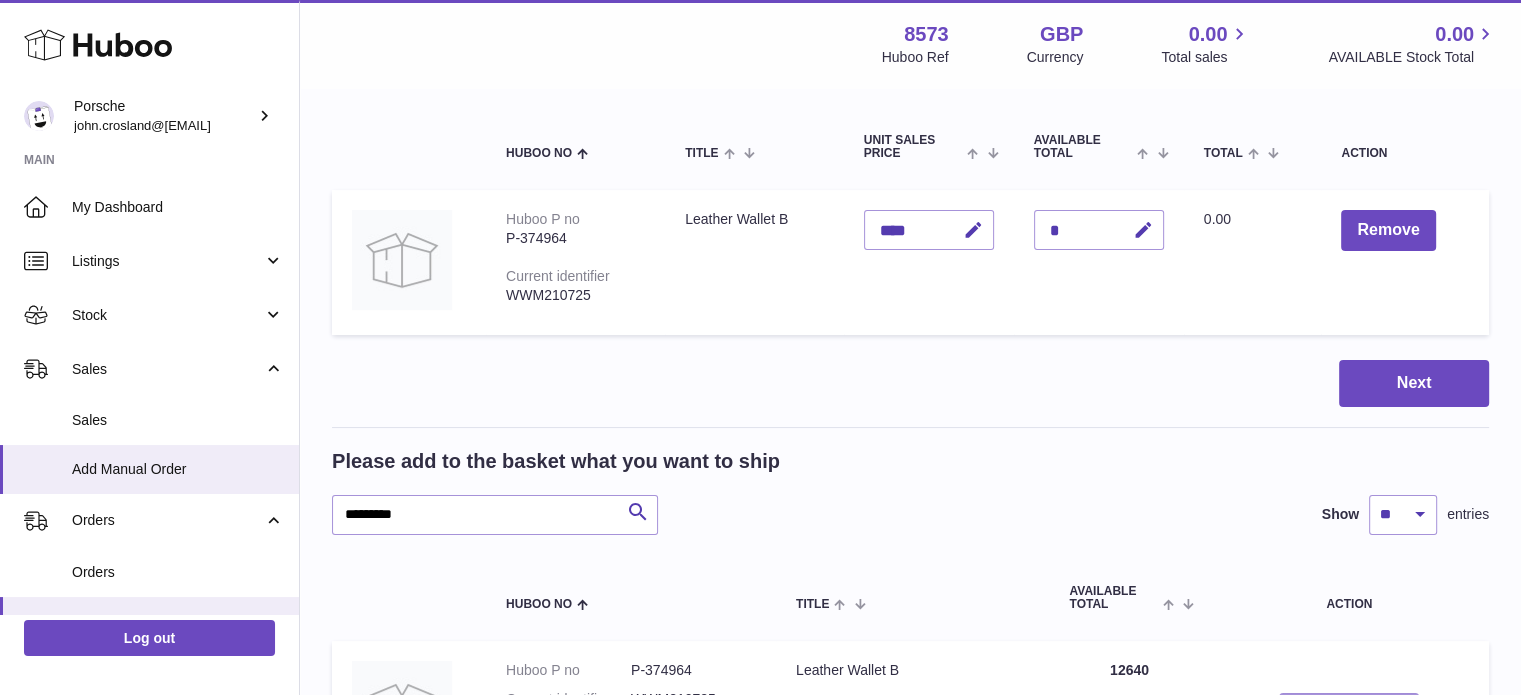 type 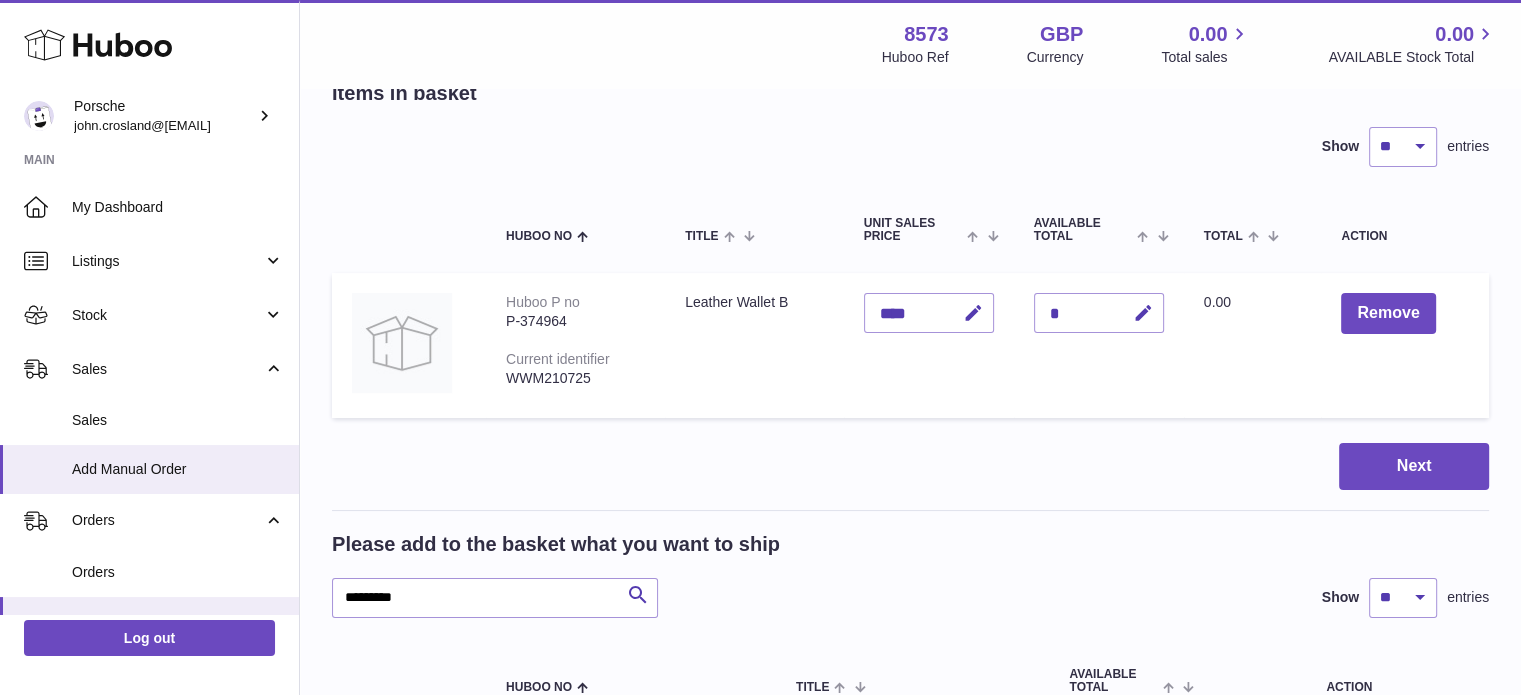 scroll, scrollTop: 0, scrollLeft: 0, axis: both 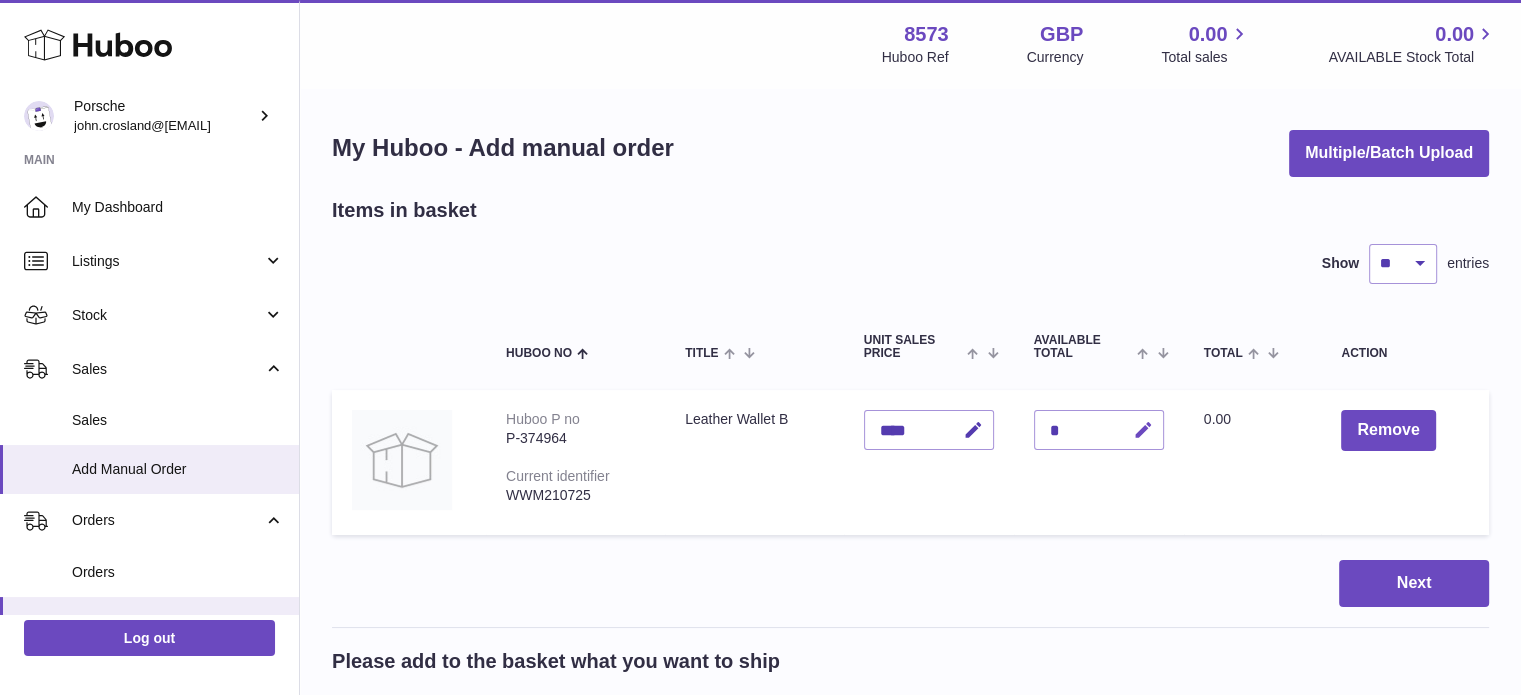click at bounding box center [1143, 430] 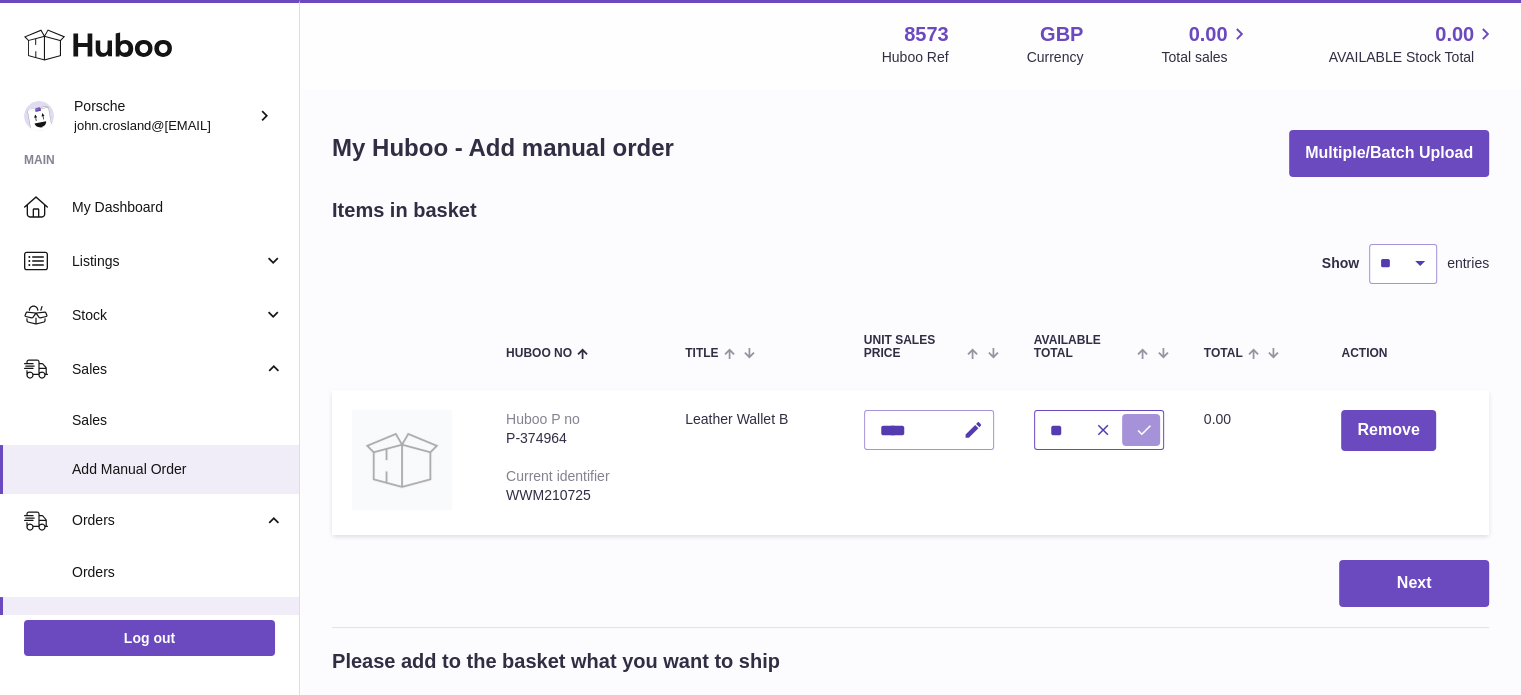 type on "**" 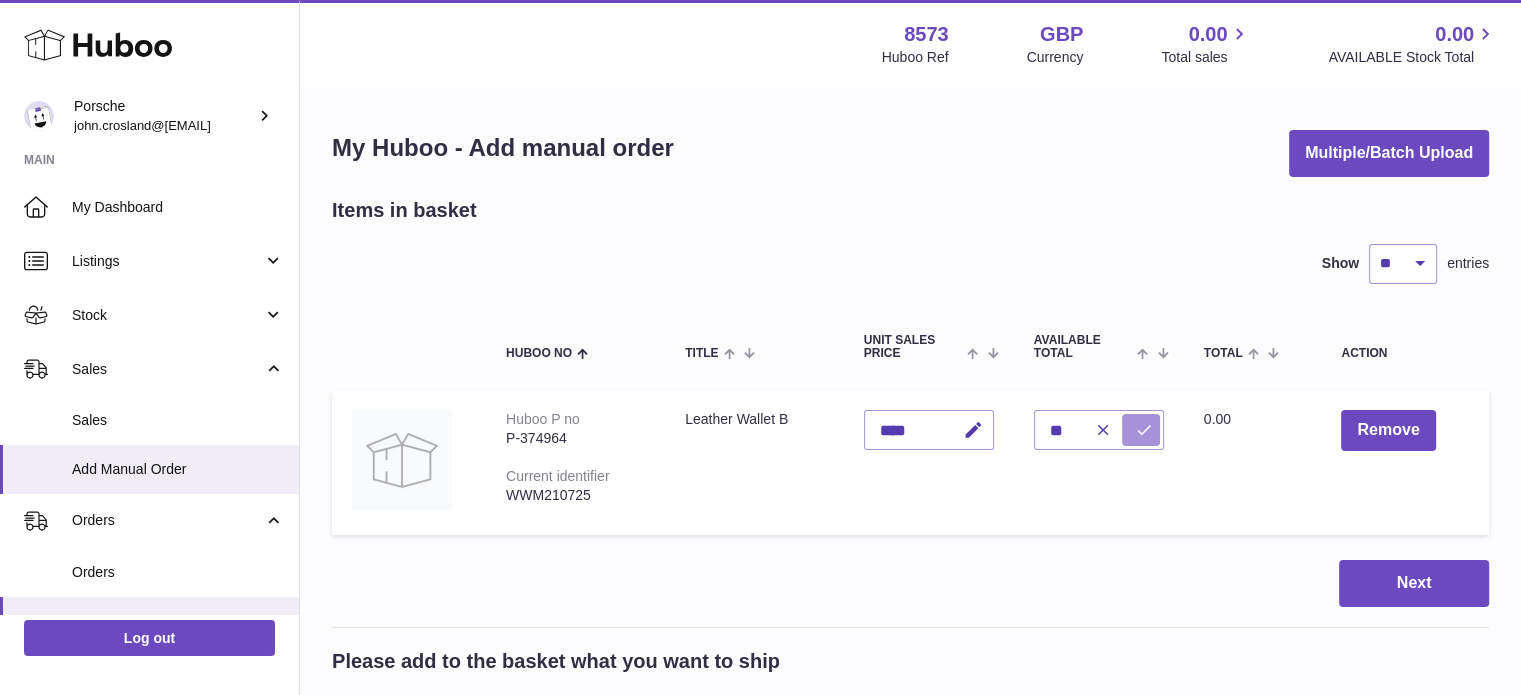 click at bounding box center [1144, 430] 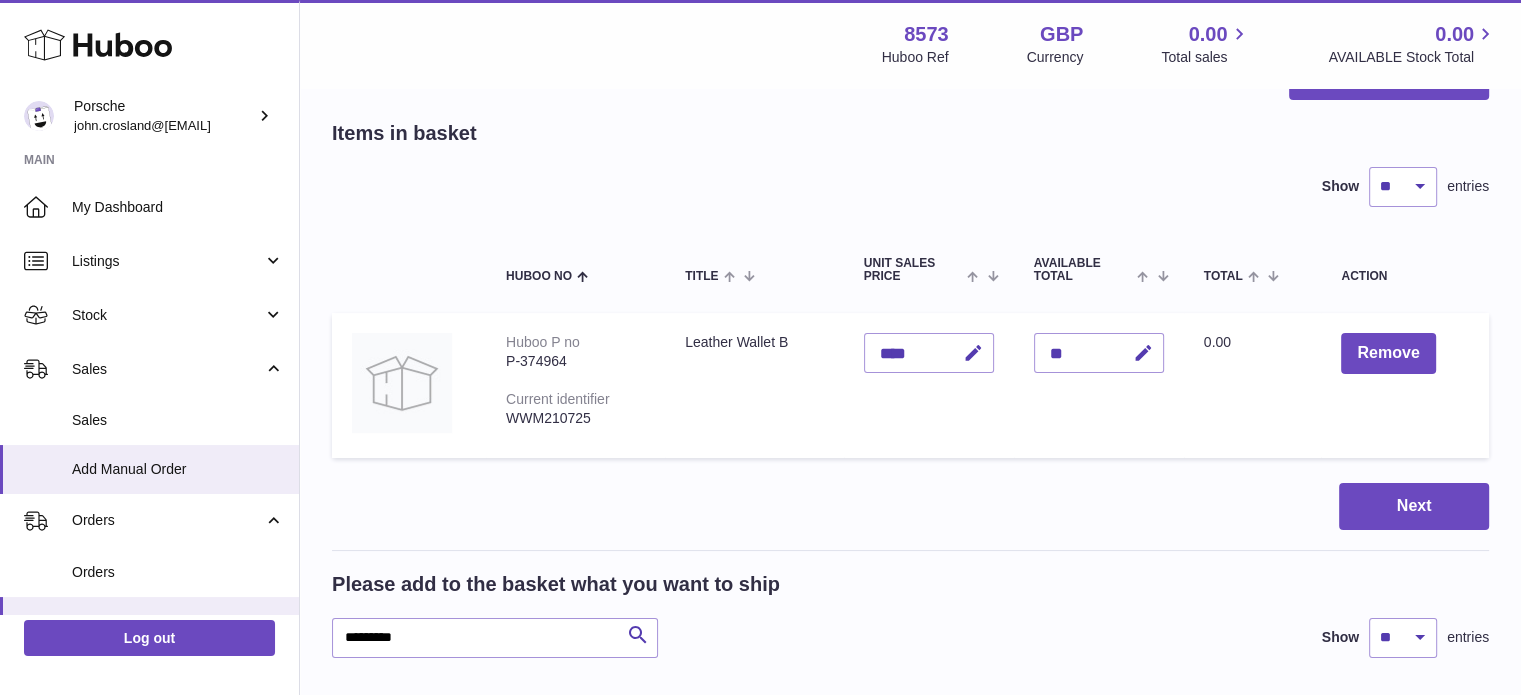scroll, scrollTop: 200, scrollLeft: 0, axis: vertical 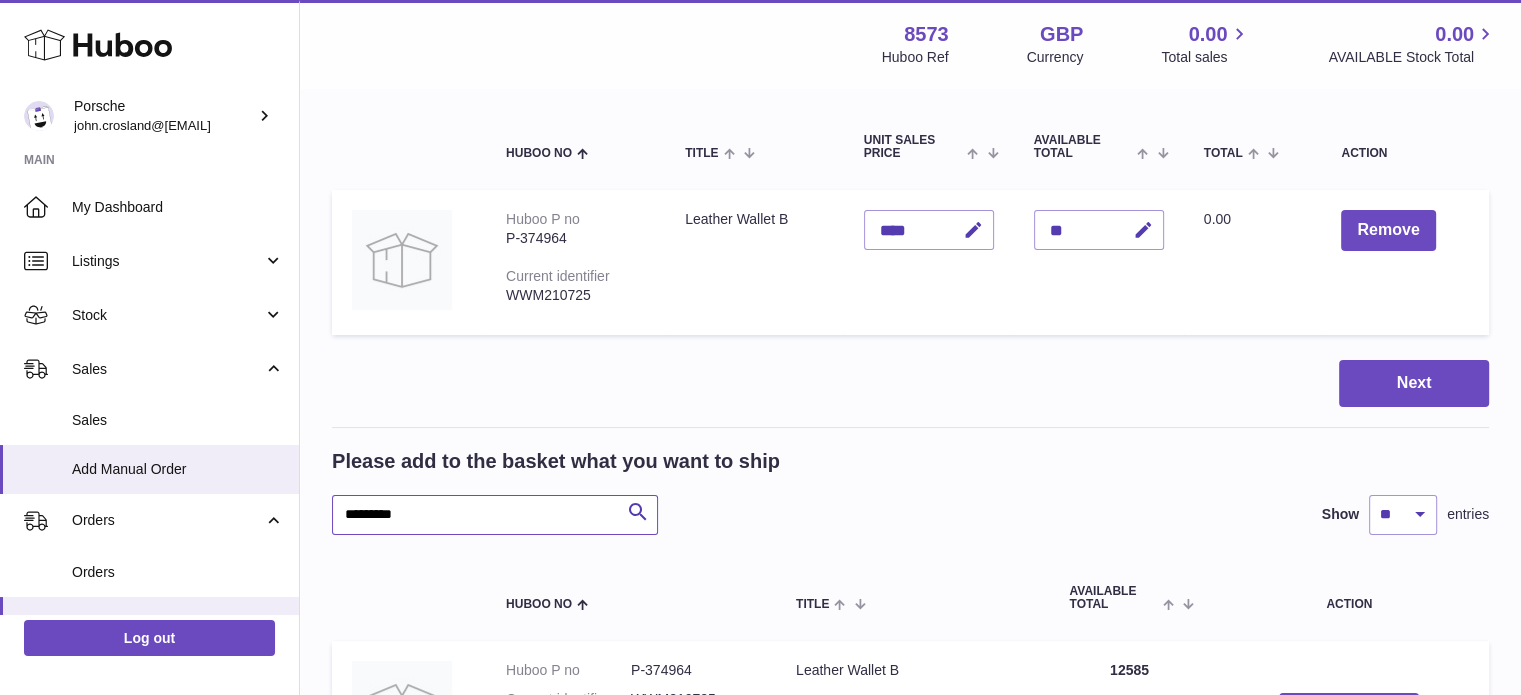 drag, startPoint x: 495, startPoint y: 507, endPoint x: 302, endPoint y: 507, distance: 193 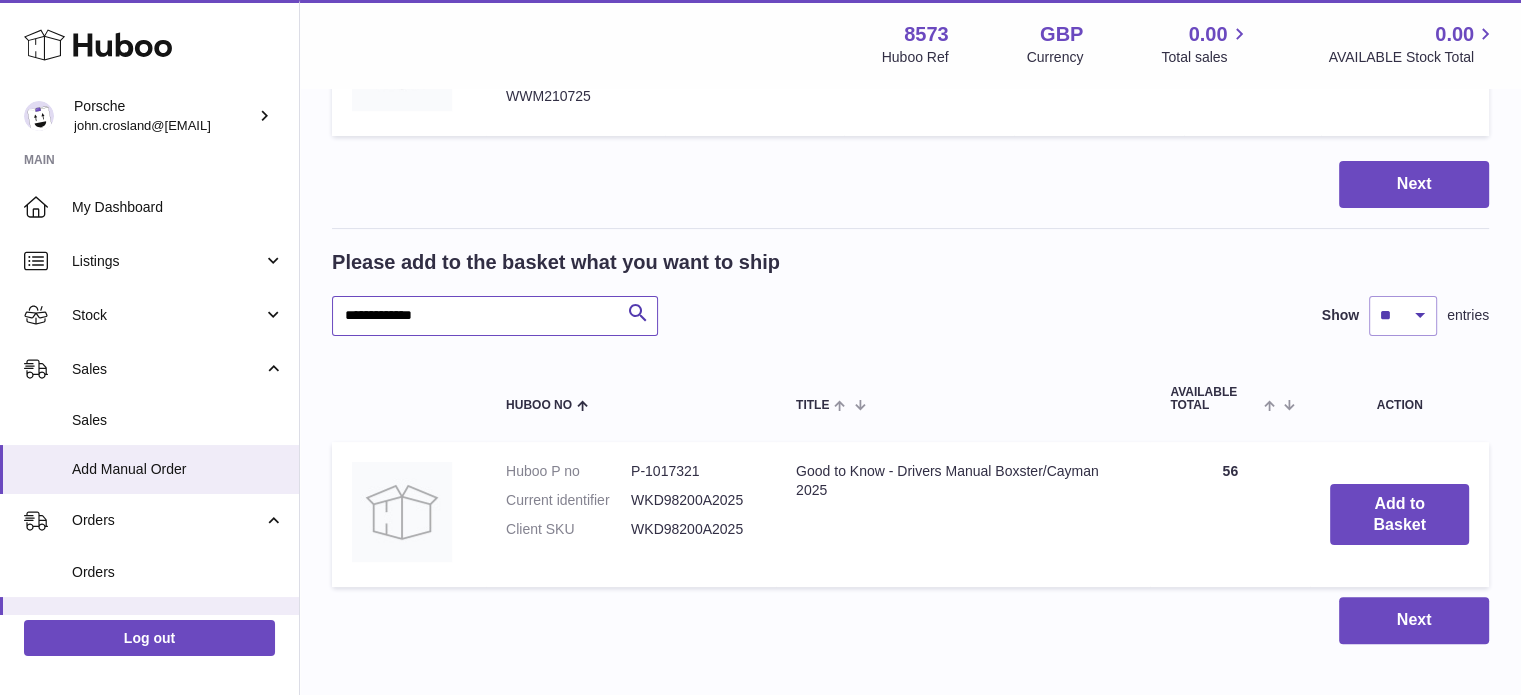 scroll, scrollTop: 400, scrollLeft: 0, axis: vertical 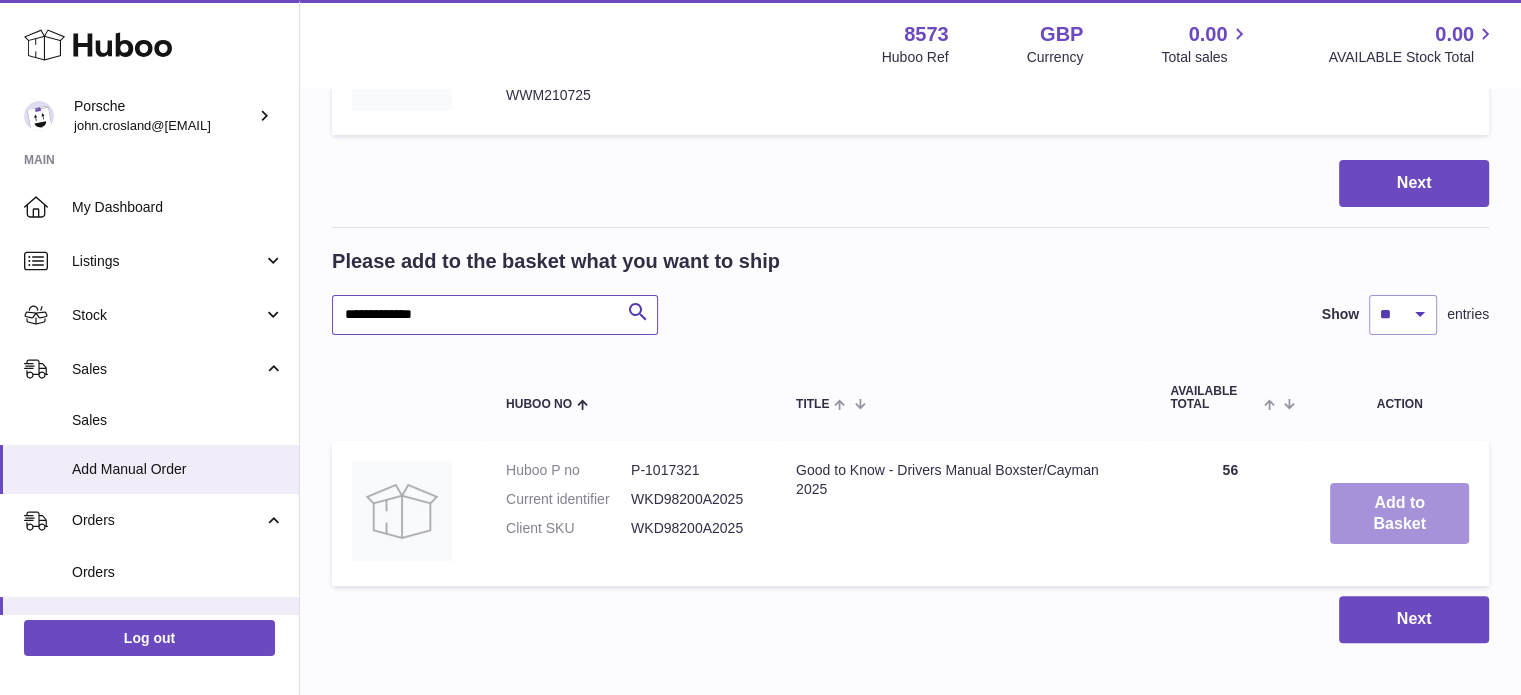 type on "**********" 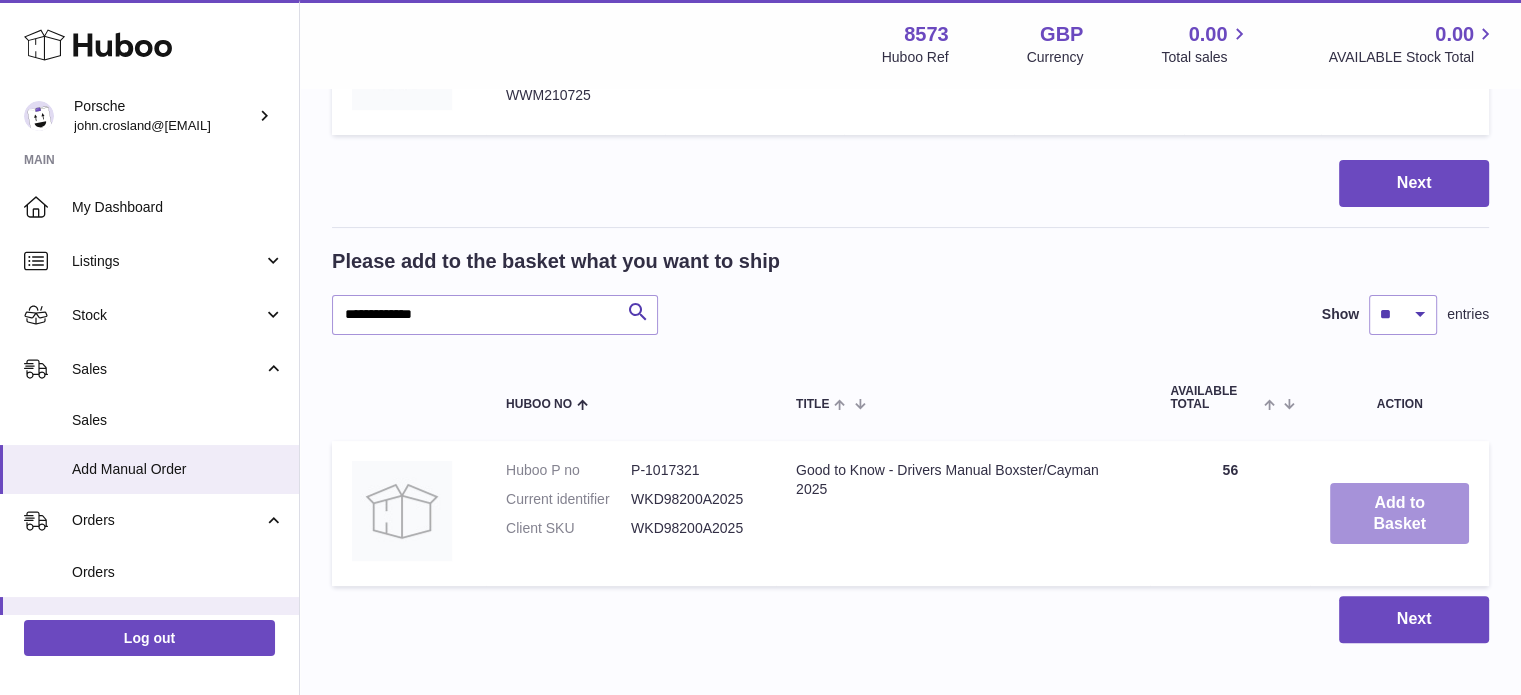 click on "Add to Basket" at bounding box center (1399, 514) 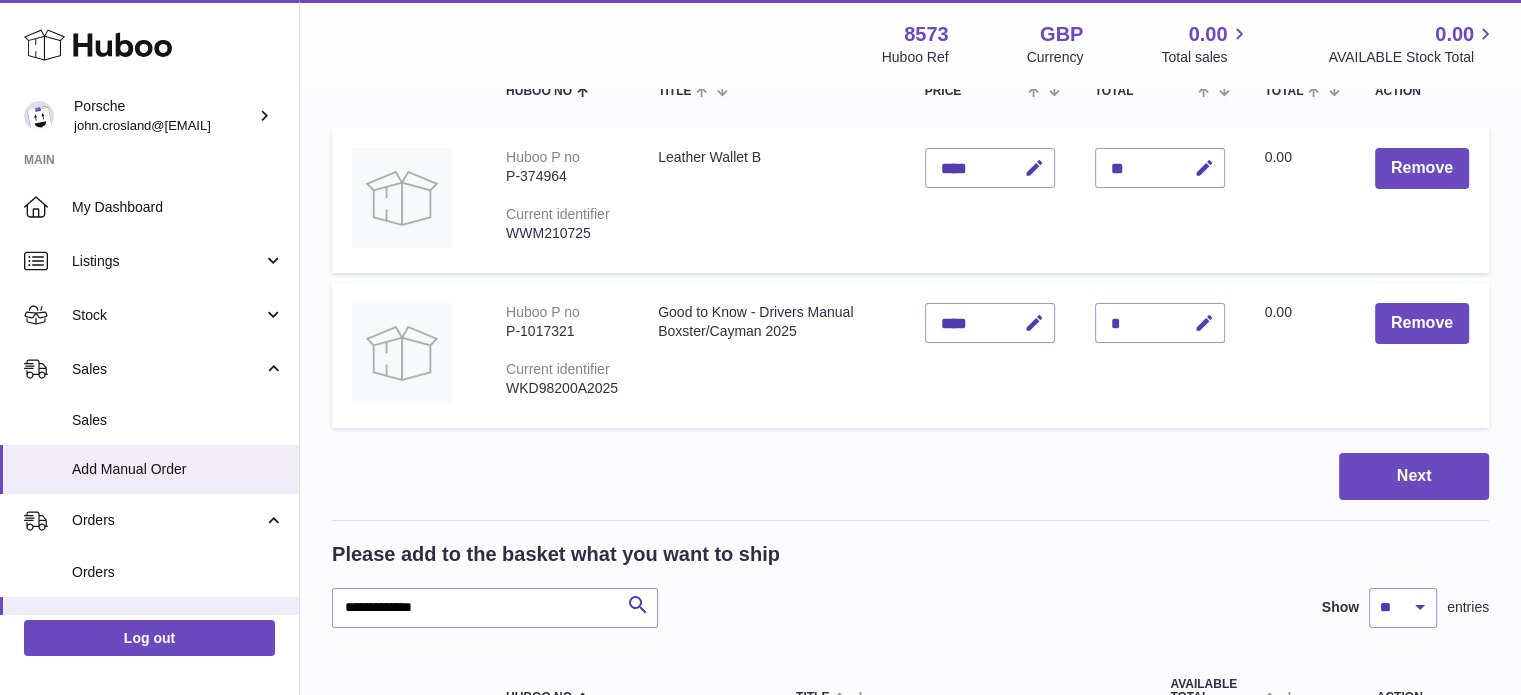 scroll, scrollTop: 0, scrollLeft: 0, axis: both 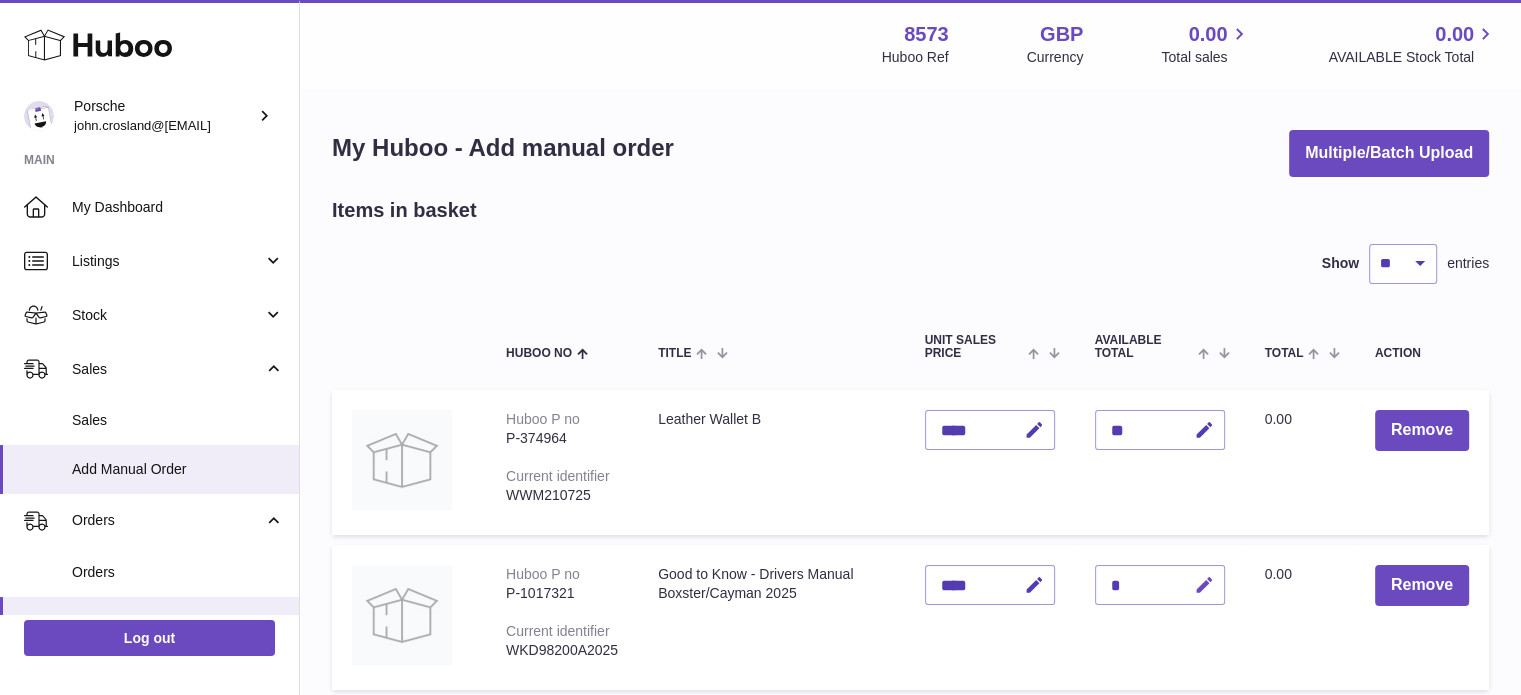 click at bounding box center (1204, 585) 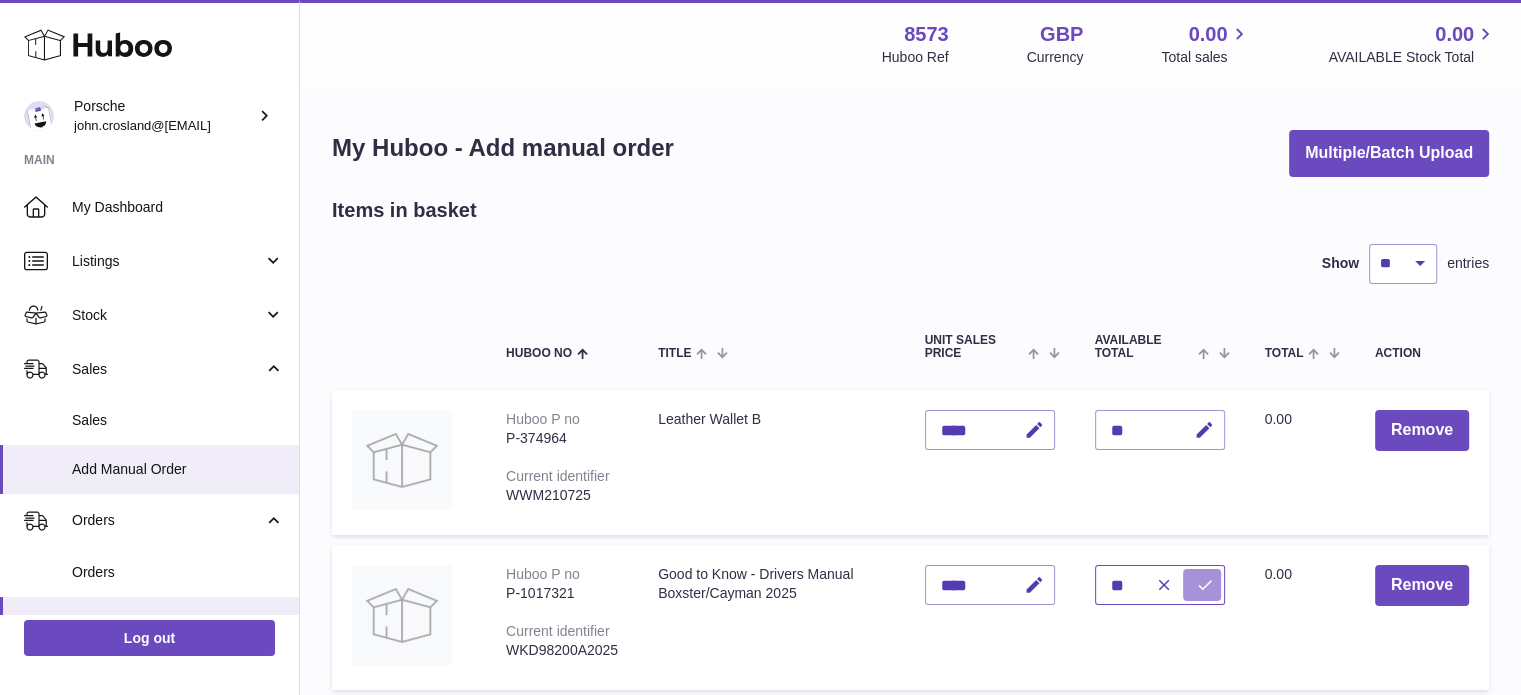 type on "**" 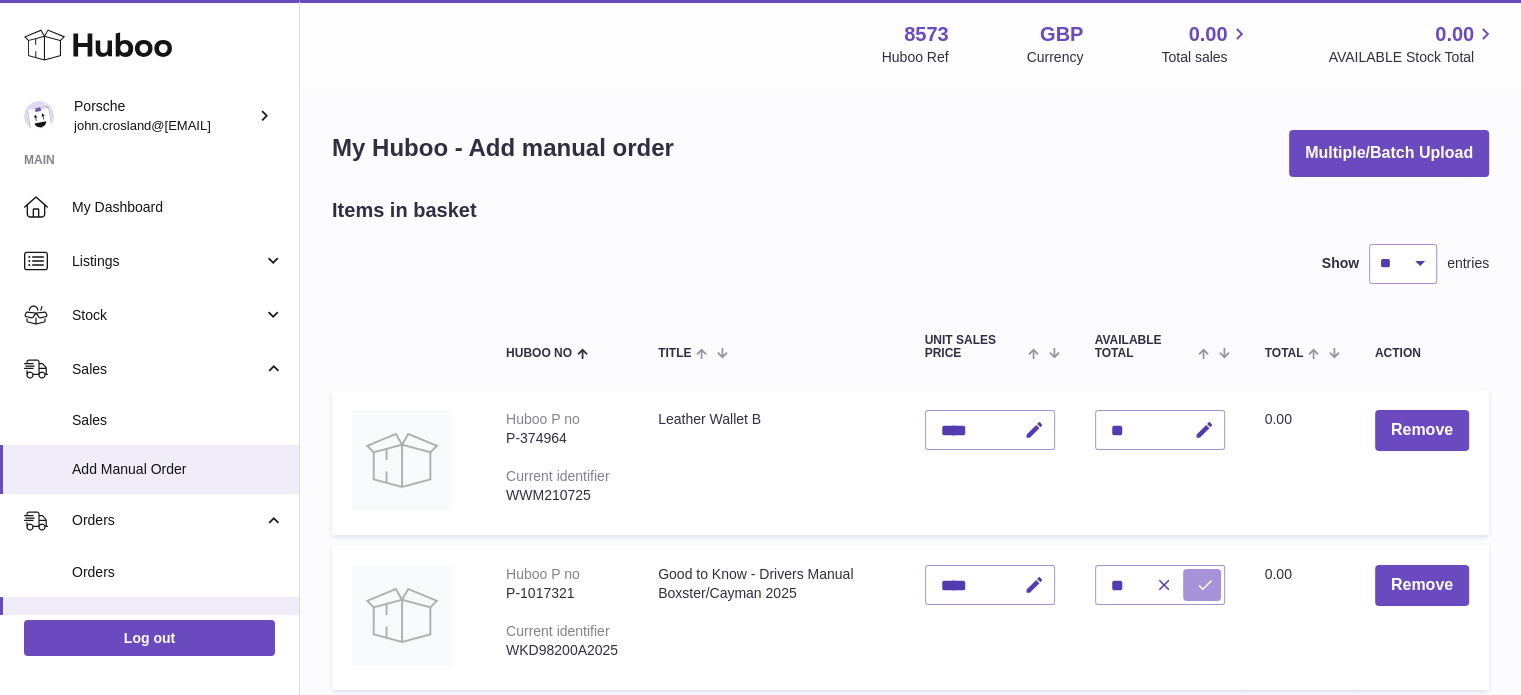 click at bounding box center (1205, 585) 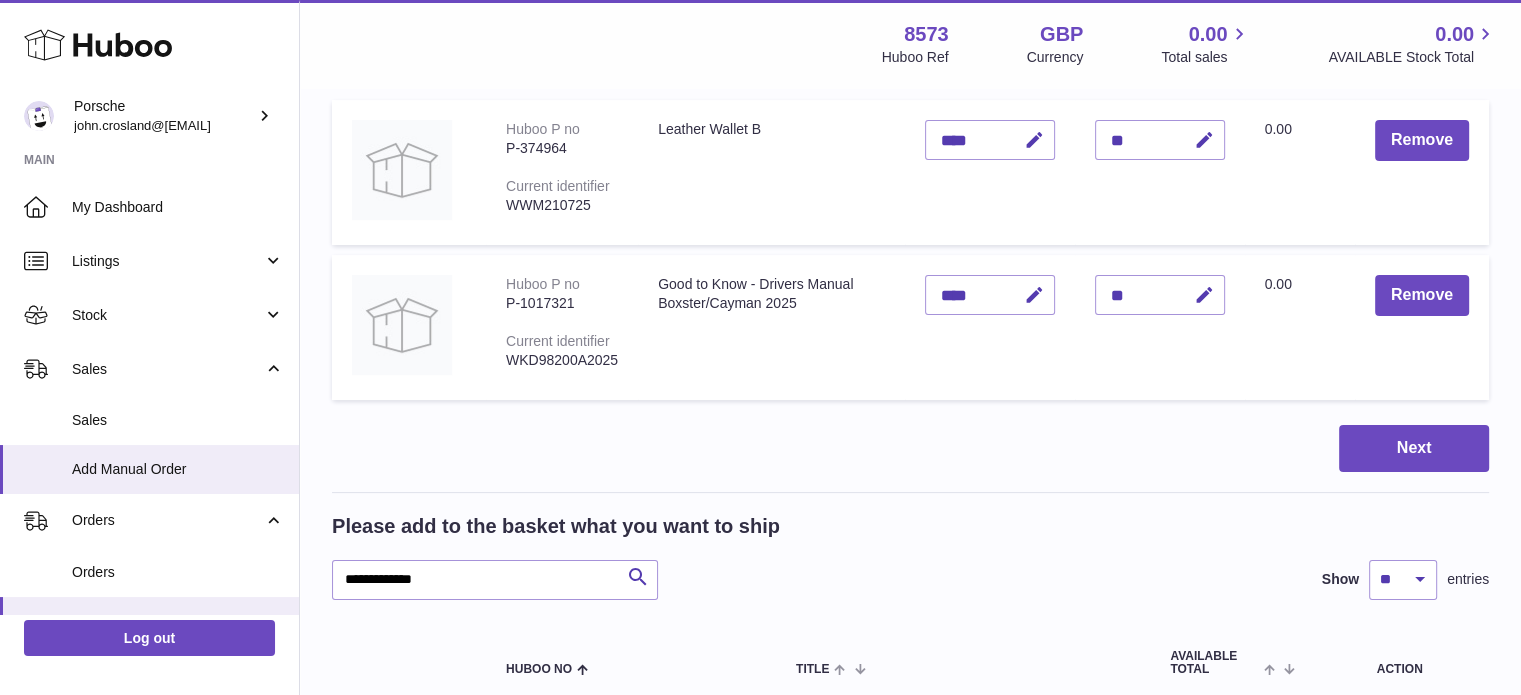 scroll, scrollTop: 300, scrollLeft: 0, axis: vertical 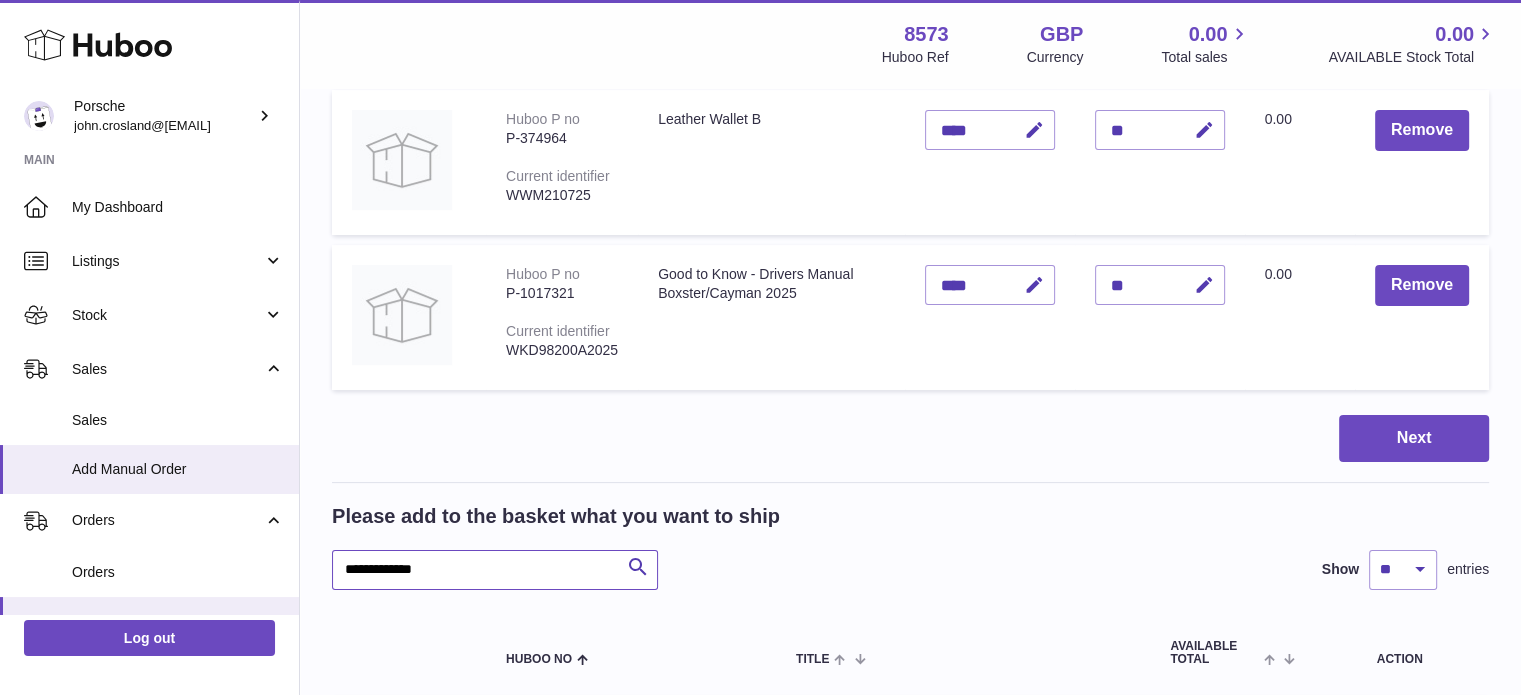 drag, startPoint x: 482, startPoint y: 573, endPoint x: 307, endPoint y: 564, distance: 175.23128 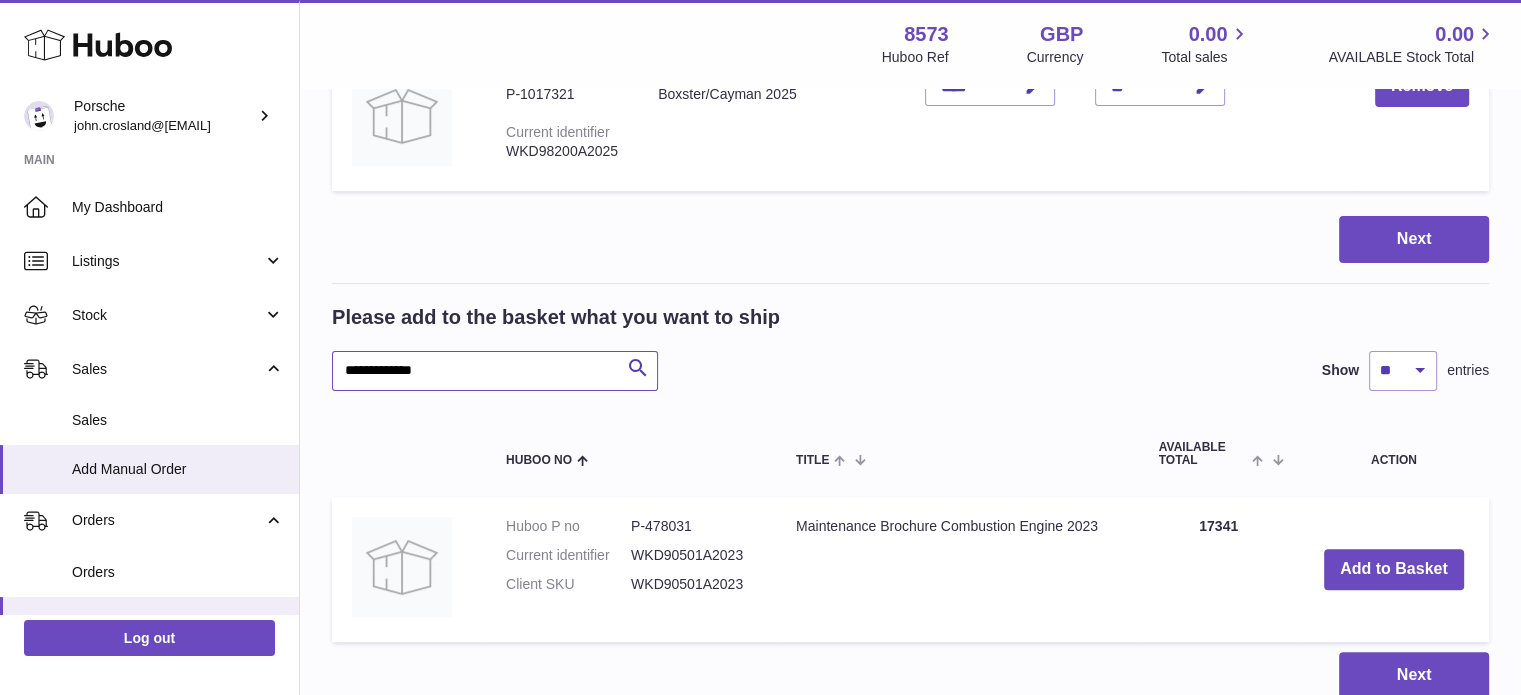 scroll, scrollTop: 500, scrollLeft: 0, axis: vertical 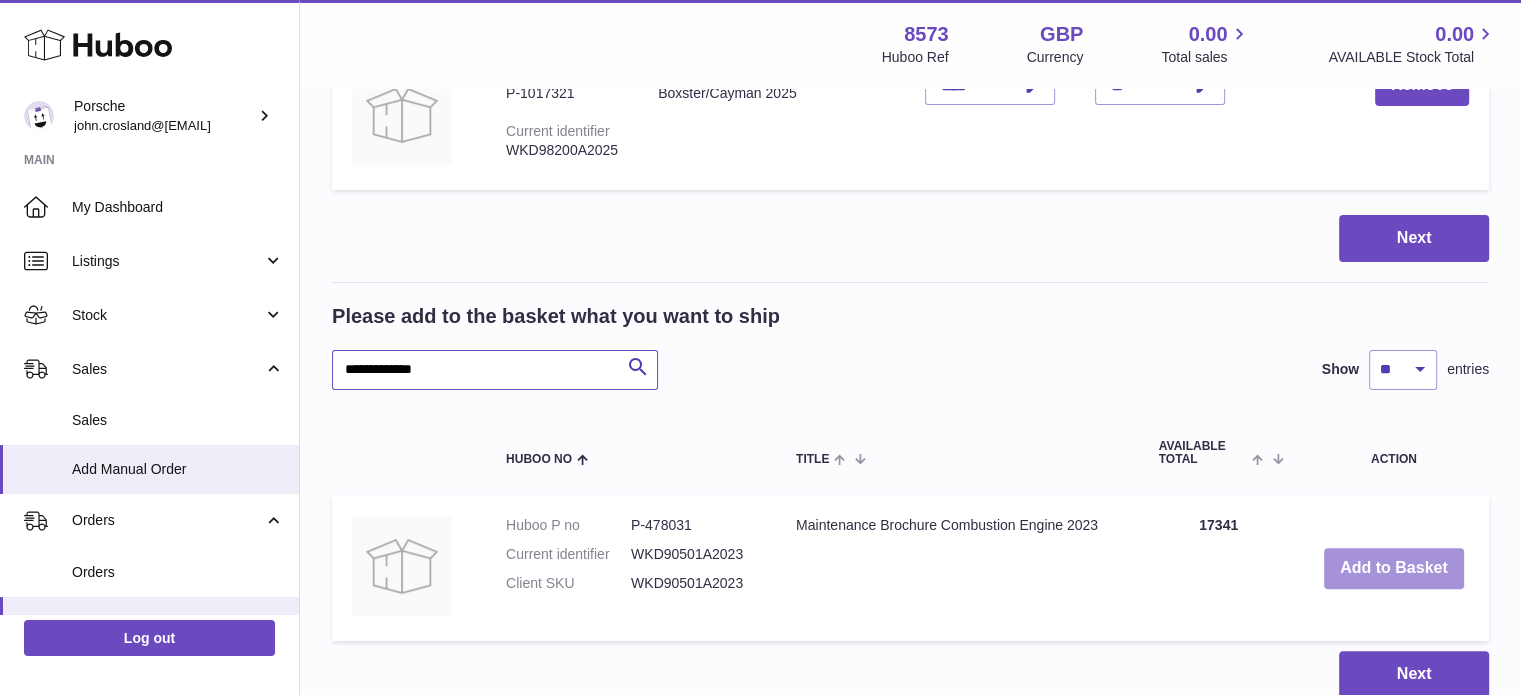 type on "**********" 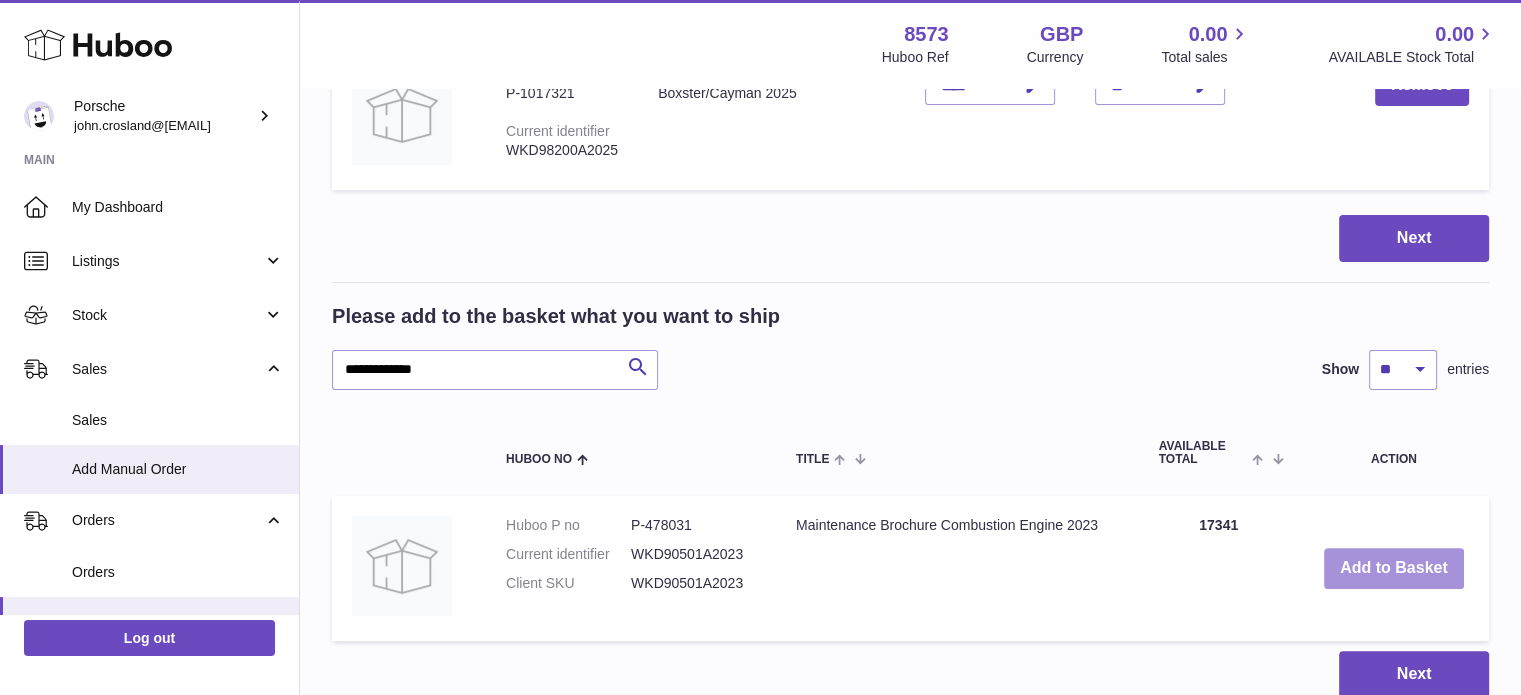 click on "Add to Basket" at bounding box center [1394, 568] 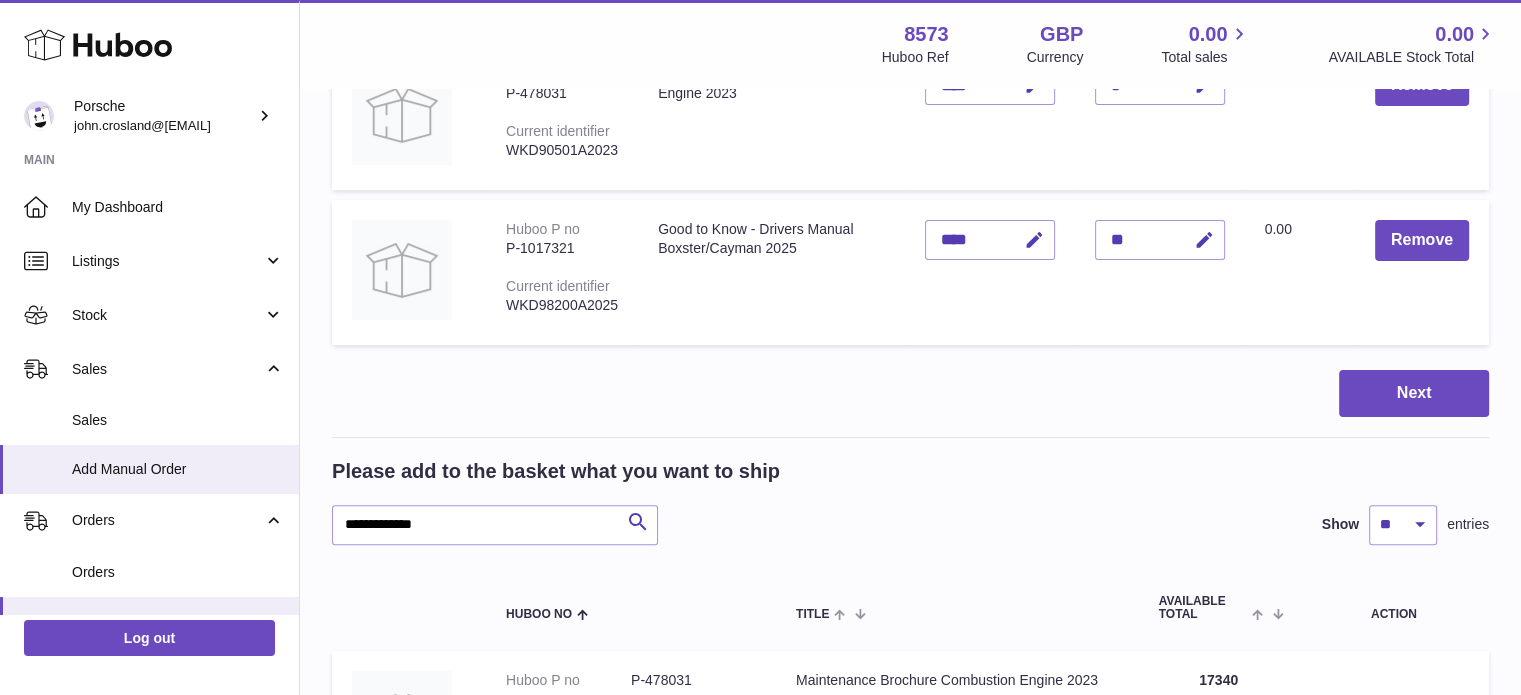 scroll, scrollTop: 300, scrollLeft: 0, axis: vertical 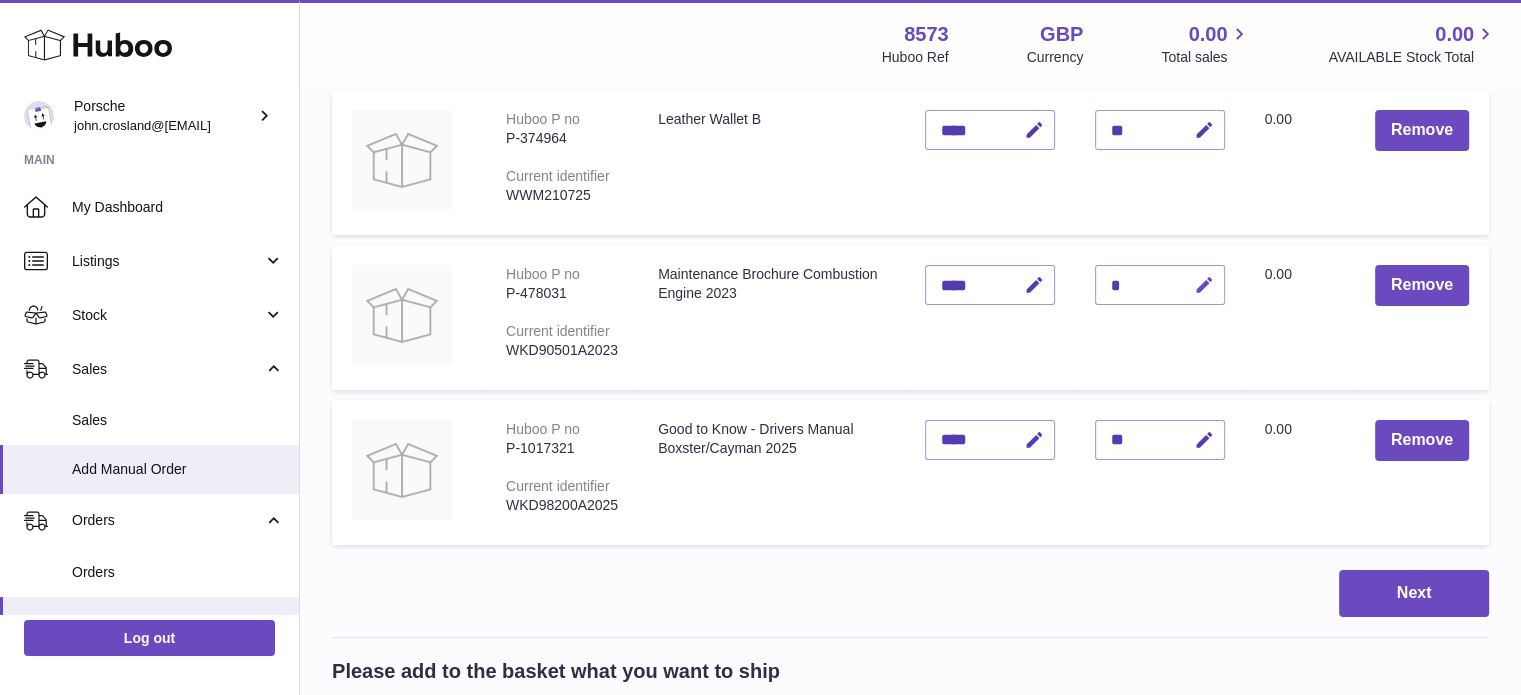 click at bounding box center (1204, 285) 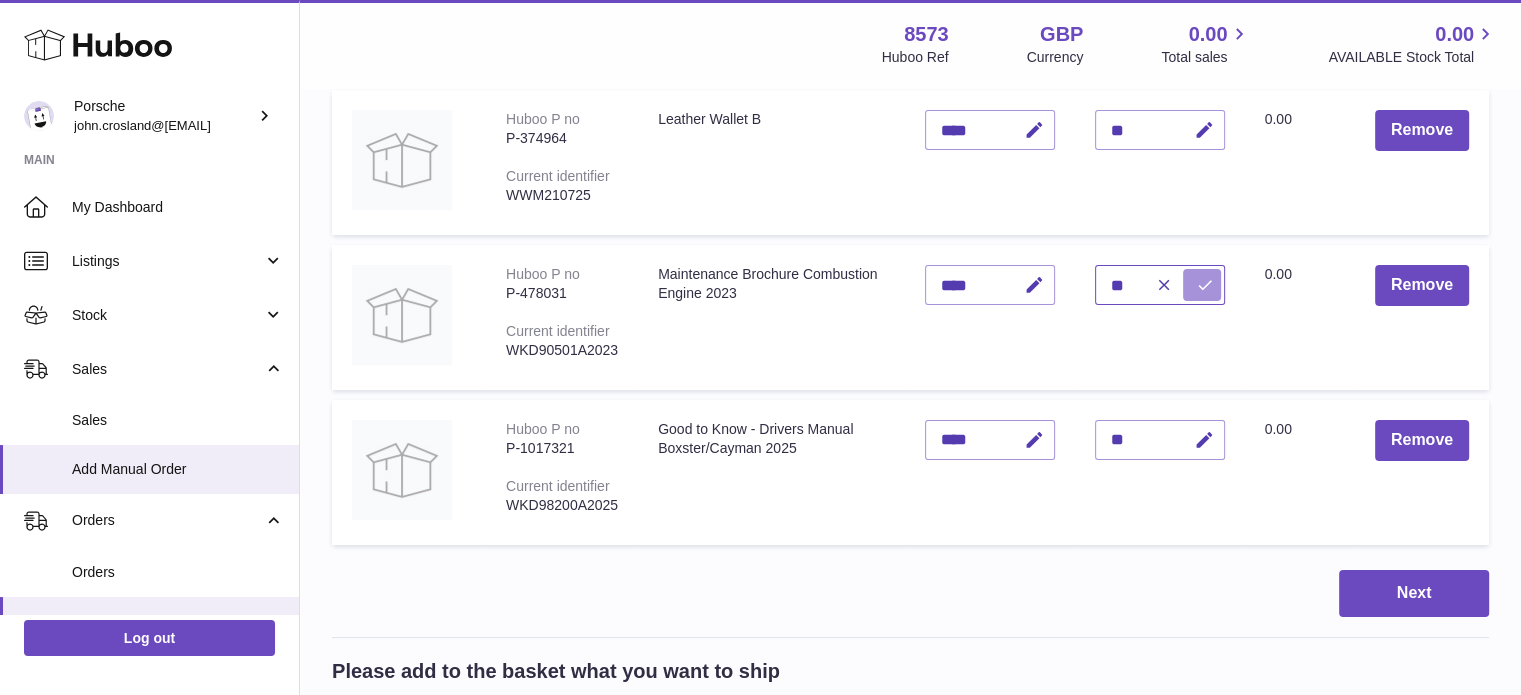 type on "**" 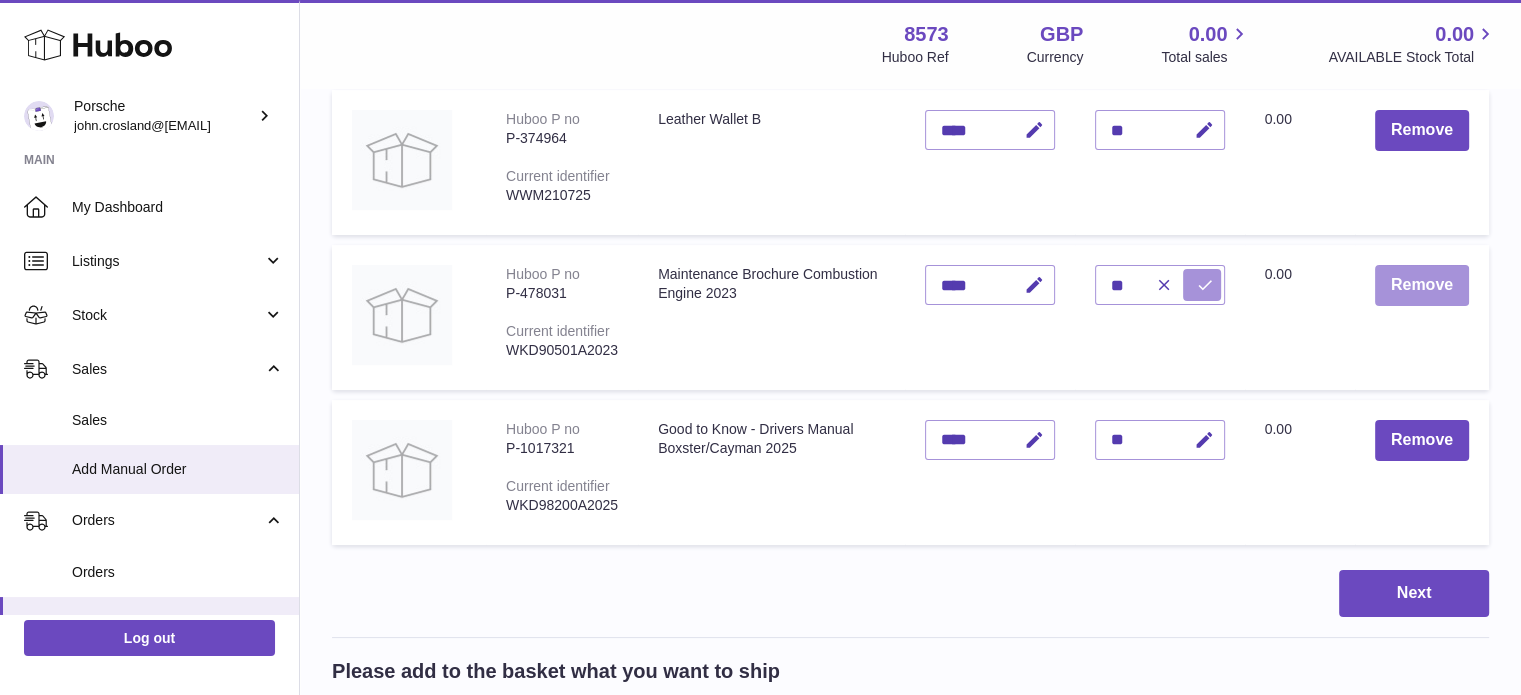 type 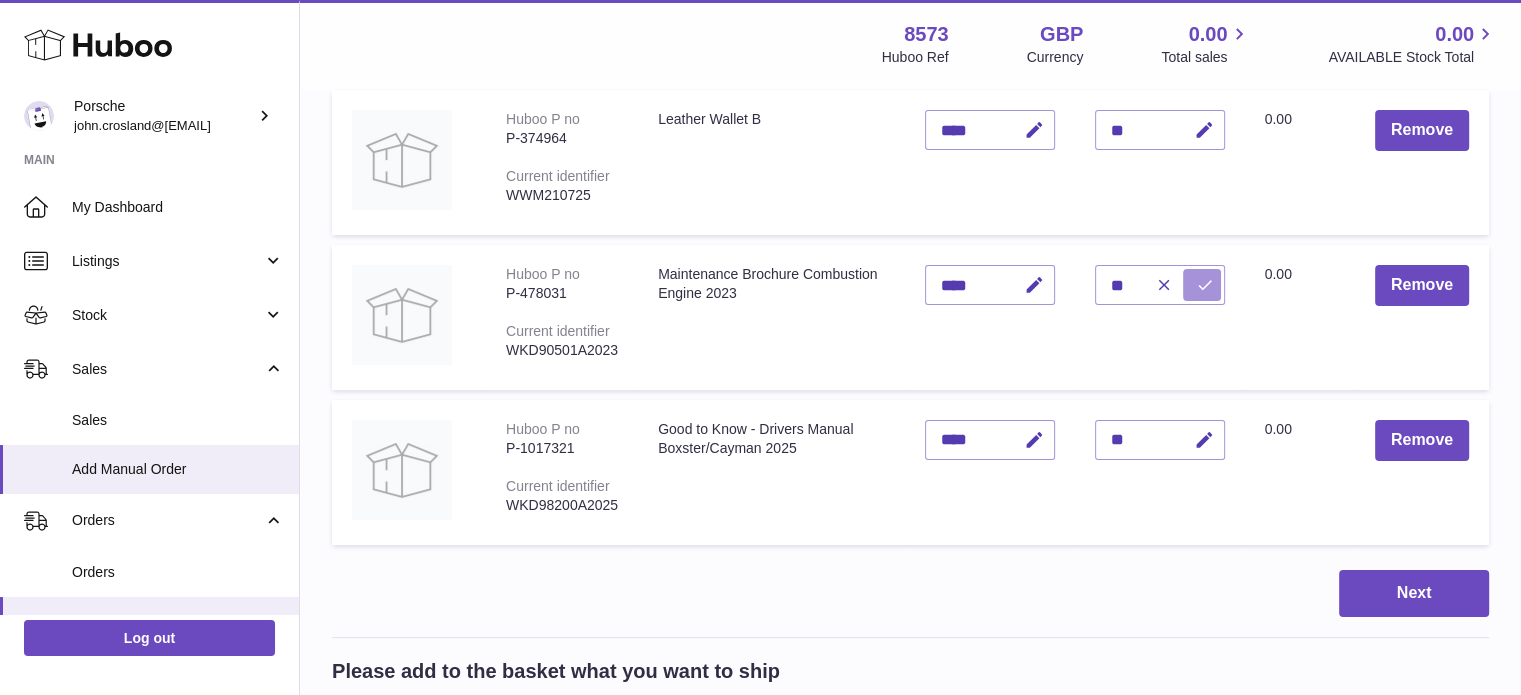 click at bounding box center (1205, 285) 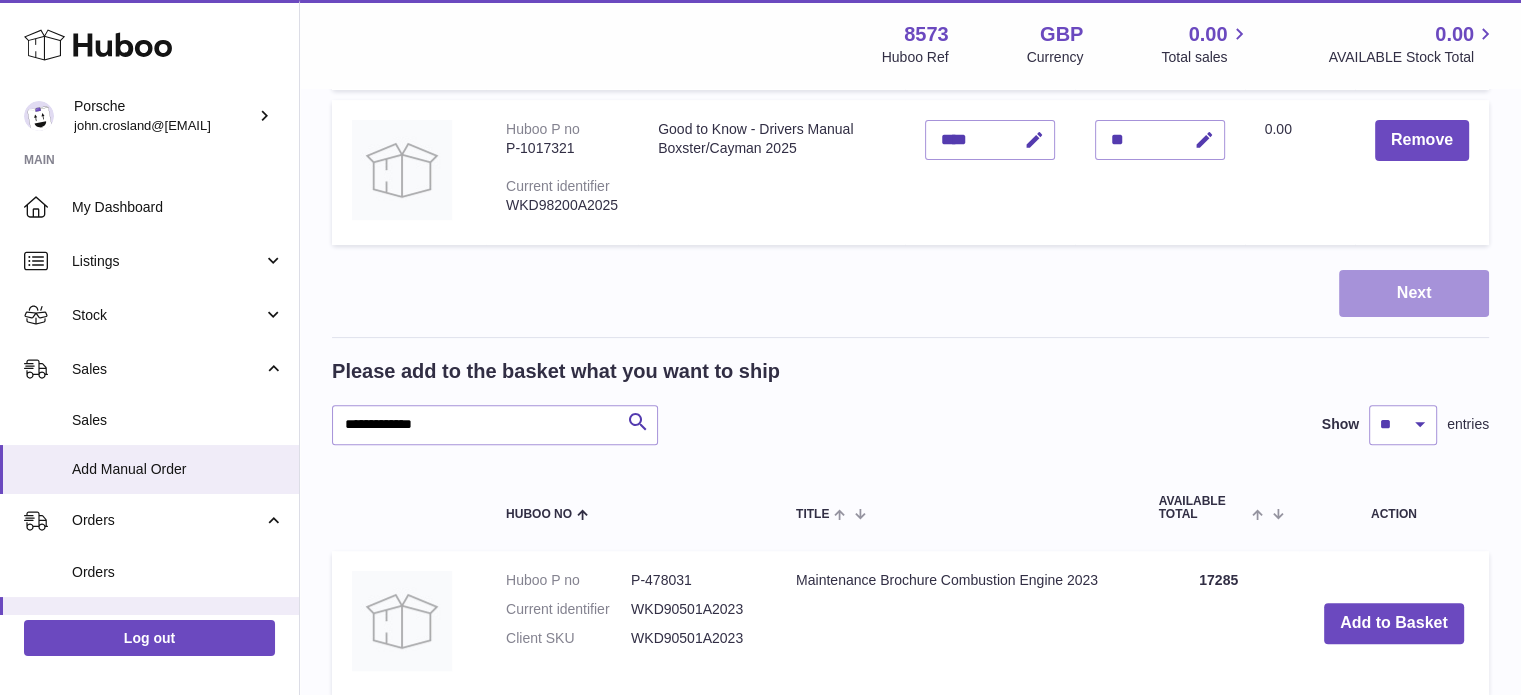 click on "Next" at bounding box center (1414, 293) 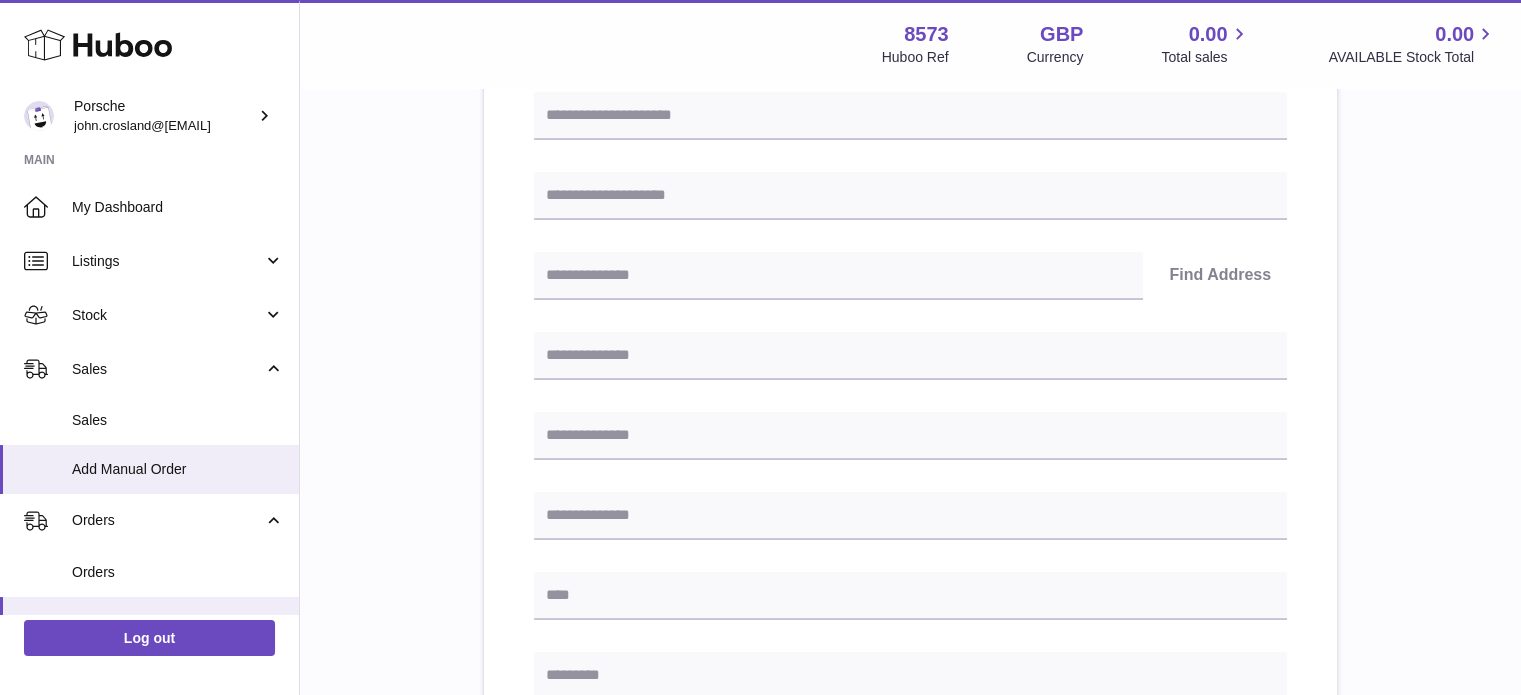 scroll, scrollTop: 252, scrollLeft: 0, axis: vertical 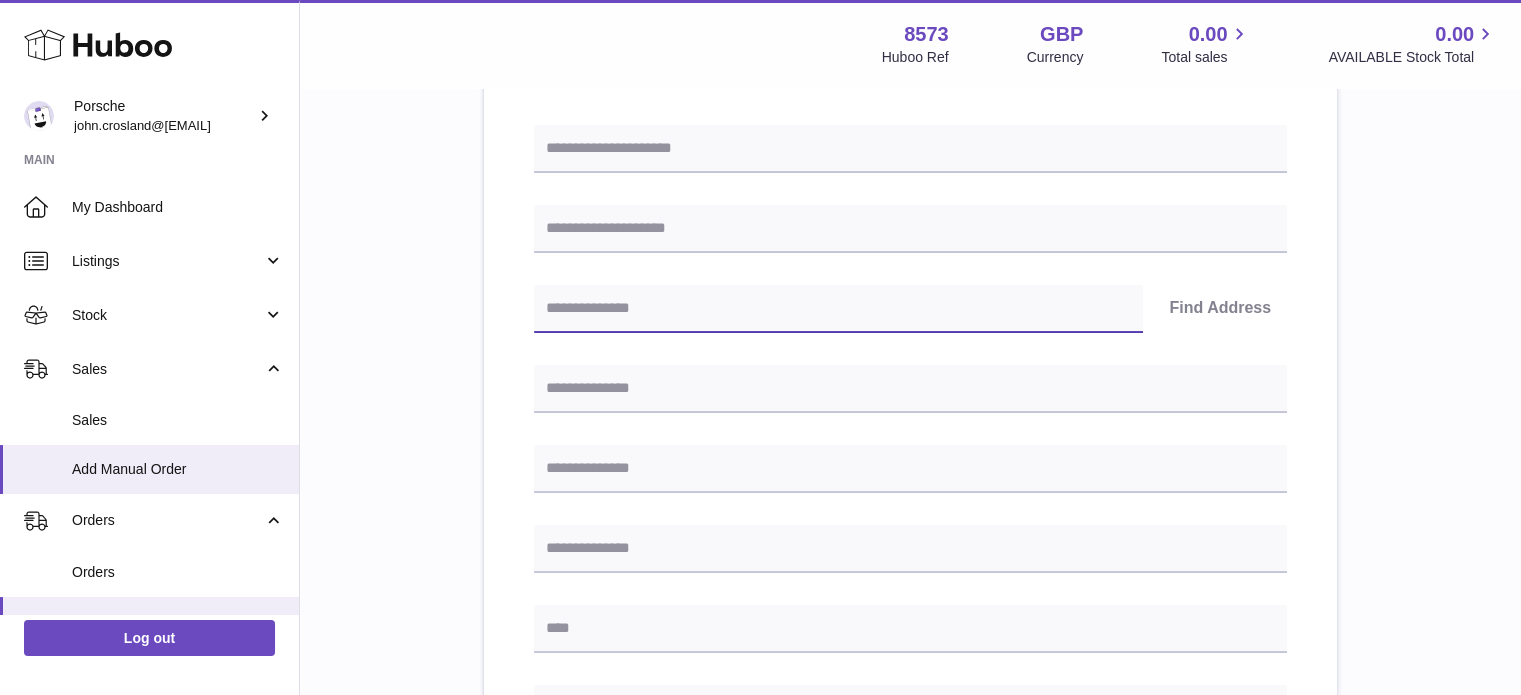 click at bounding box center [838, 309] 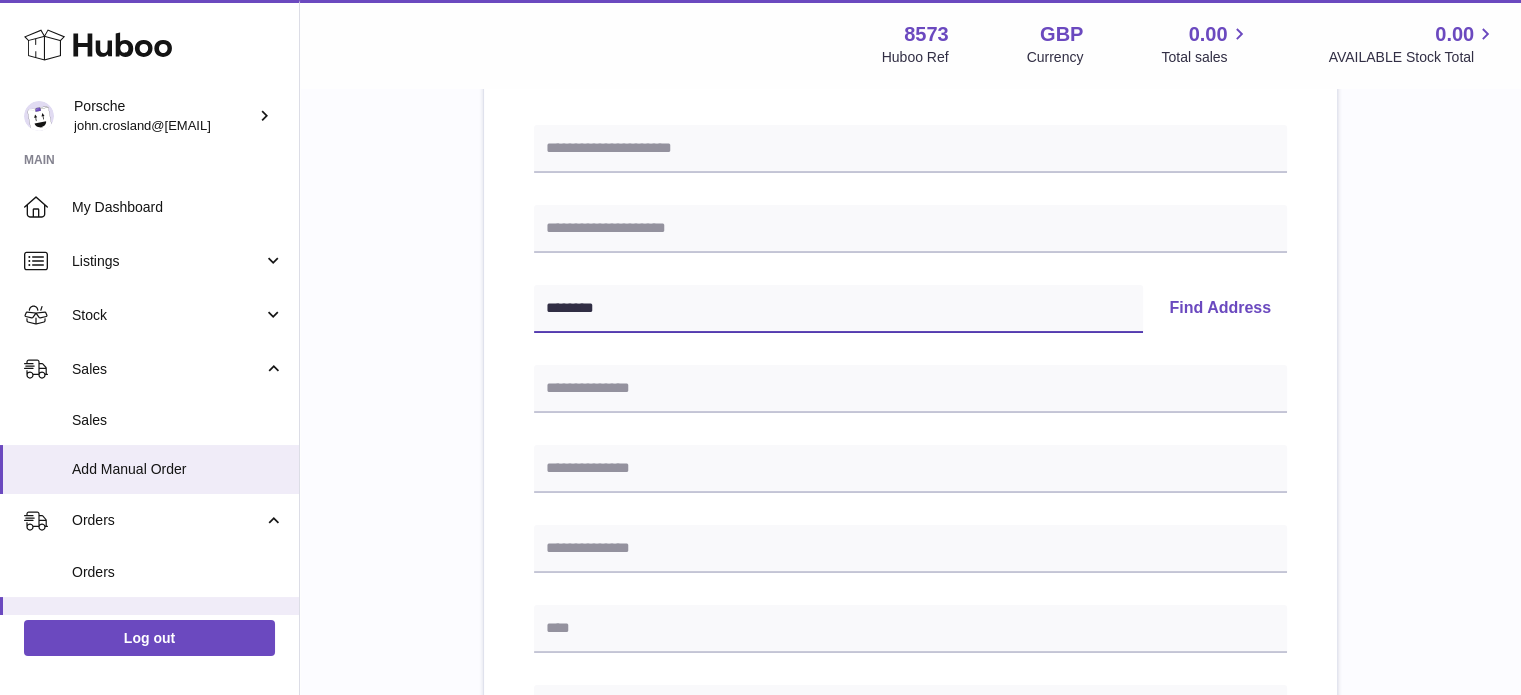 type on "********" 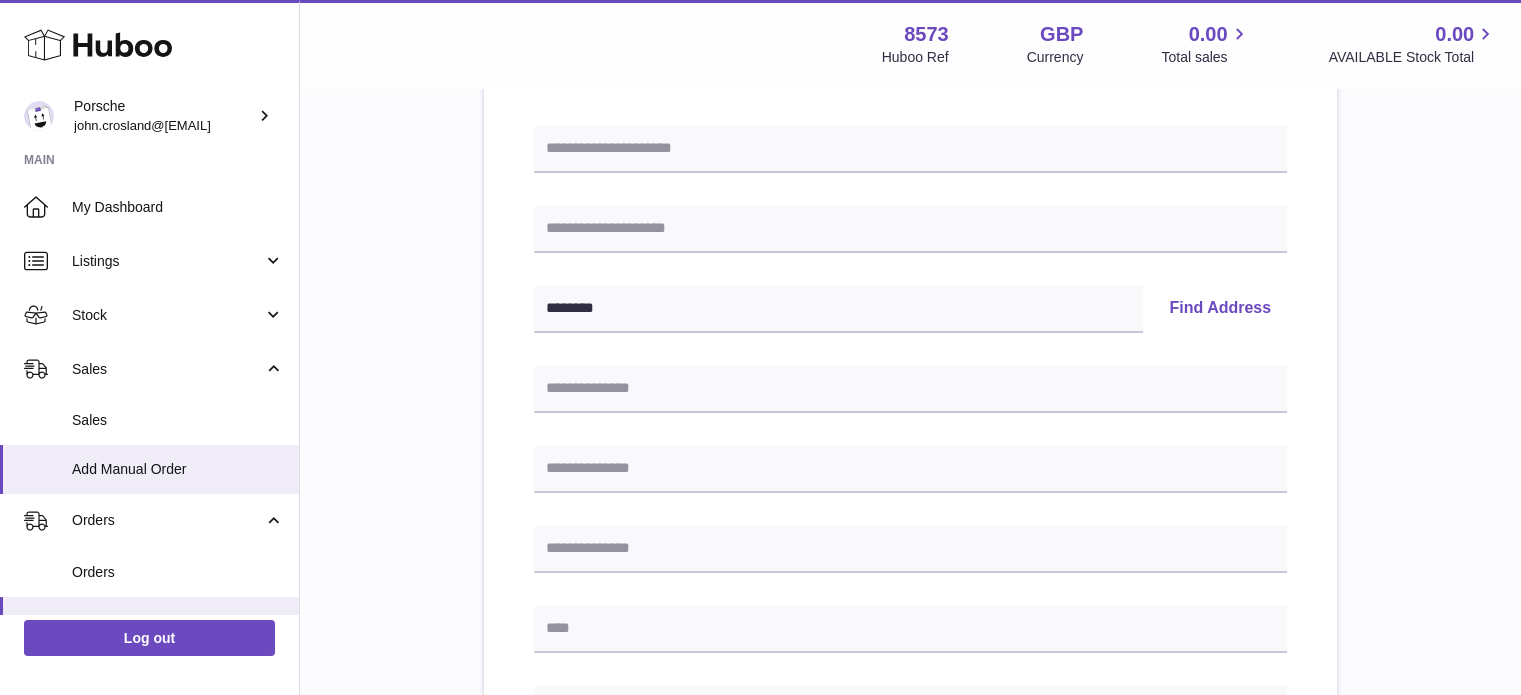 click on "Find Address" at bounding box center [1220, 309] 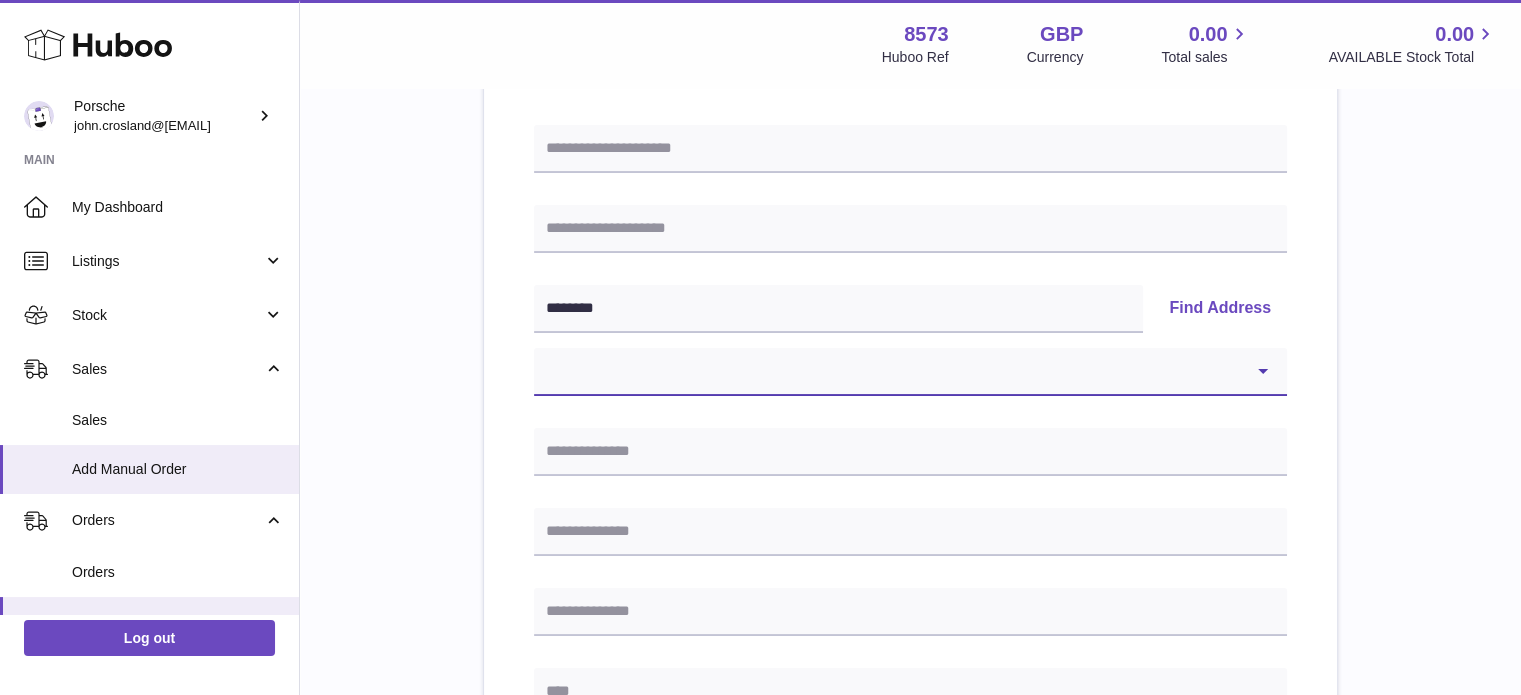 click on "**********" at bounding box center (910, 372) 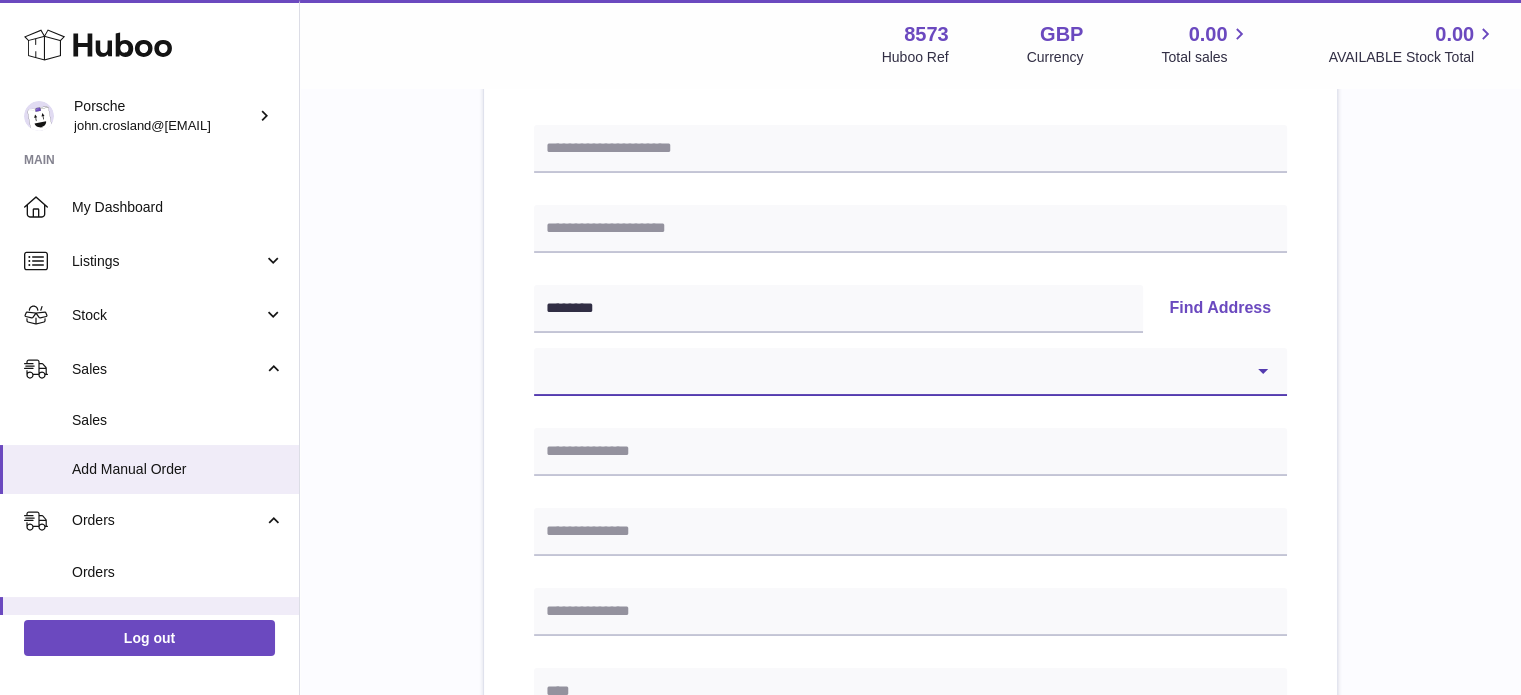 select on "**" 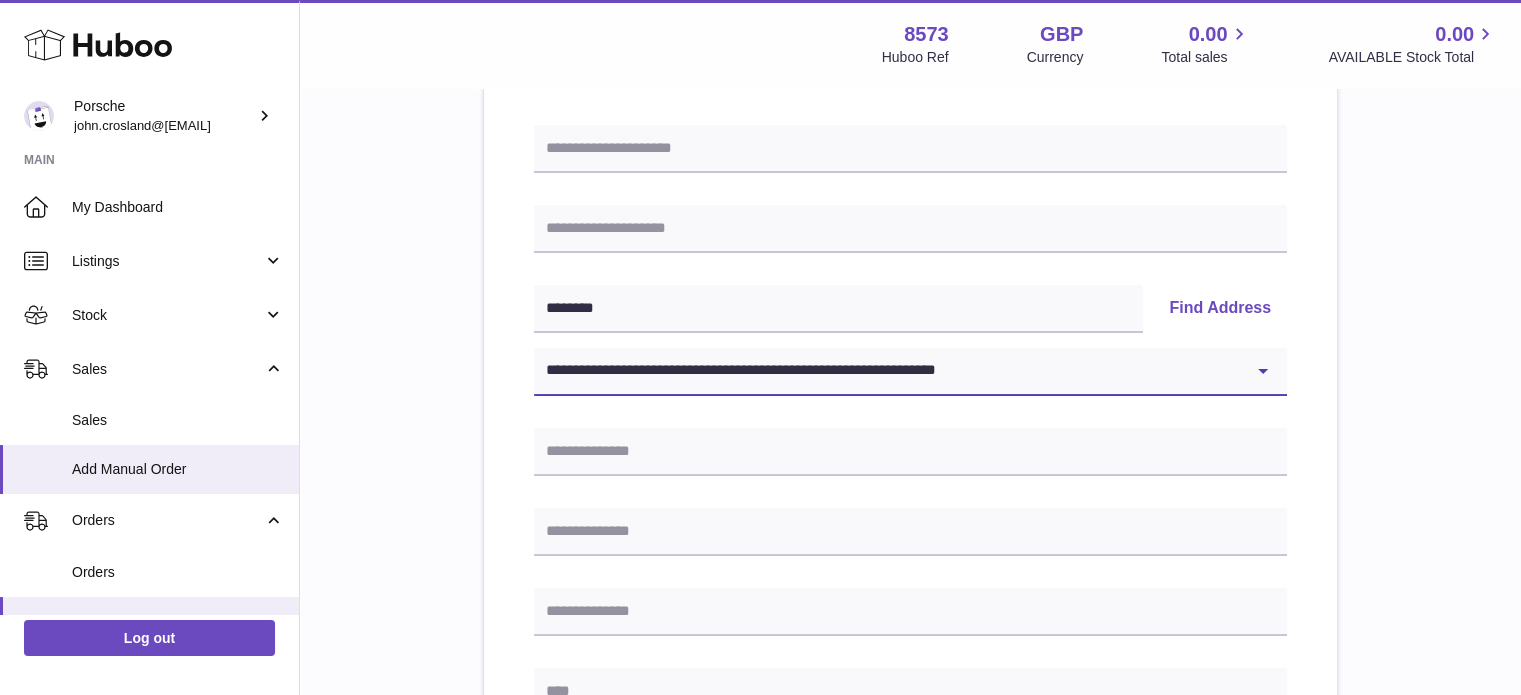 click on "**********" at bounding box center [910, 372] 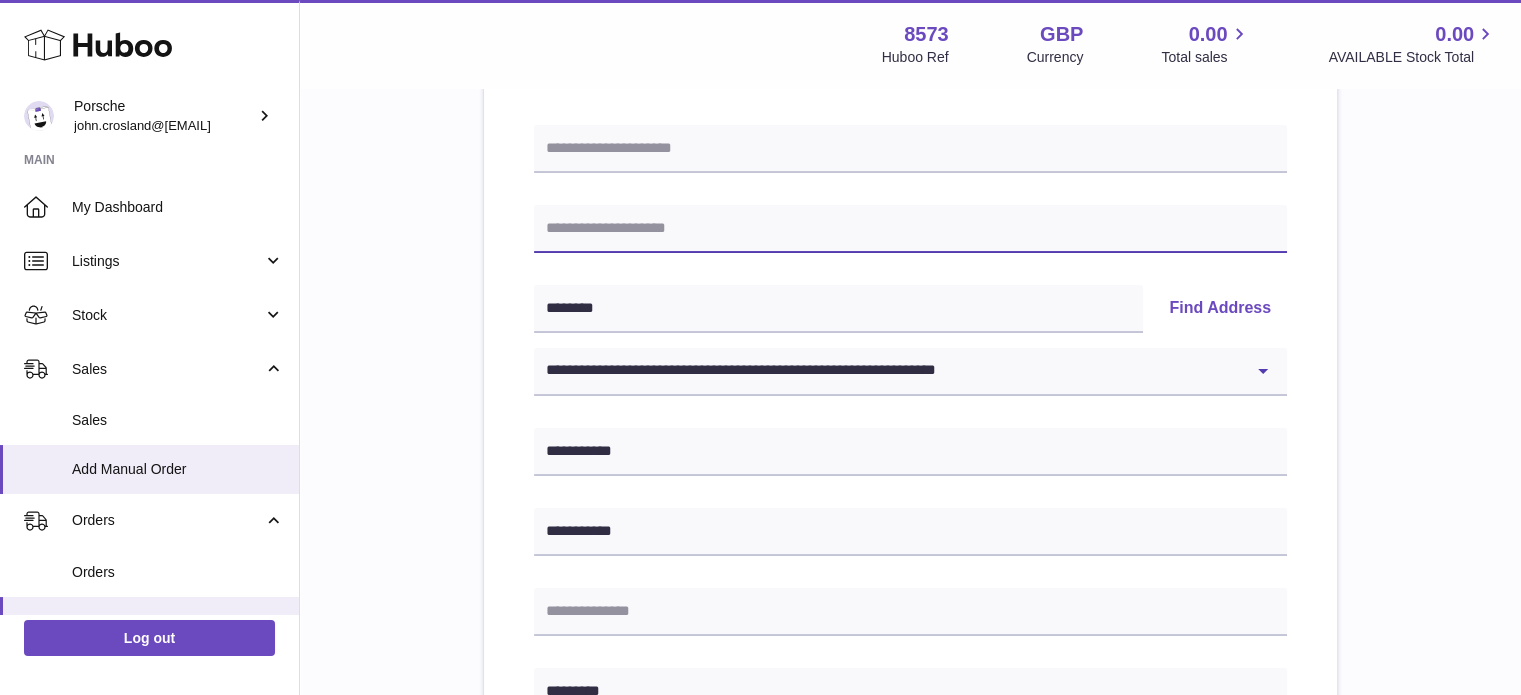 click at bounding box center (910, 229) 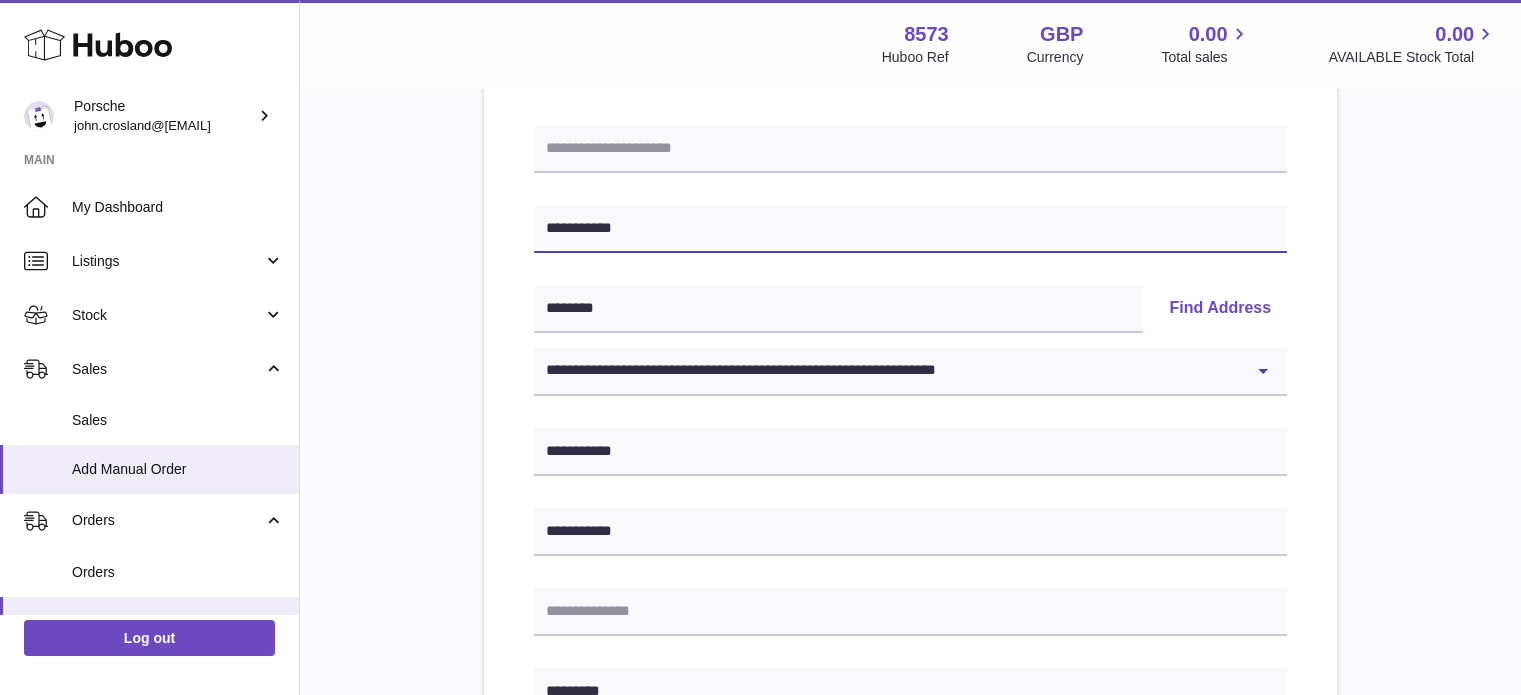 type on "**********" 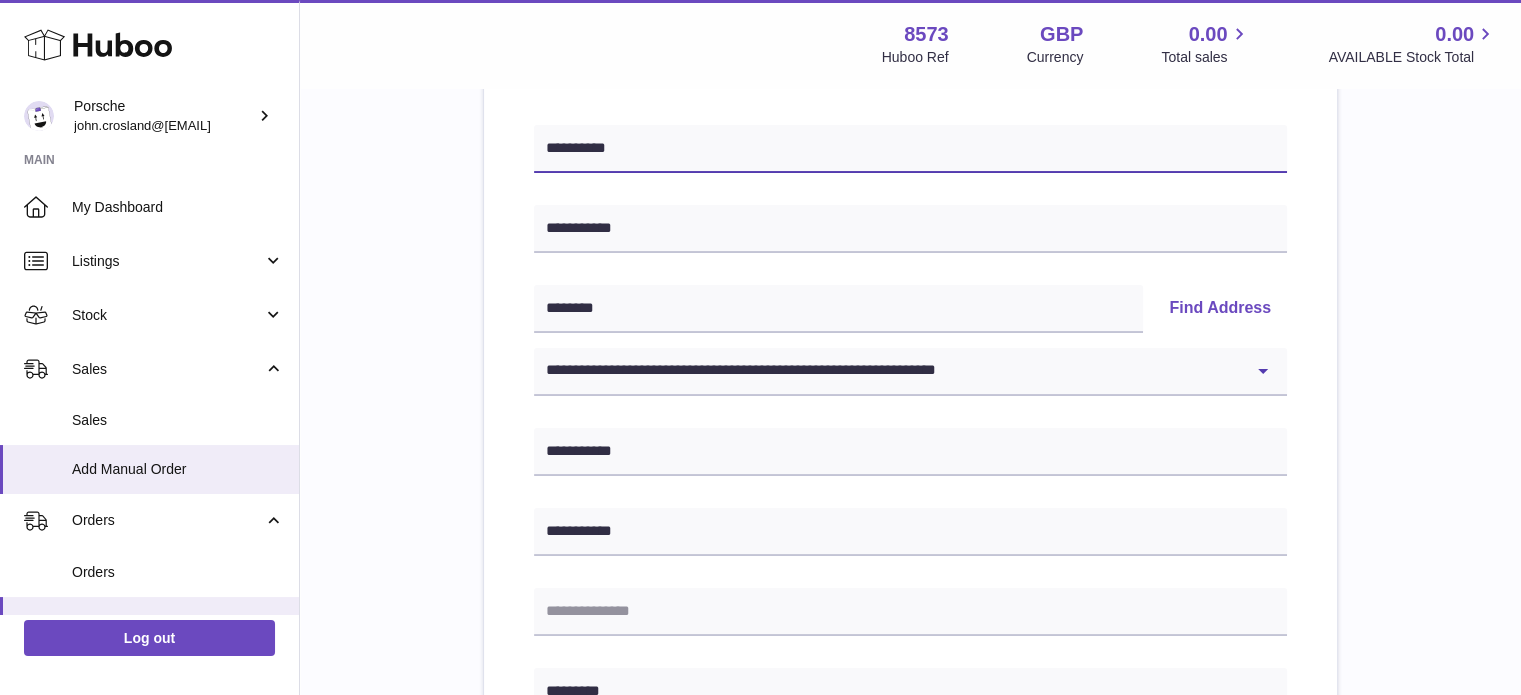 type on "**********" 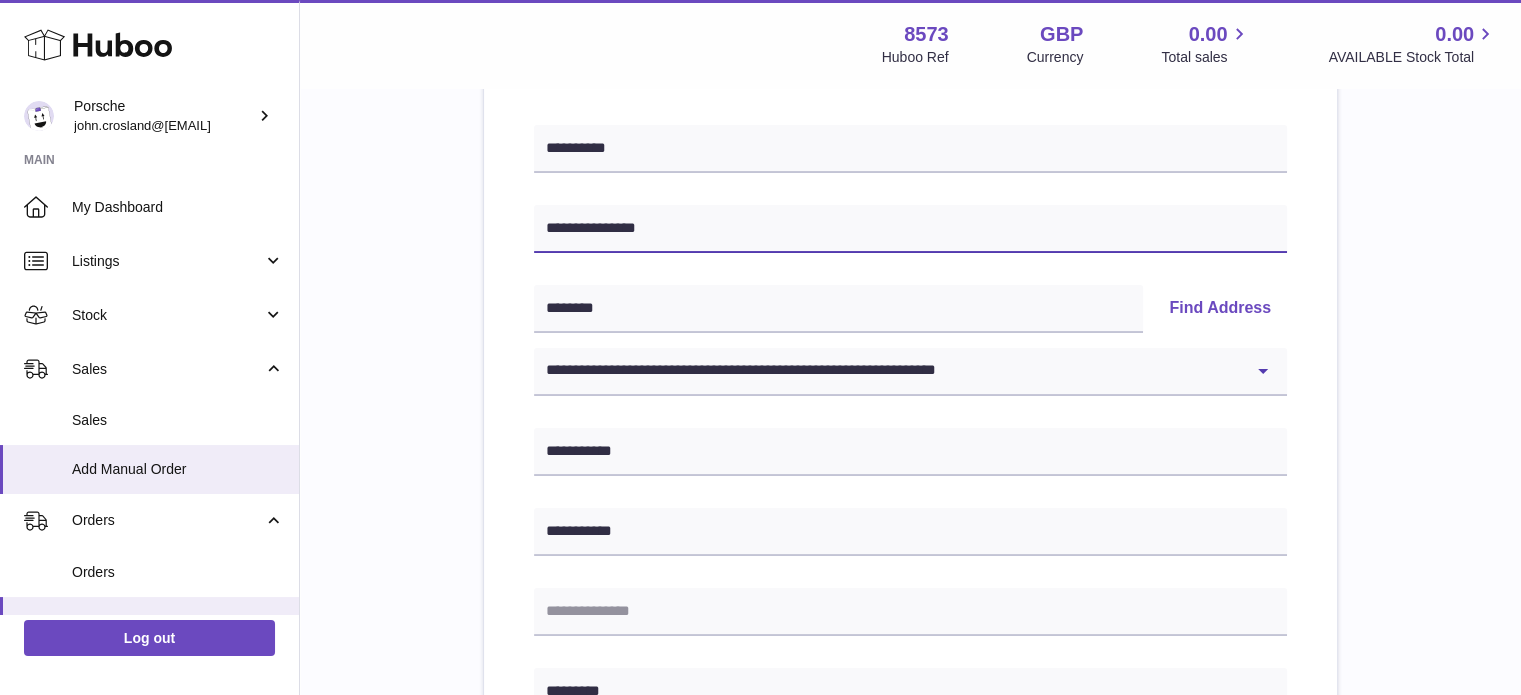type on "**********" 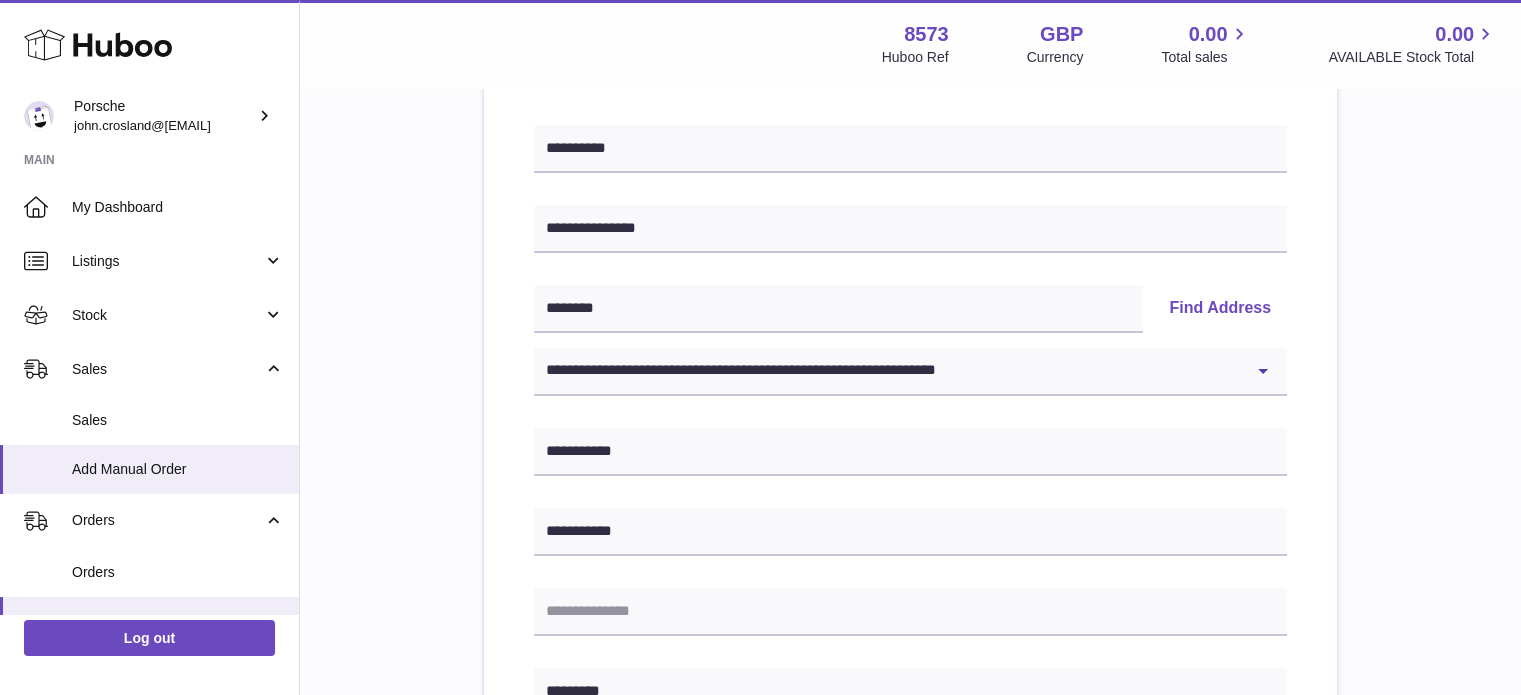 type 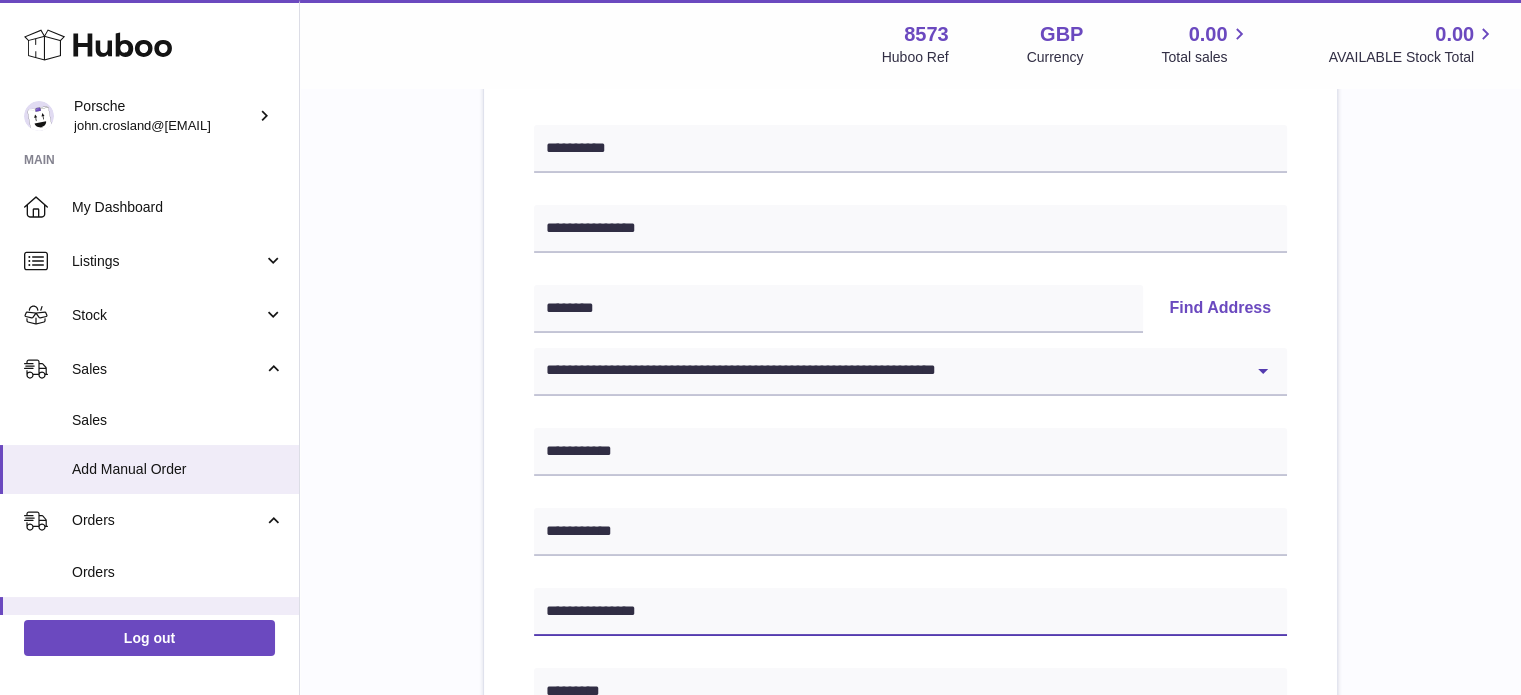 type on "**********" 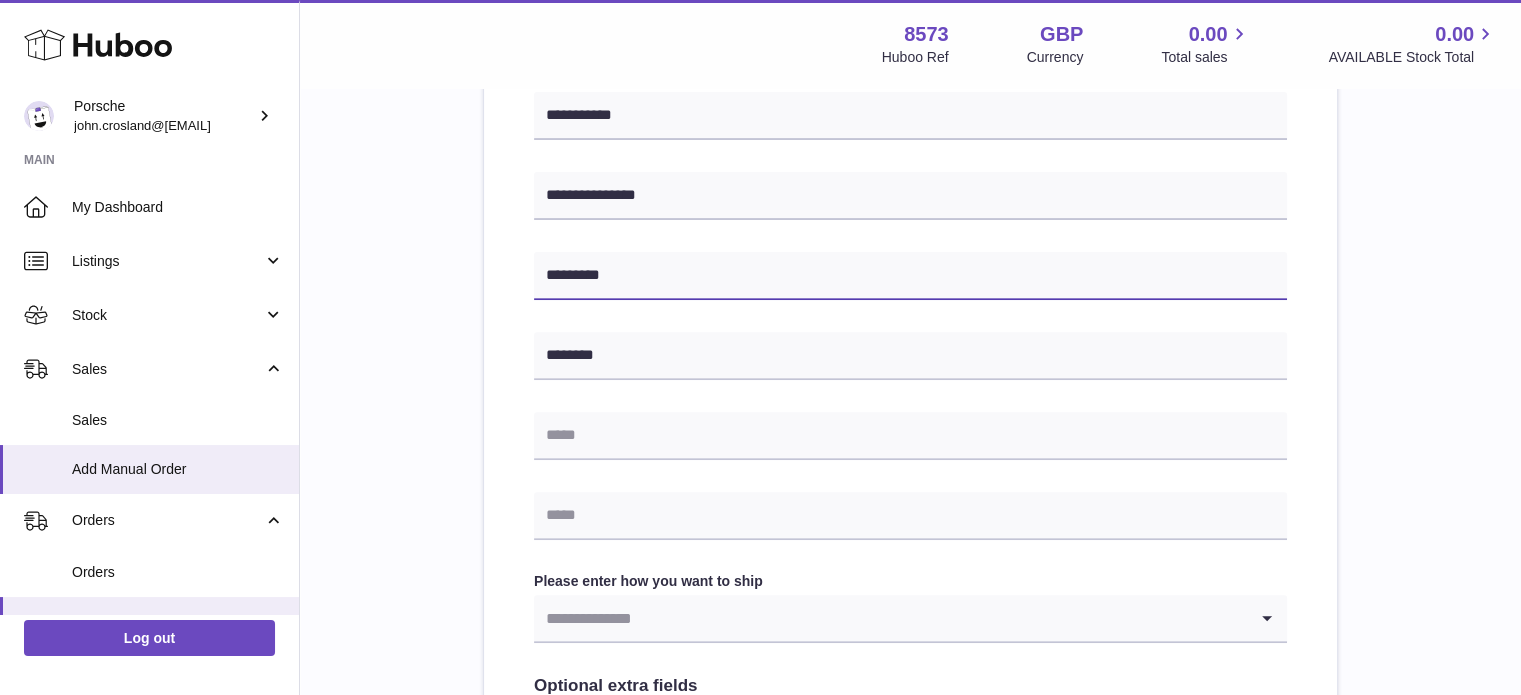 scroll, scrollTop: 672, scrollLeft: 0, axis: vertical 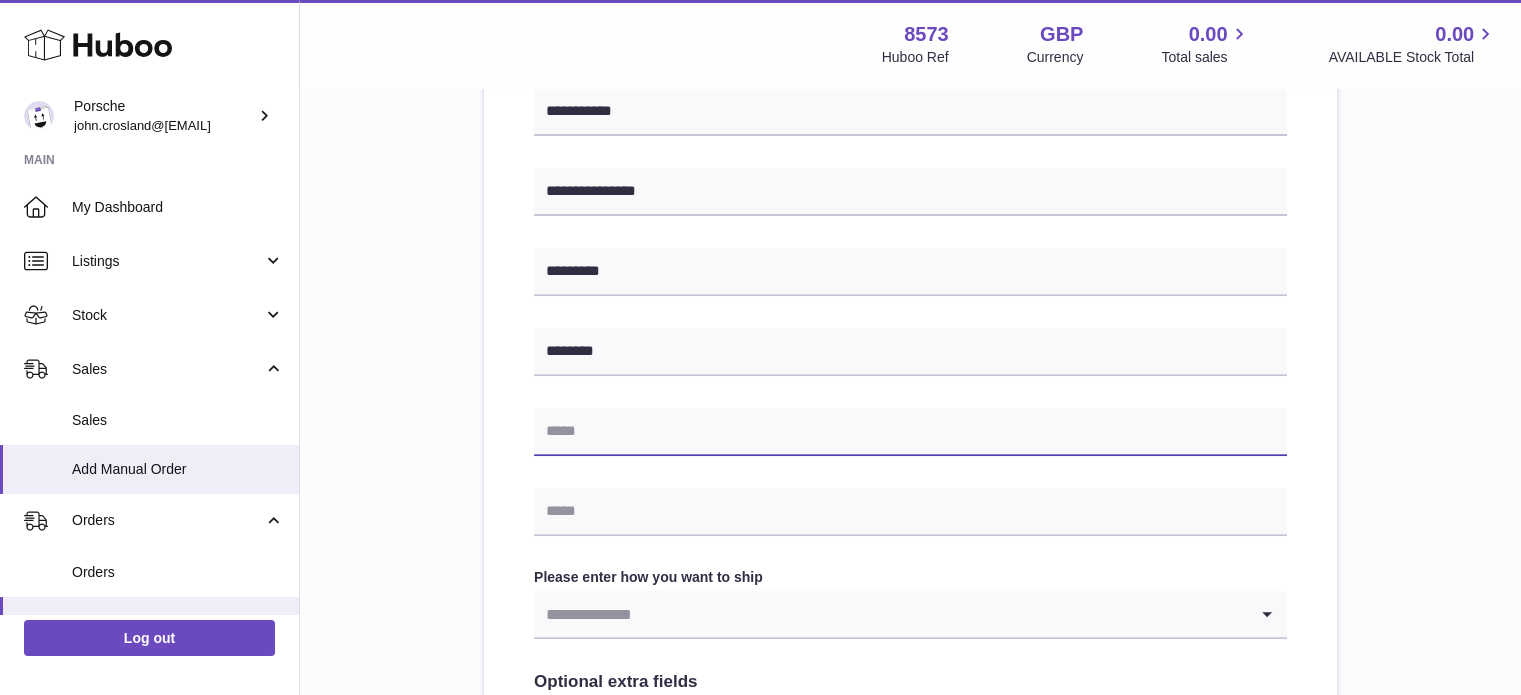 click at bounding box center [910, 432] 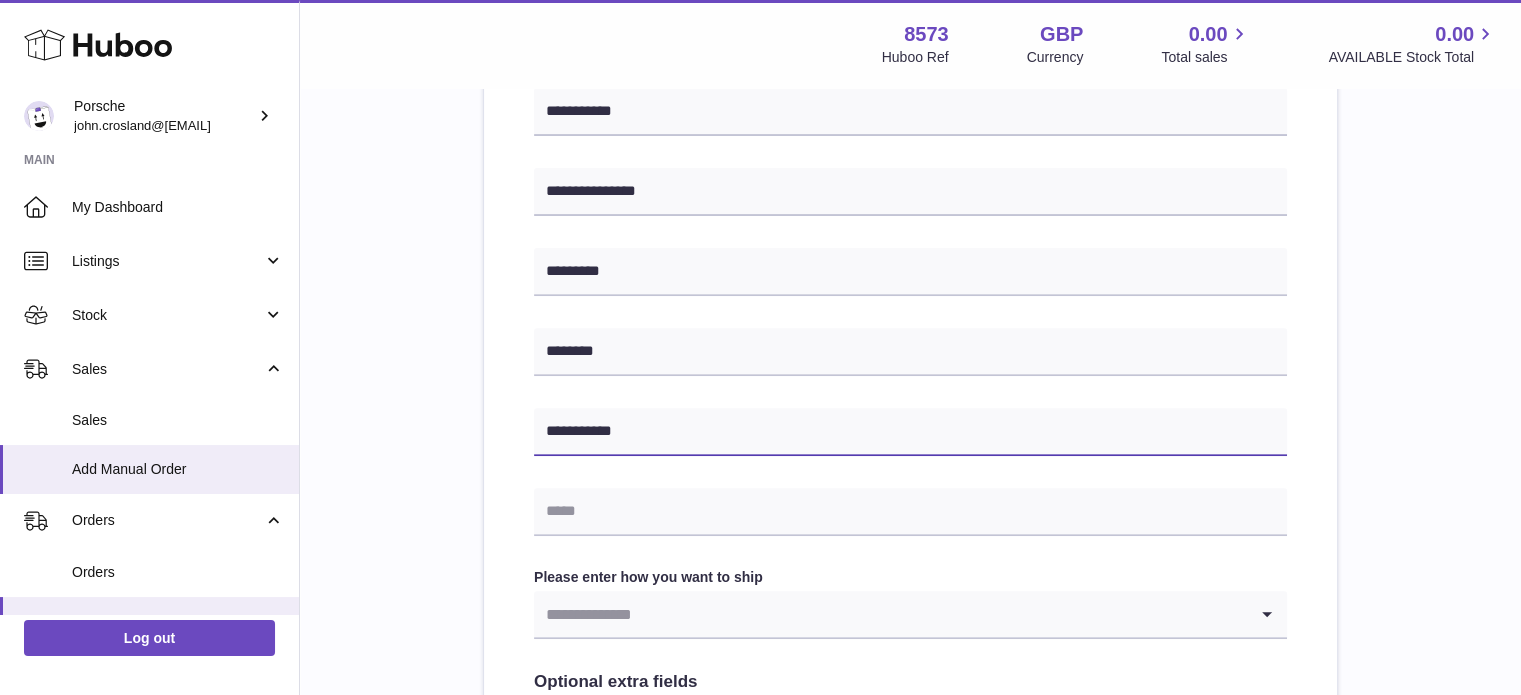 type on "**********" 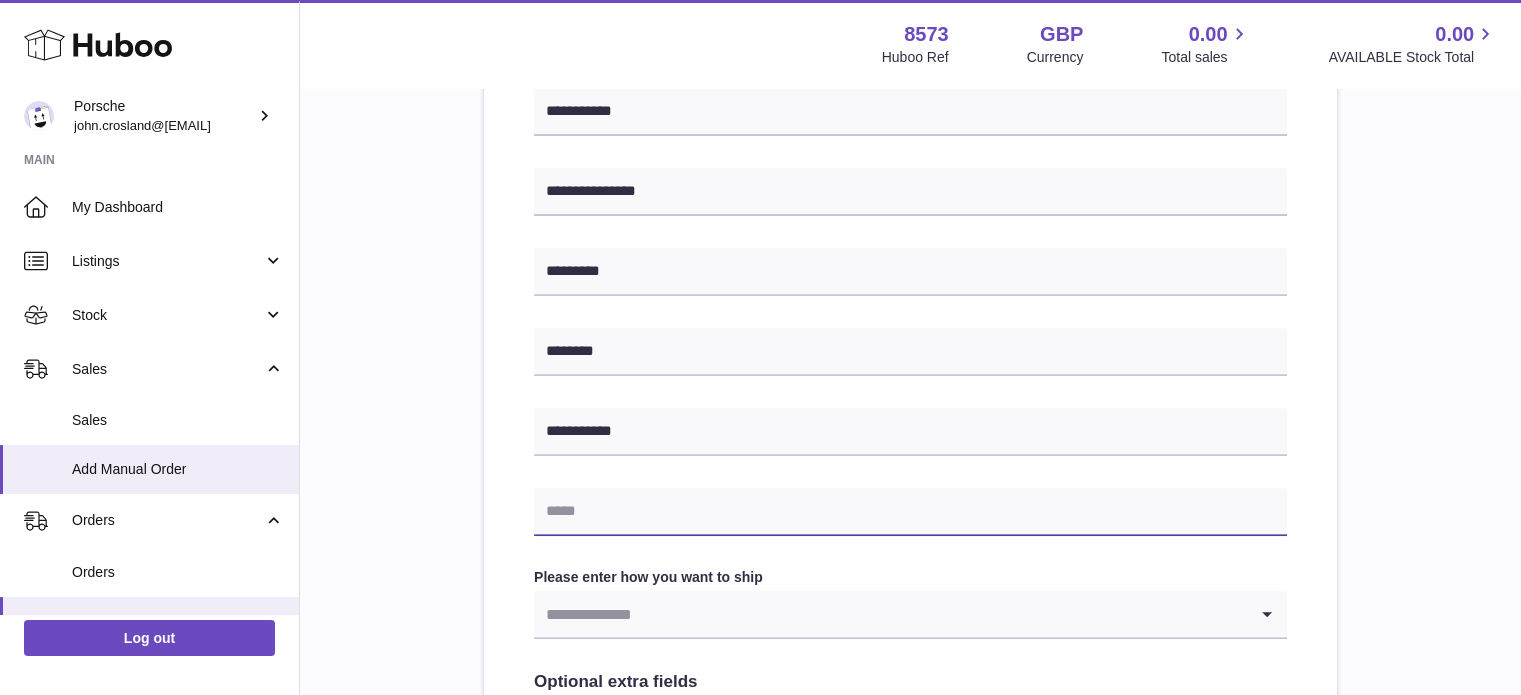 paste on "**********" 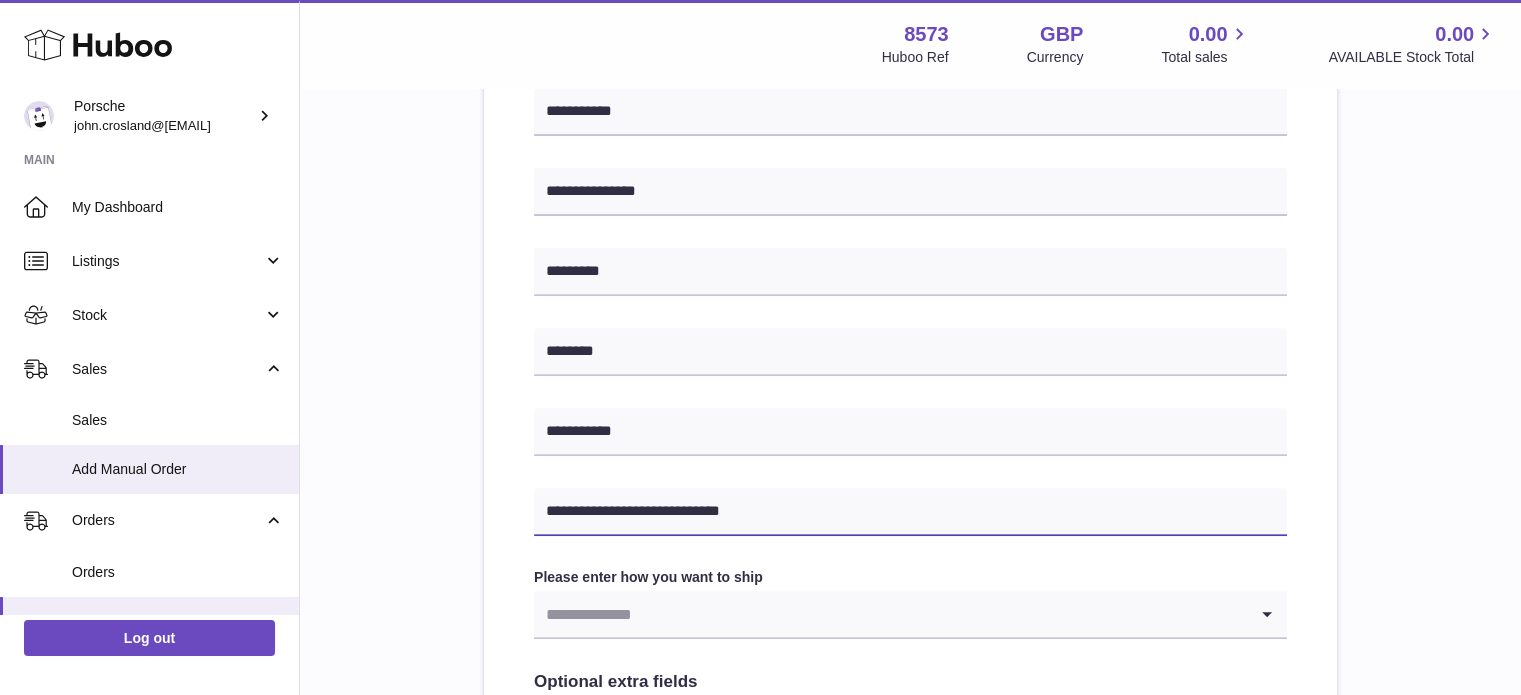 type on "**********" 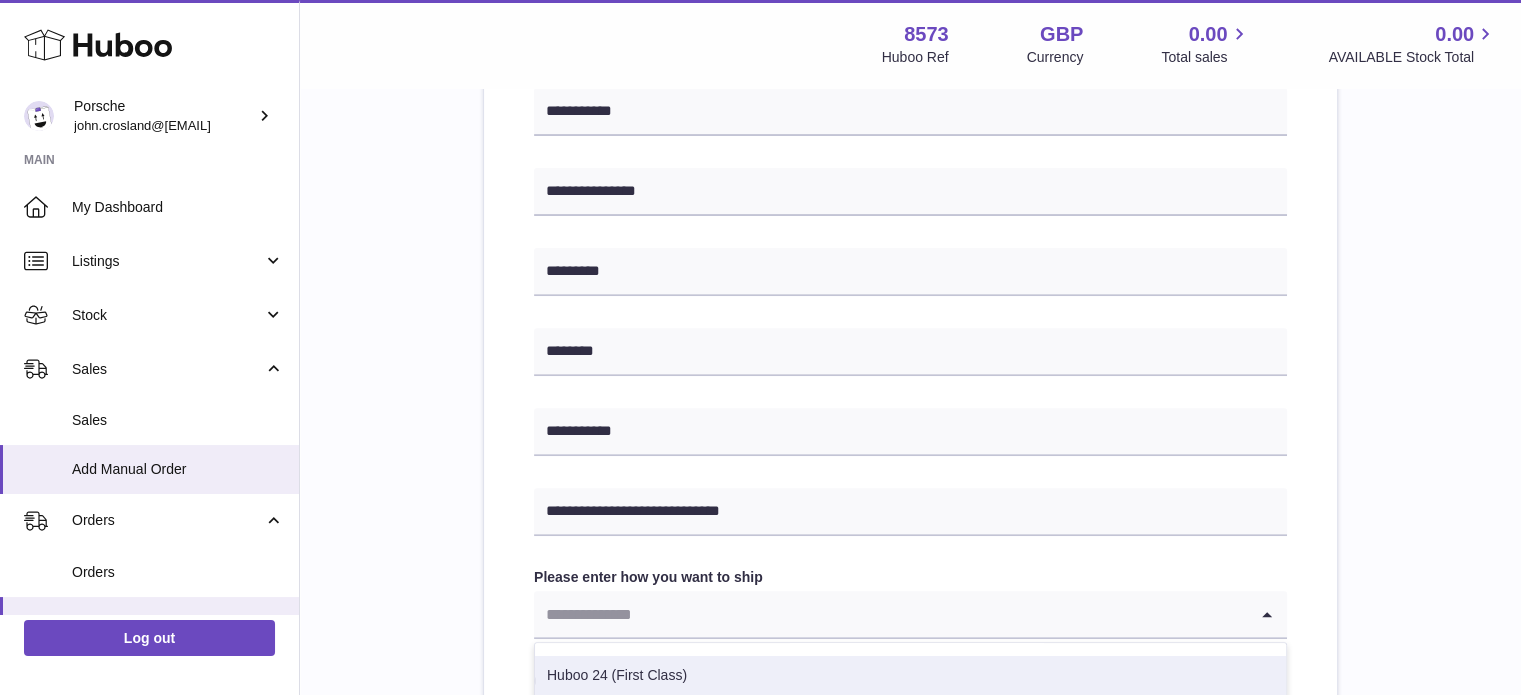 scroll, scrollTop: 61, scrollLeft: 0, axis: vertical 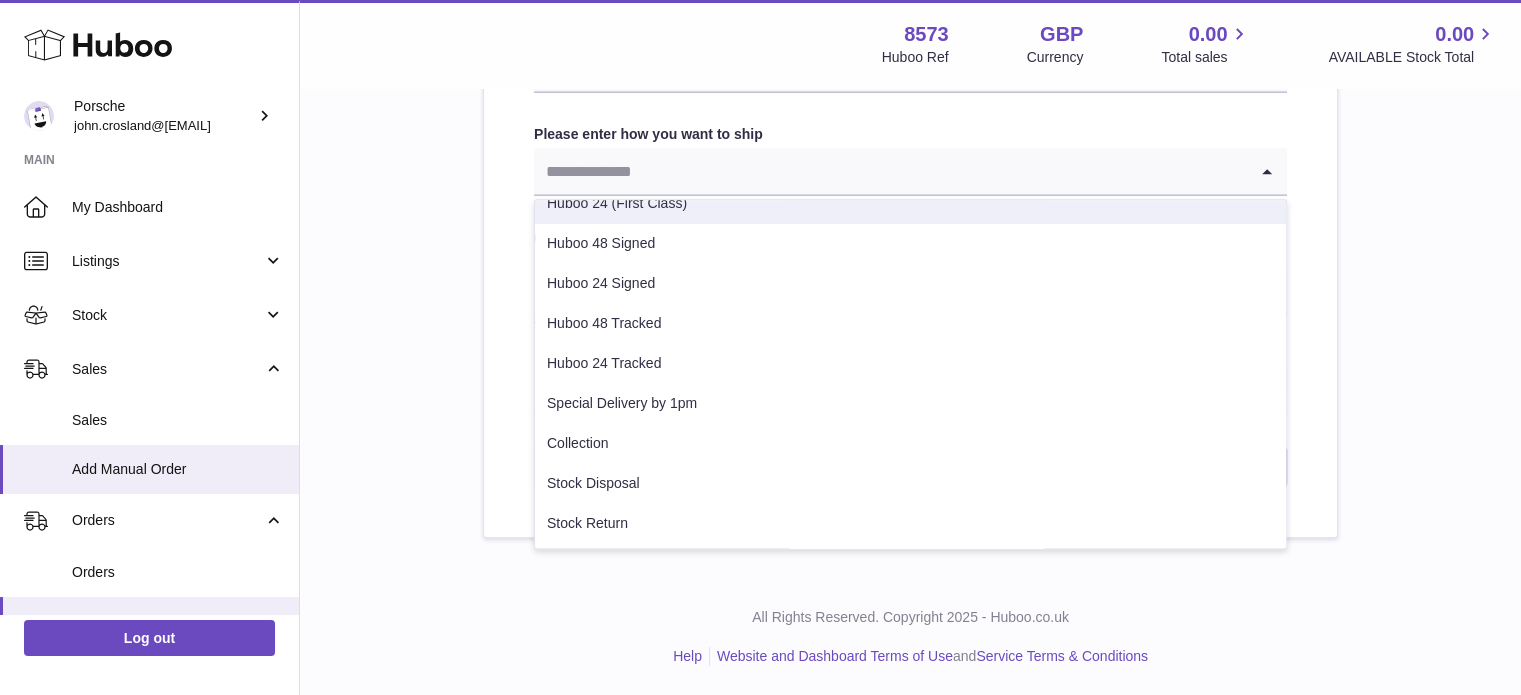 click on "**********" at bounding box center (910, -190) 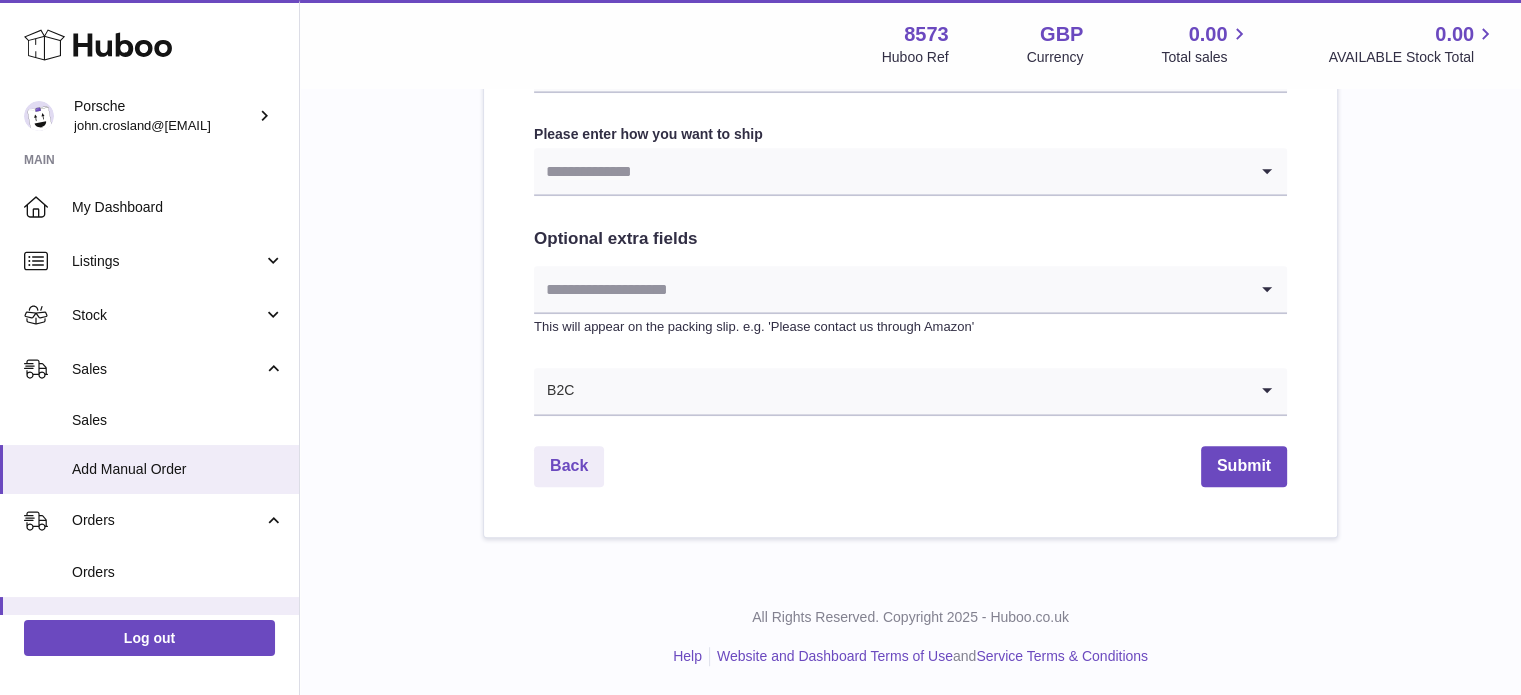 click 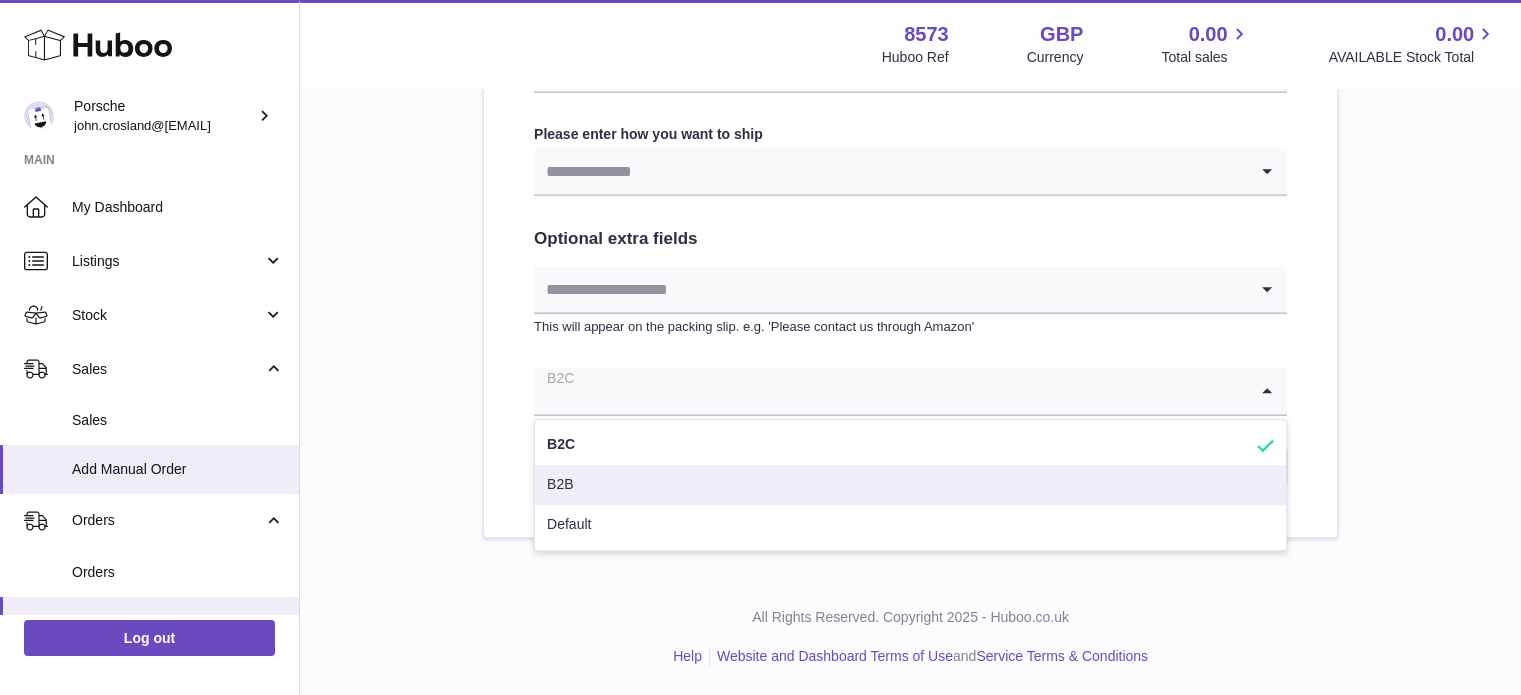 click on "B2B" at bounding box center [910, 485] 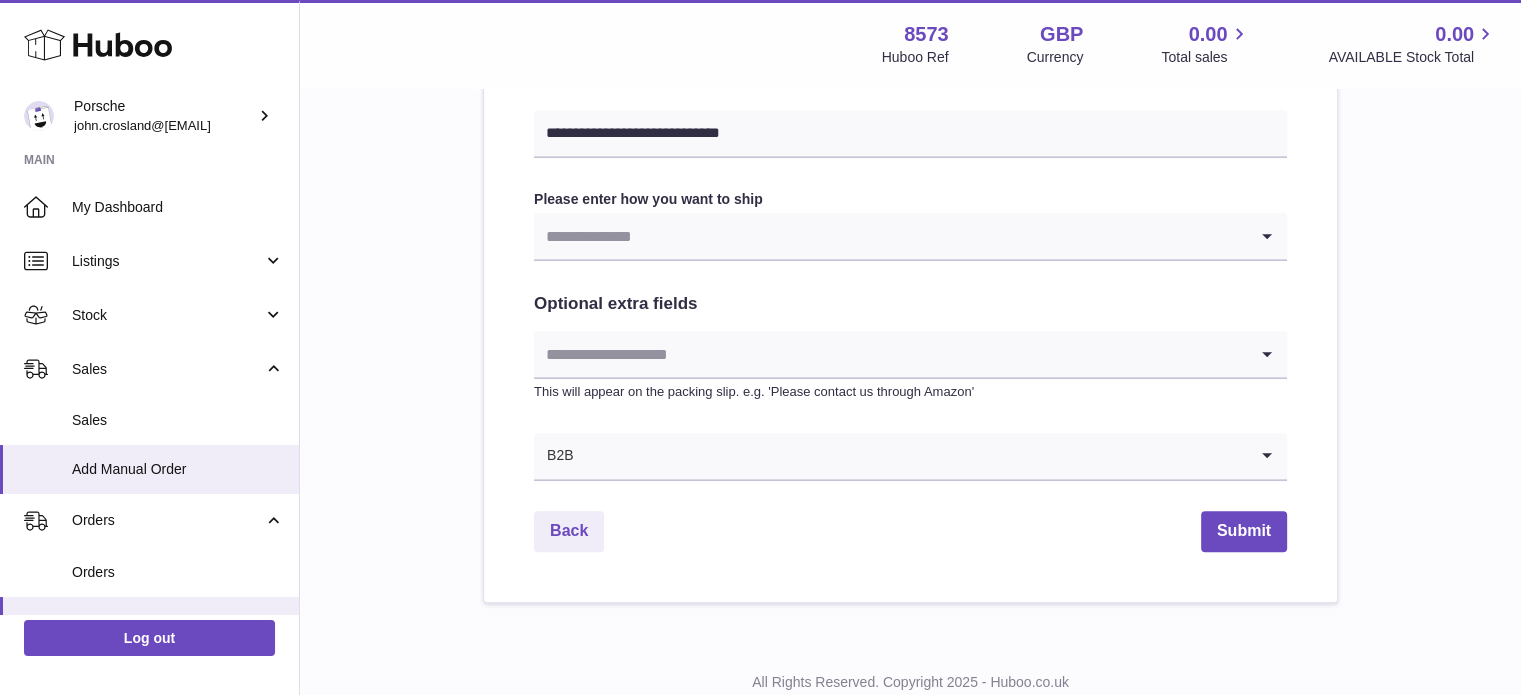 scroll, scrollTop: 1015, scrollLeft: 0, axis: vertical 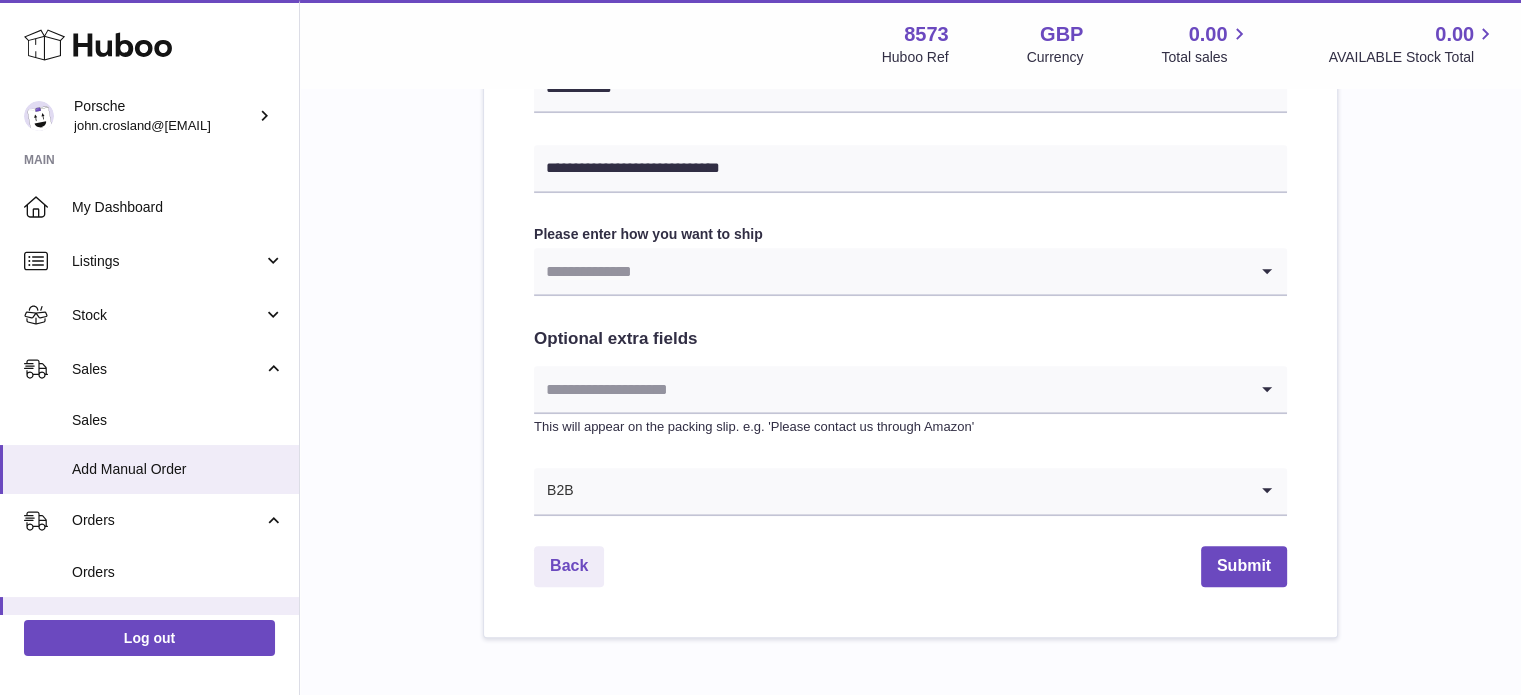 click 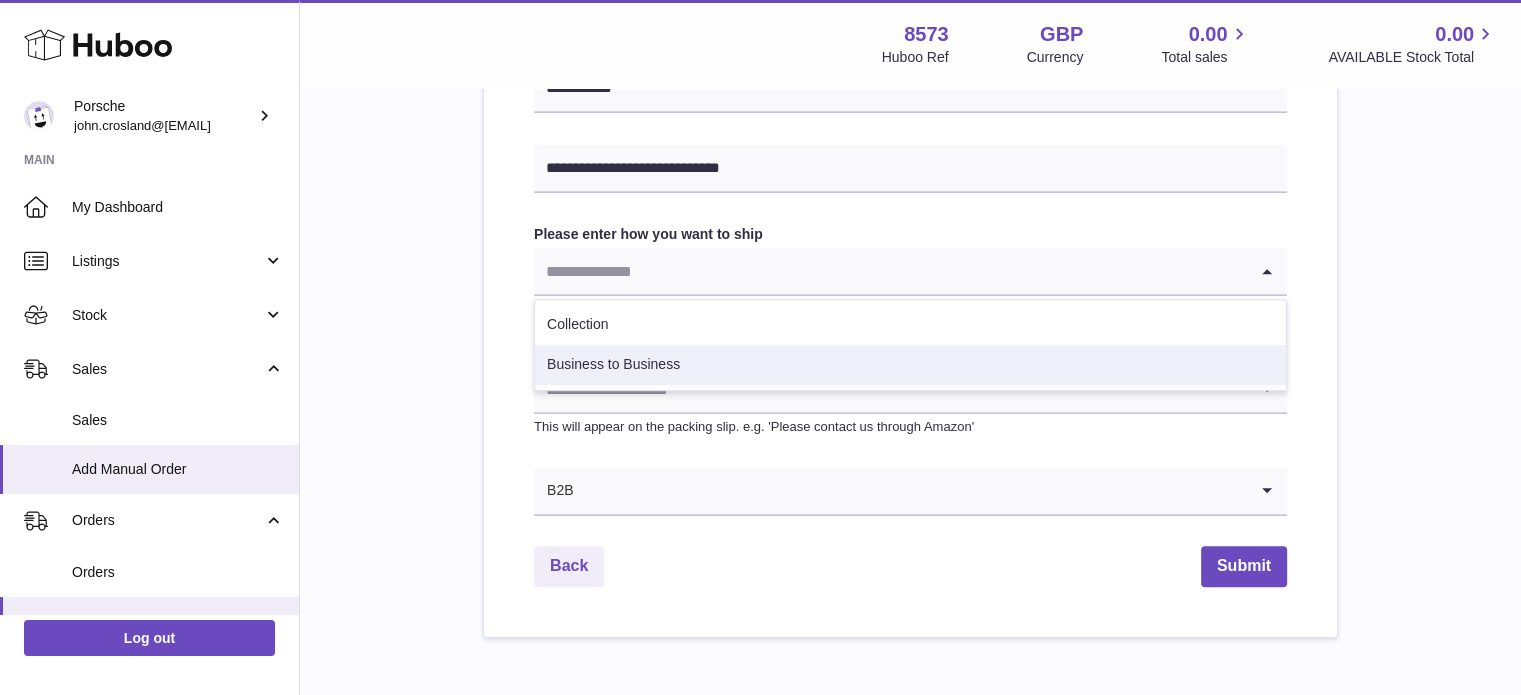 click on "Business to Business" at bounding box center [910, 365] 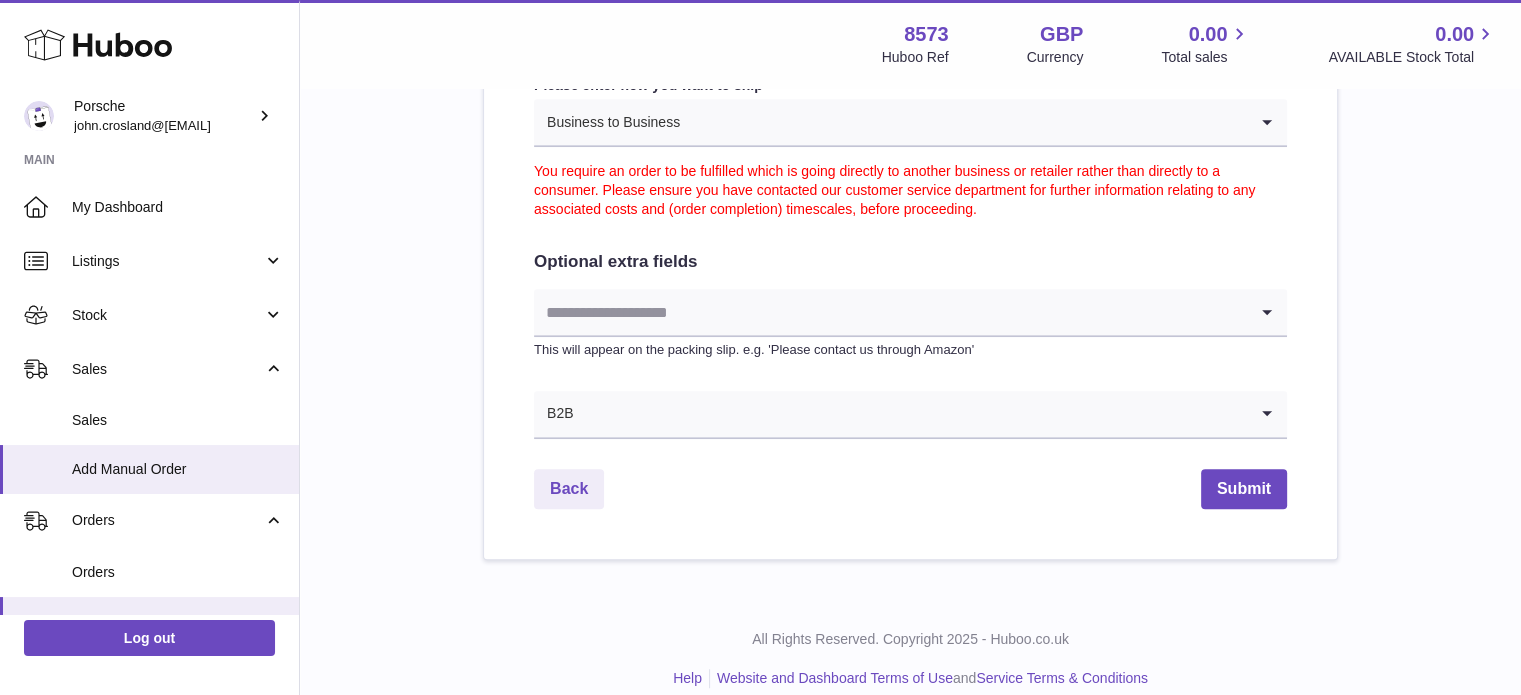 scroll, scrollTop: 1186, scrollLeft: 0, axis: vertical 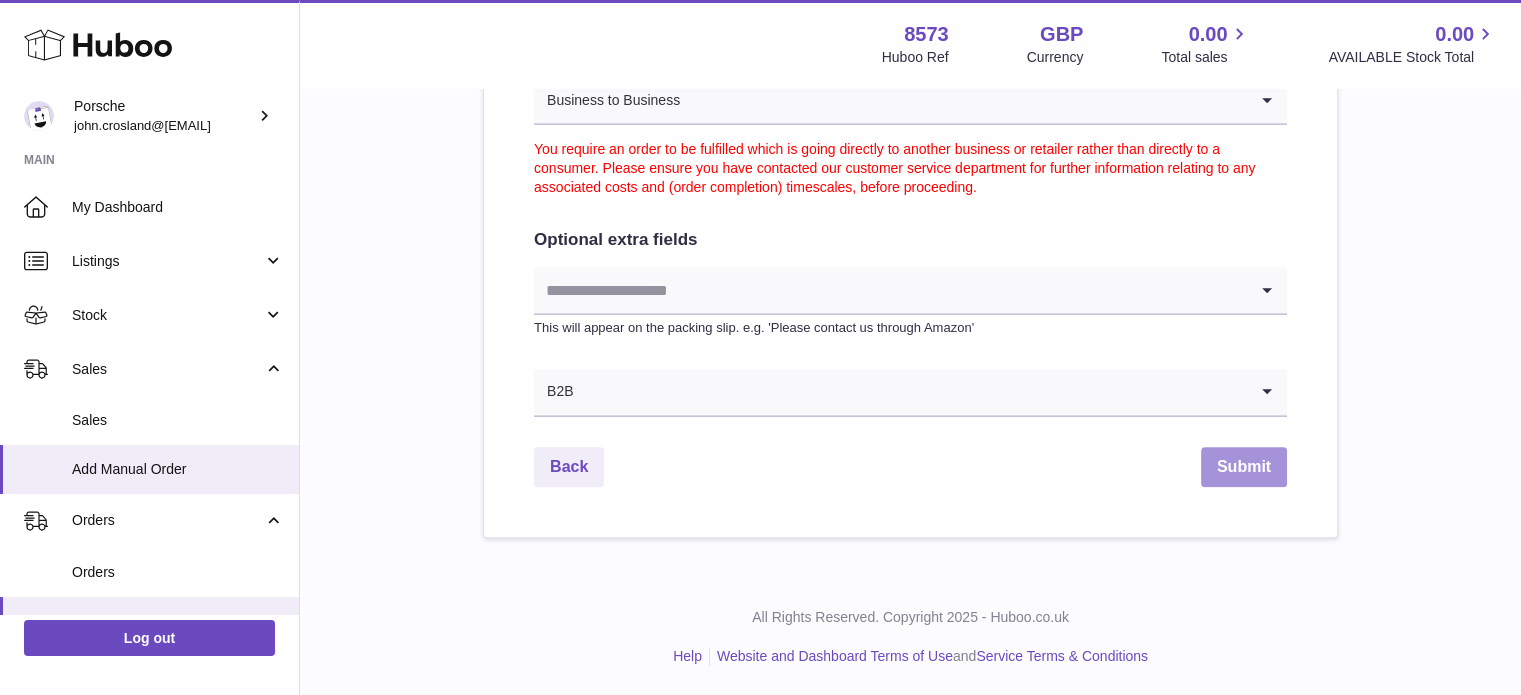 click on "Submit" at bounding box center (1244, 467) 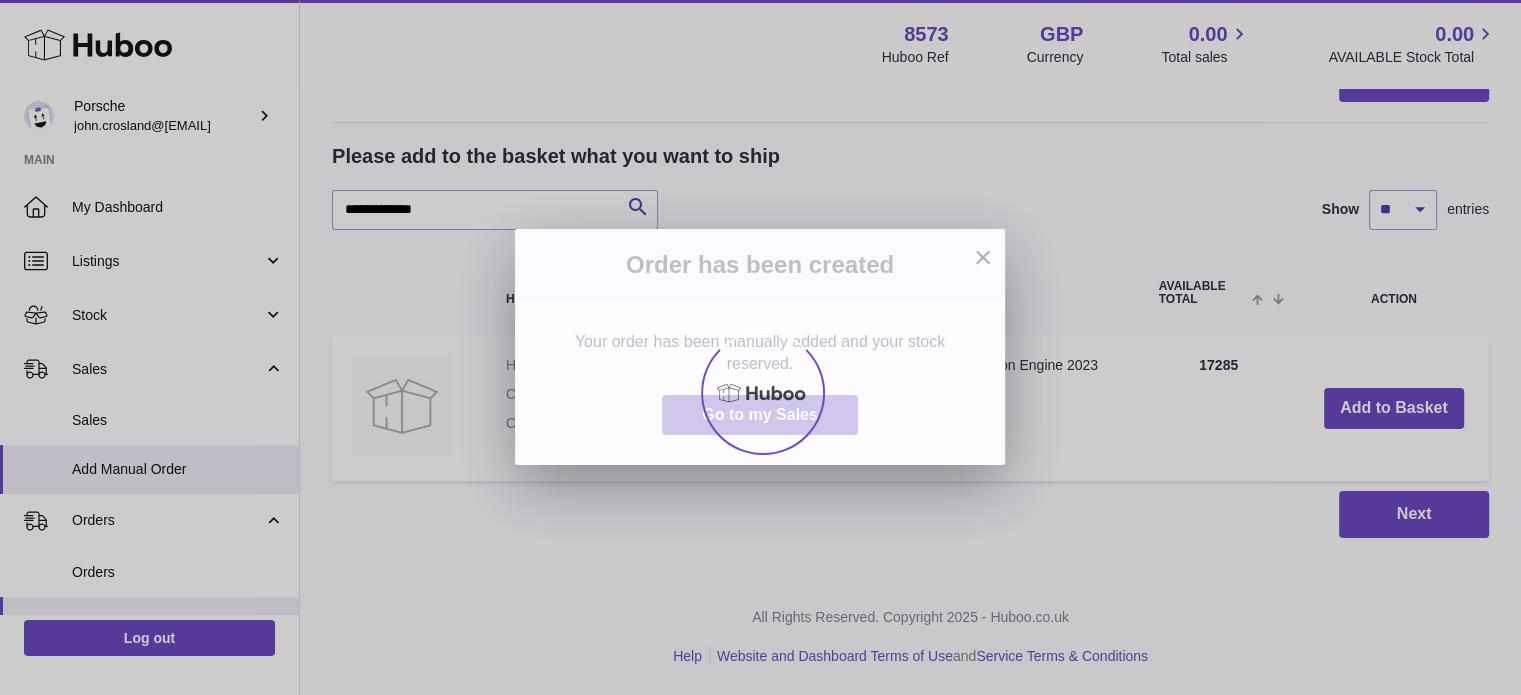 scroll, scrollTop: 0, scrollLeft: 0, axis: both 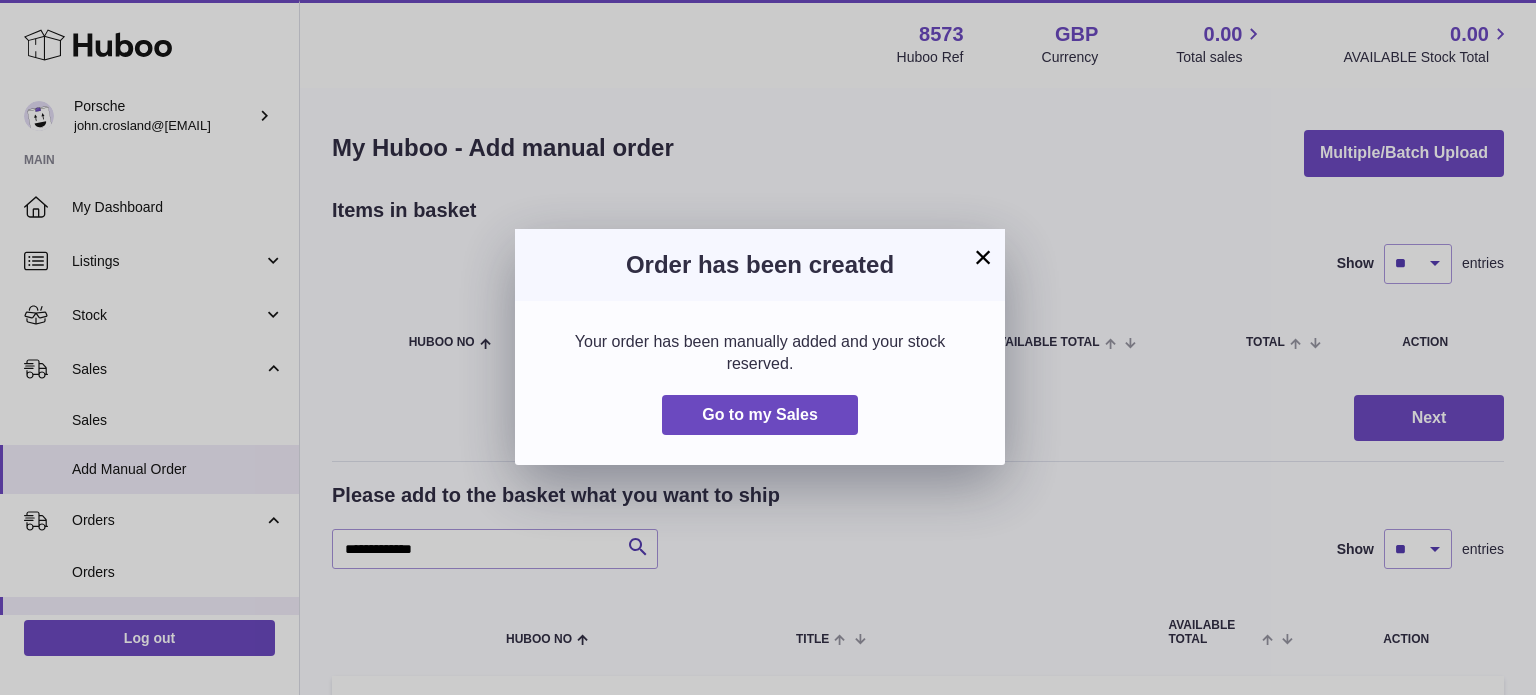 click on "×" at bounding box center (983, 257) 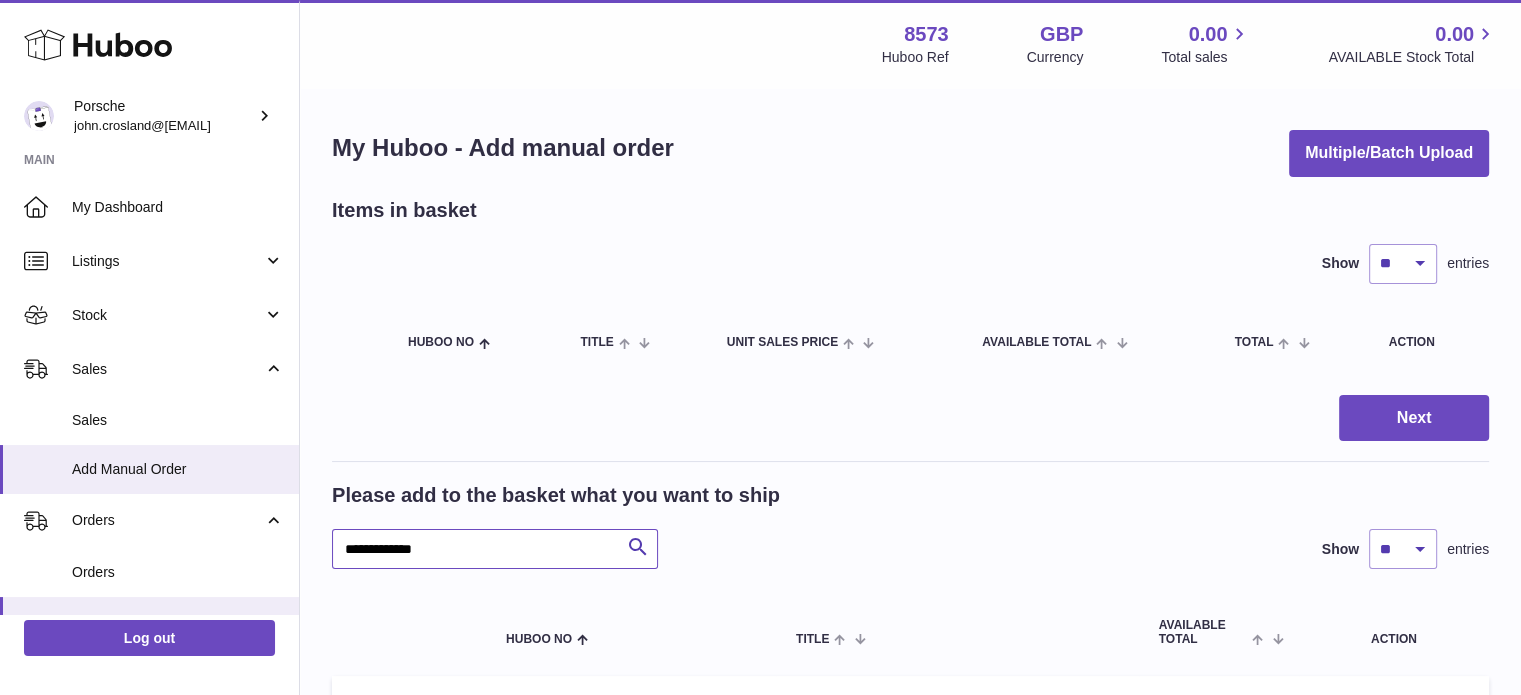drag, startPoint x: 502, startPoint y: 549, endPoint x: 310, endPoint y: 543, distance: 192.09373 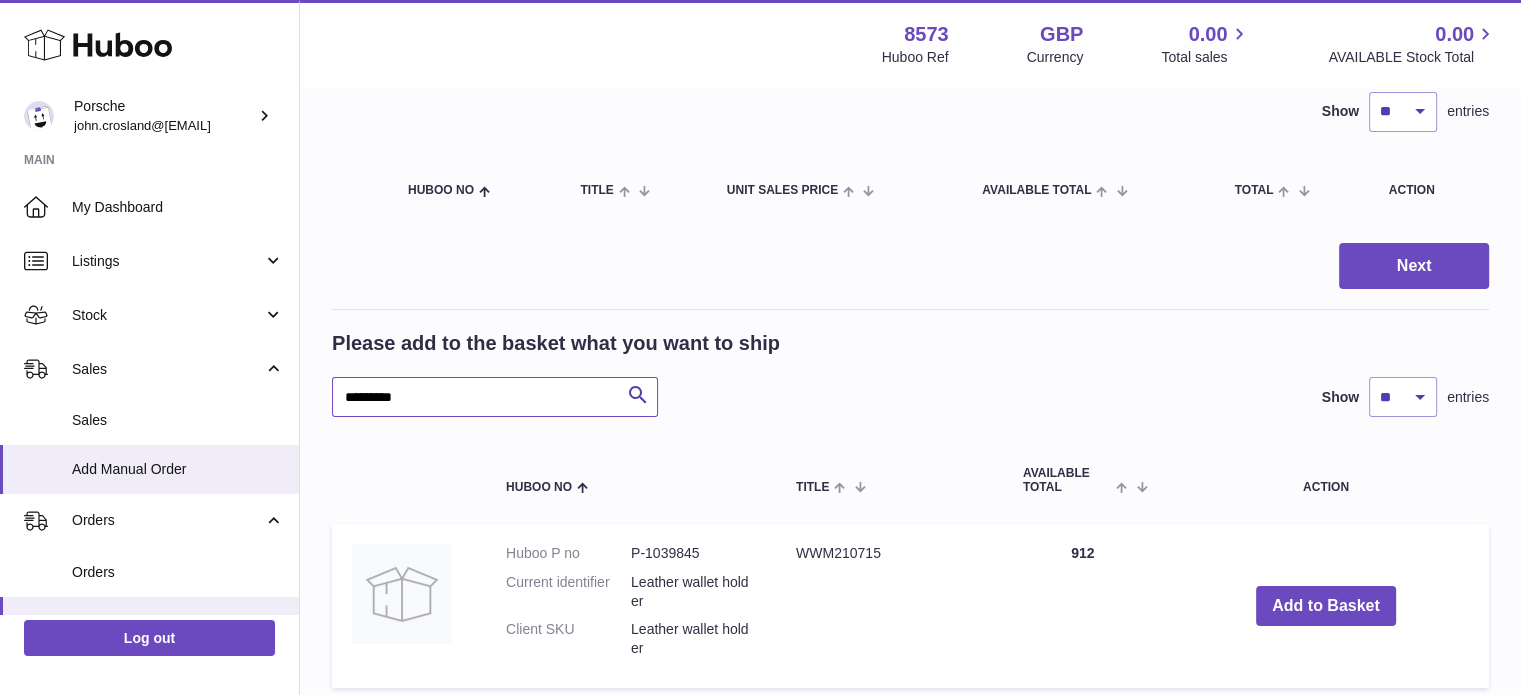 scroll, scrollTop: 200, scrollLeft: 0, axis: vertical 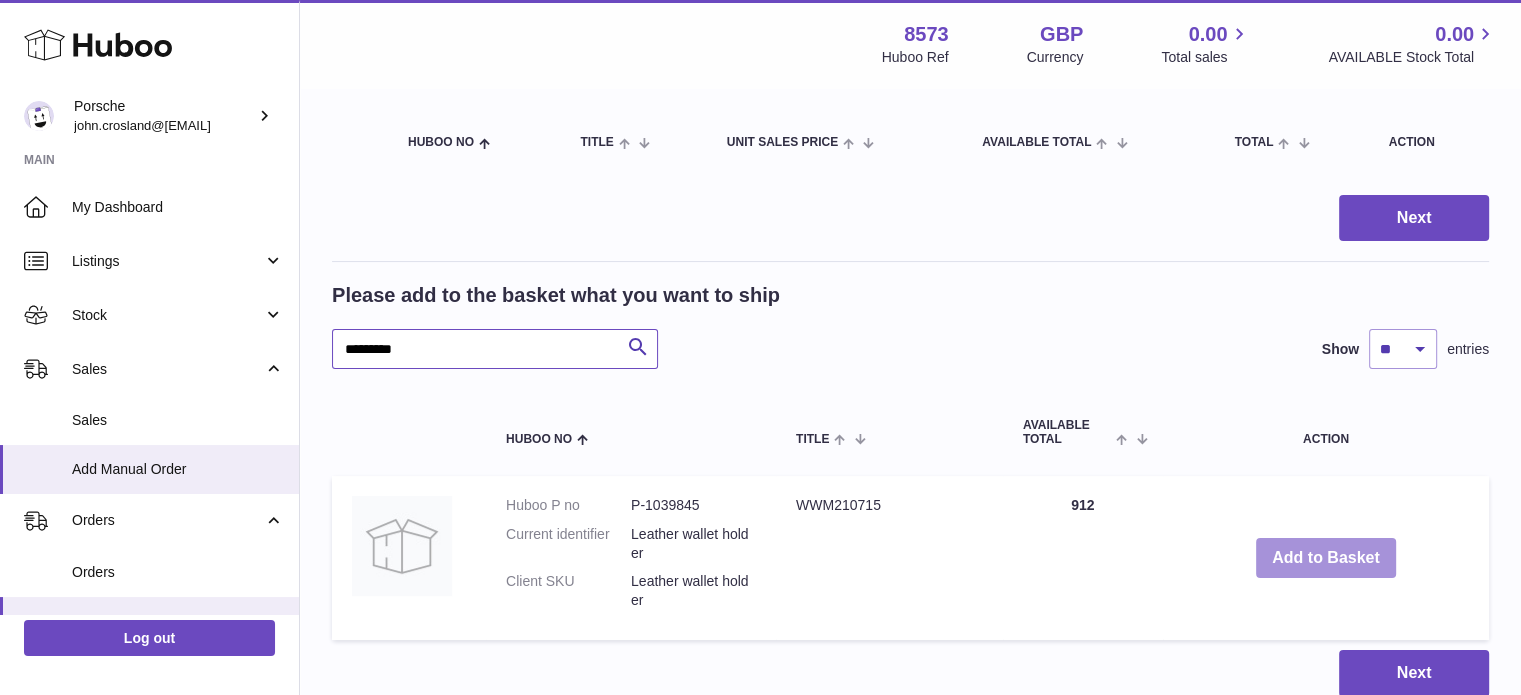 type on "*********" 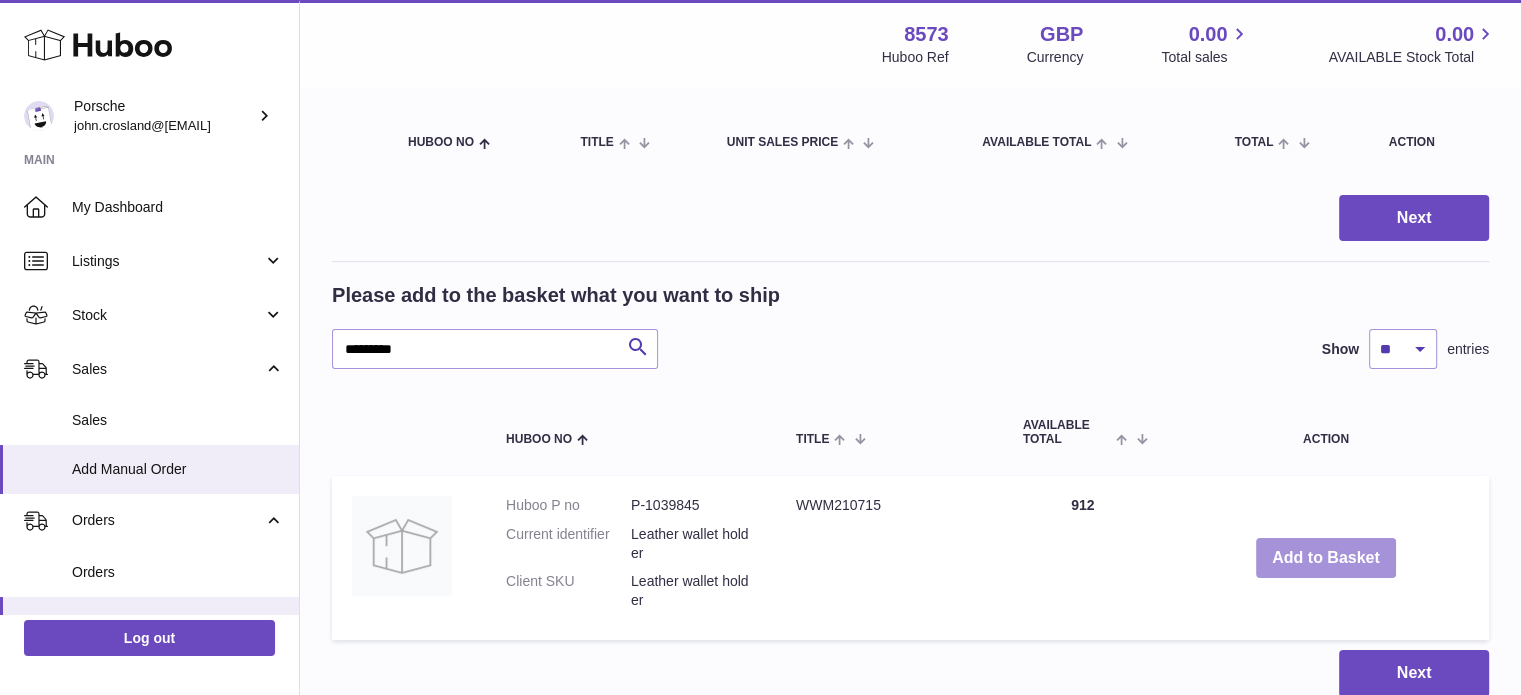 click on "Add to Basket" at bounding box center [1326, 558] 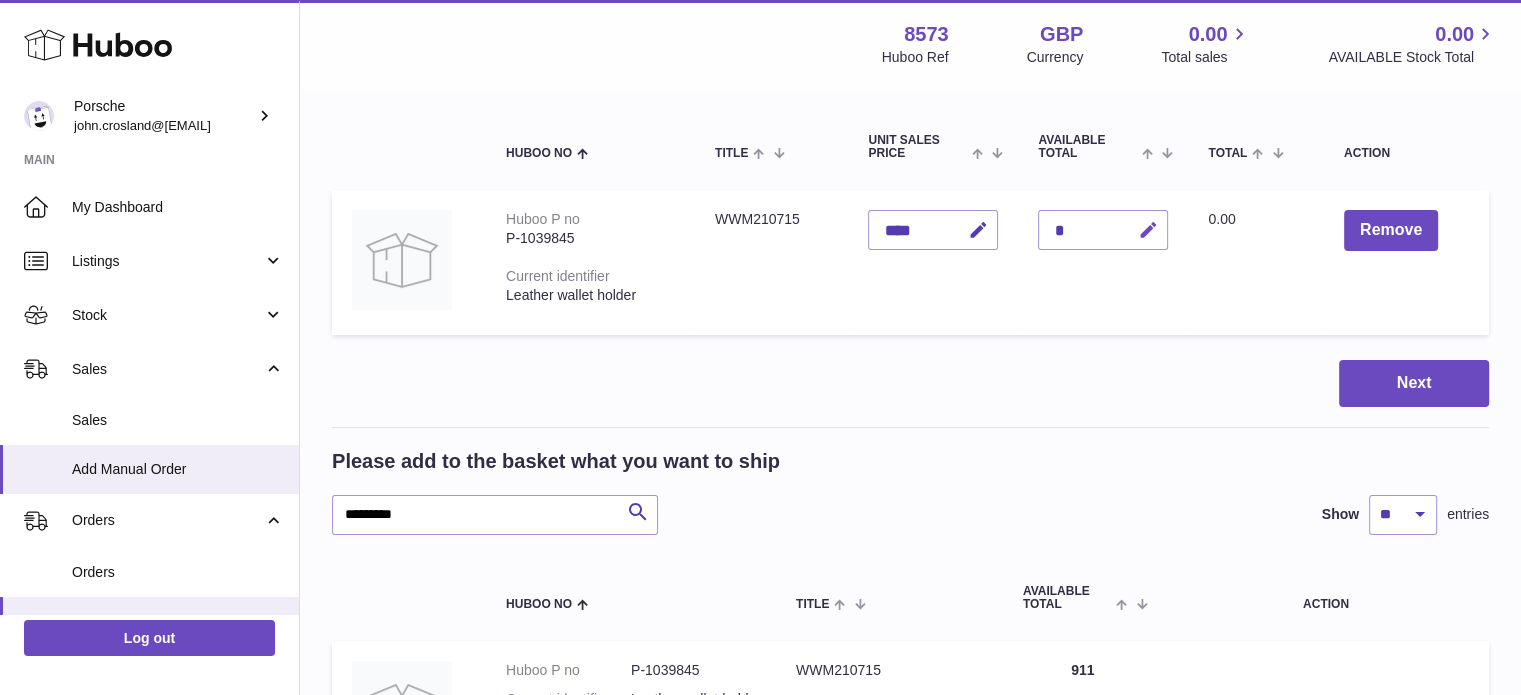 type 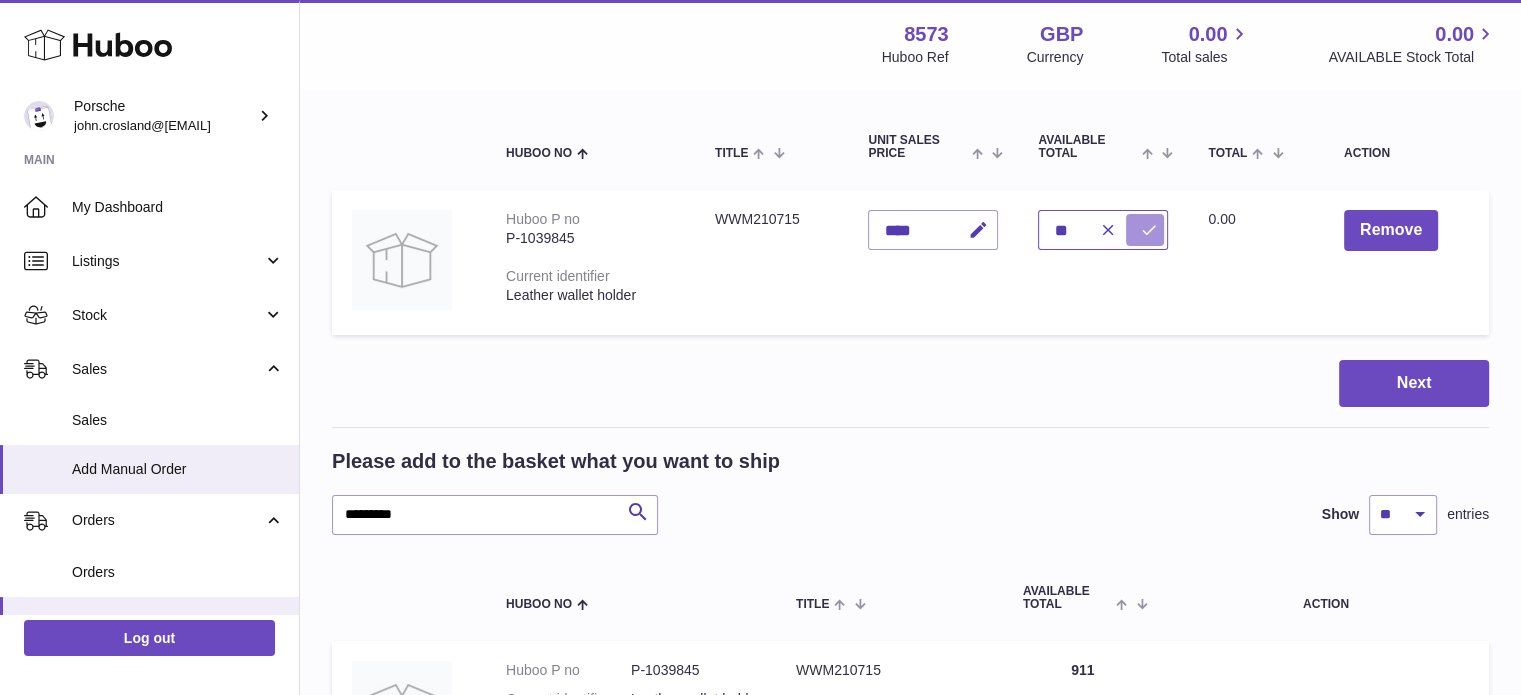 type on "**" 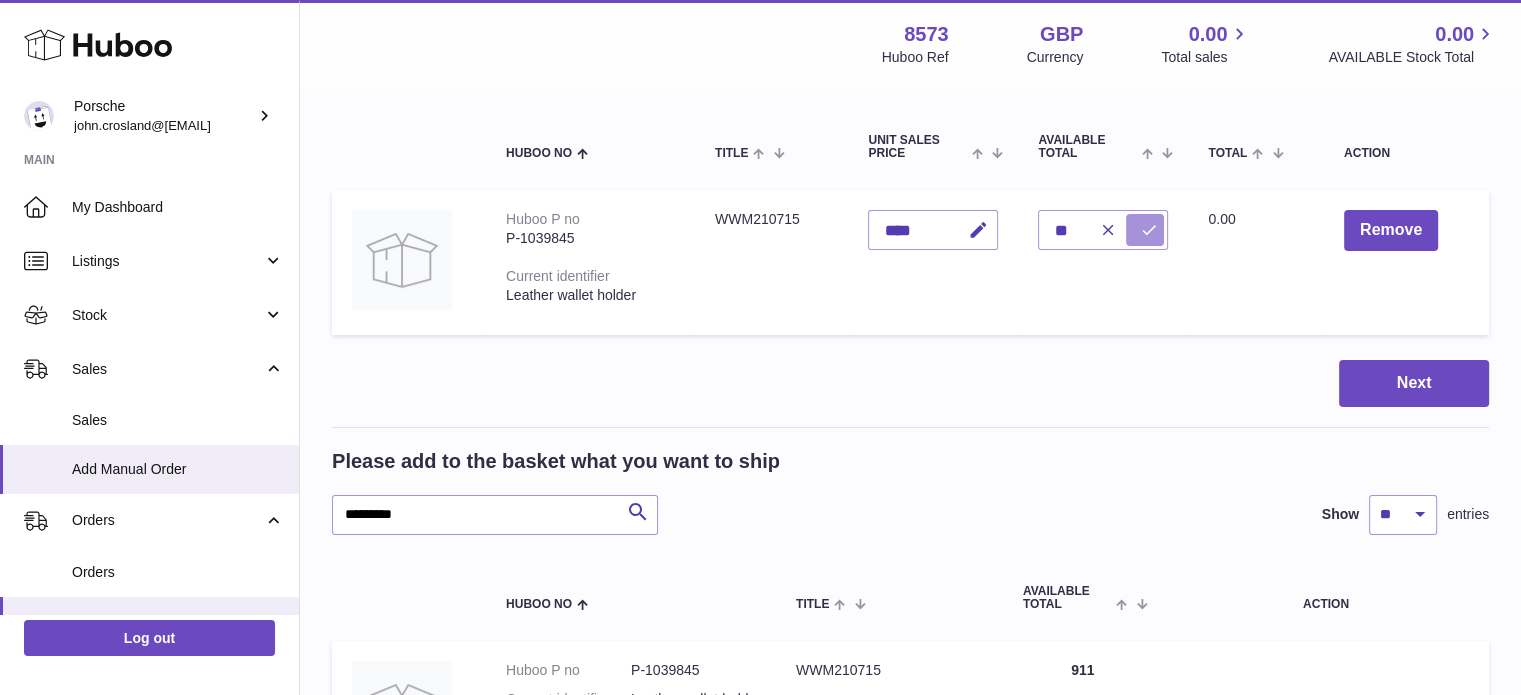 click at bounding box center (1148, 230) 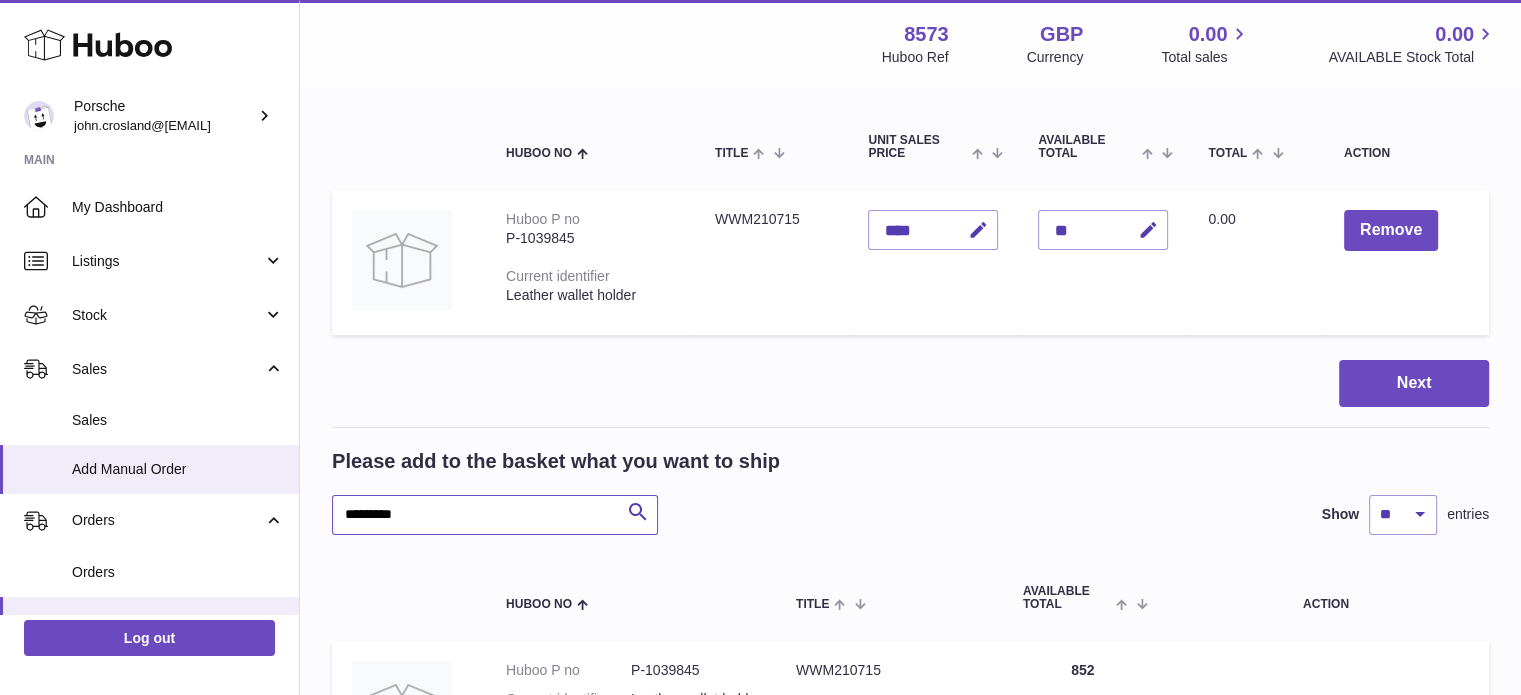 drag, startPoint x: 500, startPoint y: 516, endPoint x: 302, endPoint y: 519, distance: 198.02272 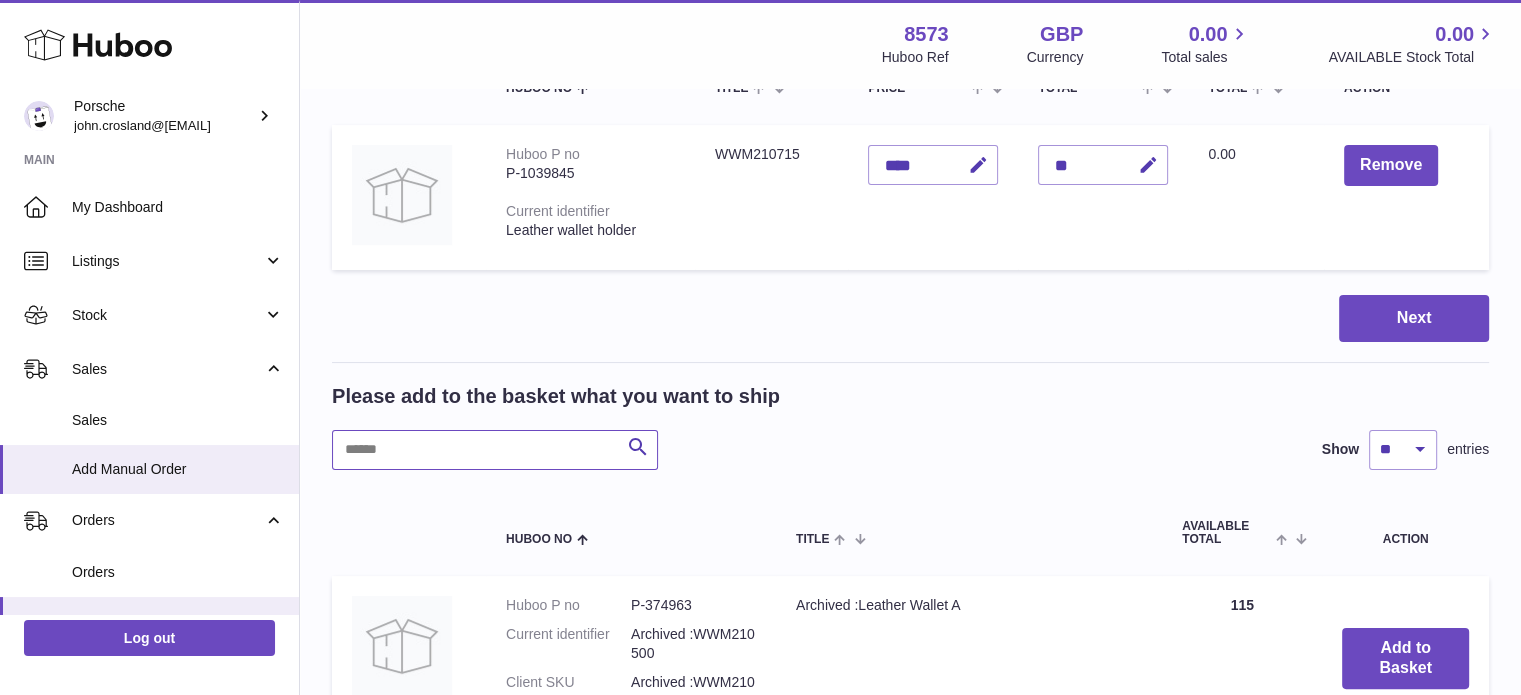 scroll, scrollTop: 300, scrollLeft: 0, axis: vertical 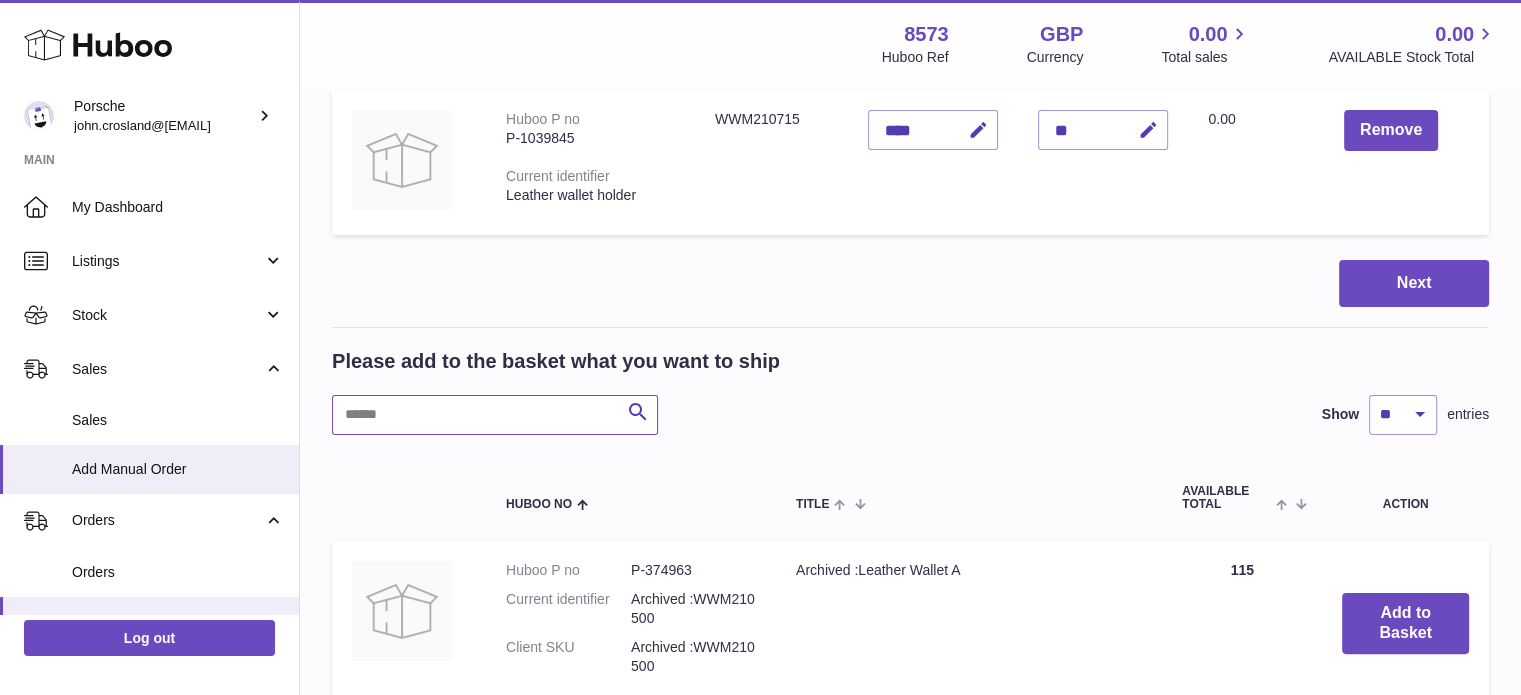 drag, startPoint x: 420, startPoint y: 416, endPoint x: 408, endPoint y: 413, distance: 12.369317 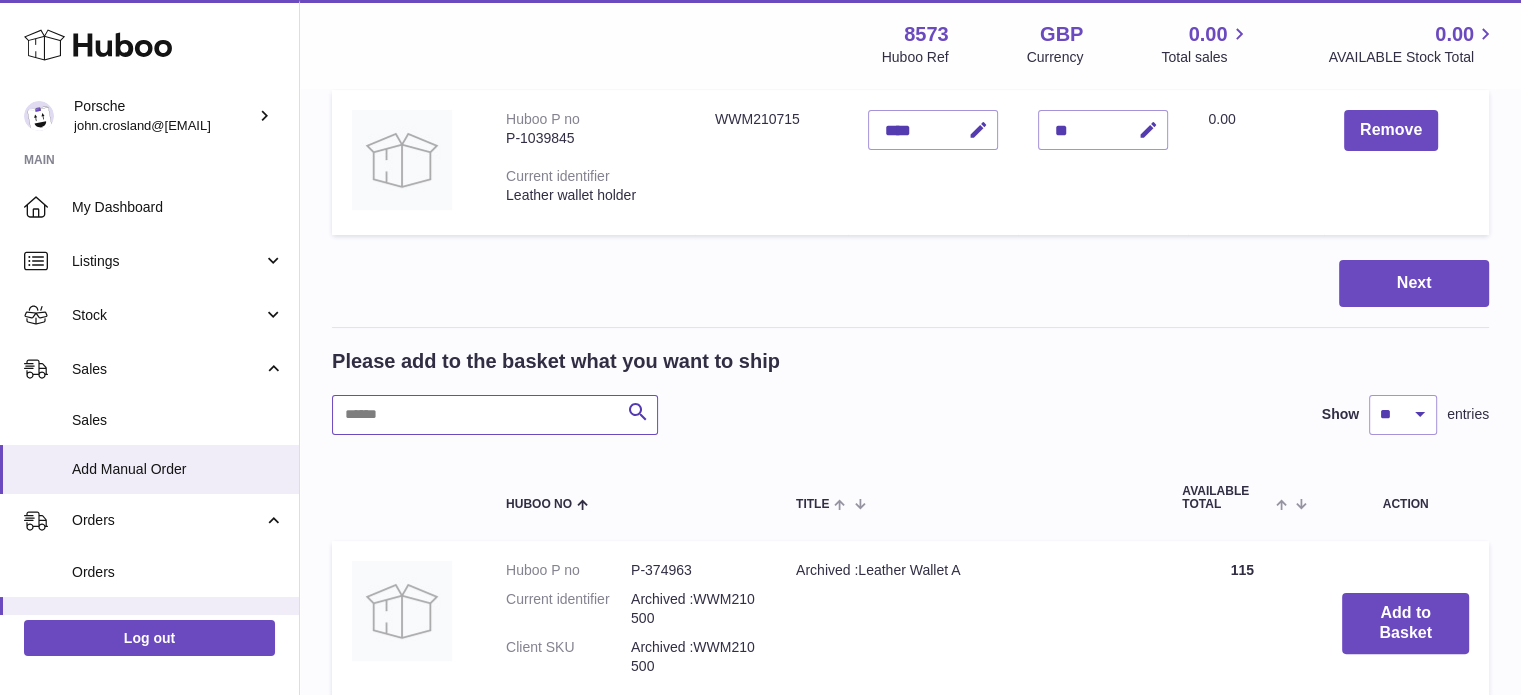 paste on "**********" 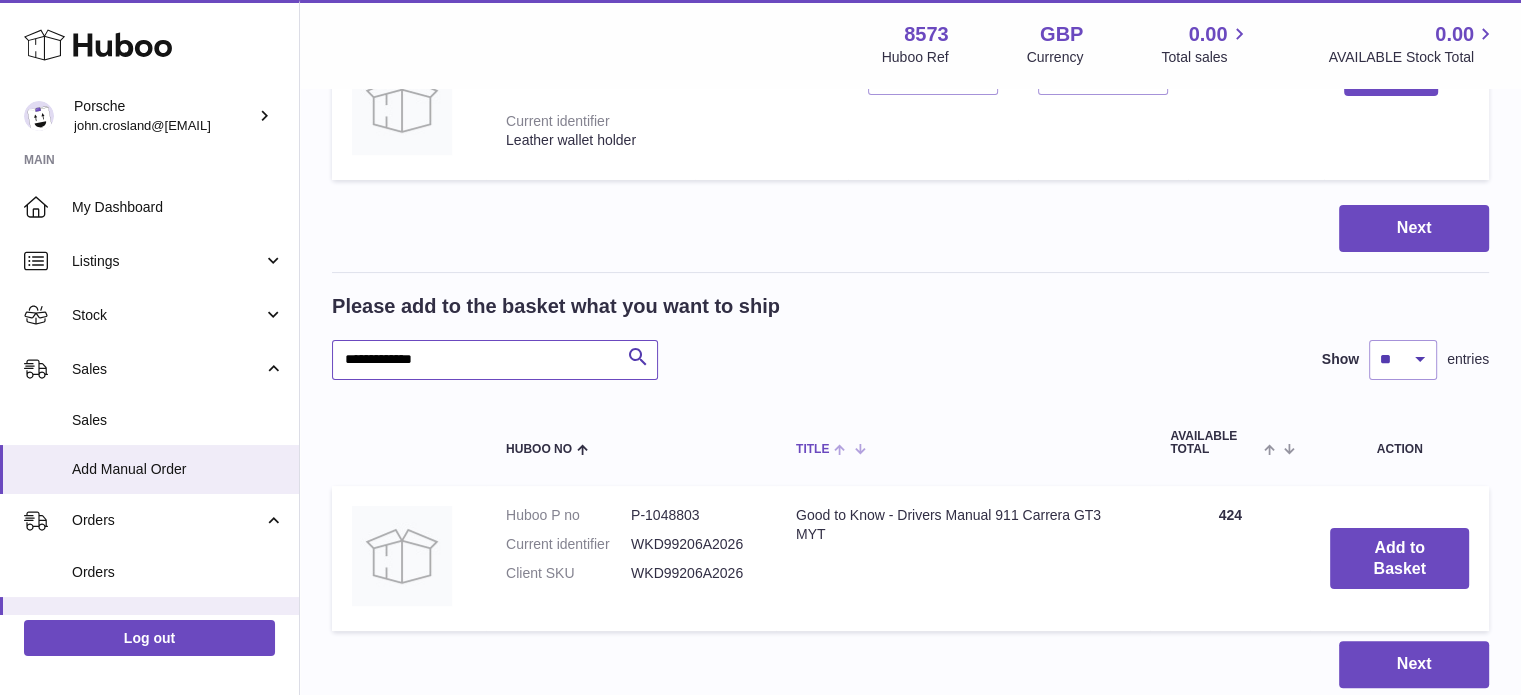 scroll, scrollTop: 400, scrollLeft: 0, axis: vertical 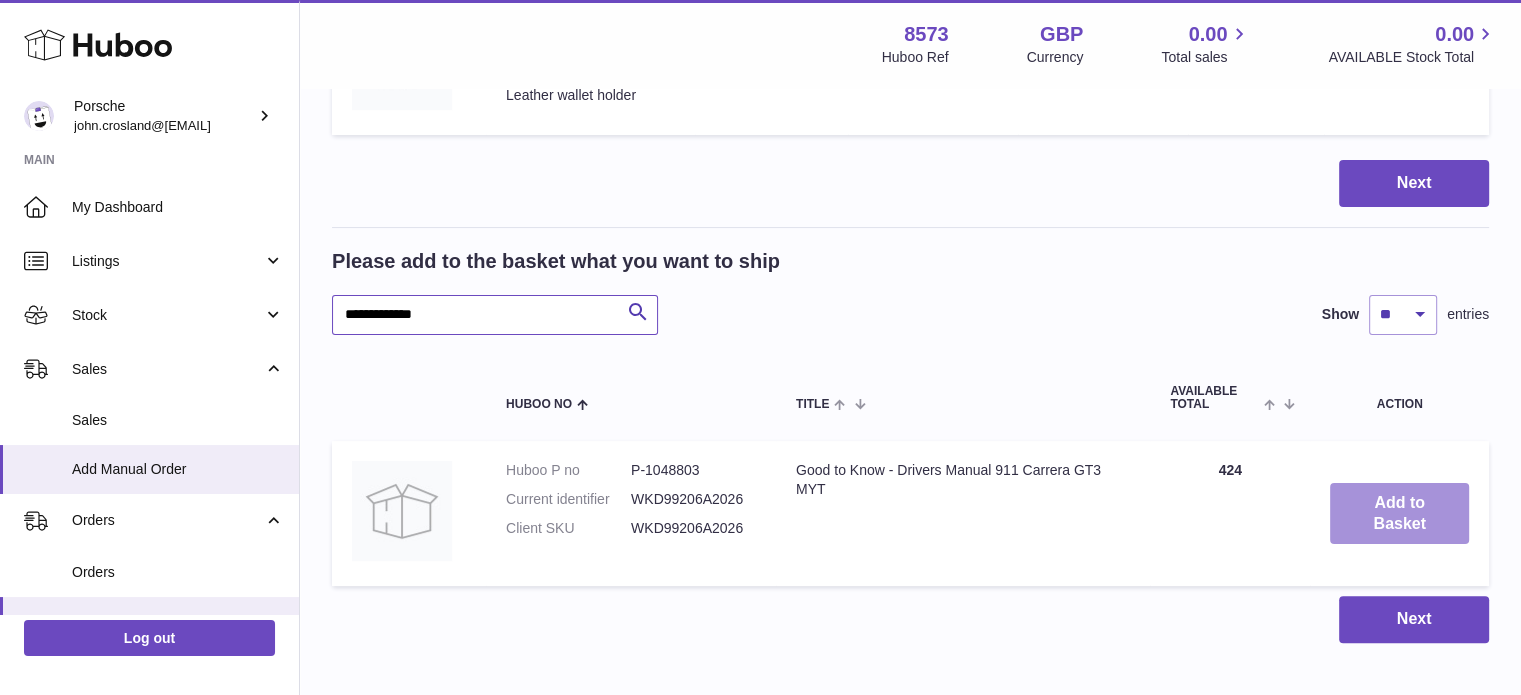 type on "**********" 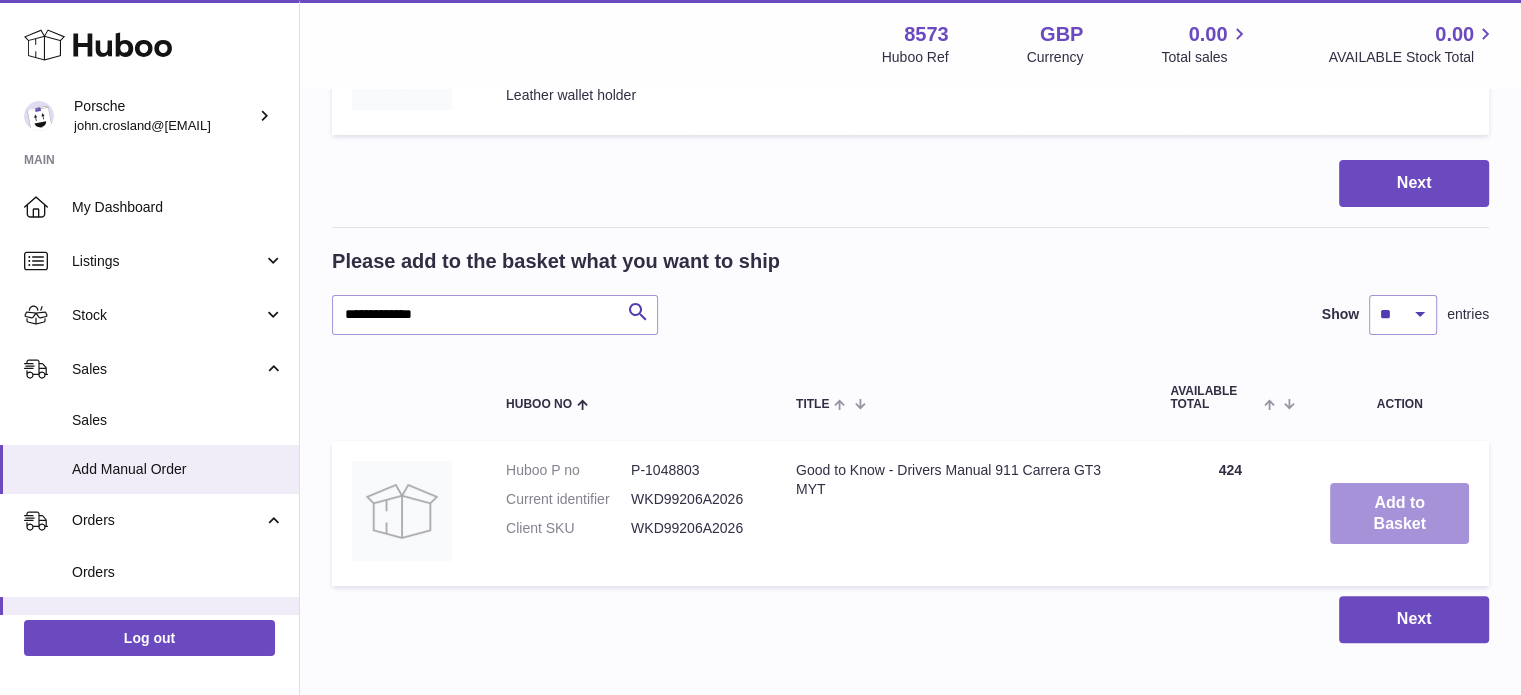 click on "Add to Basket" at bounding box center [1399, 514] 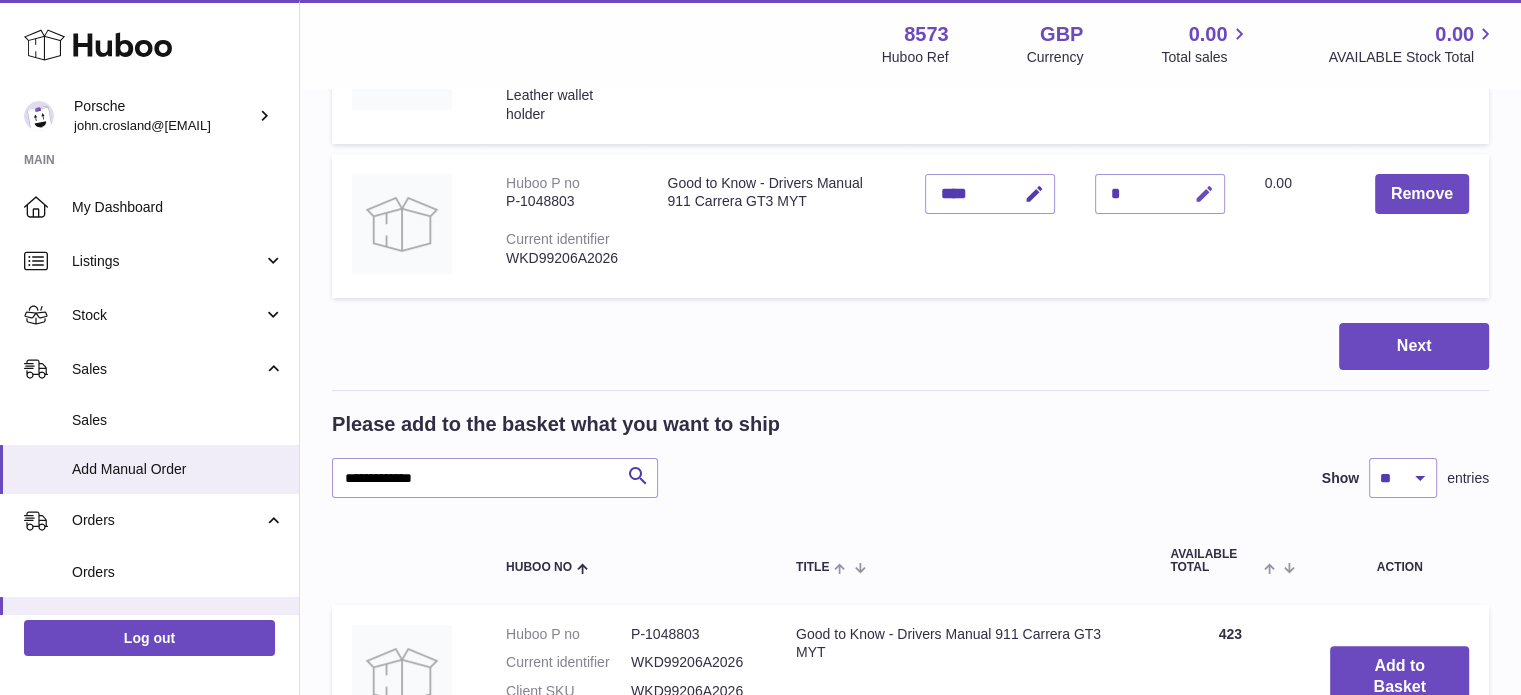 click at bounding box center [1204, 194] 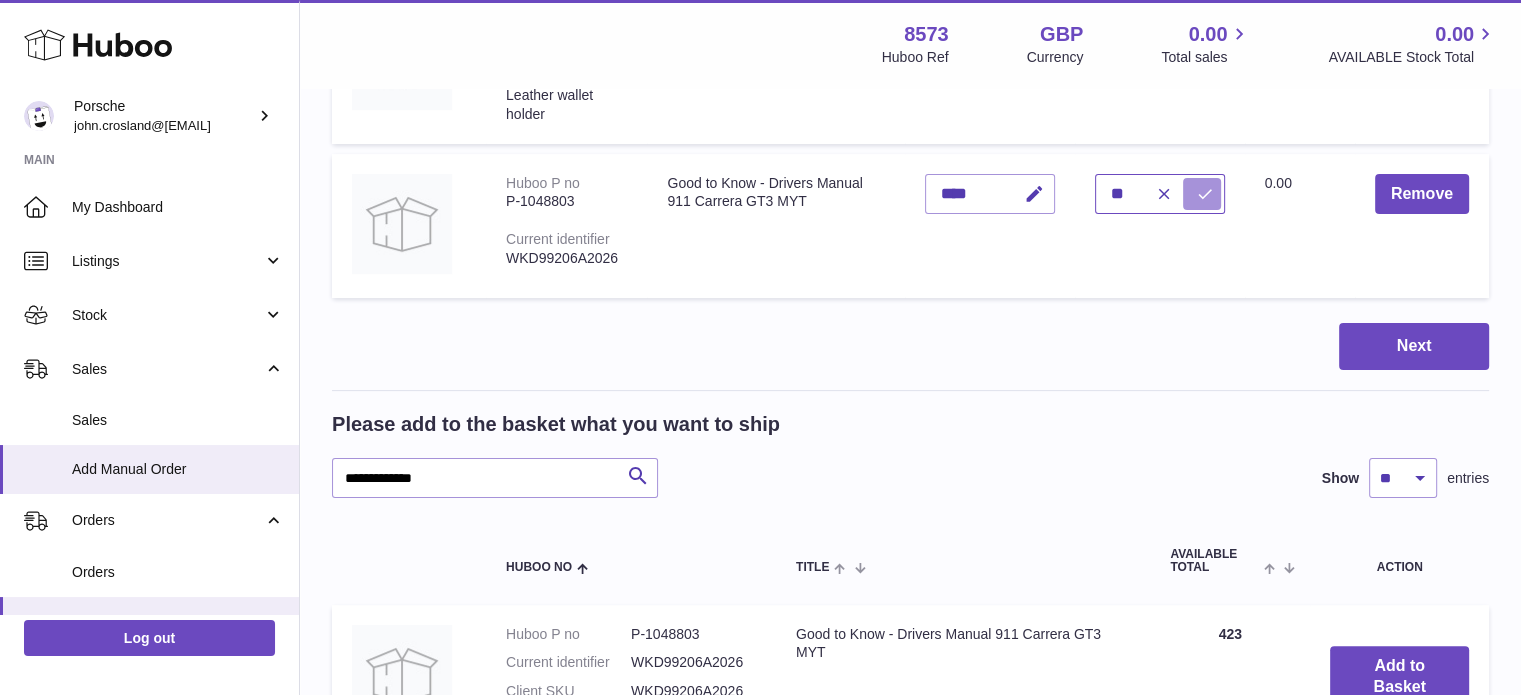 type on "**" 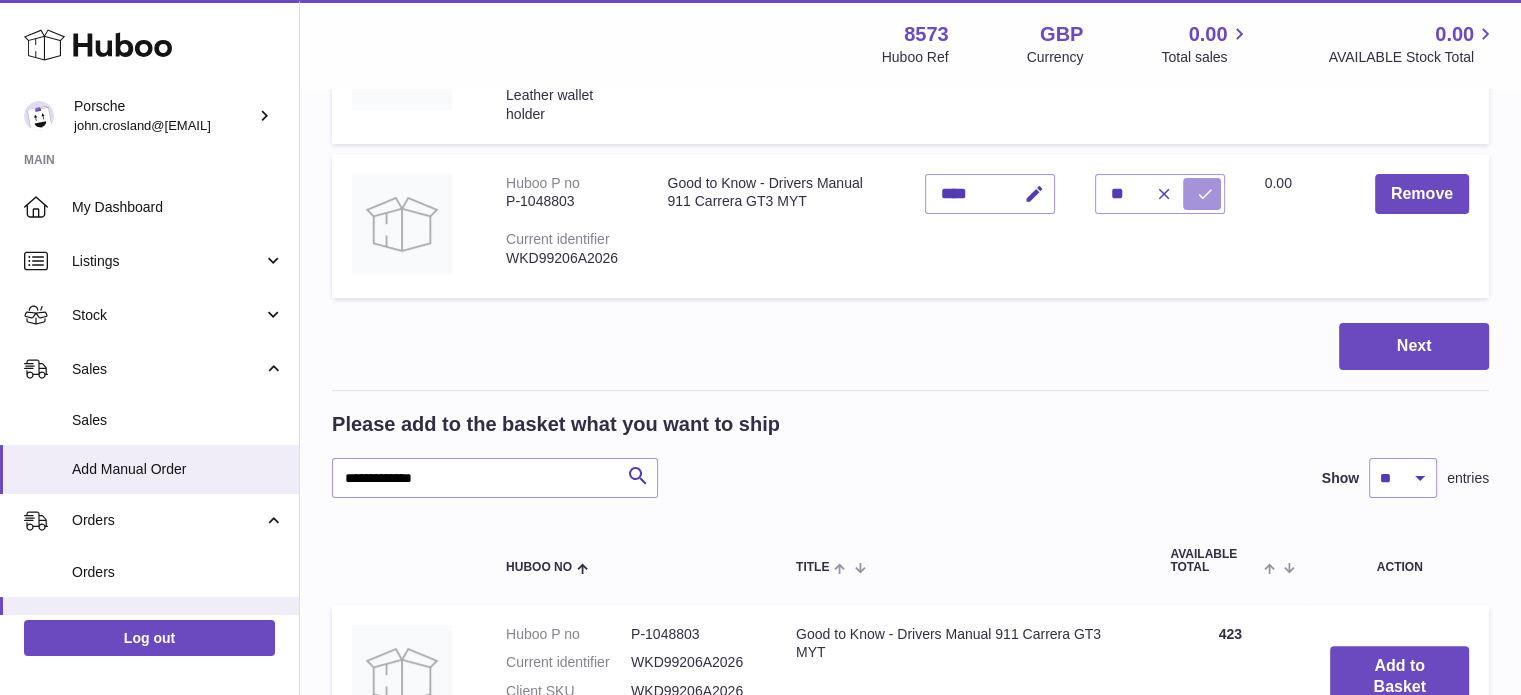 click at bounding box center (1205, 194) 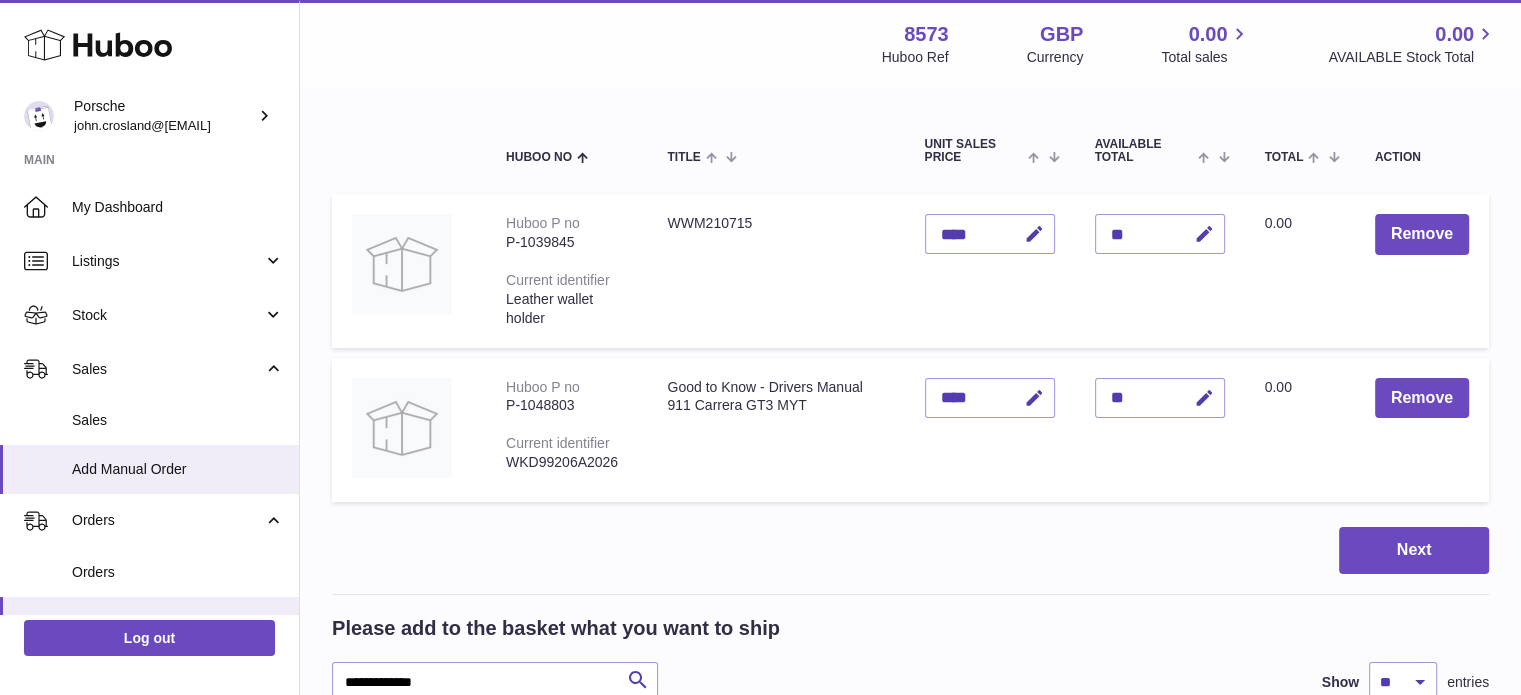scroll, scrollTop: 400, scrollLeft: 0, axis: vertical 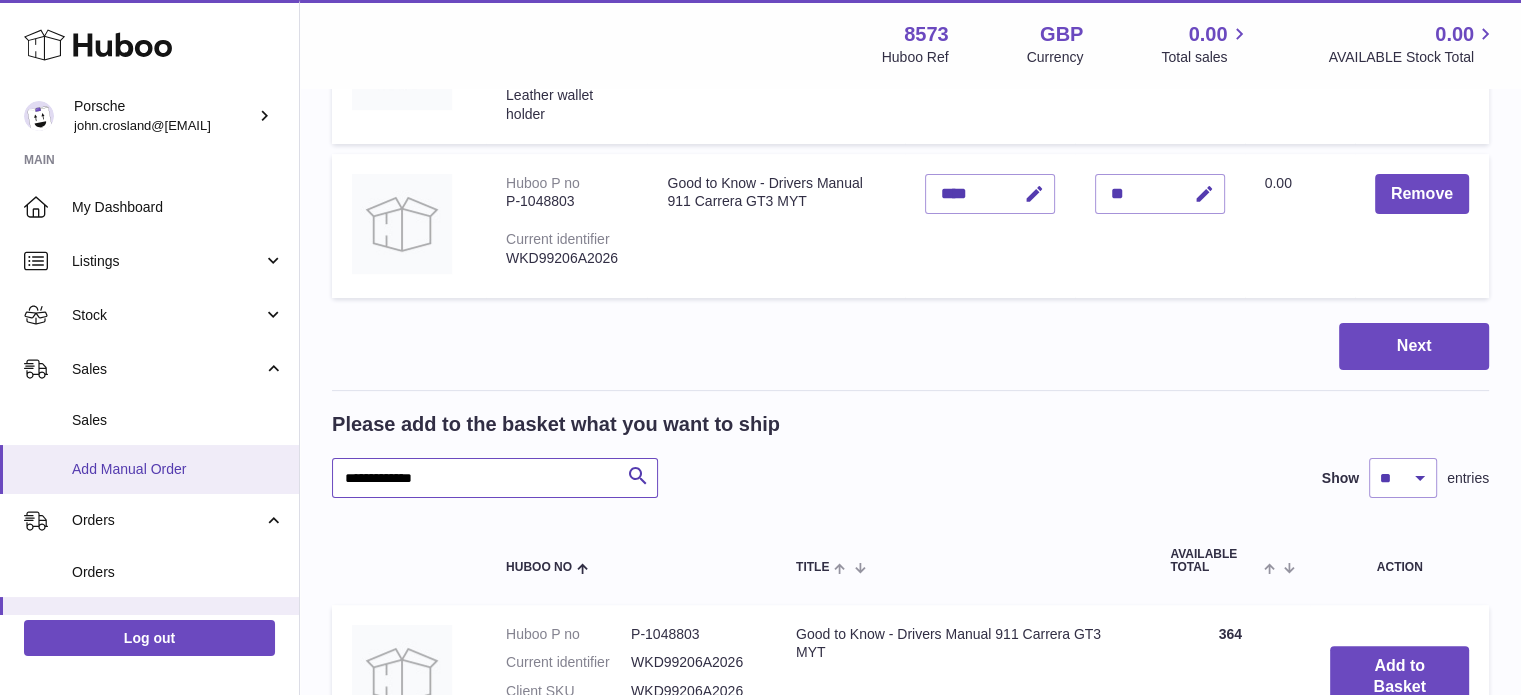 drag, startPoint x: 504, startPoint y: 482, endPoint x: 276, endPoint y: 466, distance: 228.56071 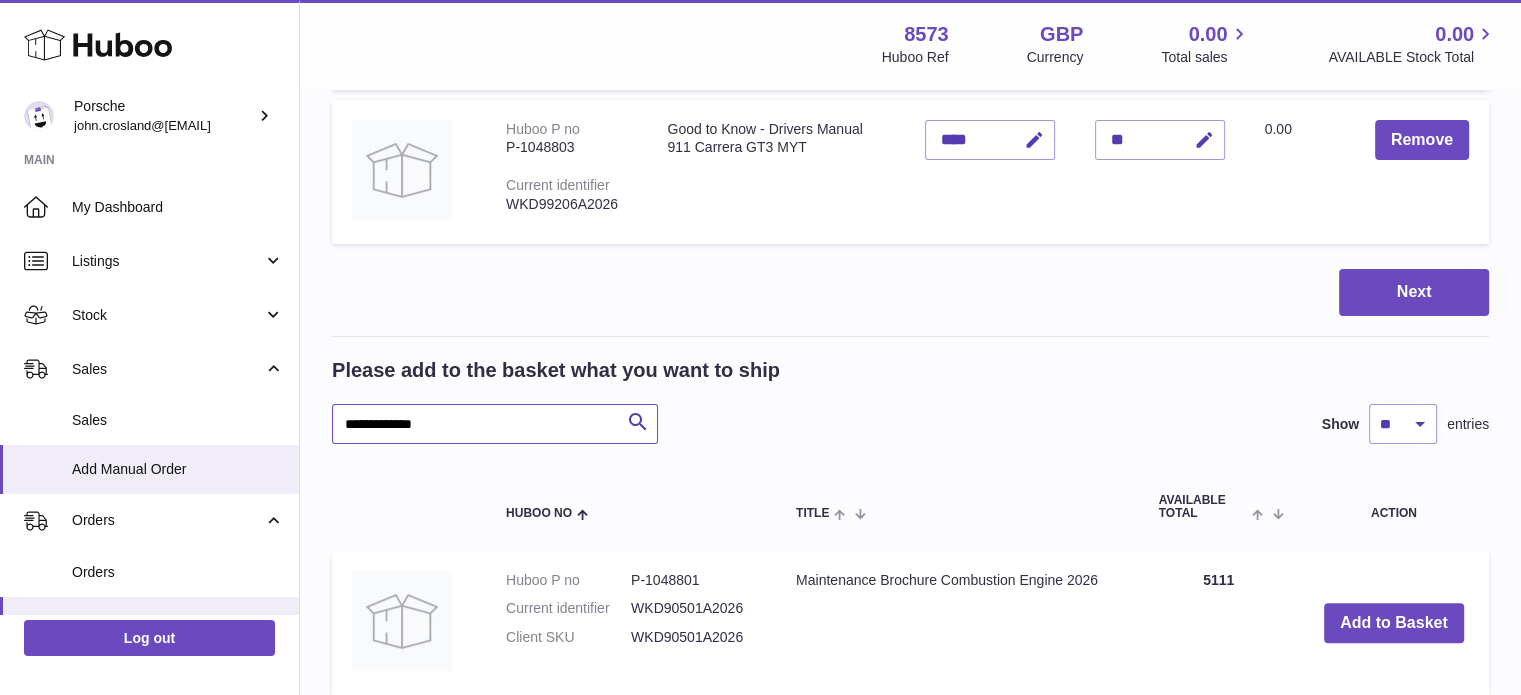 scroll, scrollTop: 500, scrollLeft: 0, axis: vertical 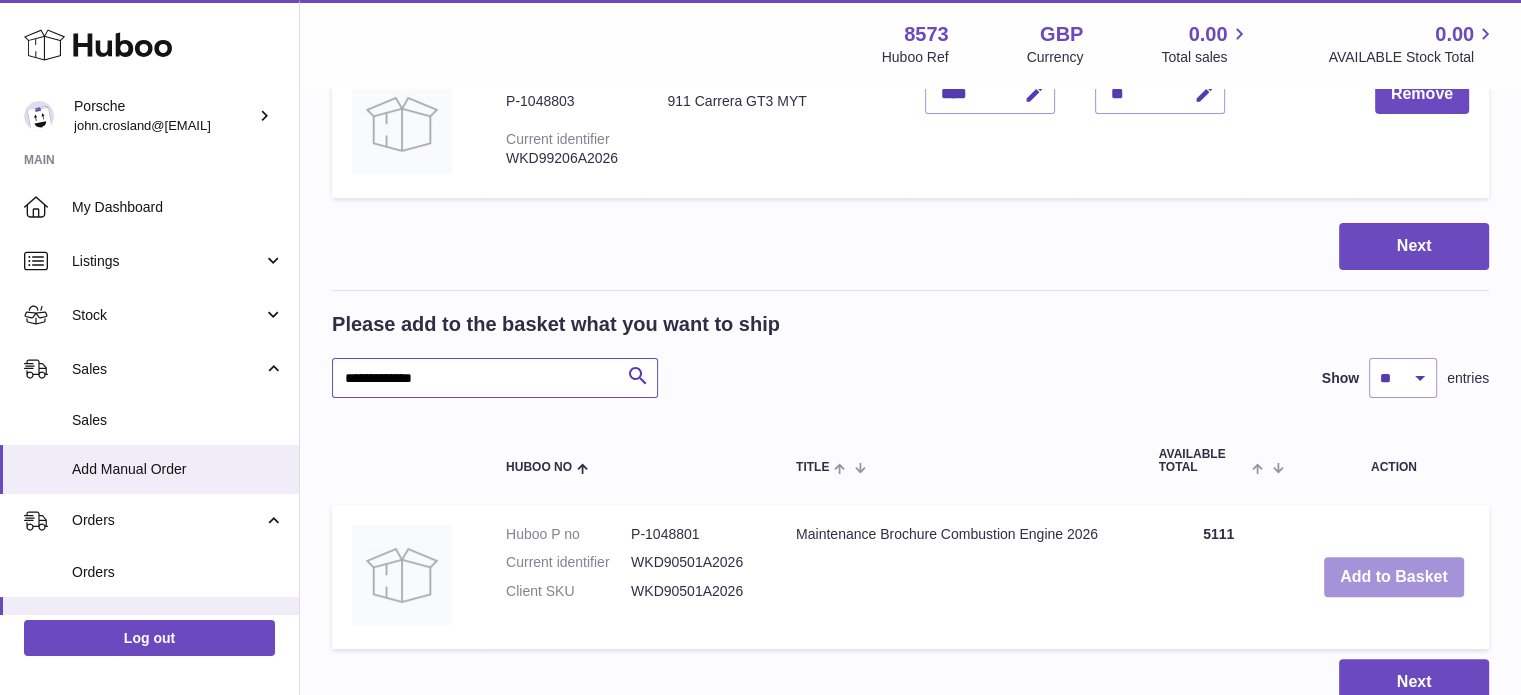 type on "**********" 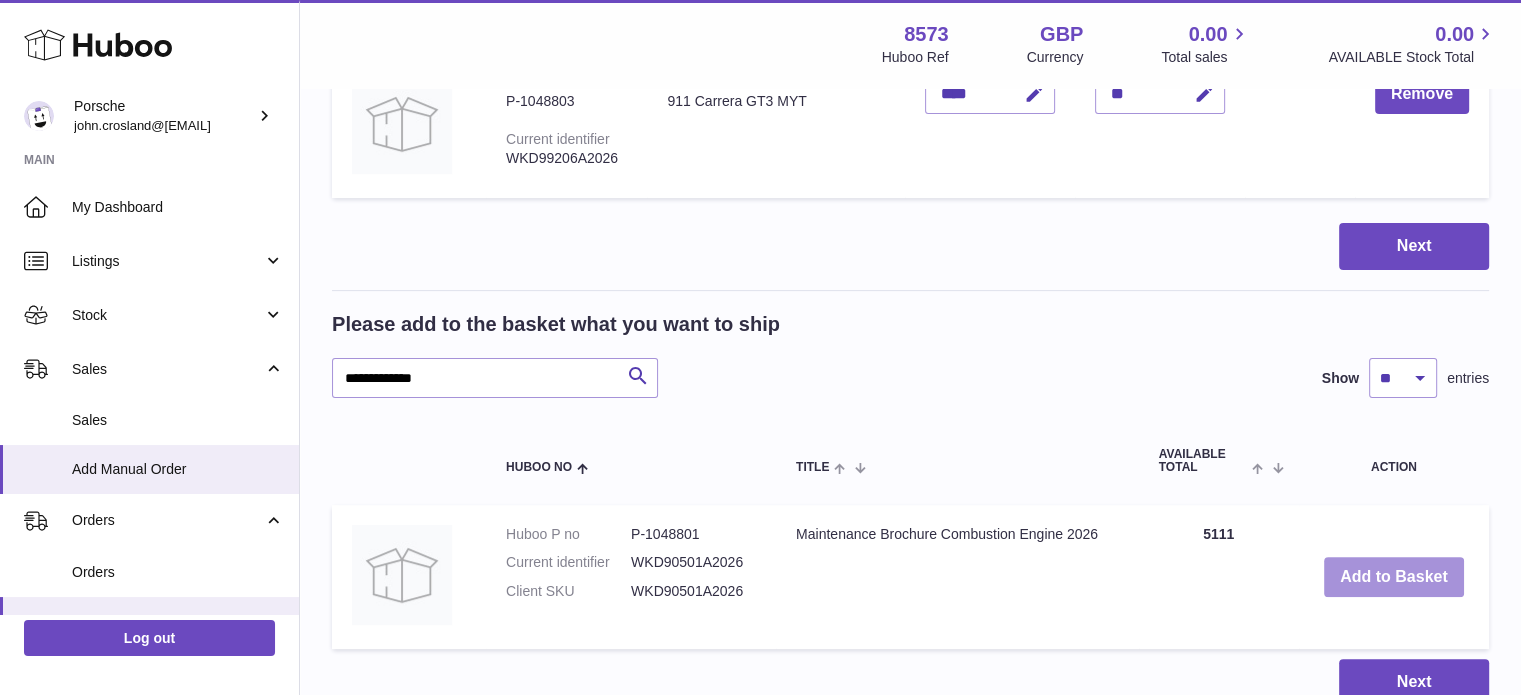 click on "Add to Basket" at bounding box center (1394, 577) 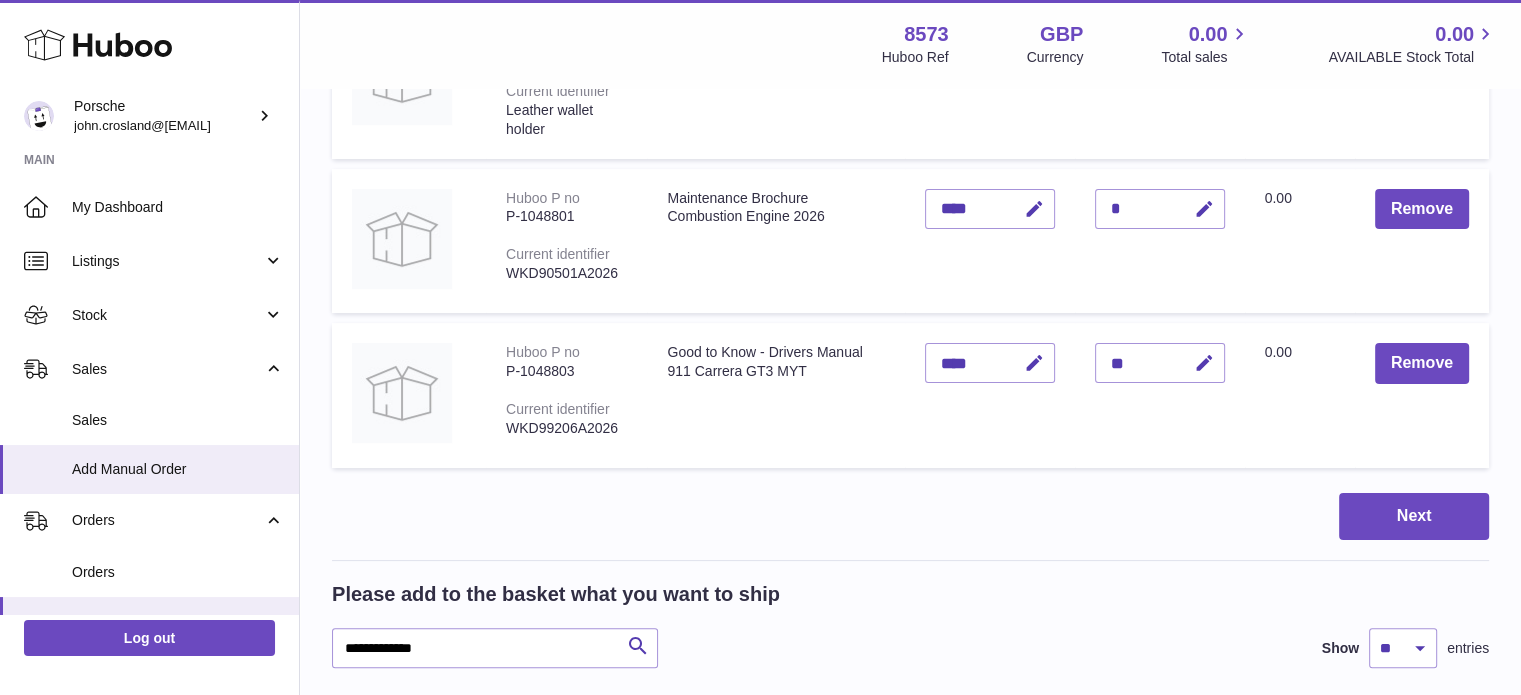 scroll, scrollTop: 300, scrollLeft: 0, axis: vertical 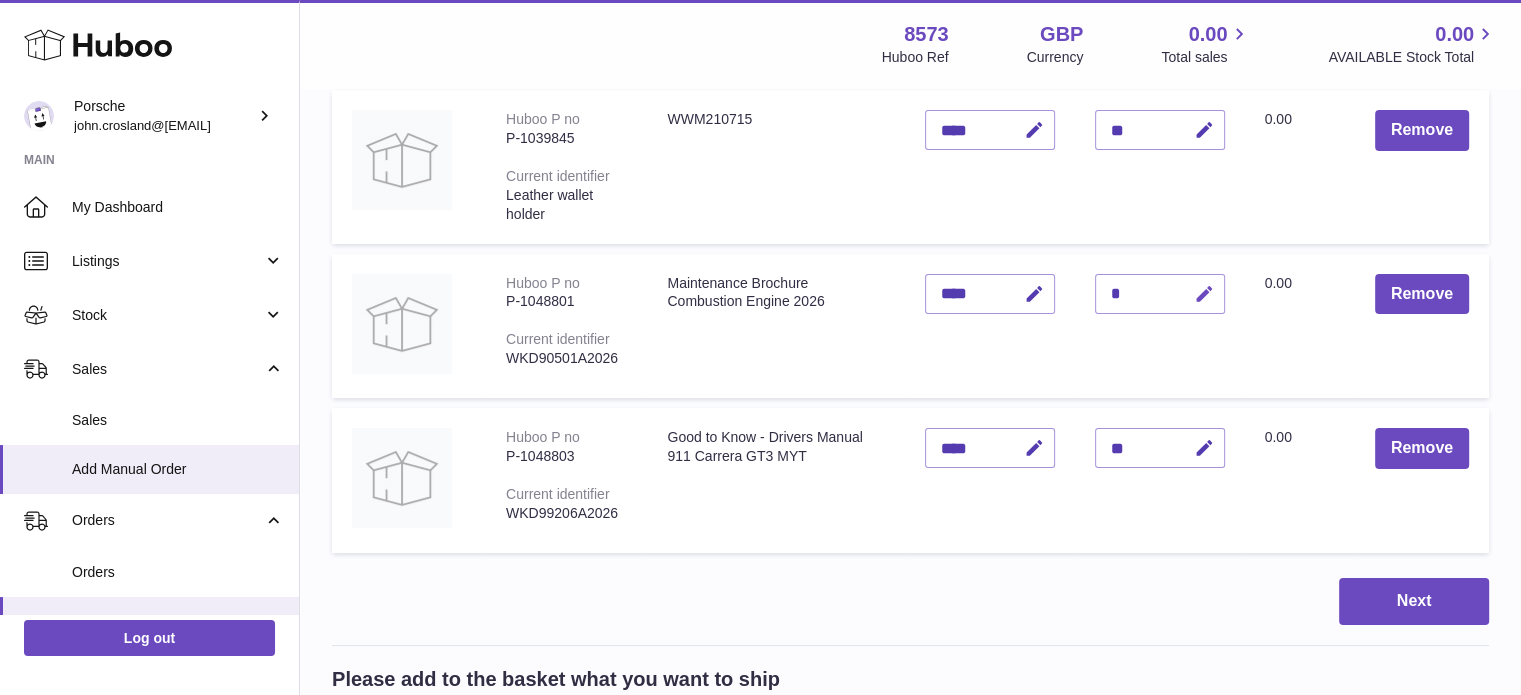 click at bounding box center (1204, 294) 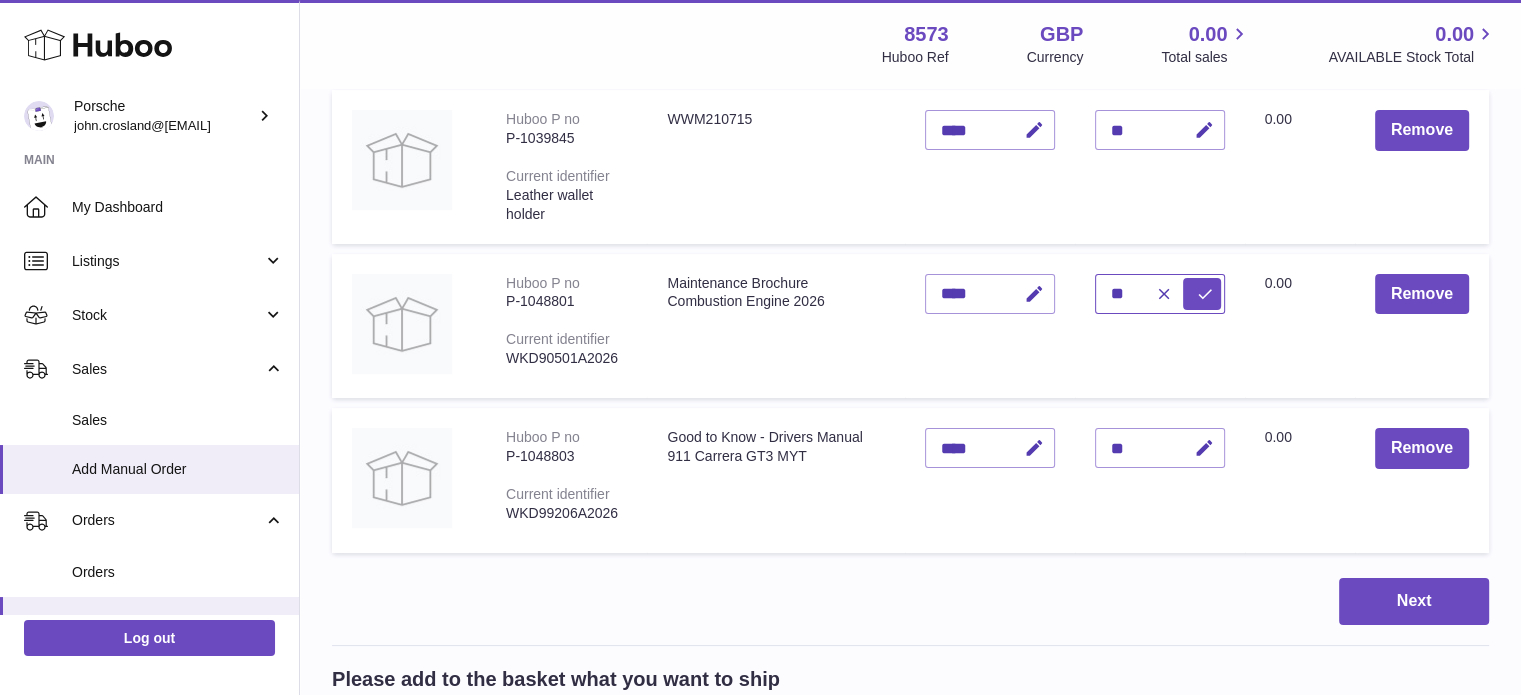type on "**" 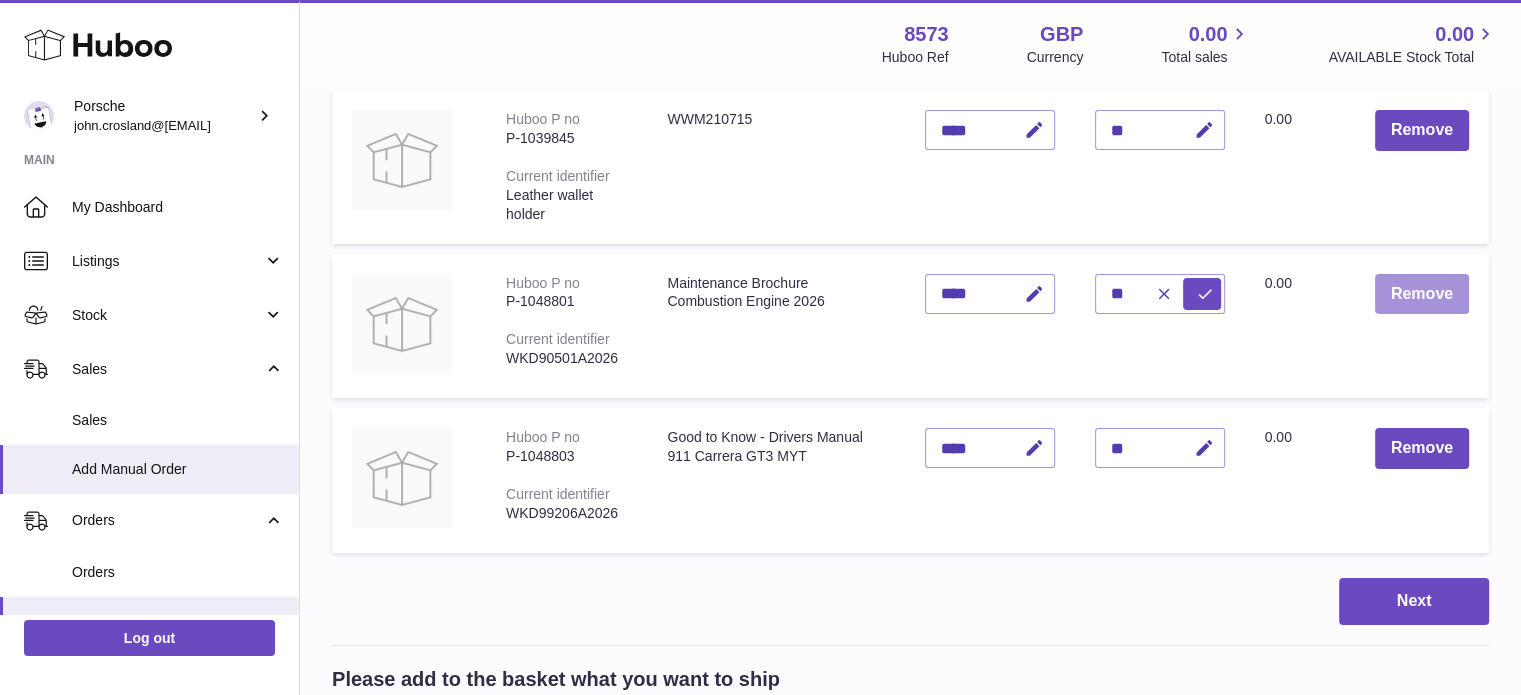 type 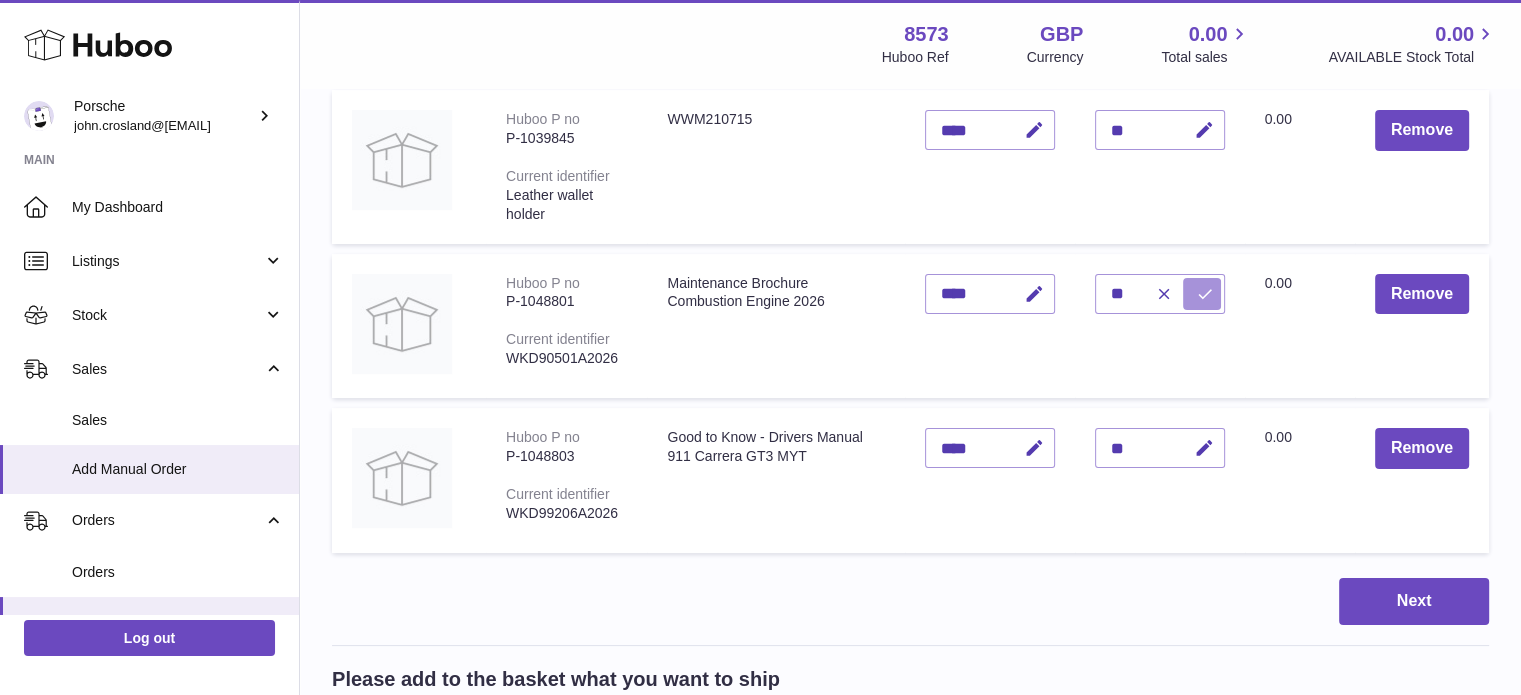 click at bounding box center (1205, 294) 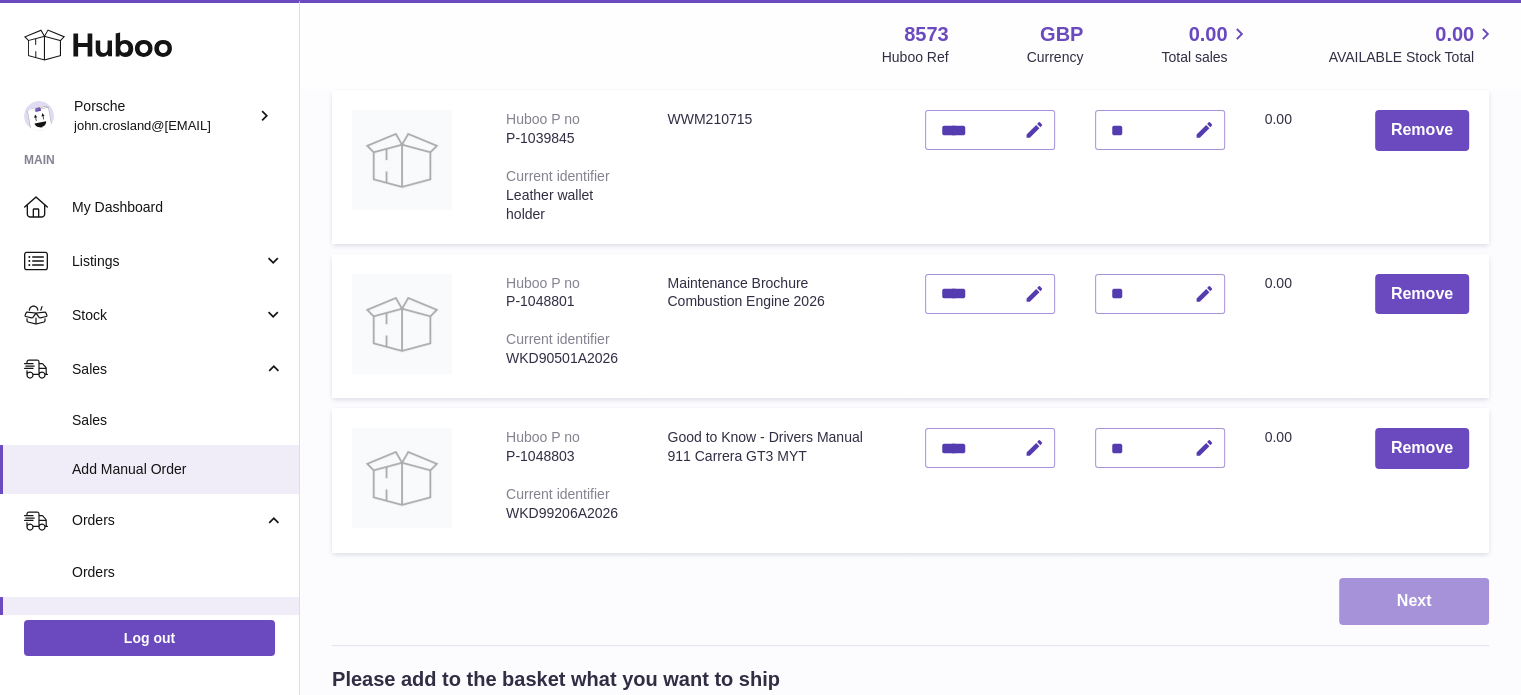 click on "Next" at bounding box center (1414, 601) 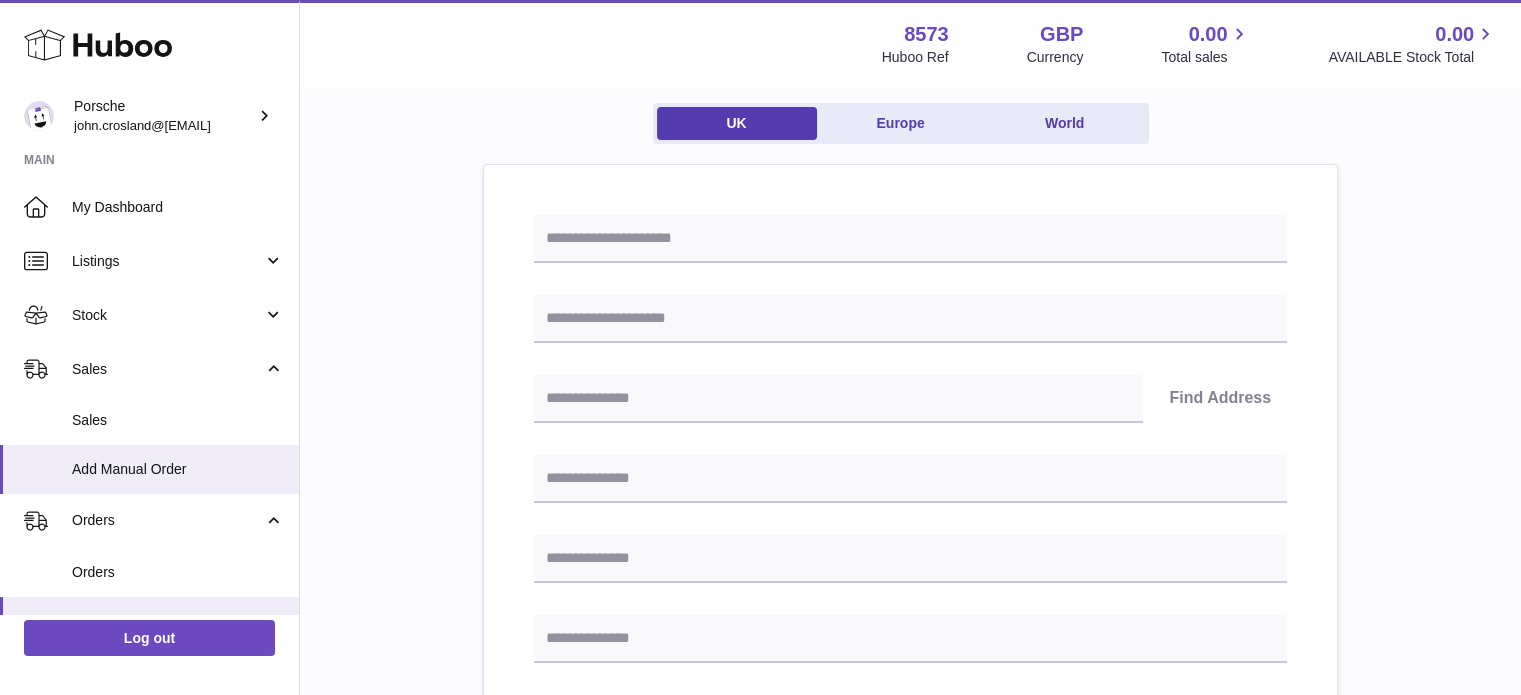 scroll, scrollTop: 152, scrollLeft: 0, axis: vertical 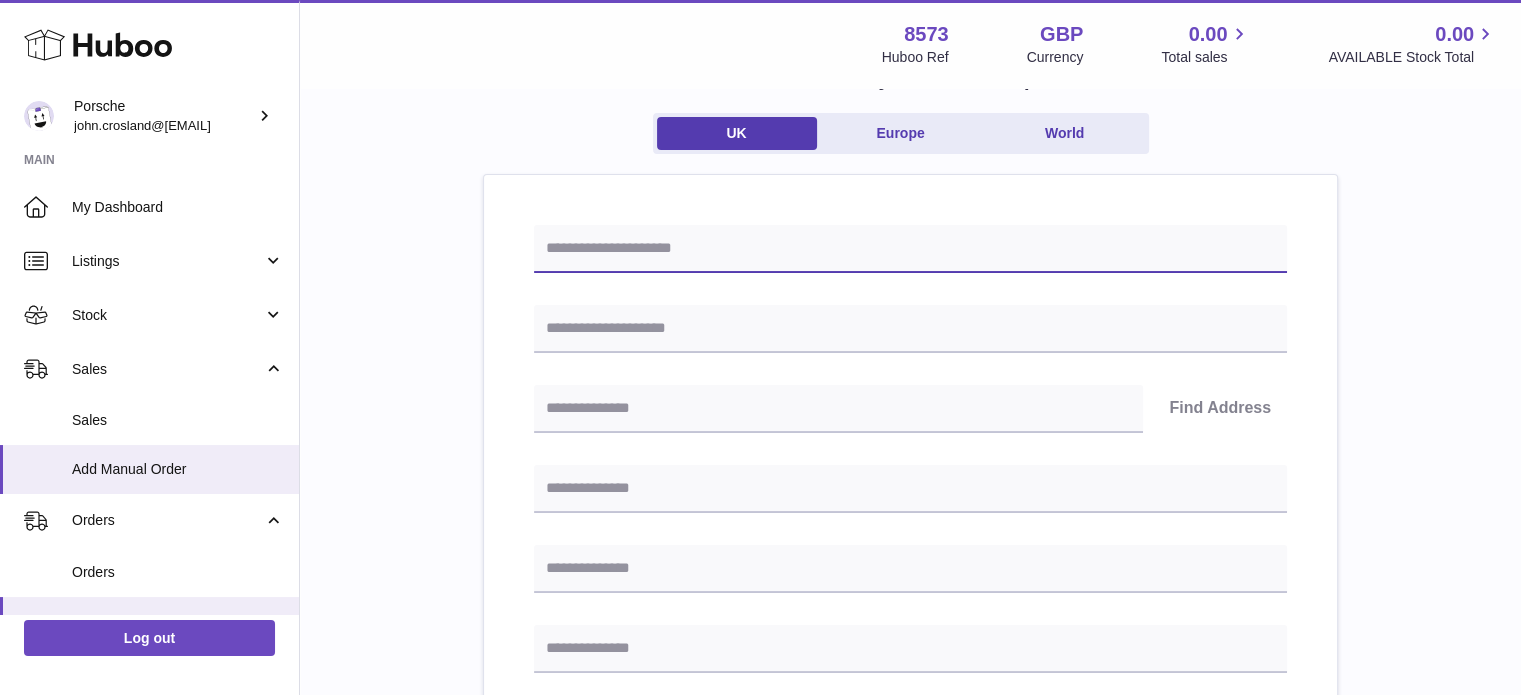 click at bounding box center (910, 249) 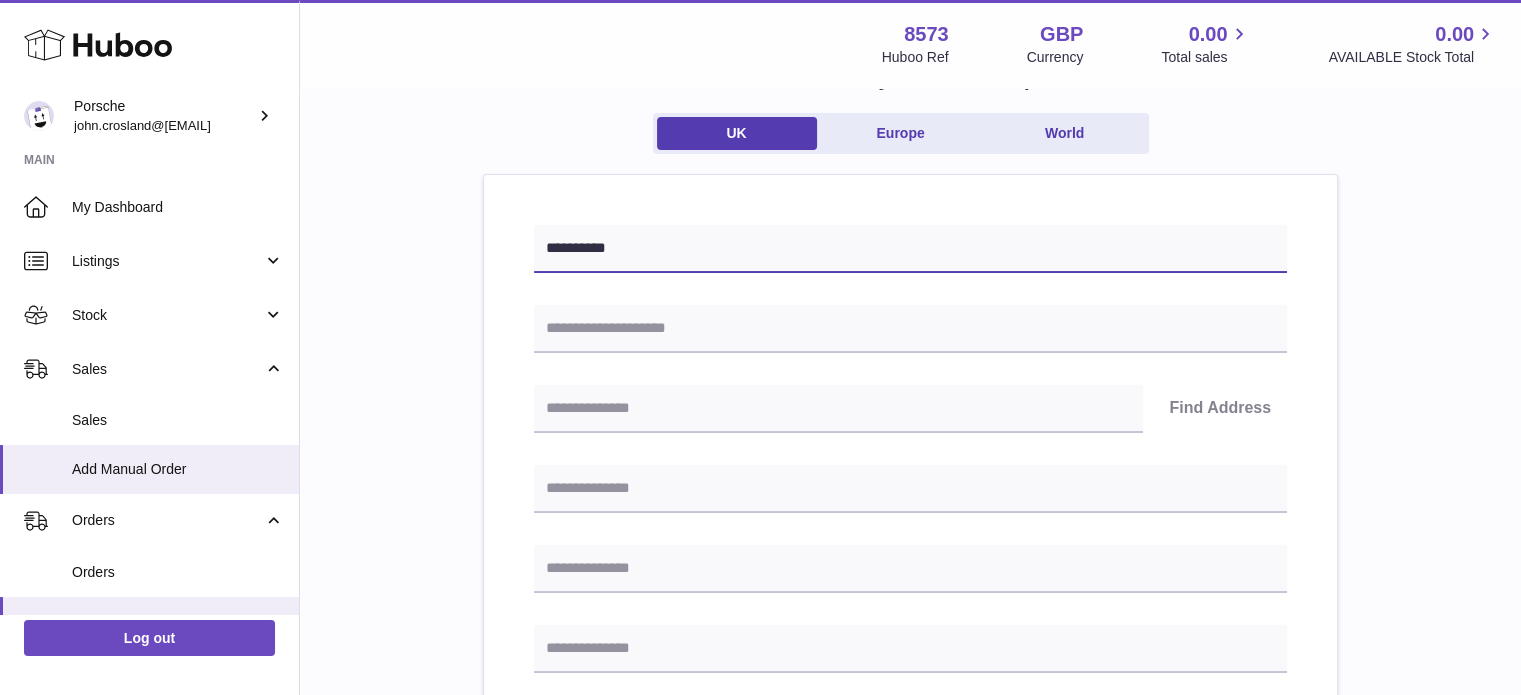 type on "**********" 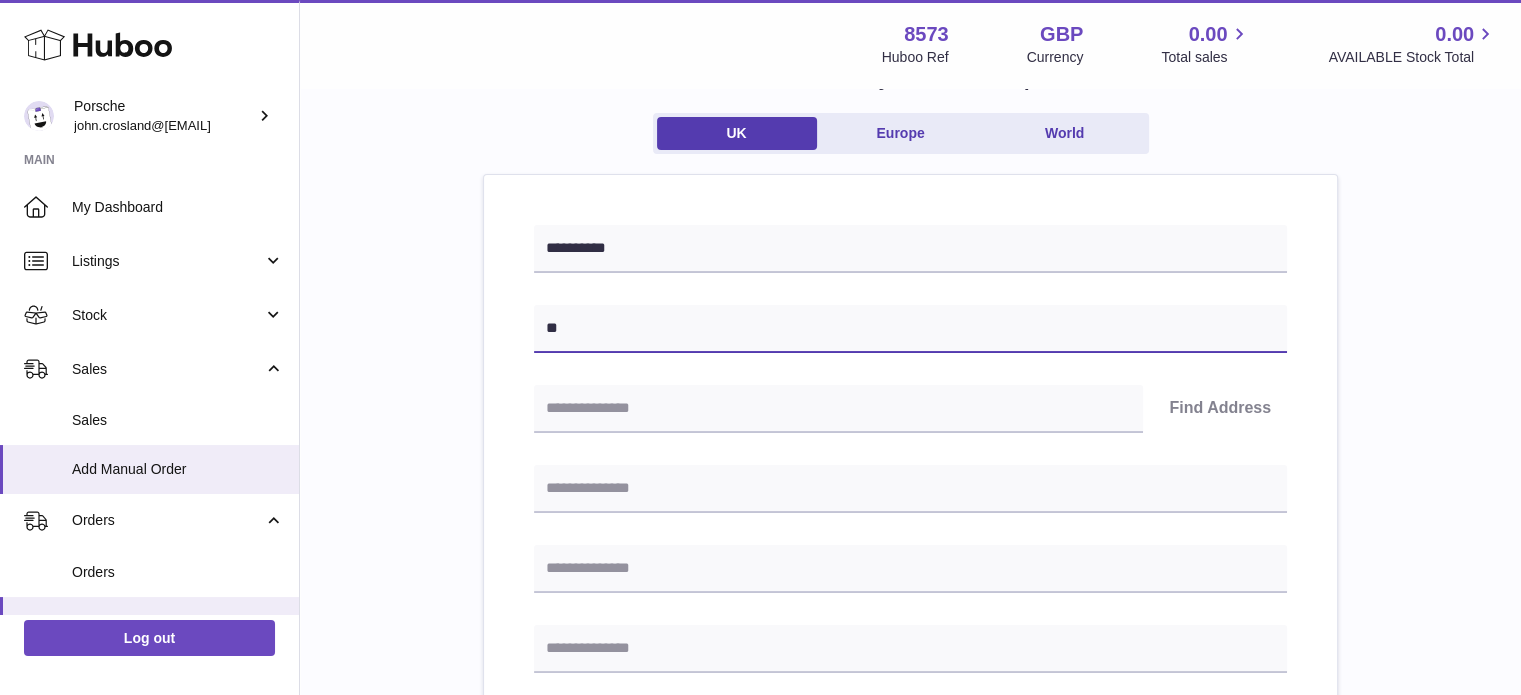 type on "*" 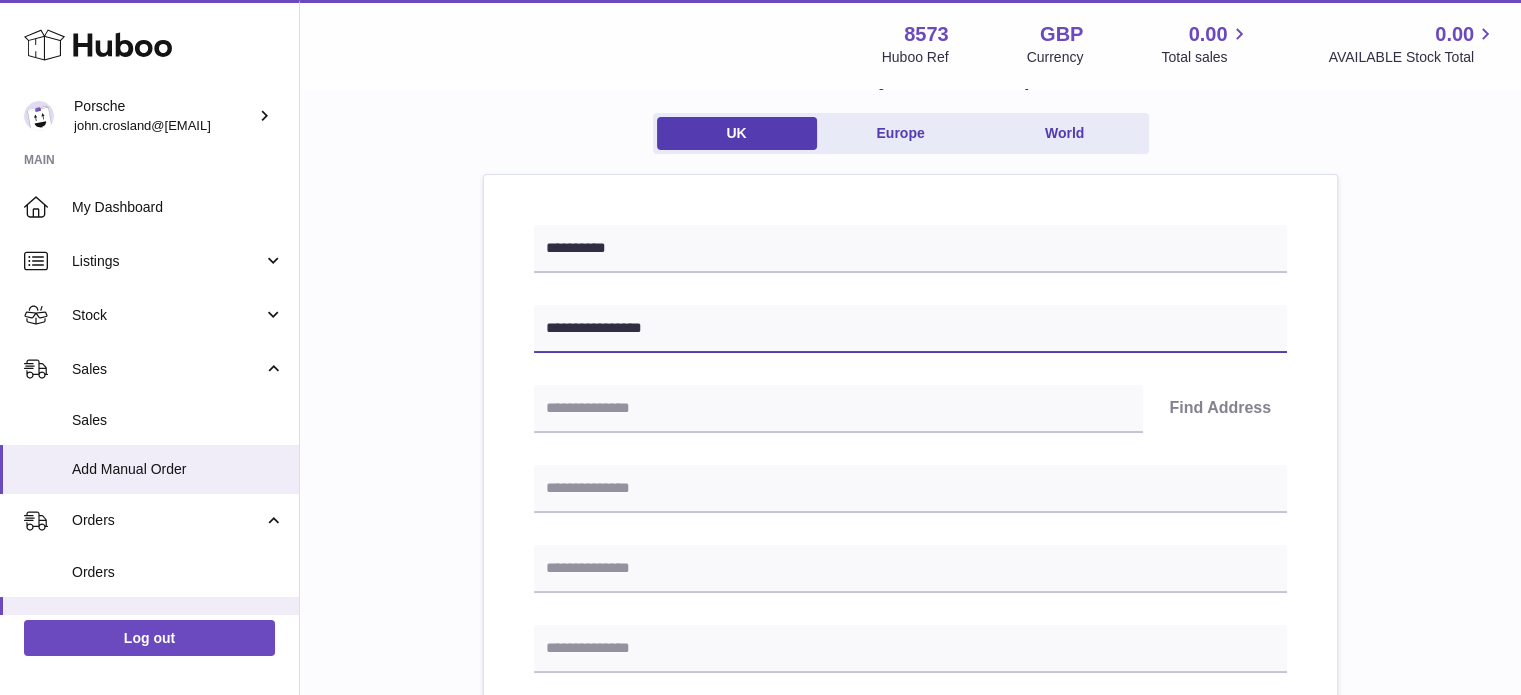 type on "**********" 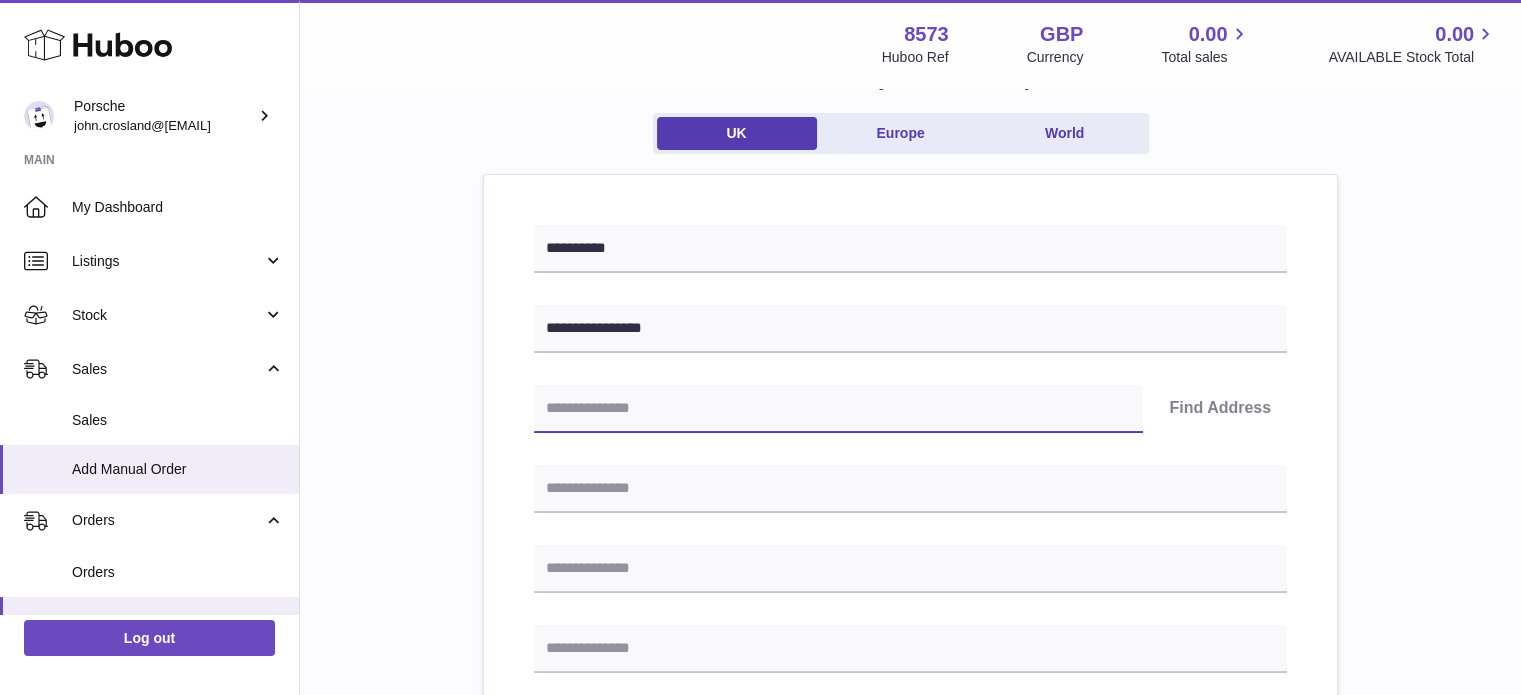 paste on "********" 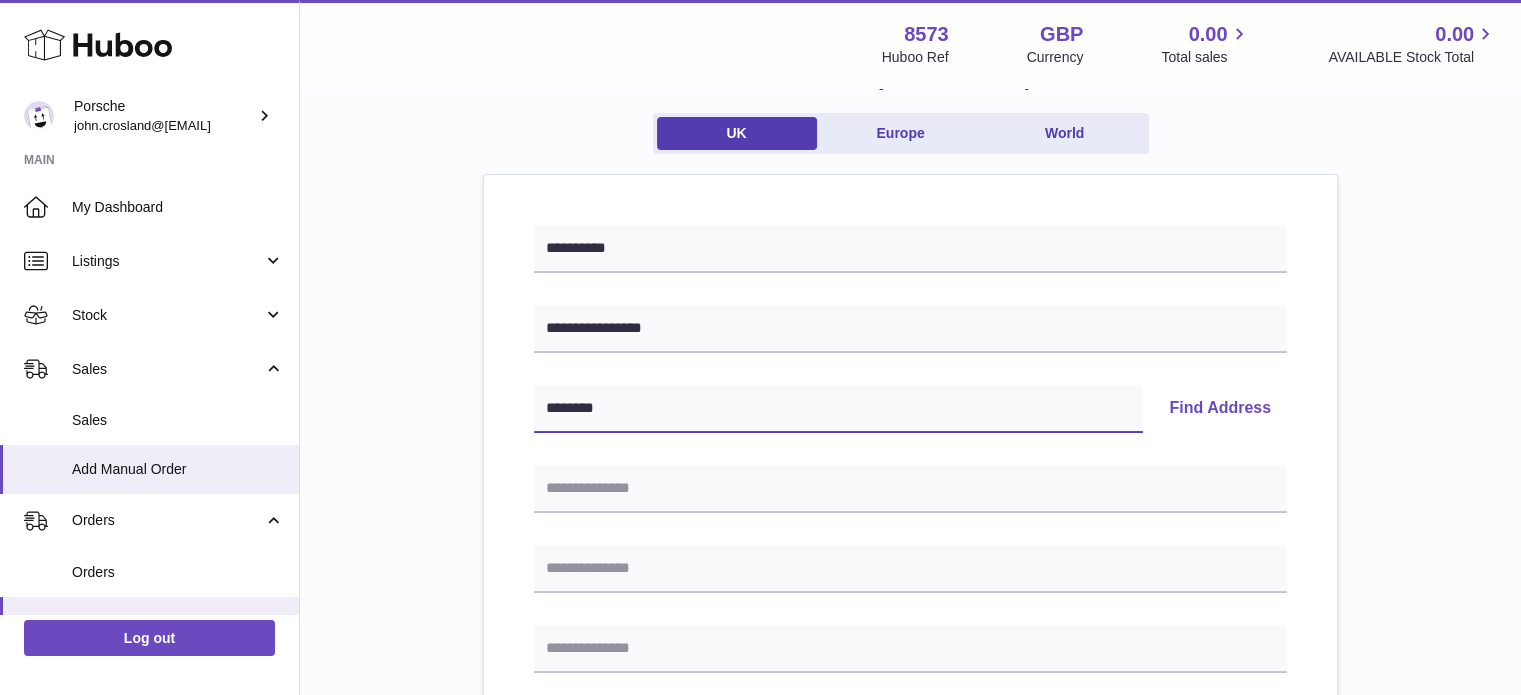type on "********" 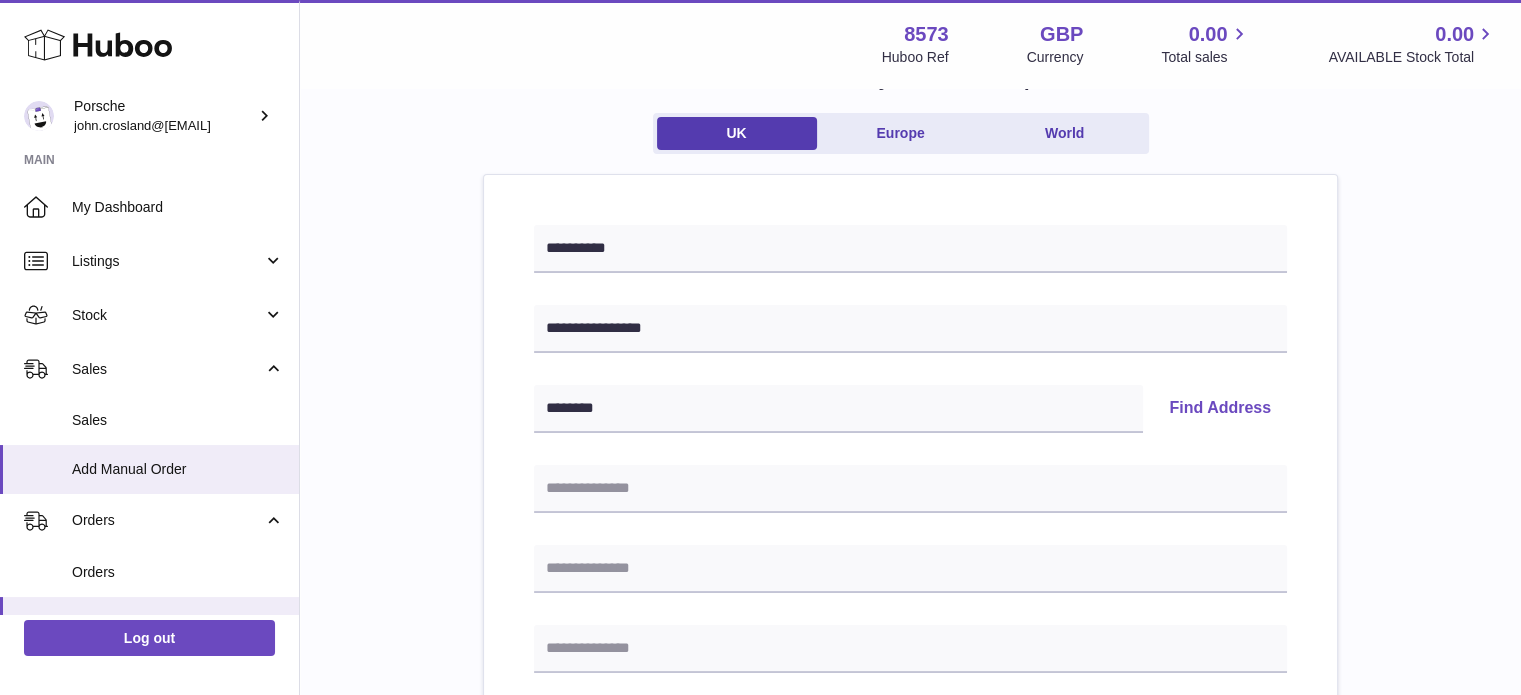 click on "Find Address" at bounding box center (1220, 409) 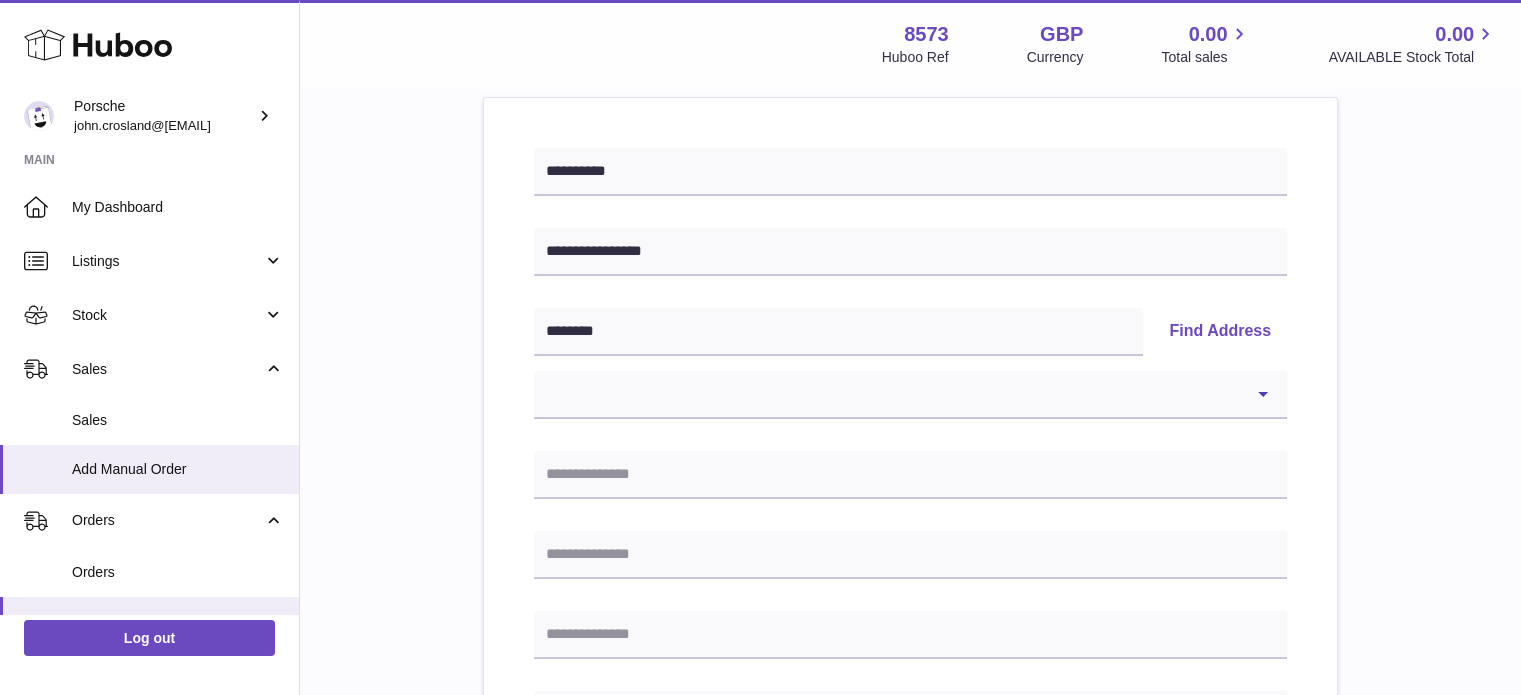 scroll, scrollTop: 252, scrollLeft: 0, axis: vertical 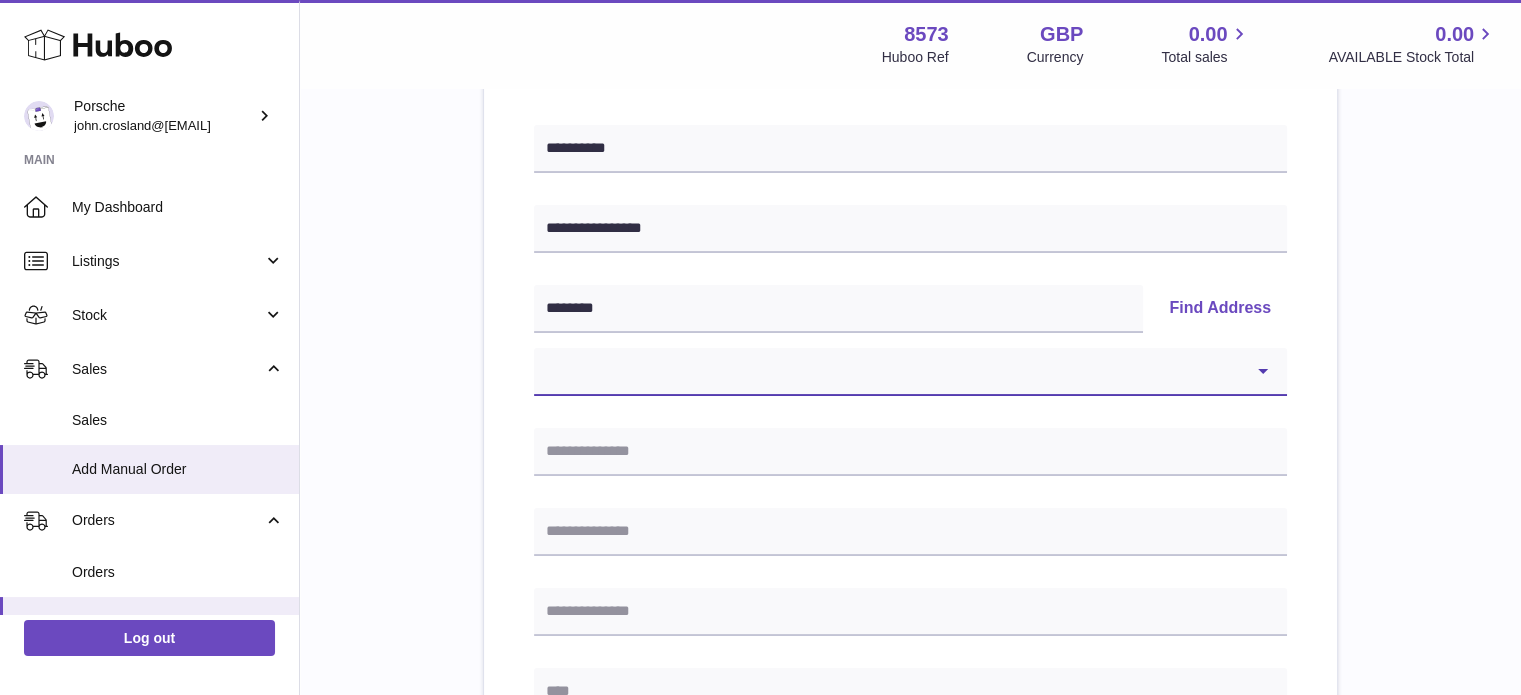 click on "**********" at bounding box center [910, 372] 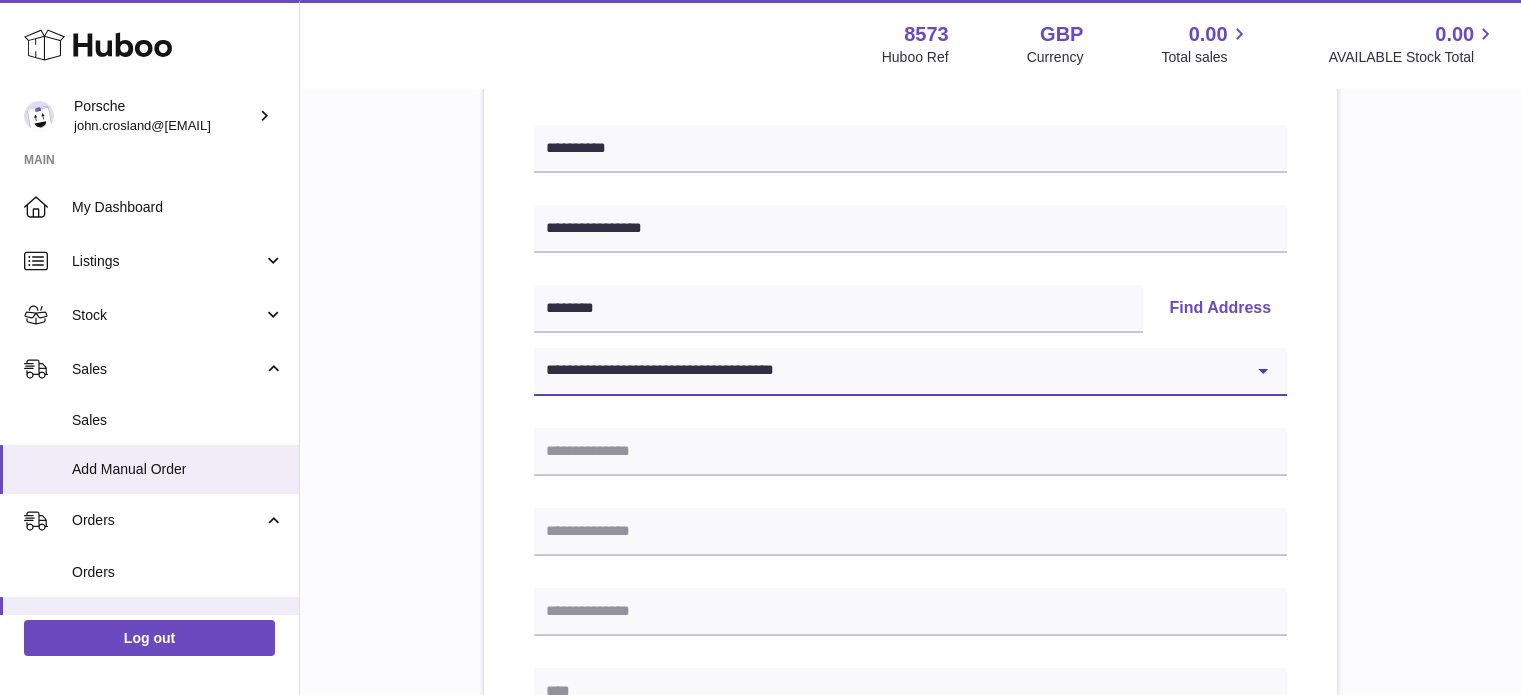 click on "**********" at bounding box center (910, 372) 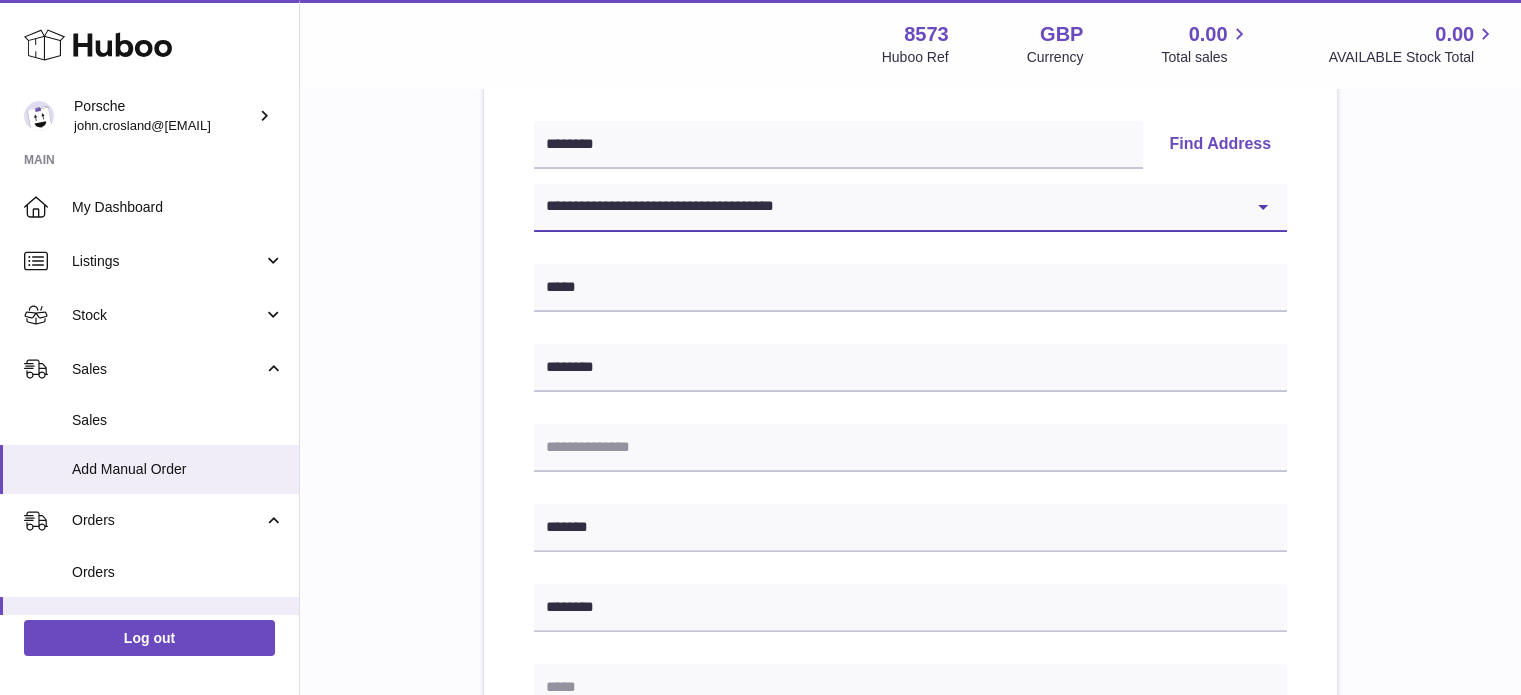 scroll, scrollTop: 452, scrollLeft: 0, axis: vertical 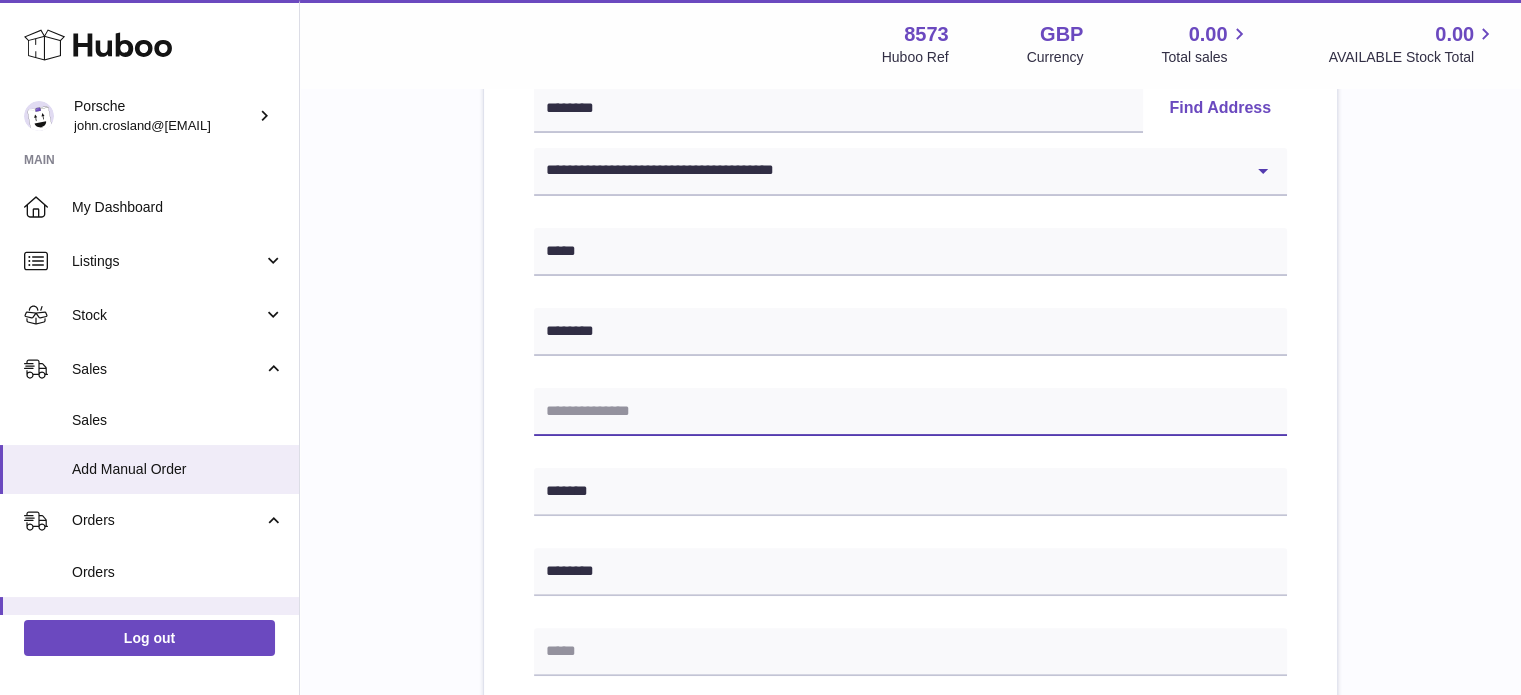 click at bounding box center (910, 412) 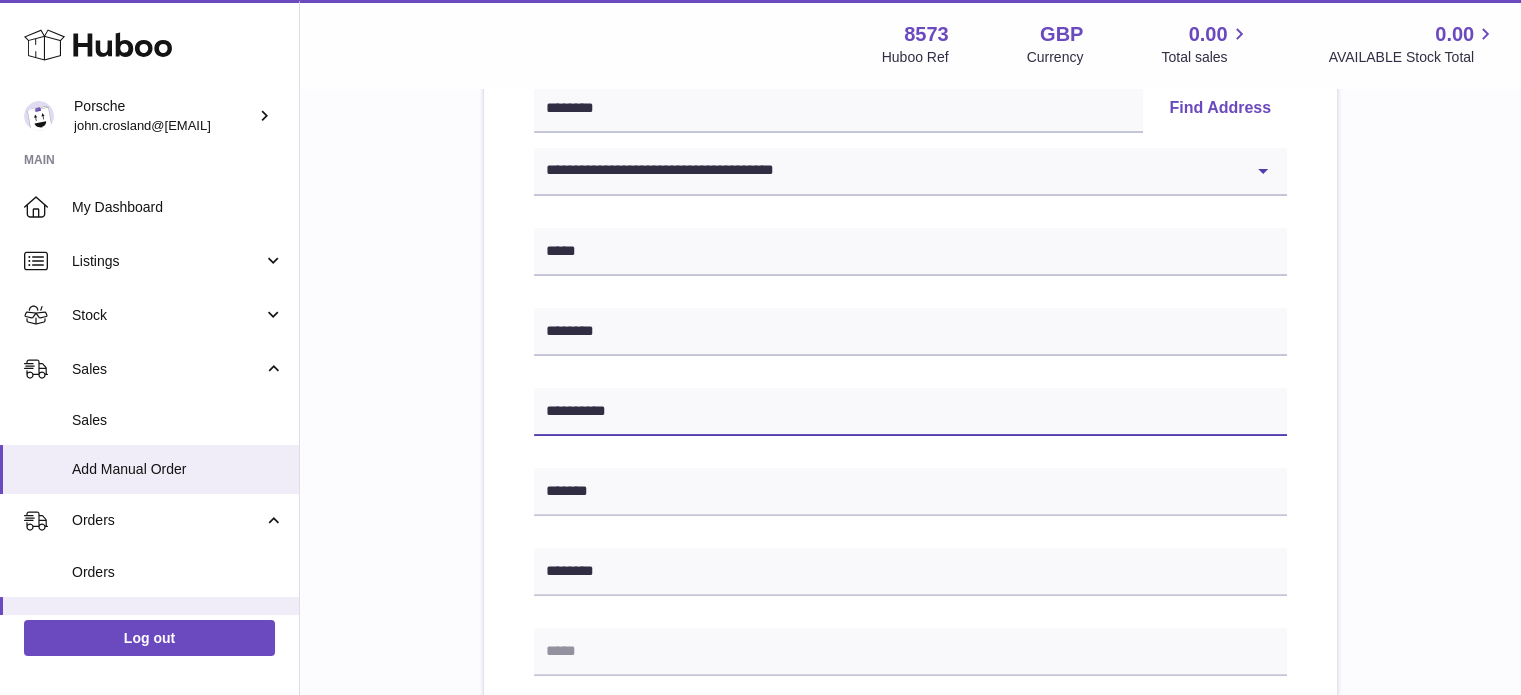 type on "**********" 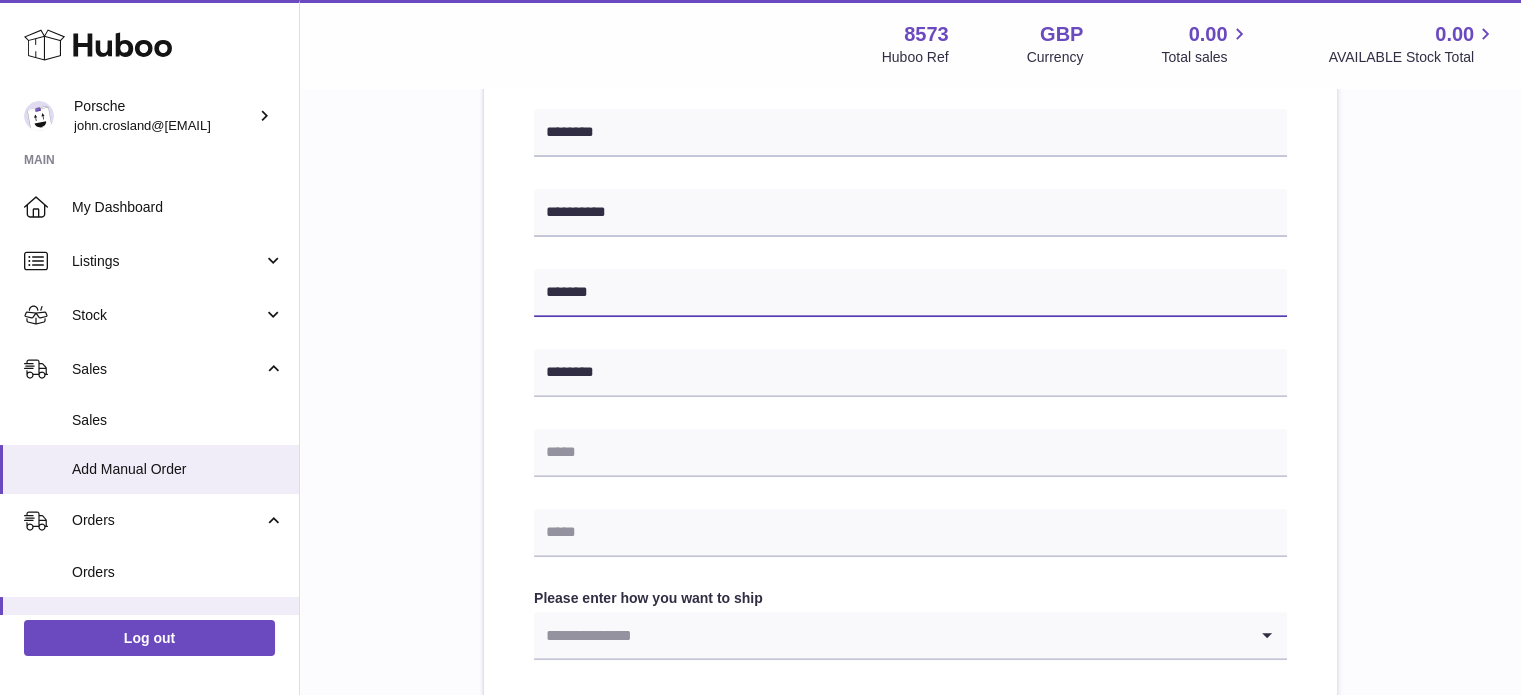 scroll, scrollTop: 652, scrollLeft: 0, axis: vertical 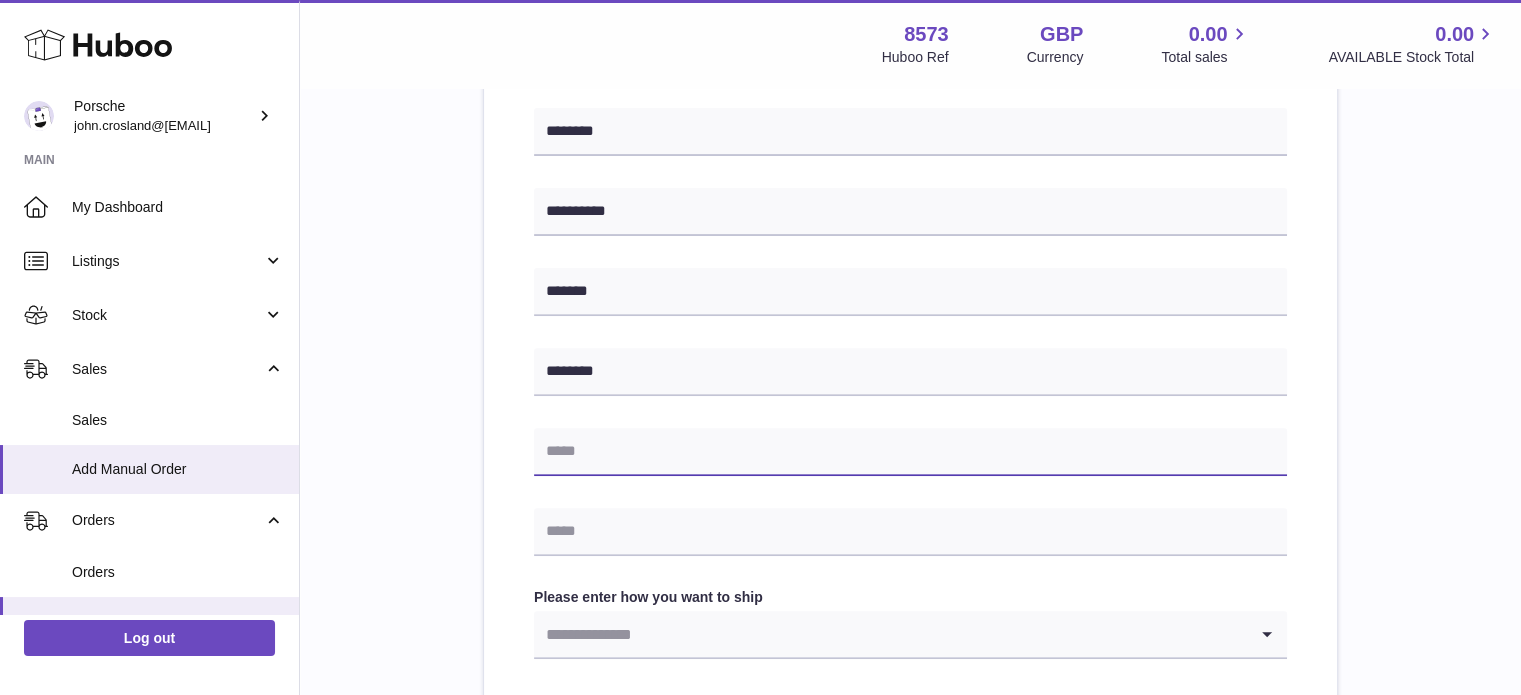 click at bounding box center (910, 452) 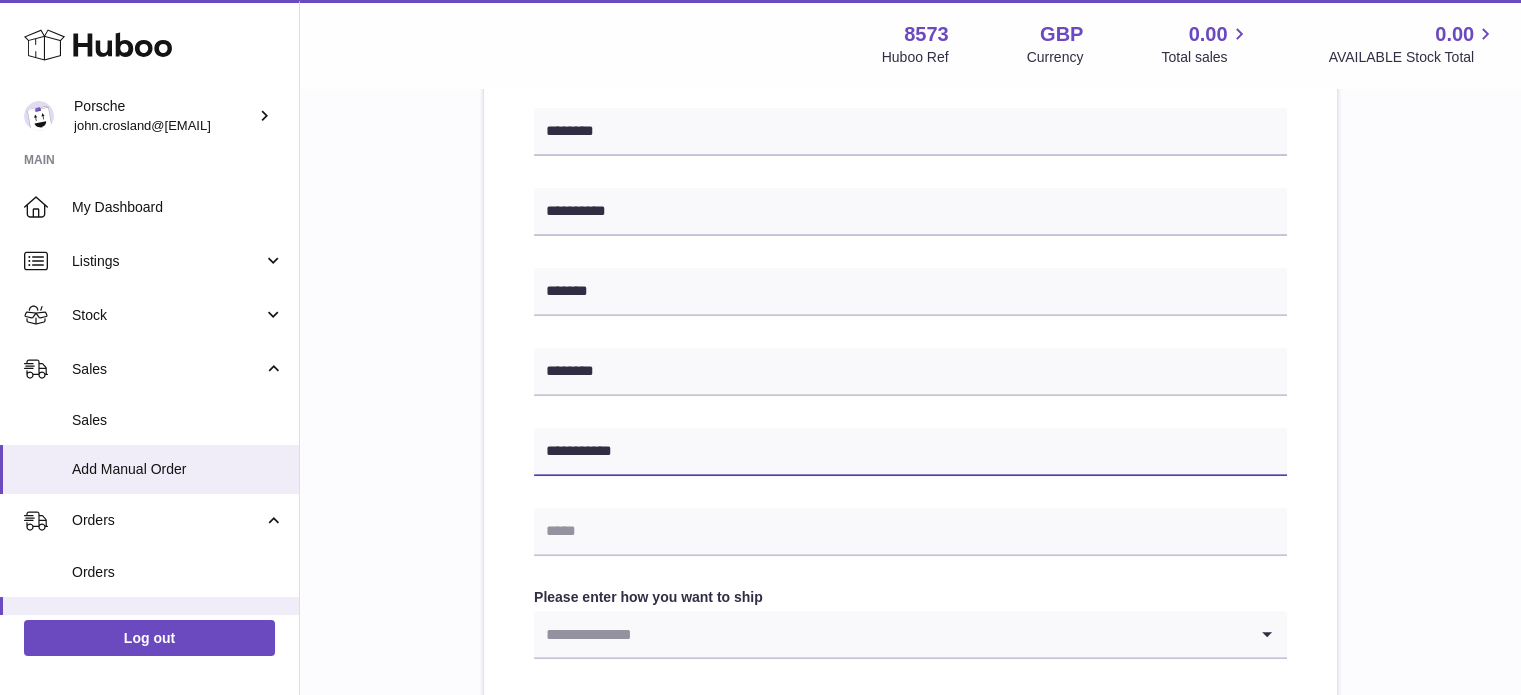type on "**********" 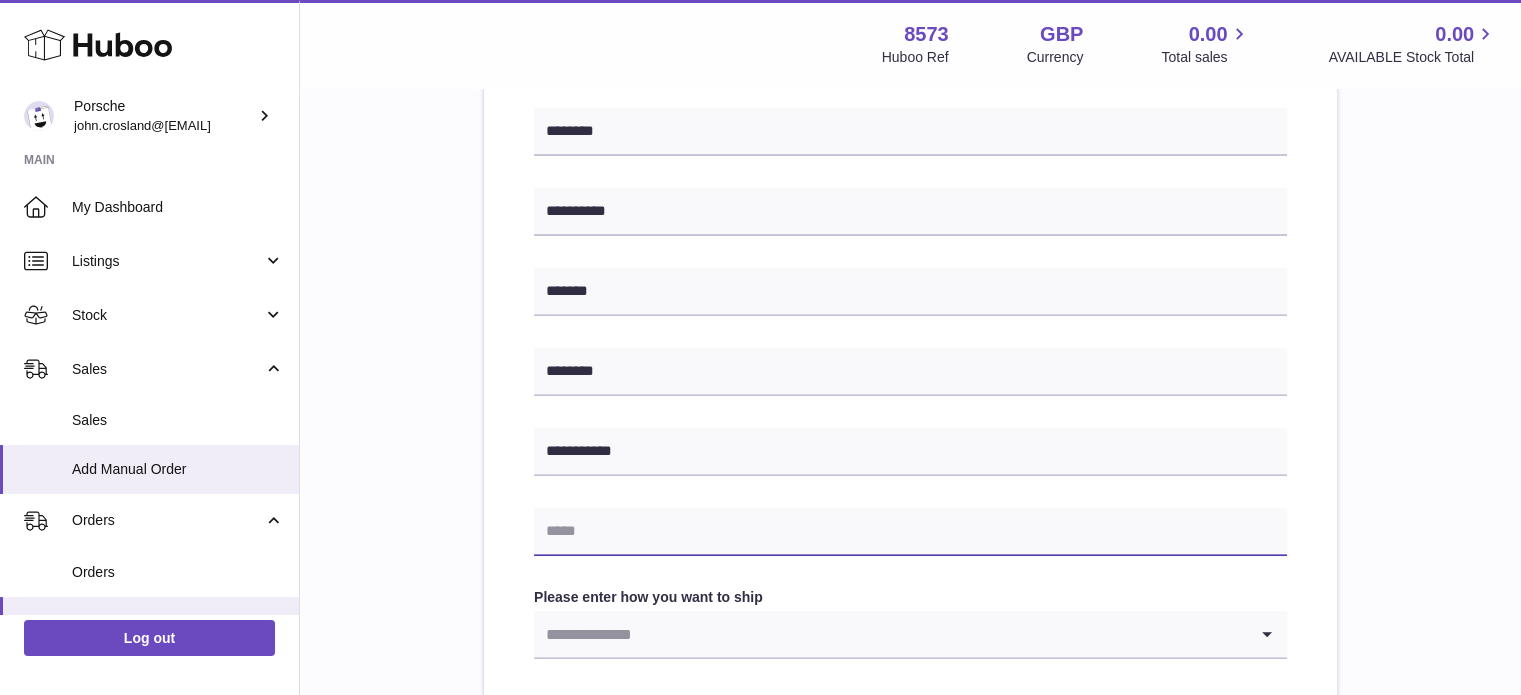 paste on "**********" 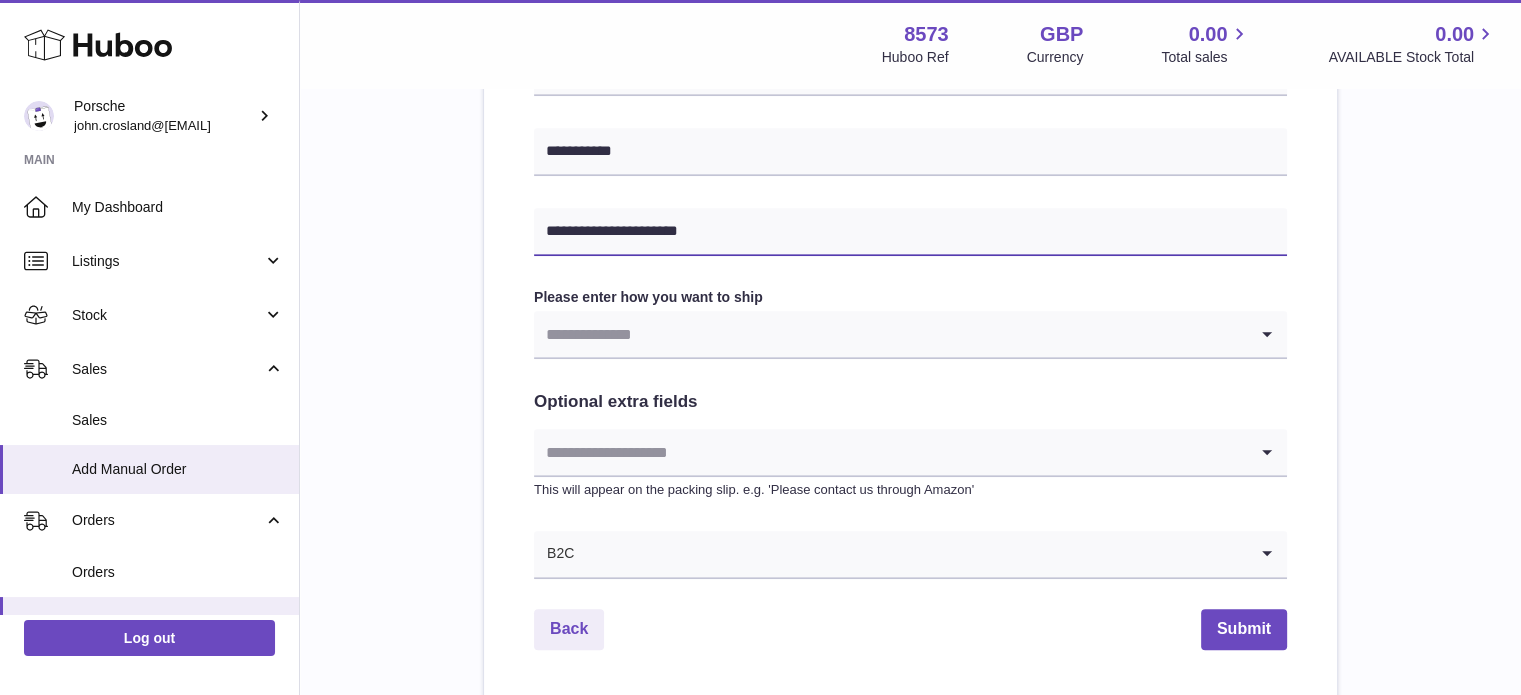 scroll, scrollTop: 1052, scrollLeft: 0, axis: vertical 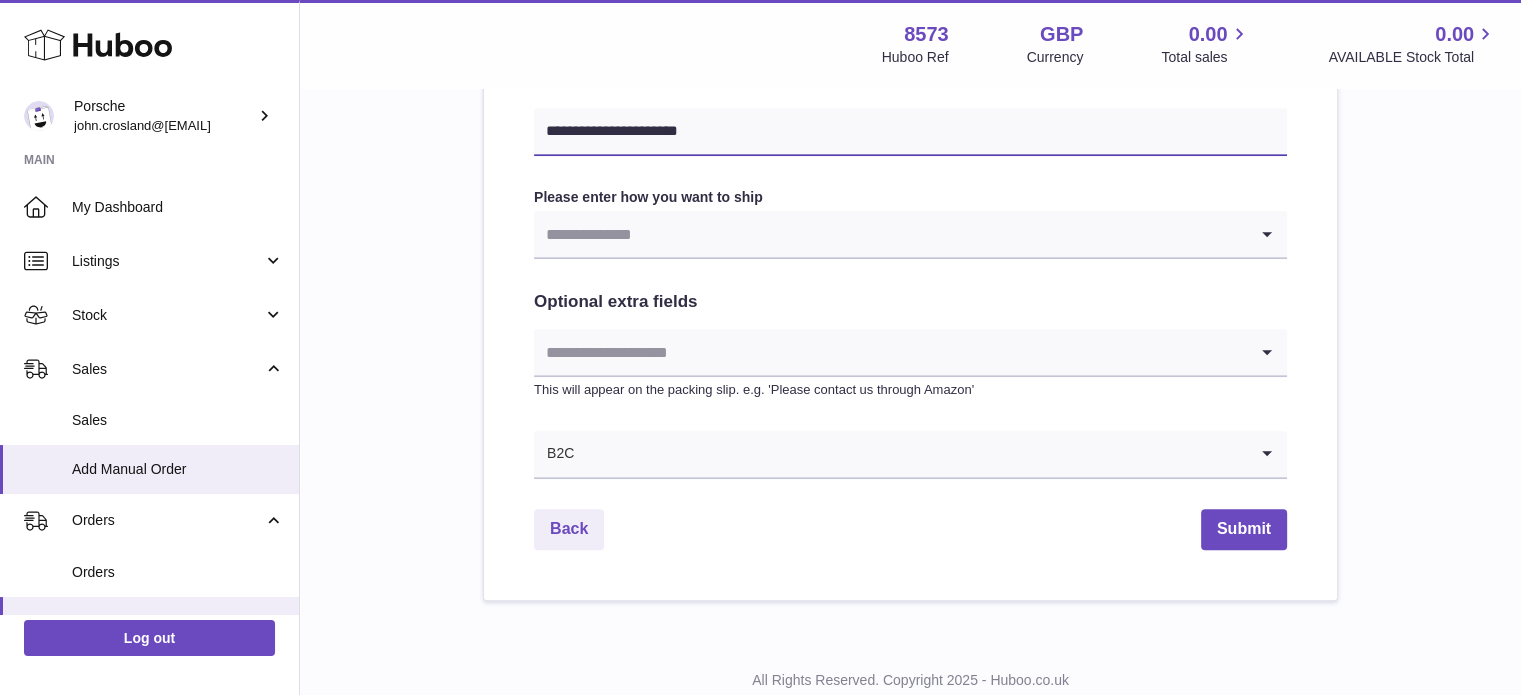 type on "**********" 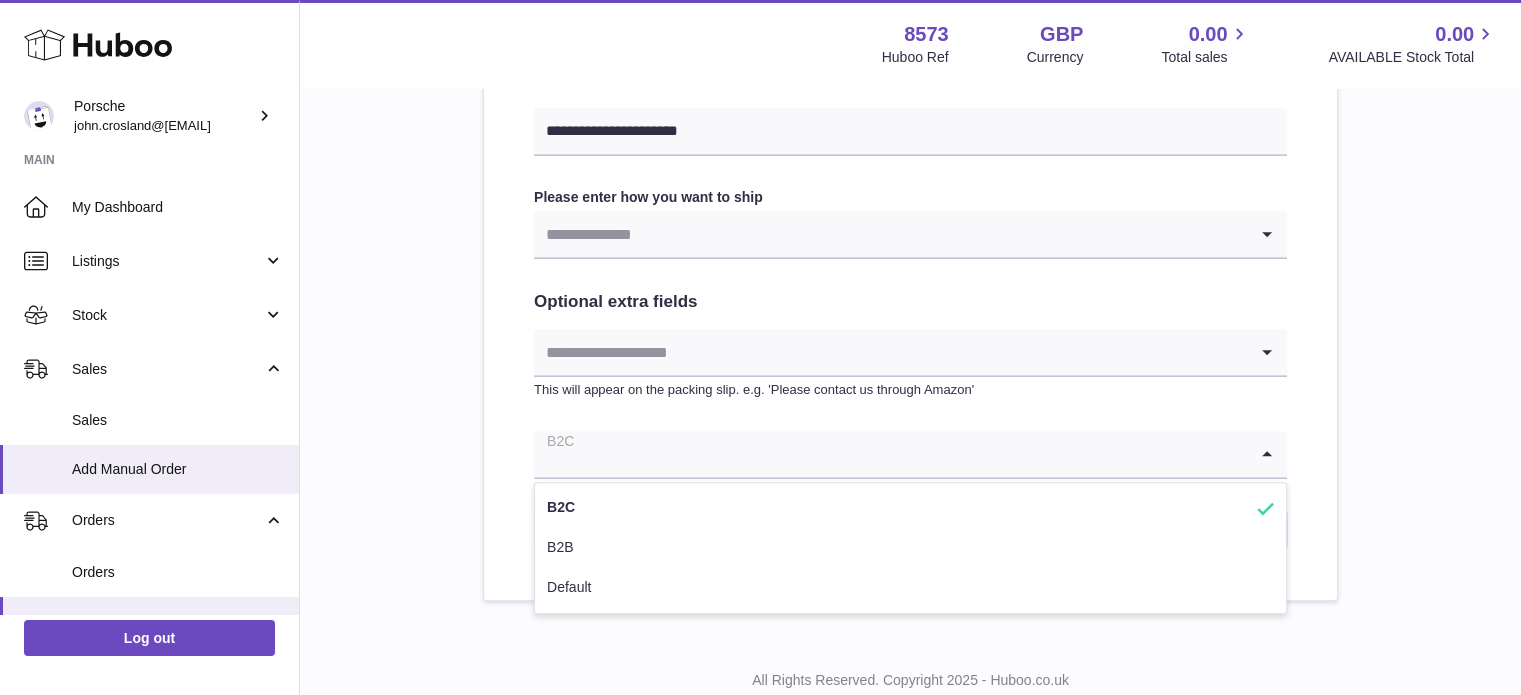 click 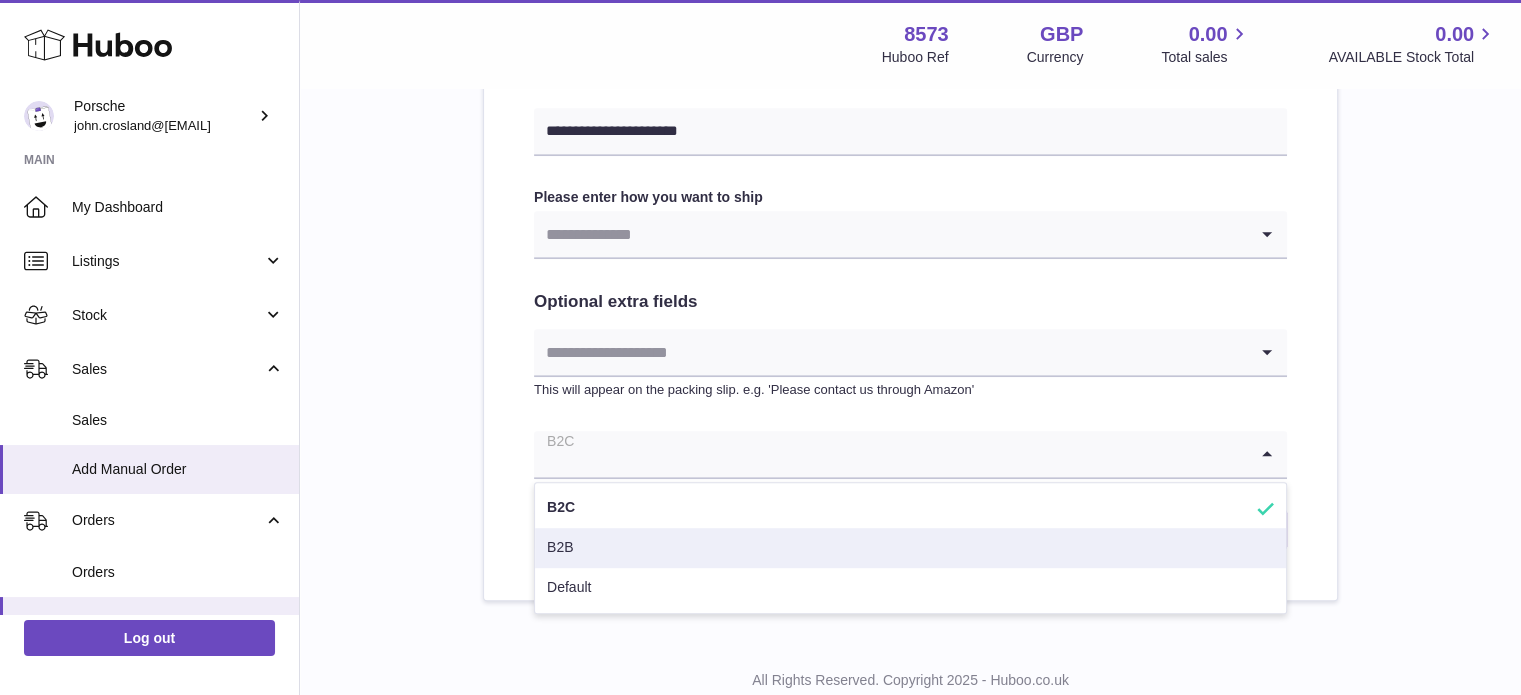 click on "B2B" at bounding box center [910, 548] 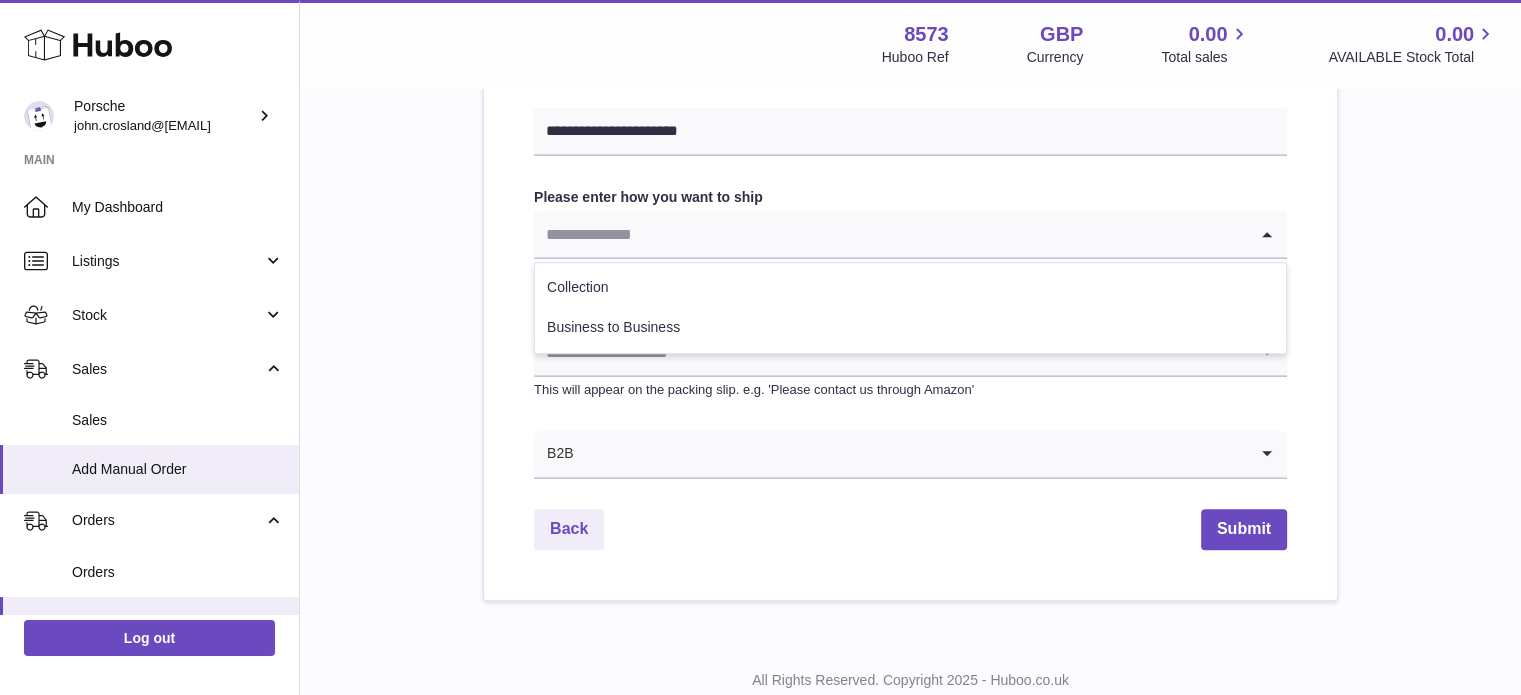 click 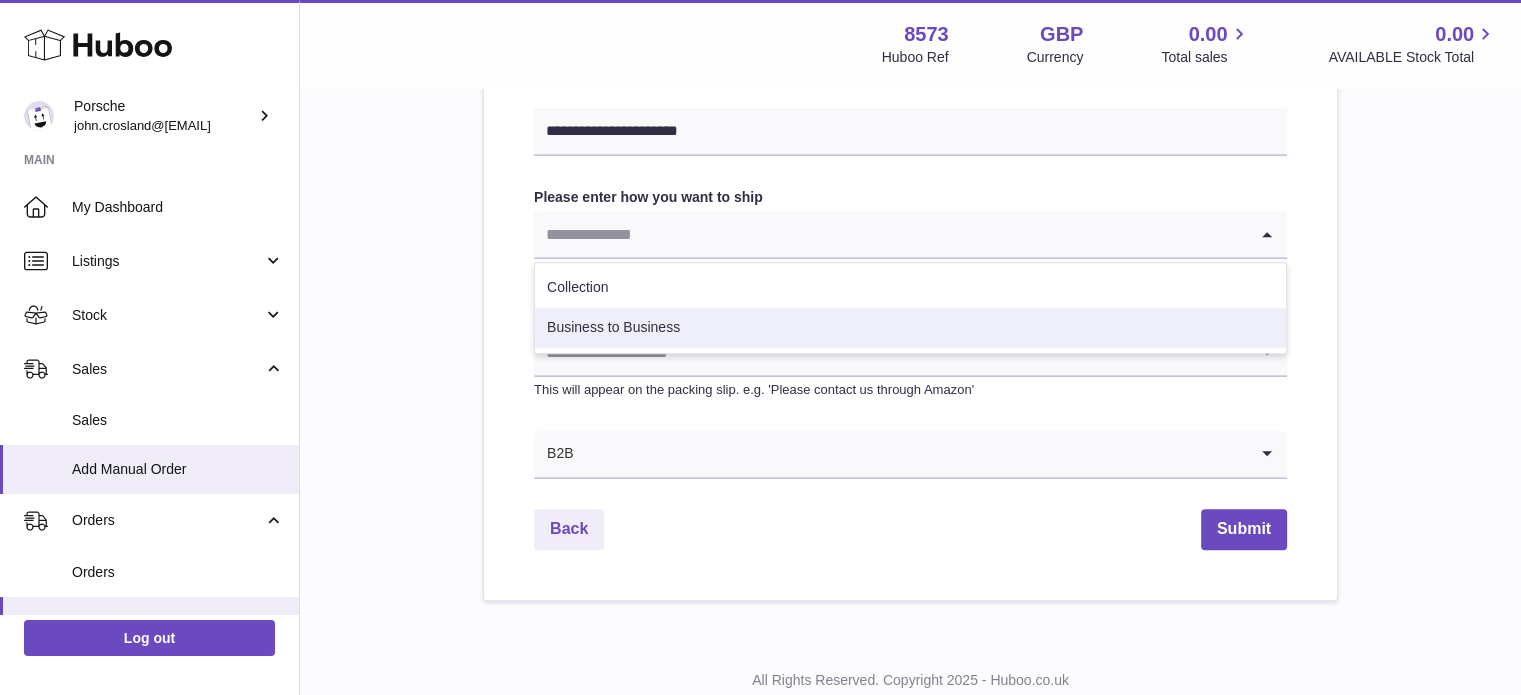 click on "Business to Business" at bounding box center [910, 328] 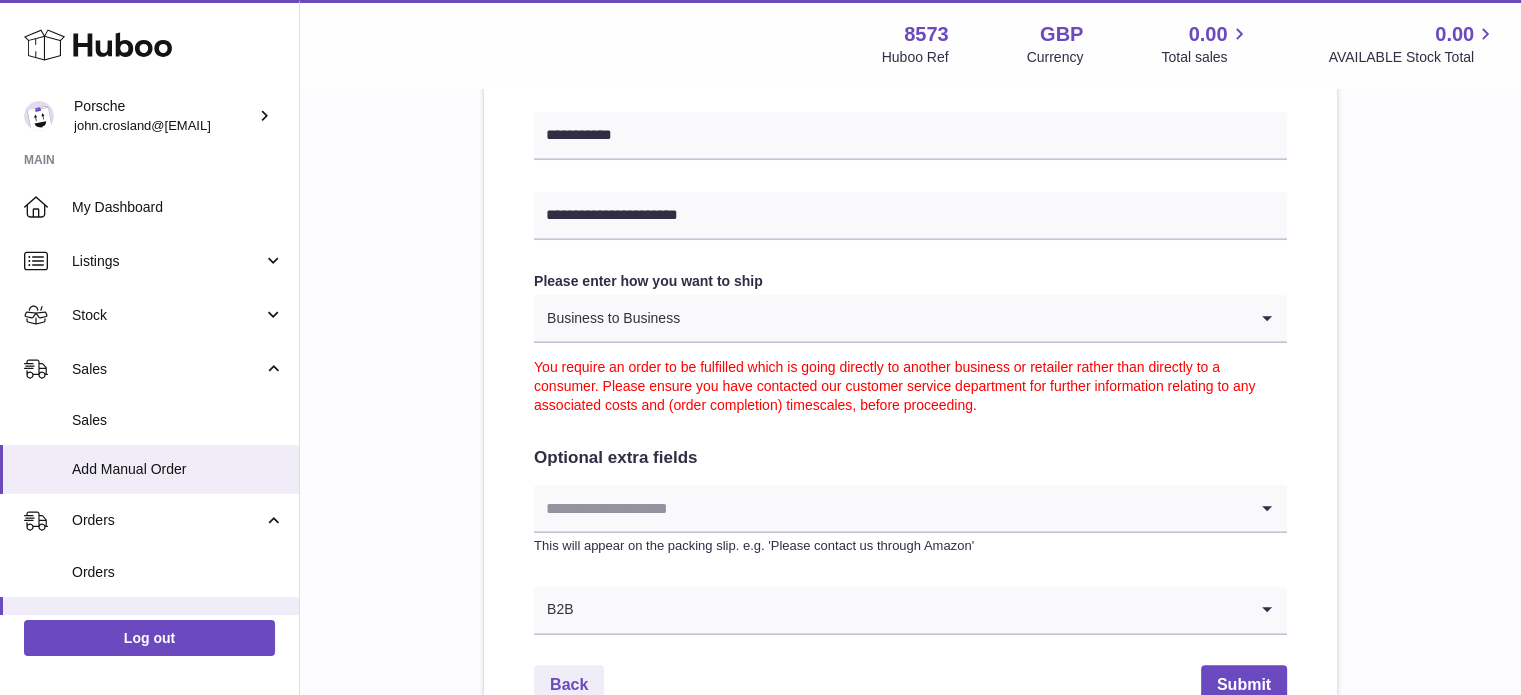 scroll, scrollTop: 1052, scrollLeft: 0, axis: vertical 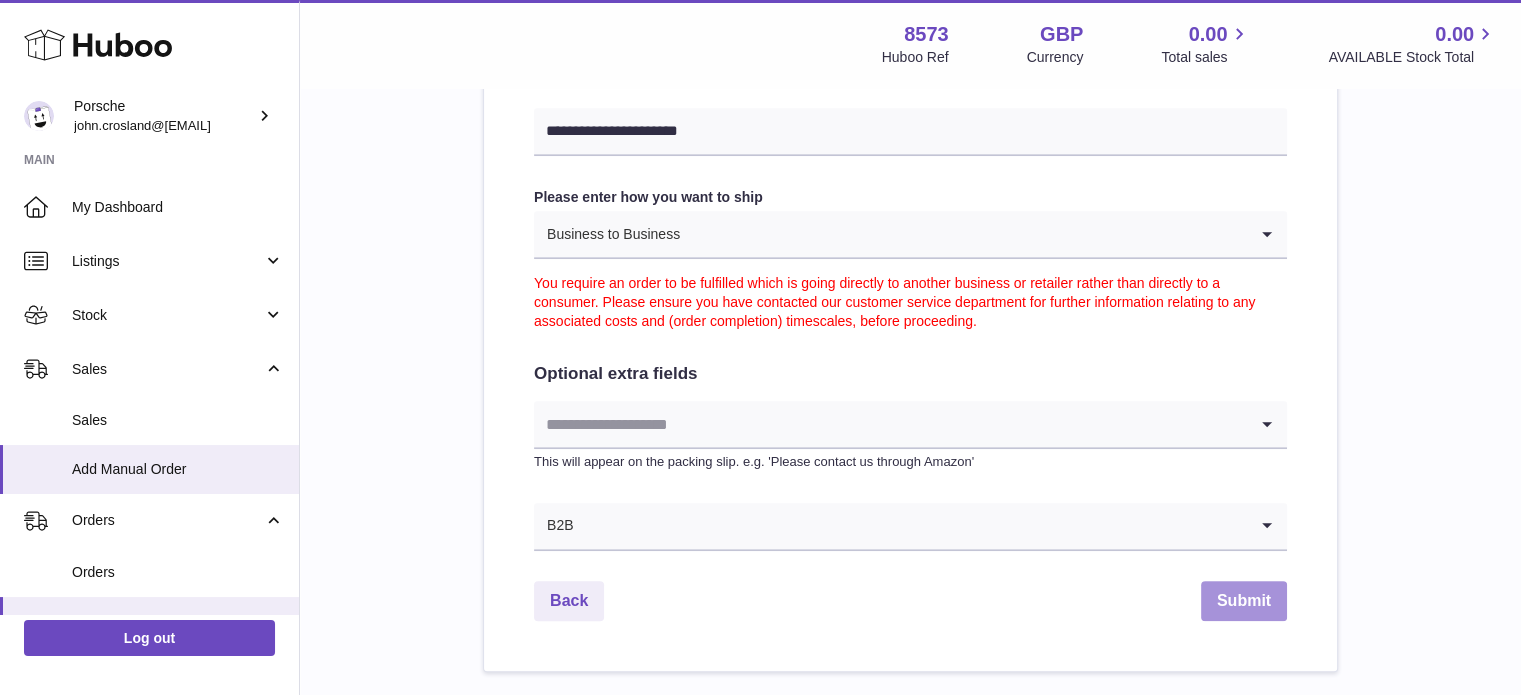 click on "Submit" at bounding box center [1244, 601] 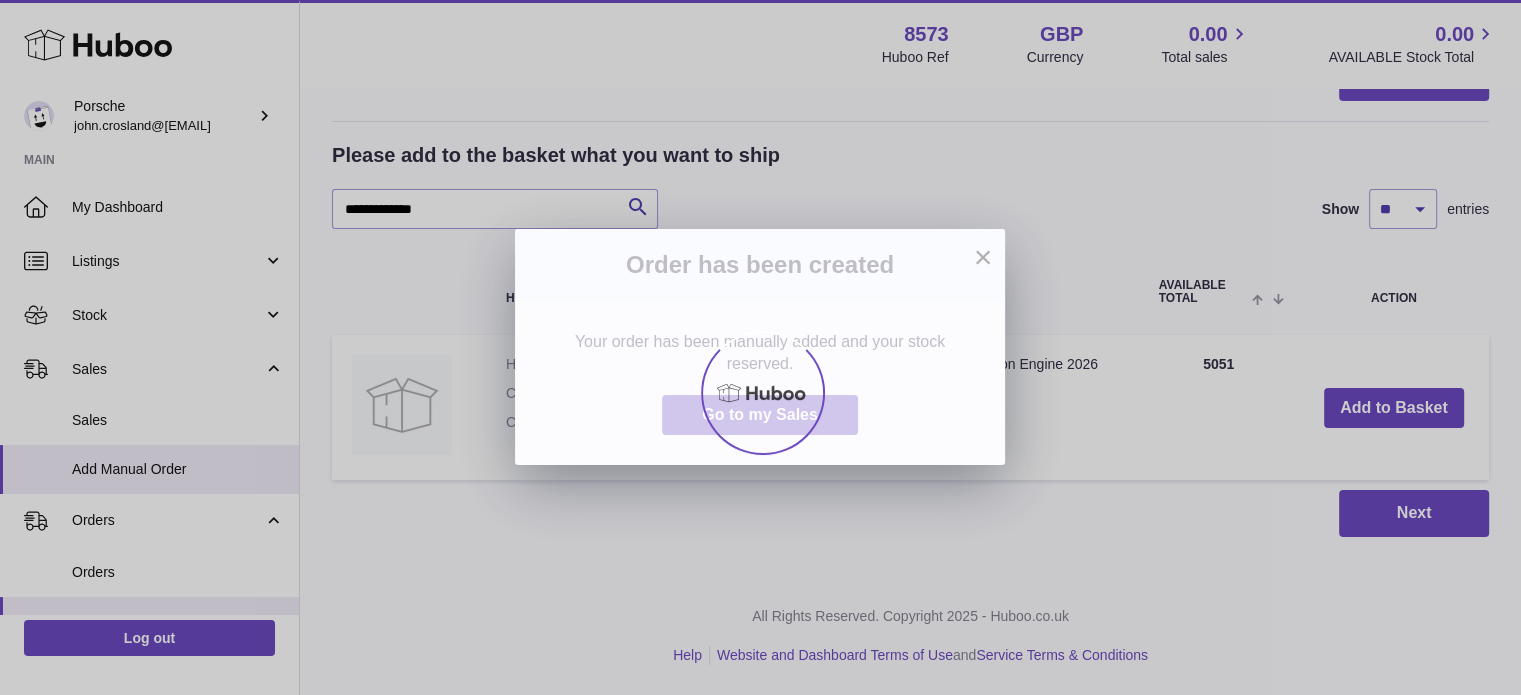 scroll, scrollTop: 0, scrollLeft: 0, axis: both 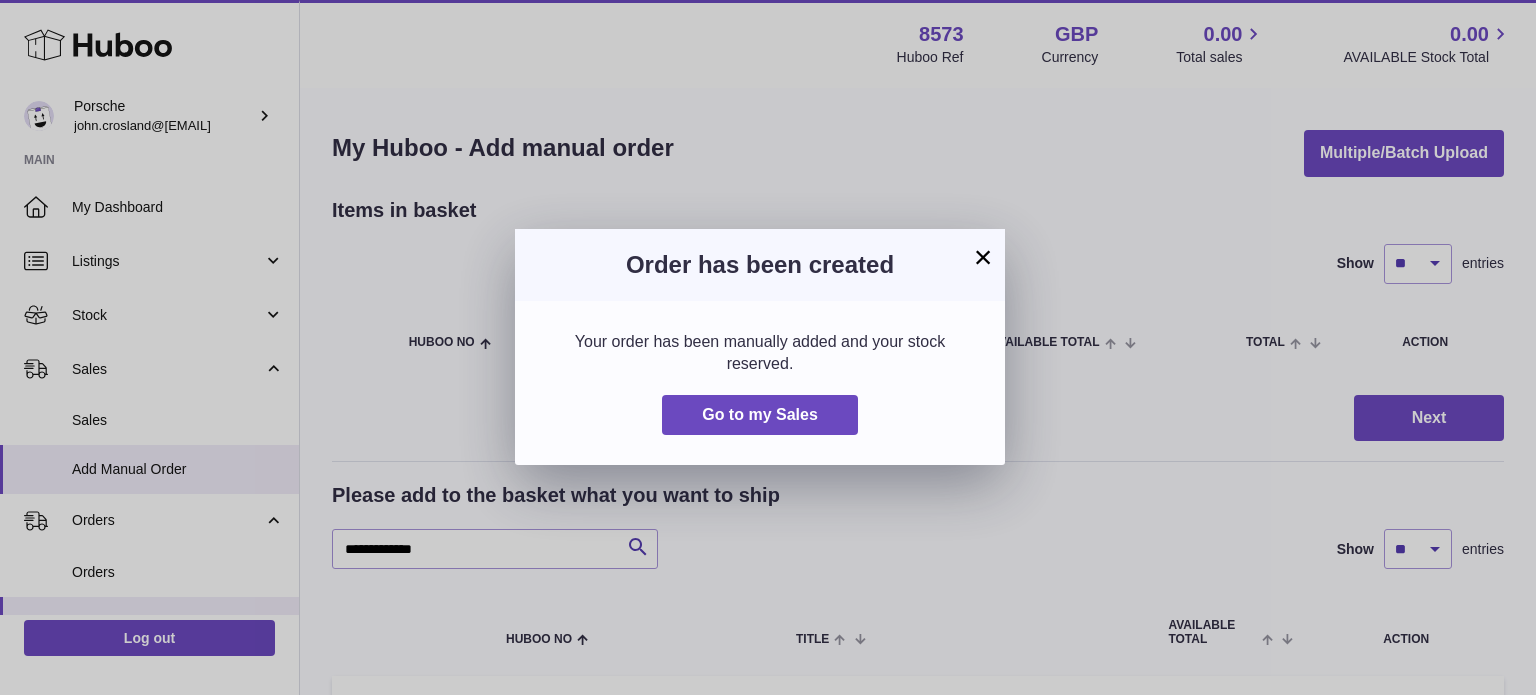 click on "×" at bounding box center (983, 257) 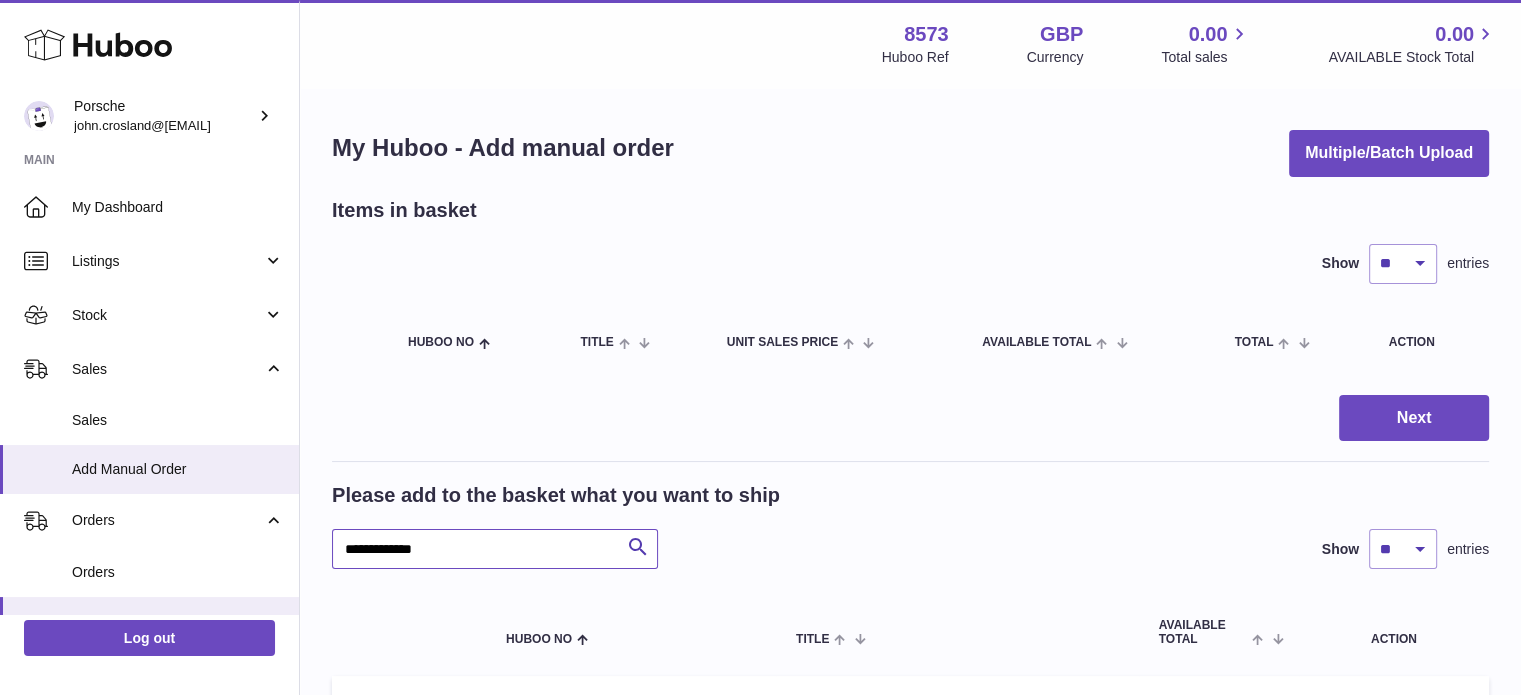drag, startPoint x: 489, startPoint y: 553, endPoint x: 305, endPoint y: 551, distance: 184.01086 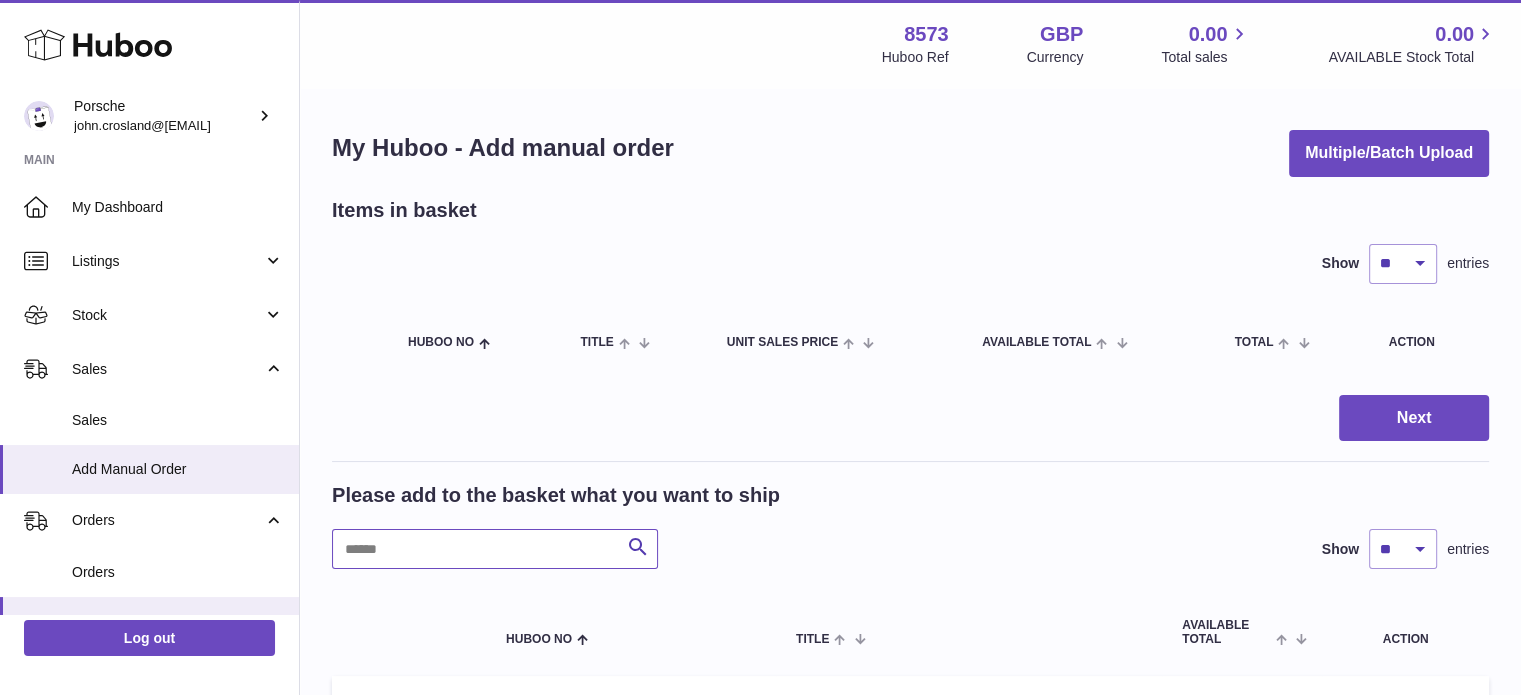 paste on "*********" 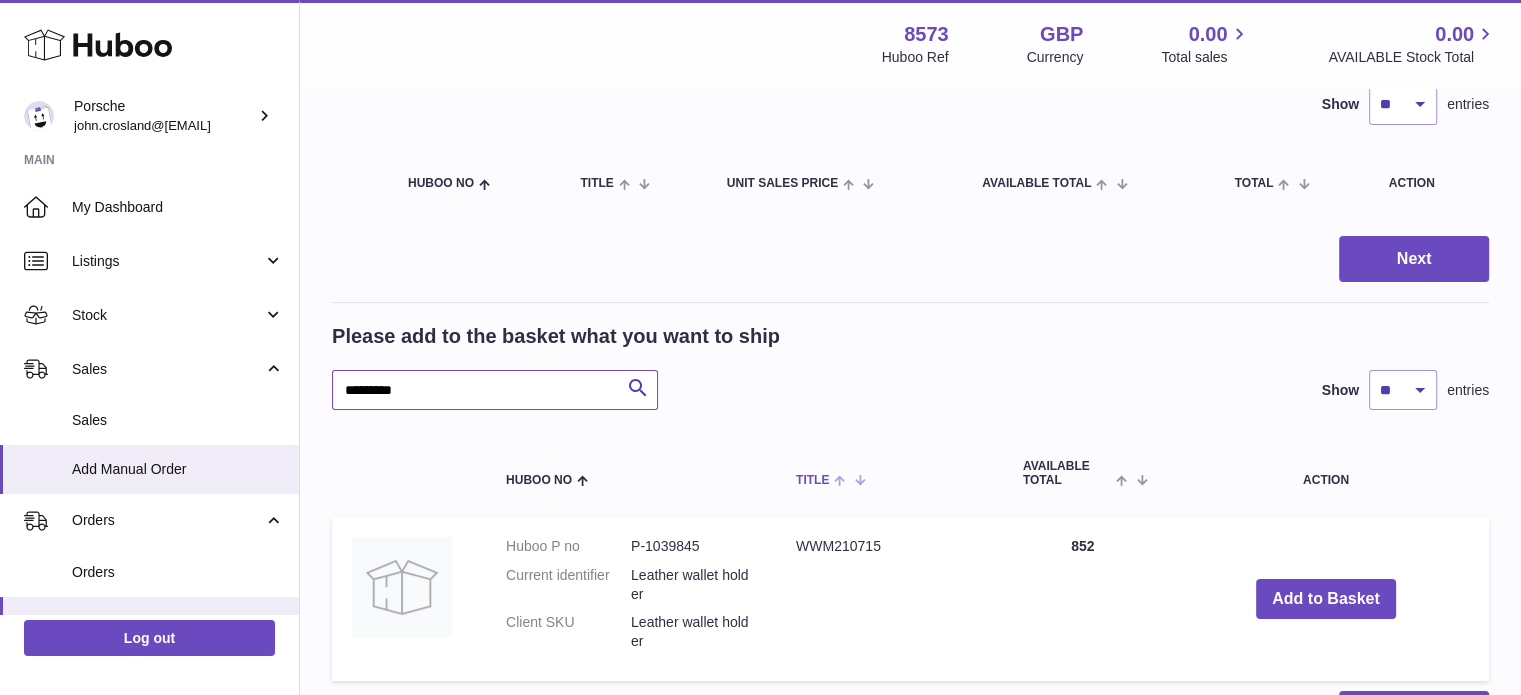 scroll, scrollTop: 200, scrollLeft: 0, axis: vertical 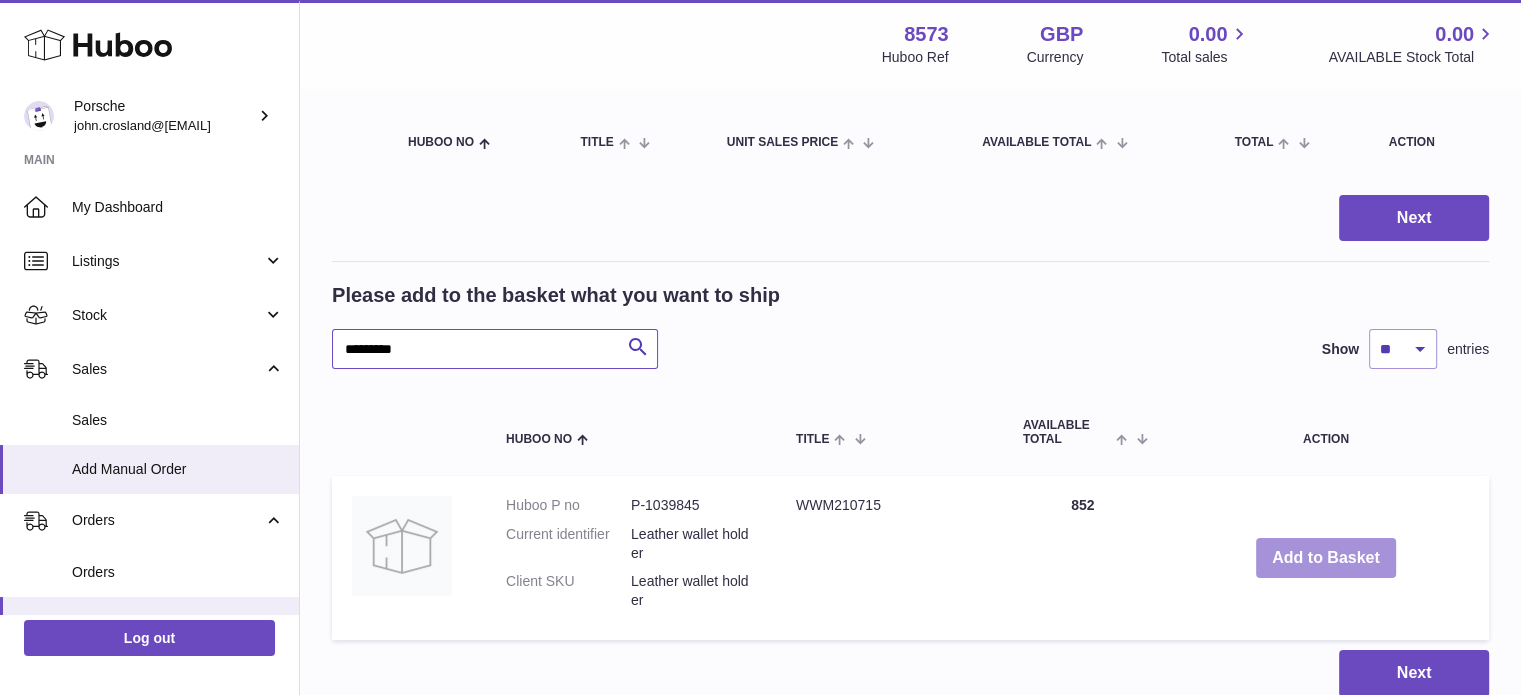 type on "*********" 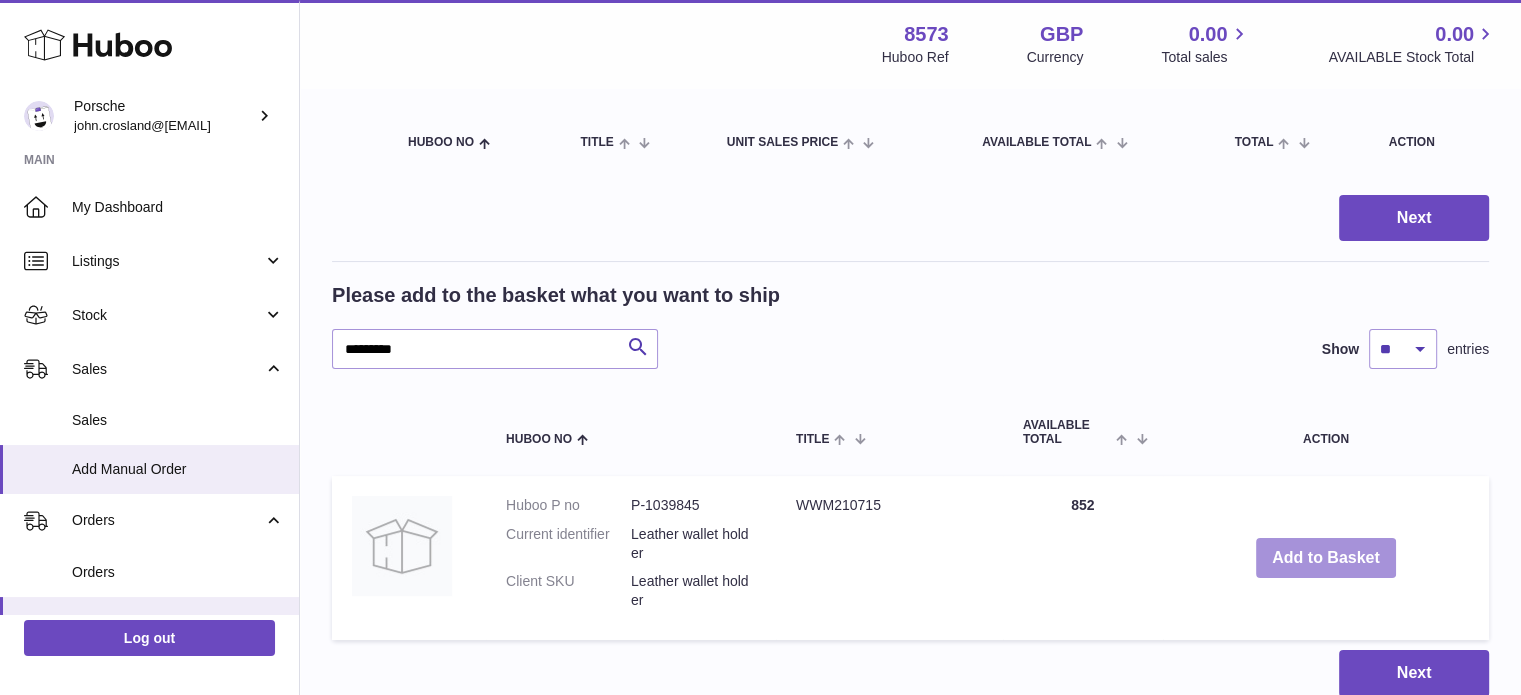 click on "Add to Basket" at bounding box center (1326, 558) 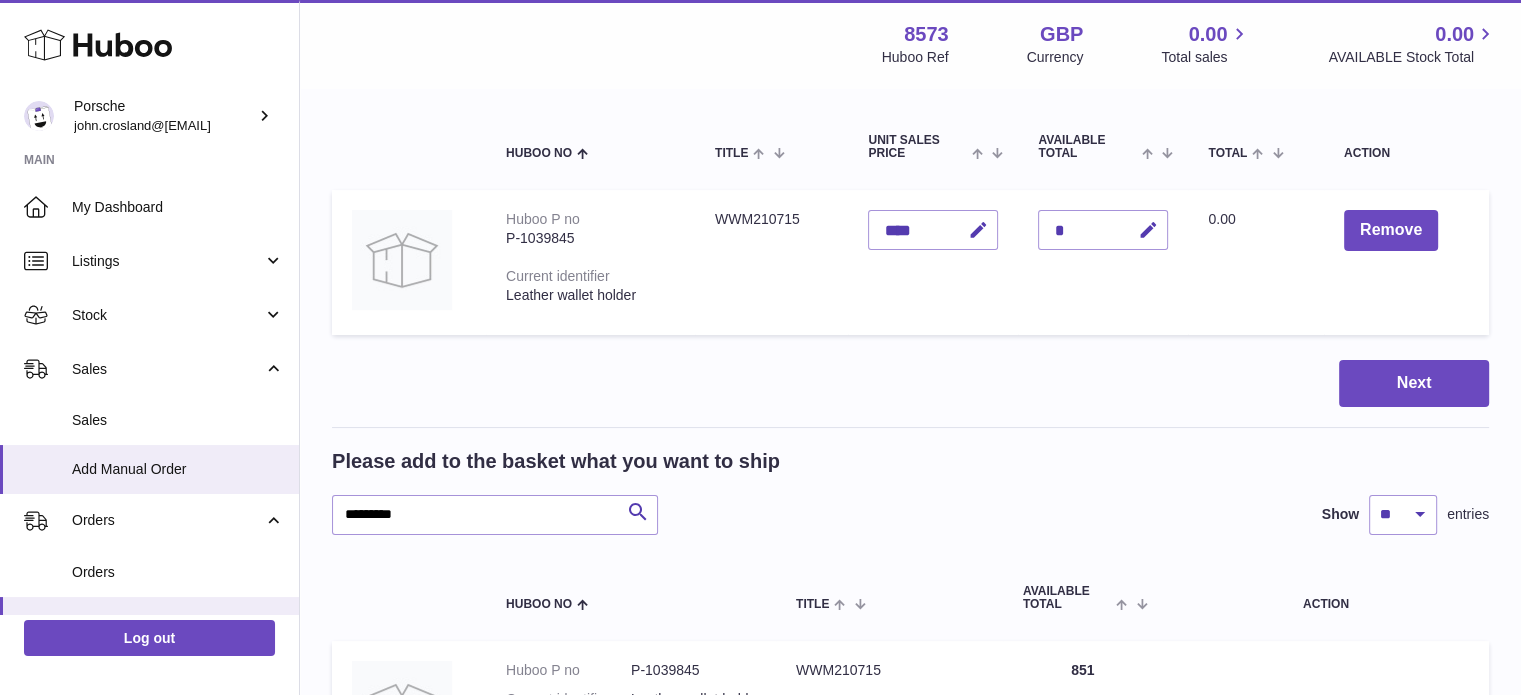 type 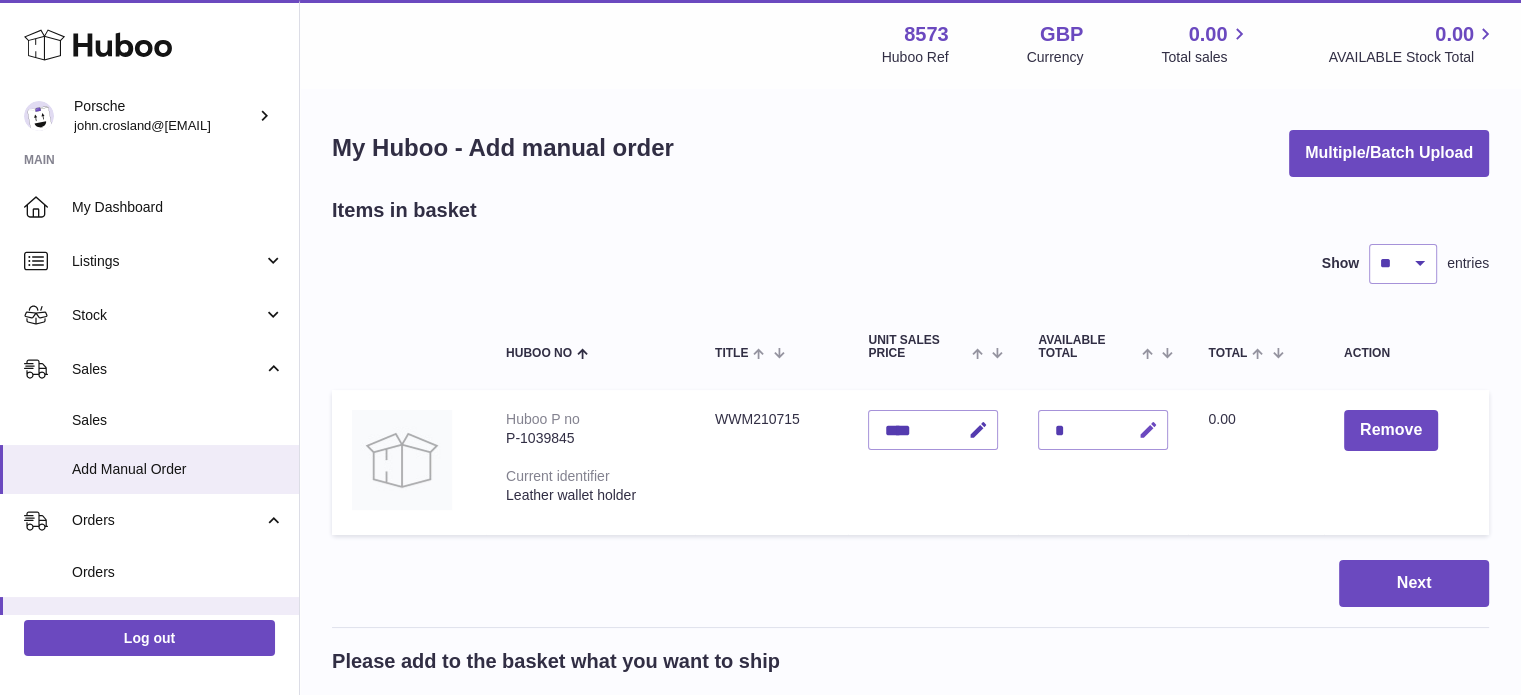 click at bounding box center (1147, 430) 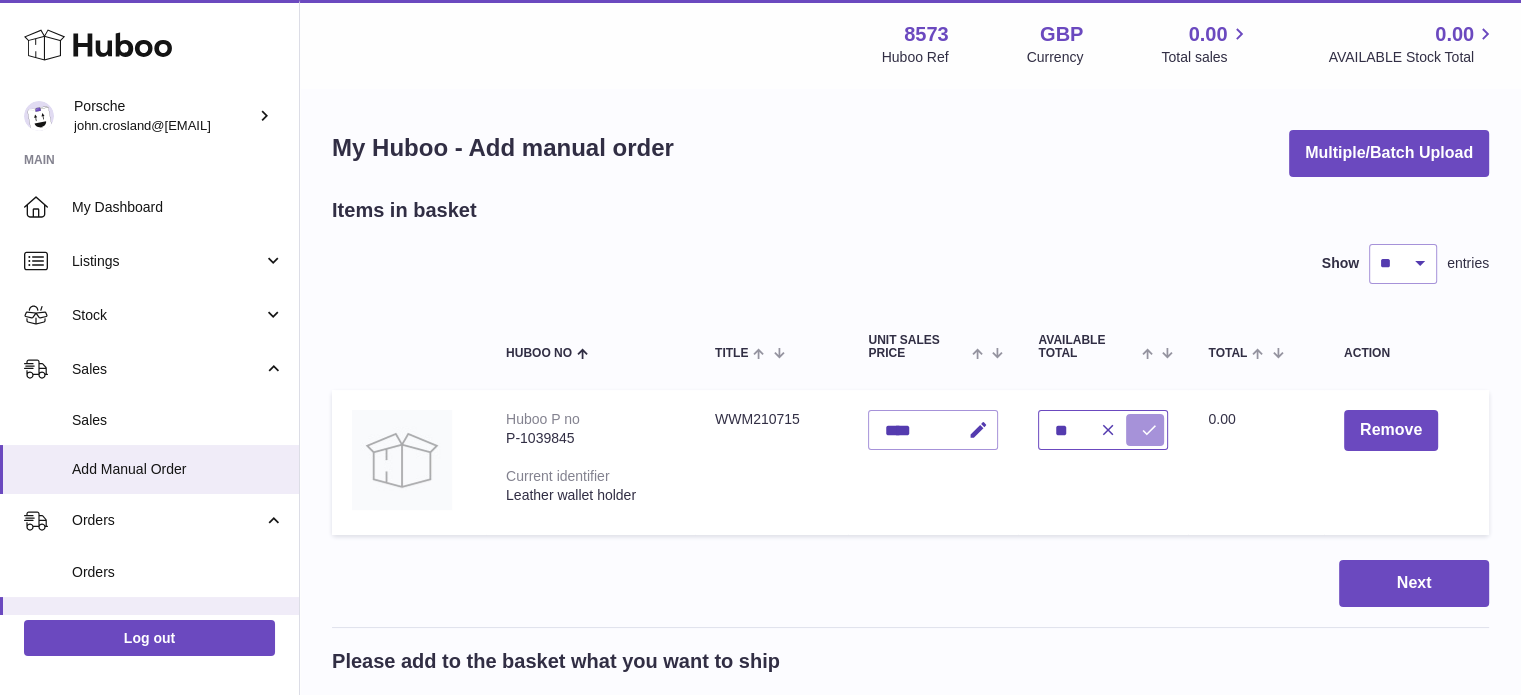 type on "**" 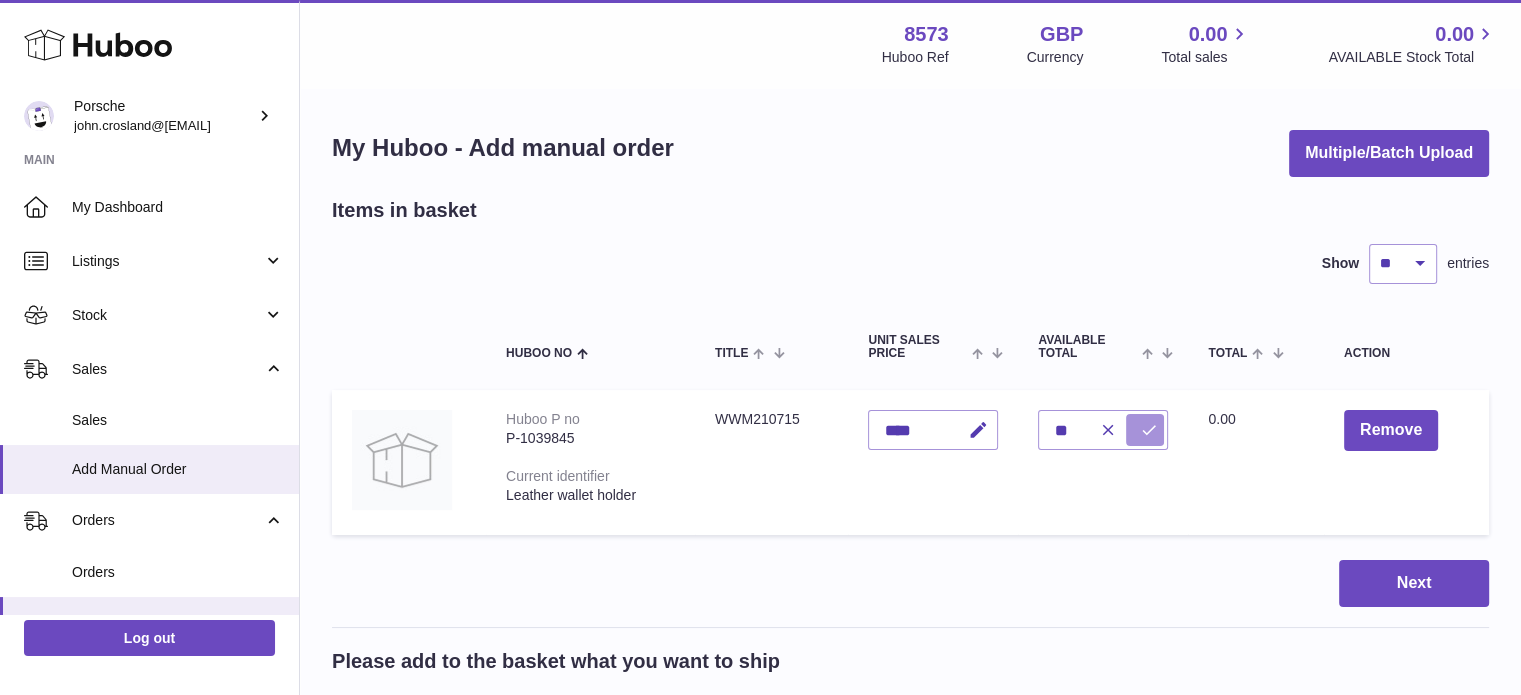click at bounding box center (1148, 430) 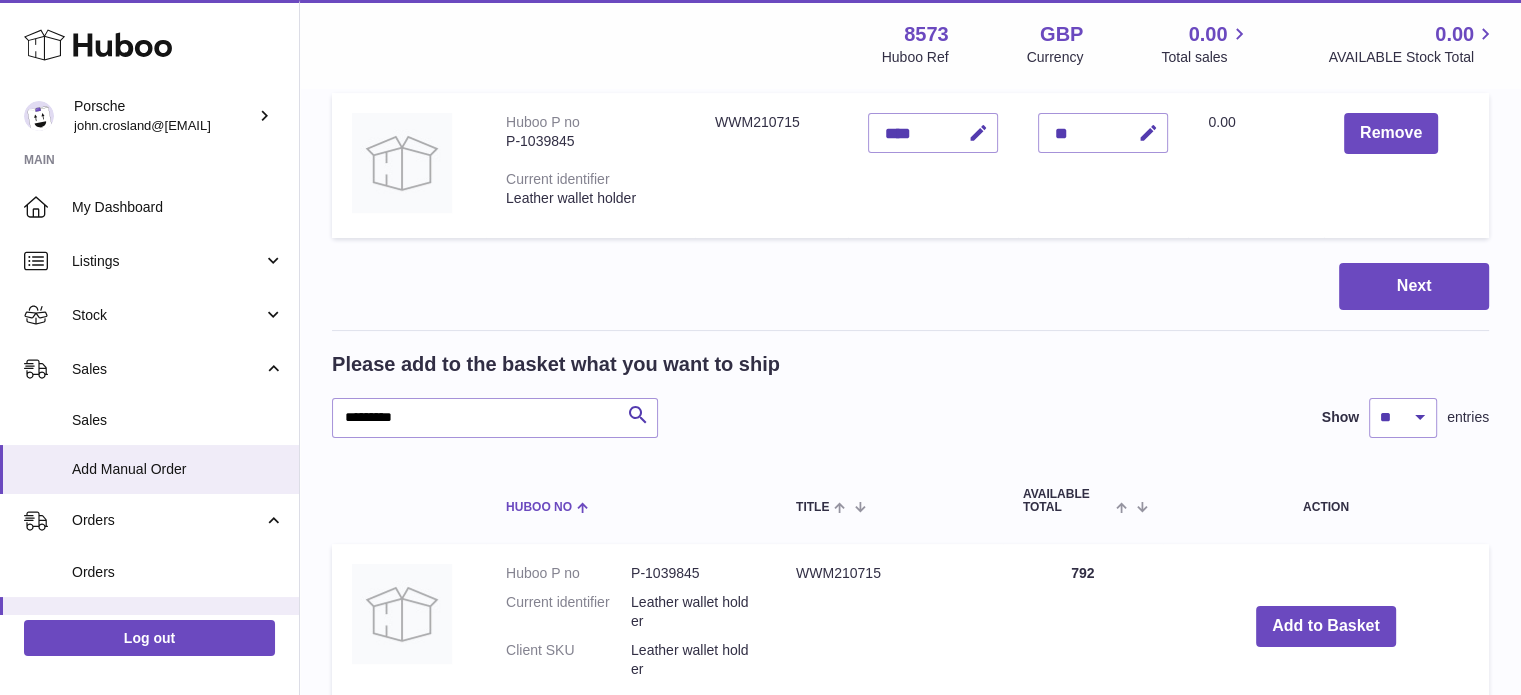 scroll, scrollTop: 300, scrollLeft: 0, axis: vertical 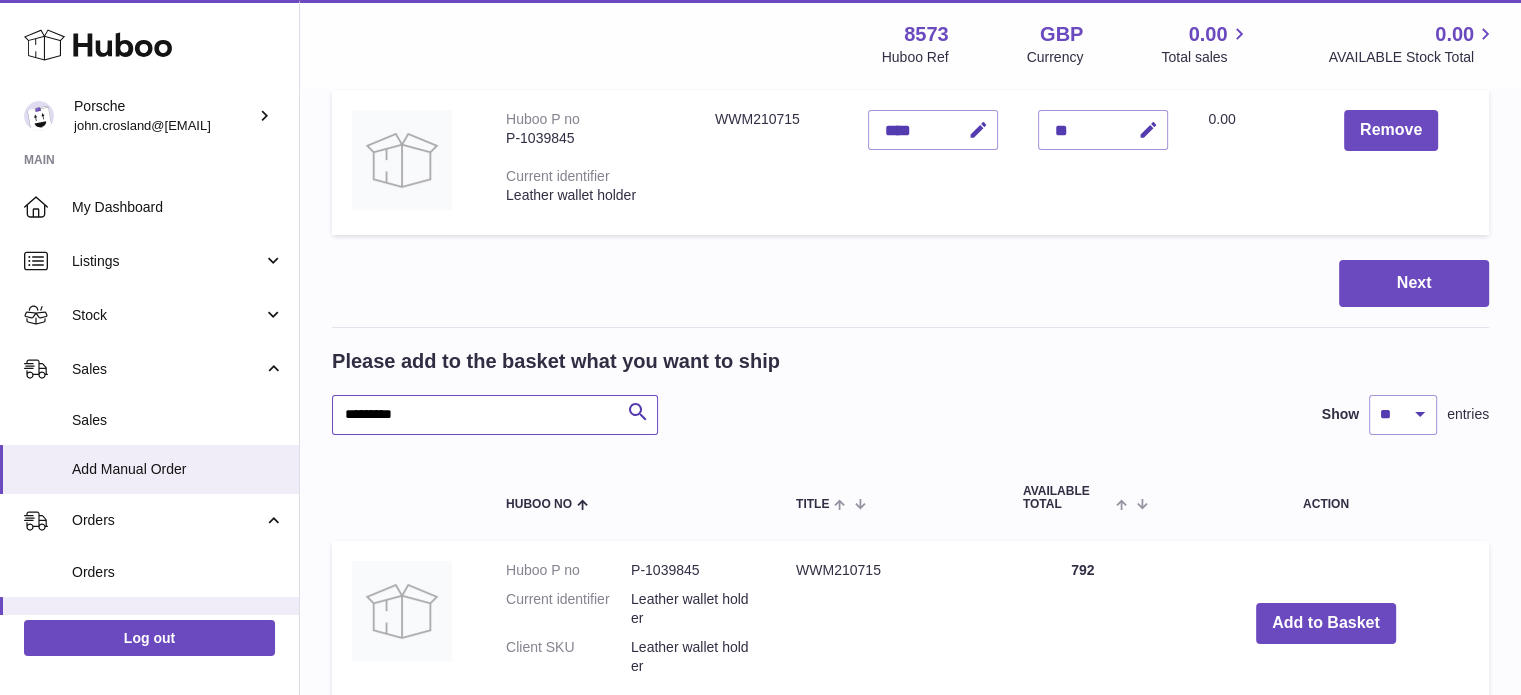 drag, startPoint x: 468, startPoint y: 410, endPoint x: 323, endPoint y: 418, distance: 145.22052 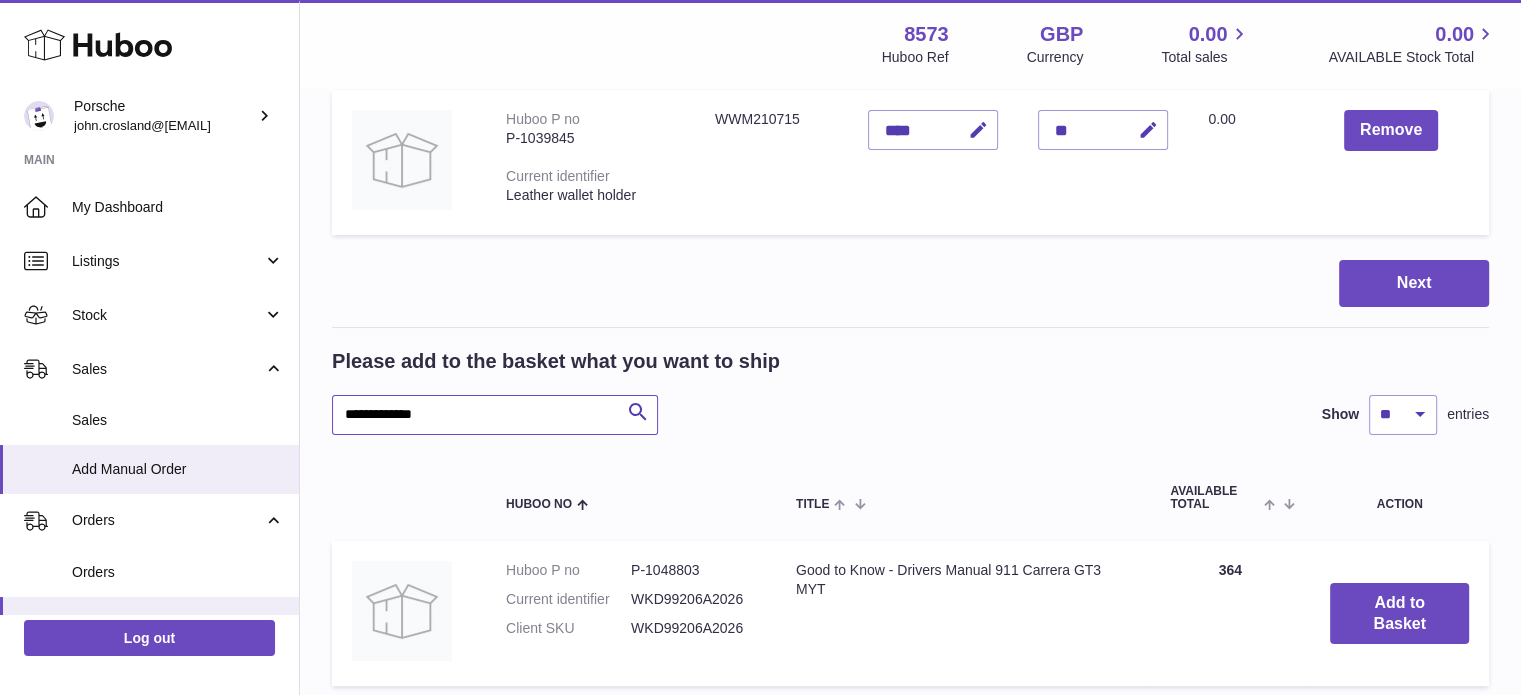scroll, scrollTop: 400, scrollLeft: 0, axis: vertical 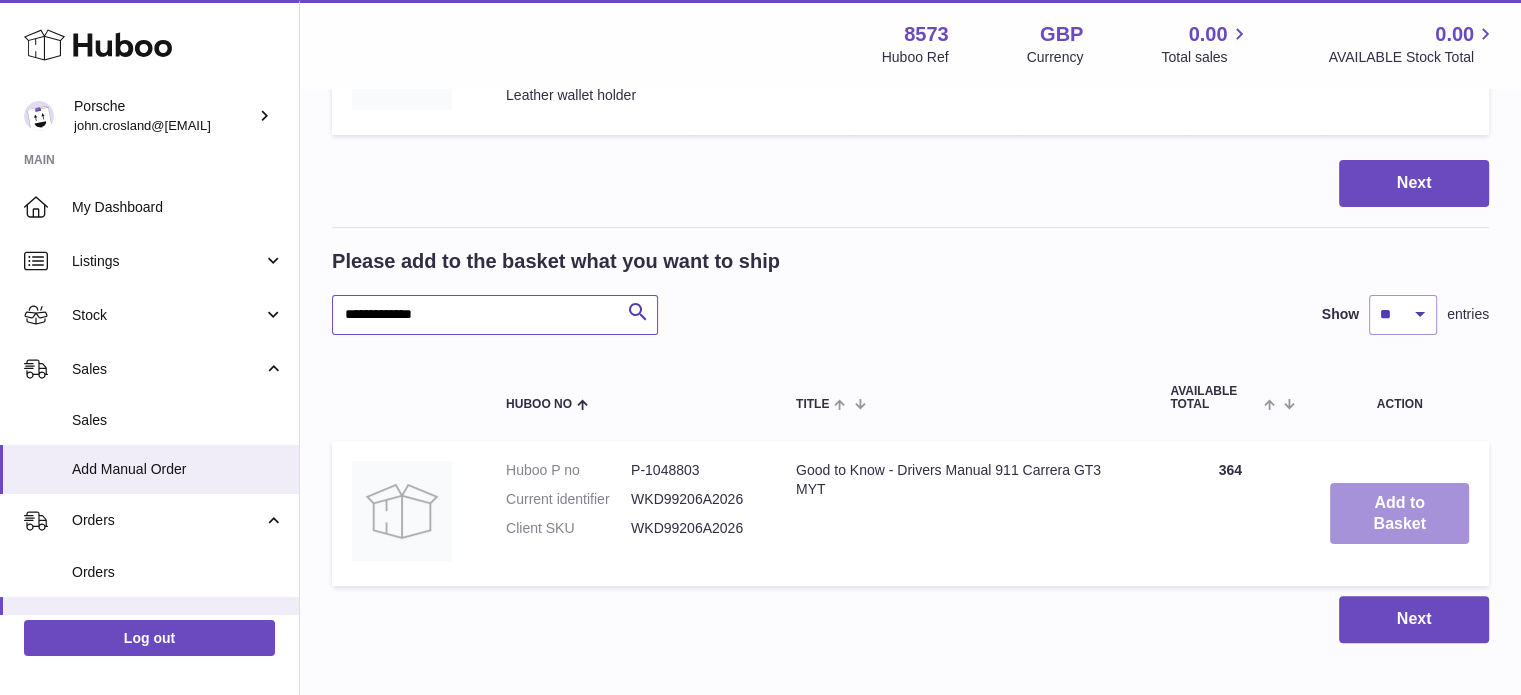 type on "**********" 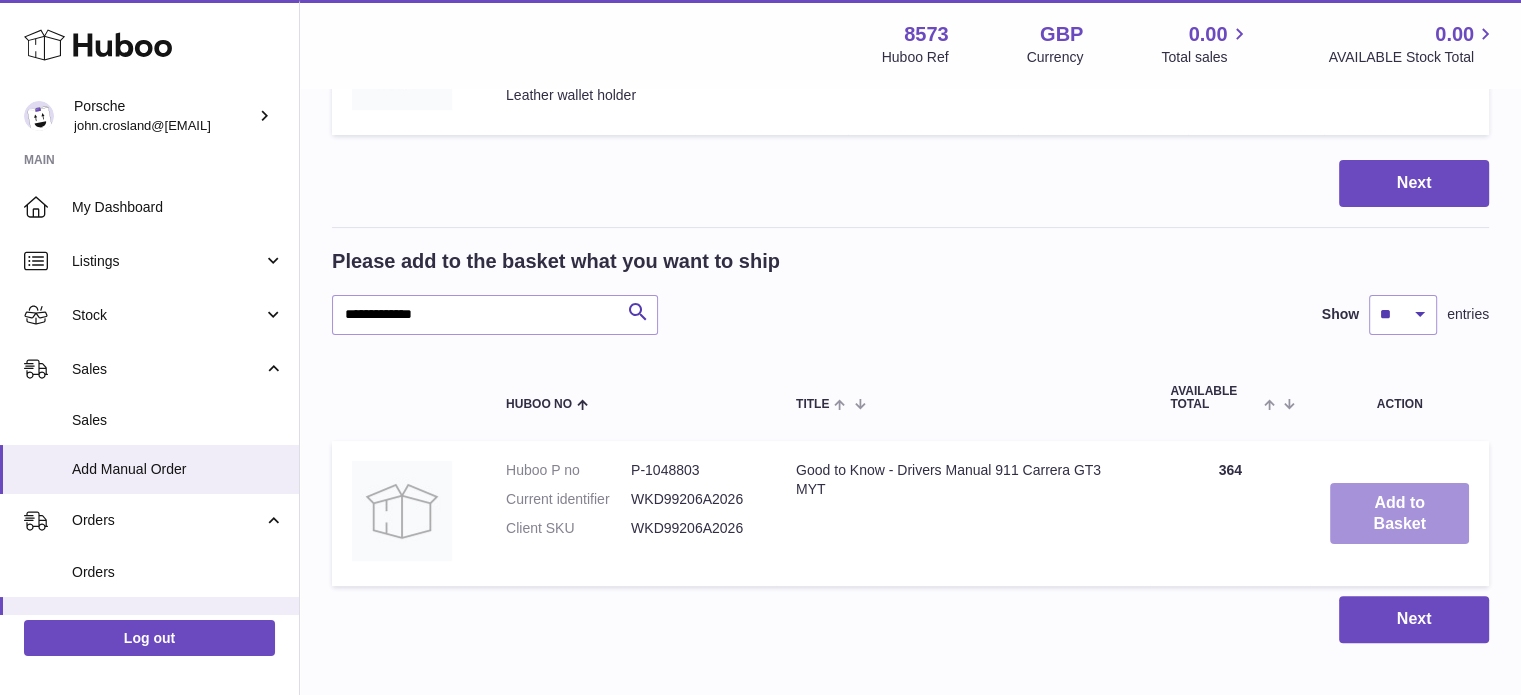 click on "Add to Basket" at bounding box center (1399, 514) 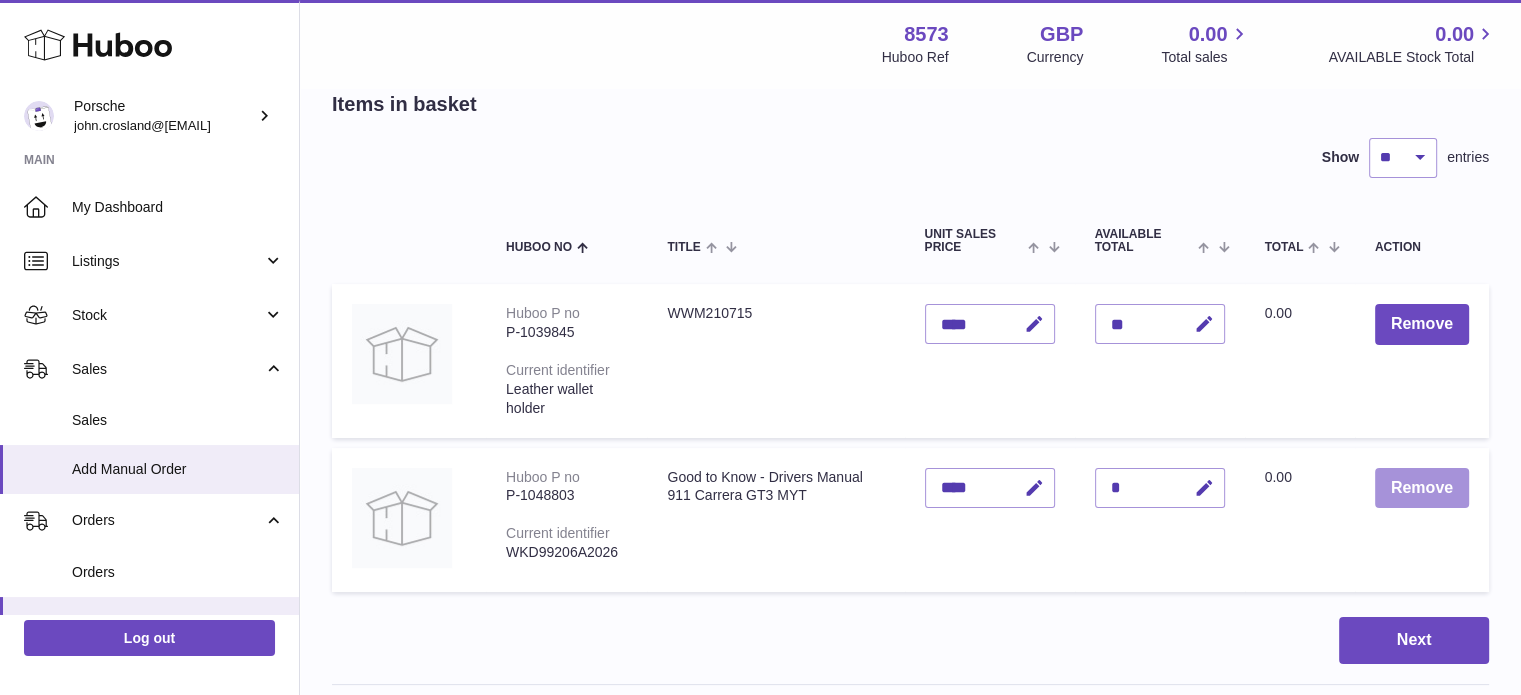 scroll, scrollTop: 100, scrollLeft: 0, axis: vertical 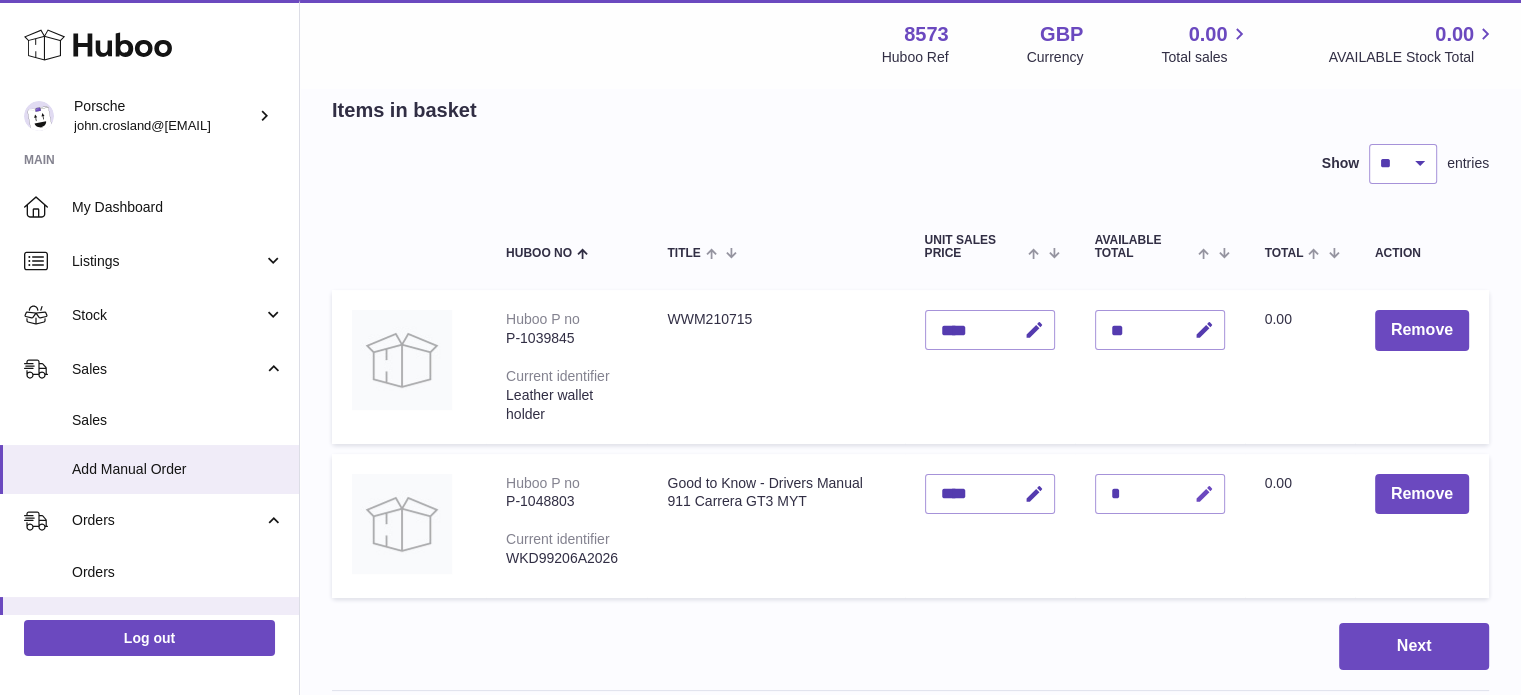 click at bounding box center [1204, 494] 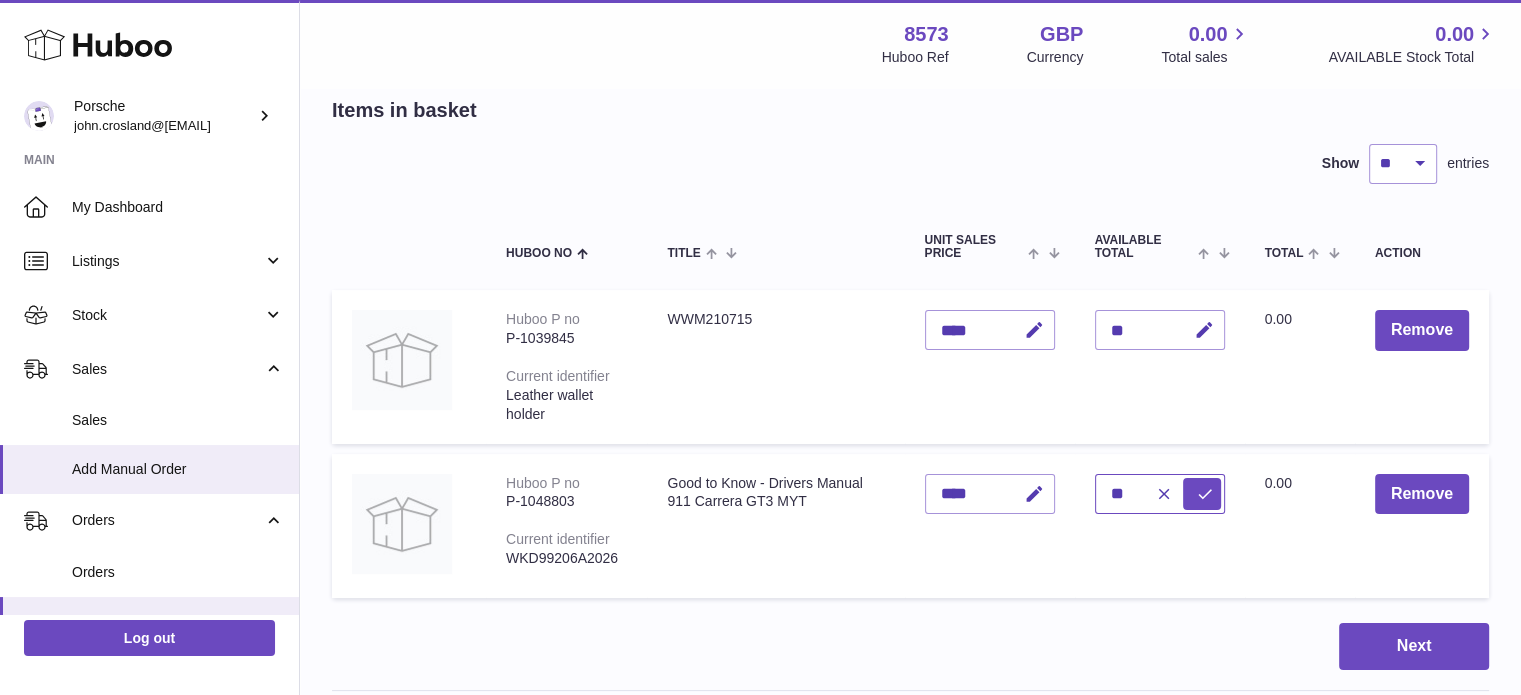 type on "**" 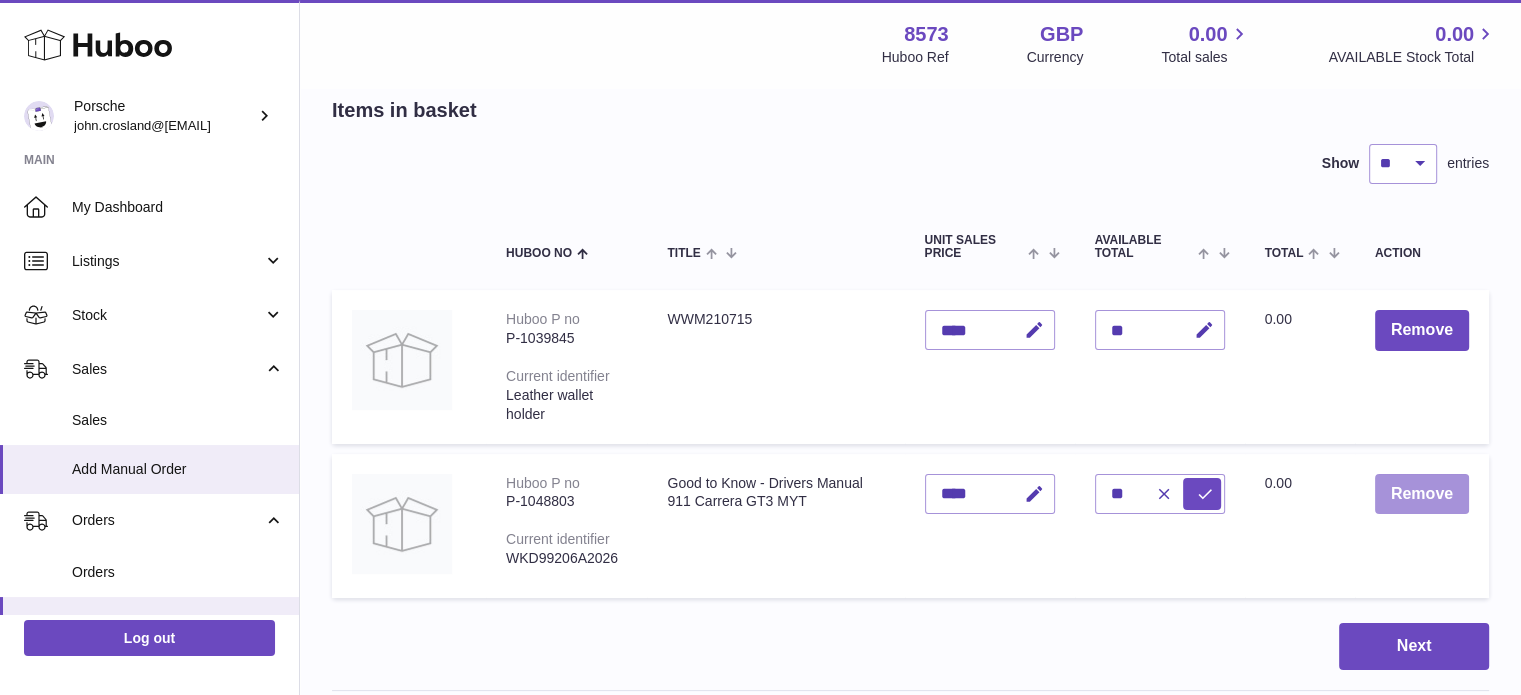 type 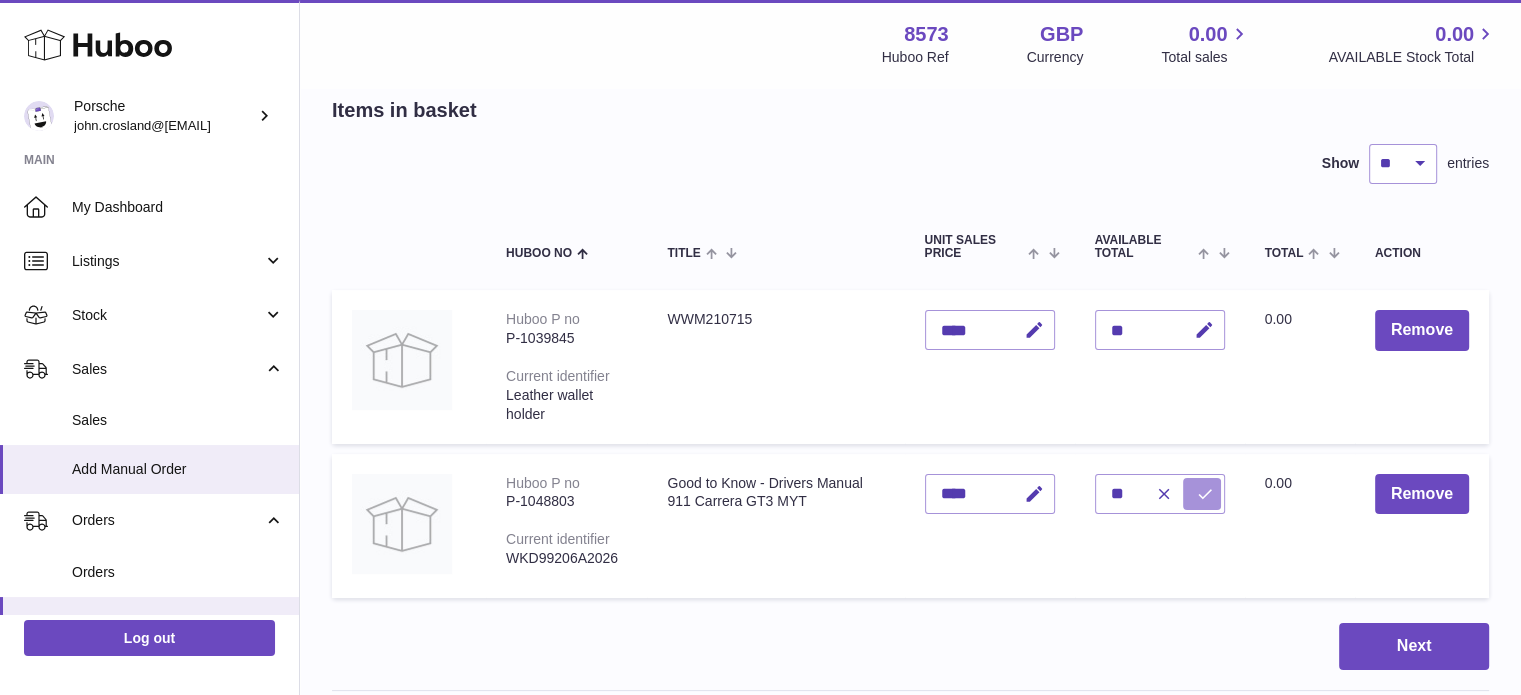 click at bounding box center [1205, 494] 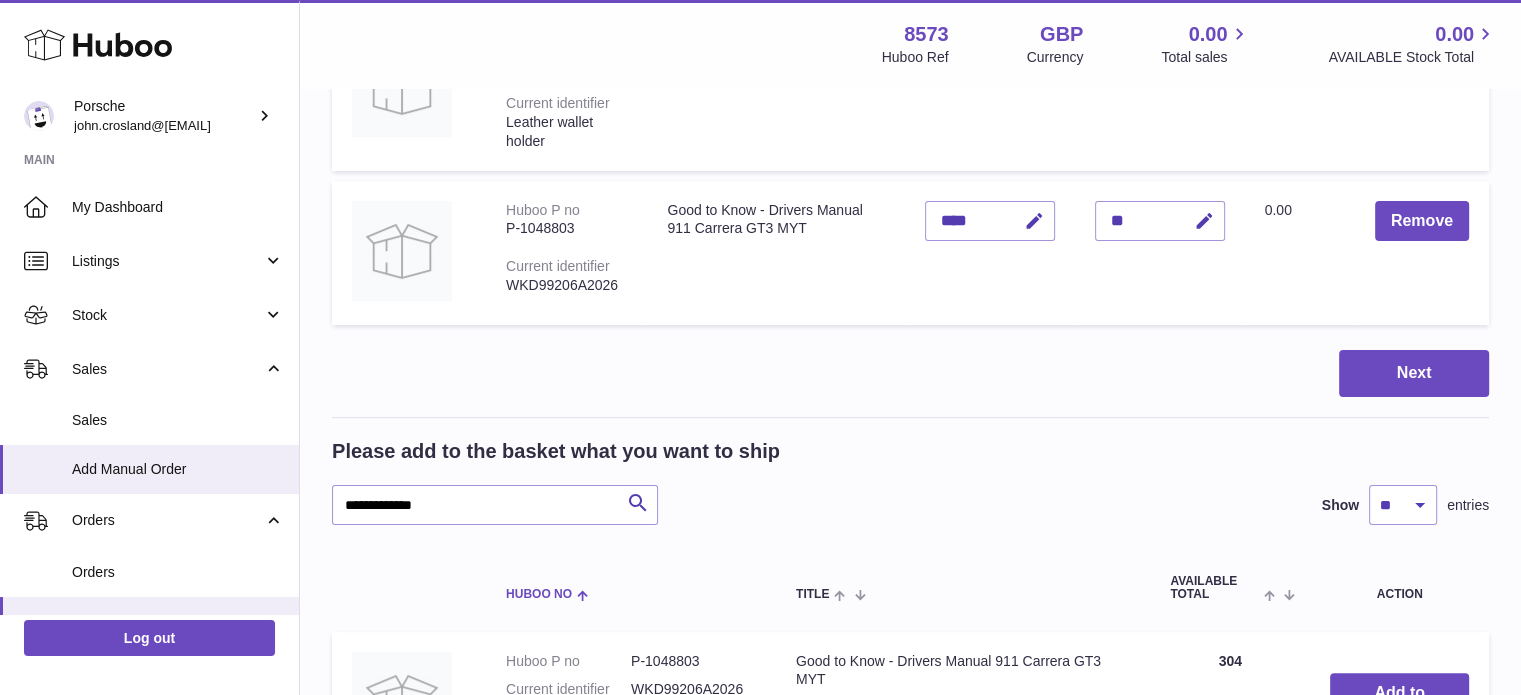 scroll, scrollTop: 400, scrollLeft: 0, axis: vertical 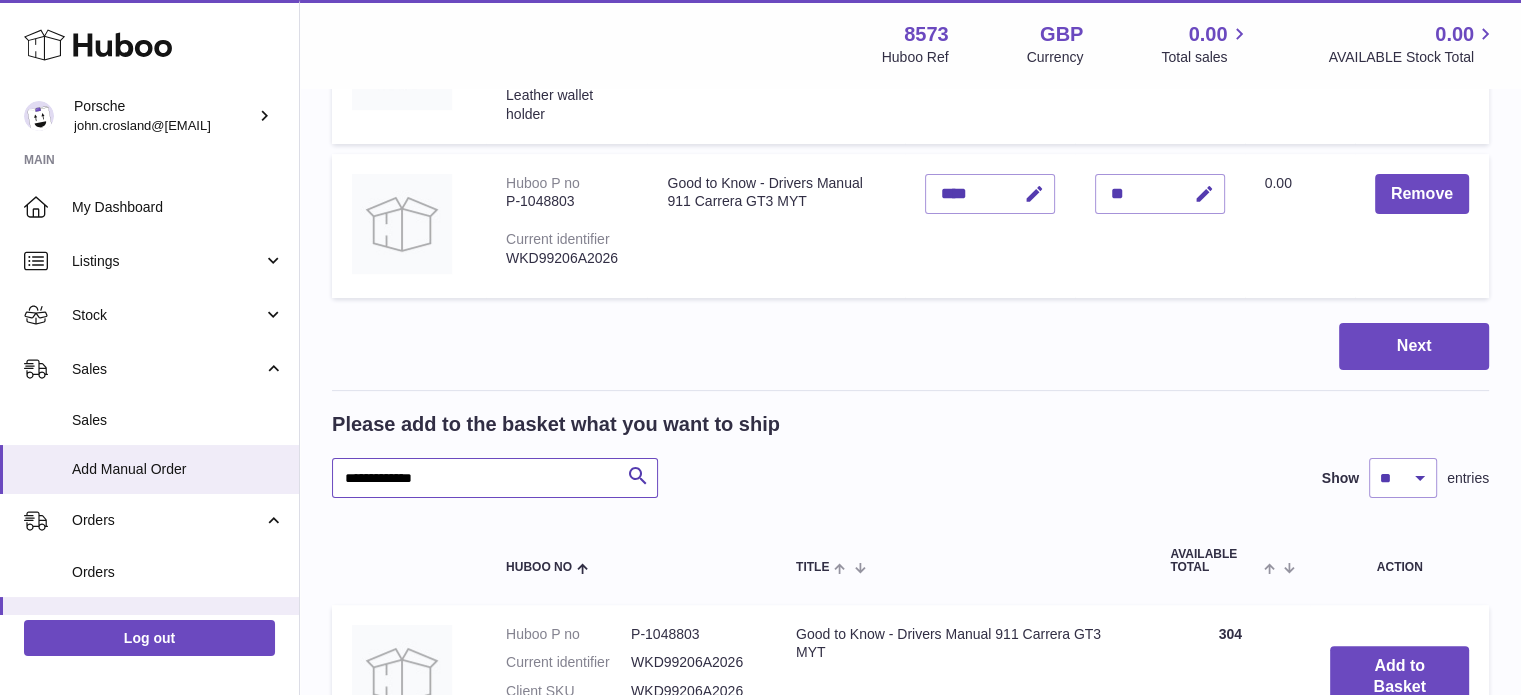 drag, startPoint x: 476, startPoint y: 479, endPoint x: 296, endPoint y: 479, distance: 180 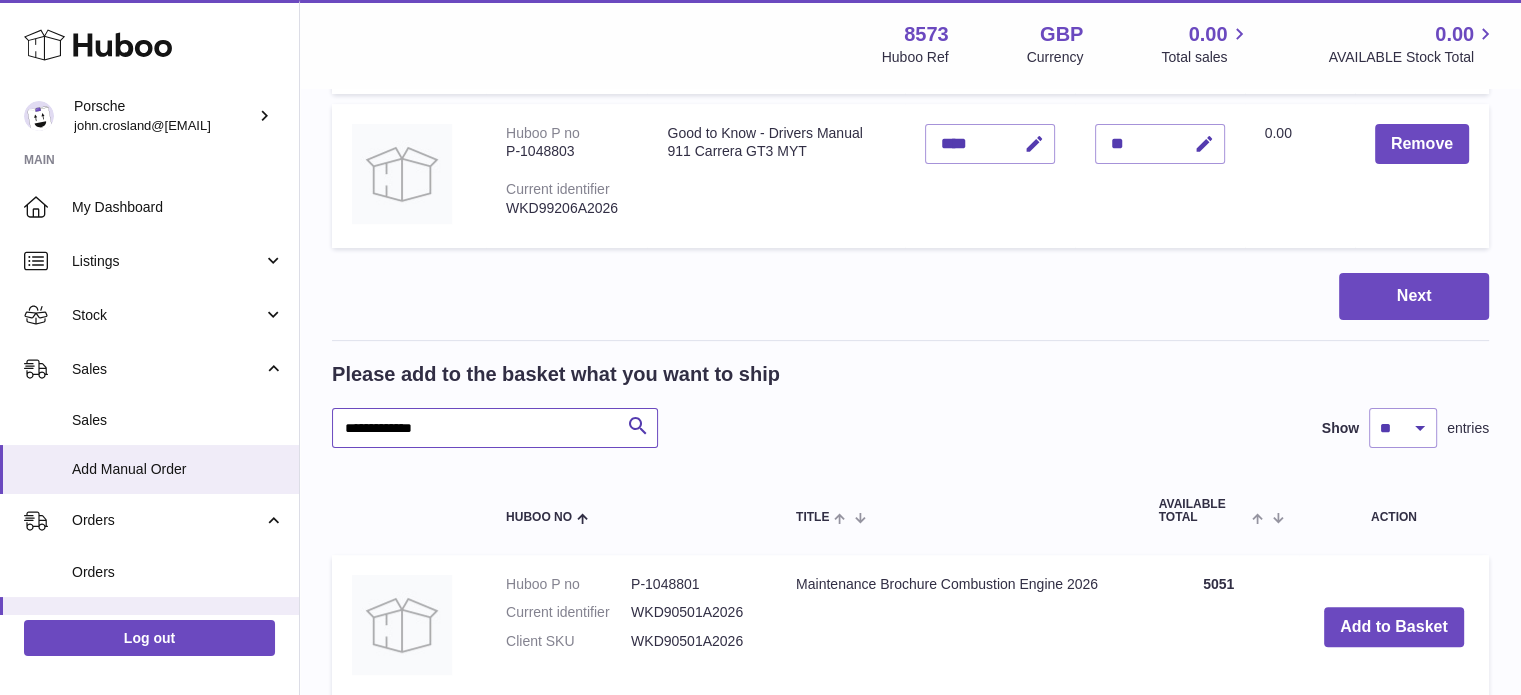 scroll, scrollTop: 500, scrollLeft: 0, axis: vertical 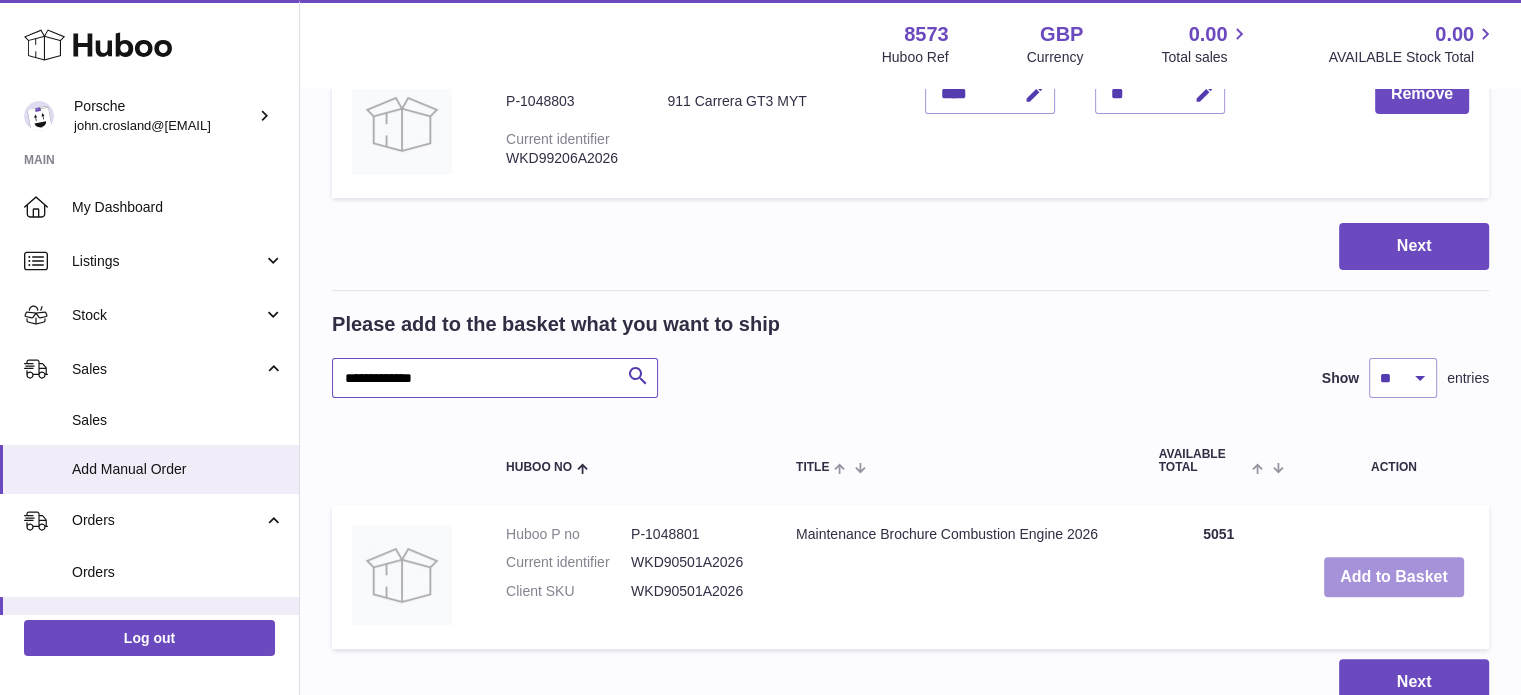 type on "**********" 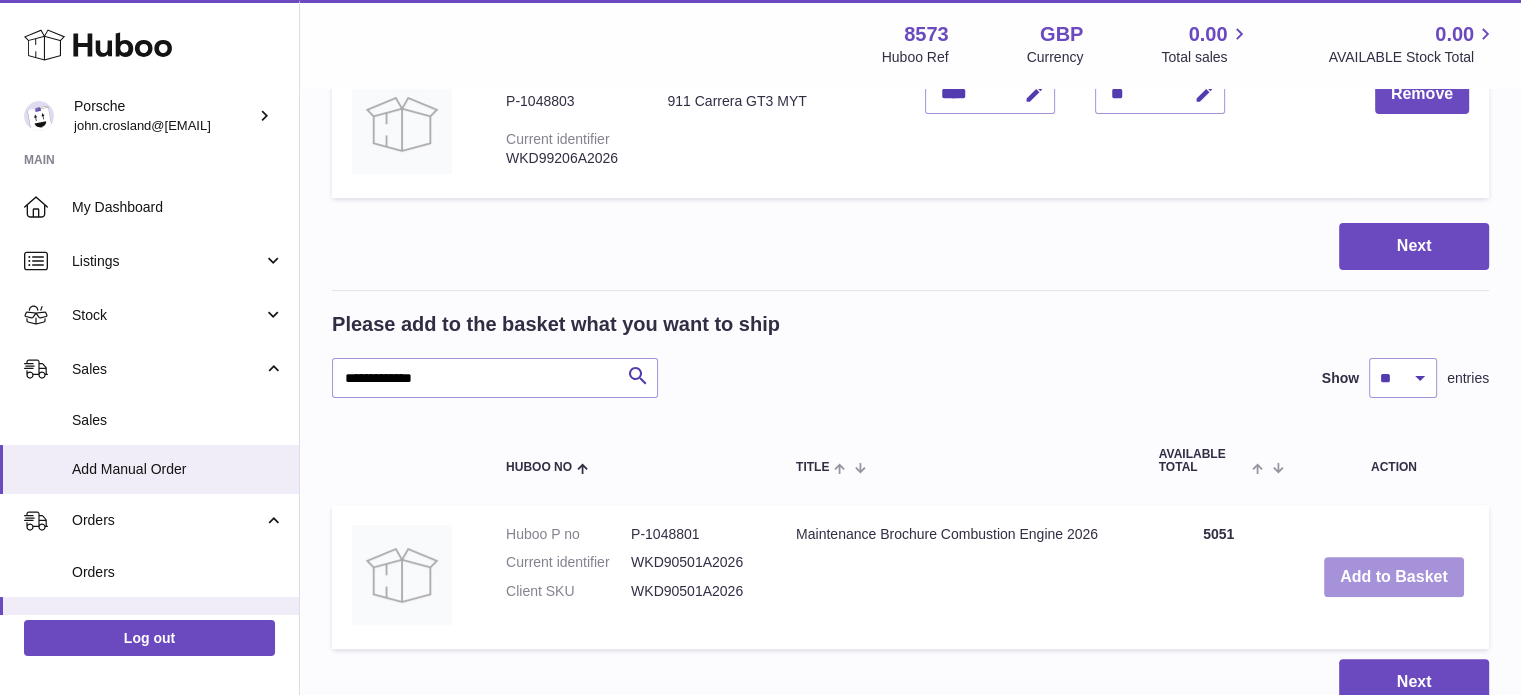 click on "Add to Basket" at bounding box center (1394, 577) 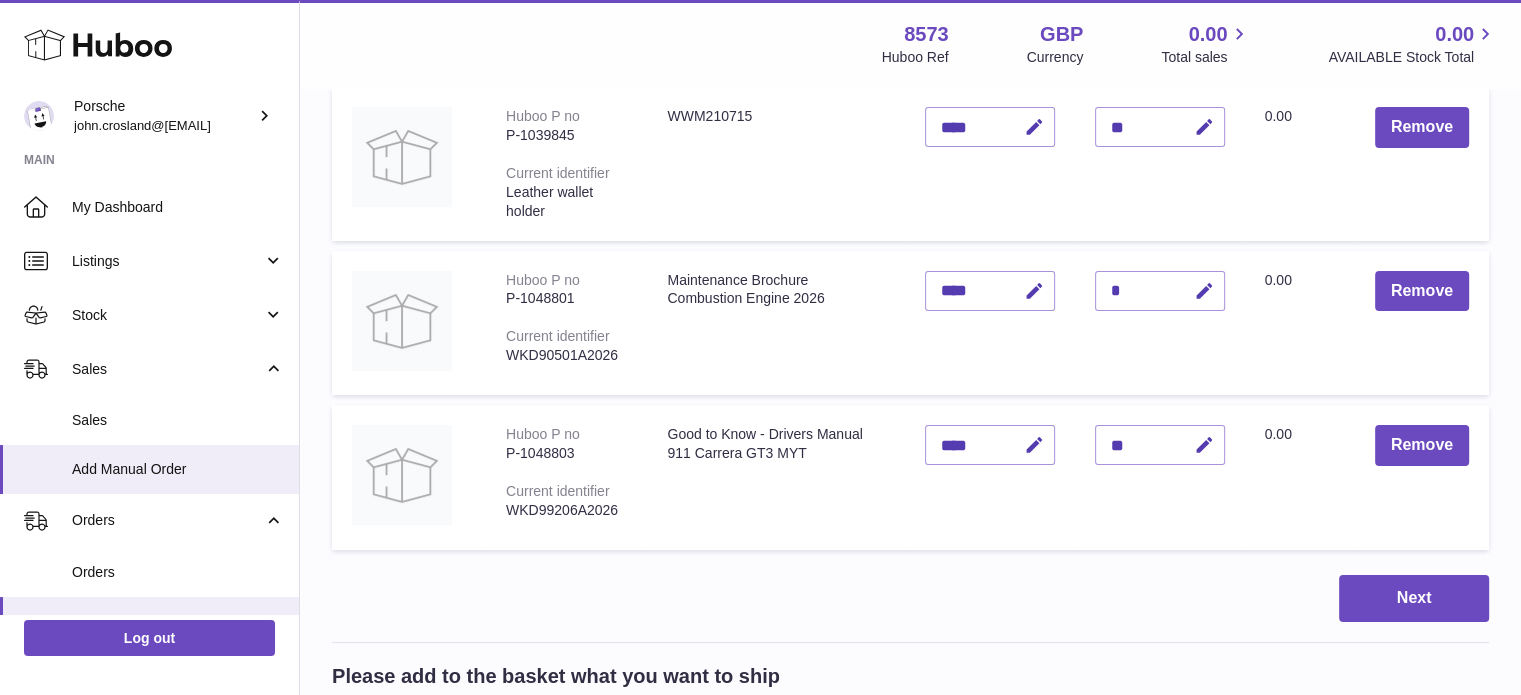 scroll, scrollTop: 300, scrollLeft: 0, axis: vertical 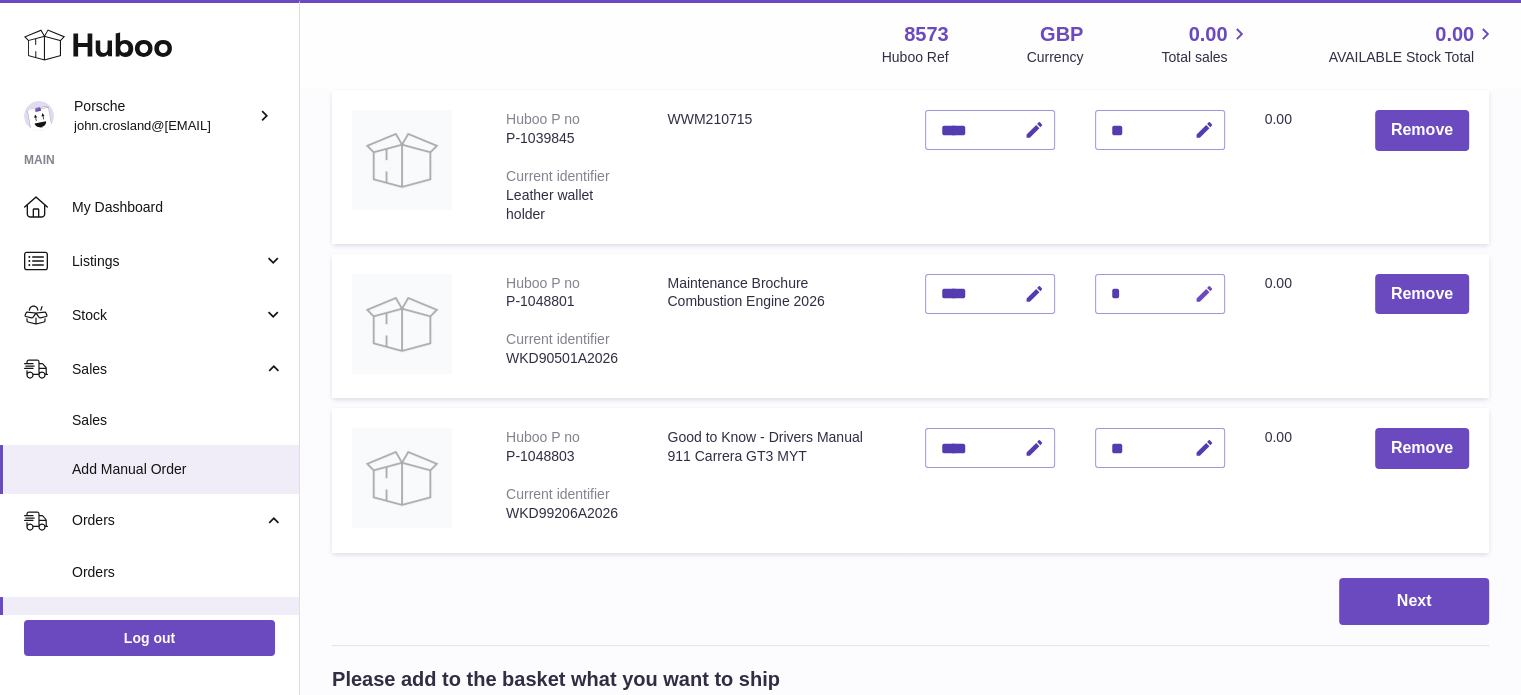 click at bounding box center [1204, 294] 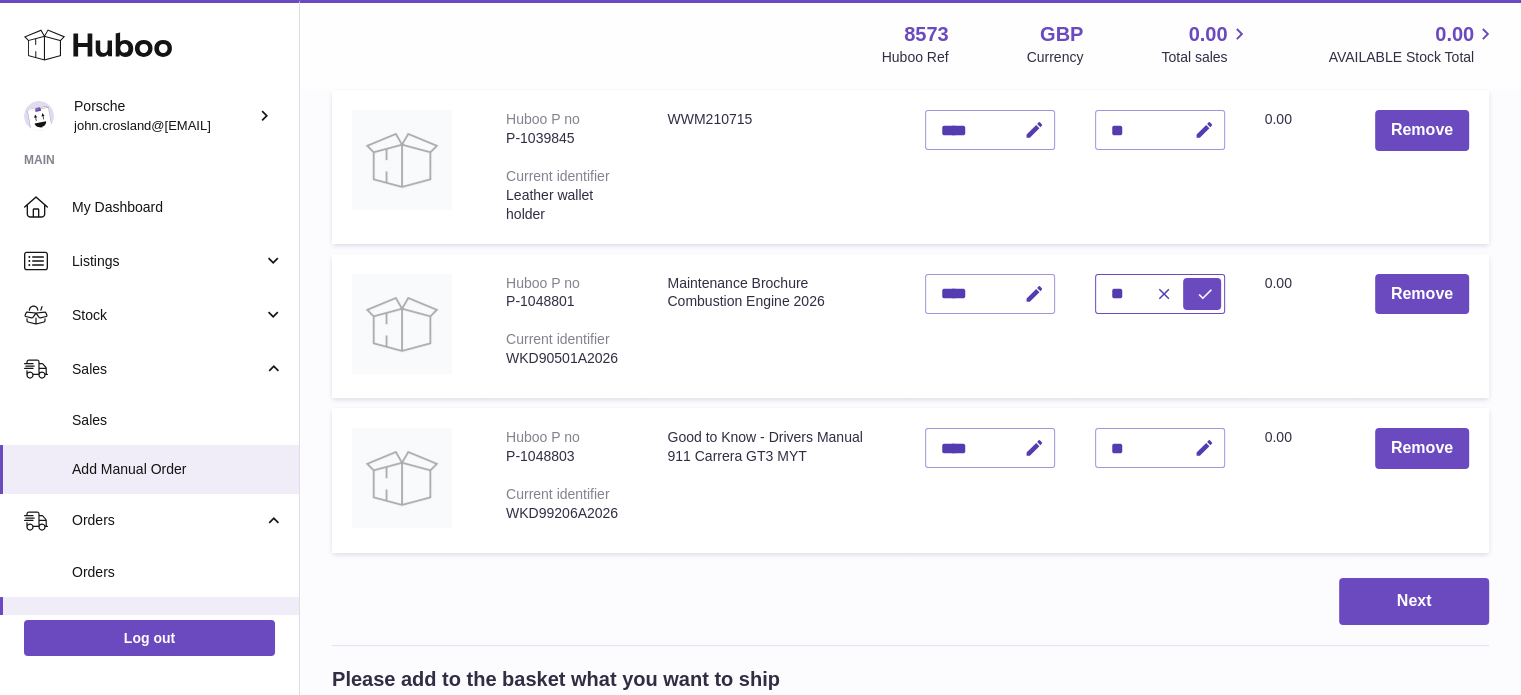 type on "**" 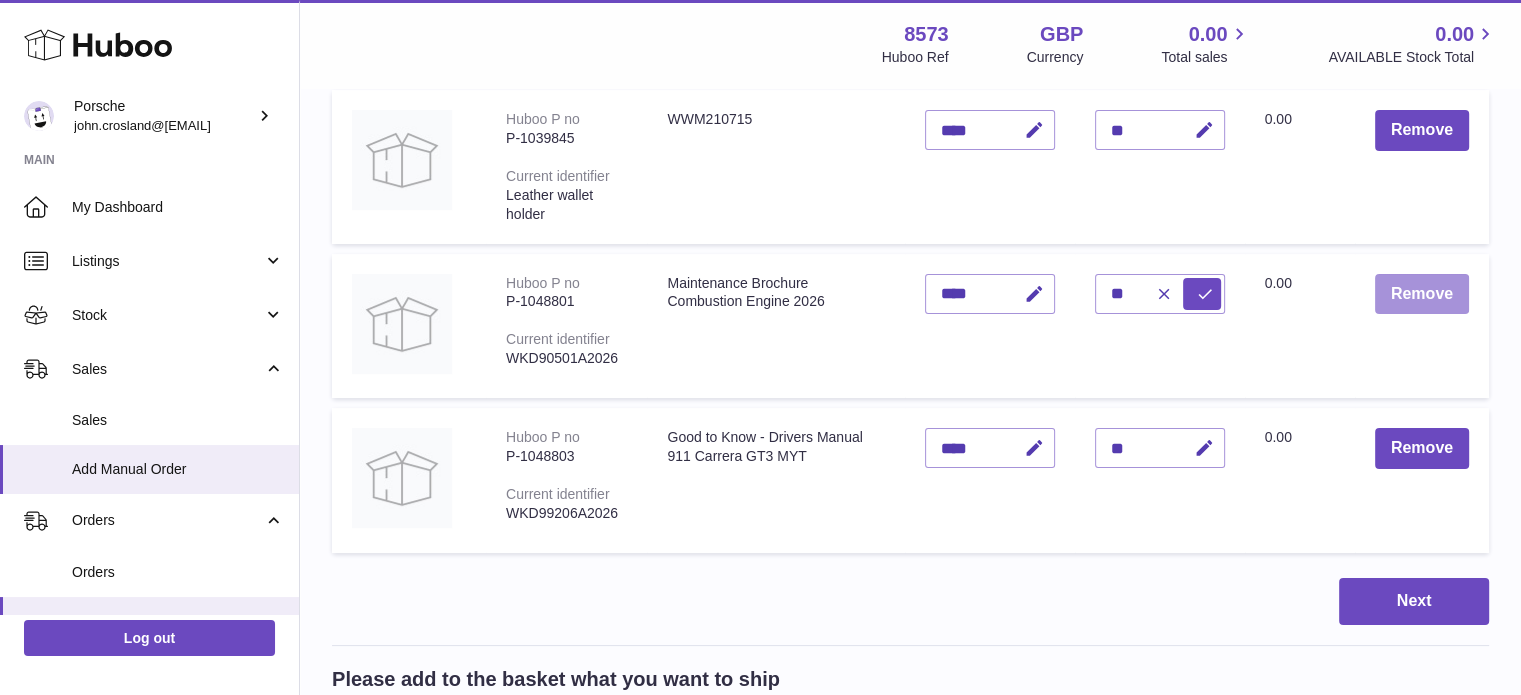 type 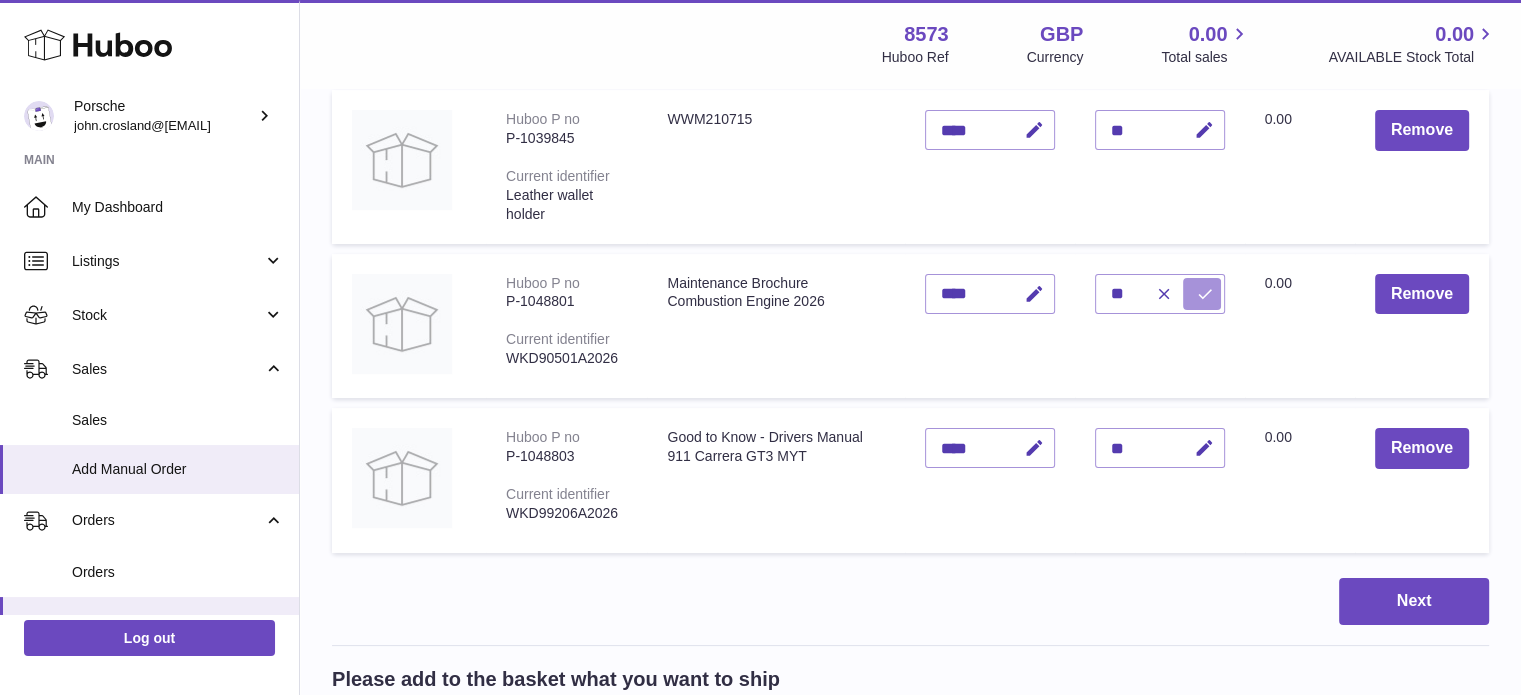 click at bounding box center (1205, 294) 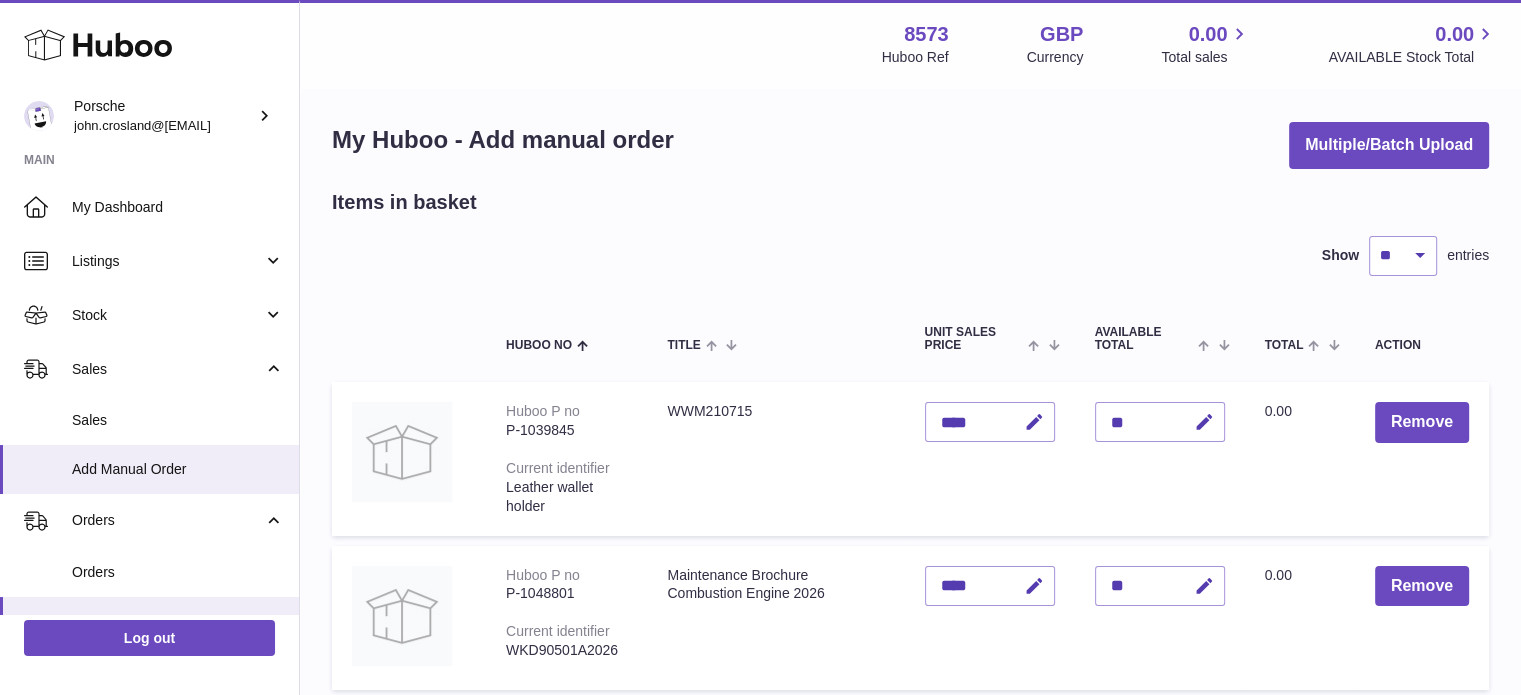 scroll, scrollTop: 0, scrollLeft: 0, axis: both 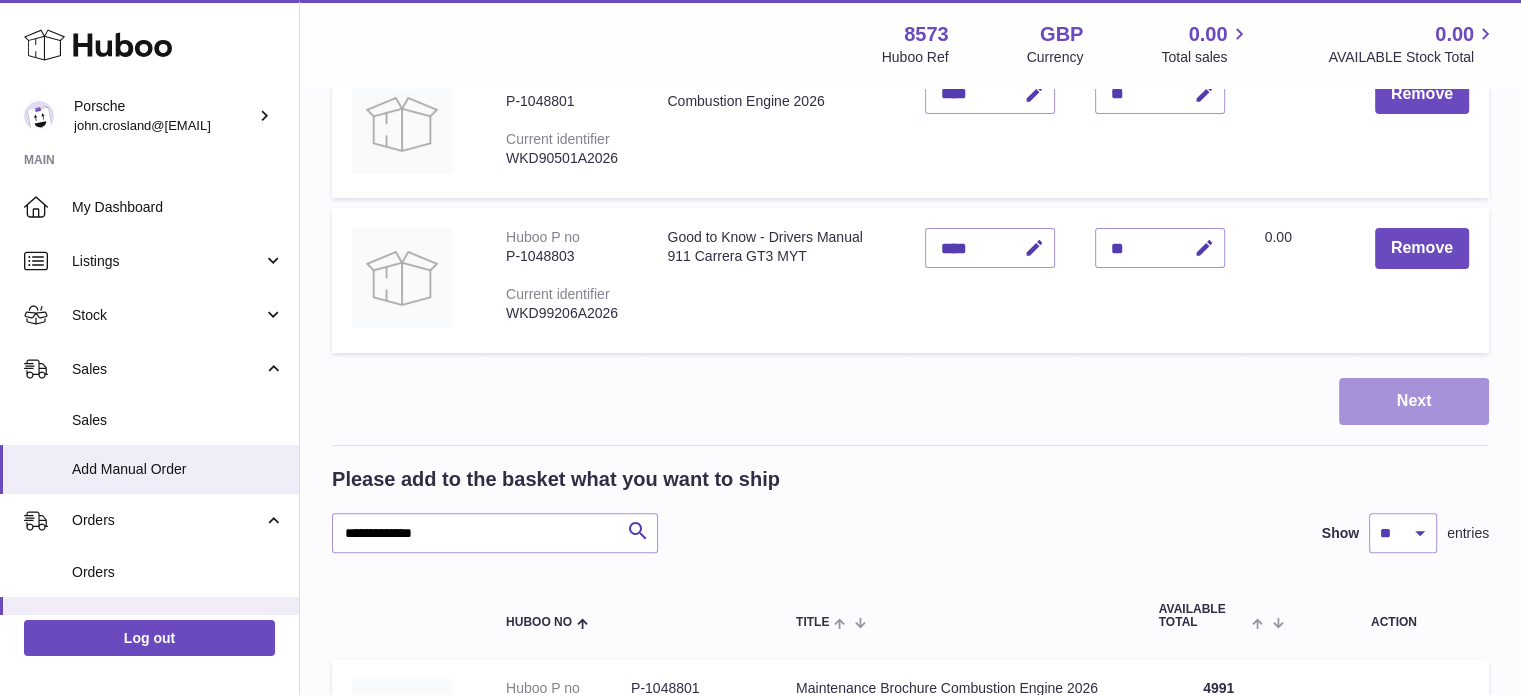 click on "Next" at bounding box center (1414, 401) 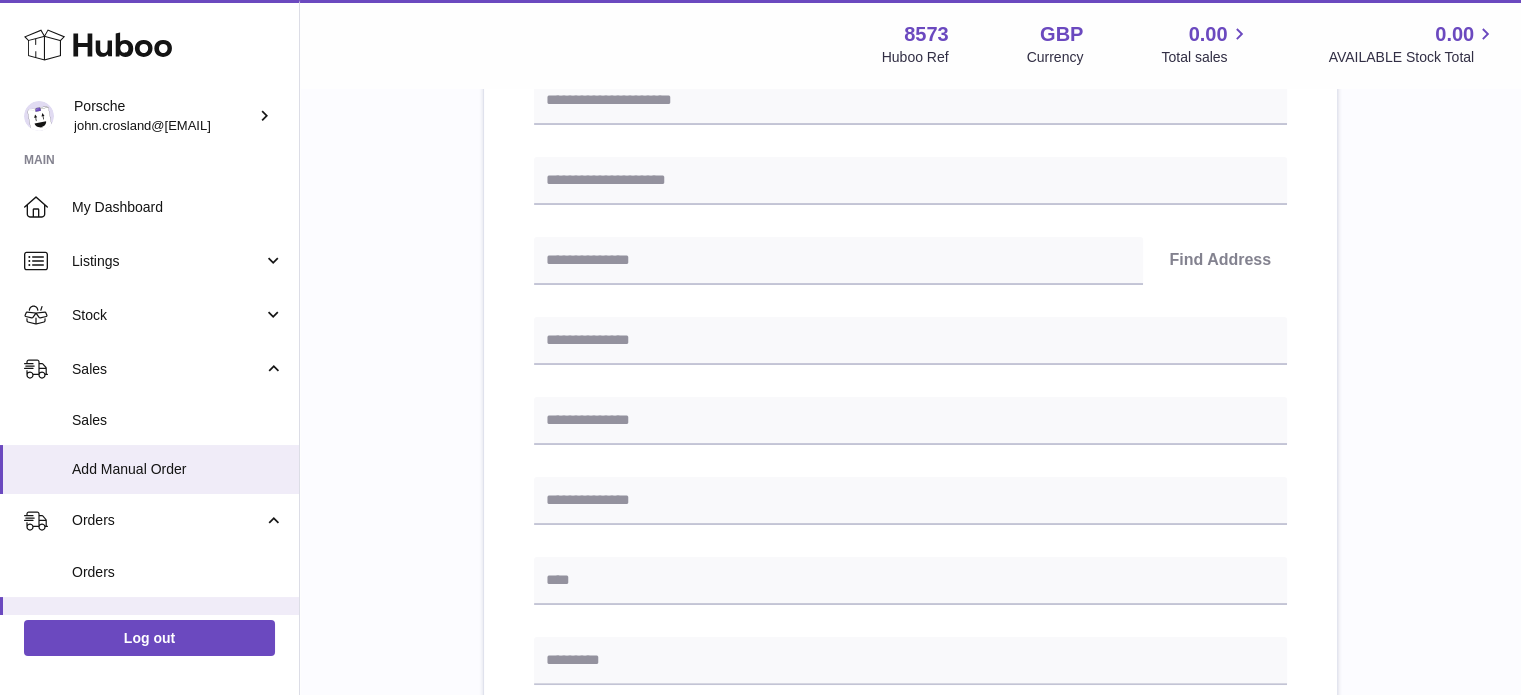 scroll, scrollTop: 152, scrollLeft: 0, axis: vertical 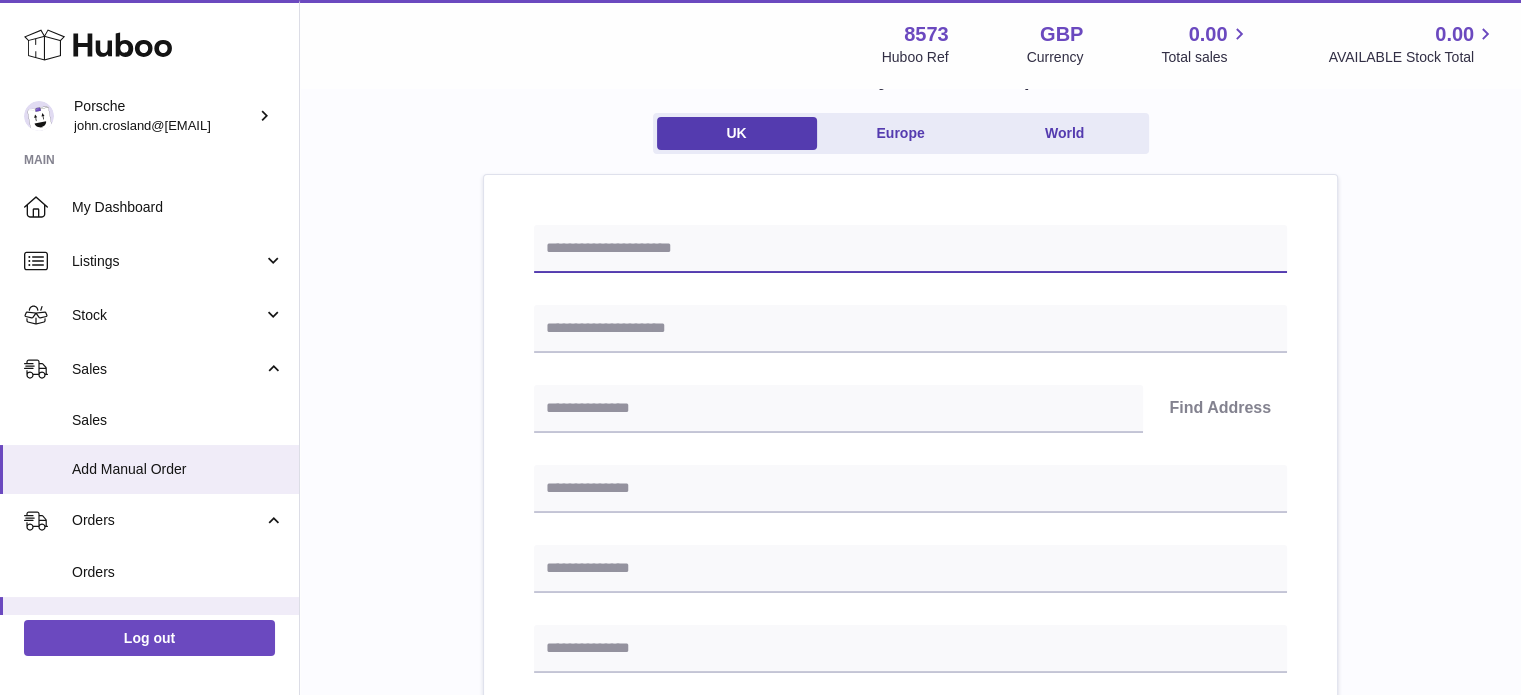 click at bounding box center (910, 249) 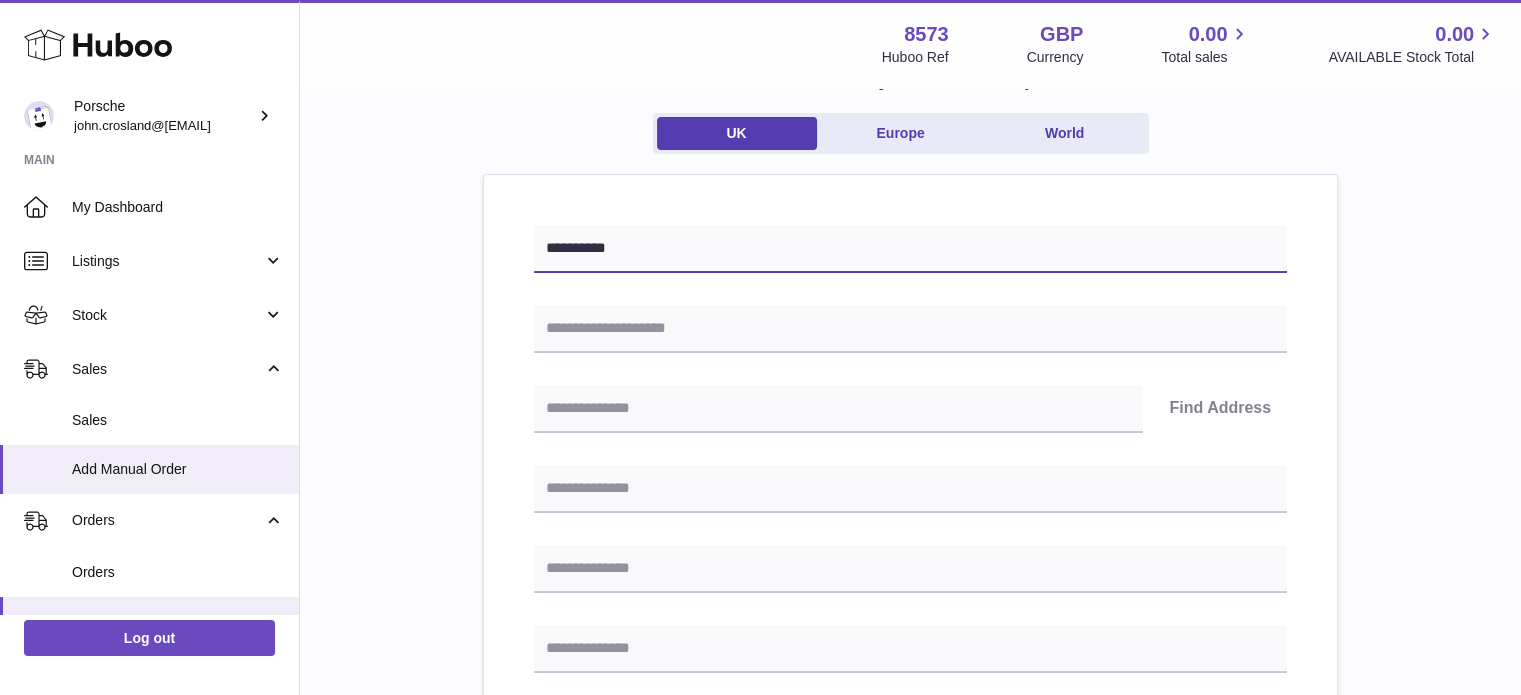 type on "**********" 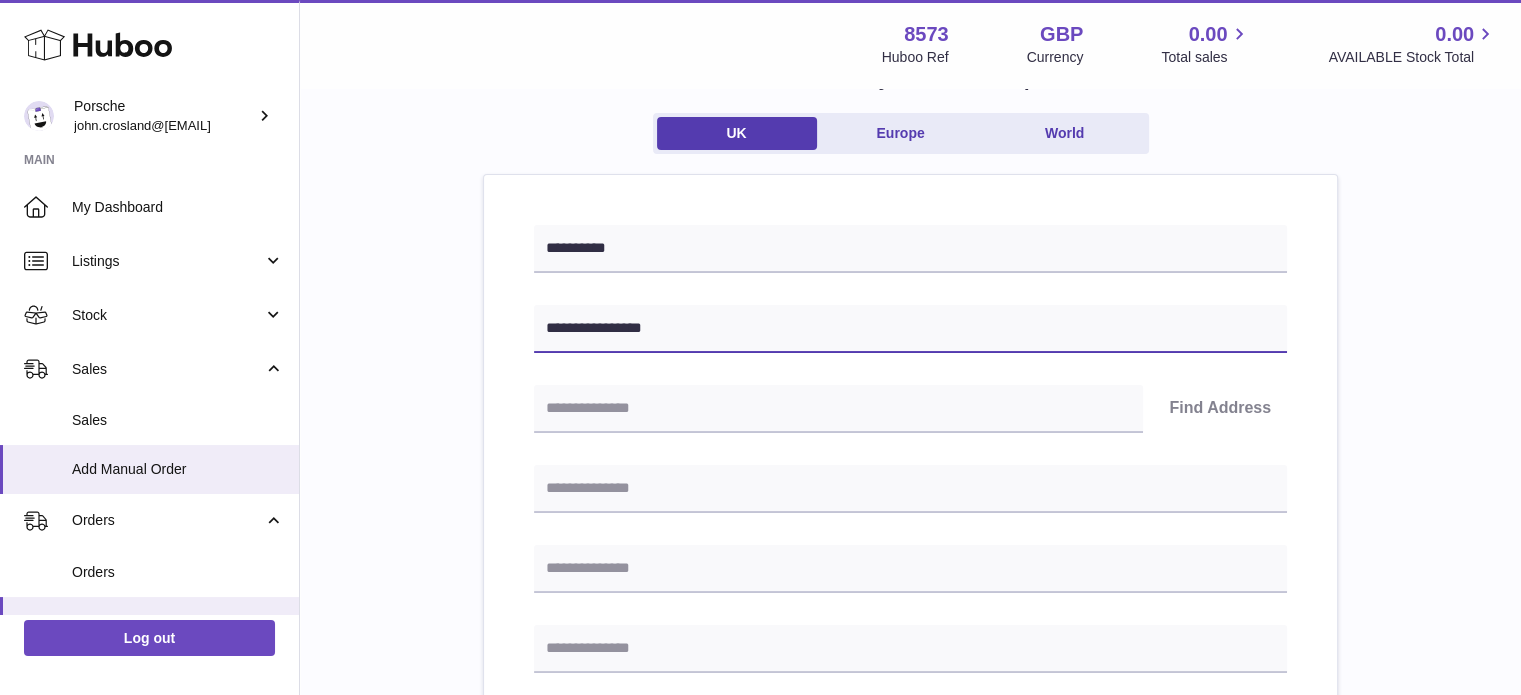 type on "**********" 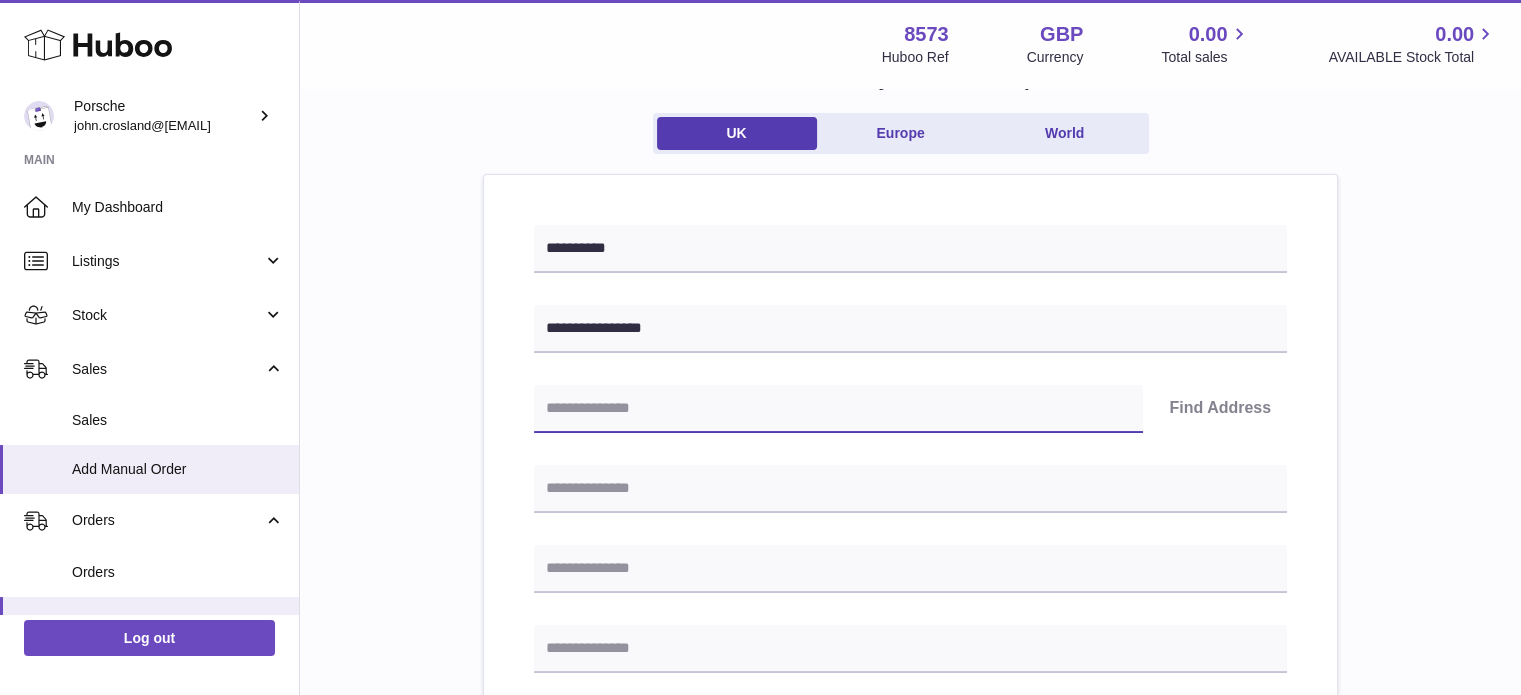 paste on "********" 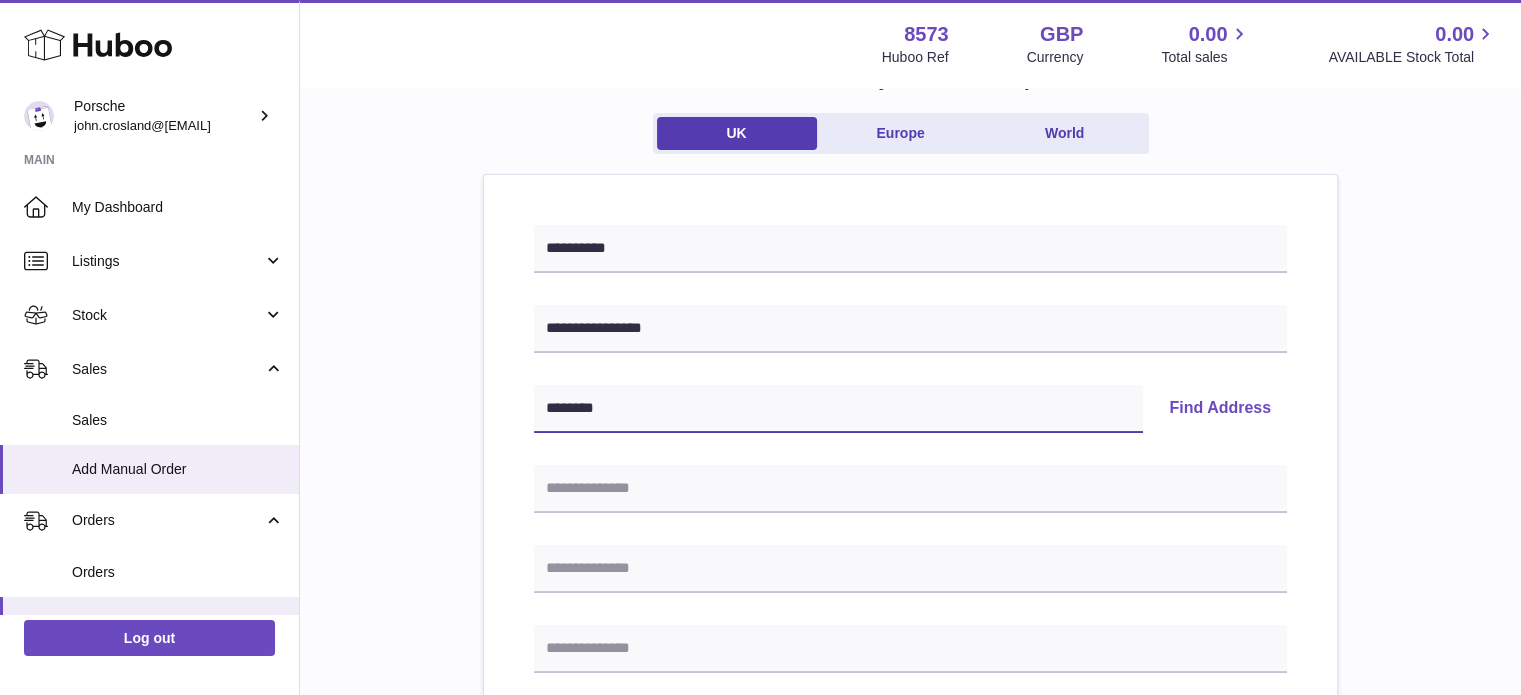 type on "********" 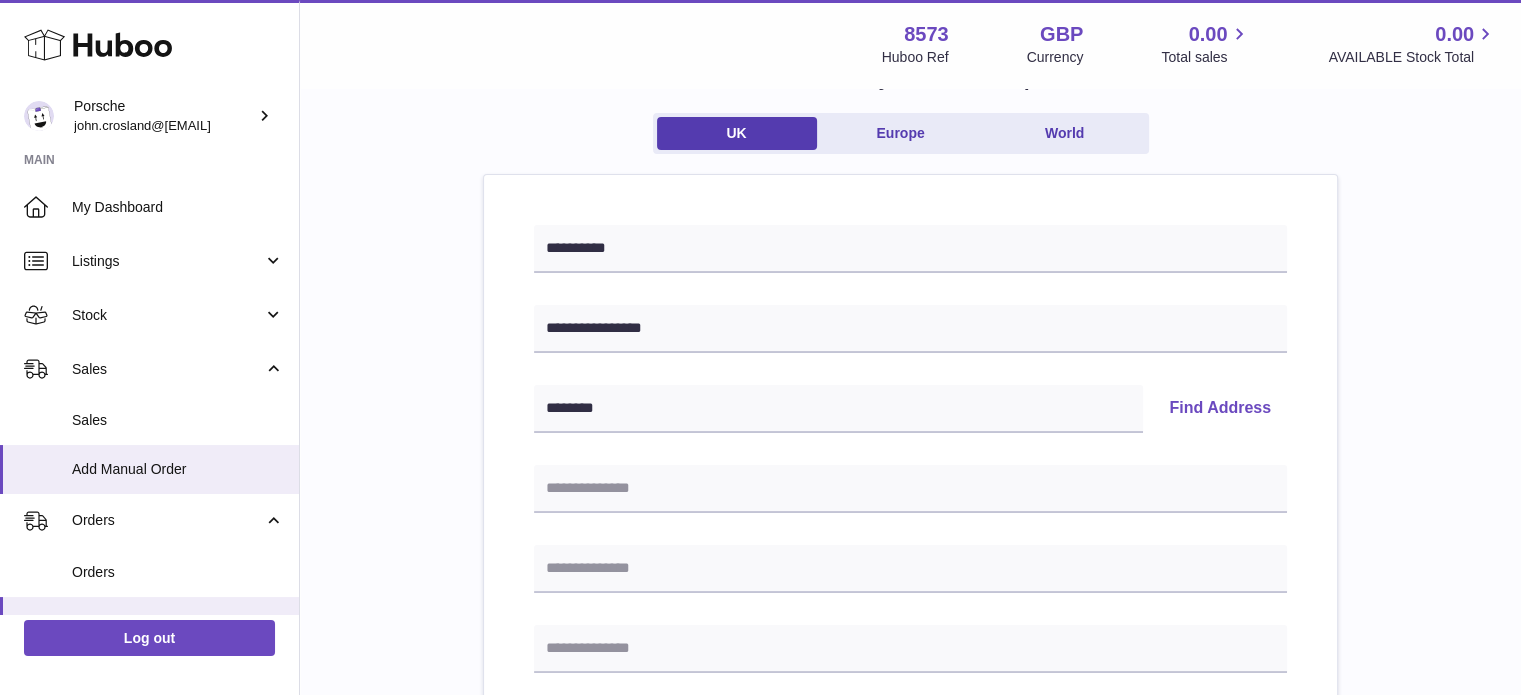 click on "Find Address" at bounding box center (1220, 409) 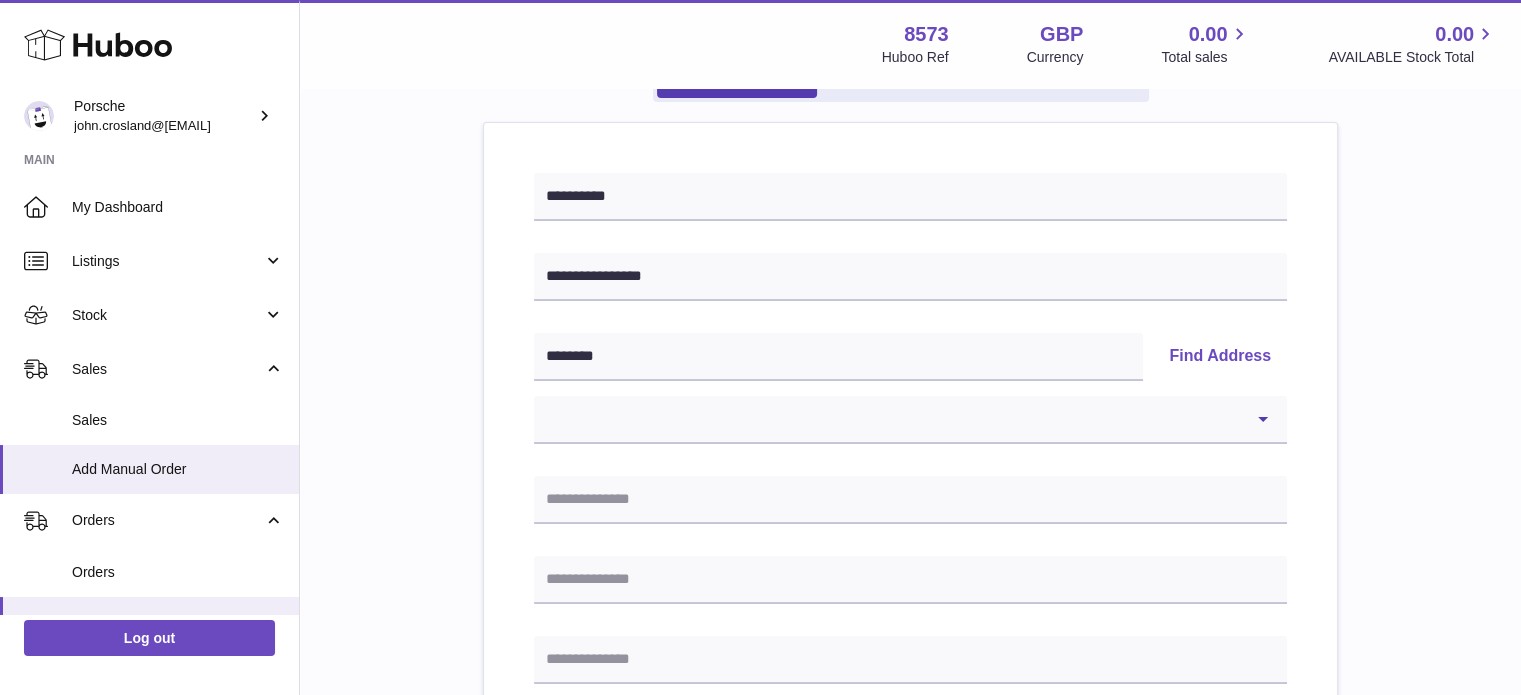 scroll, scrollTop: 252, scrollLeft: 0, axis: vertical 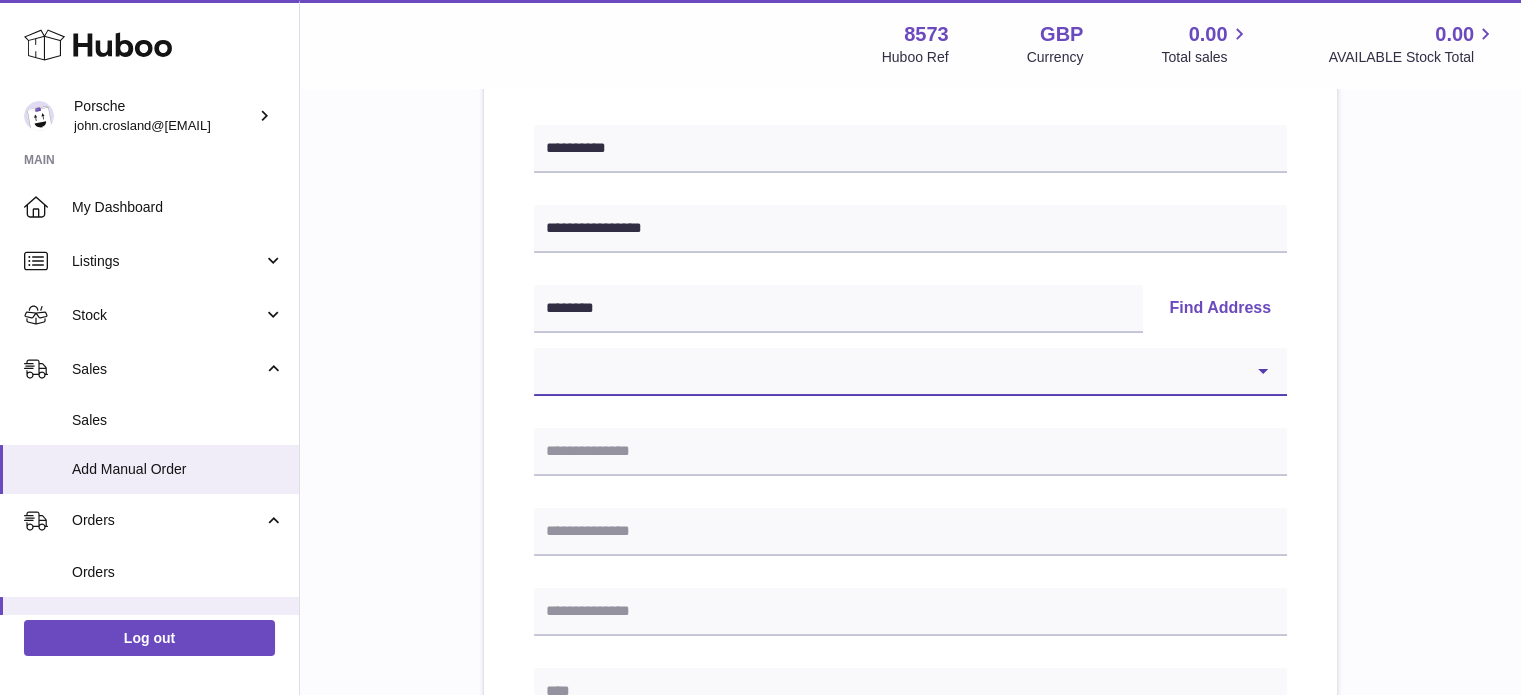 click on "**********" at bounding box center [910, 372] 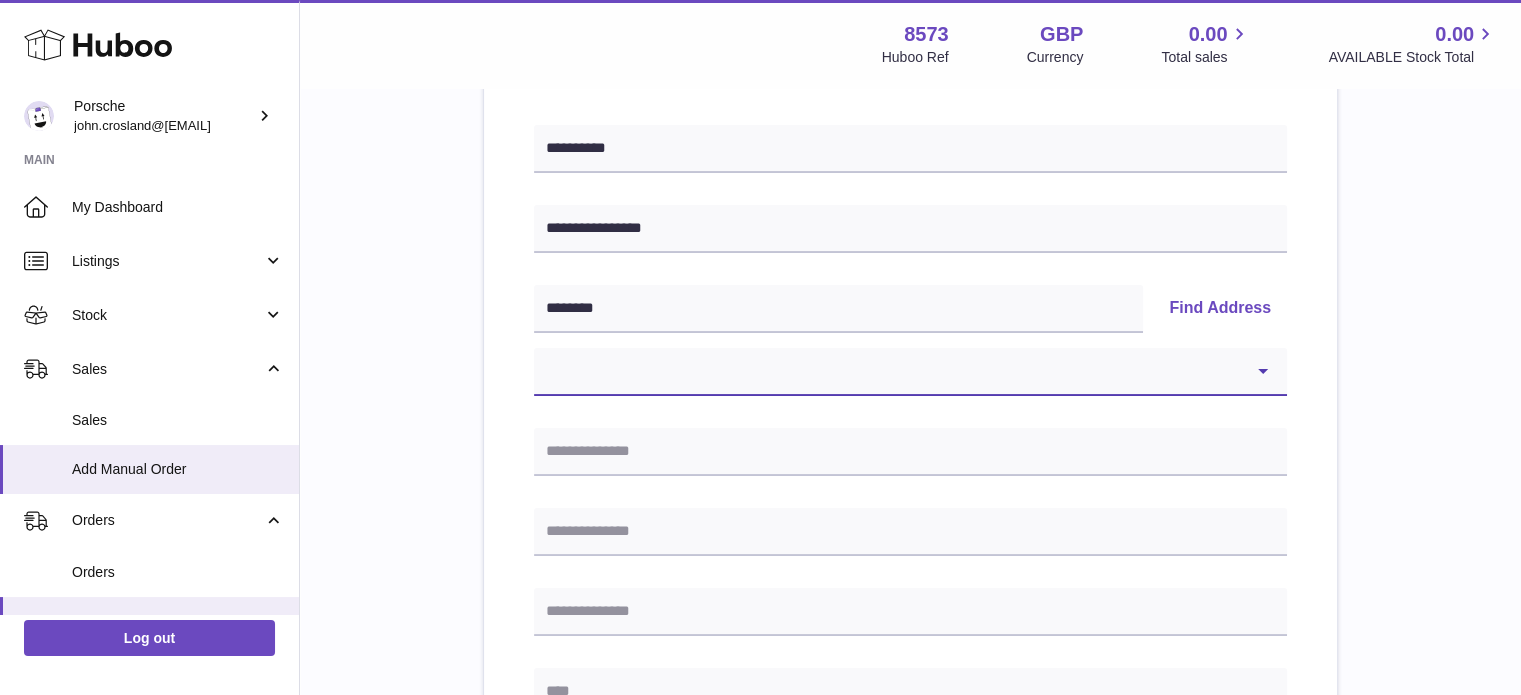 select on "**" 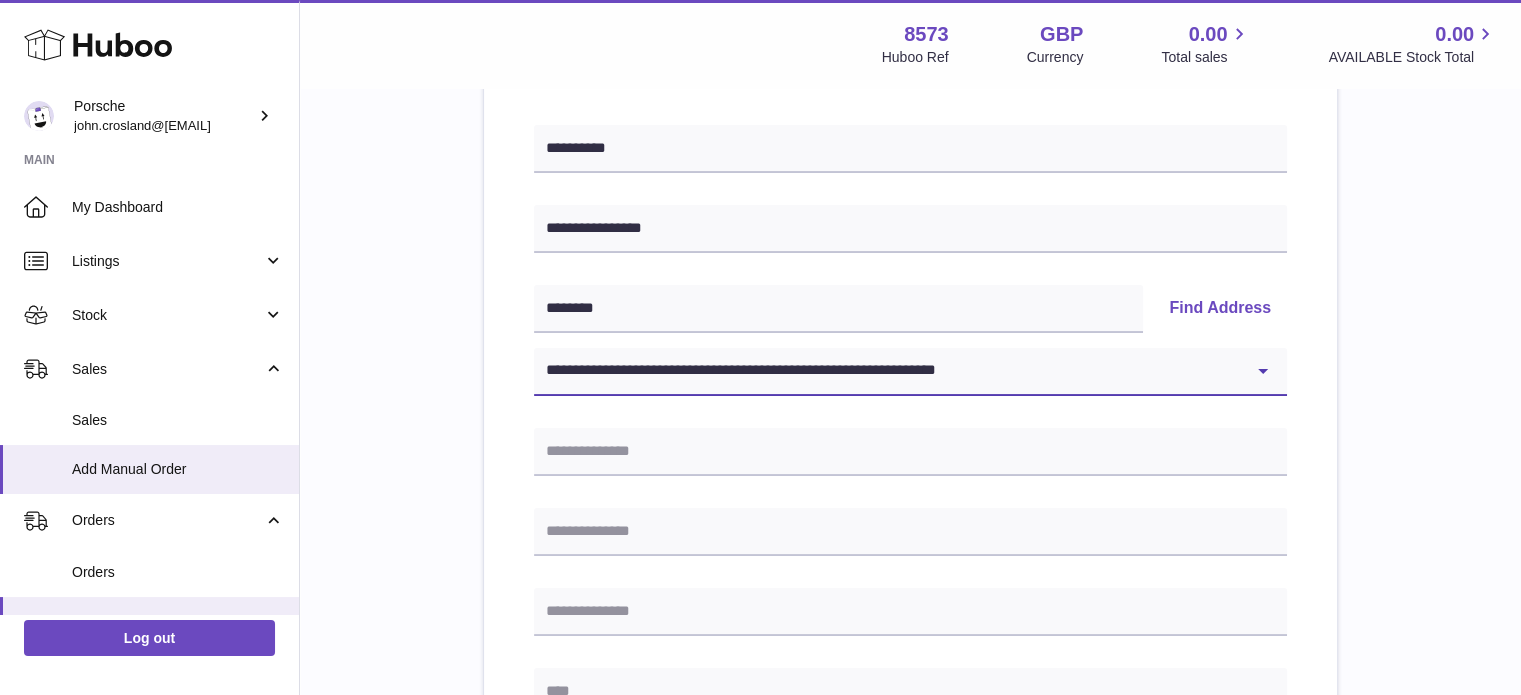 click on "**********" at bounding box center [910, 372] 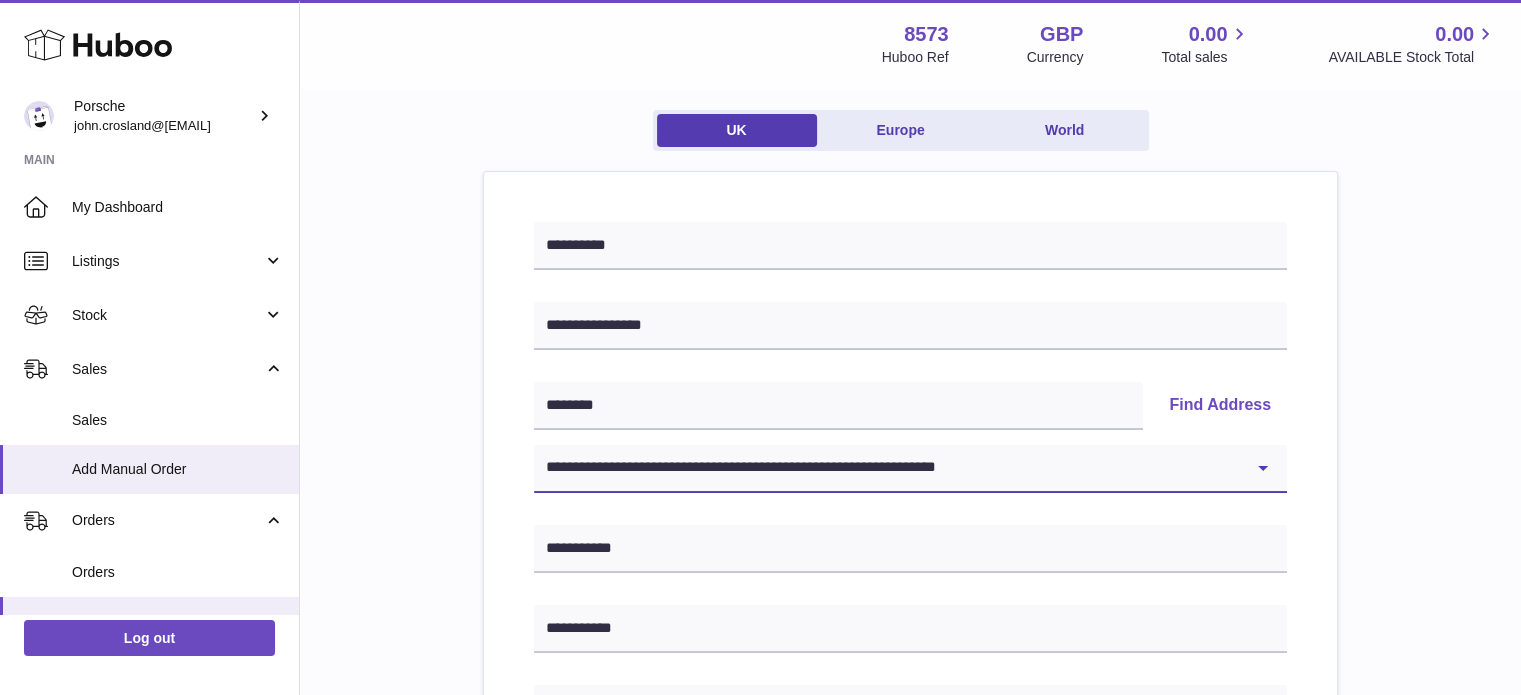 scroll, scrollTop: 152, scrollLeft: 0, axis: vertical 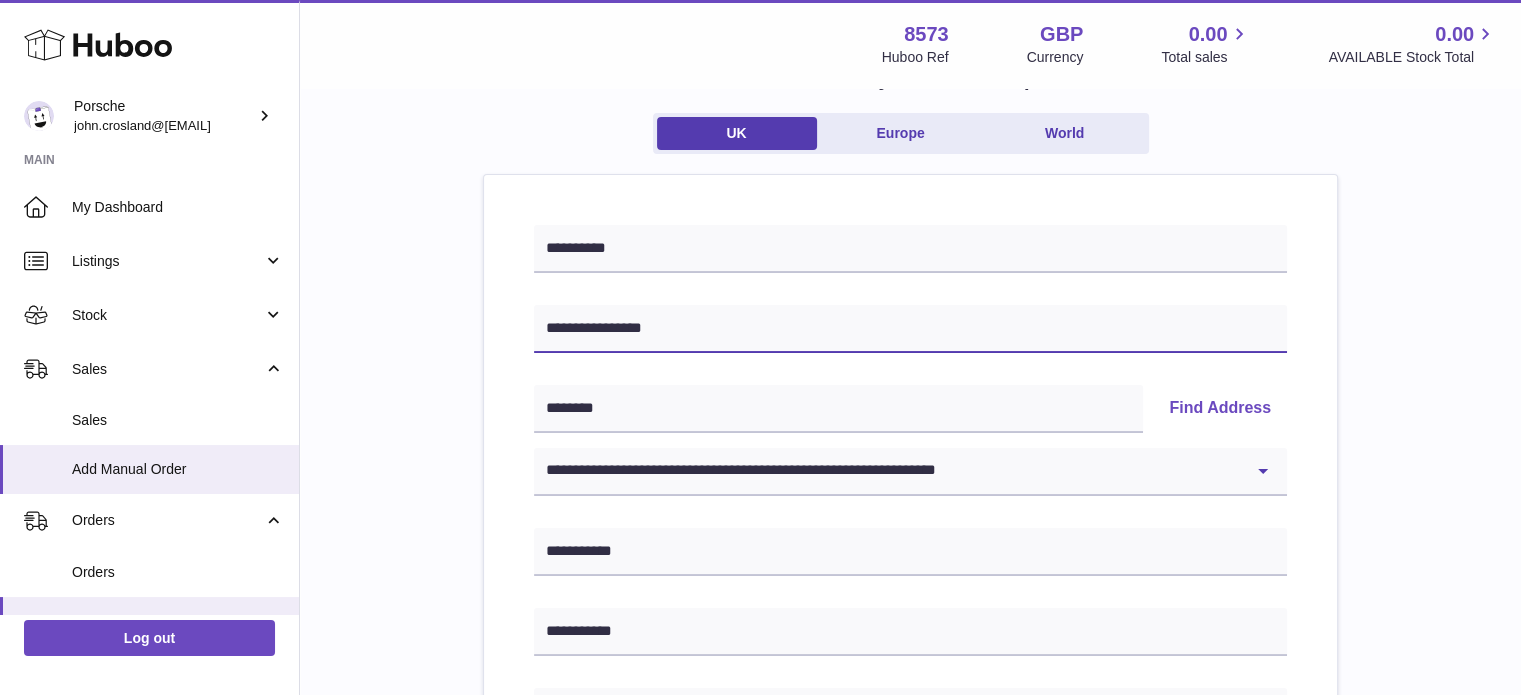 click on "**********" at bounding box center [910, 329] 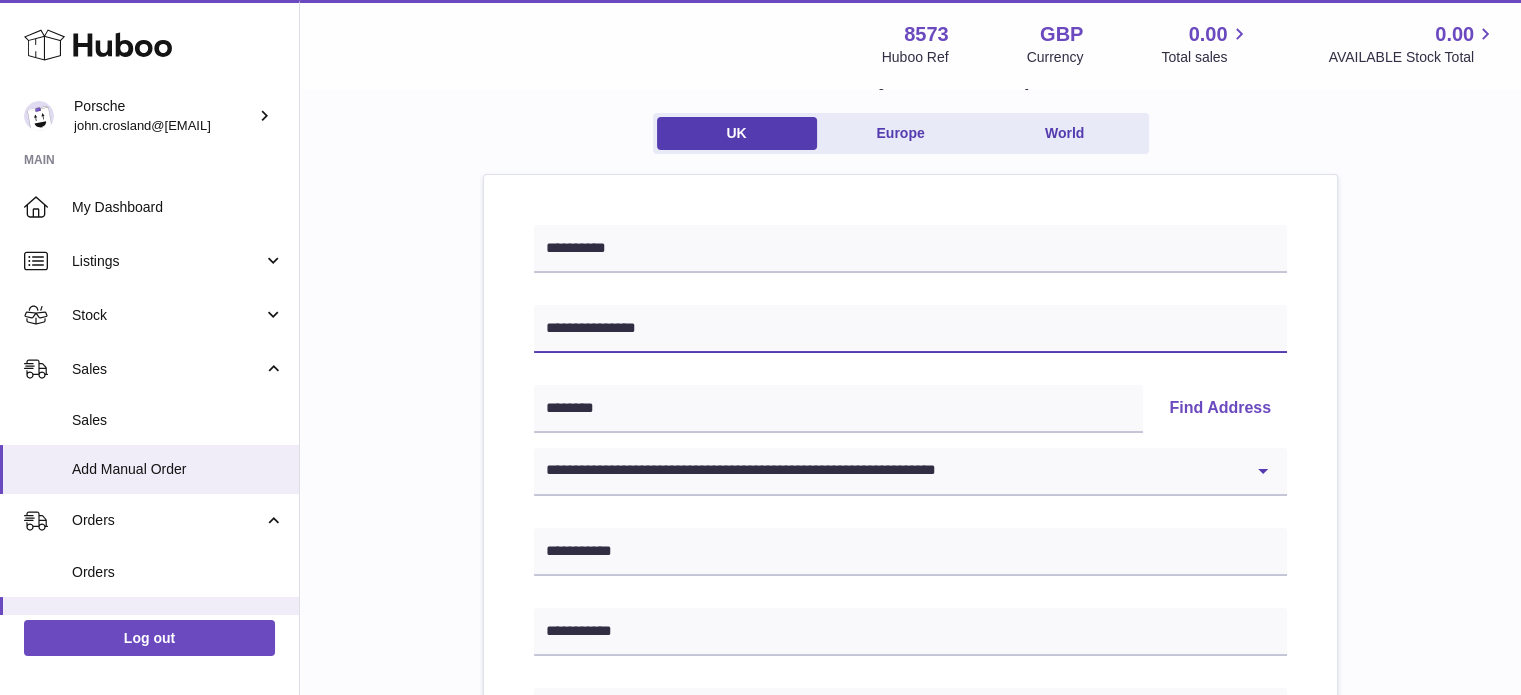 type on "**********" 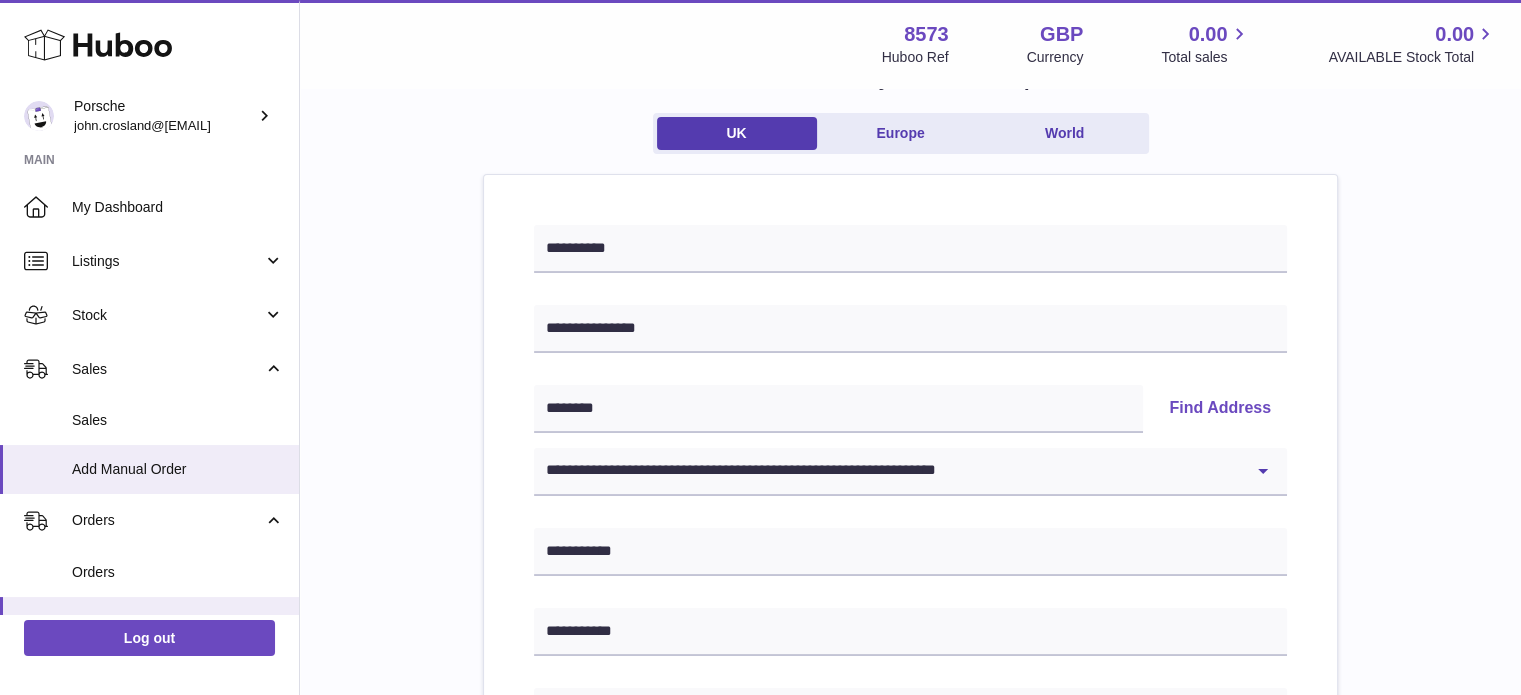 type 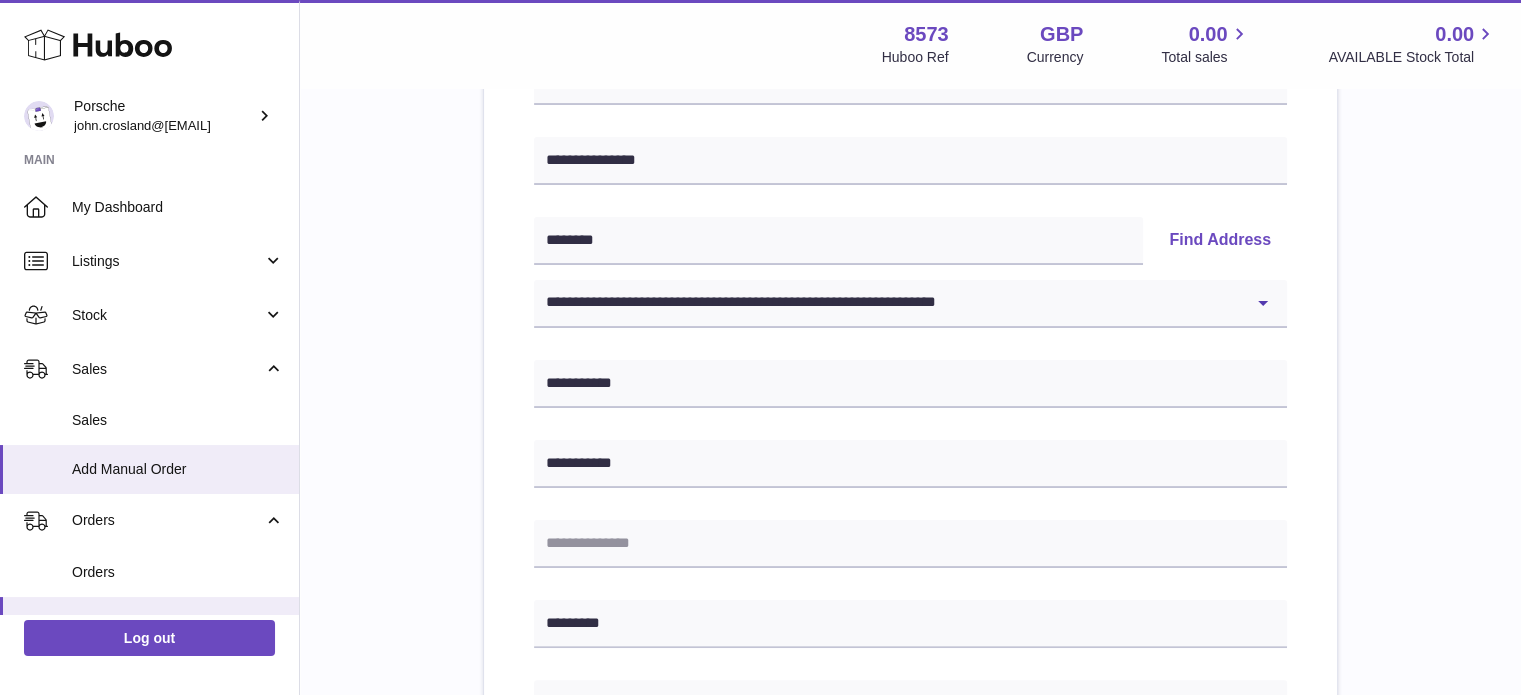scroll, scrollTop: 352, scrollLeft: 0, axis: vertical 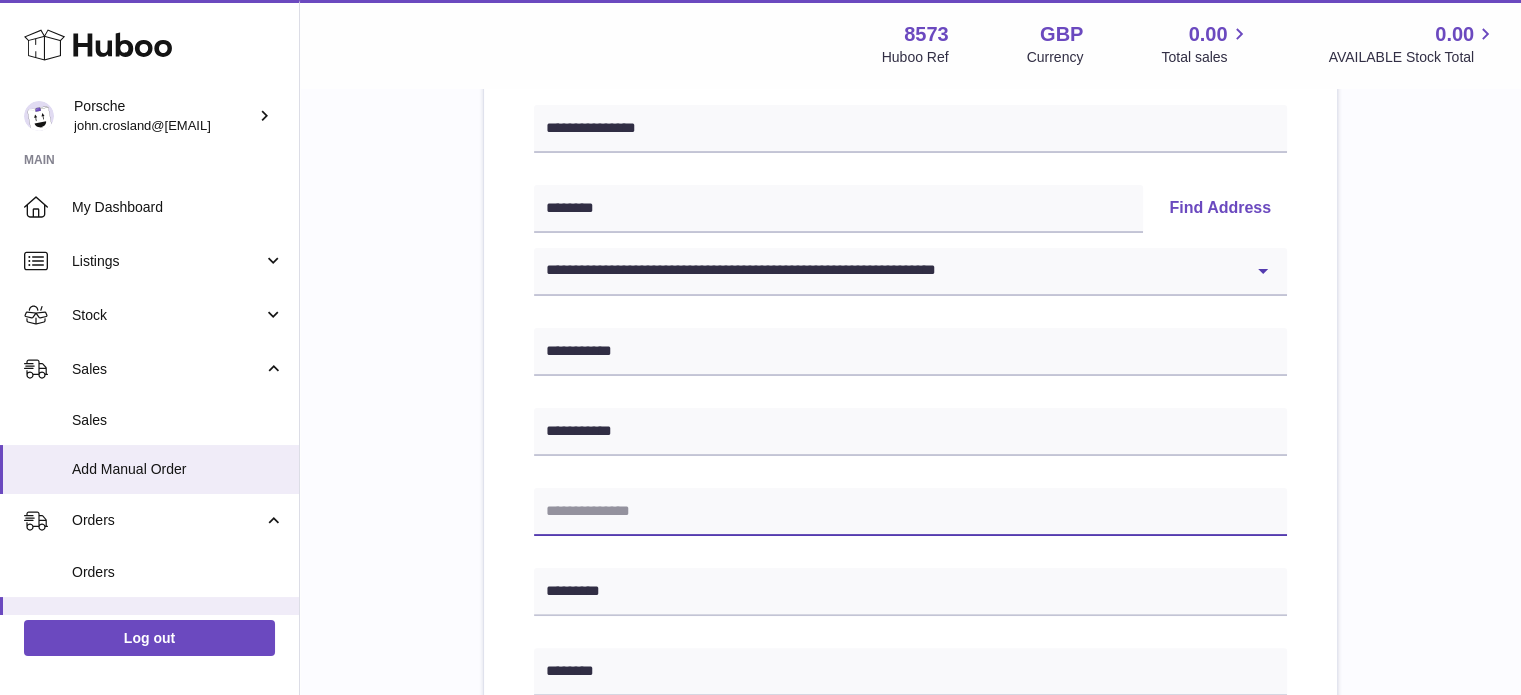 click at bounding box center [910, 512] 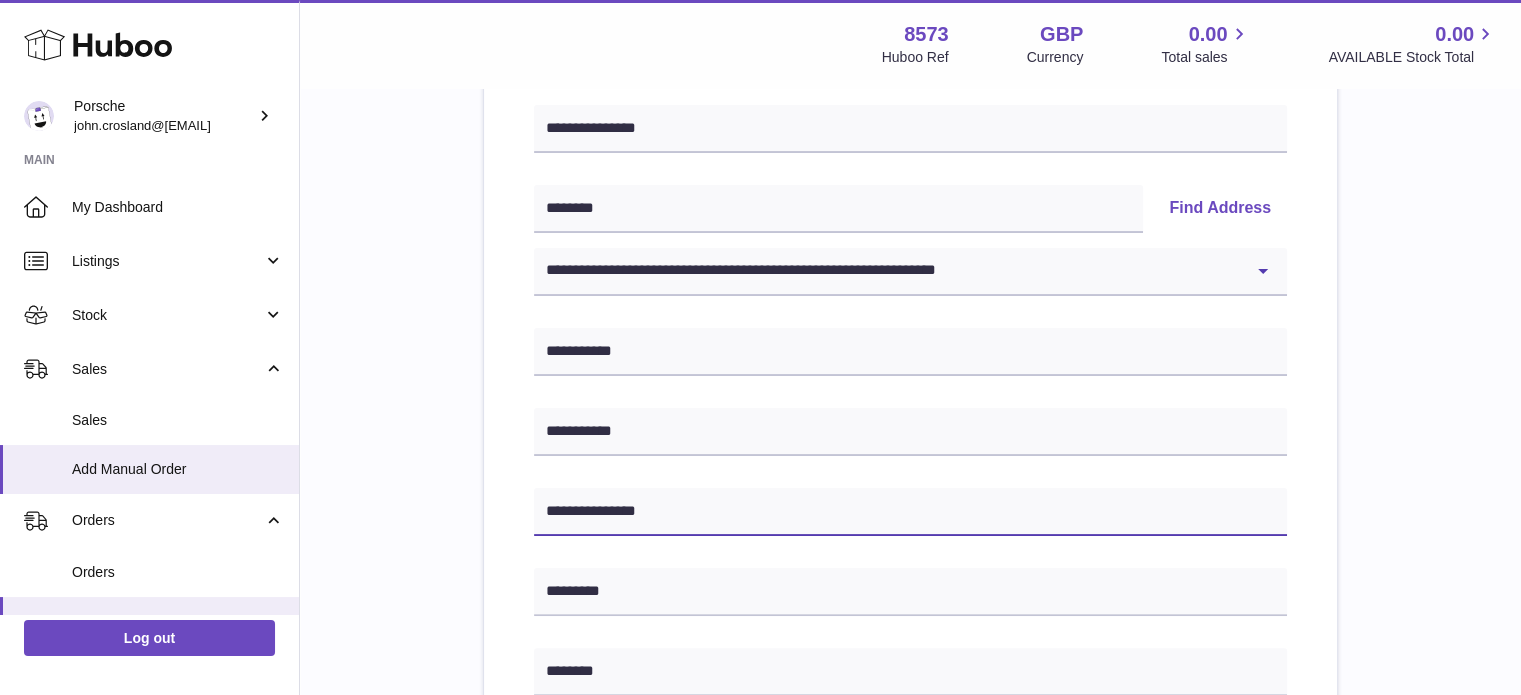 type on "**********" 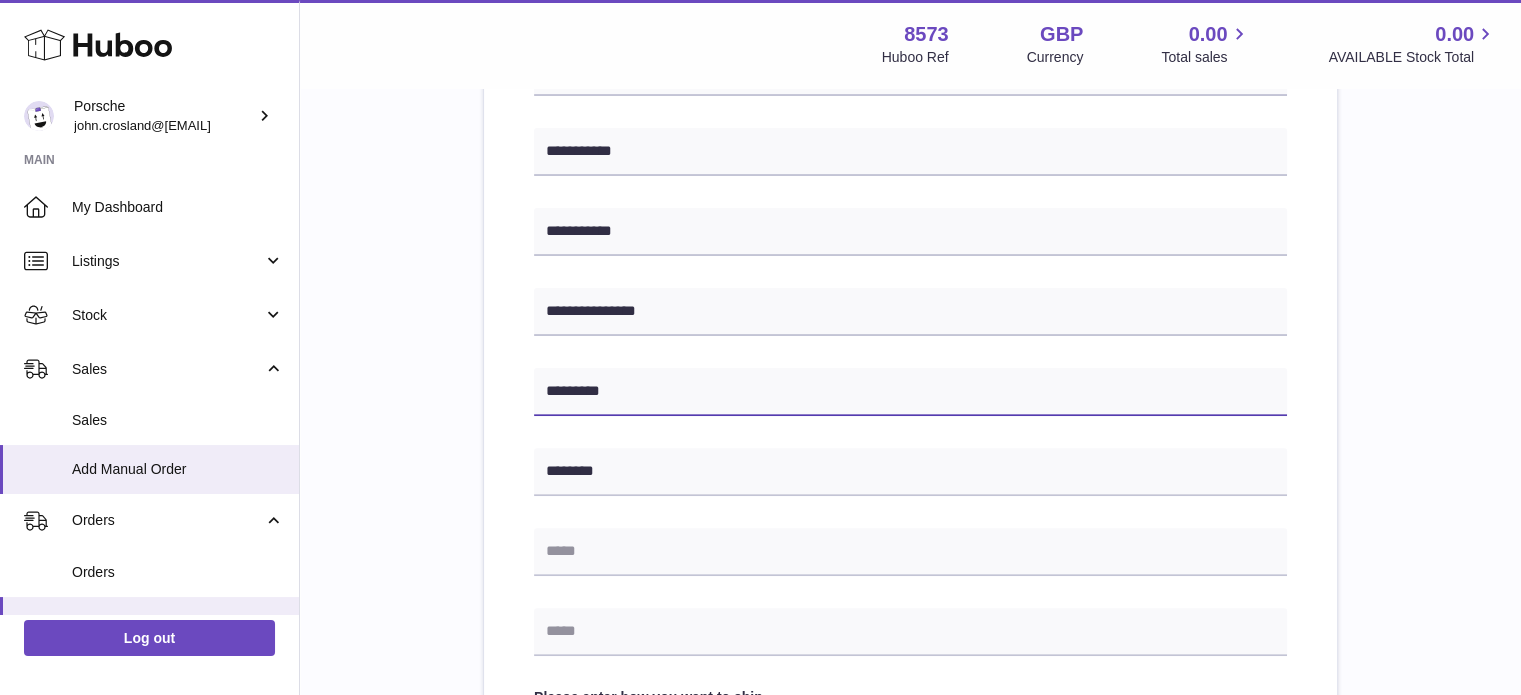 scroll, scrollTop: 652, scrollLeft: 0, axis: vertical 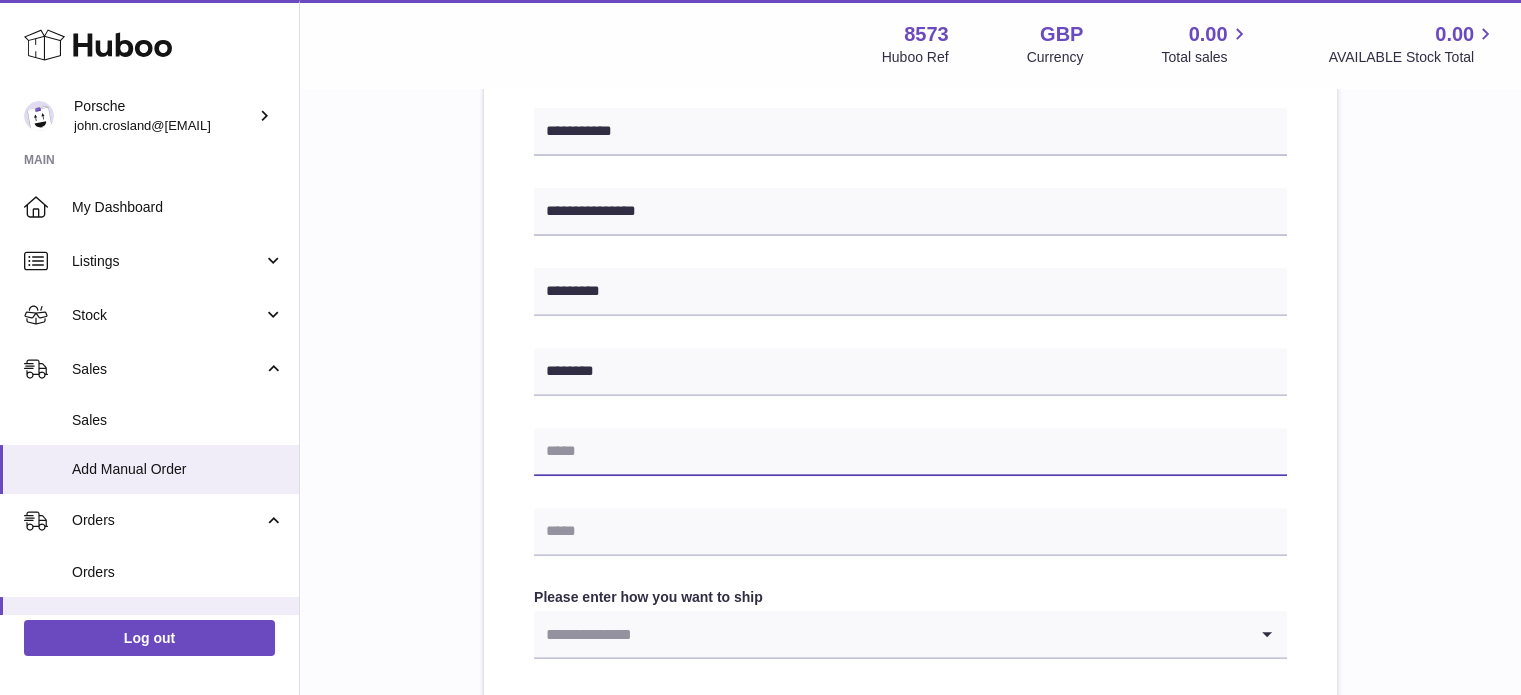 click at bounding box center (910, 452) 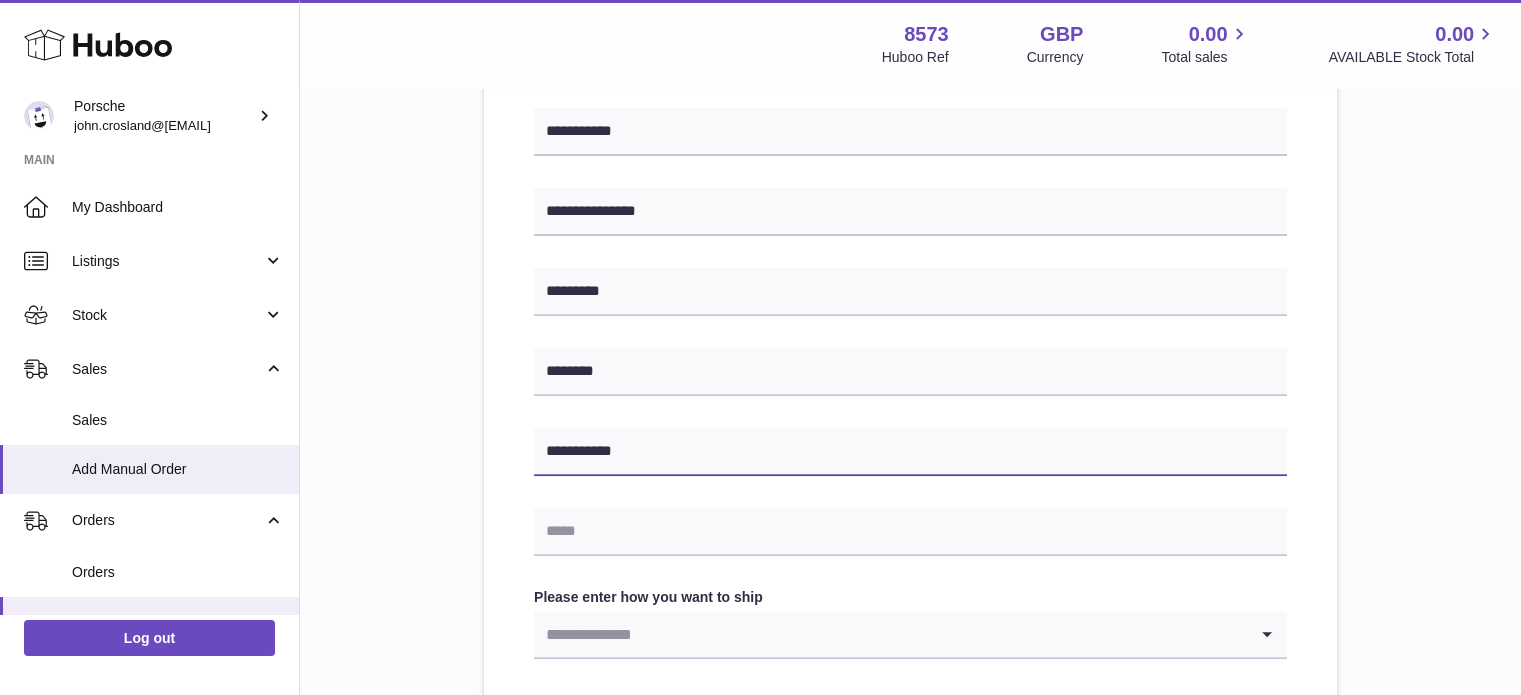 type on "**********" 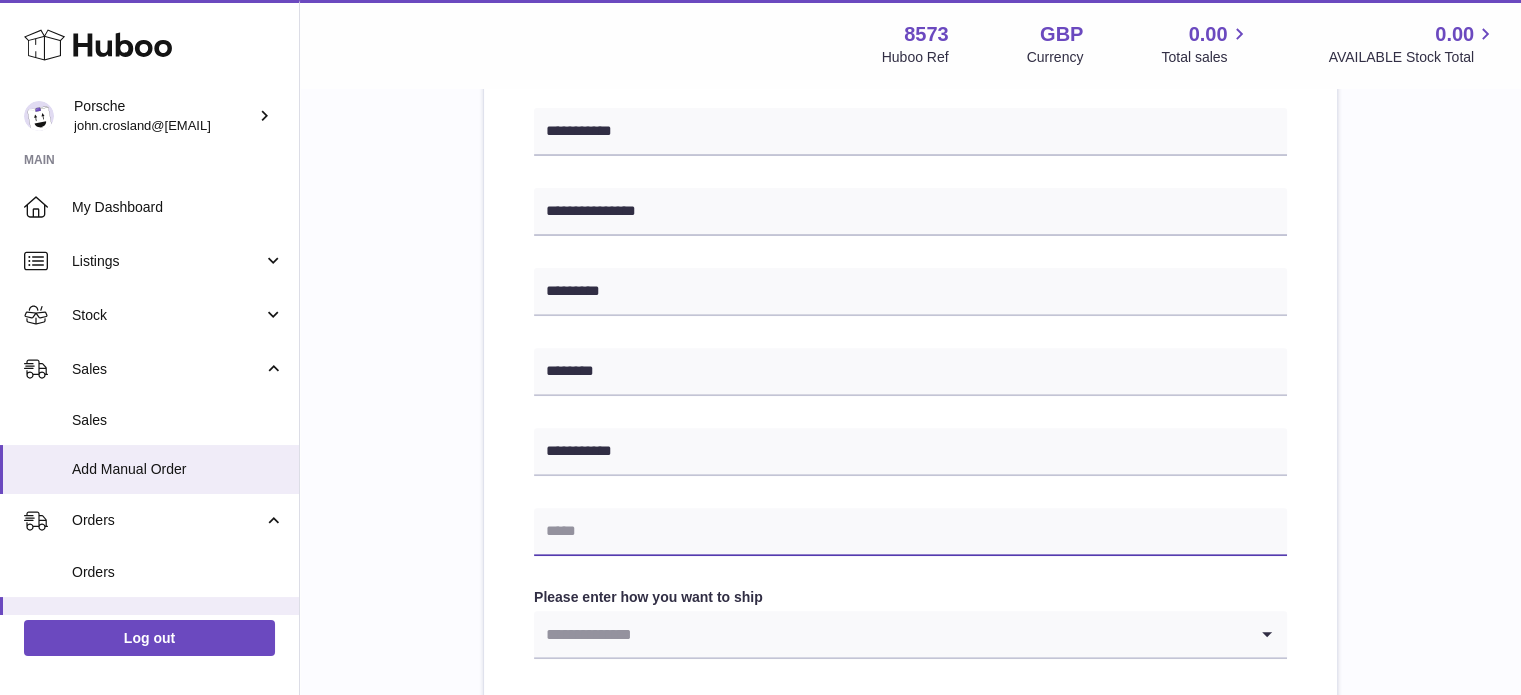paste on "**********" 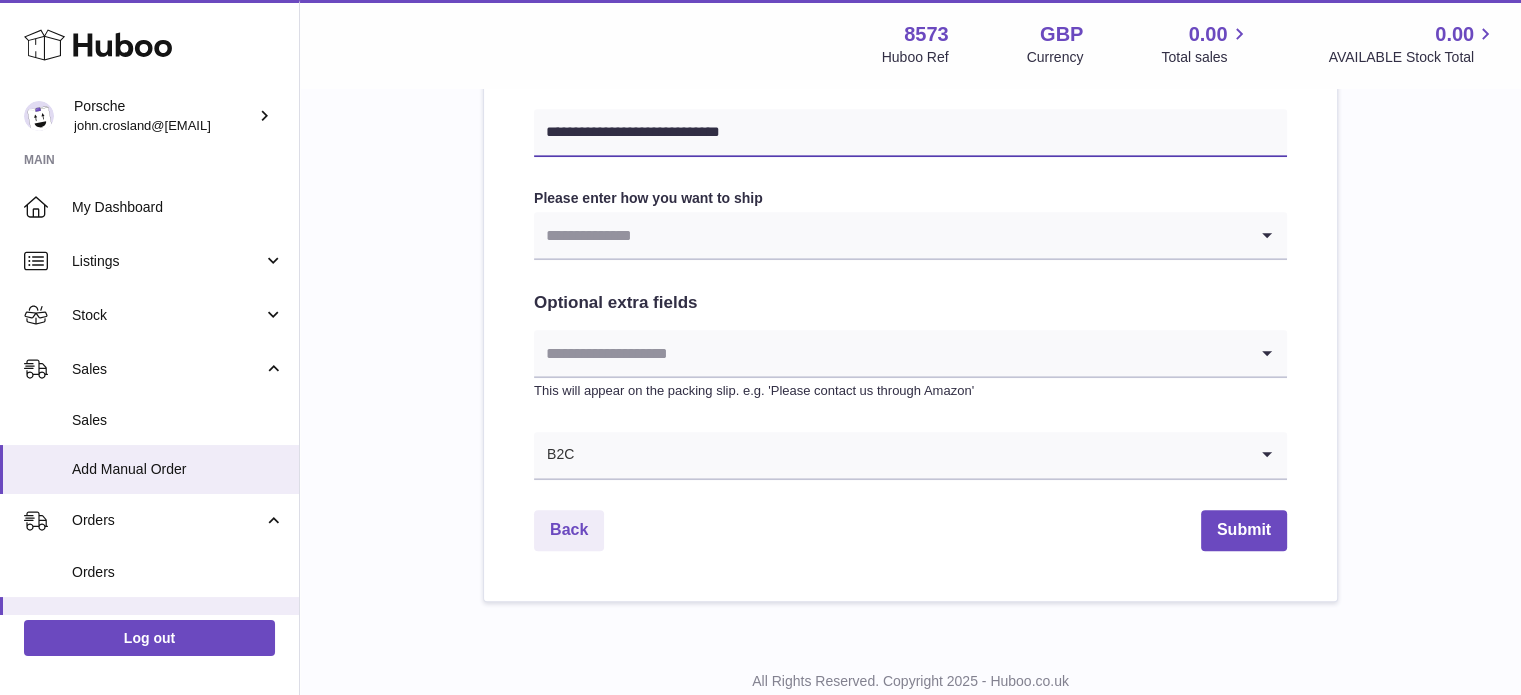 scroll, scrollTop: 1052, scrollLeft: 0, axis: vertical 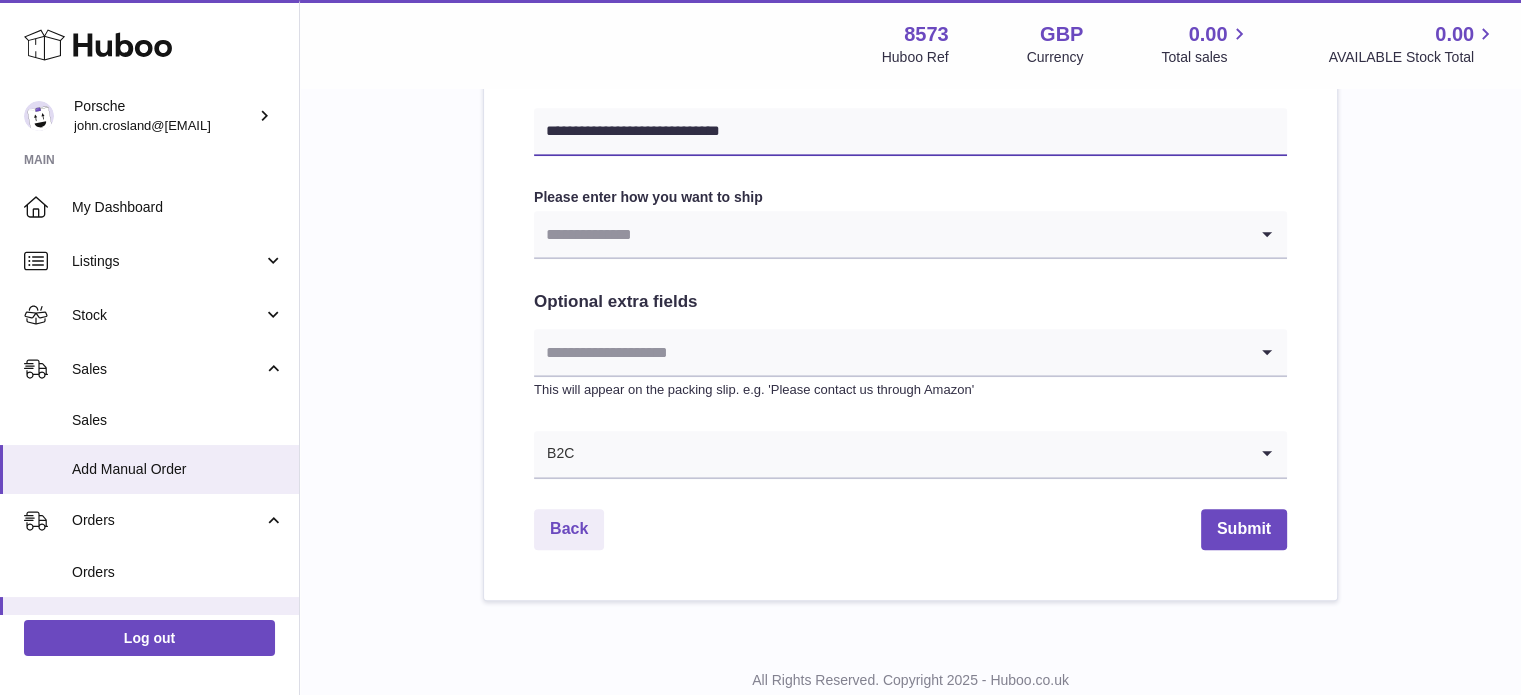 type on "**********" 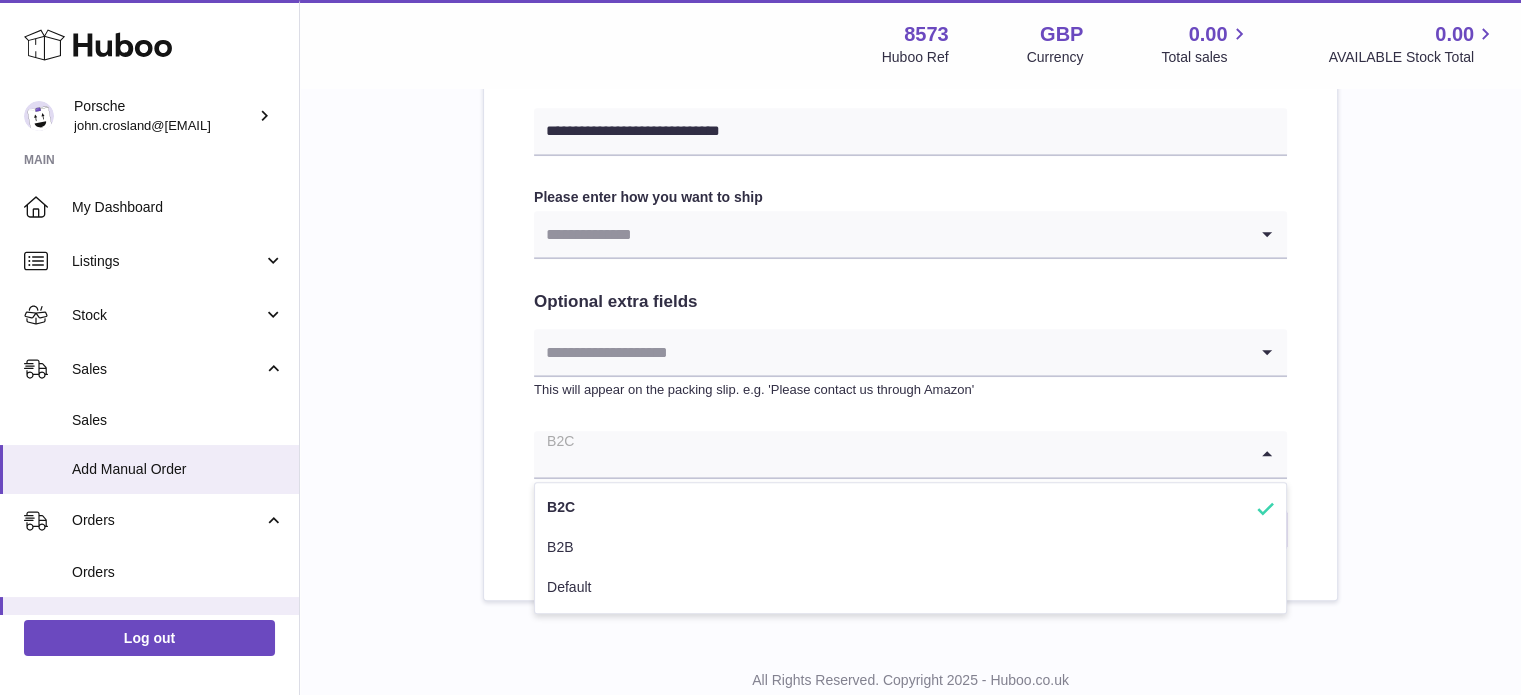 click 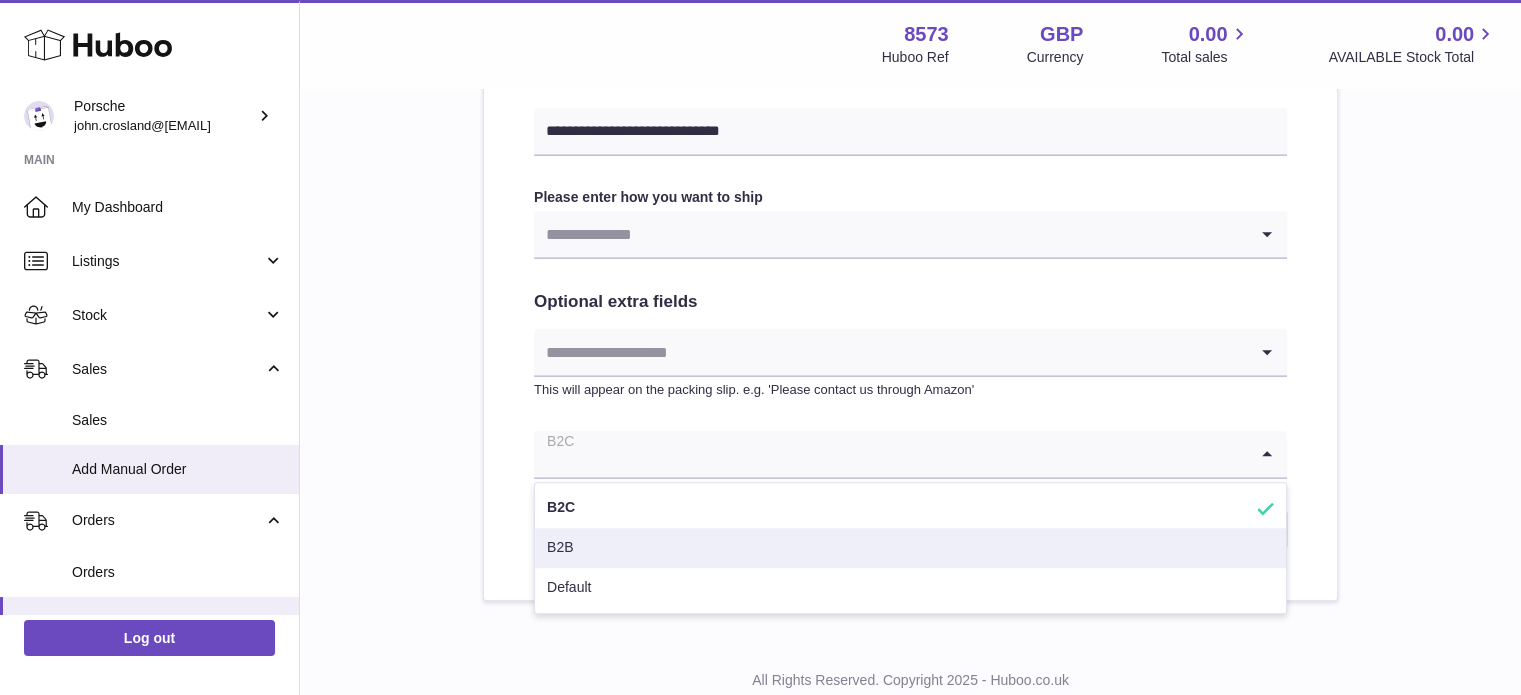 click on "B2B" at bounding box center (910, 548) 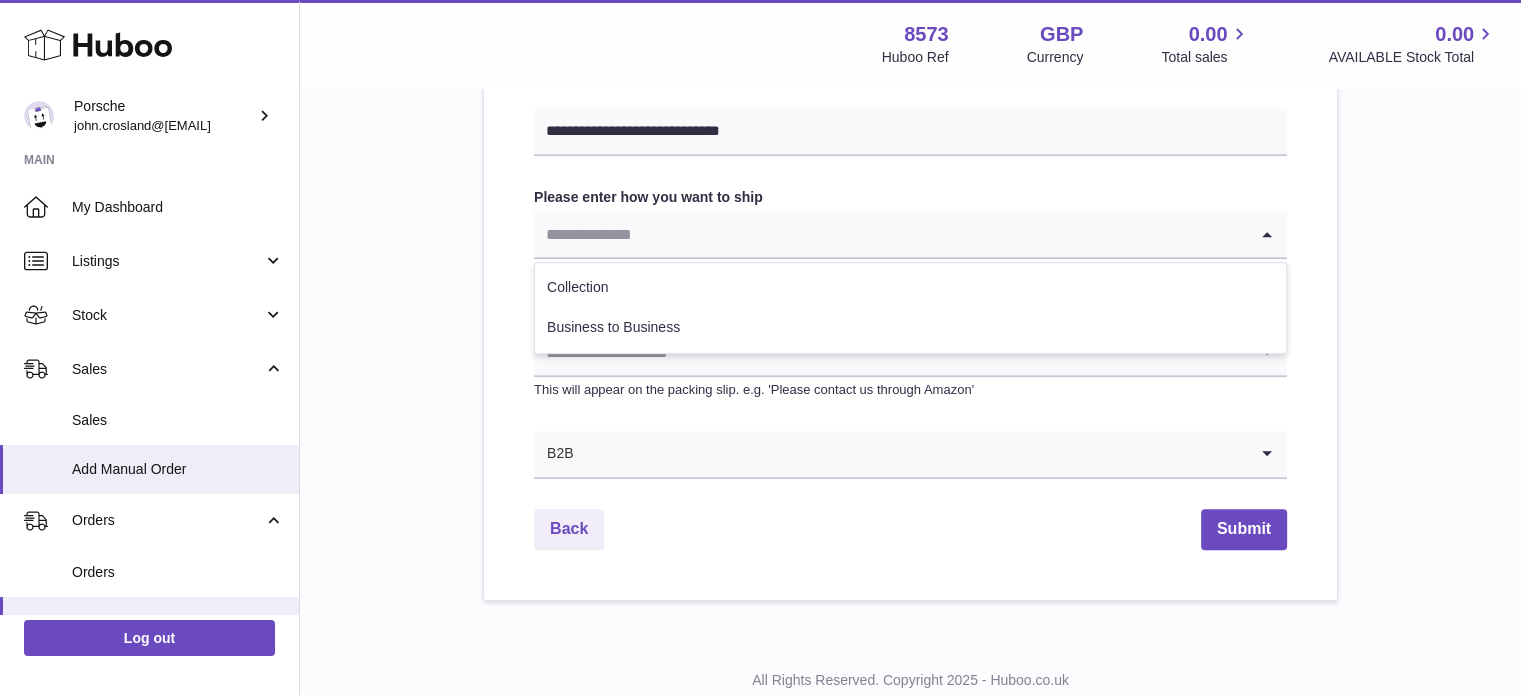 click 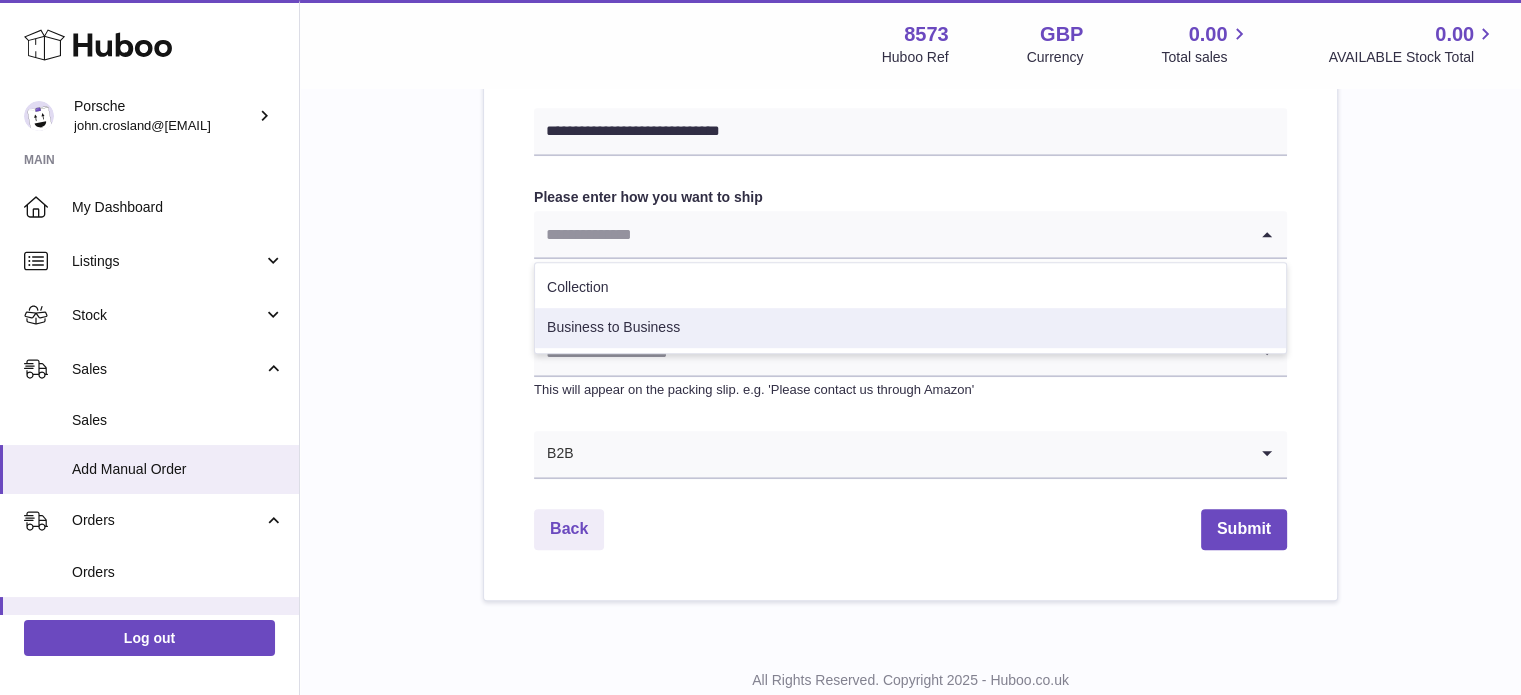 click on "Business to Business" at bounding box center (910, 328) 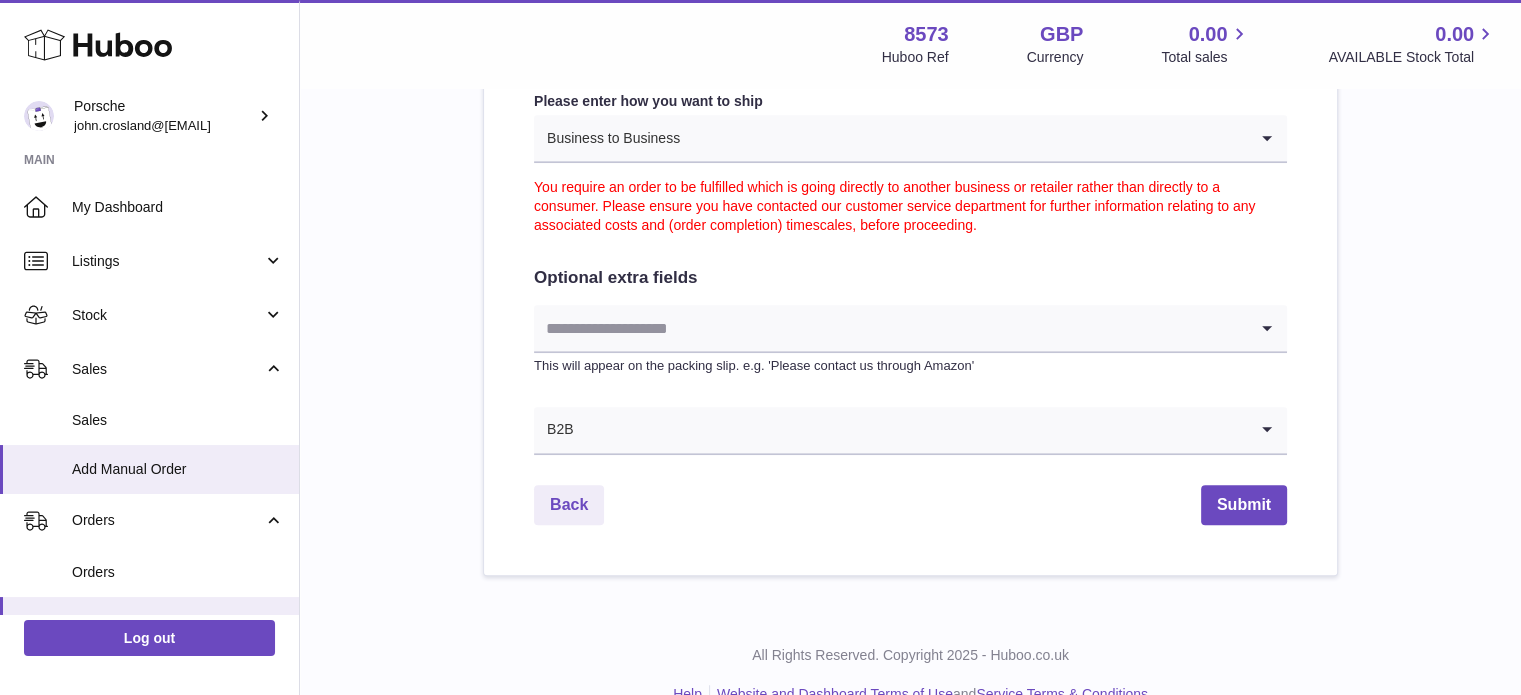 scroll, scrollTop: 1152, scrollLeft: 0, axis: vertical 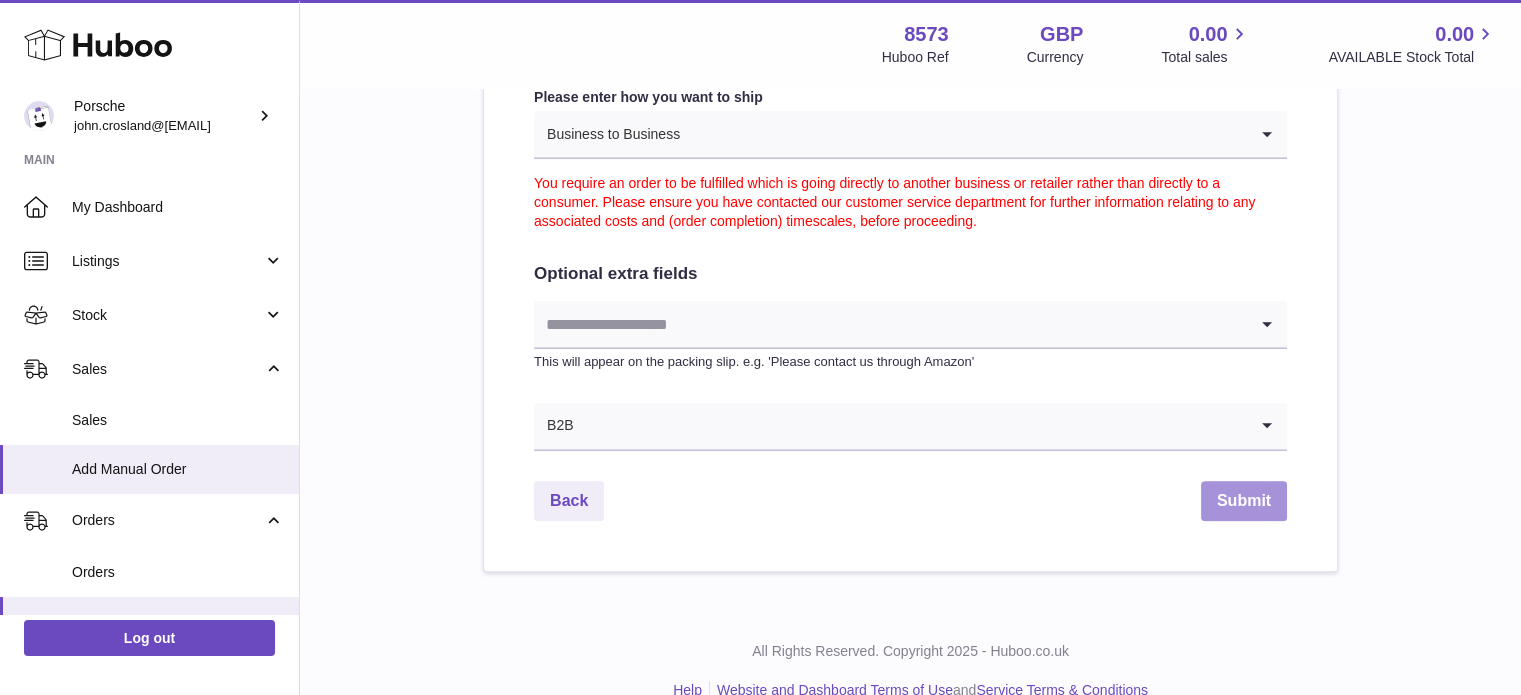 click on "Submit" at bounding box center (1244, 501) 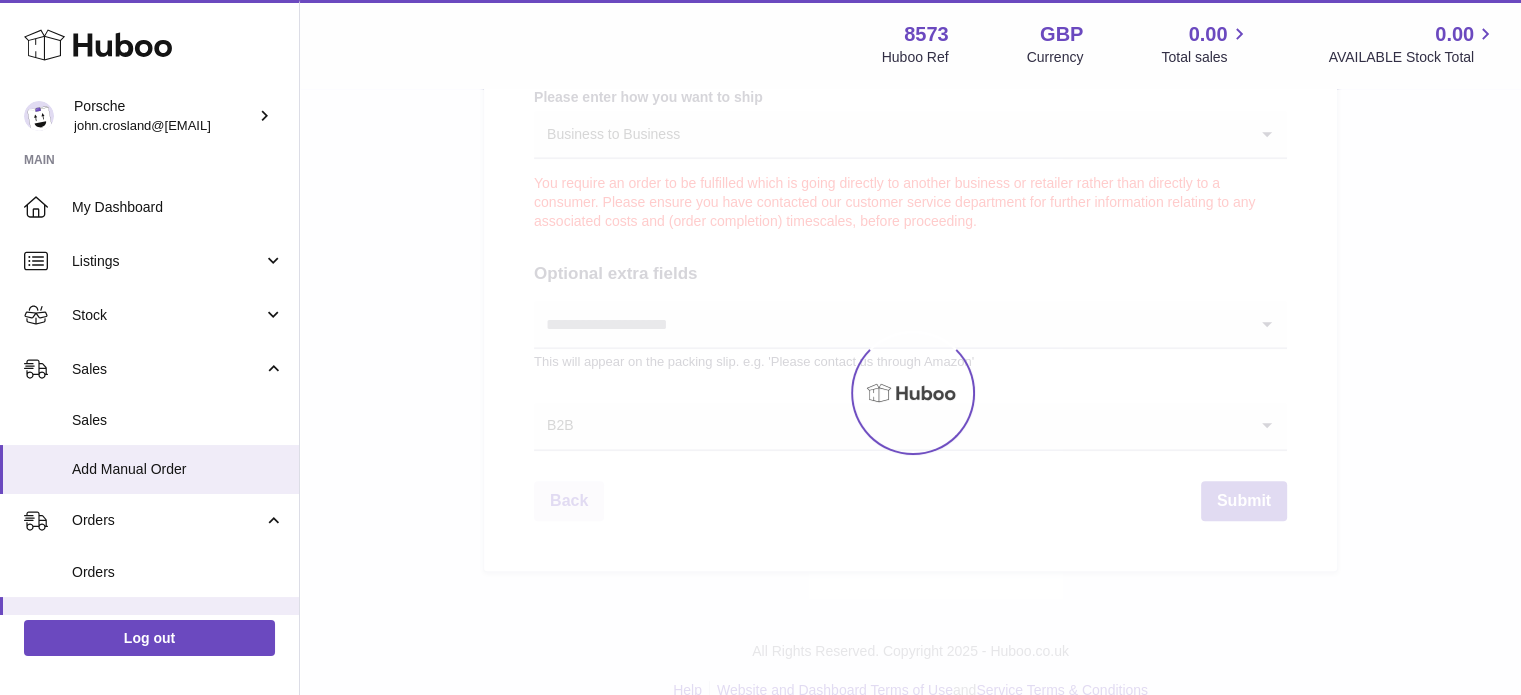 scroll, scrollTop: 0, scrollLeft: 0, axis: both 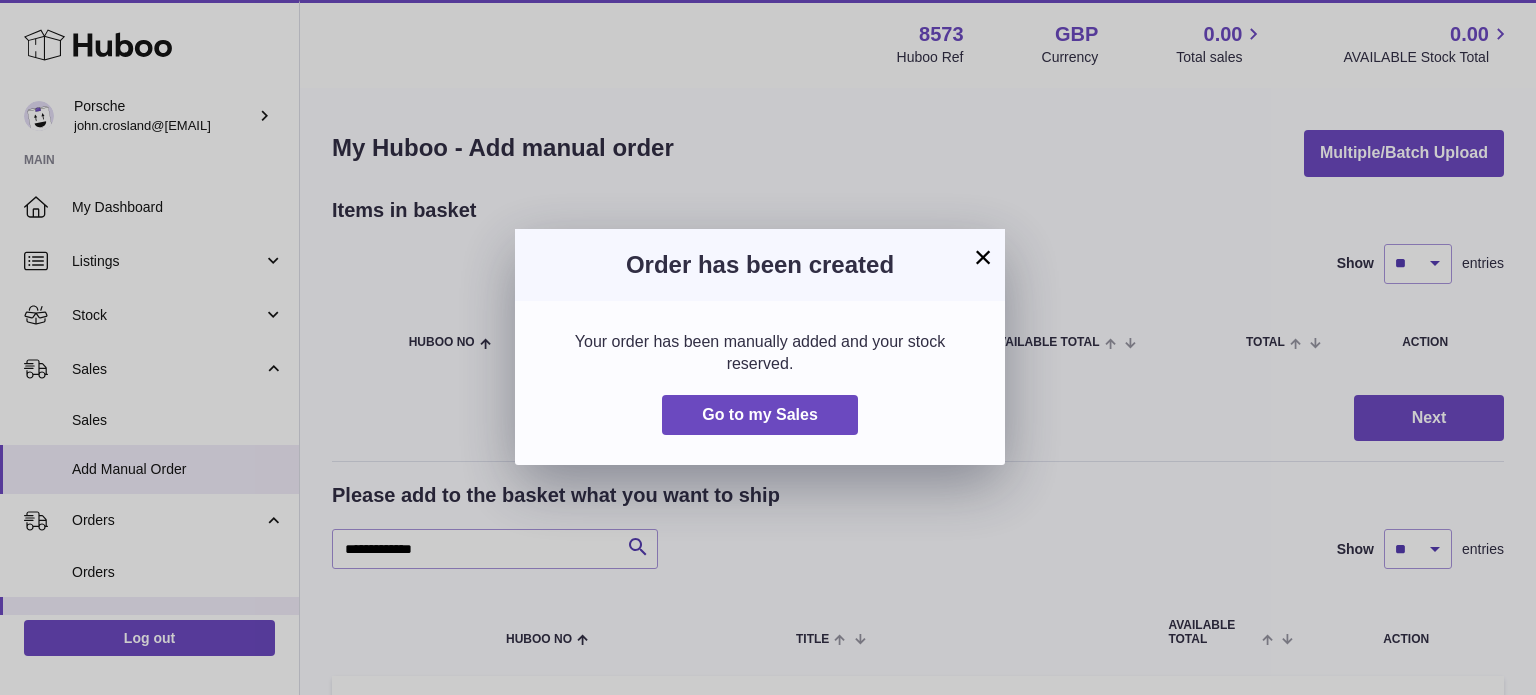 click on "×" at bounding box center [983, 257] 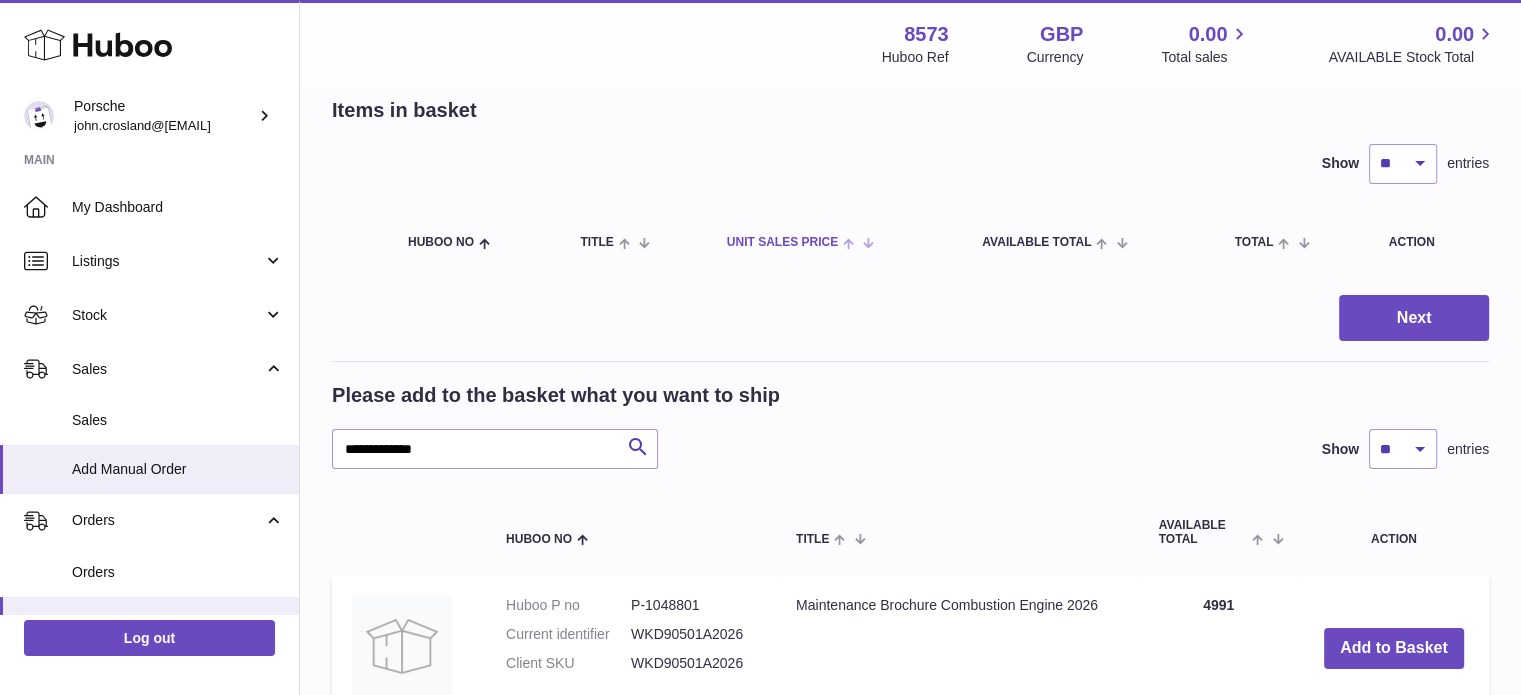 scroll, scrollTop: 0, scrollLeft: 0, axis: both 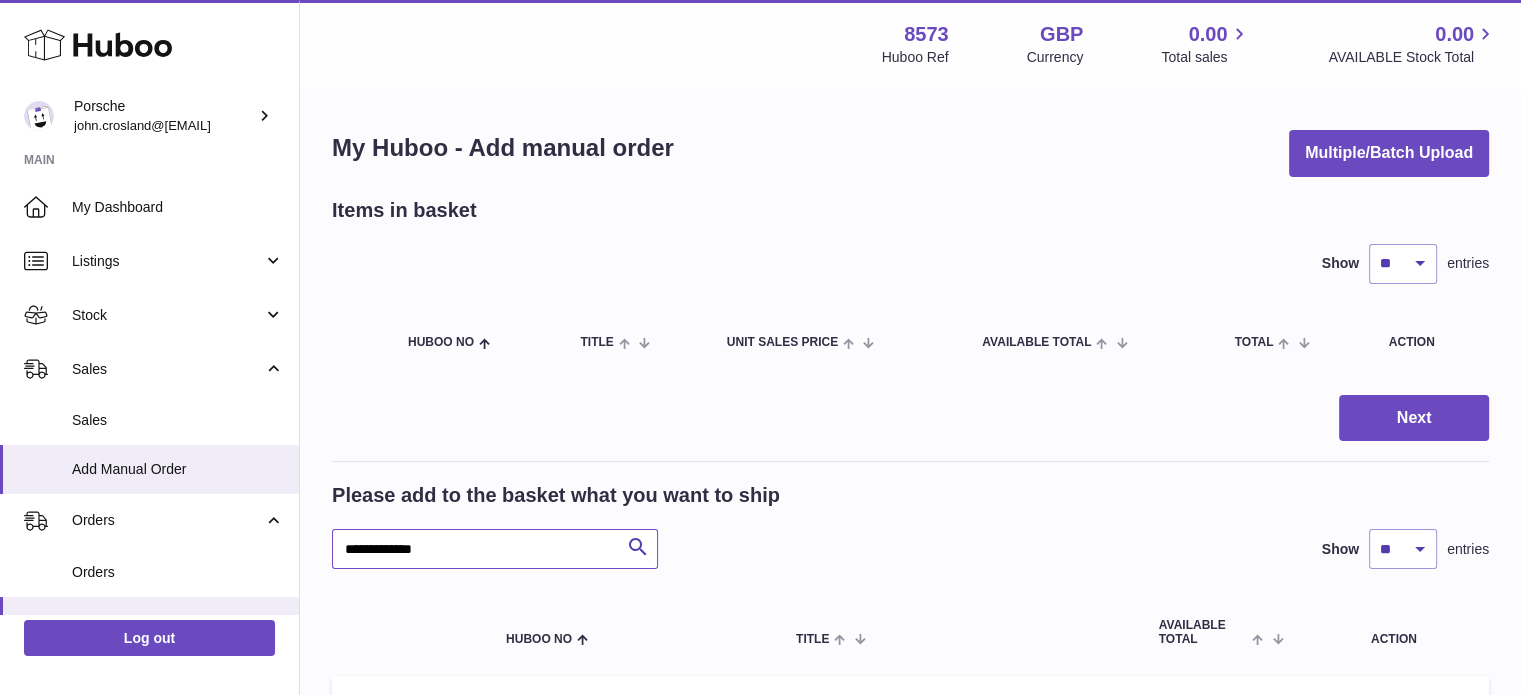drag, startPoint x: 483, startPoint y: 545, endPoint x: 301, endPoint y: 539, distance: 182.09888 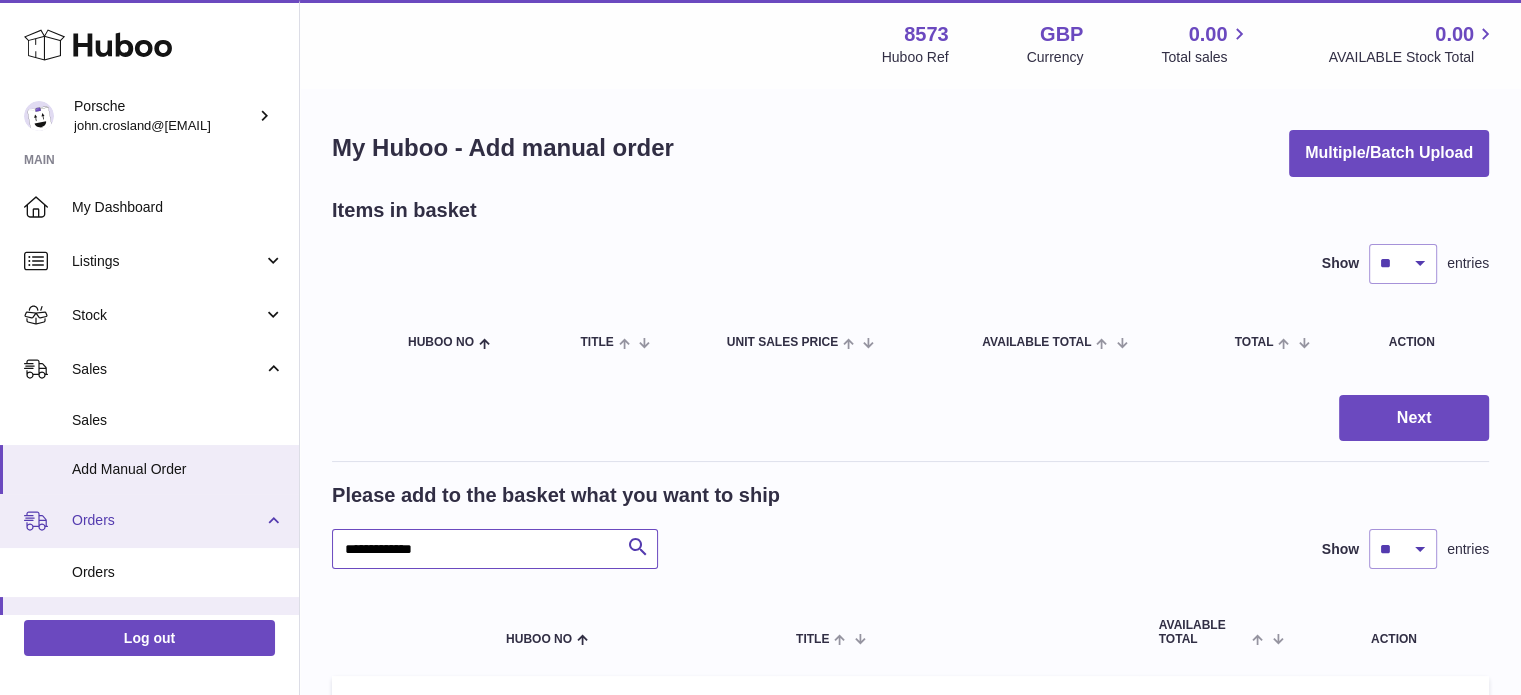 paste 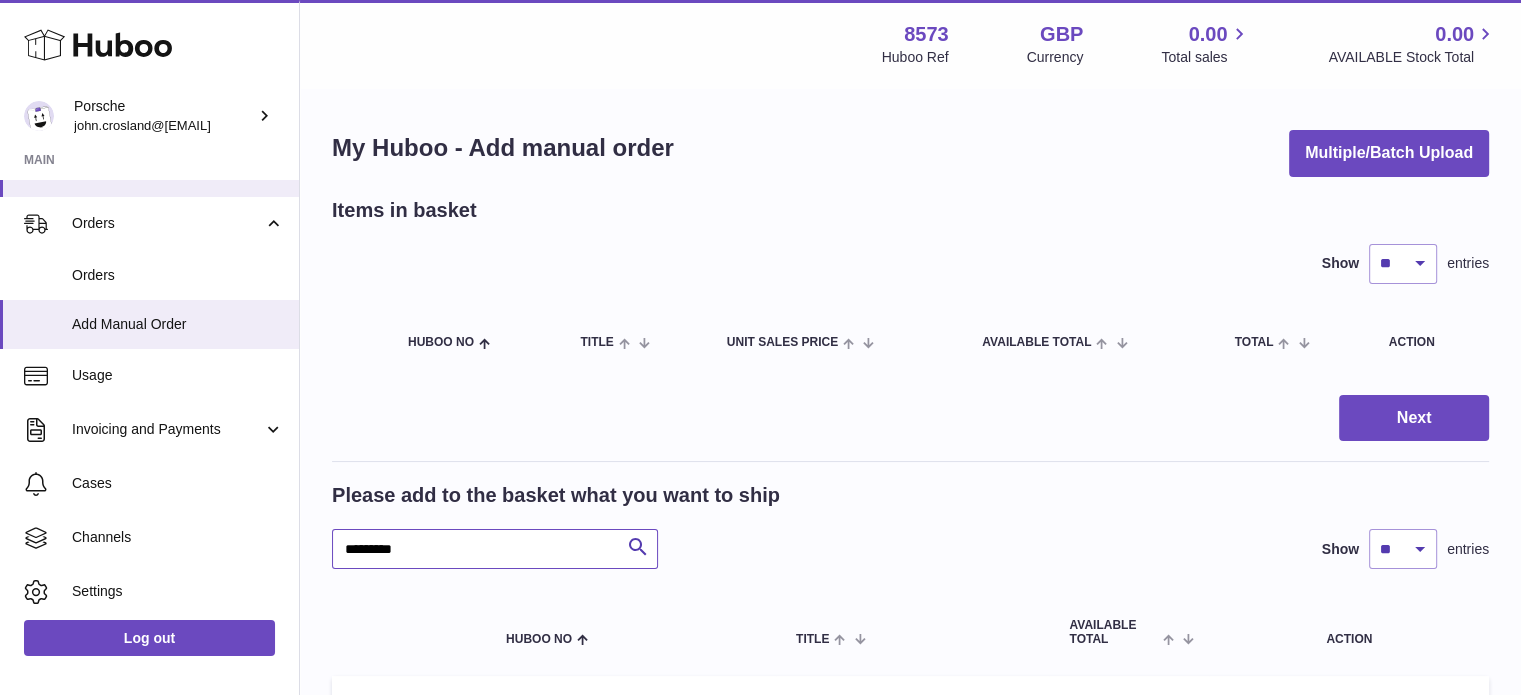 scroll, scrollTop: 300, scrollLeft: 0, axis: vertical 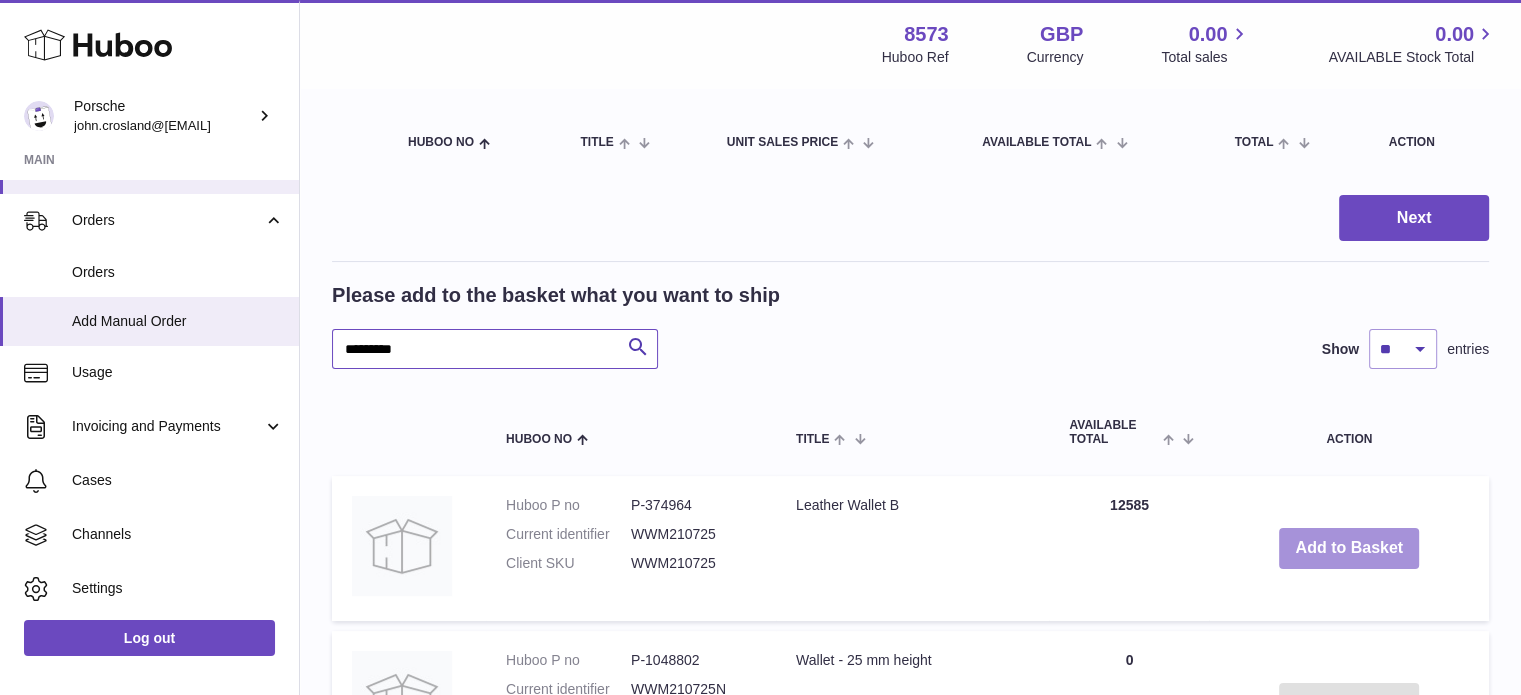 type on "*********" 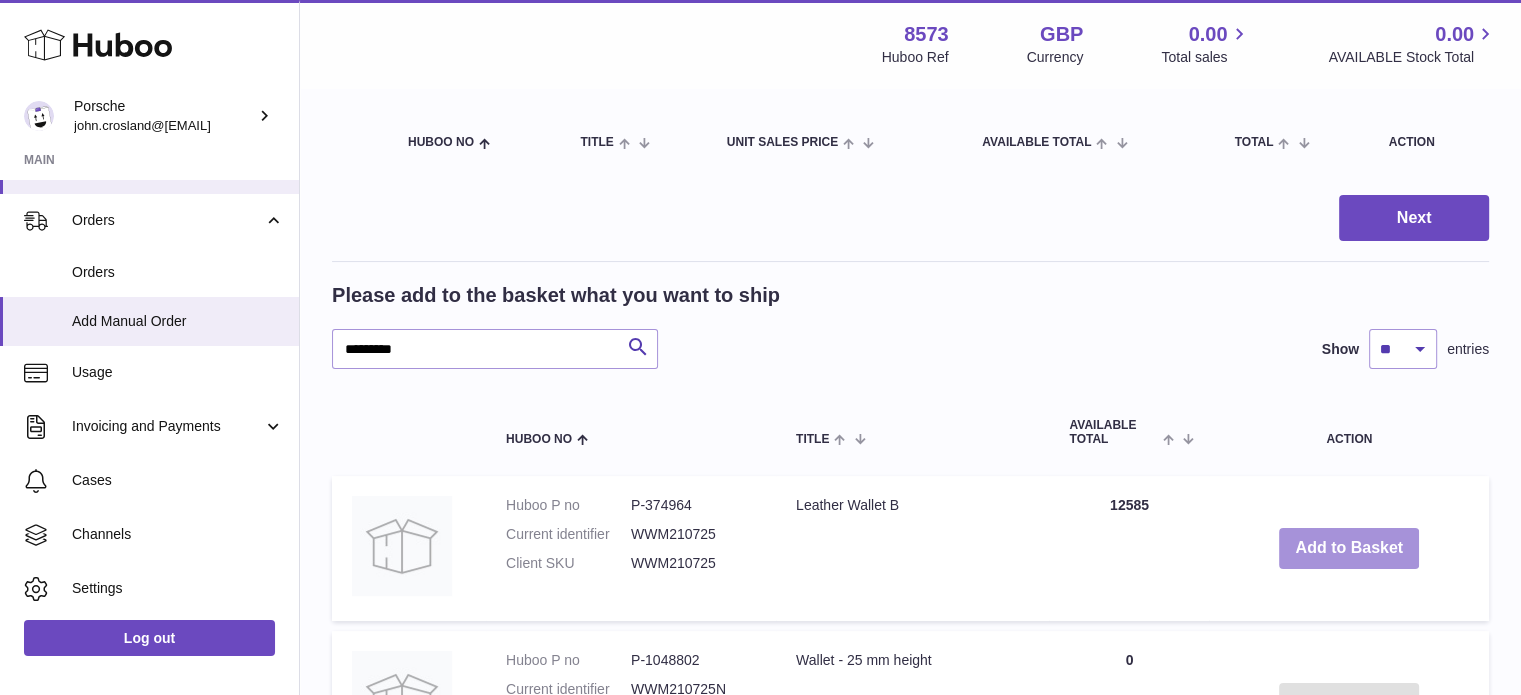 click on "Add to Basket" at bounding box center [1349, 548] 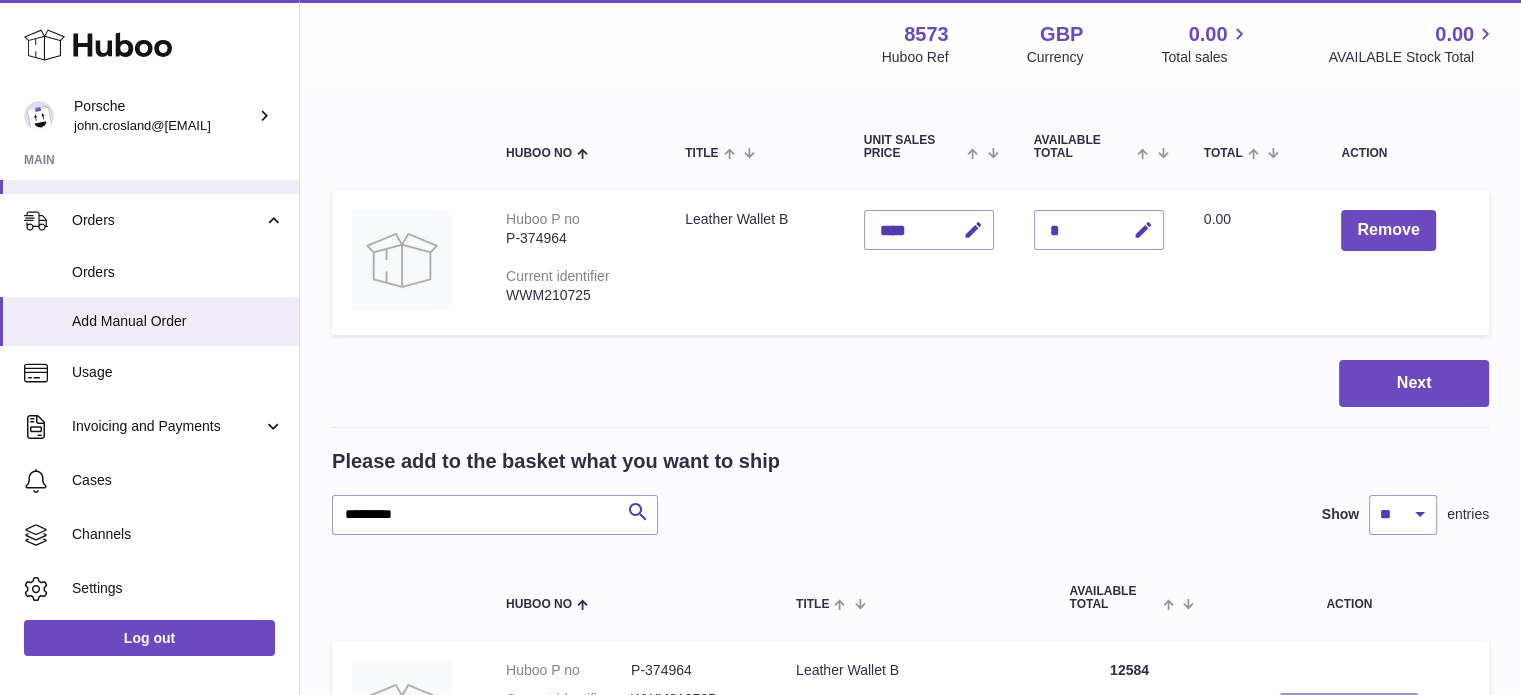 type 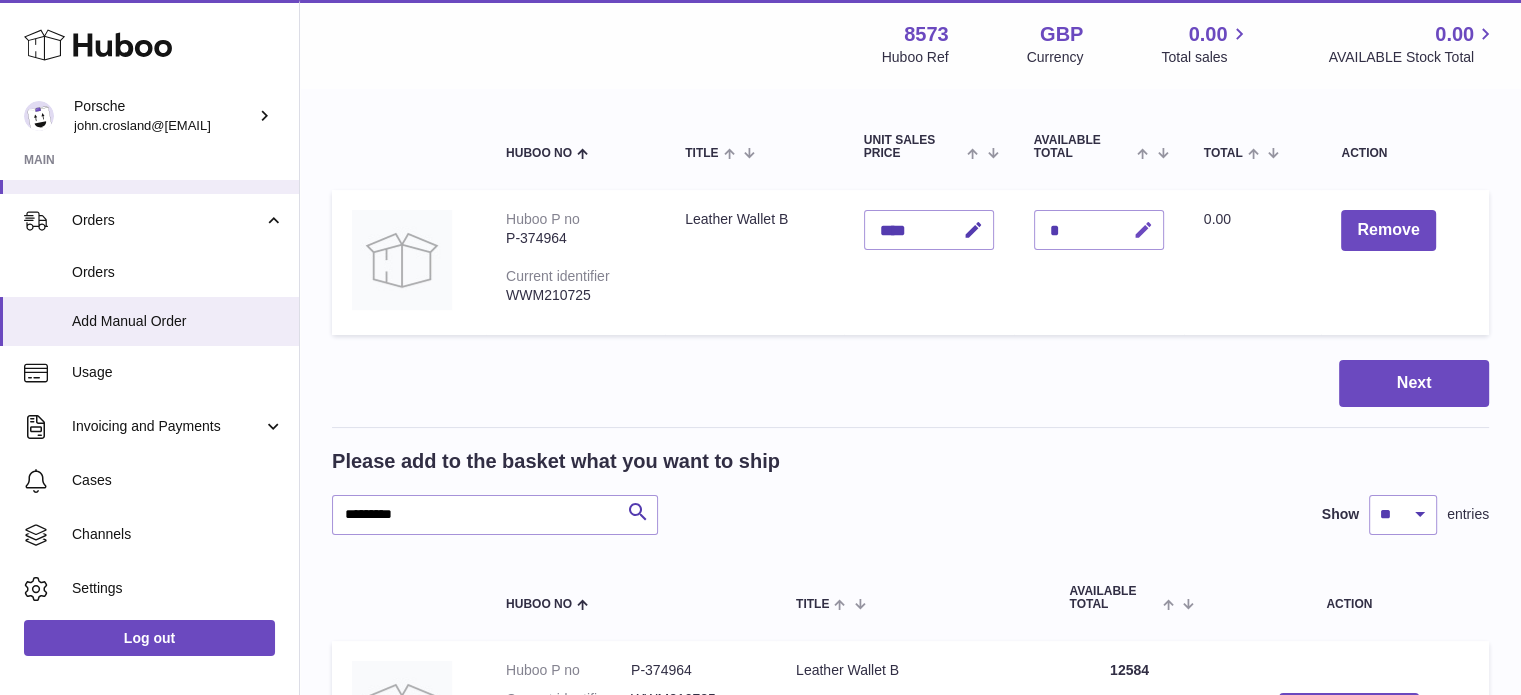 click at bounding box center [1143, 230] 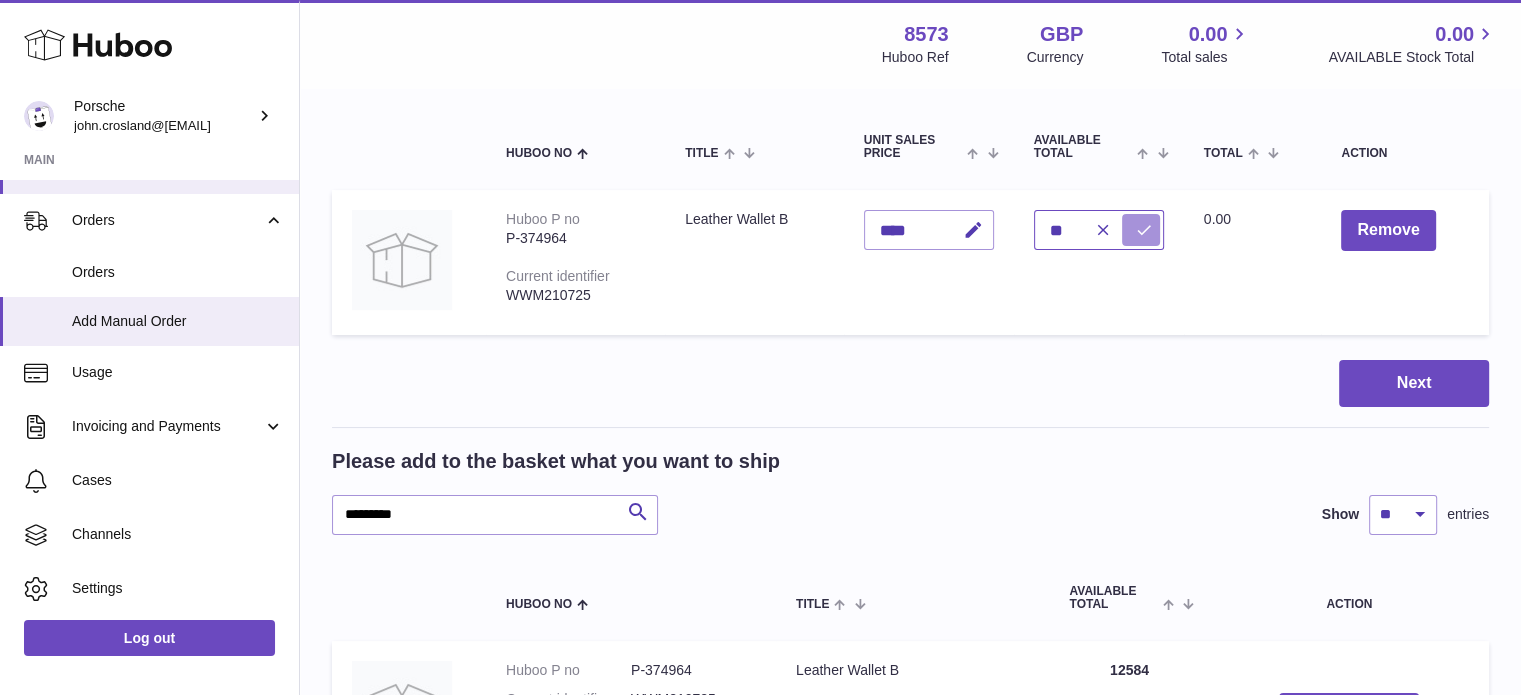 type on "**" 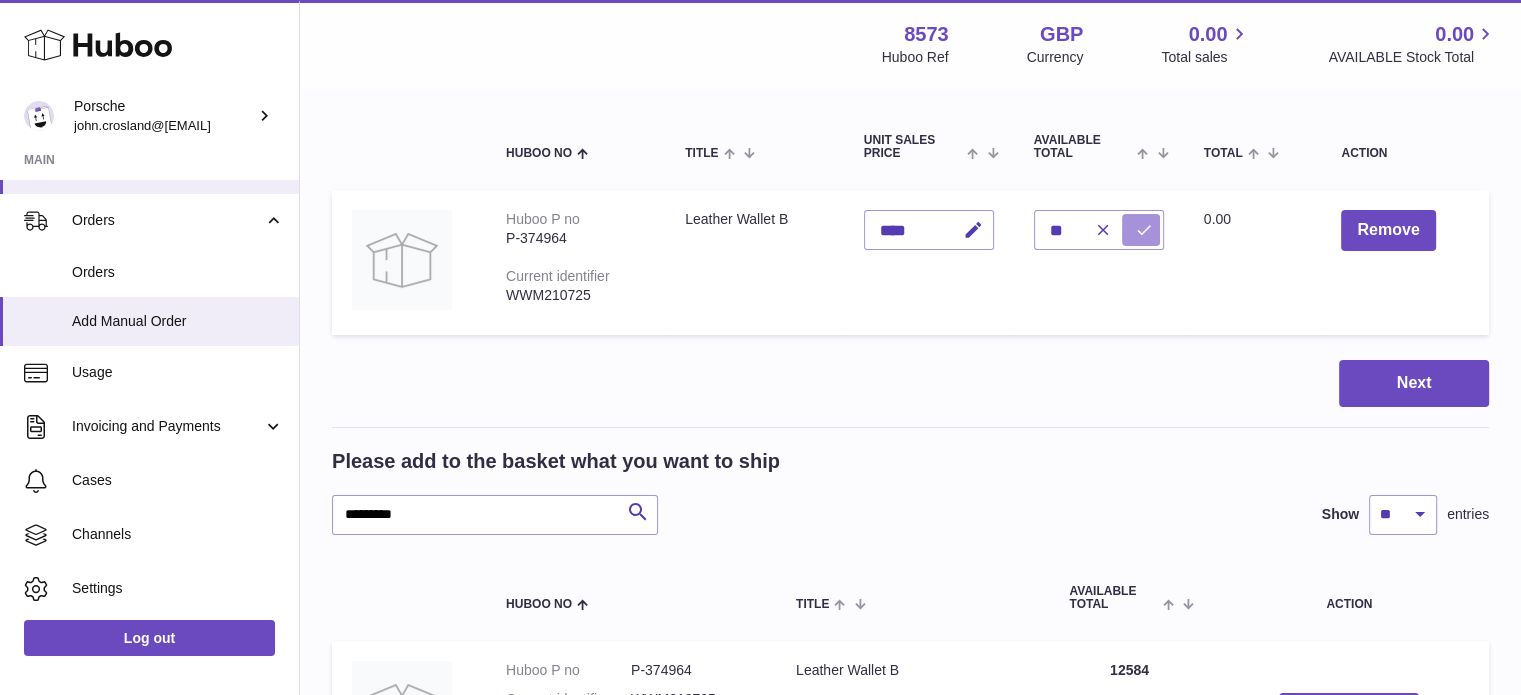 click at bounding box center (1144, 230) 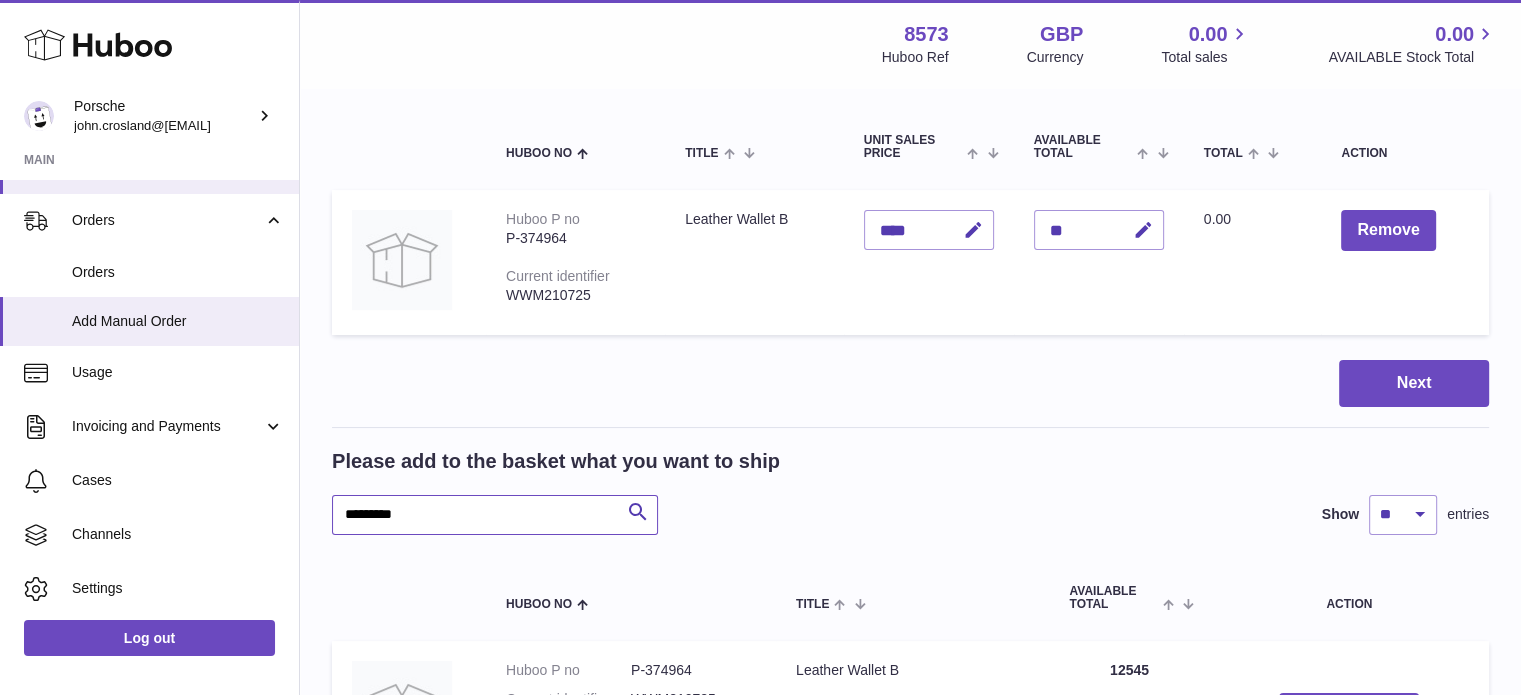 drag, startPoint x: 456, startPoint y: 513, endPoint x: 332, endPoint y: 505, distance: 124.2578 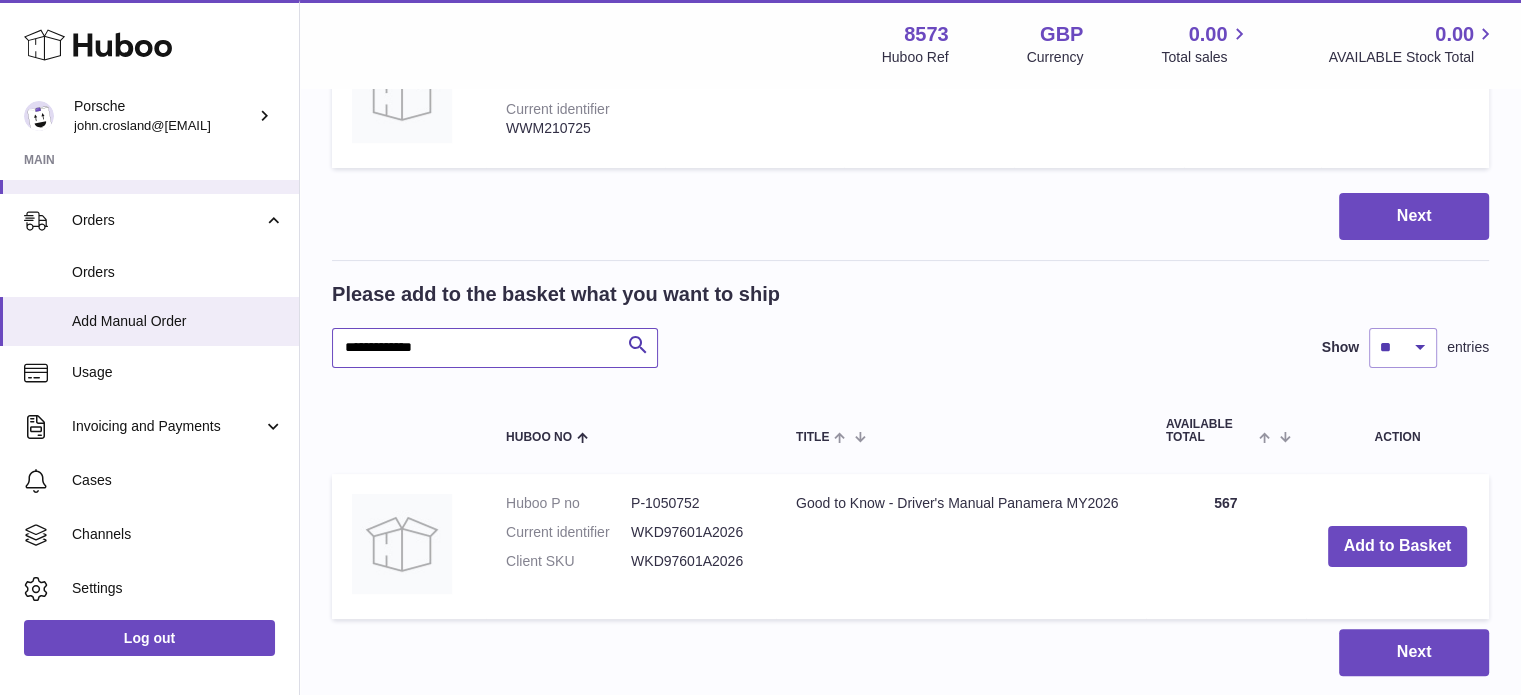 scroll, scrollTop: 400, scrollLeft: 0, axis: vertical 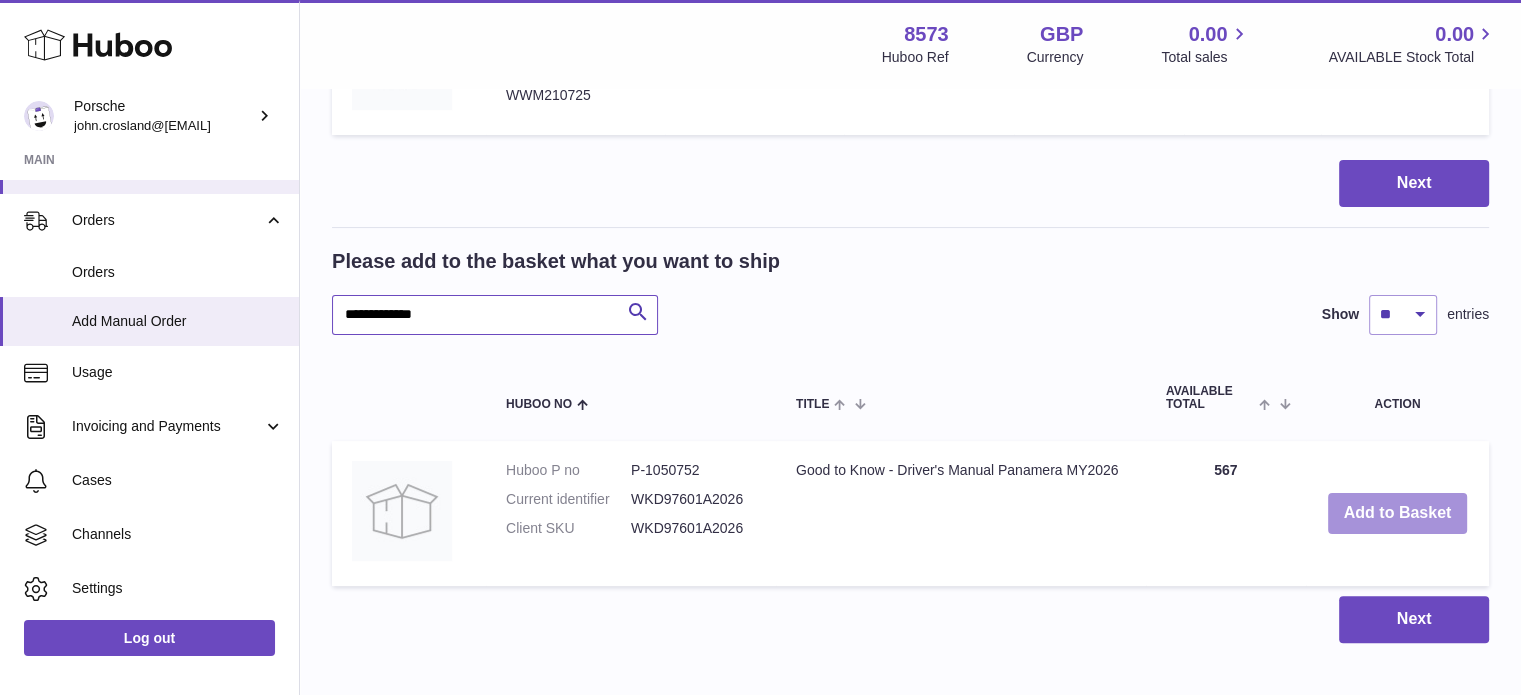 type on "**********" 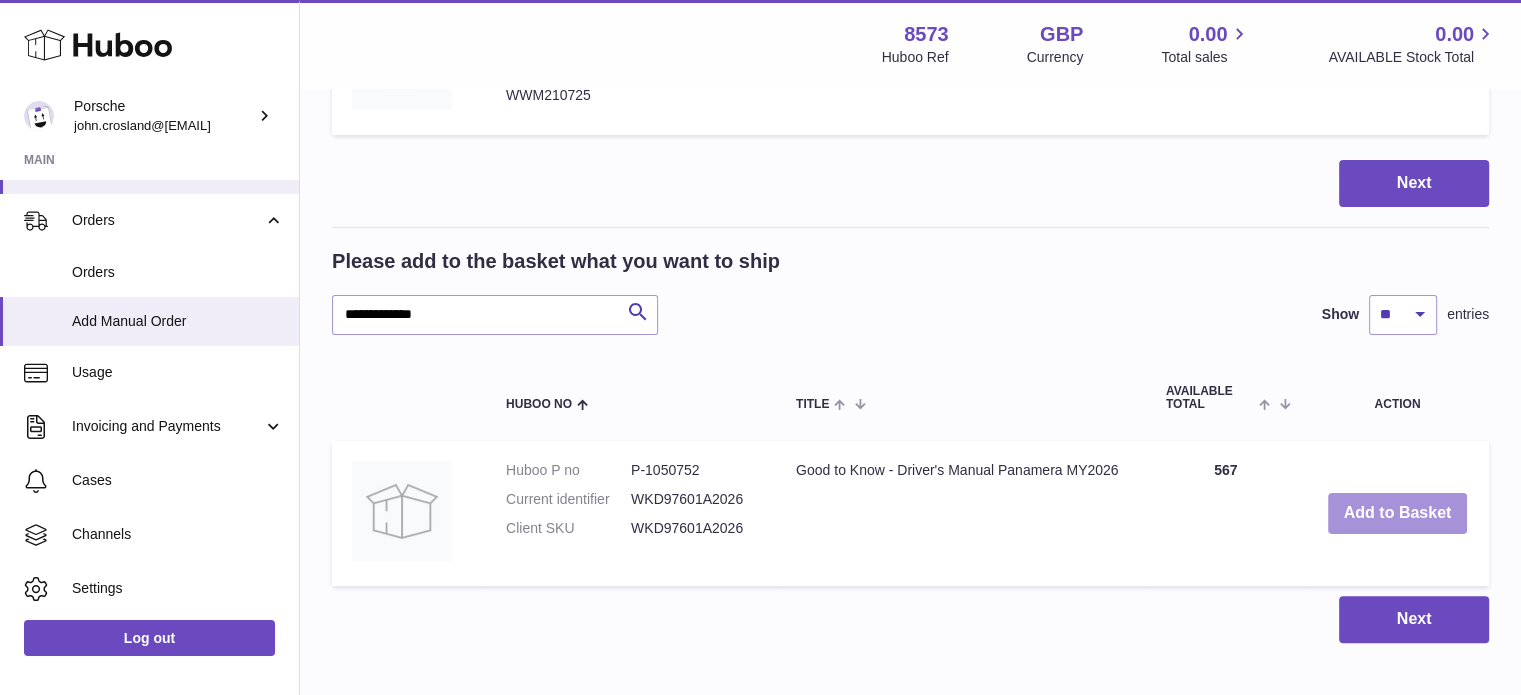 click on "Add to Basket" at bounding box center (1398, 513) 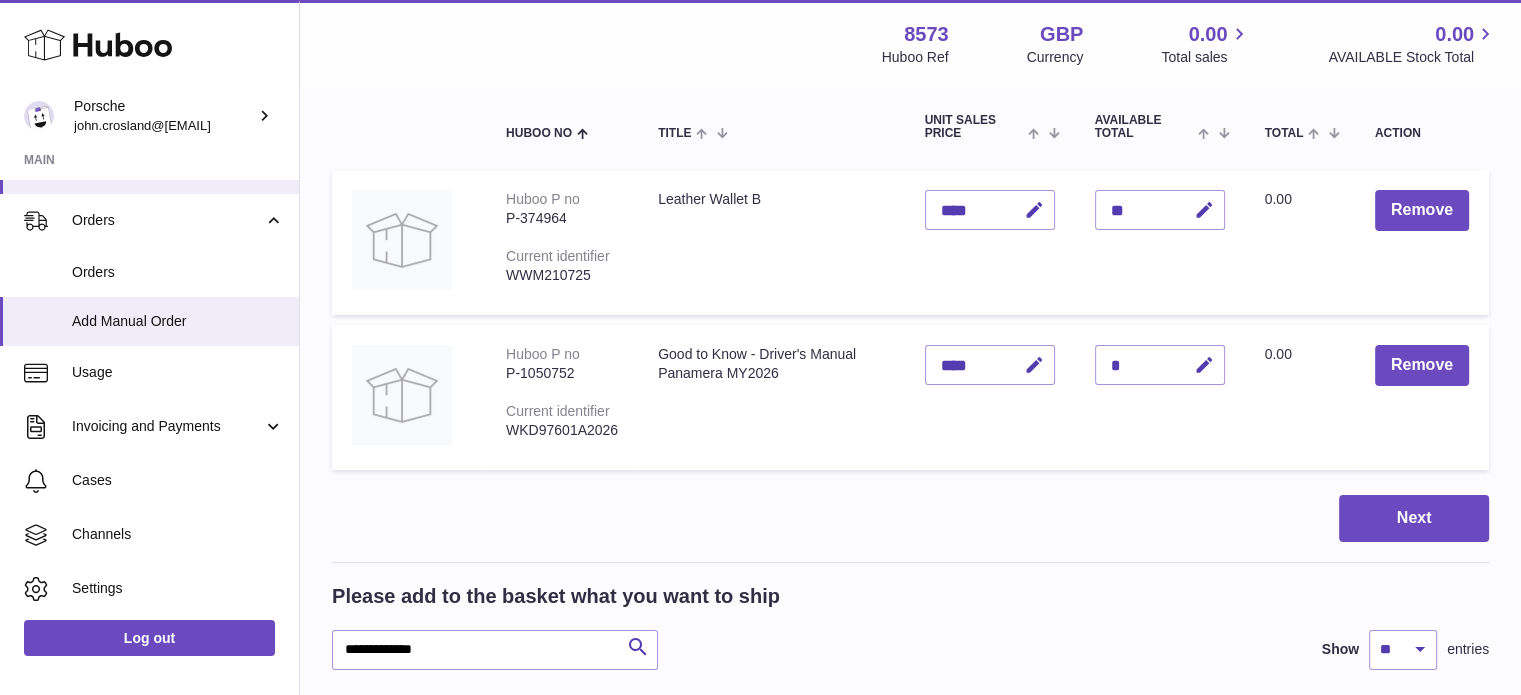 scroll, scrollTop: 200, scrollLeft: 0, axis: vertical 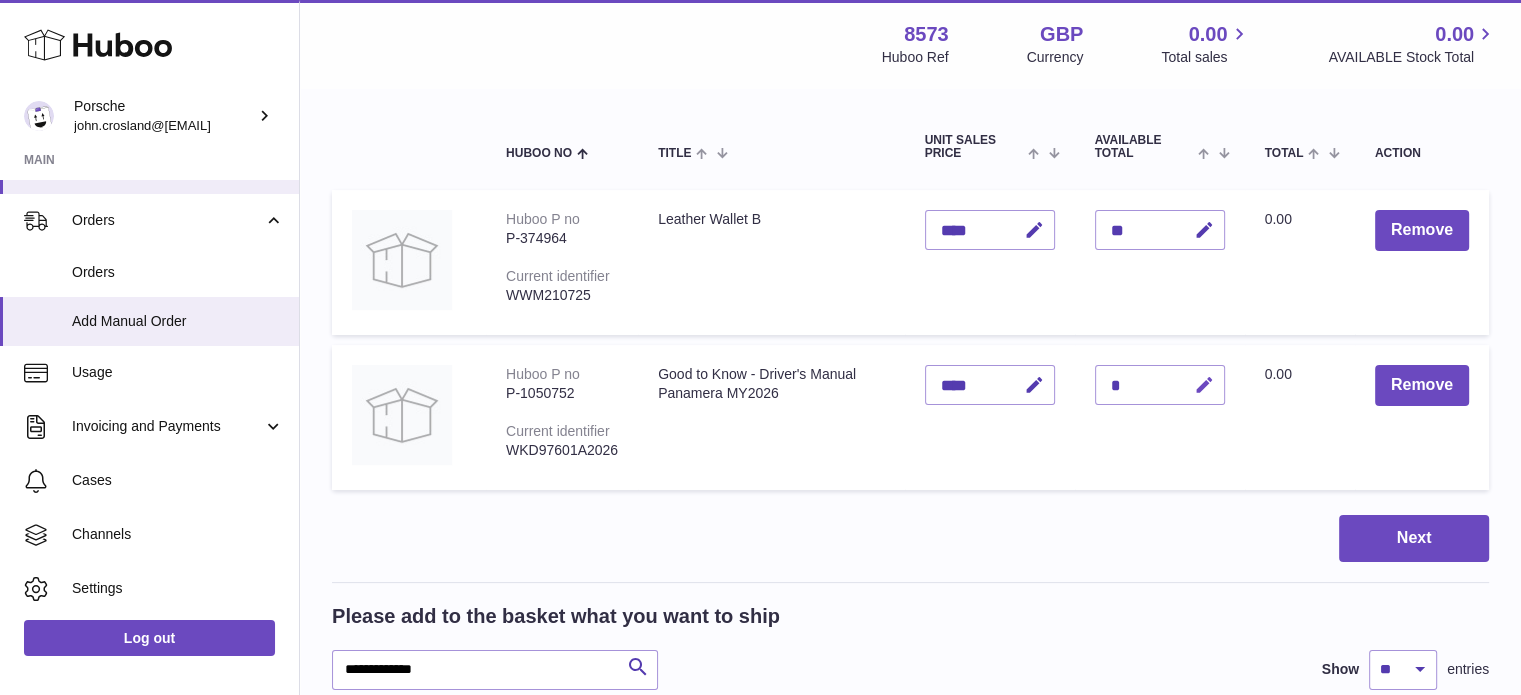 click at bounding box center [1204, 385] 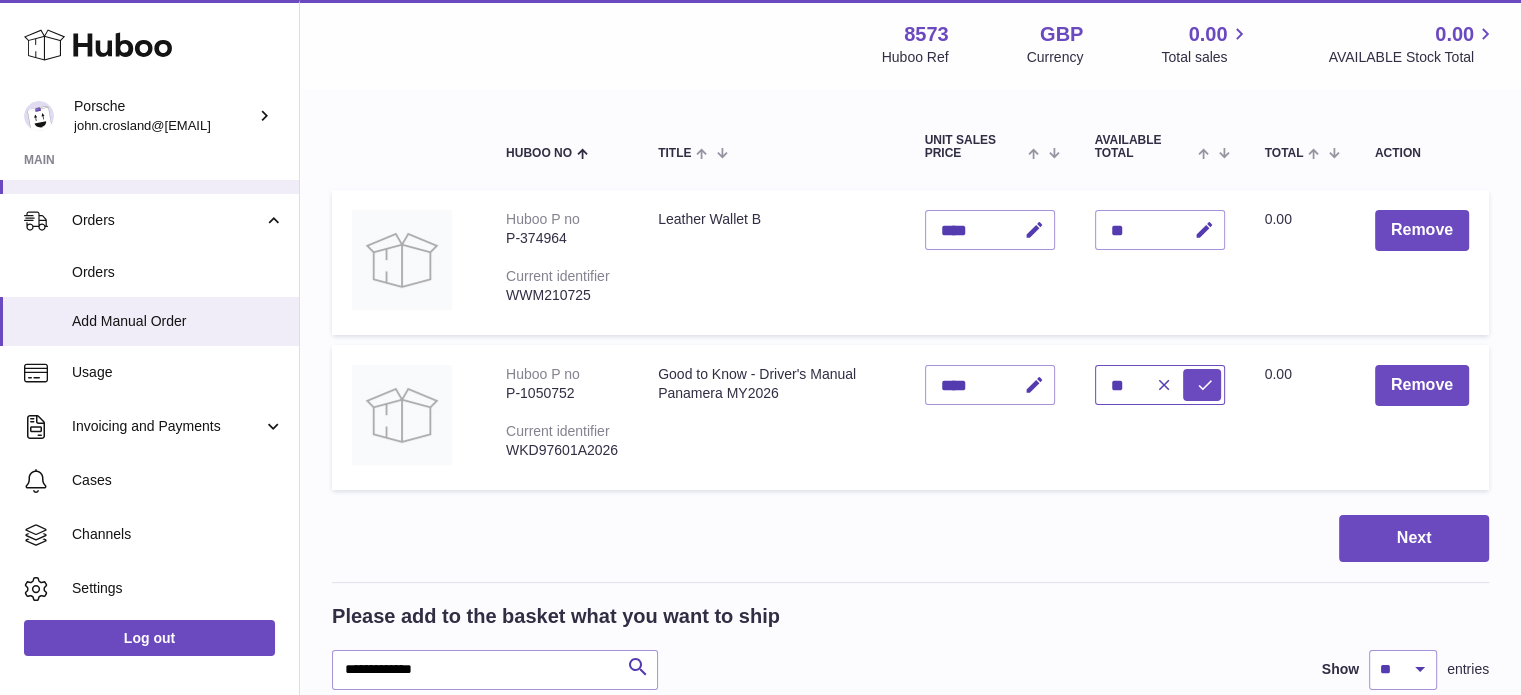 type on "**" 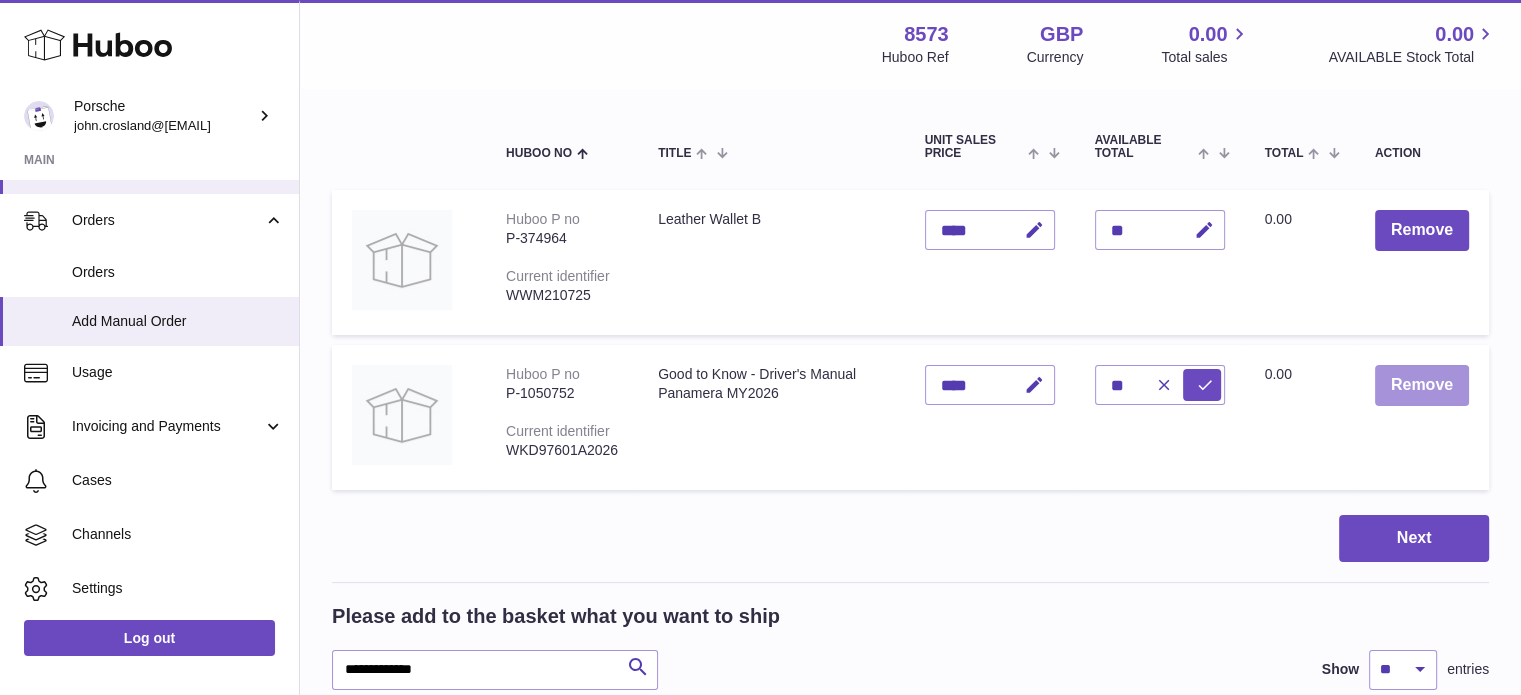 type 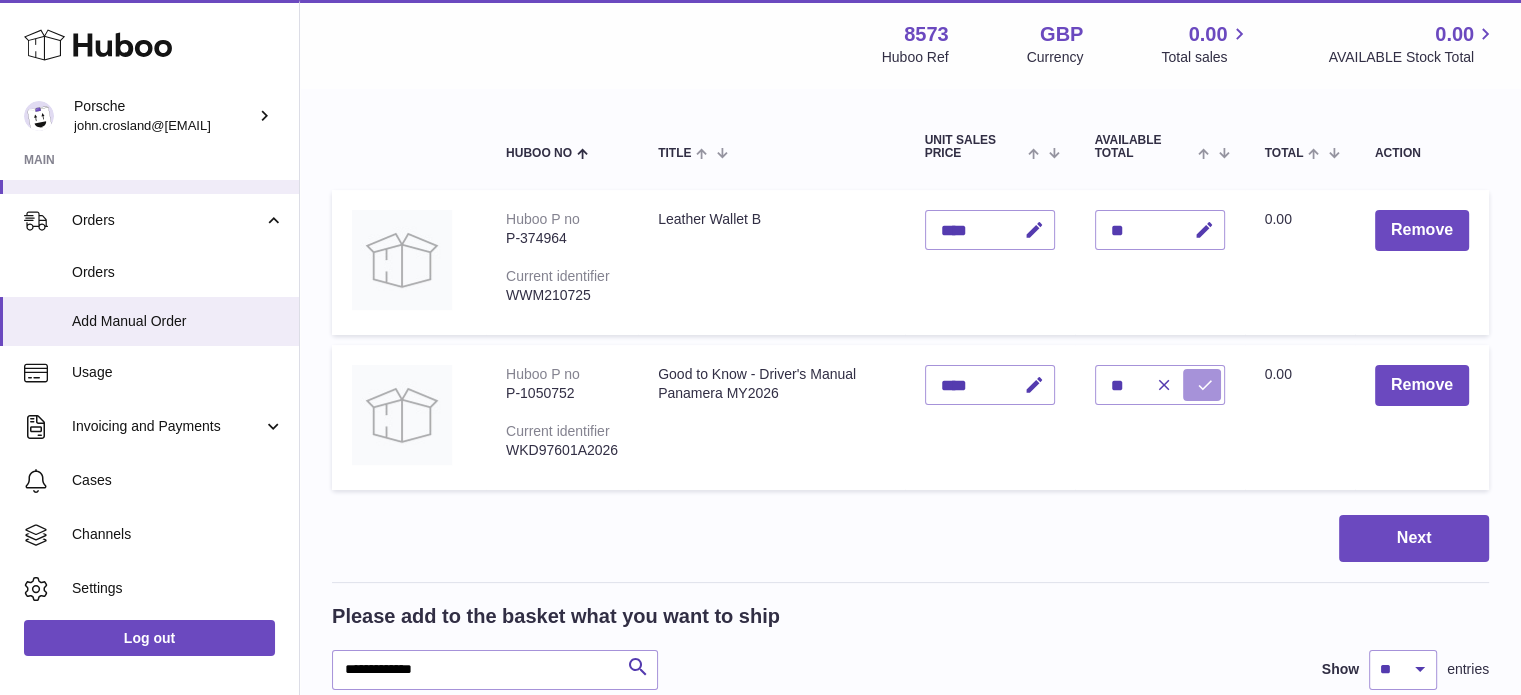 click at bounding box center [1205, 385] 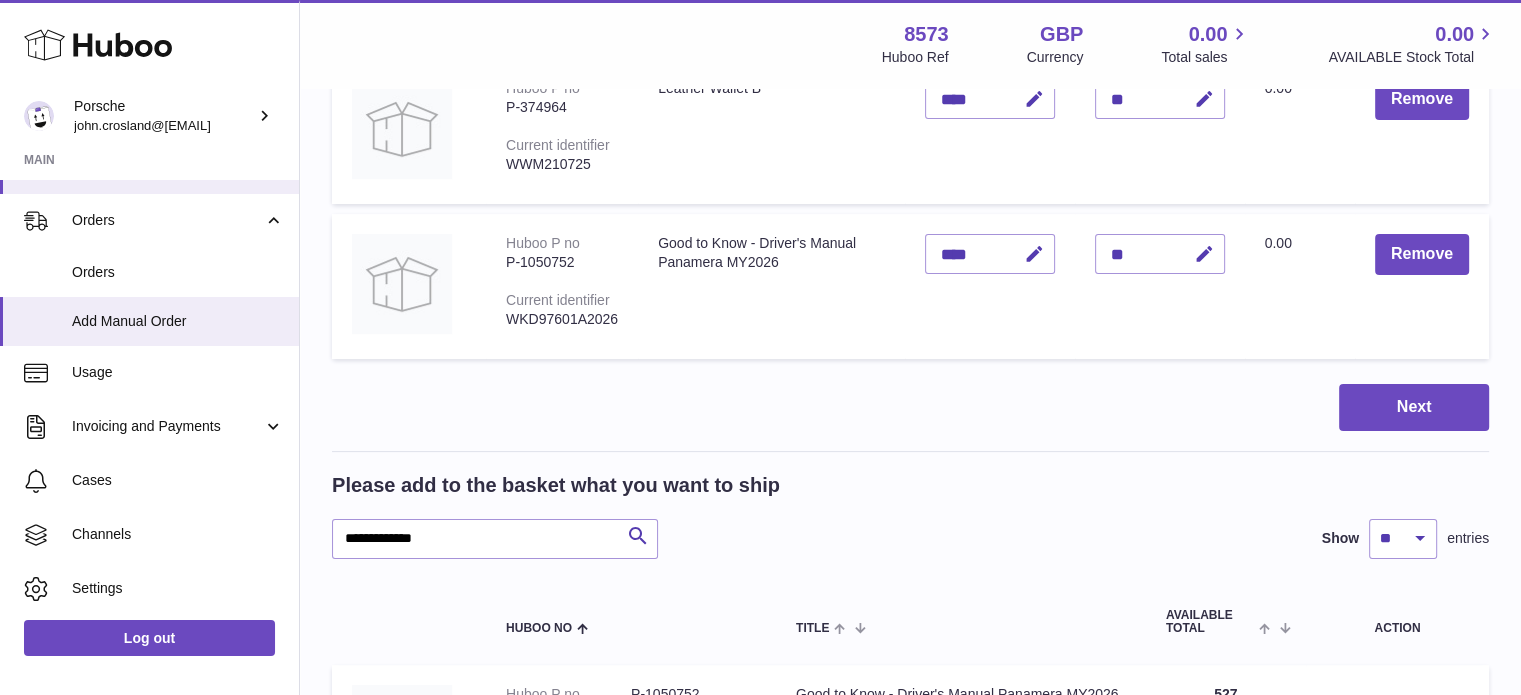 scroll, scrollTop: 400, scrollLeft: 0, axis: vertical 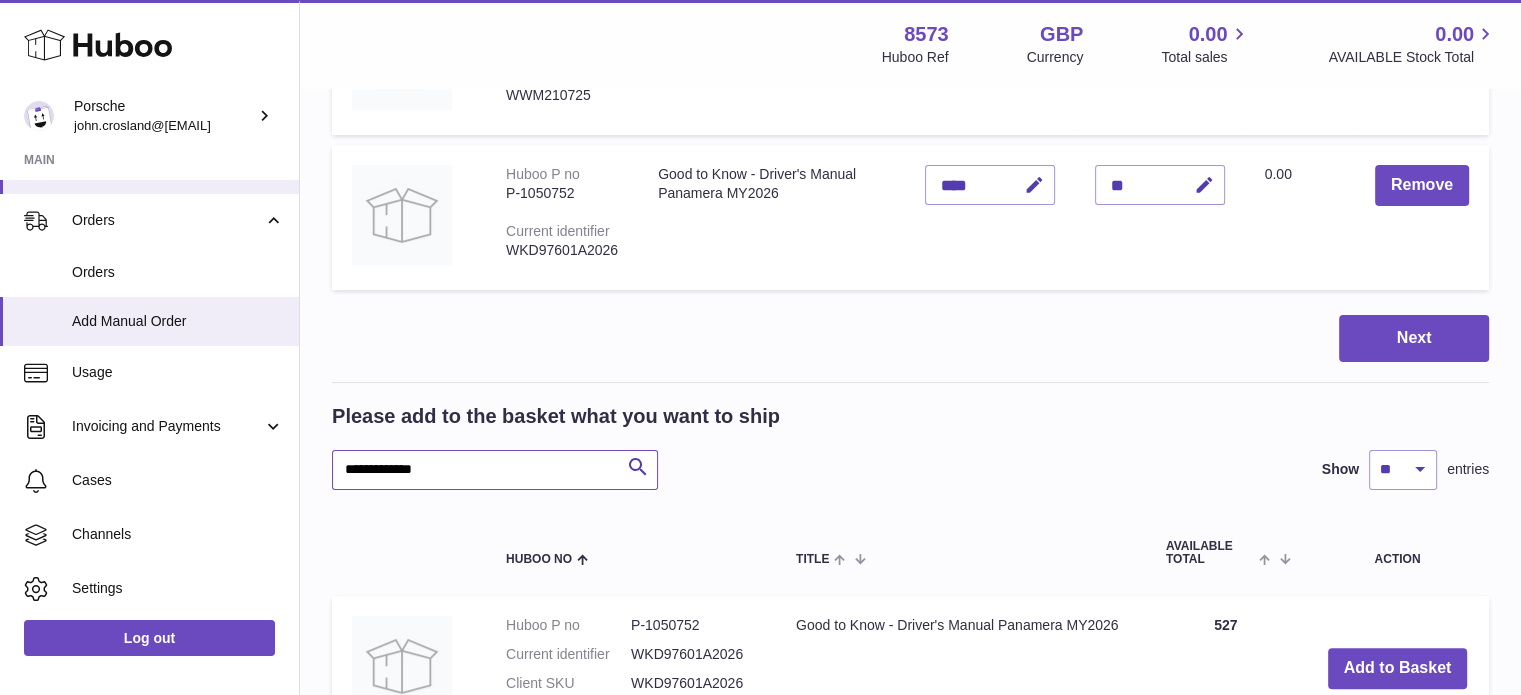 drag, startPoint x: 473, startPoint y: 460, endPoint x: 324, endPoint y: 467, distance: 149.16434 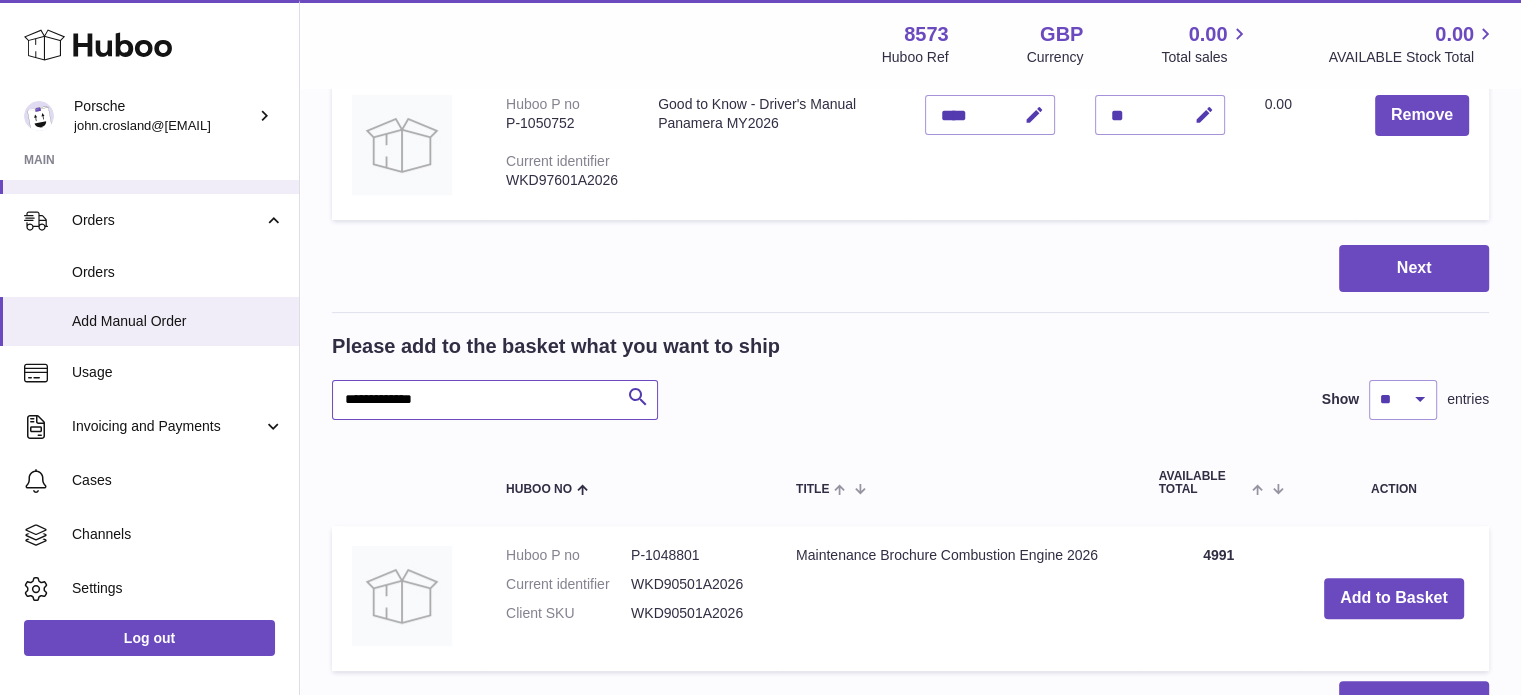 scroll, scrollTop: 500, scrollLeft: 0, axis: vertical 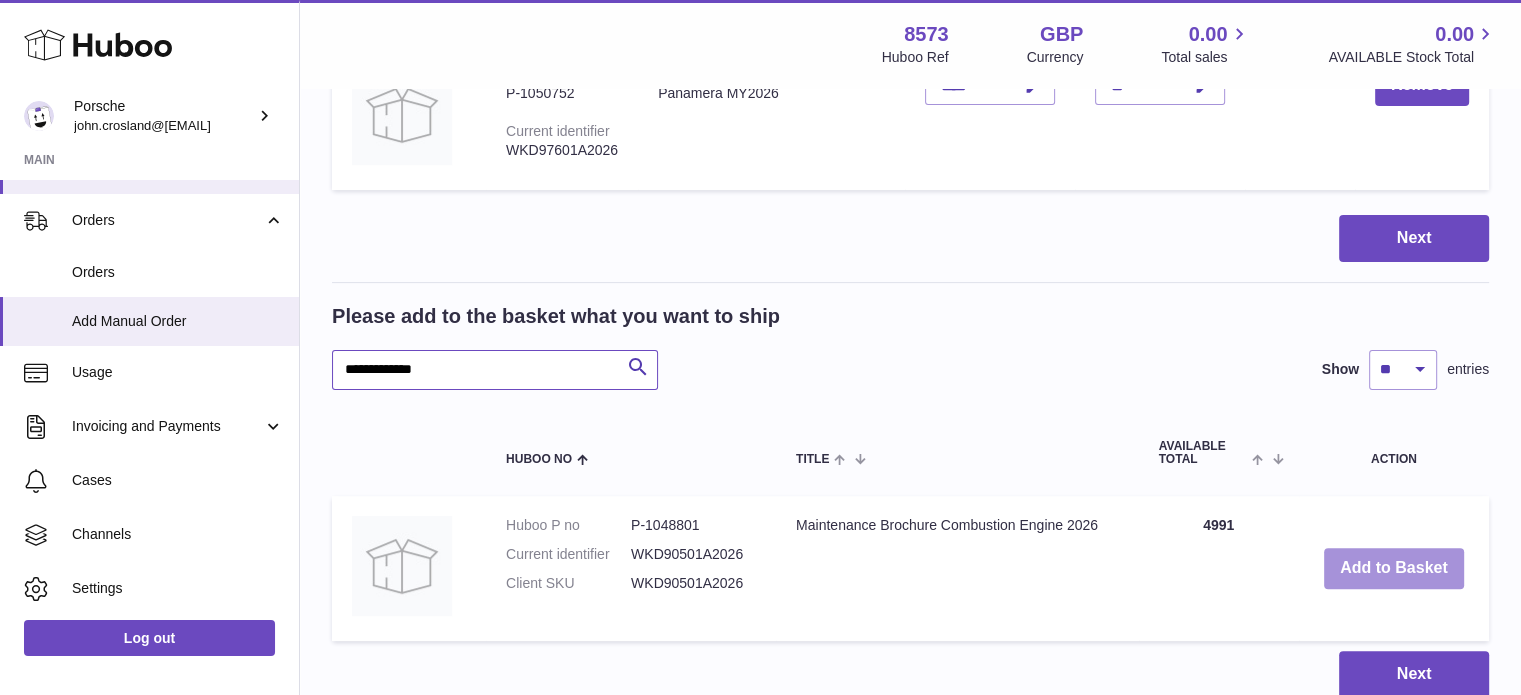 type on "**********" 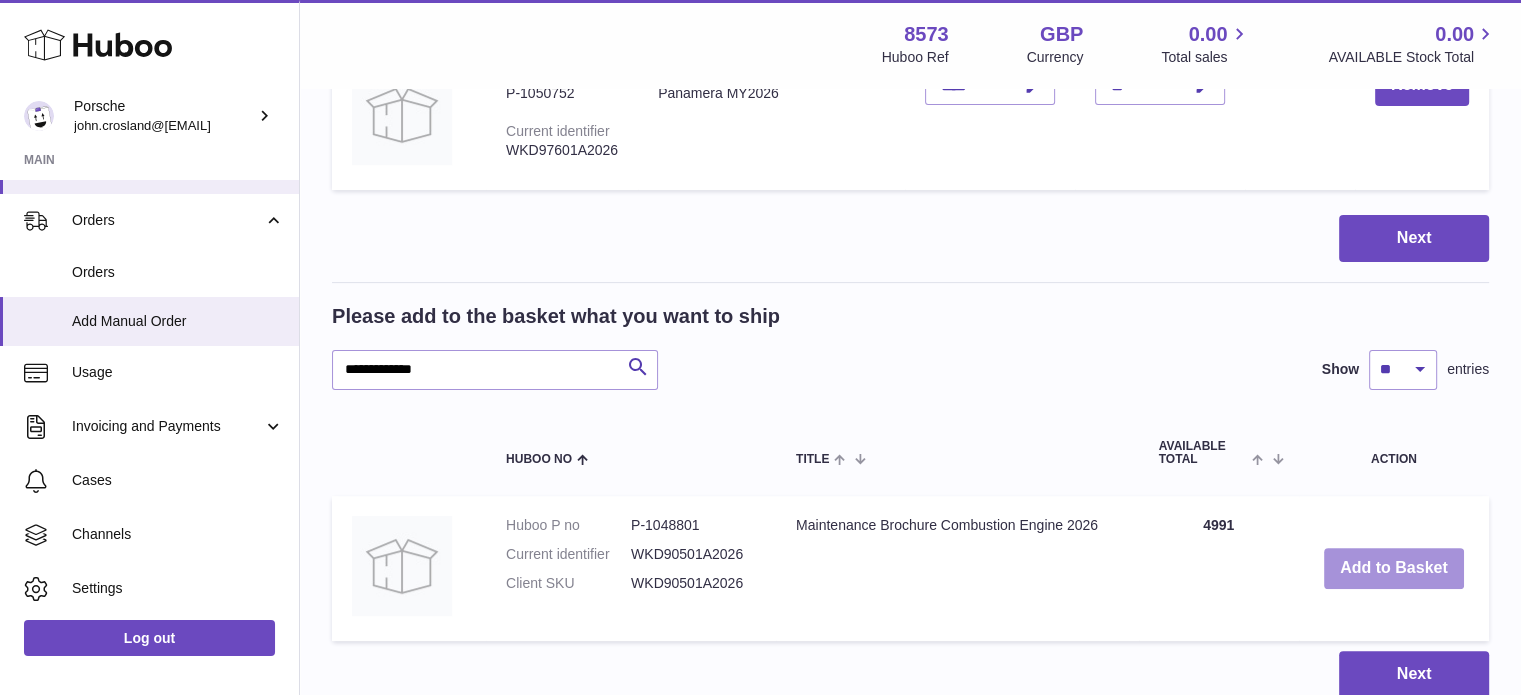 click on "Add to Basket" at bounding box center [1394, 568] 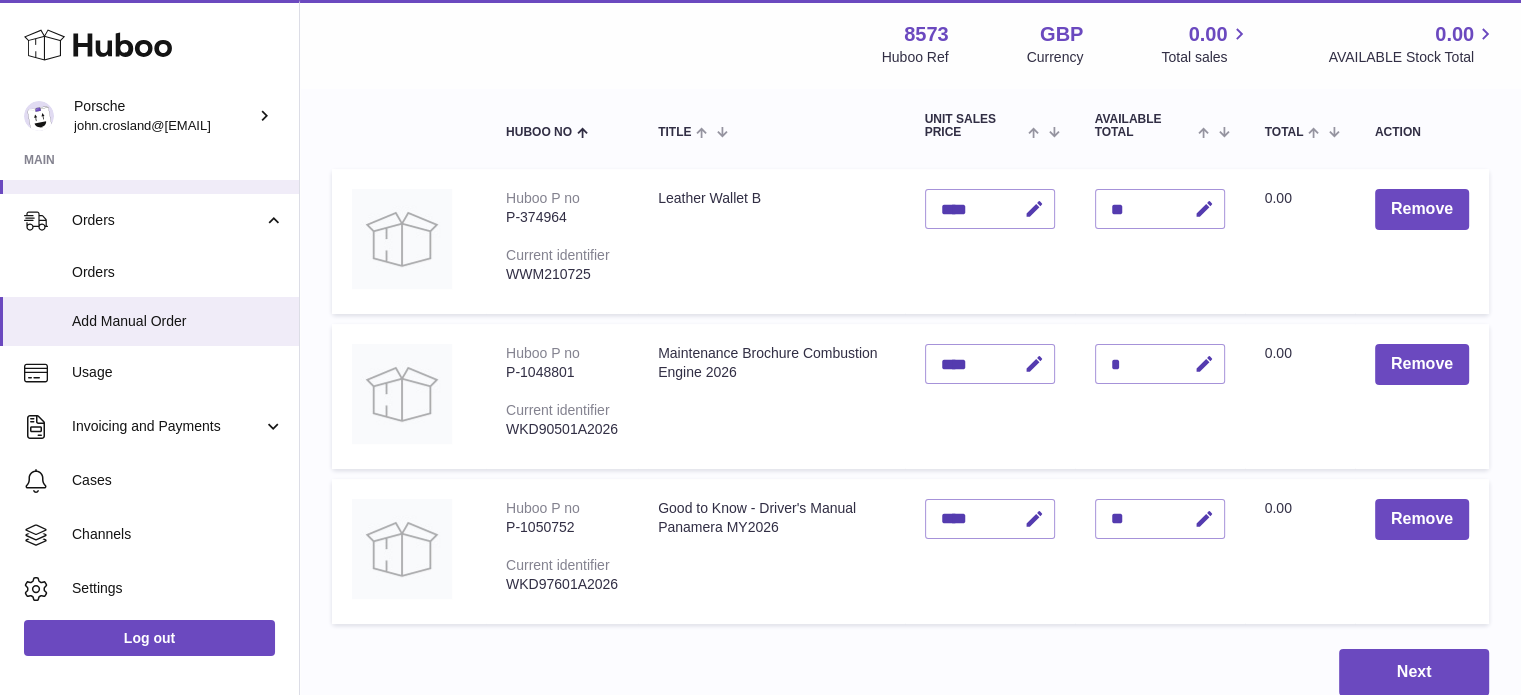 scroll, scrollTop: 200, scrollLeft: 0, axis: vertical 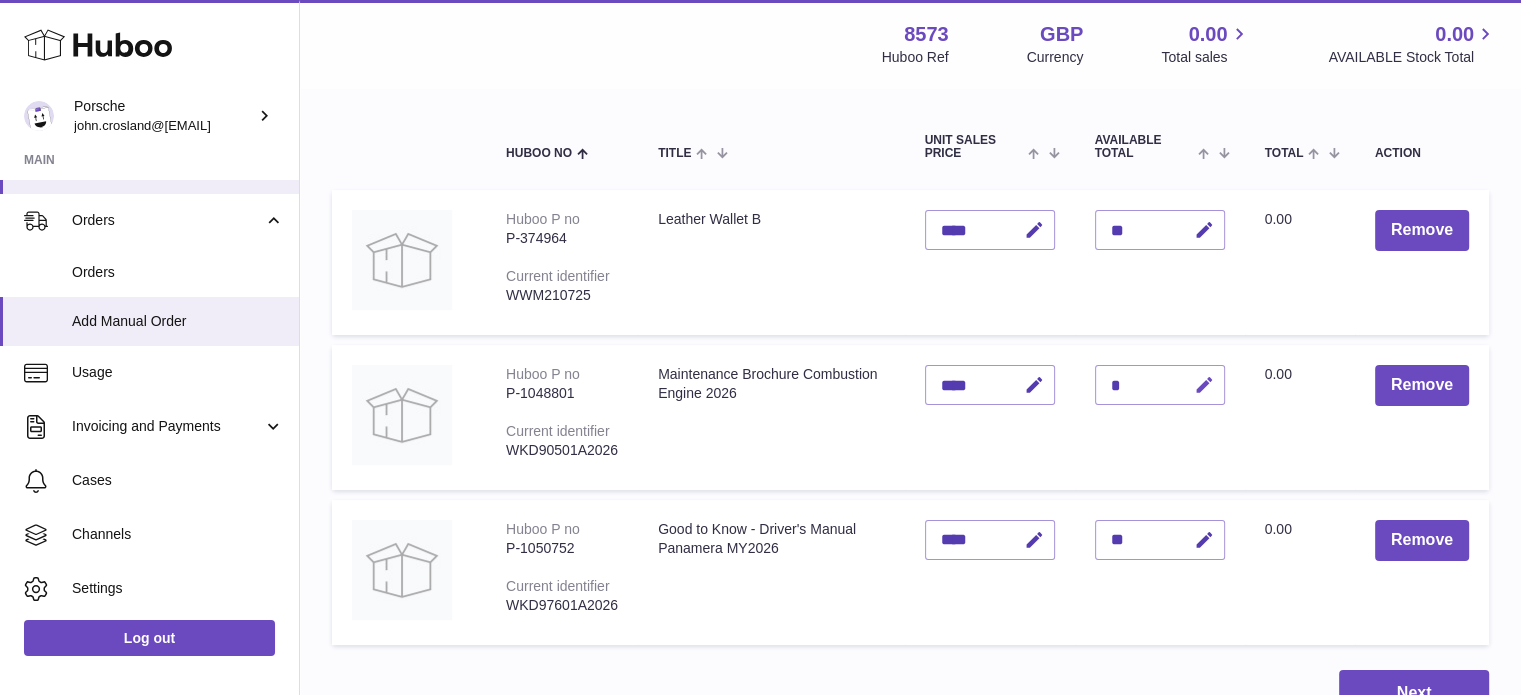 click at bounding box center (1204, 385) 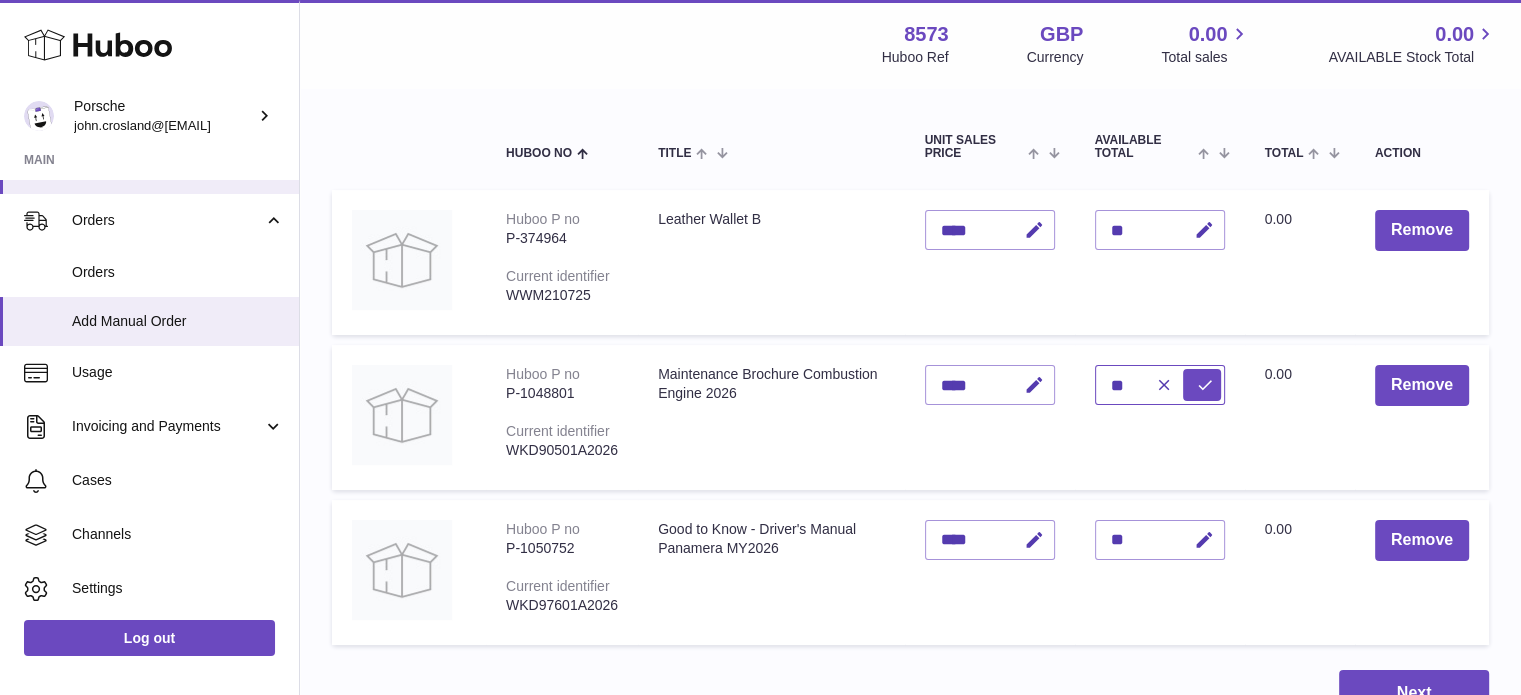 type on "**" 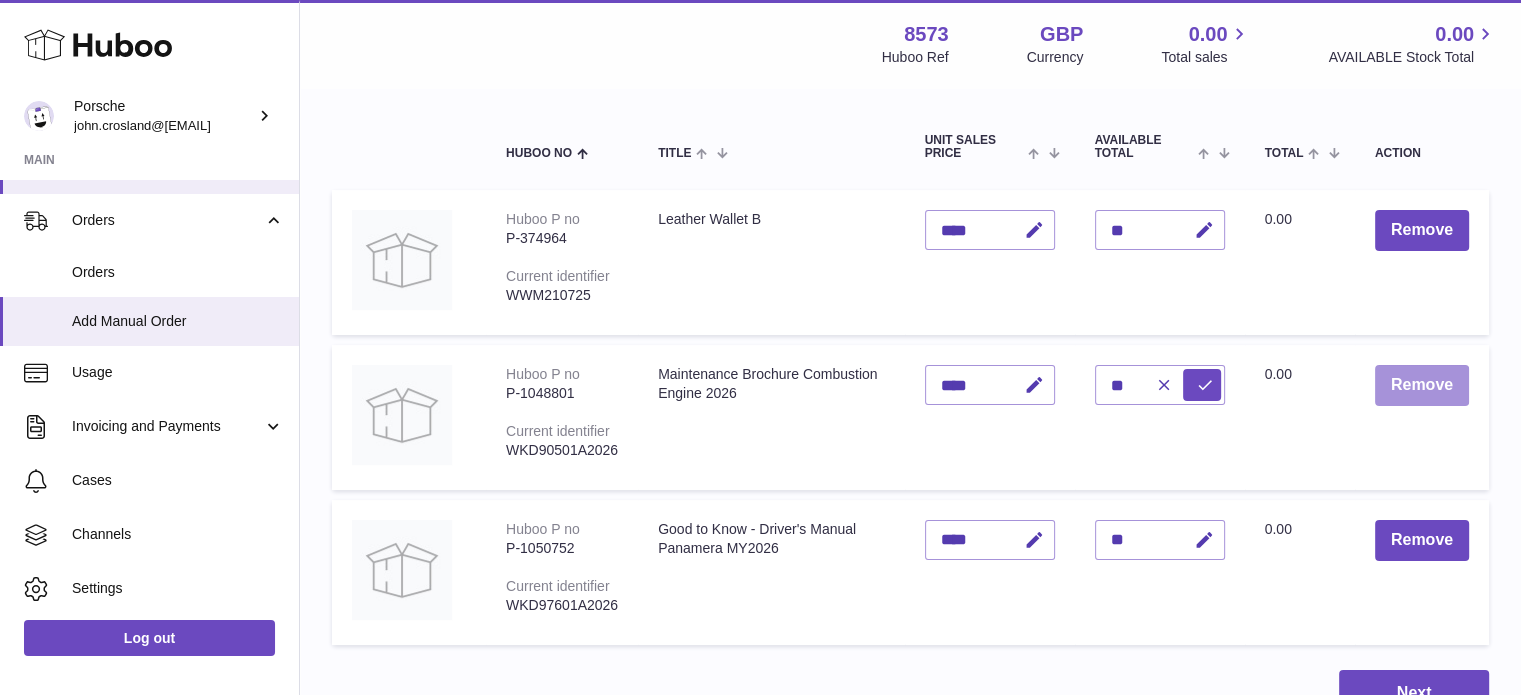 type 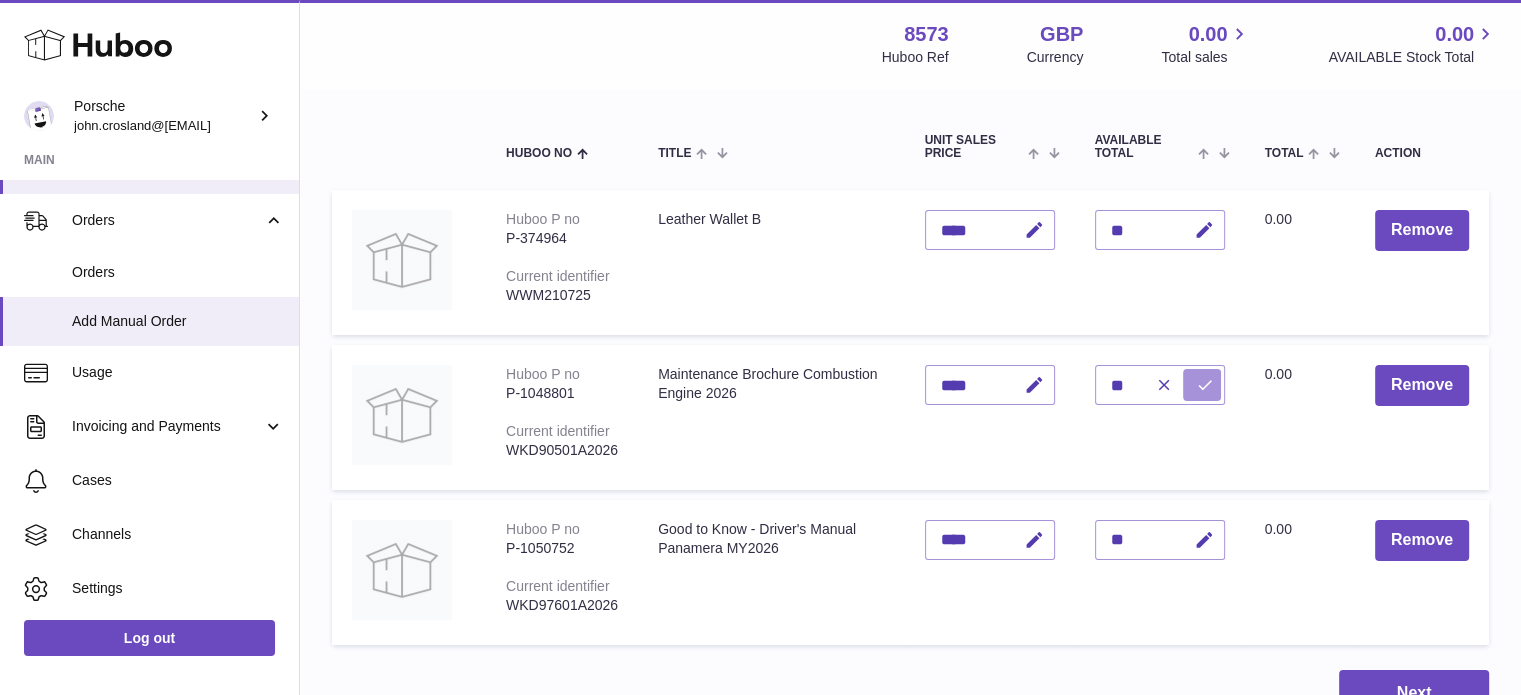 click at bounding box center [1205, 385] 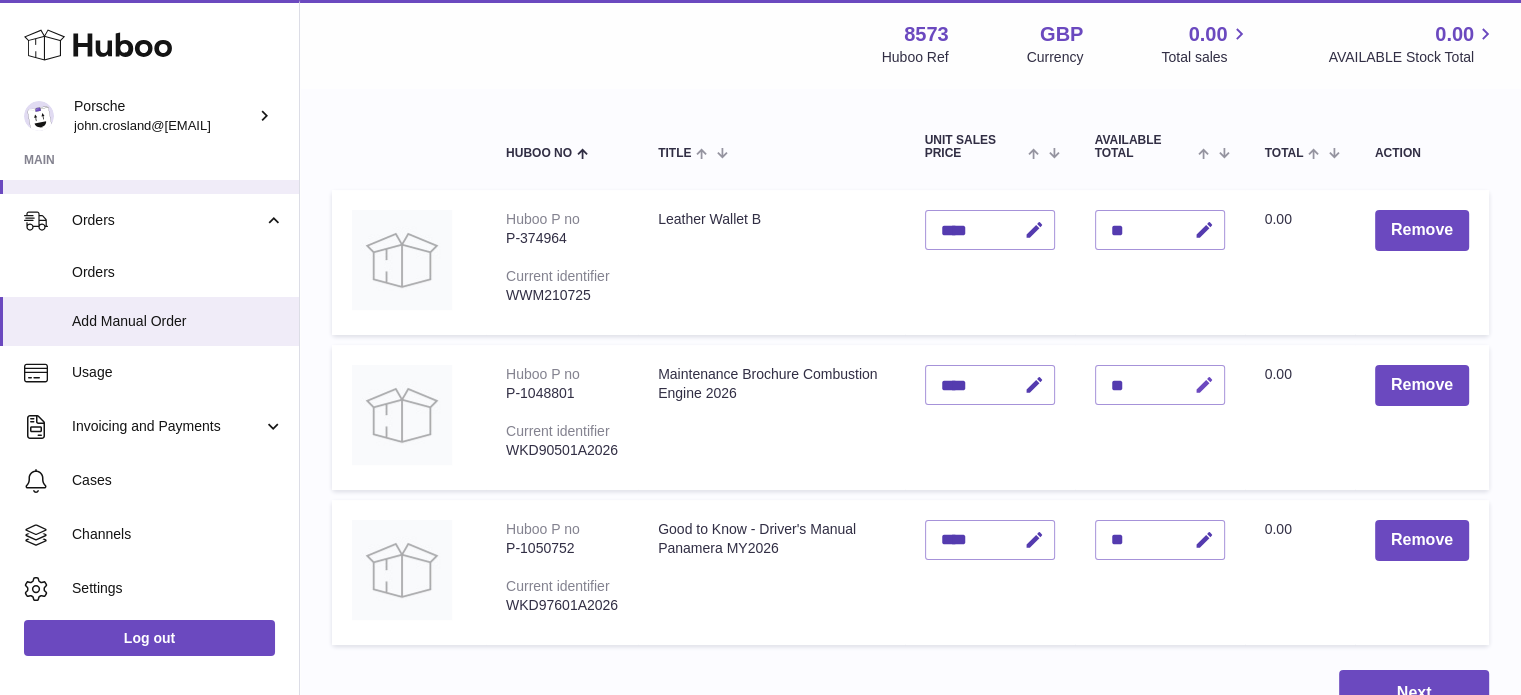 scroll, scrollTop: 300, scrollLeft: 0, axis: vertical 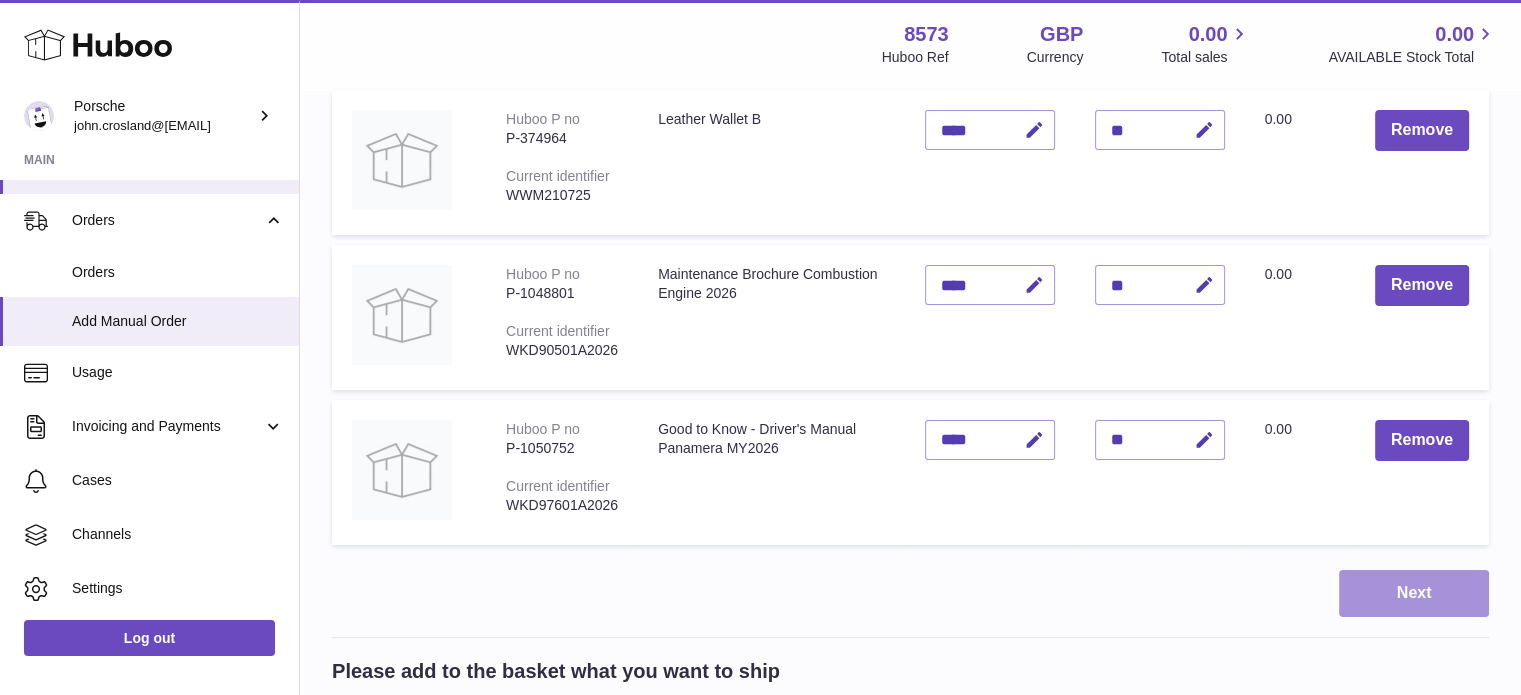 click on "Next" at bounding box center [1414, 593] 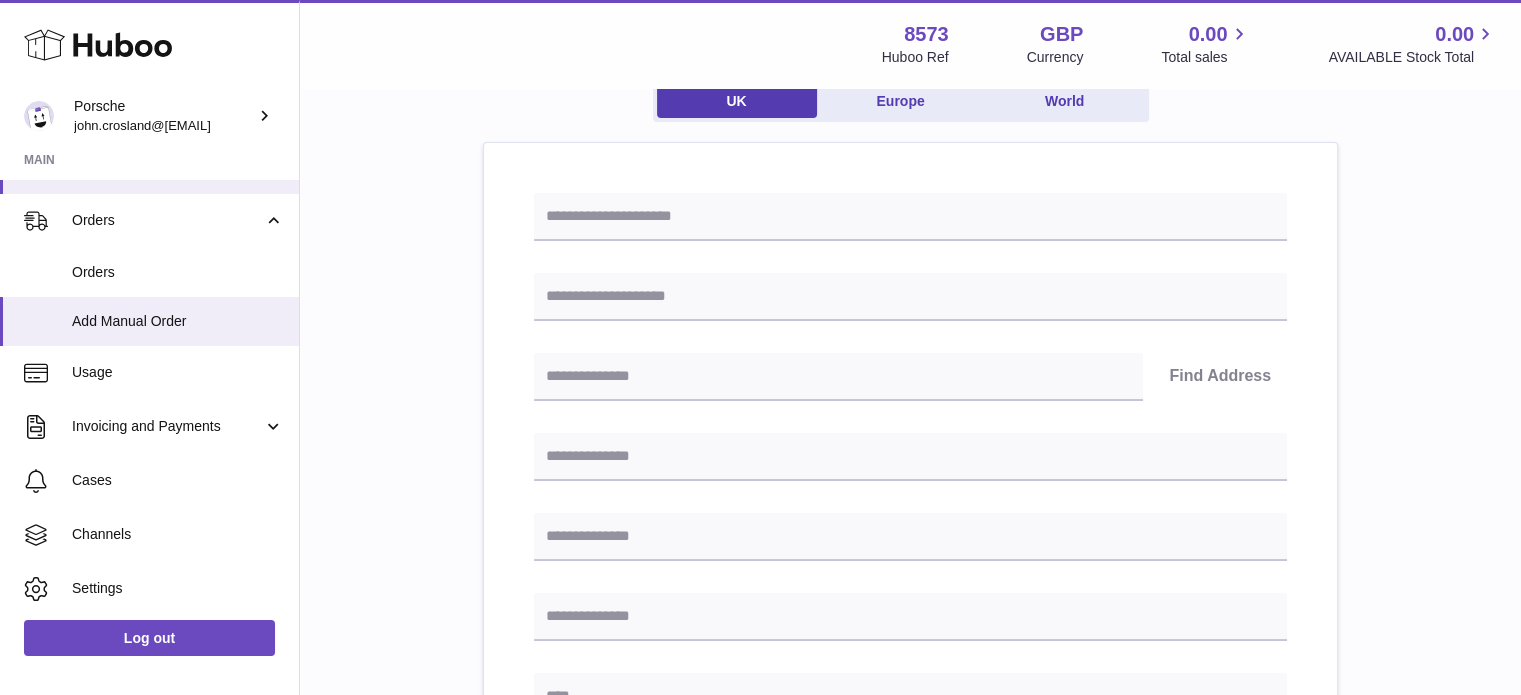 scroll, scrollTop: 0, scrollLeft: 0, axis: both 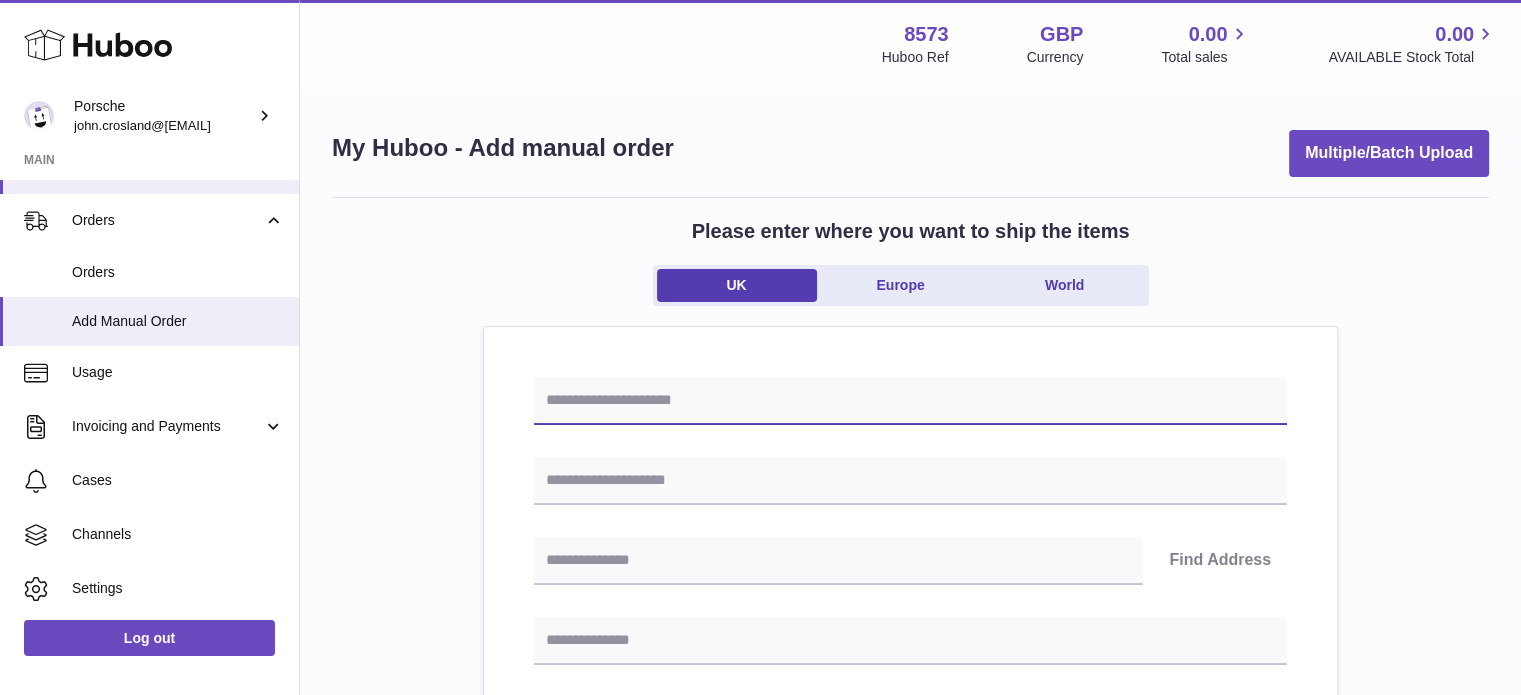 click at bounding box center [910, 401] 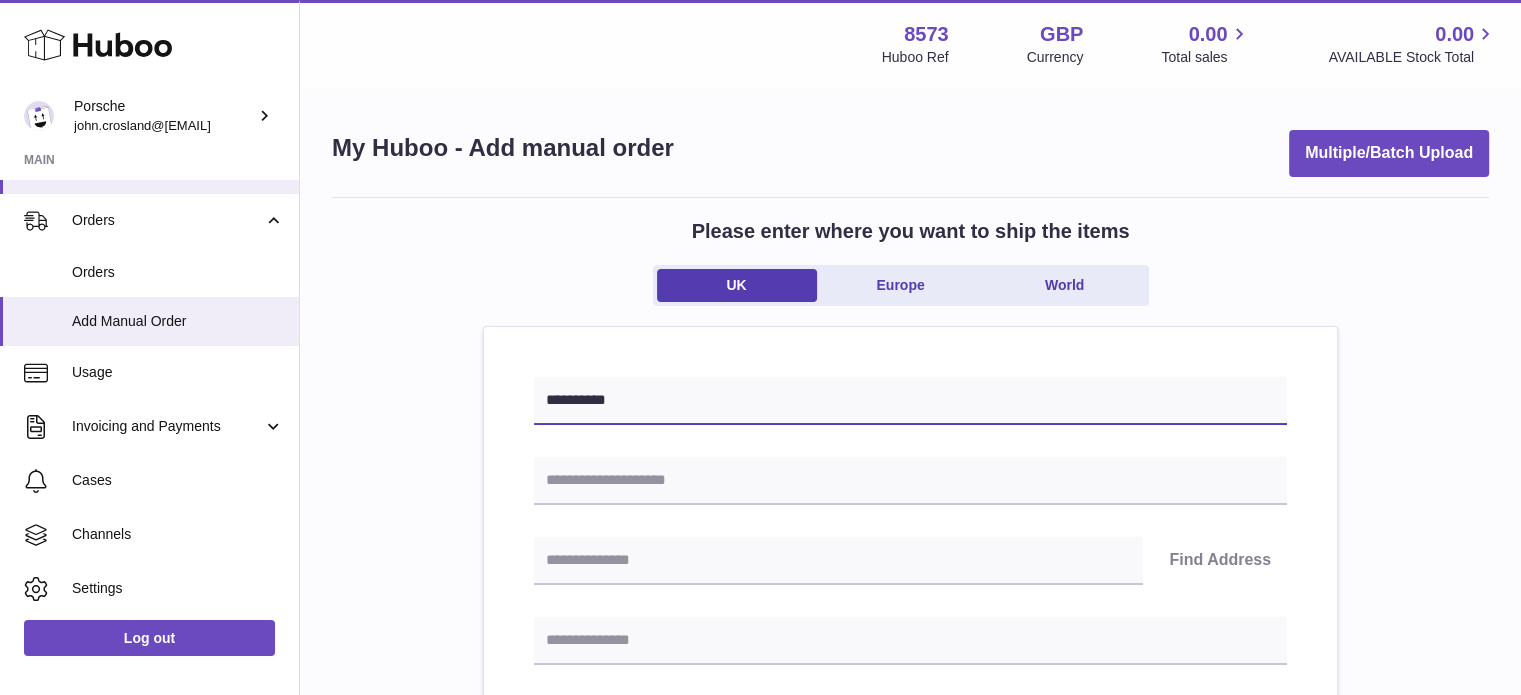 type on "**********" 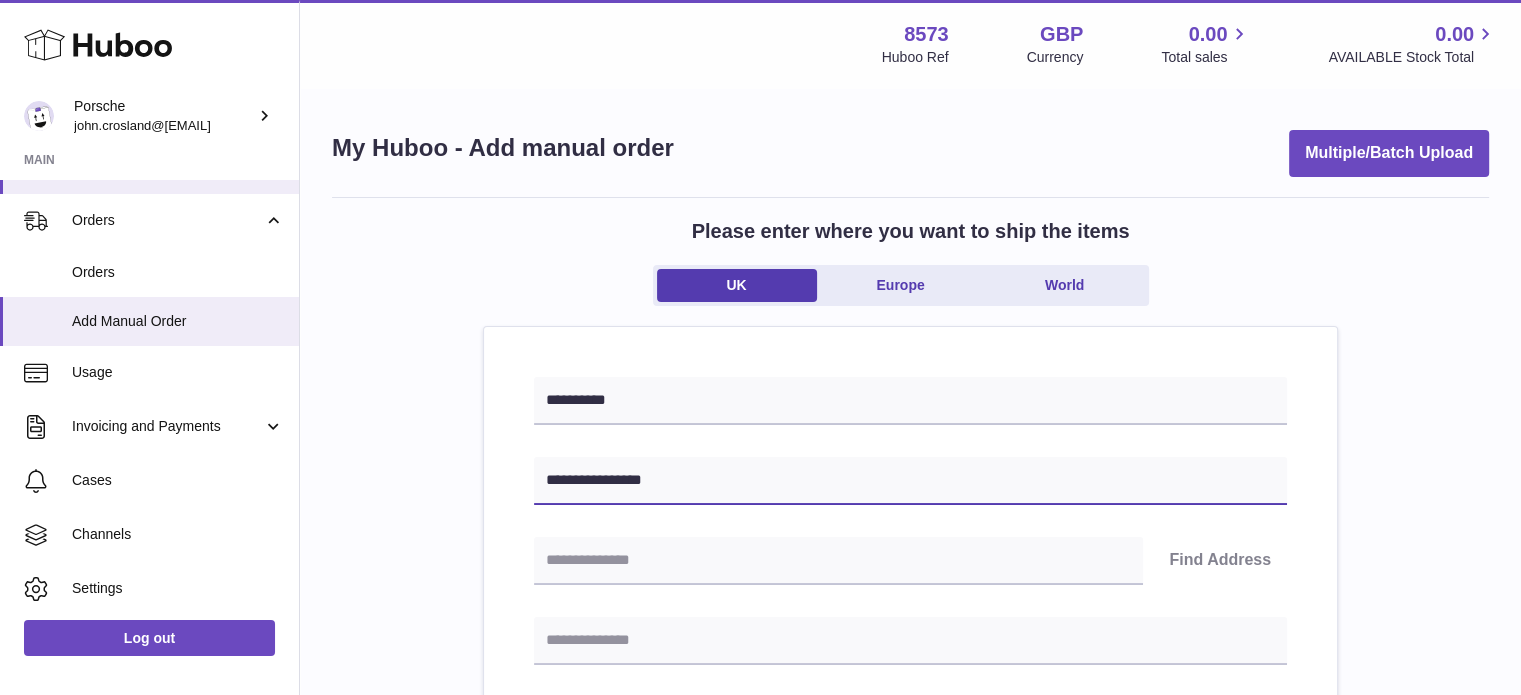 type on "**********" 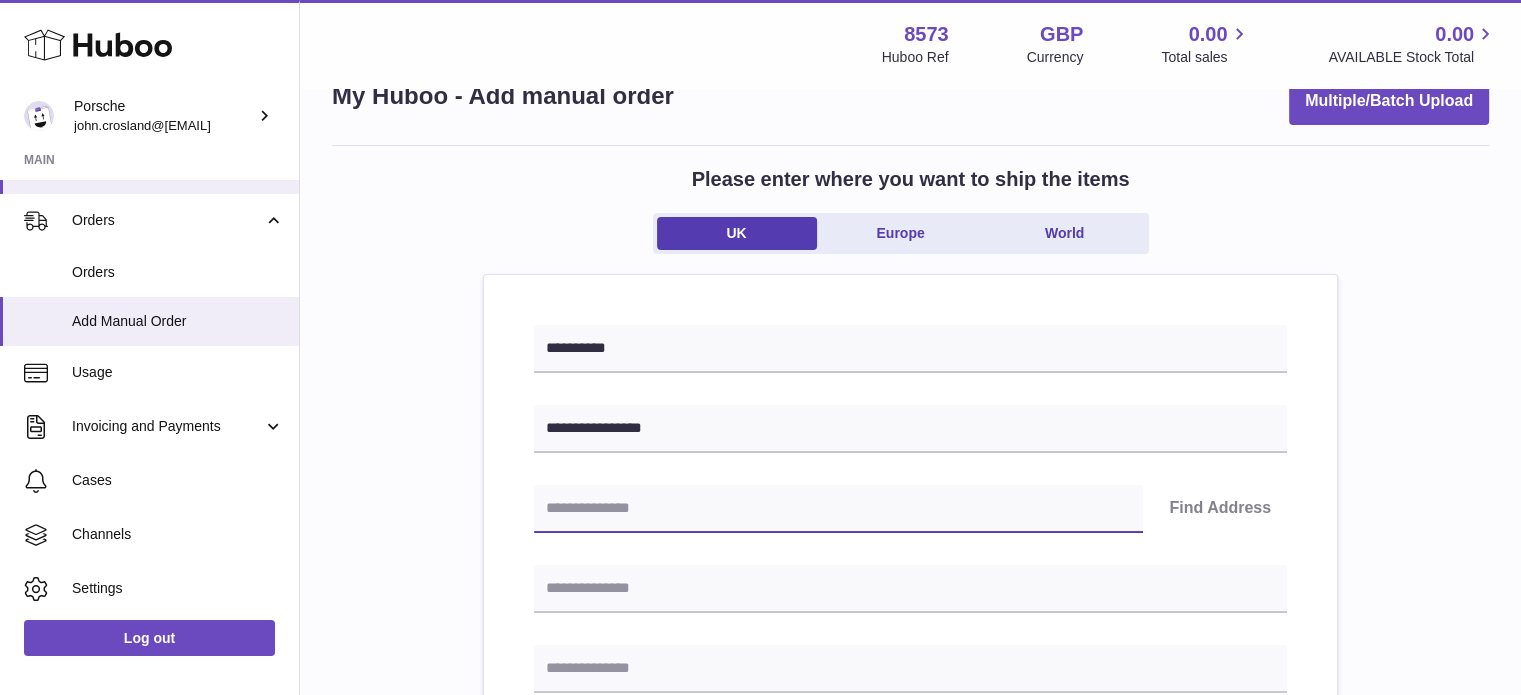 scroll, scrollTop: 100, scrollLeft: 0, axis: vertical 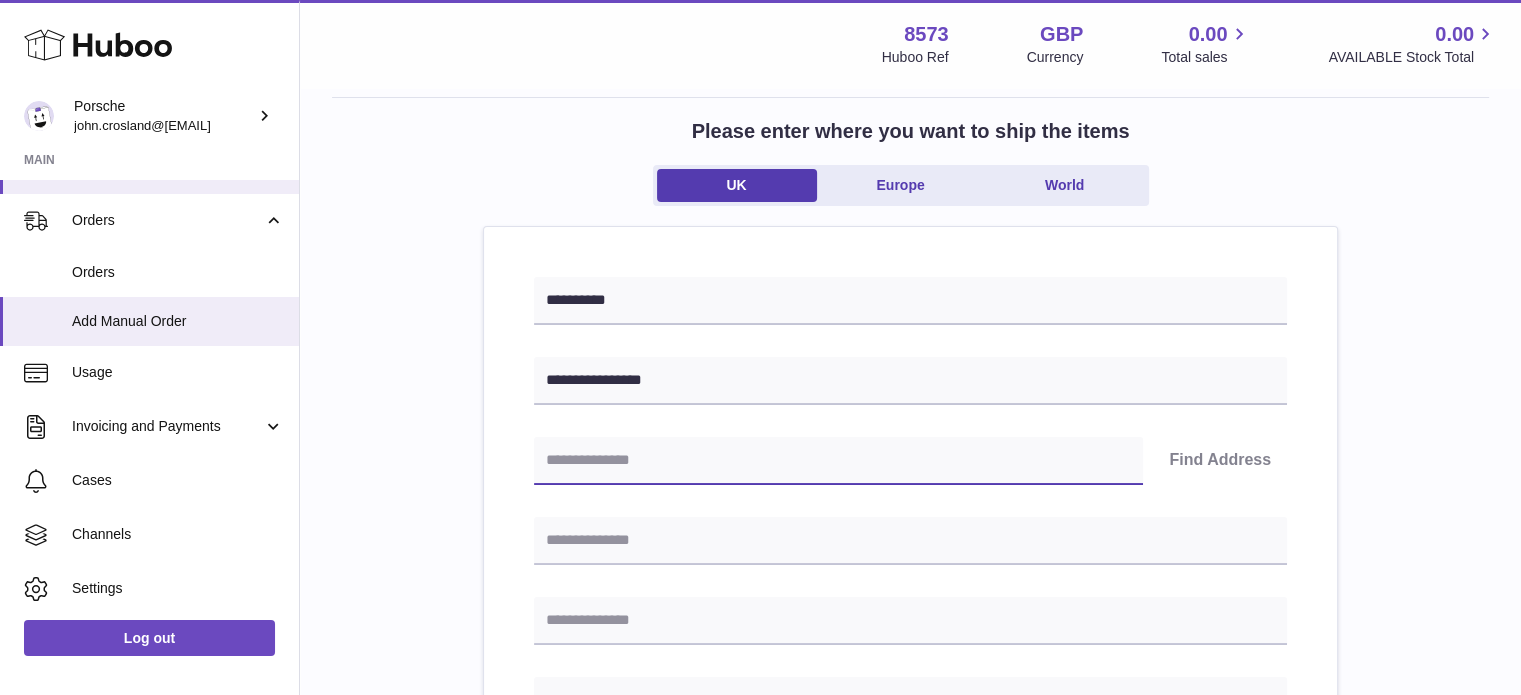 paste on "********" 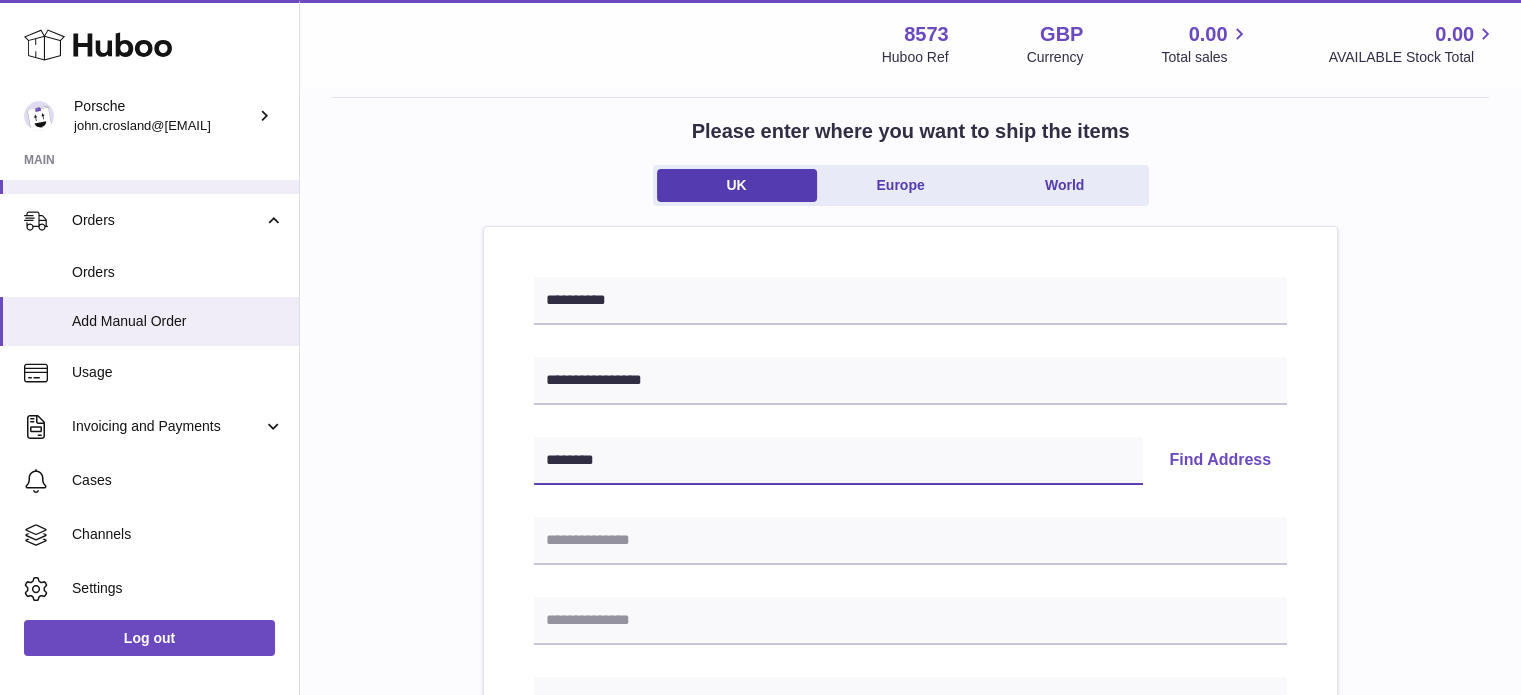 type on "********" 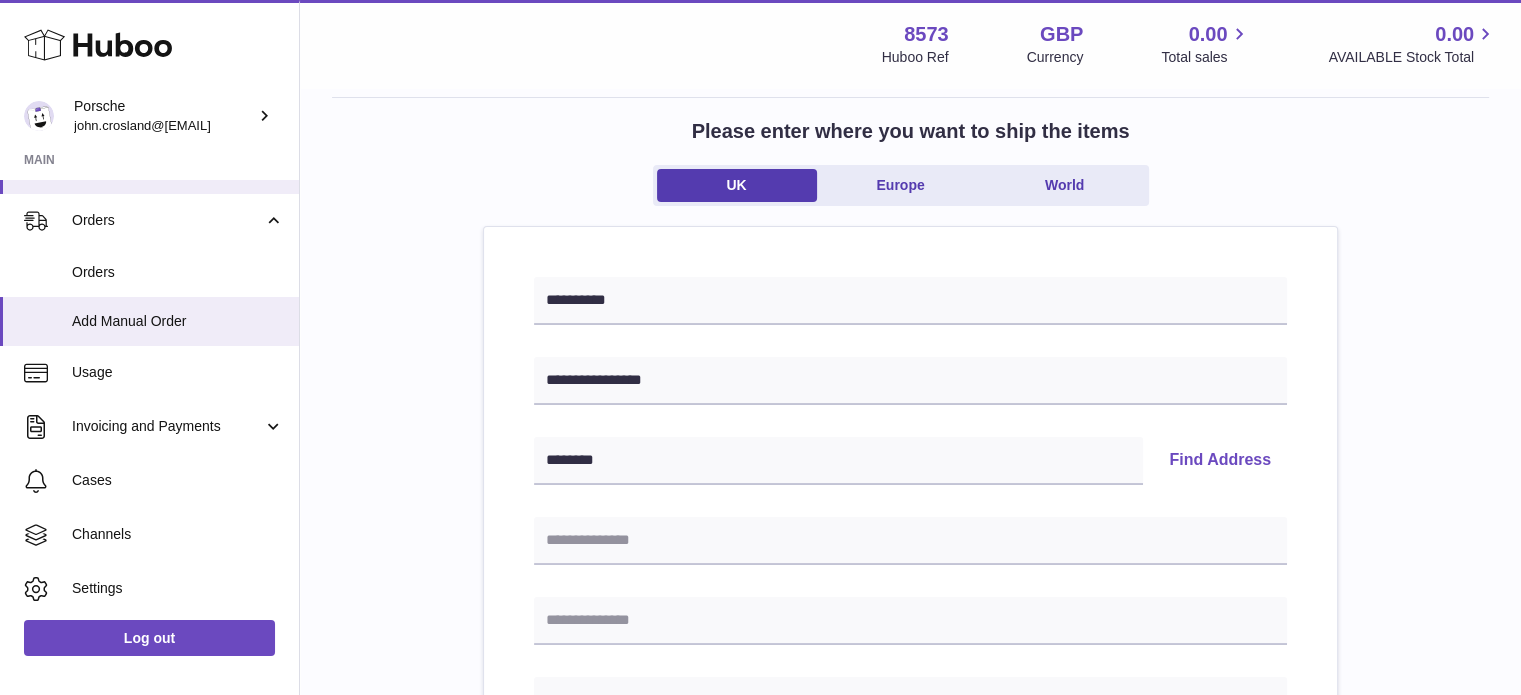 click on "Find Address" at bounding box center [1220, 461] 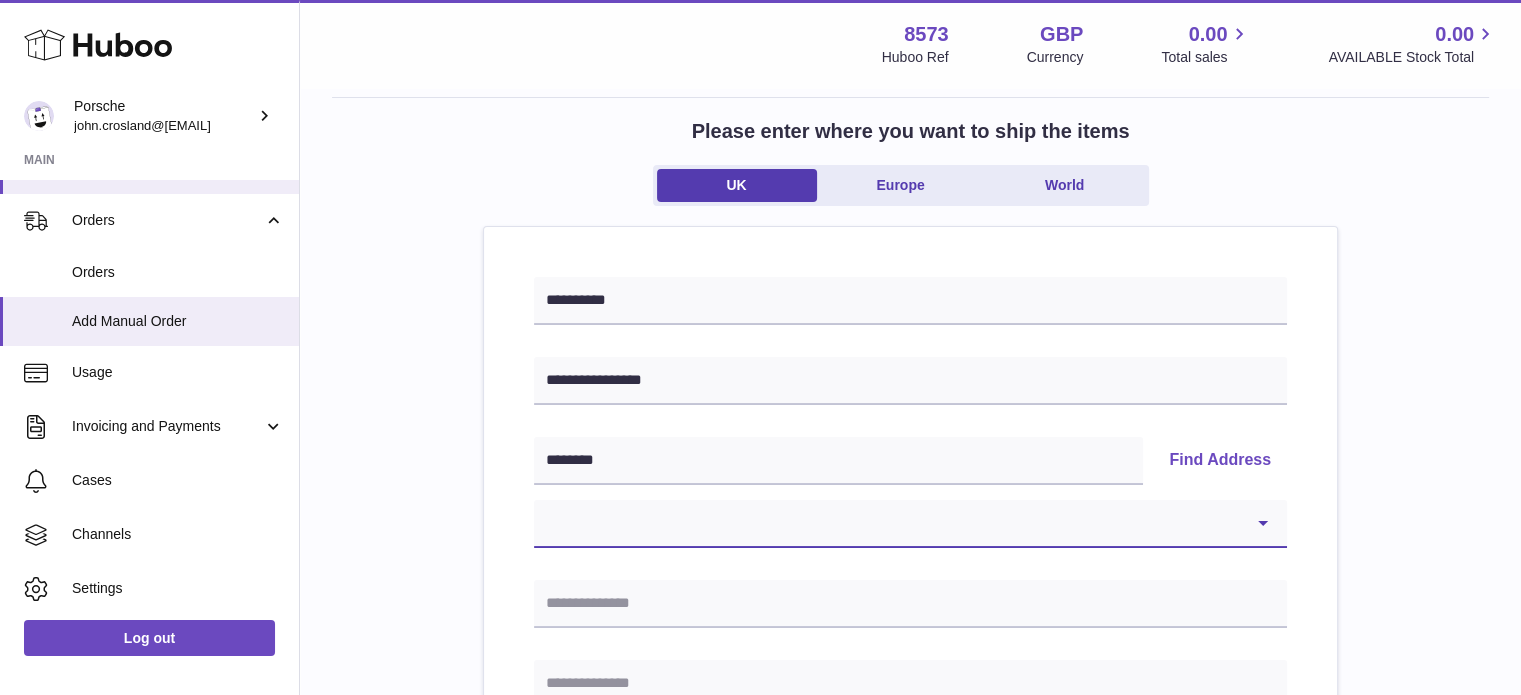 click on "**********" at bounding box center (910, 524) 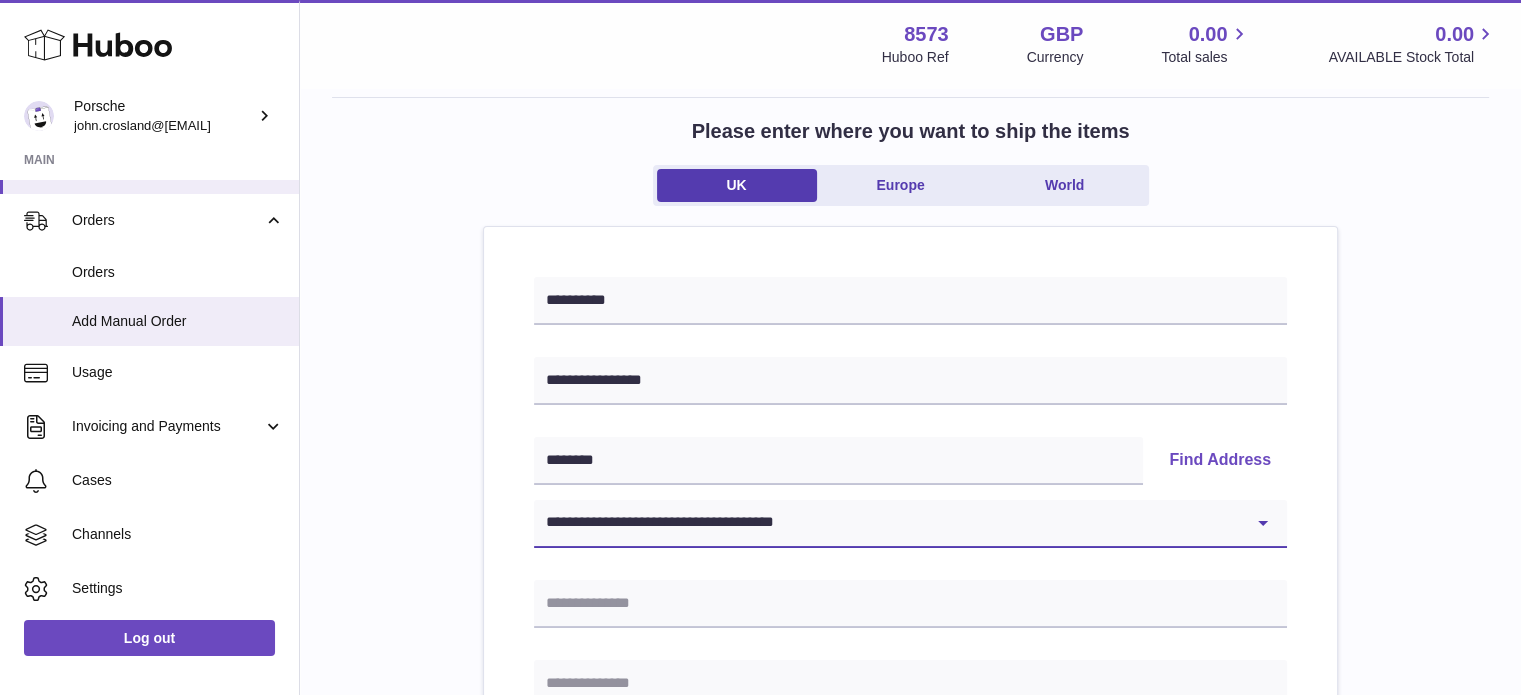 click on "**********" at bounding box center [910, 524] 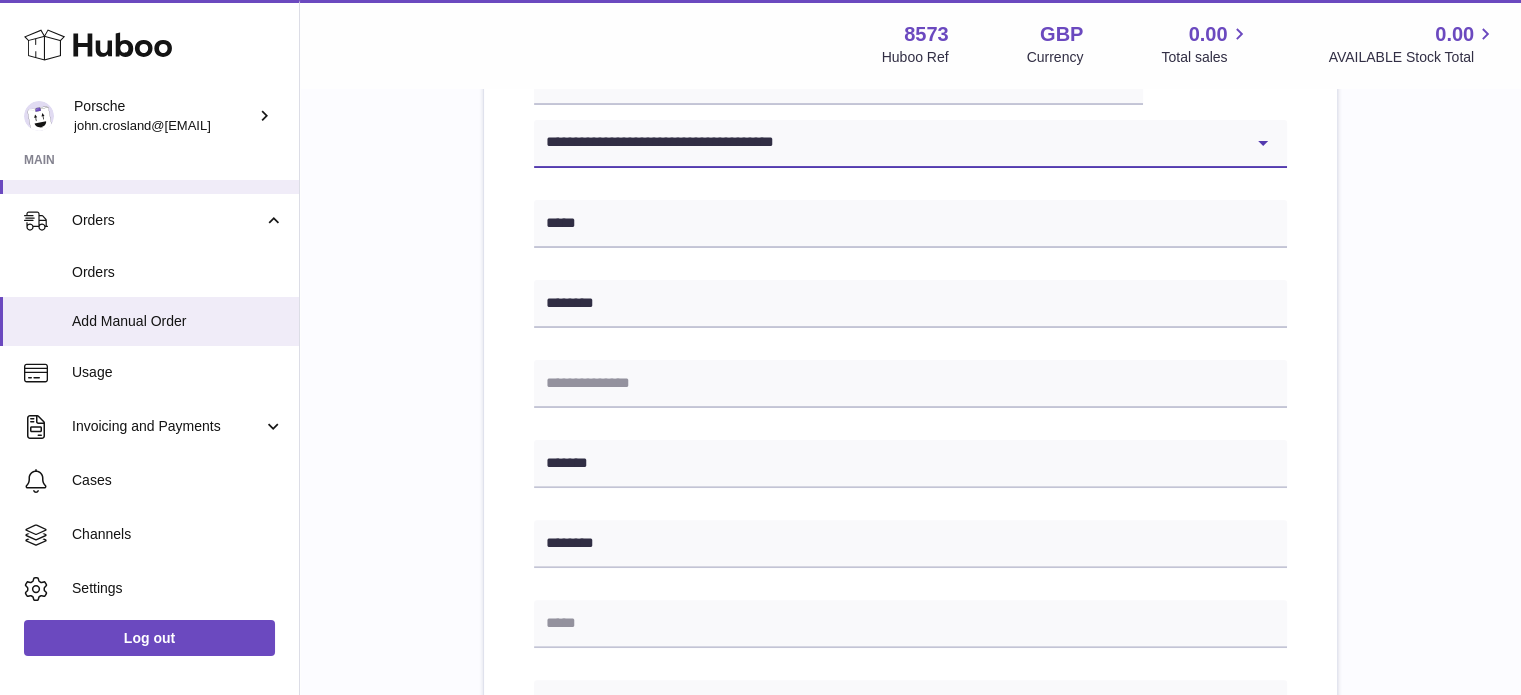 scroll, scrollTop: 500, scrollLeft: 0, axis: vertical 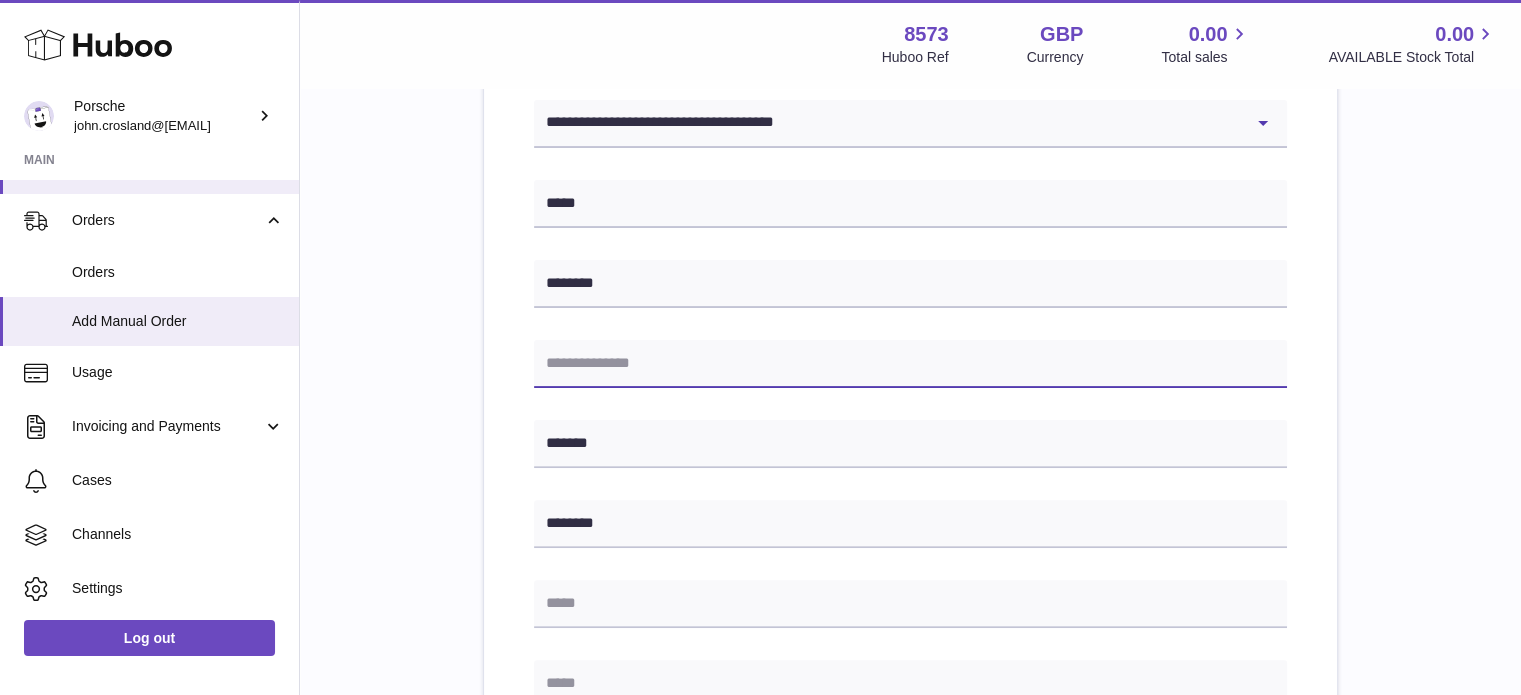 click at bounding box center [910, 364] 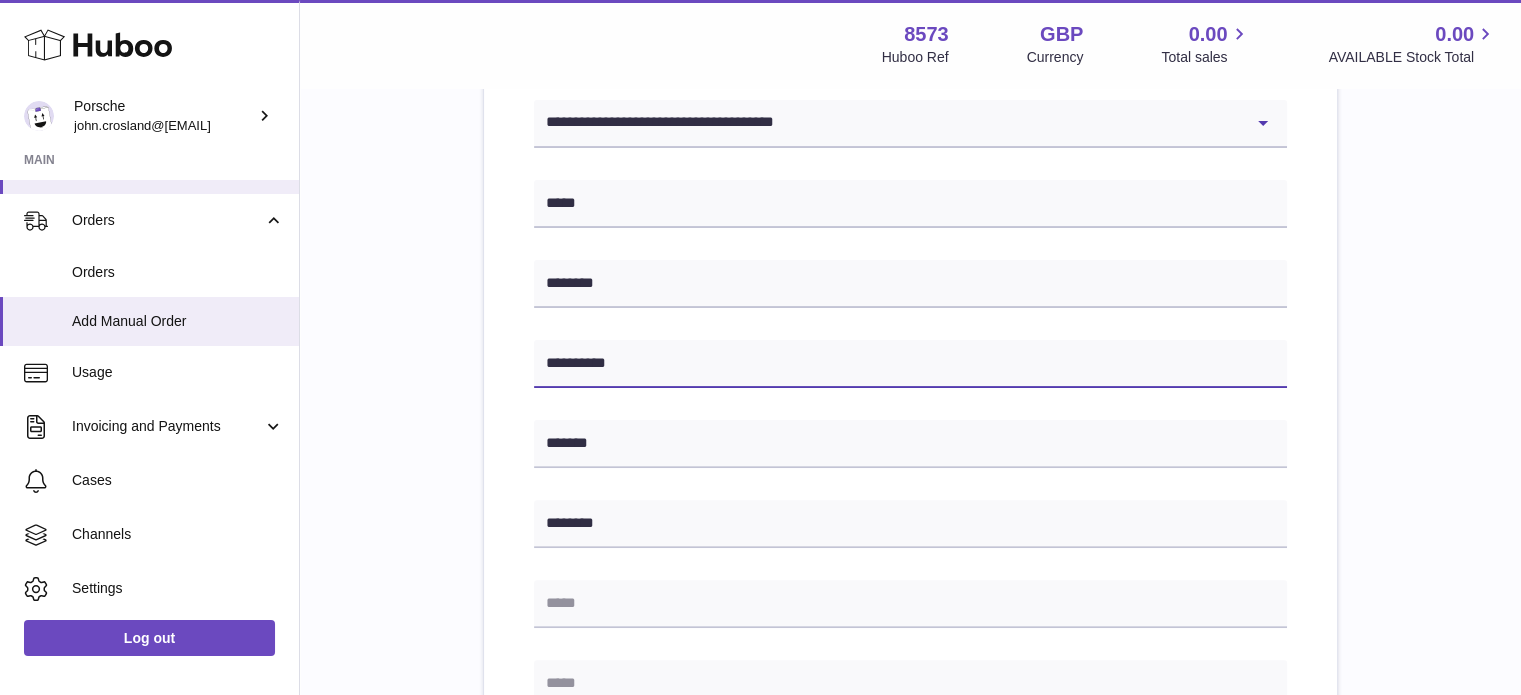 type on "**********" 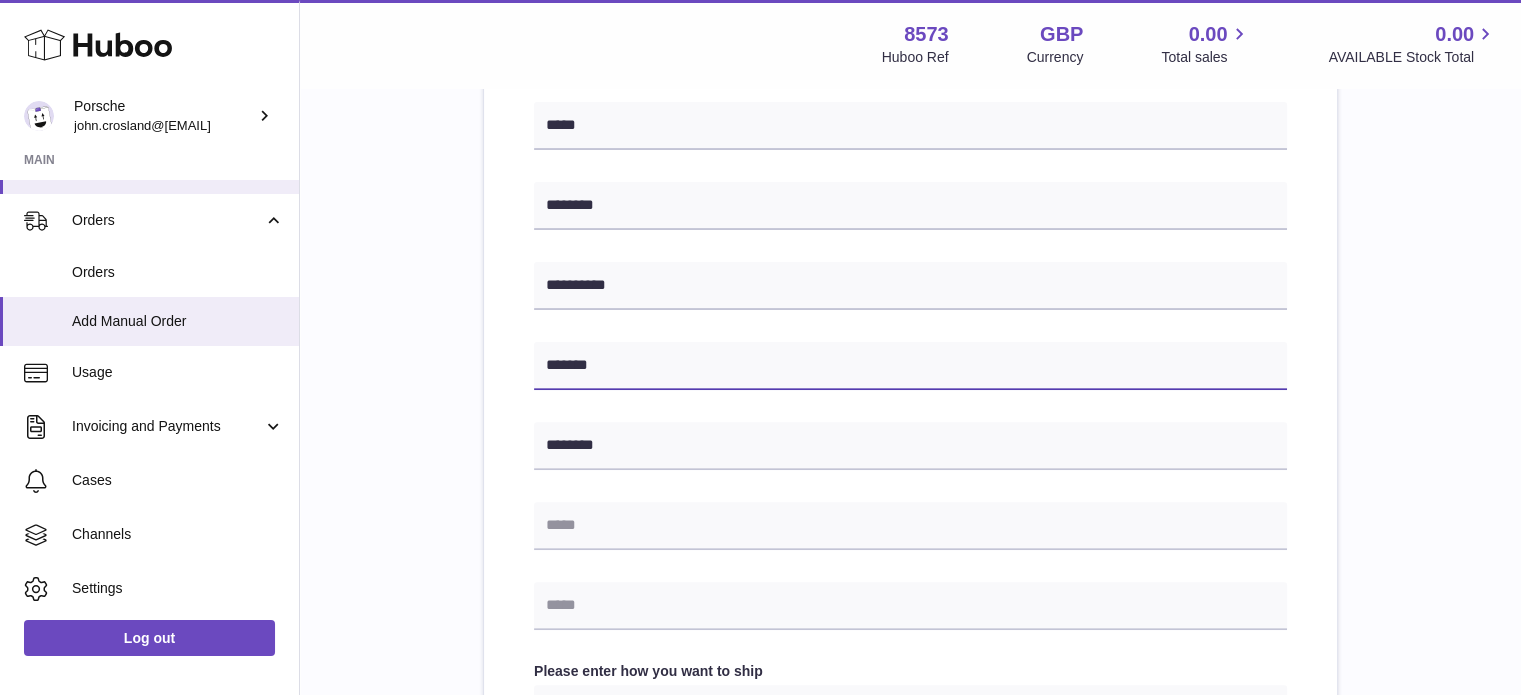 scroll, scrollTop: 700, scrollLeft: 0, axis: vertical 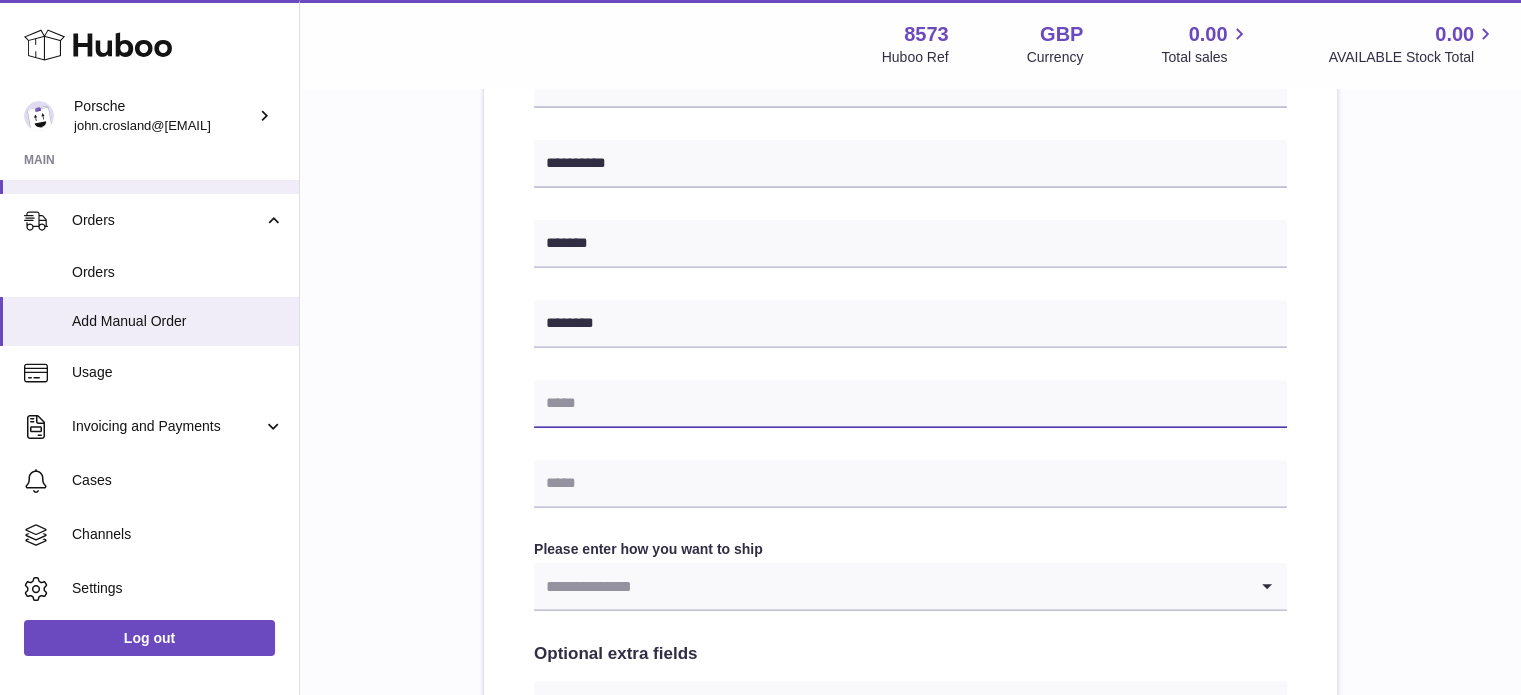 click at bounding box center (910, 404) 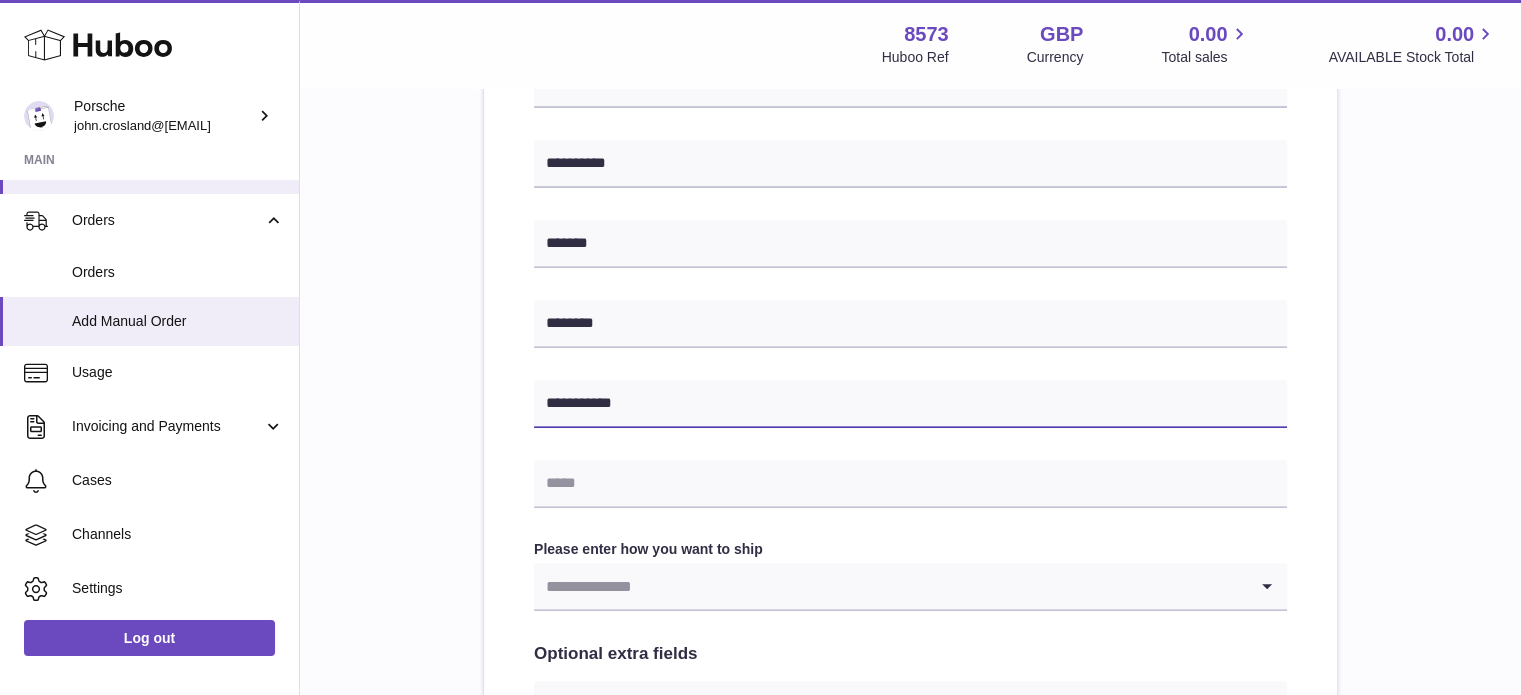 type on "**********" 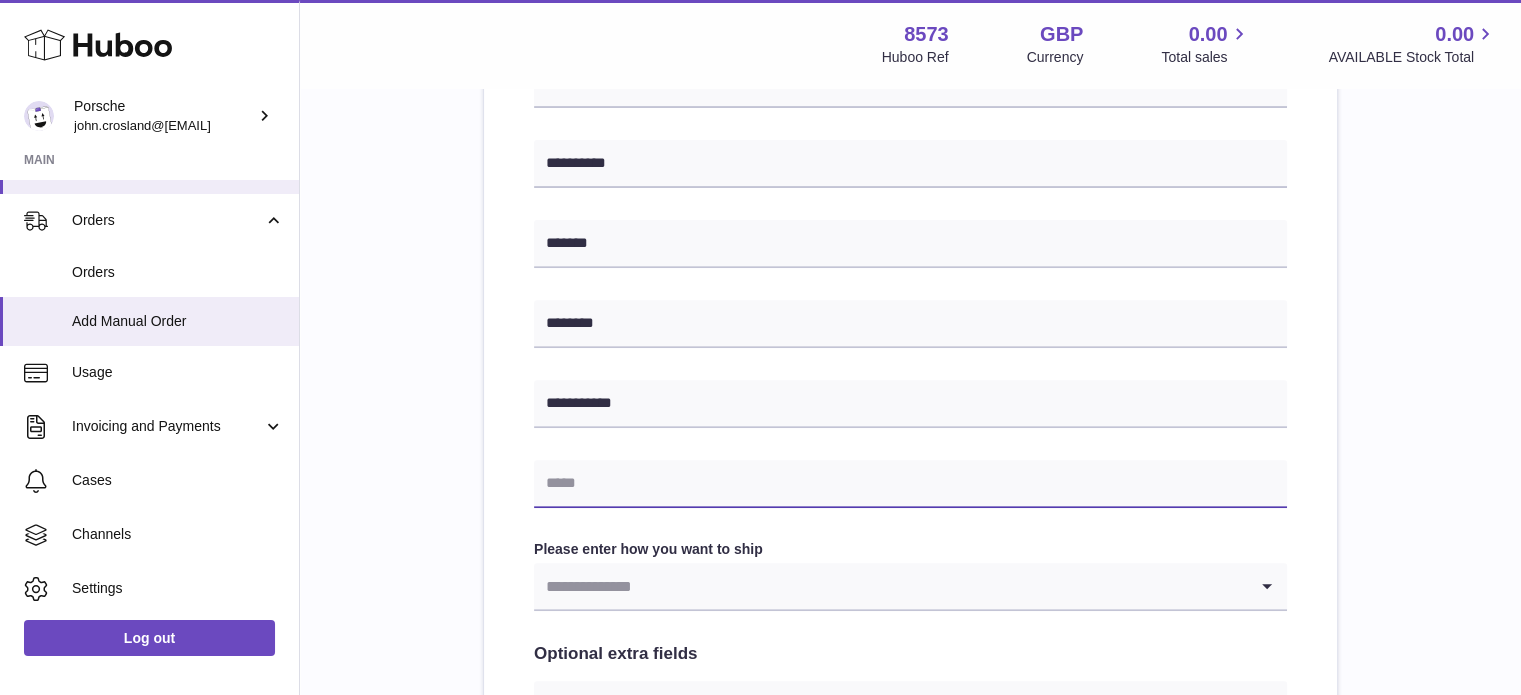 paste on "**********" 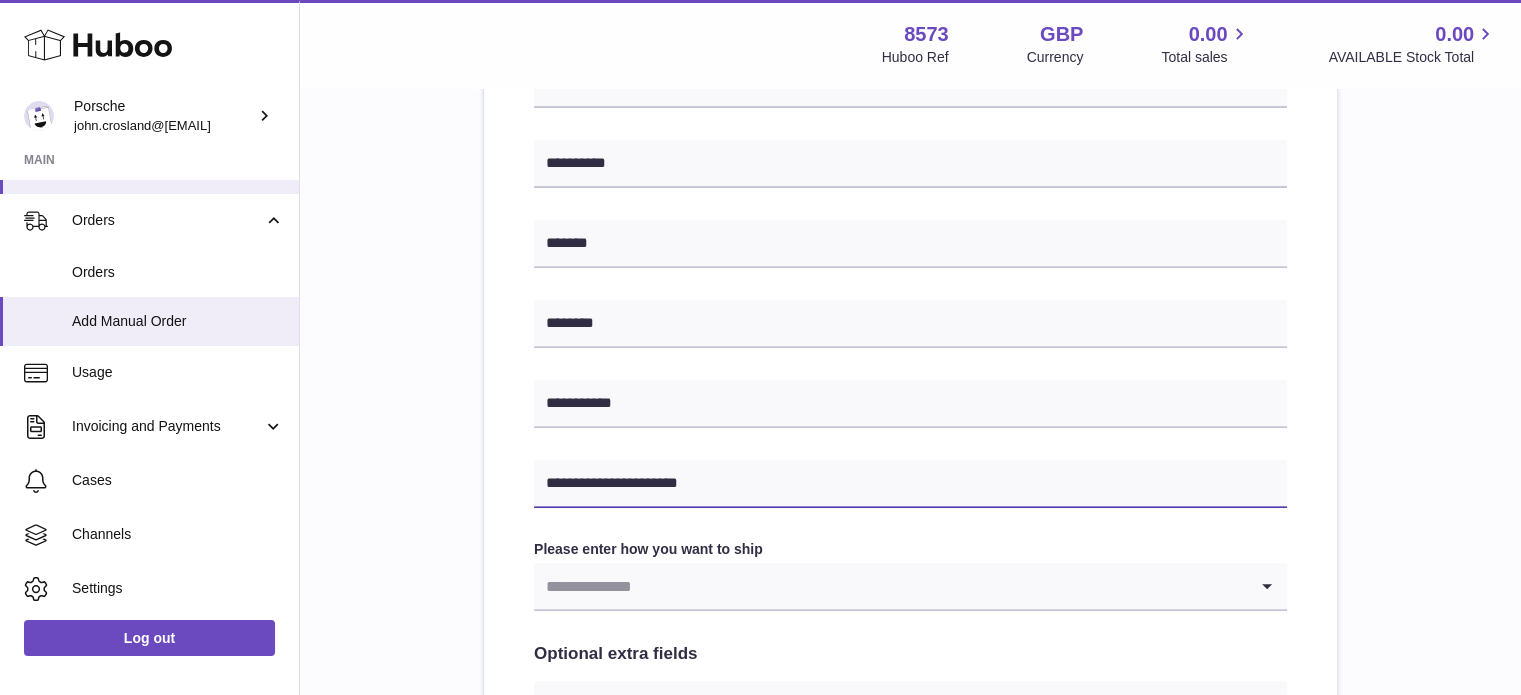 type on "**********" 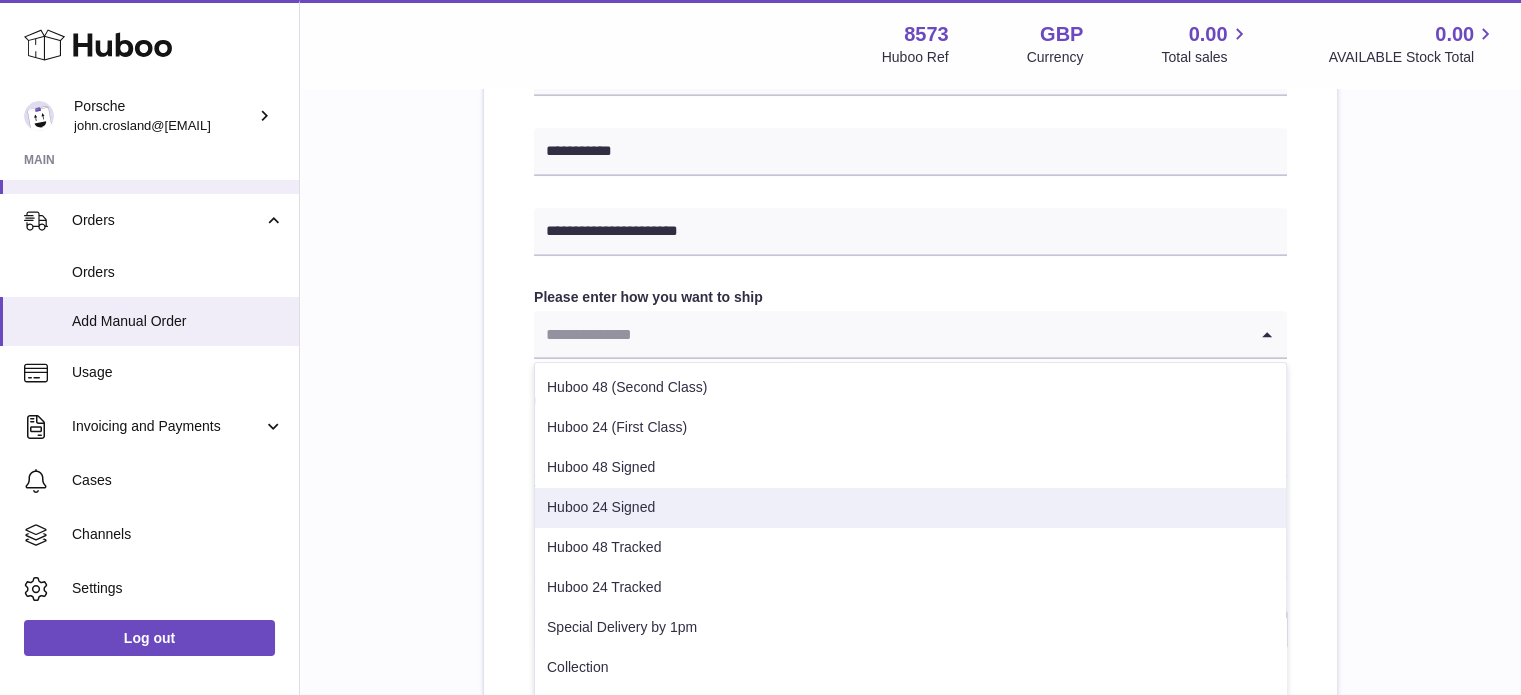 scroll, scrollTop: 1000, scrollLeft: 0, axis: vertical 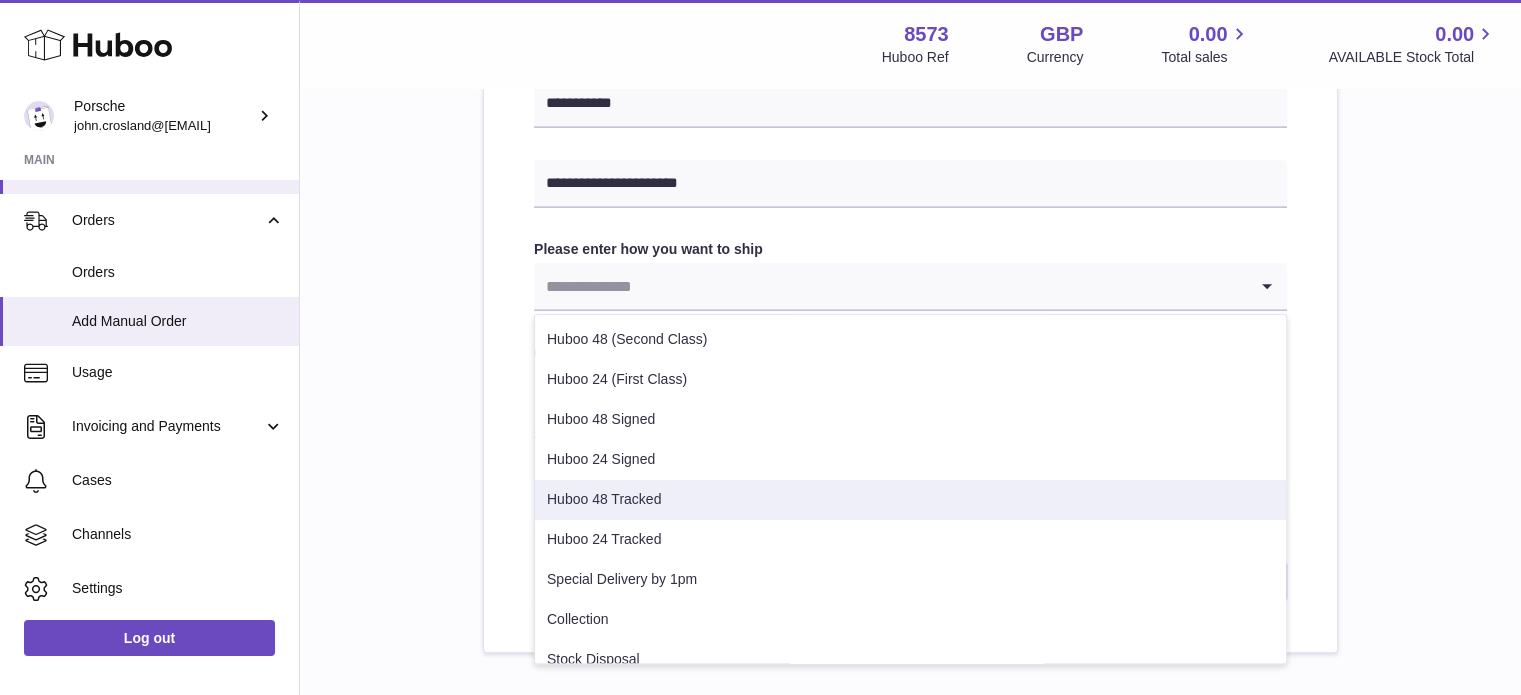 click on "**********" at bounding box center (910, -75) 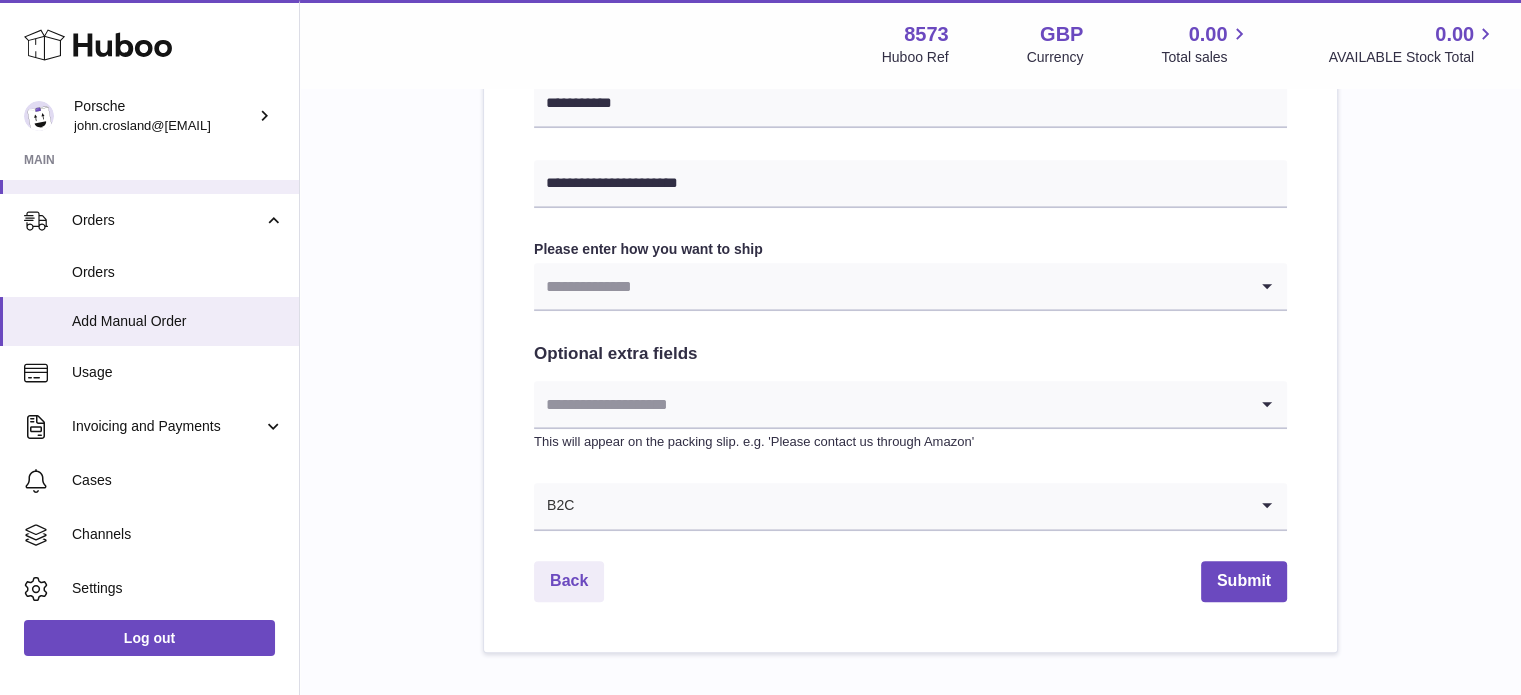 click 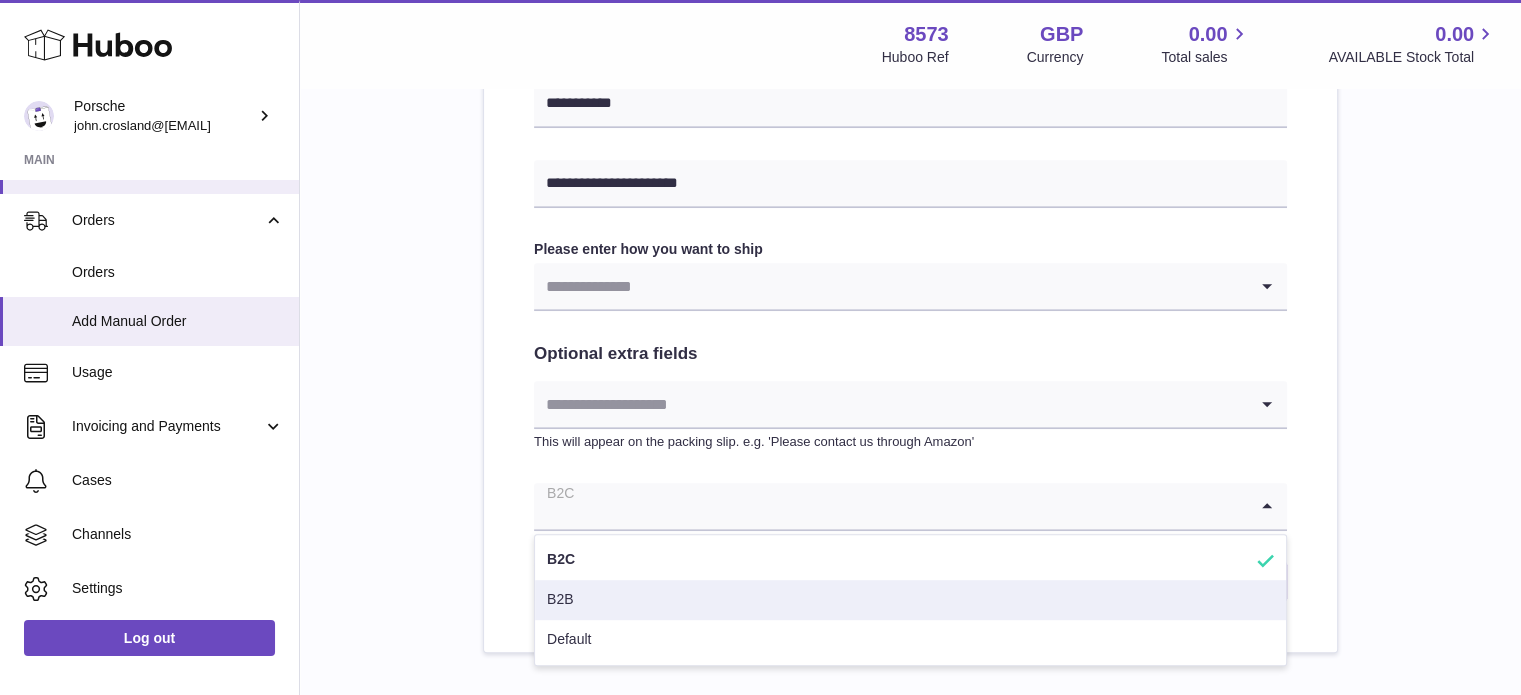click on "B2B" at bounding box center (910, 600) 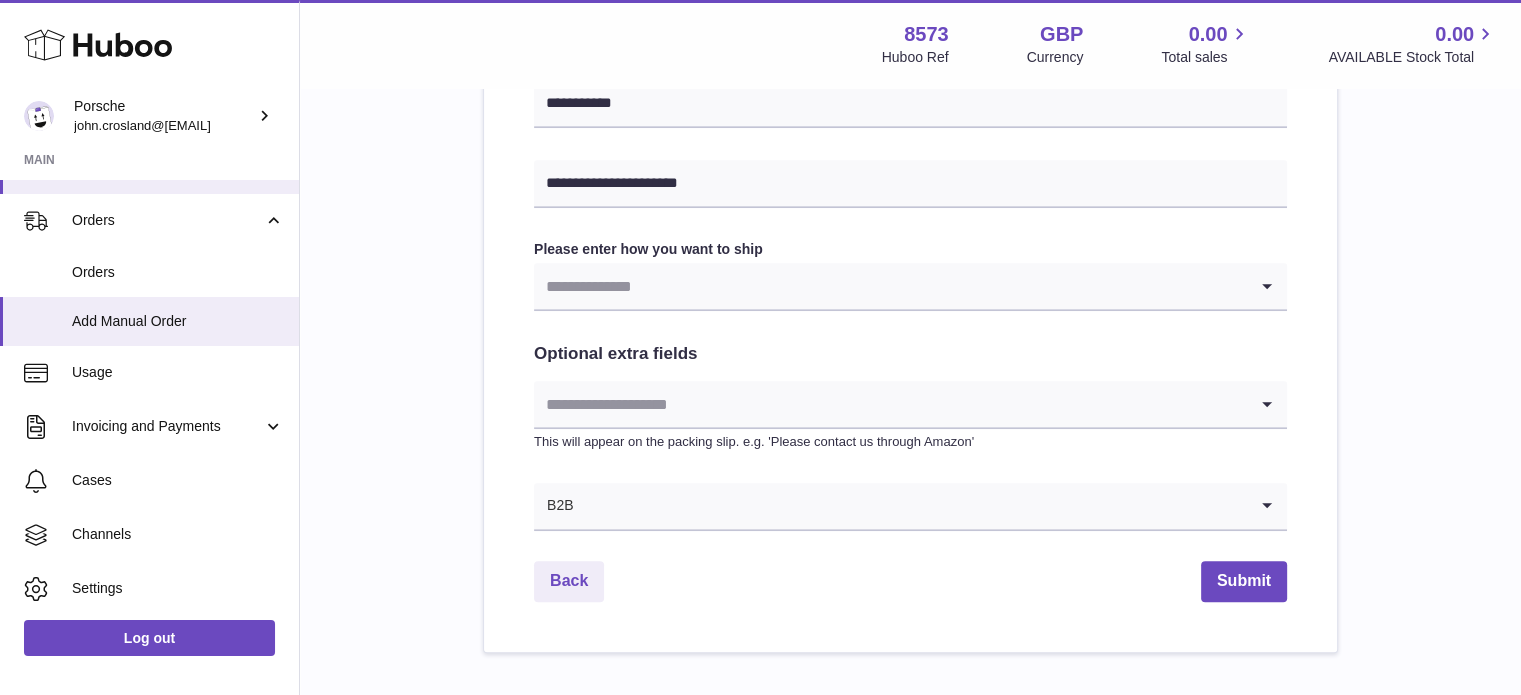 click 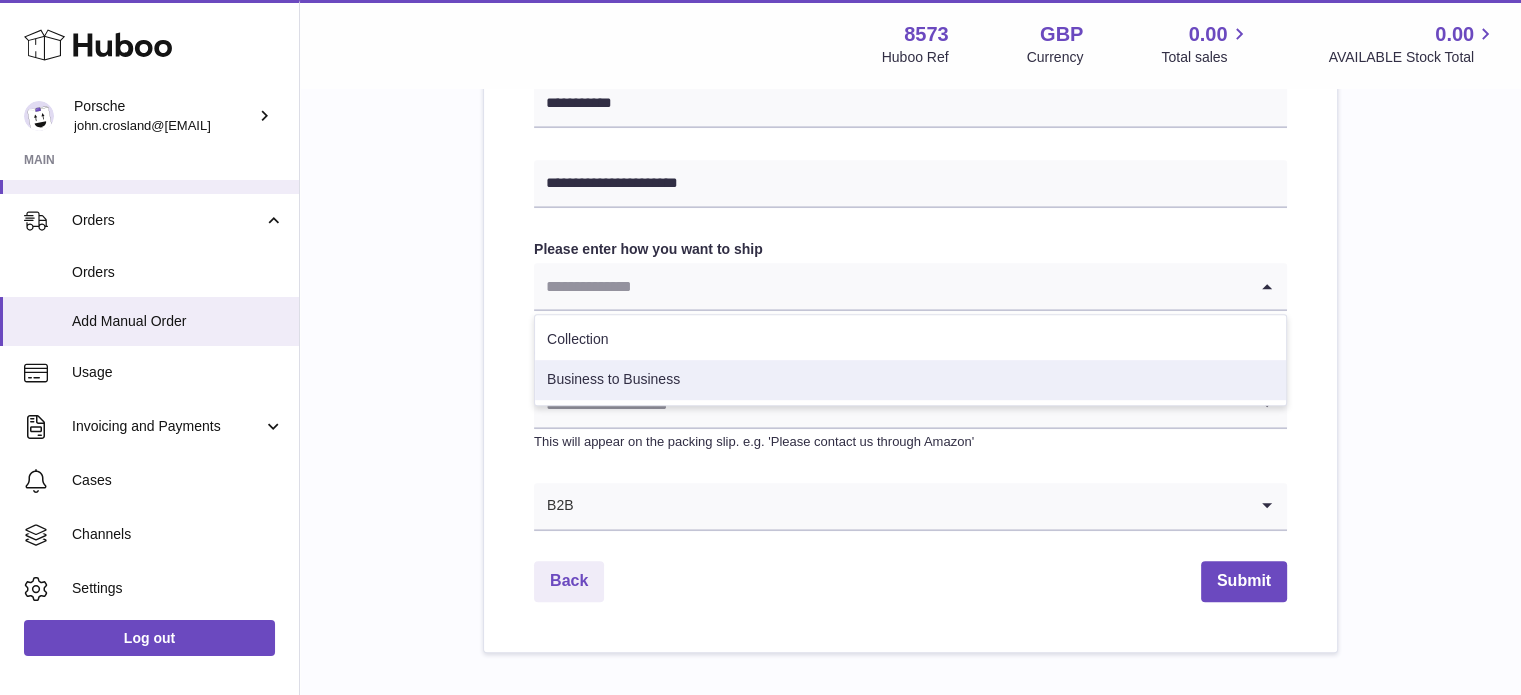 click on "Business to Business" at bounding box center [910, 380] 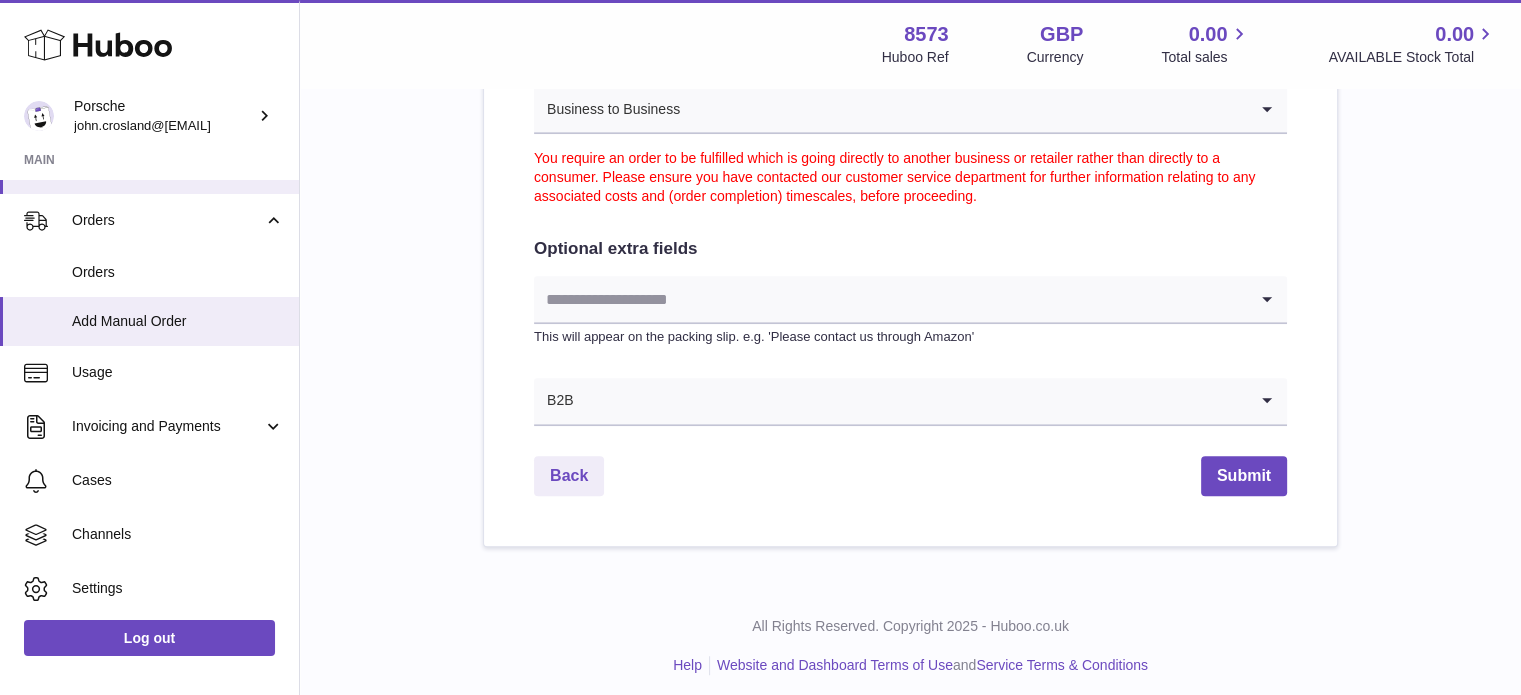 scroll, scrollTop: 1186, scrollLeft: 0, axis: vertical 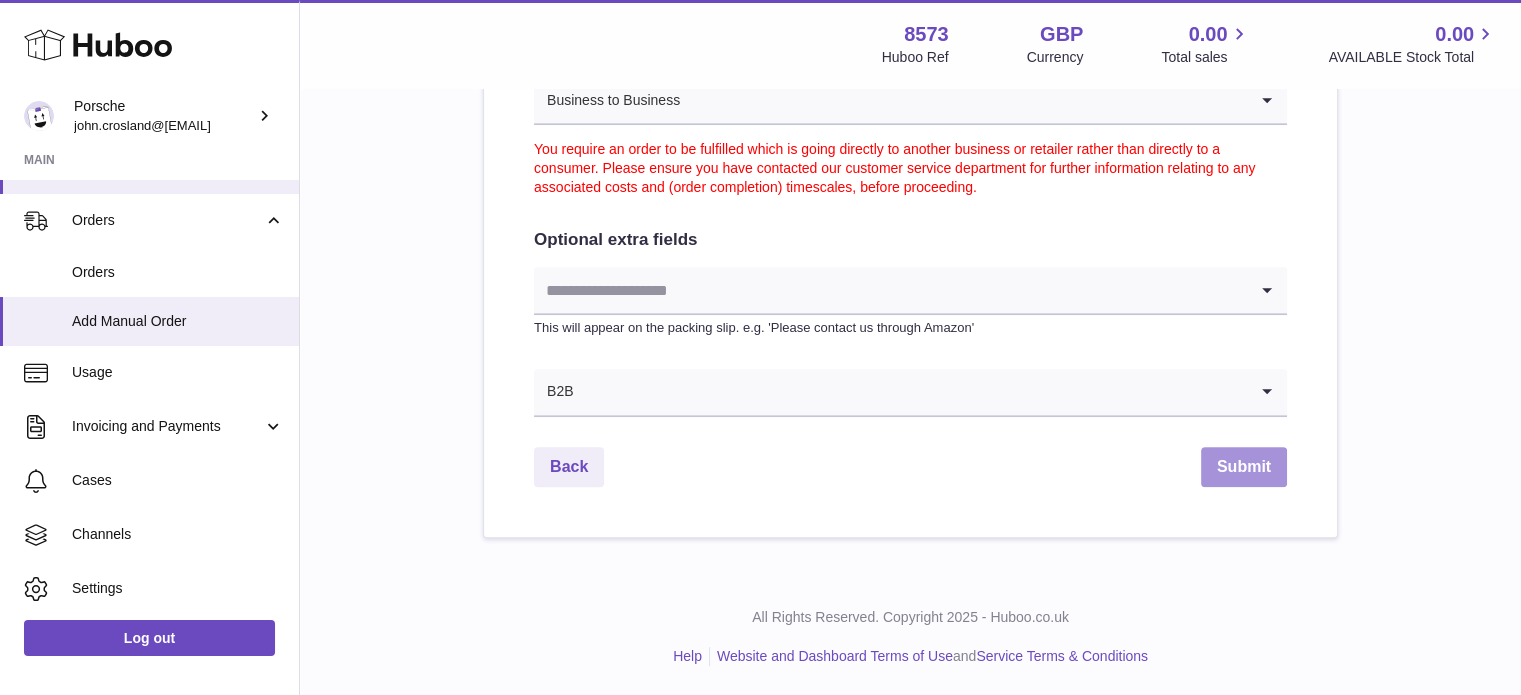 click on "Submit" at bounding box center [1244, 467] 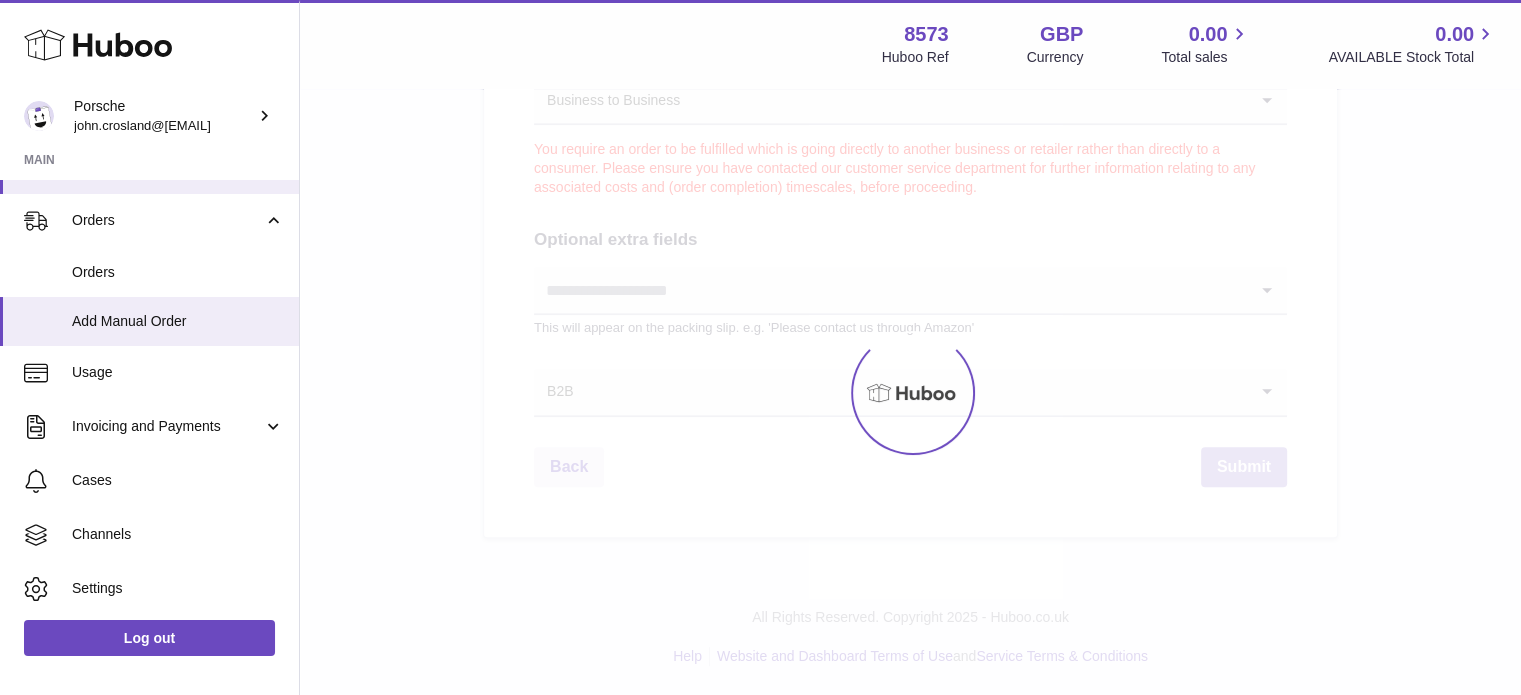 scroll, scrollTop: 0, scrollLeft: 0, axis: both 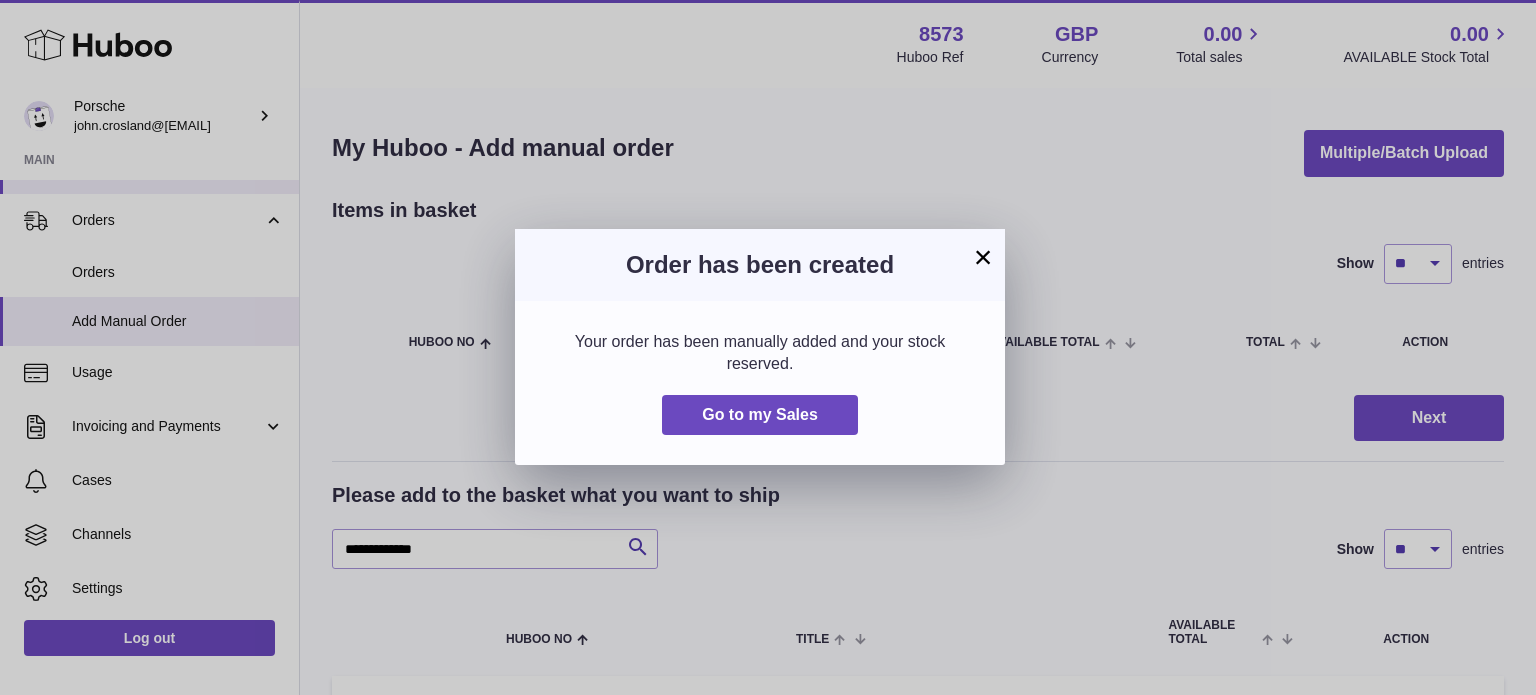 click on "×" at bounding box center (983, 257) 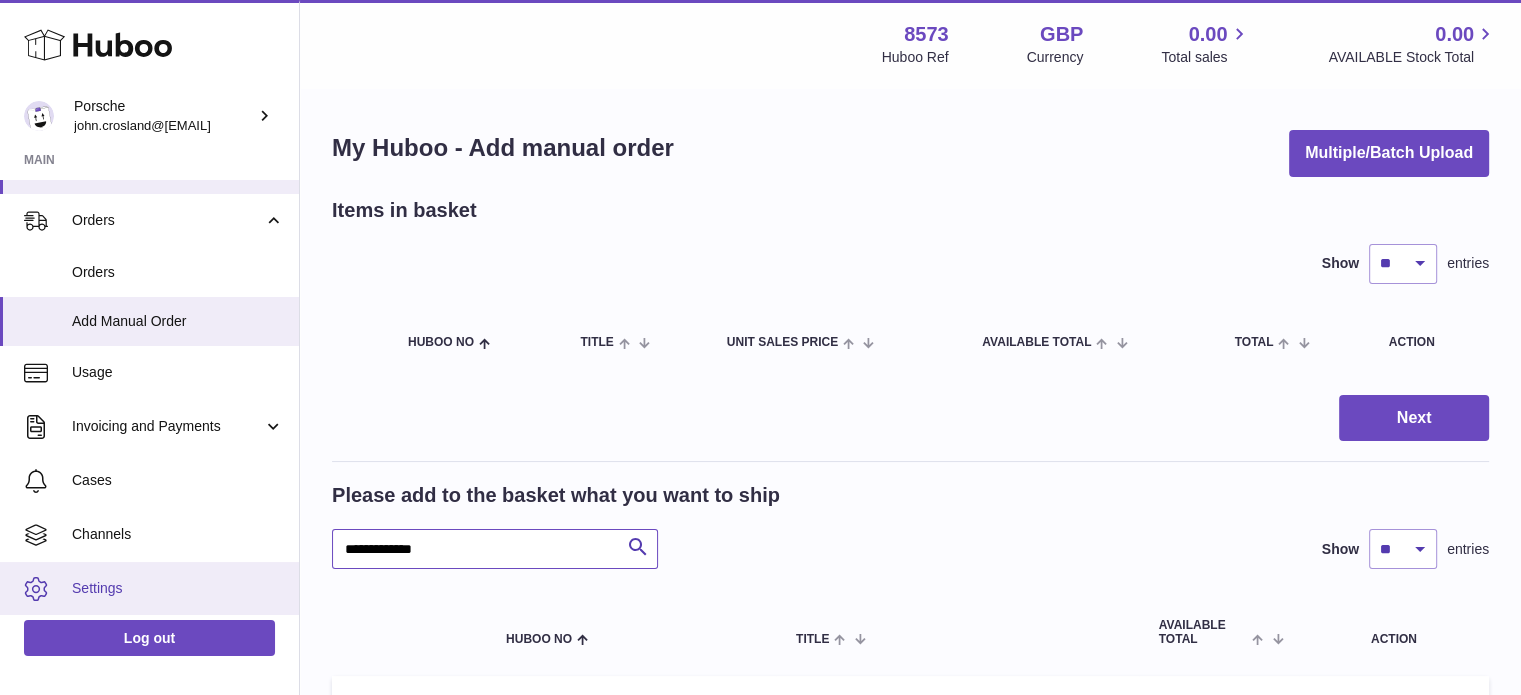 drag, startPoint x: 516, startPoint y: 554, endPoint x: 284, endPoint y: 542, distance: 232.31013 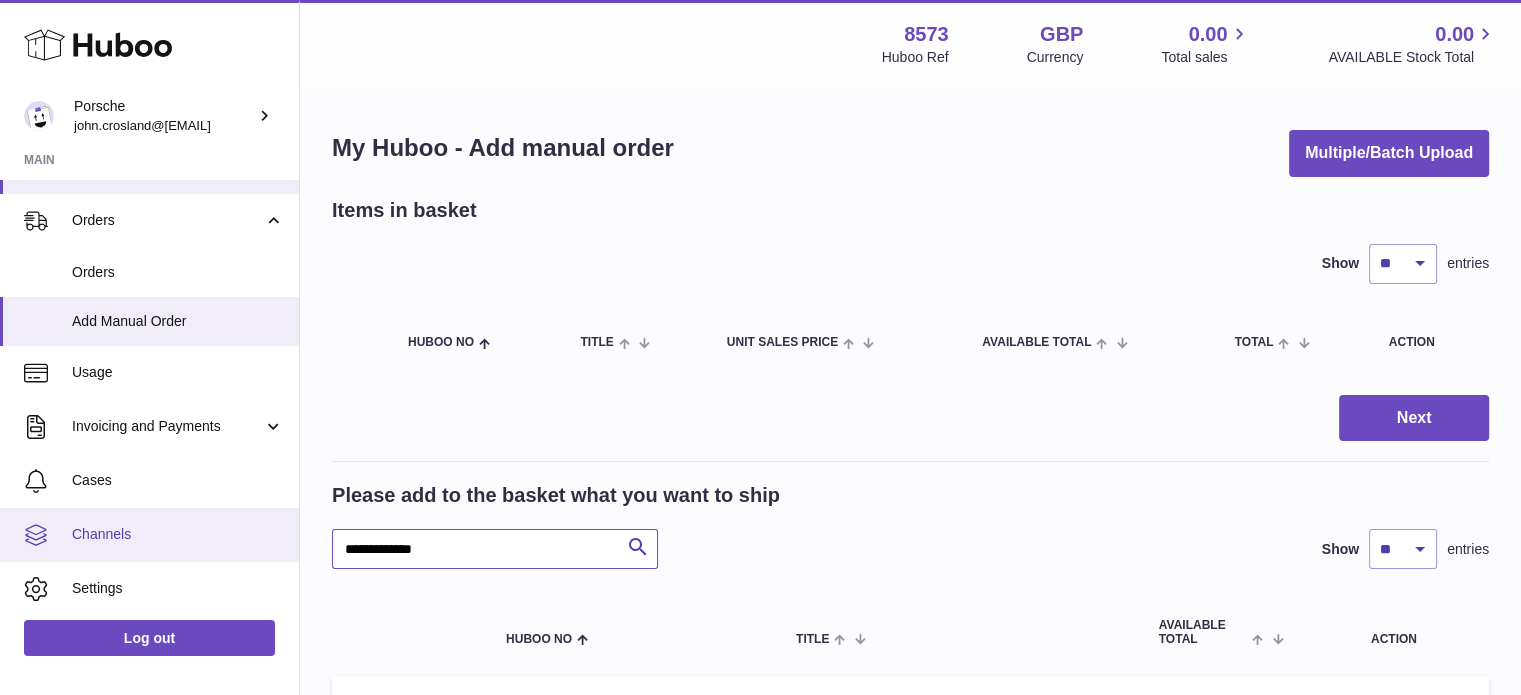 paste 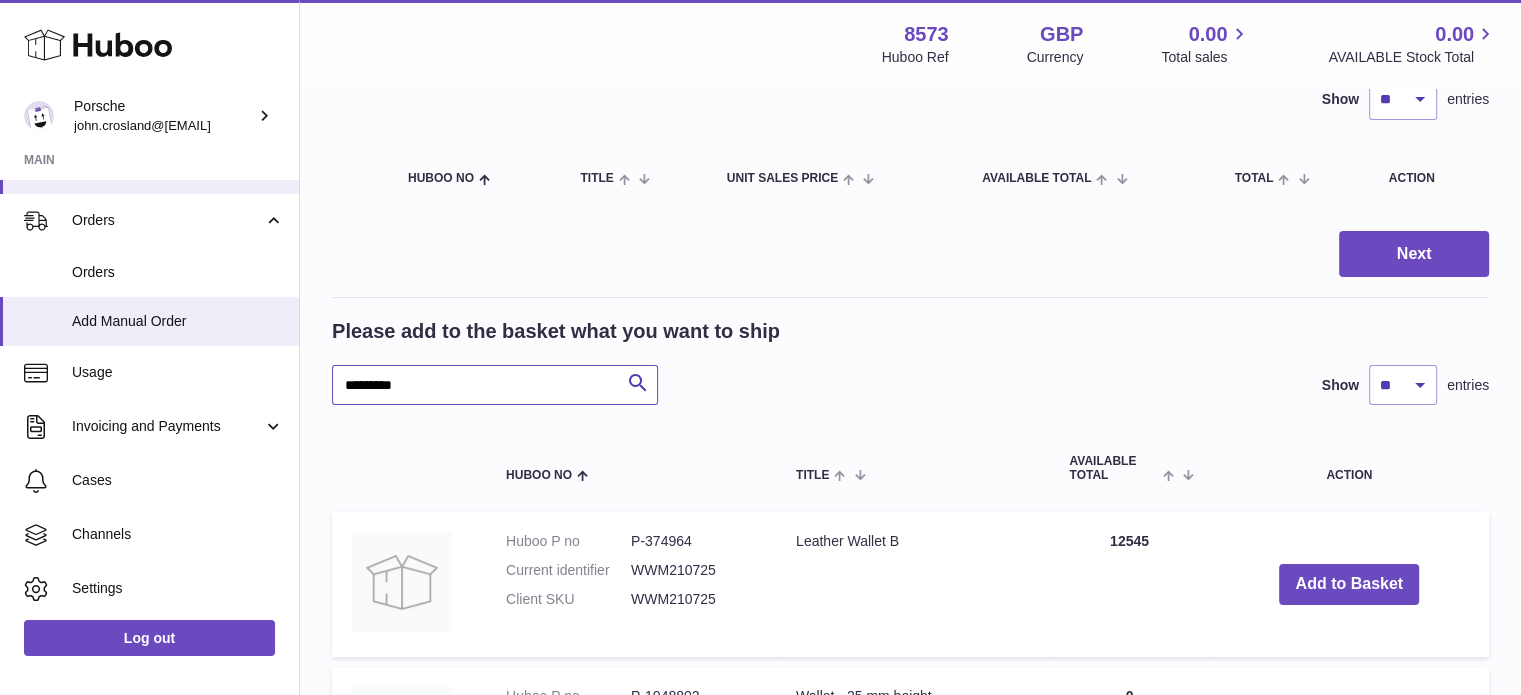scroll, scrollTop: 200, scrollLeft: 0, axis: vertical 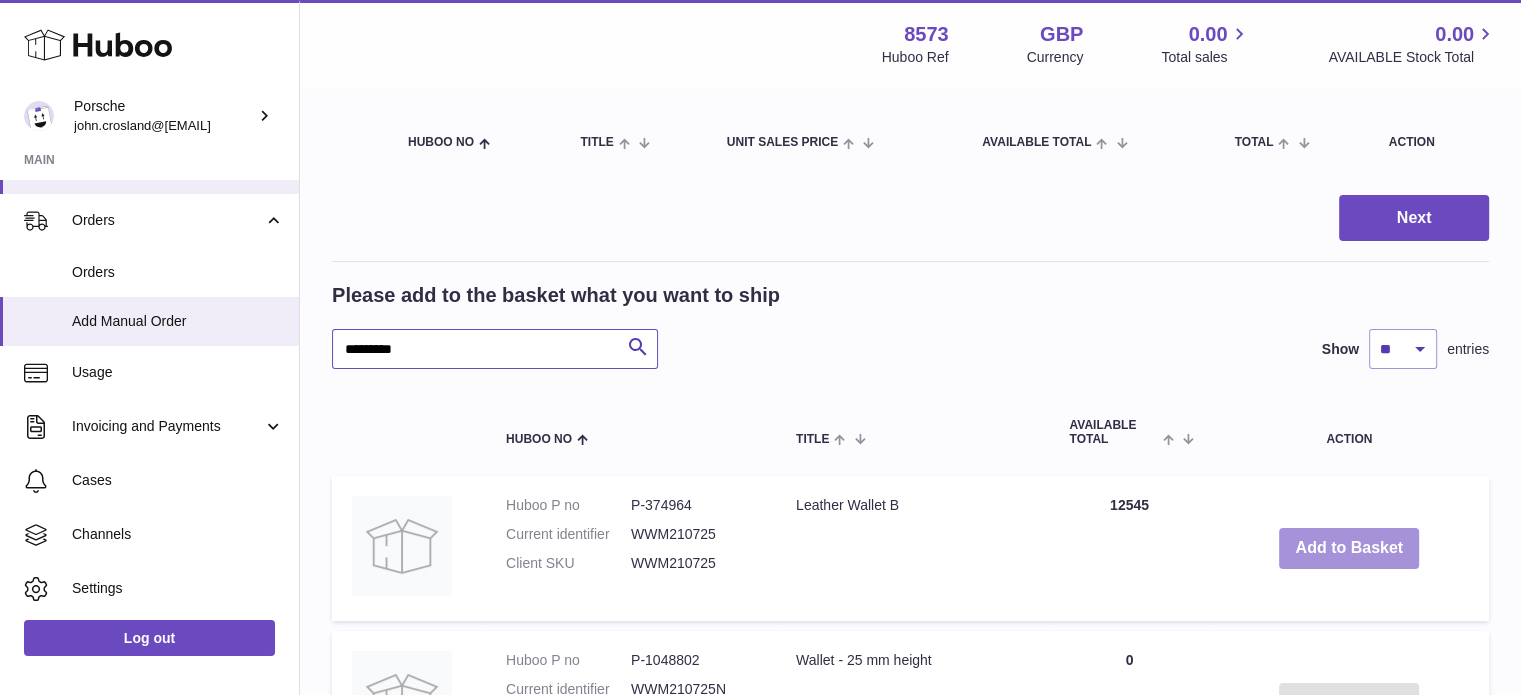 type on "*********" 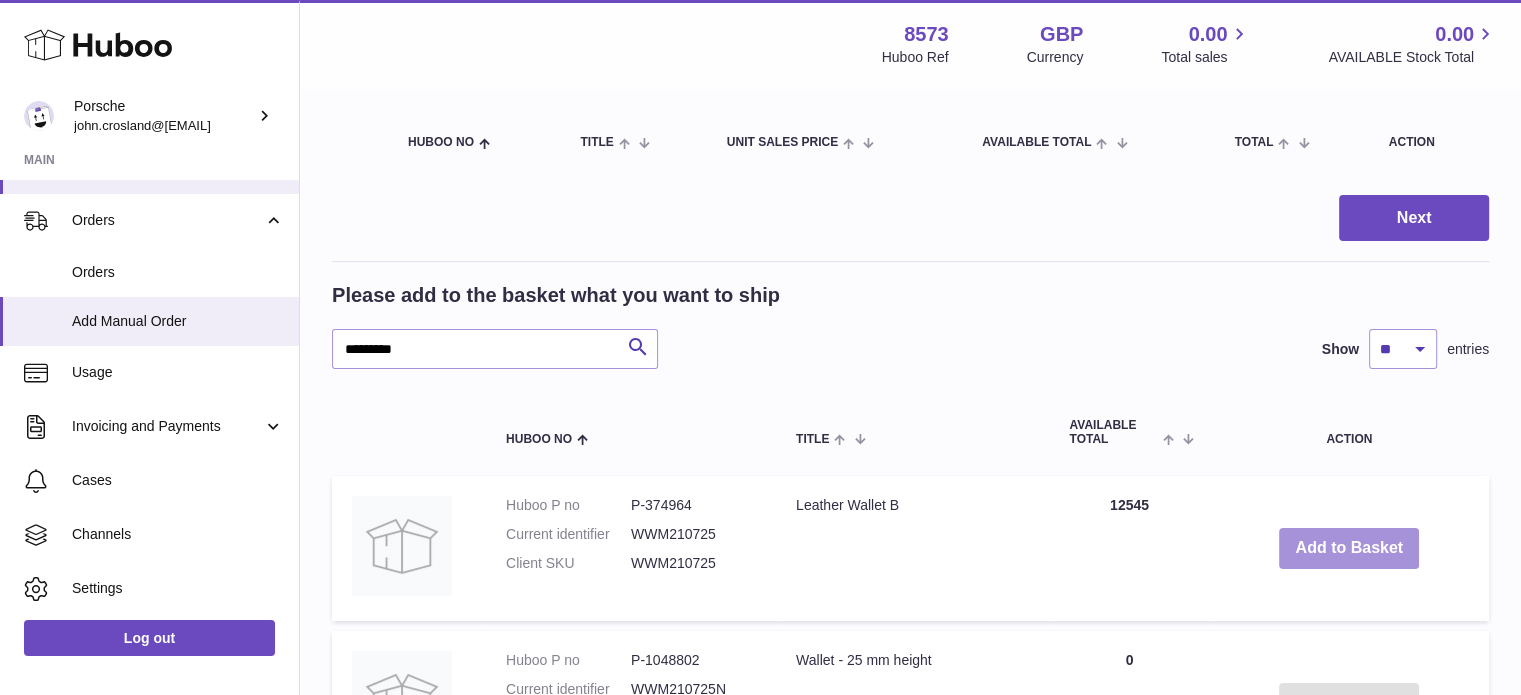 click on "Add to Basket" at bounding box center [1349, 548] 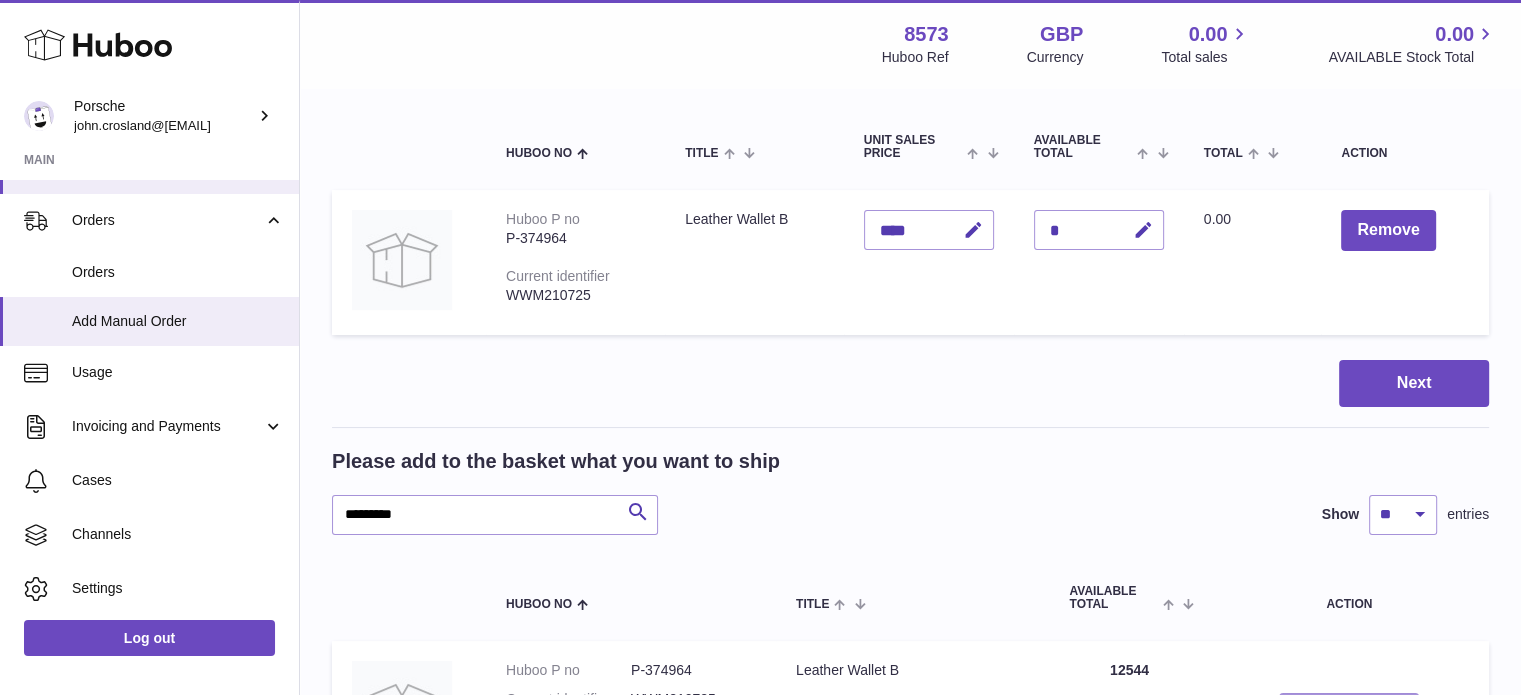 type 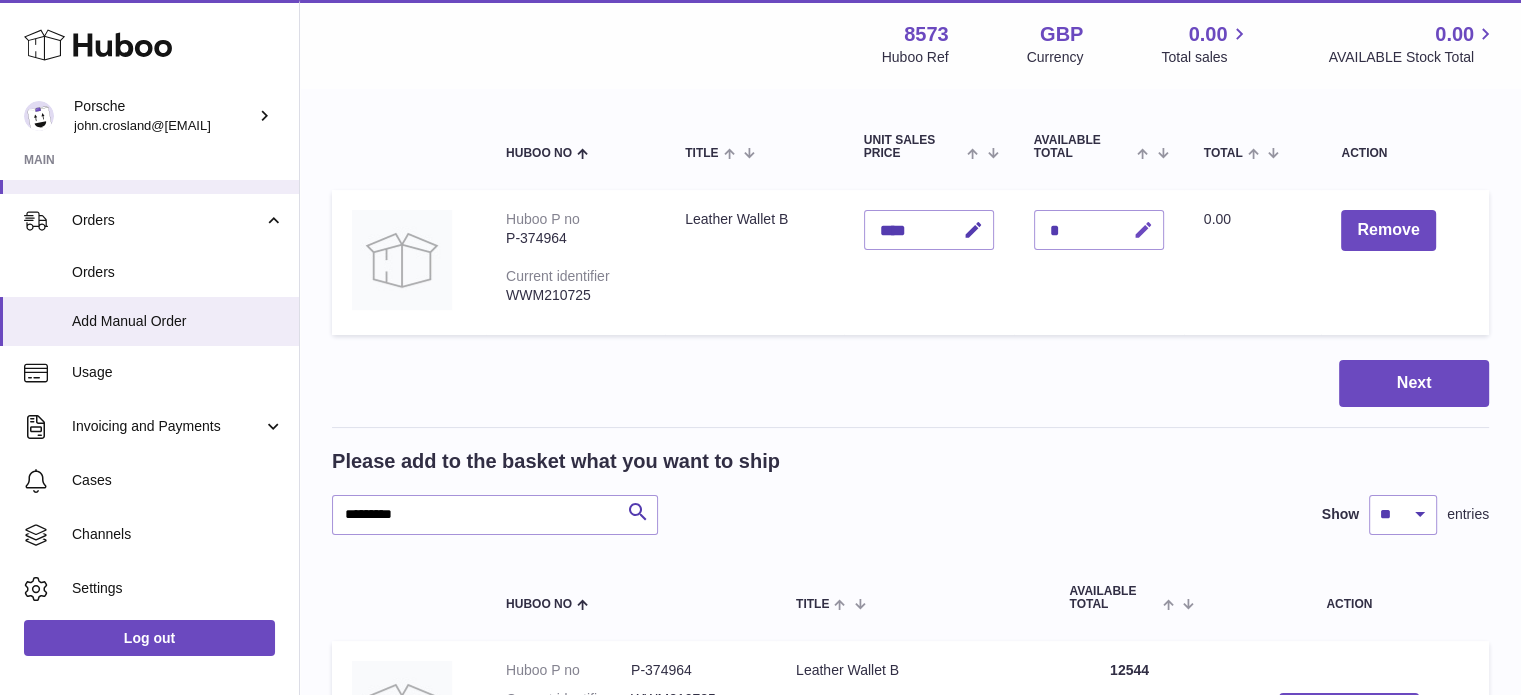 click at bounding box center [1143, 230] 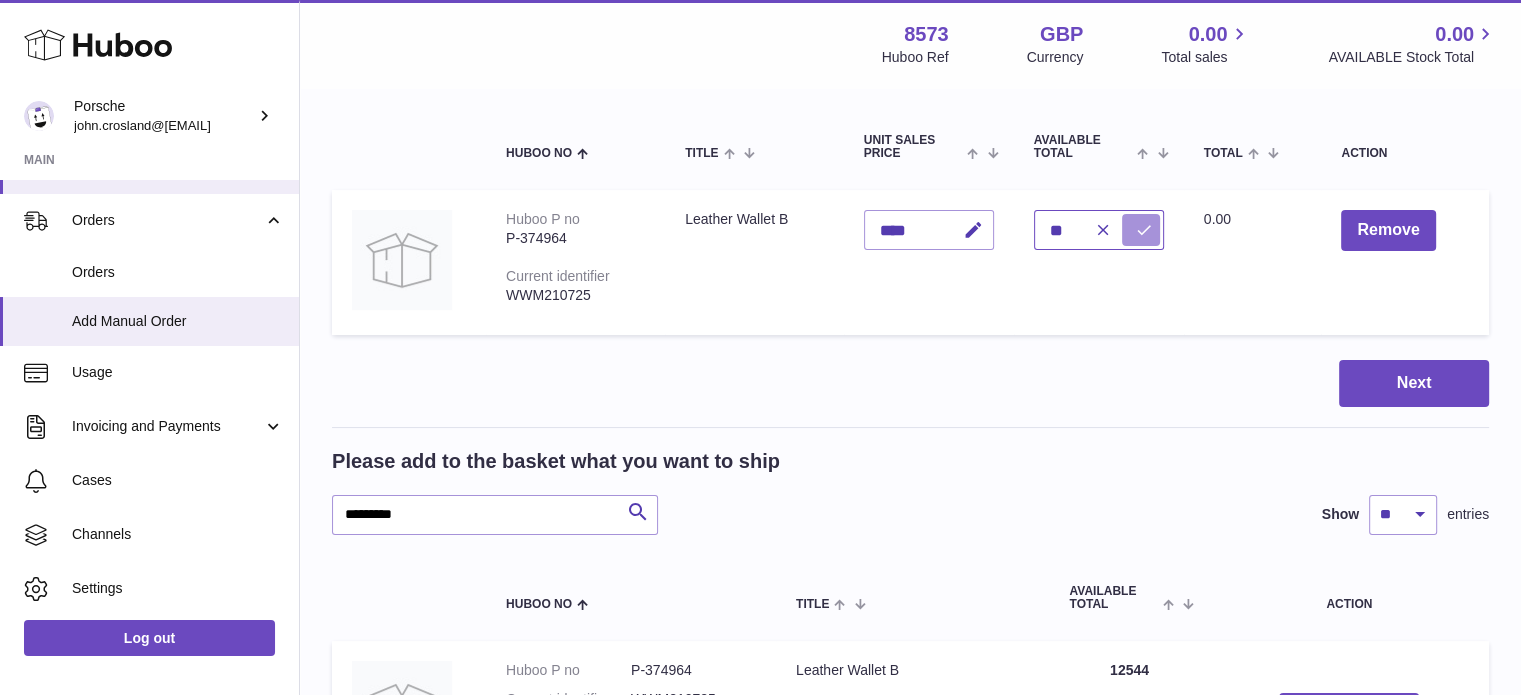 type on "**" 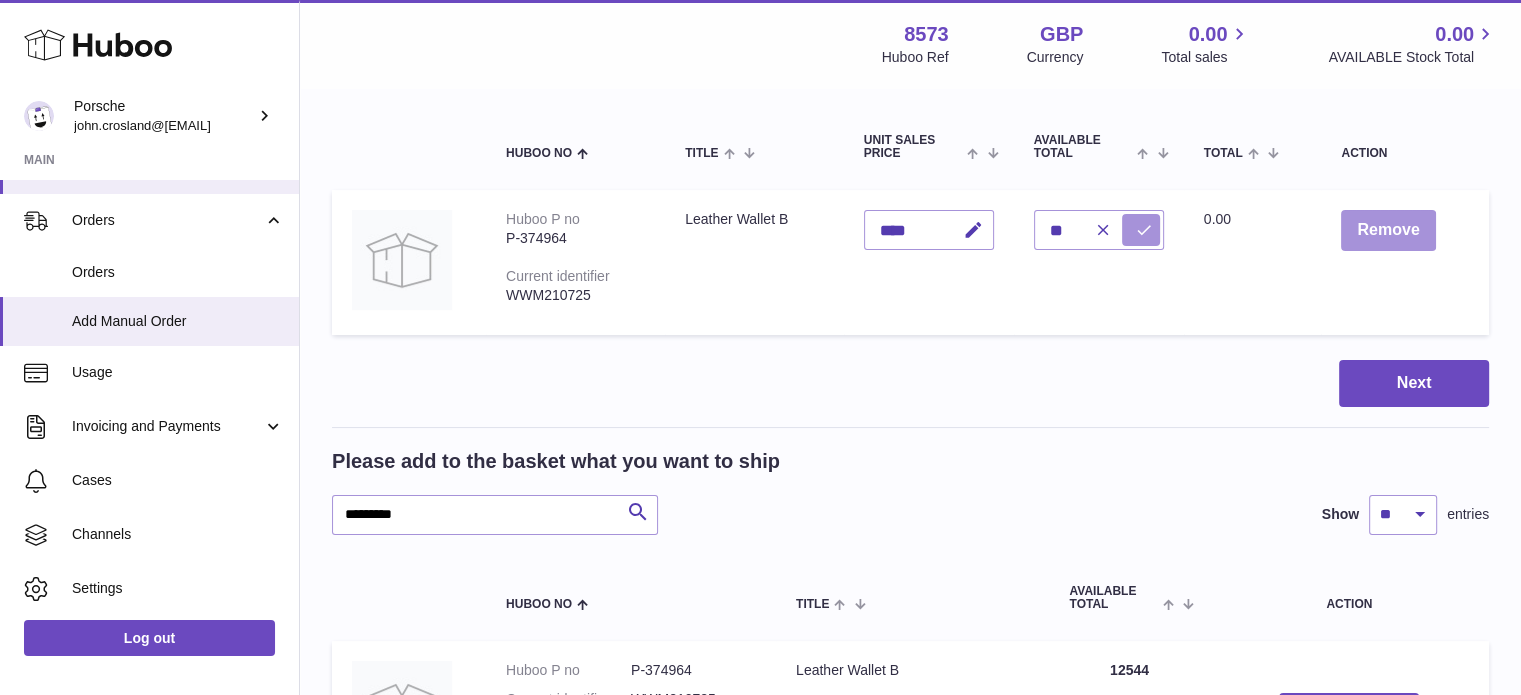type 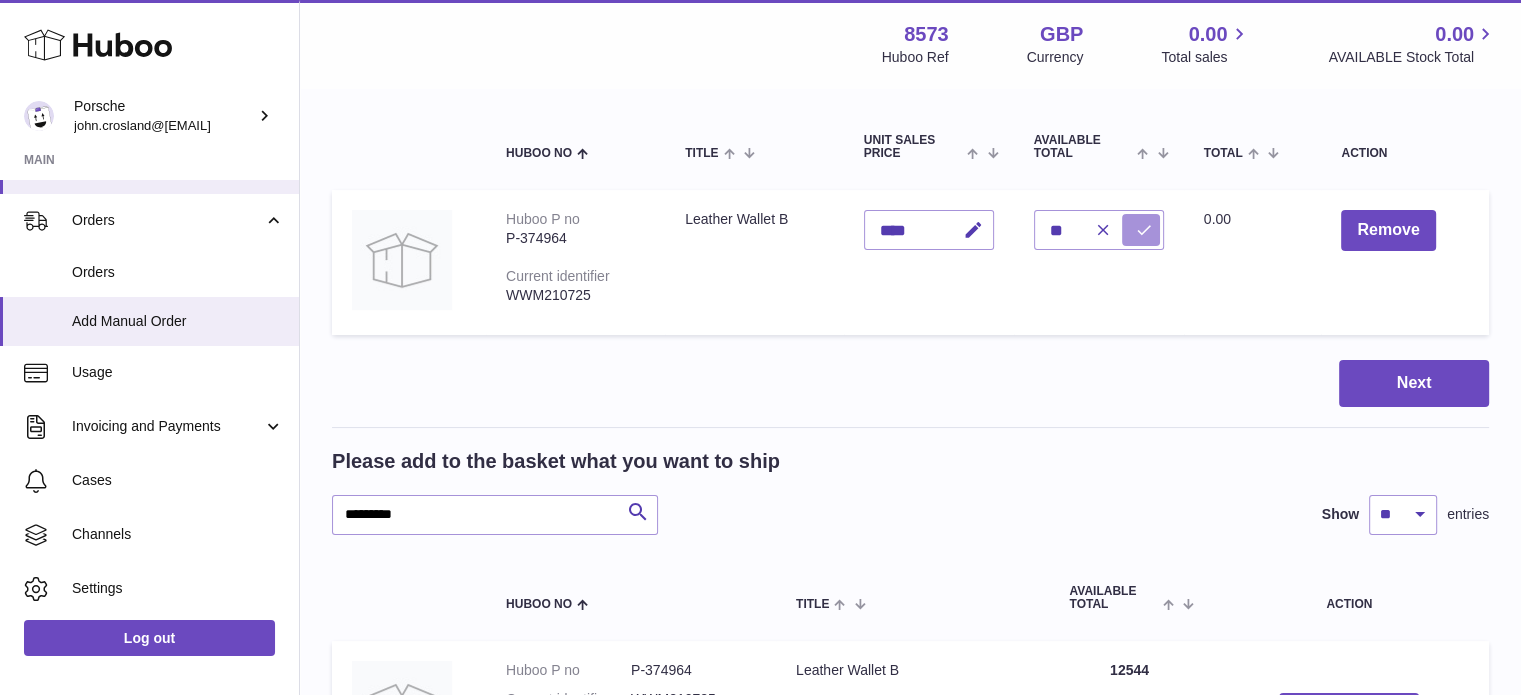 click at bounding box center (1144, 230) 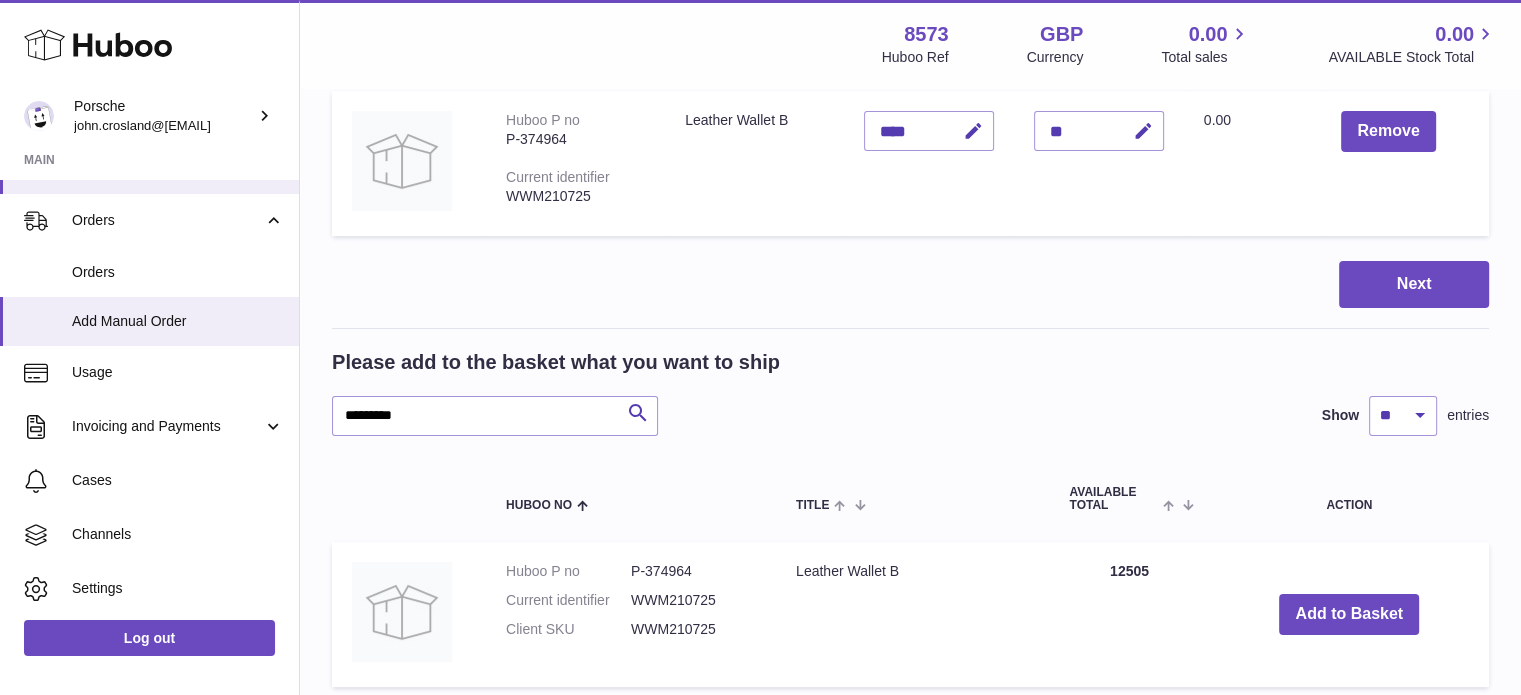 scroll, scrollTop: 400, scrollLeft: 0, axis: vertical 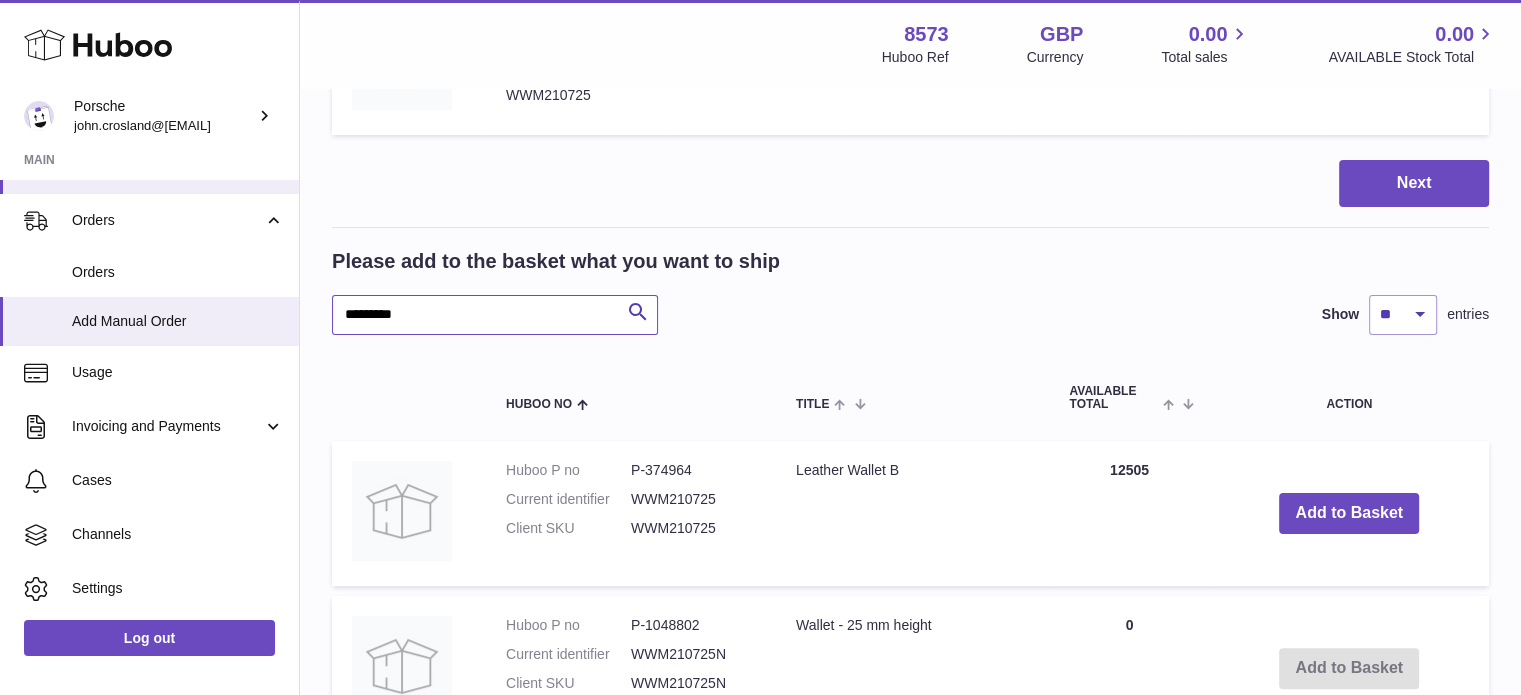 drag, startPoint x: 461, startPoint y: 308, endPoint x: 310, endPoint y: 305, distance: 151.0298 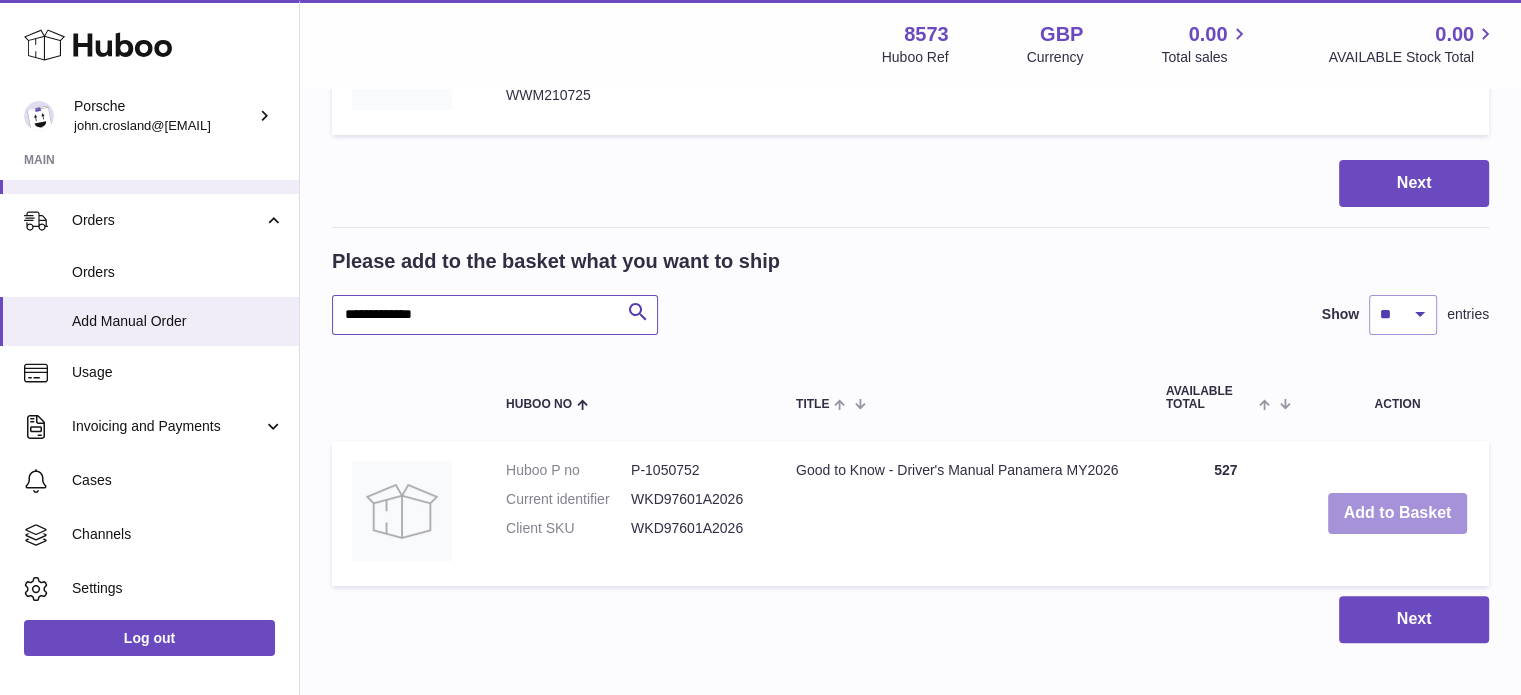 type on "**********" 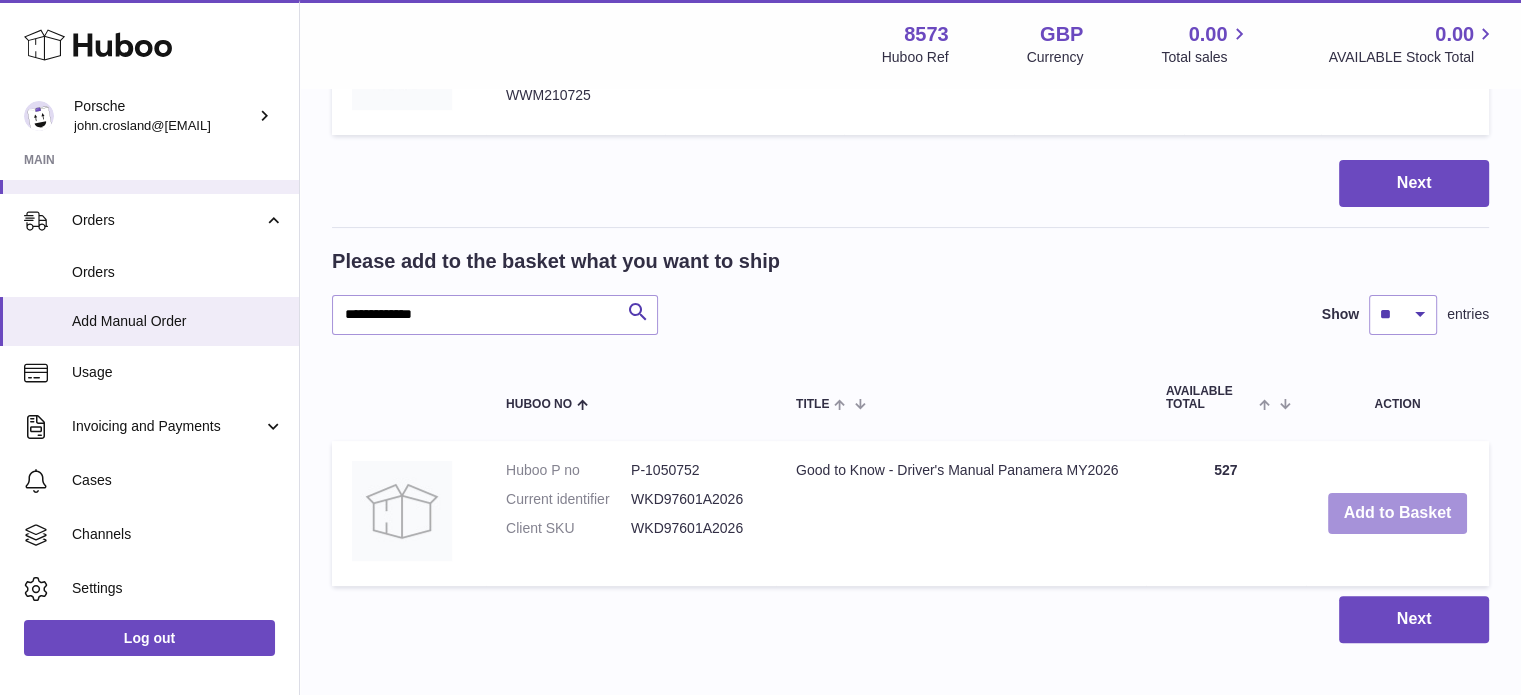 click on "Add to Basket" at bounding box center [1398, 513] 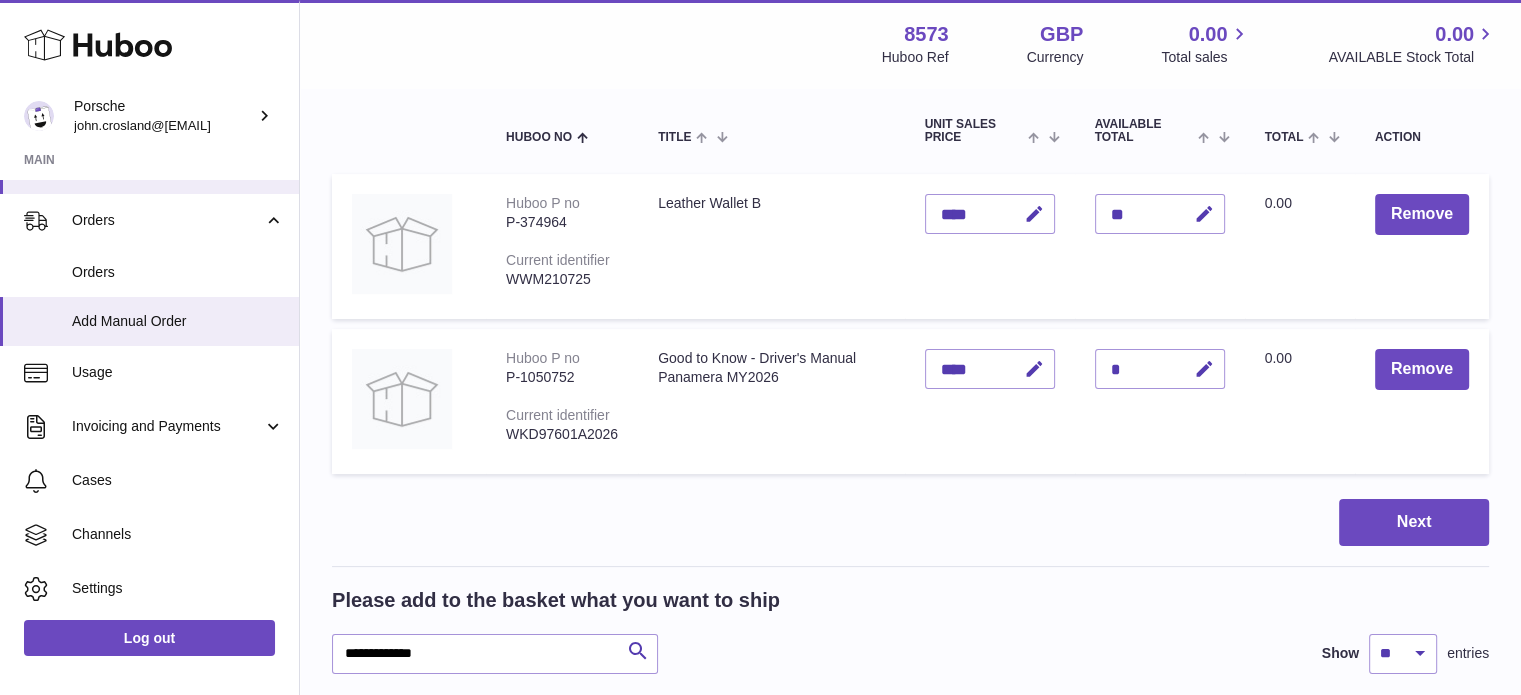 scroll, scrollTop: 200, scrollLeft: 0, axis: vertical 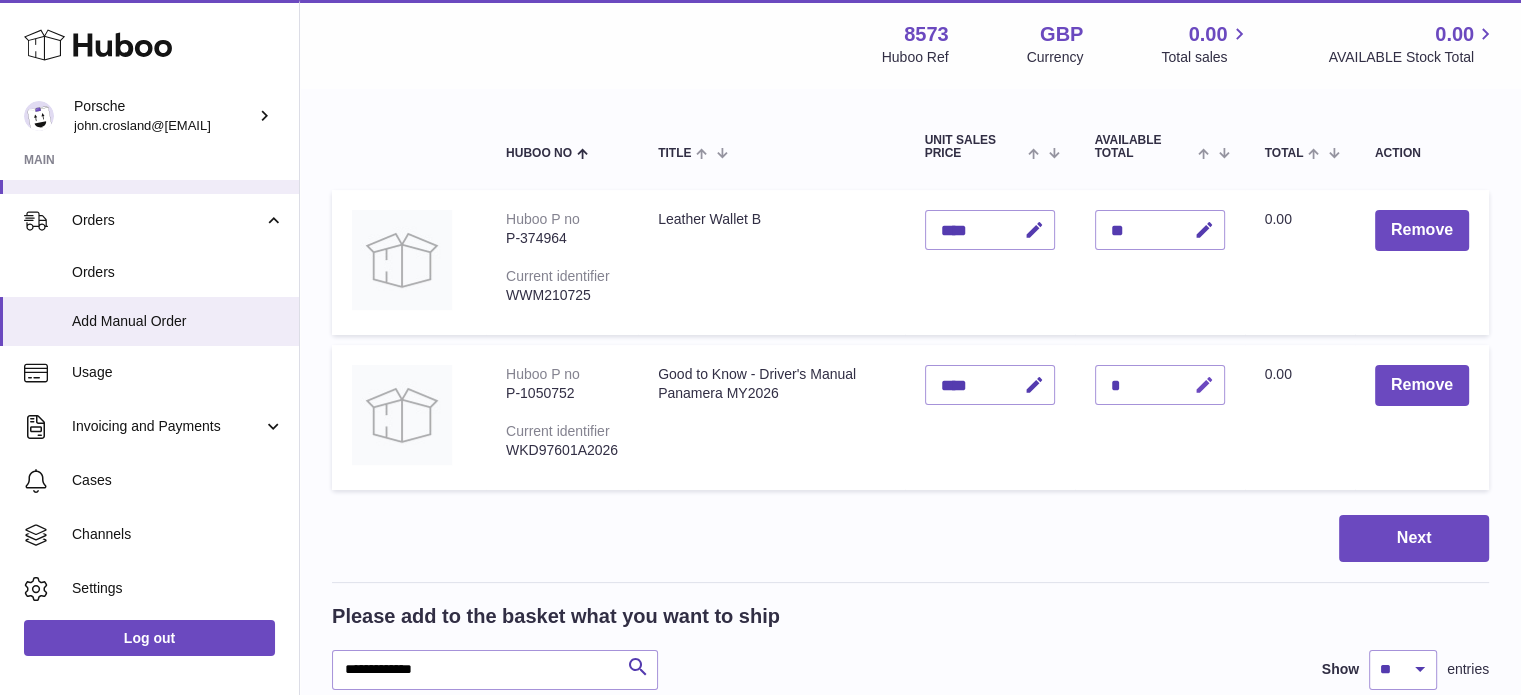 click at bounding box center (1204, 385) 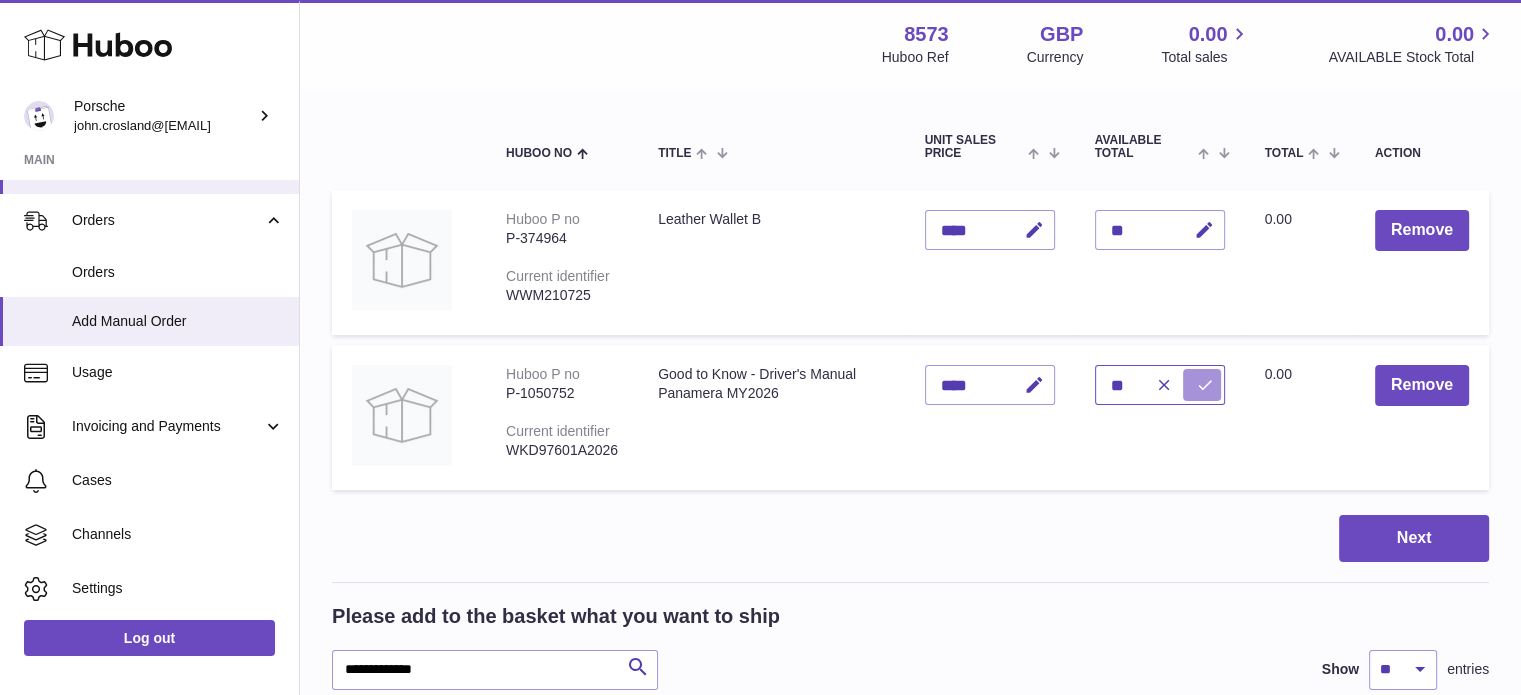 type on "**" 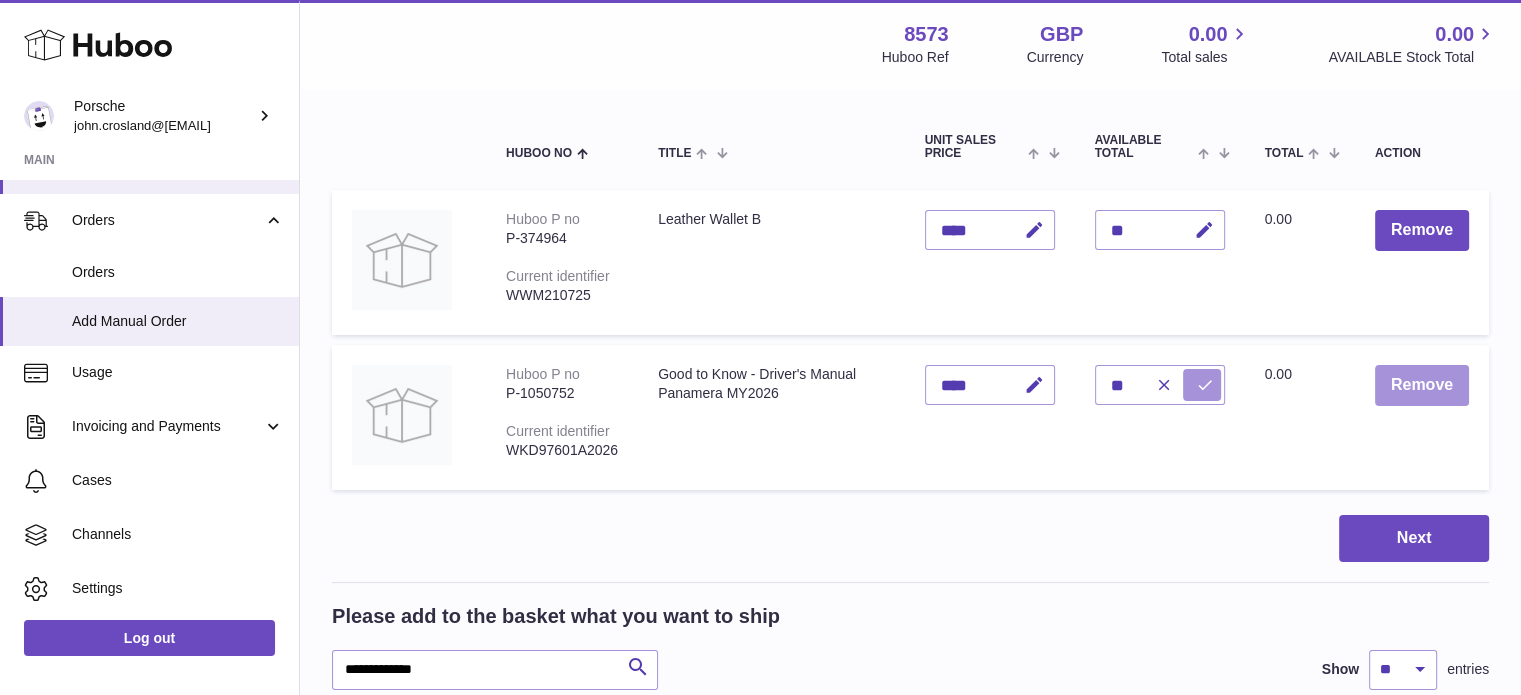 type 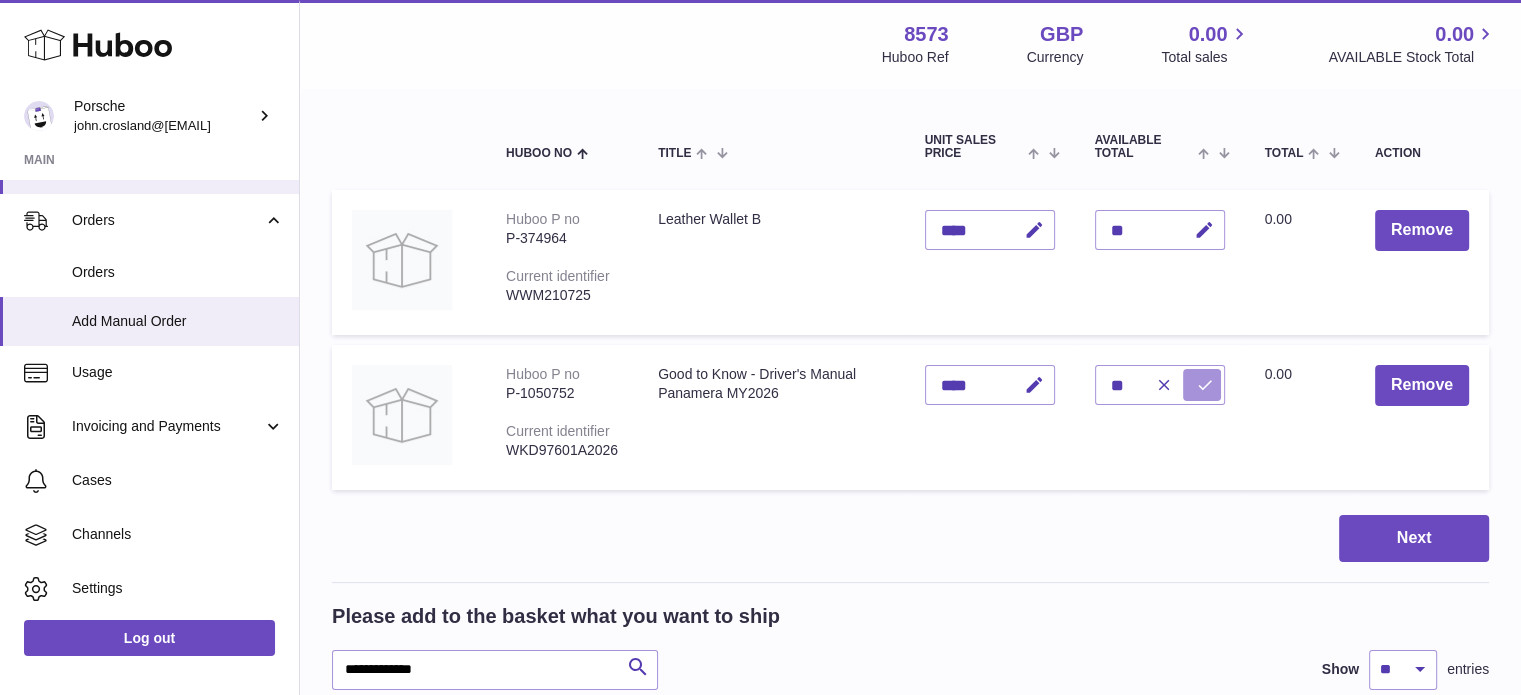 click at bounding box center (1205, 385) 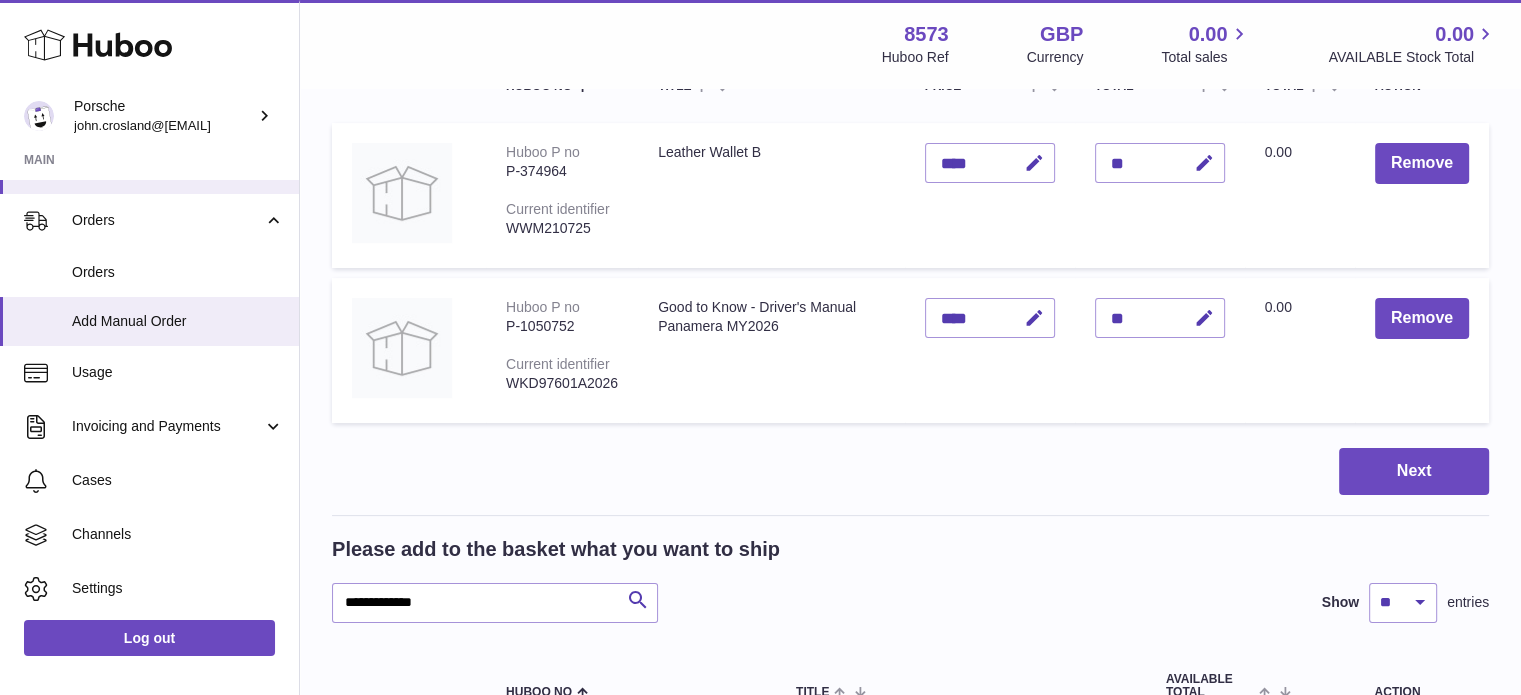 scroll, scrollTop: 300, scrollLeft: 0, axis: vertical 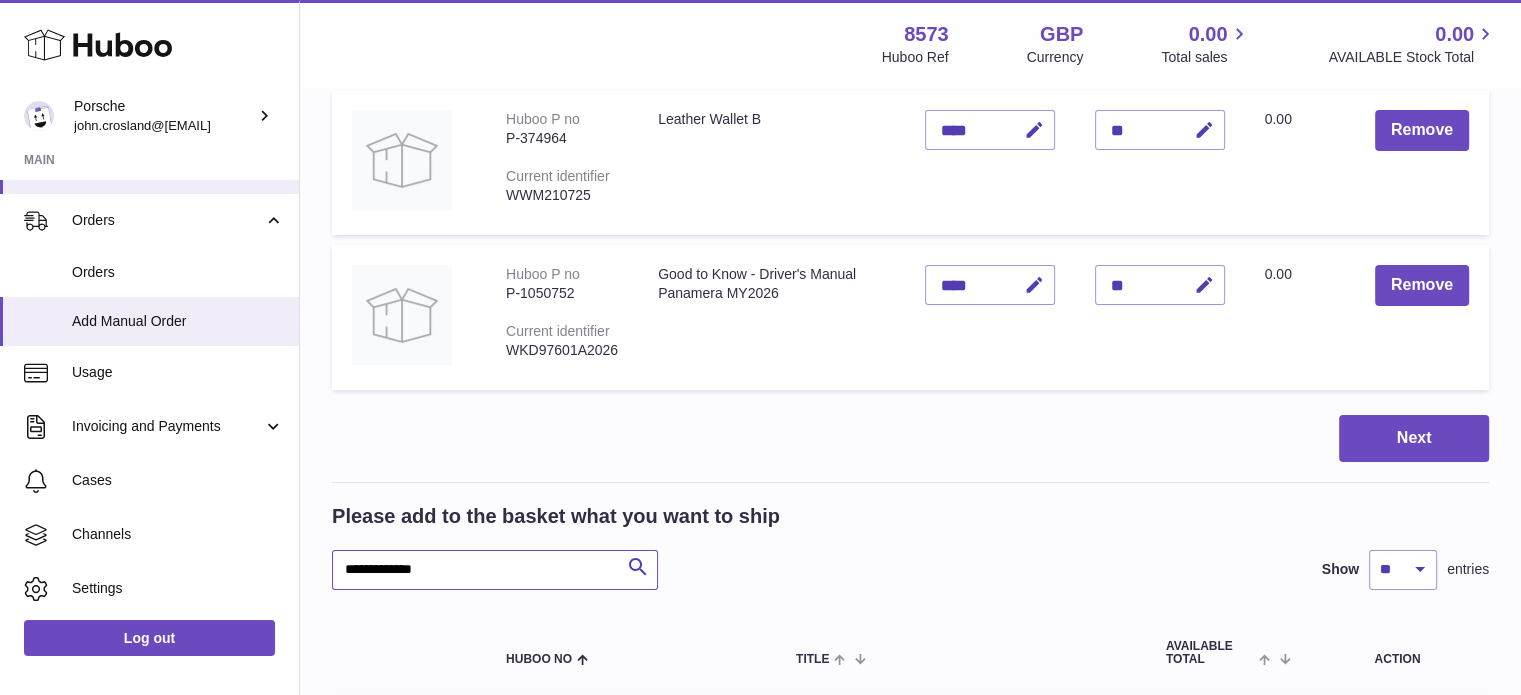 drag, startPoint x: 472, startPoint y: 566, endPoint x: 323, endPoint y: 555, distance: 149.40549 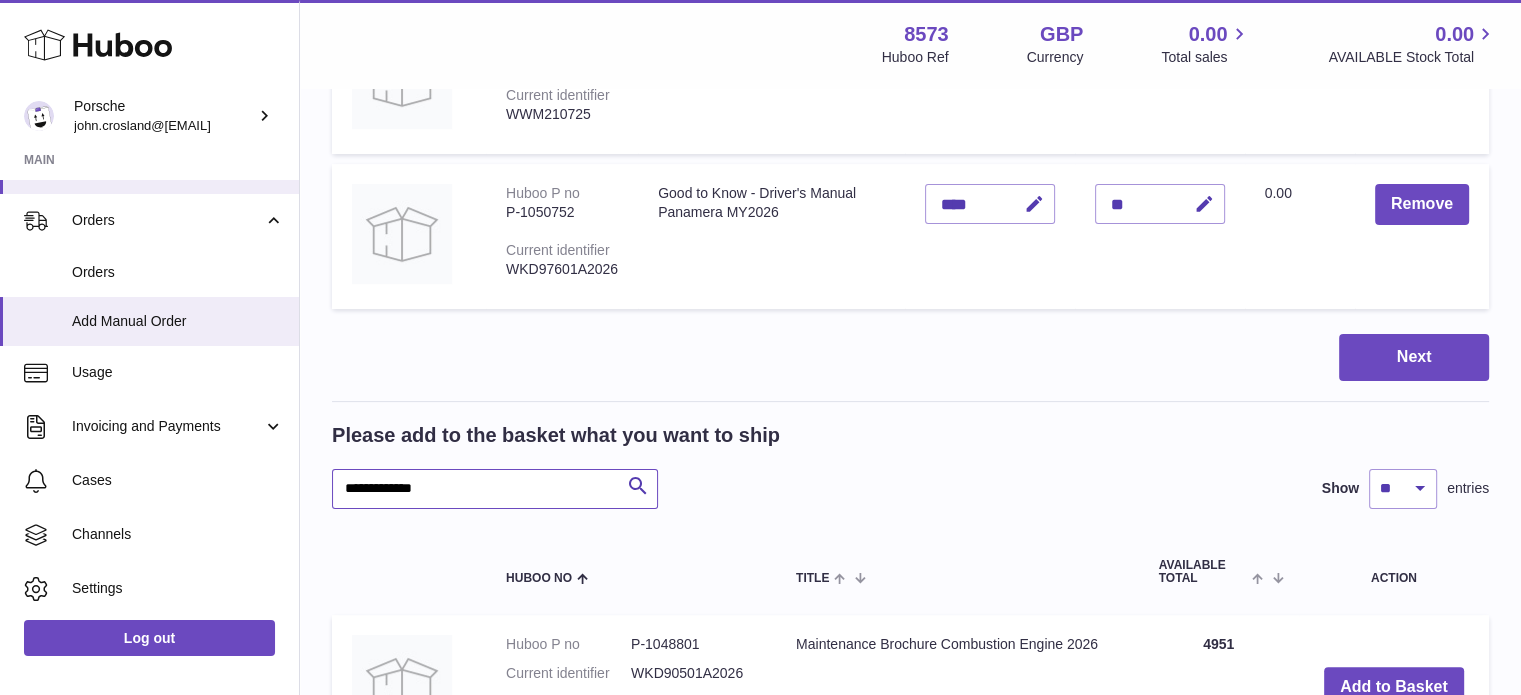 scroll, scrollTop: 500, scrollLeft: 0, axis: vertical 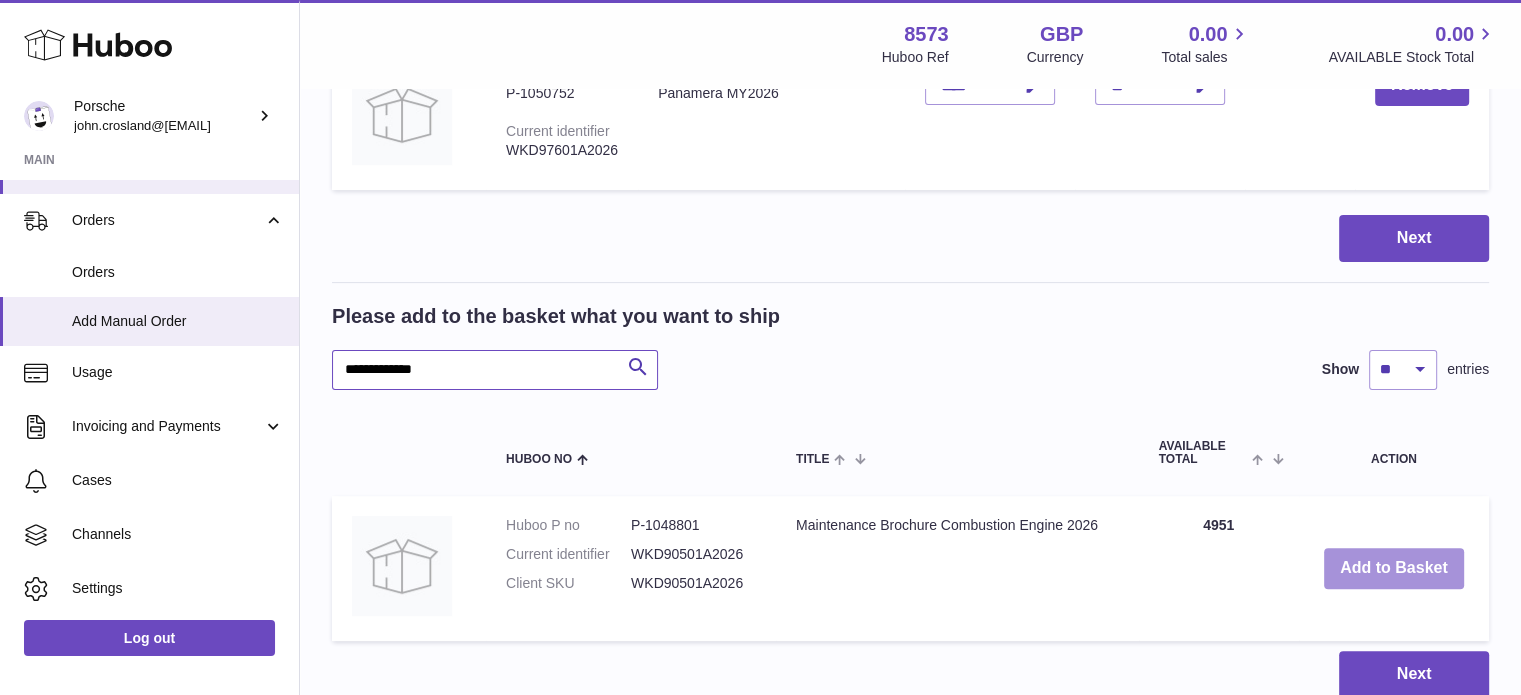 type on "**********" 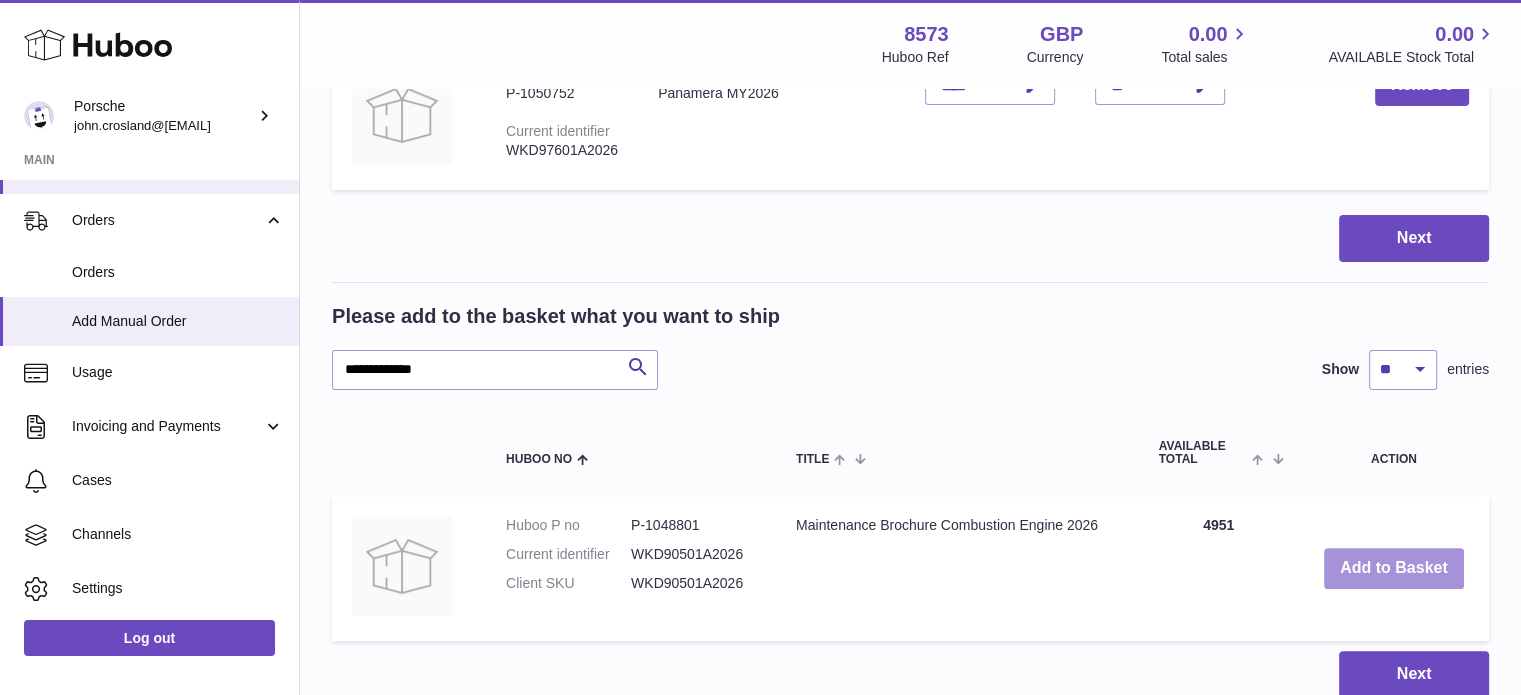 click on "Add to Basket" at bounding box center (1394, 568) 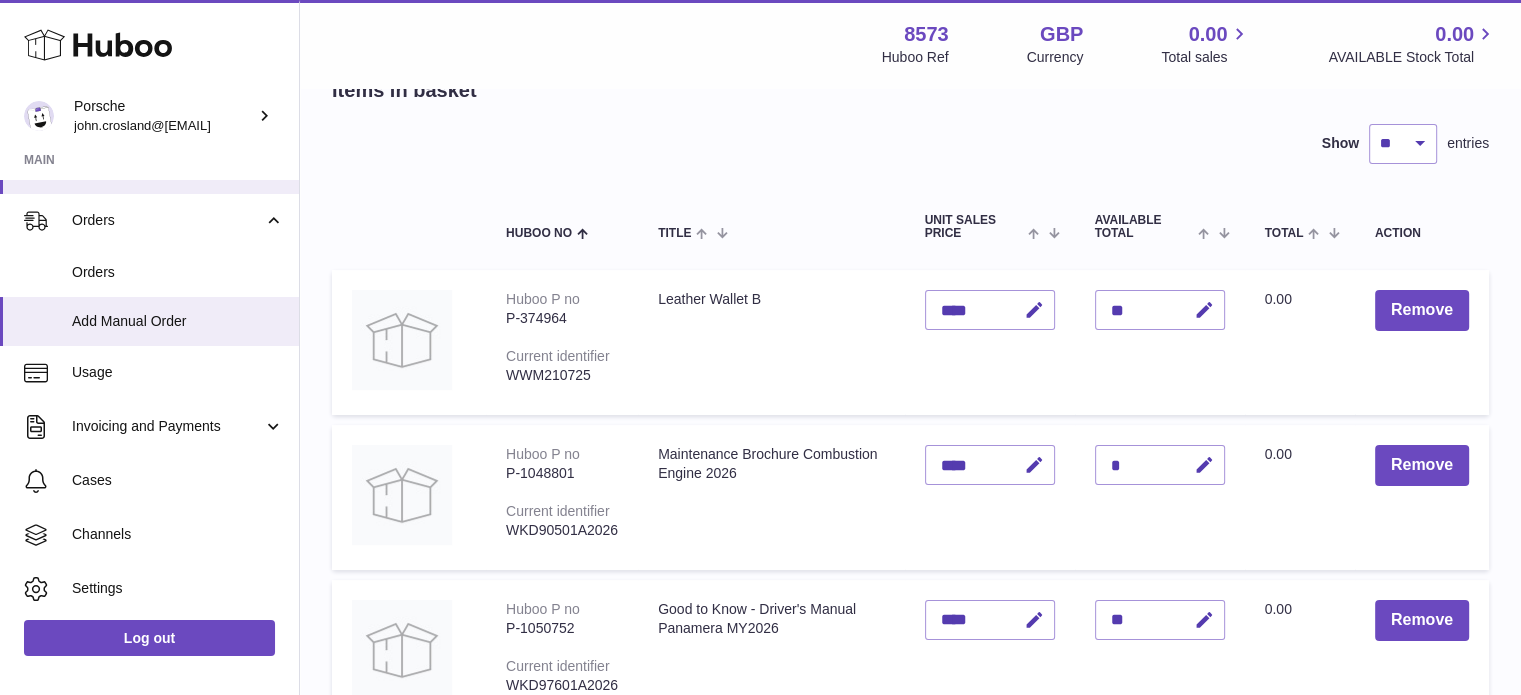 scroll, scrollTop: 100, scrollLeft: 0, axis: vertical 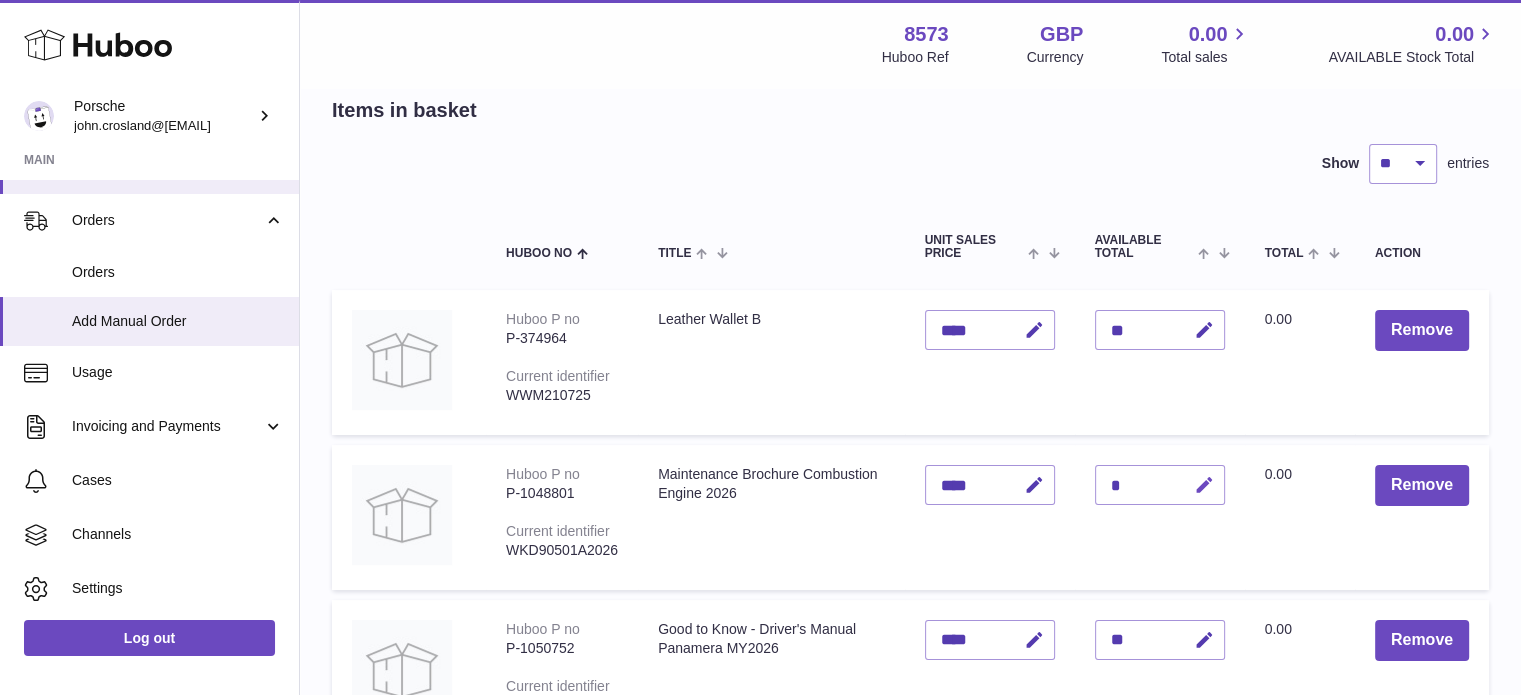 click at bounding box center [1204, 485] 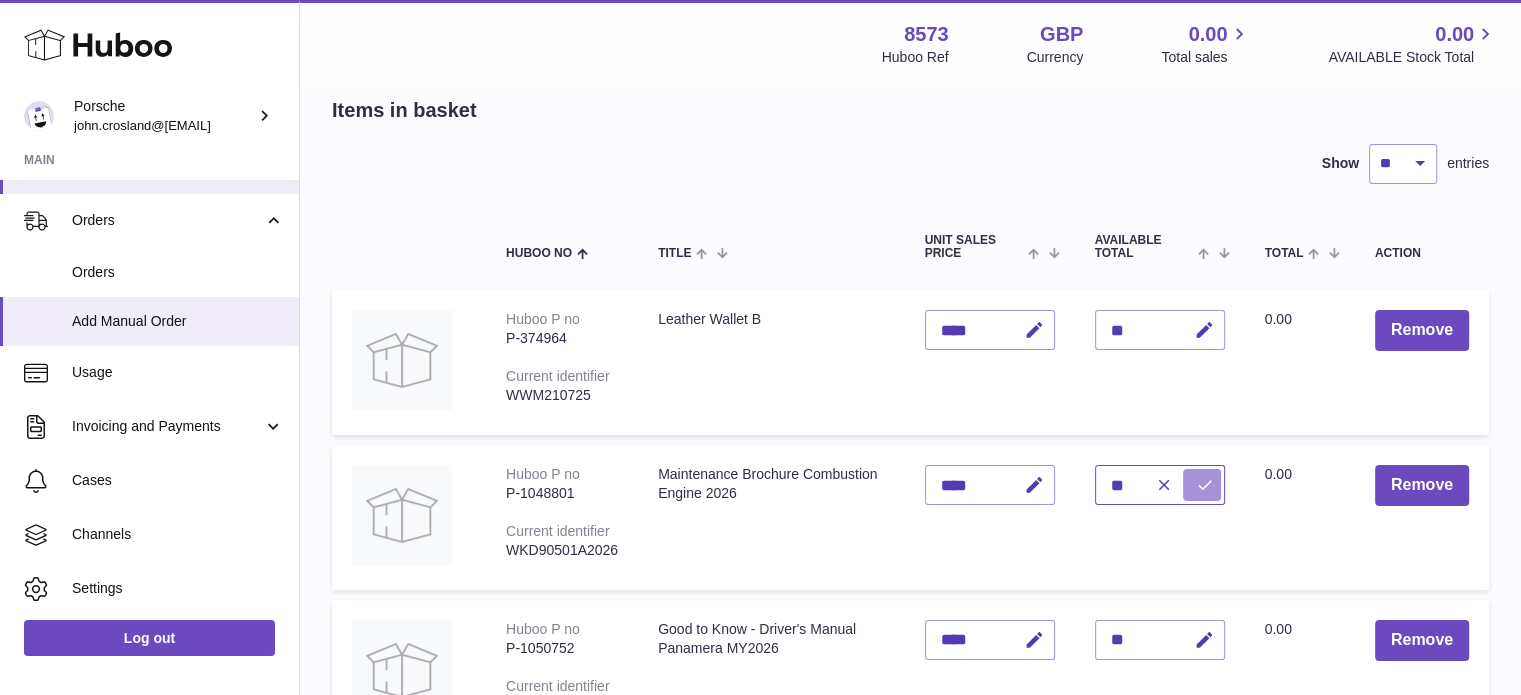 type on "**" 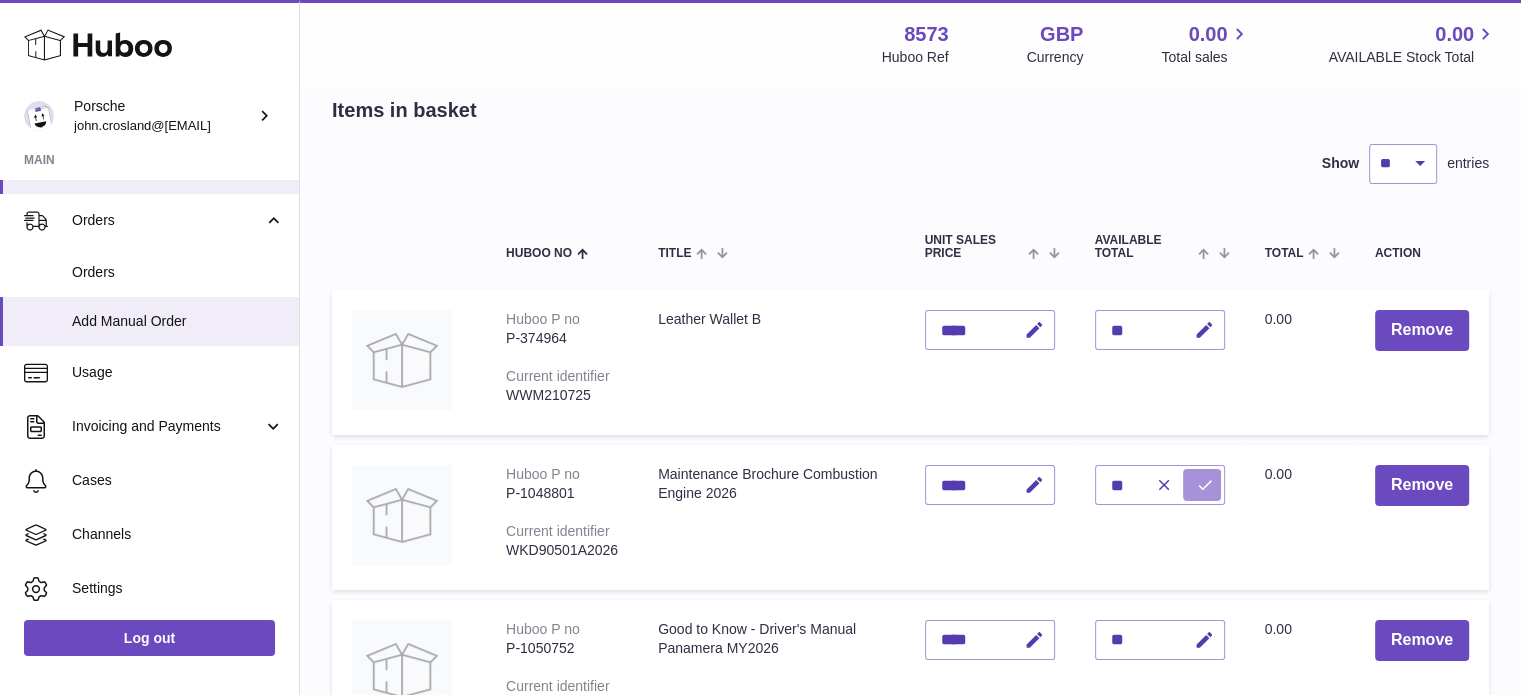 click at bounding box center (1205, 485) 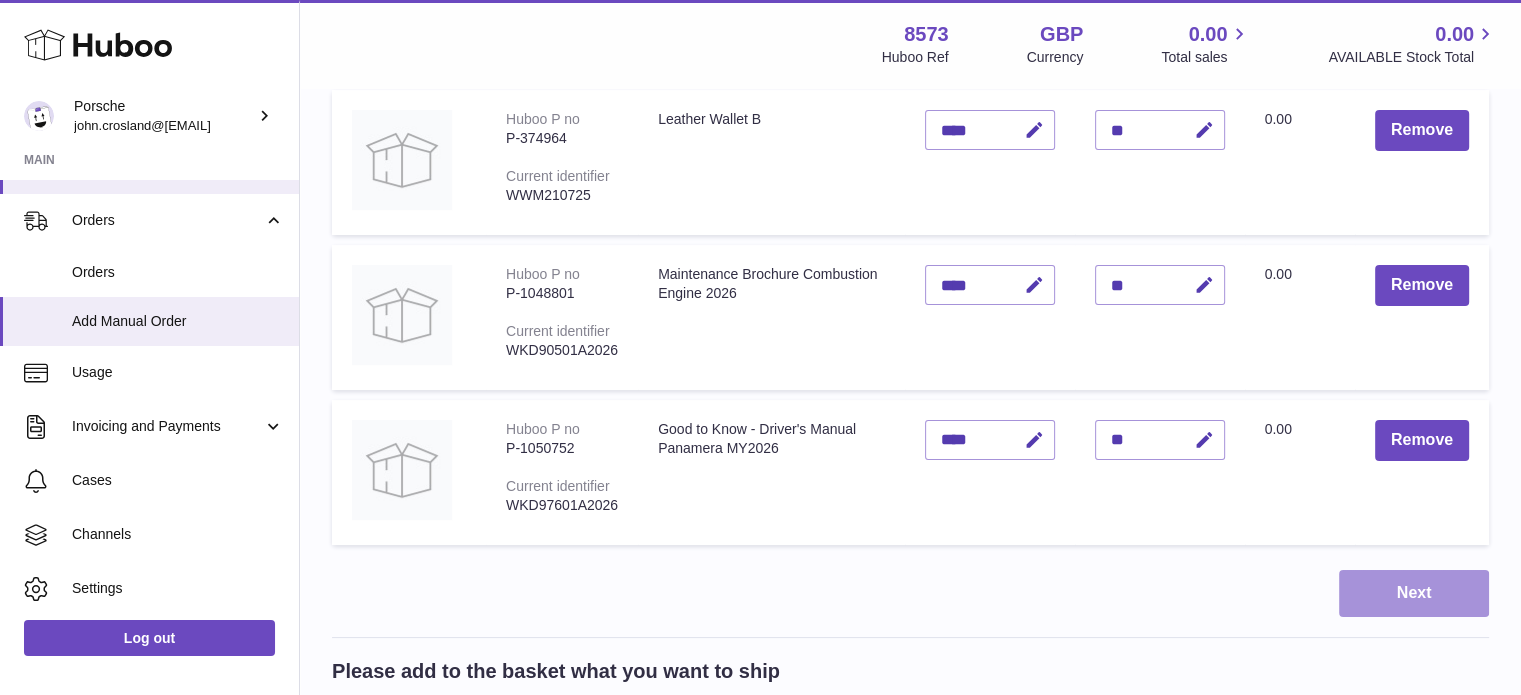 click on "Next" at bounding box center [1414, 593] 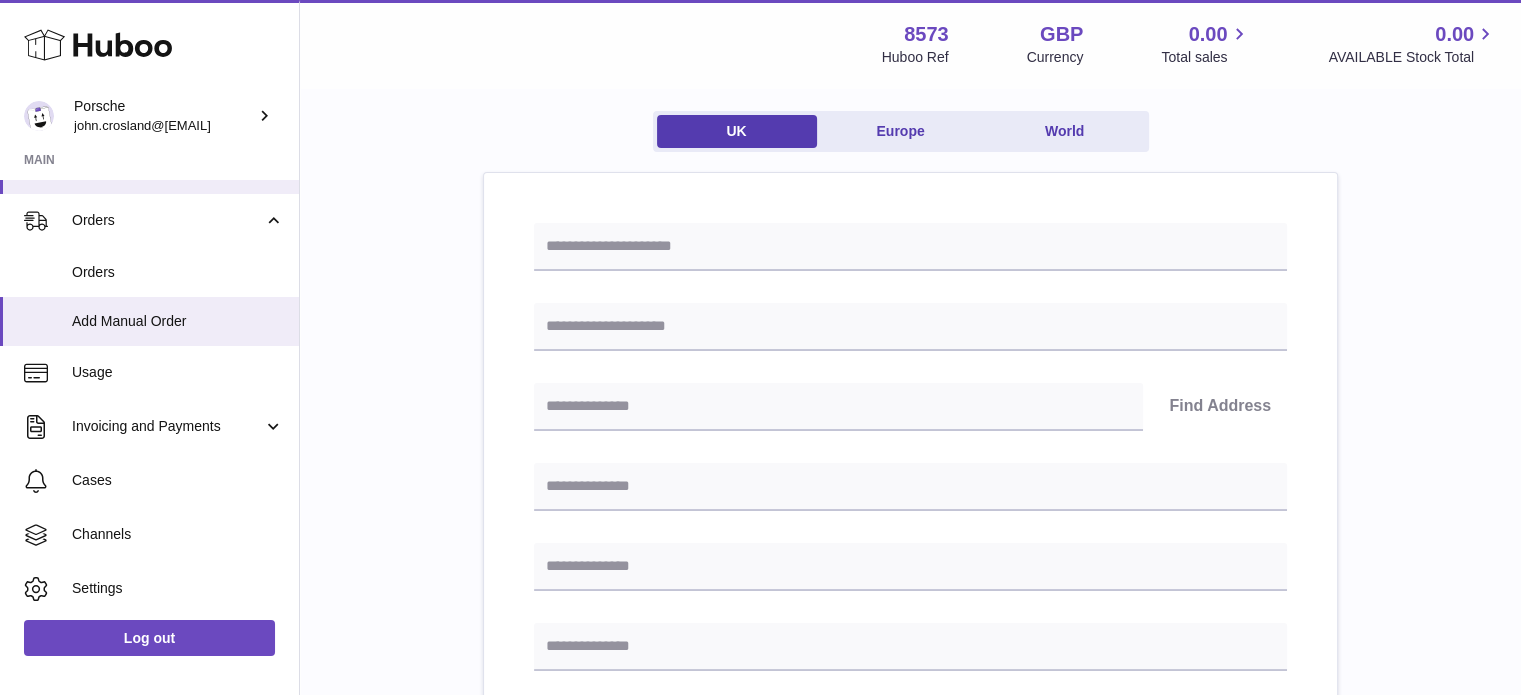 scroll, scrollTop: 152, scrollLeft: 0, axis: vertical 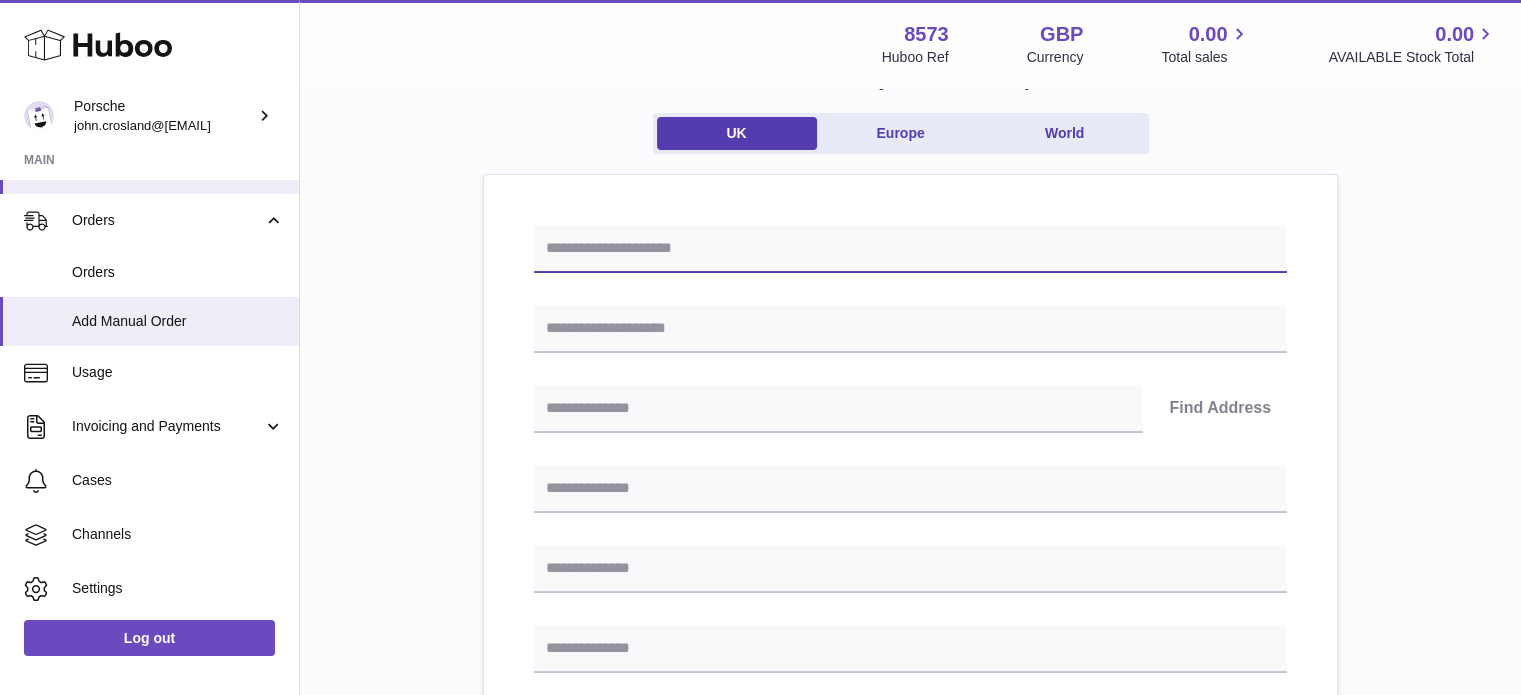 click at bounding box center (910, 249) 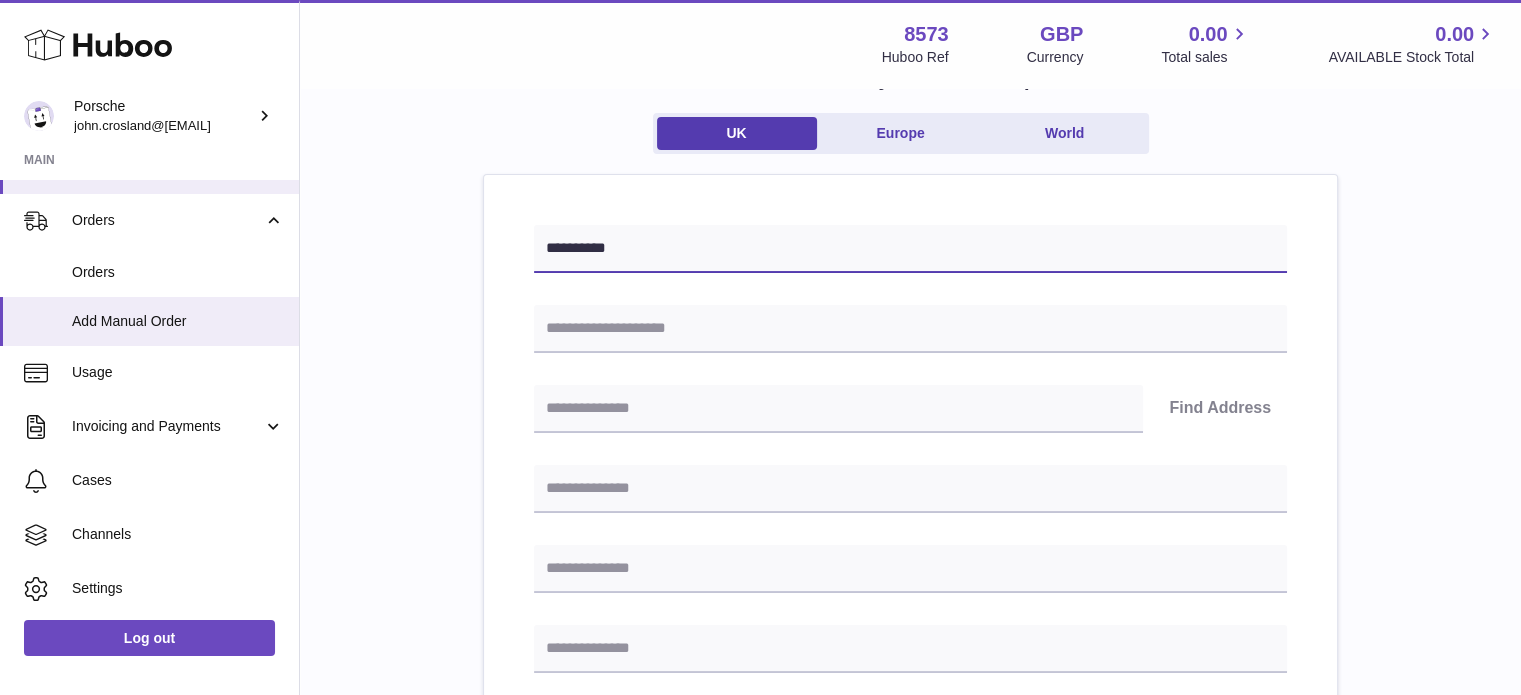 type on "**********" 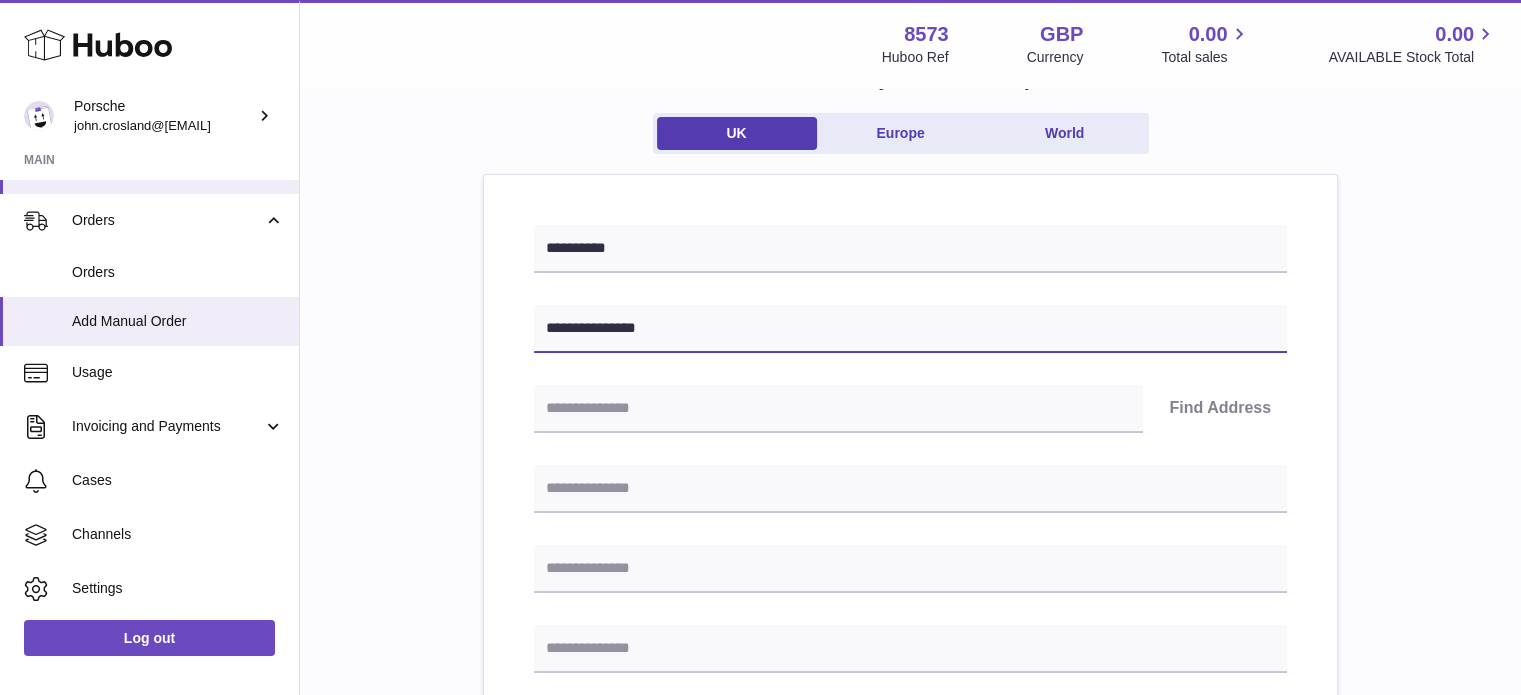type on "**********" 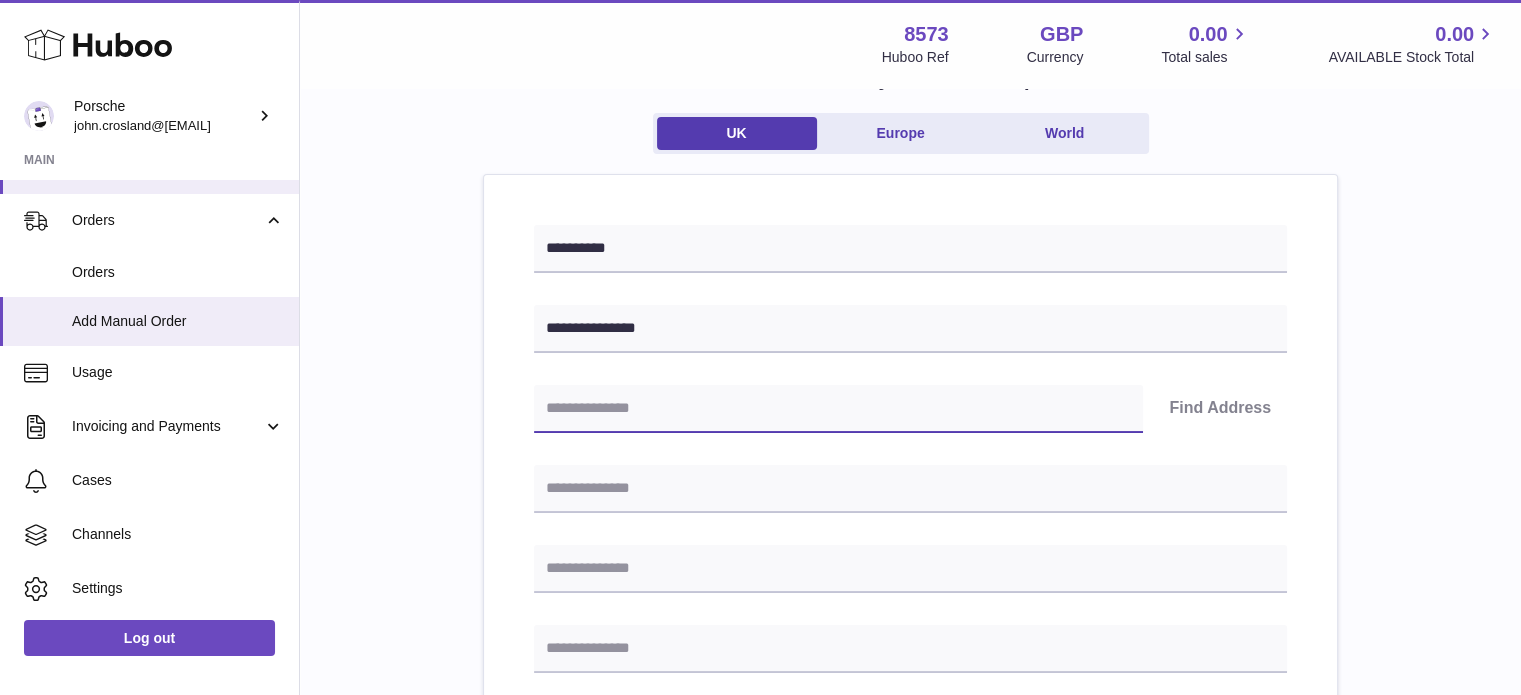 paste on "********" 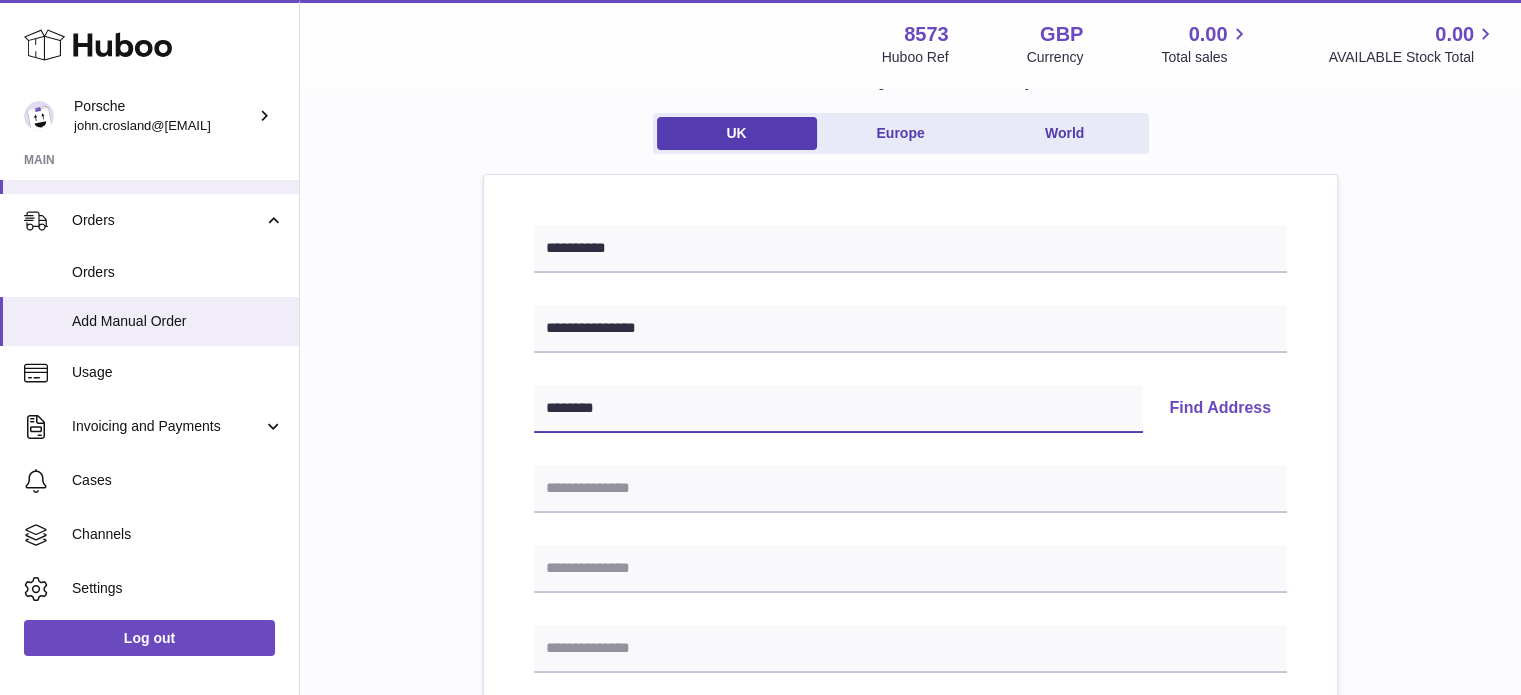 type on "********" 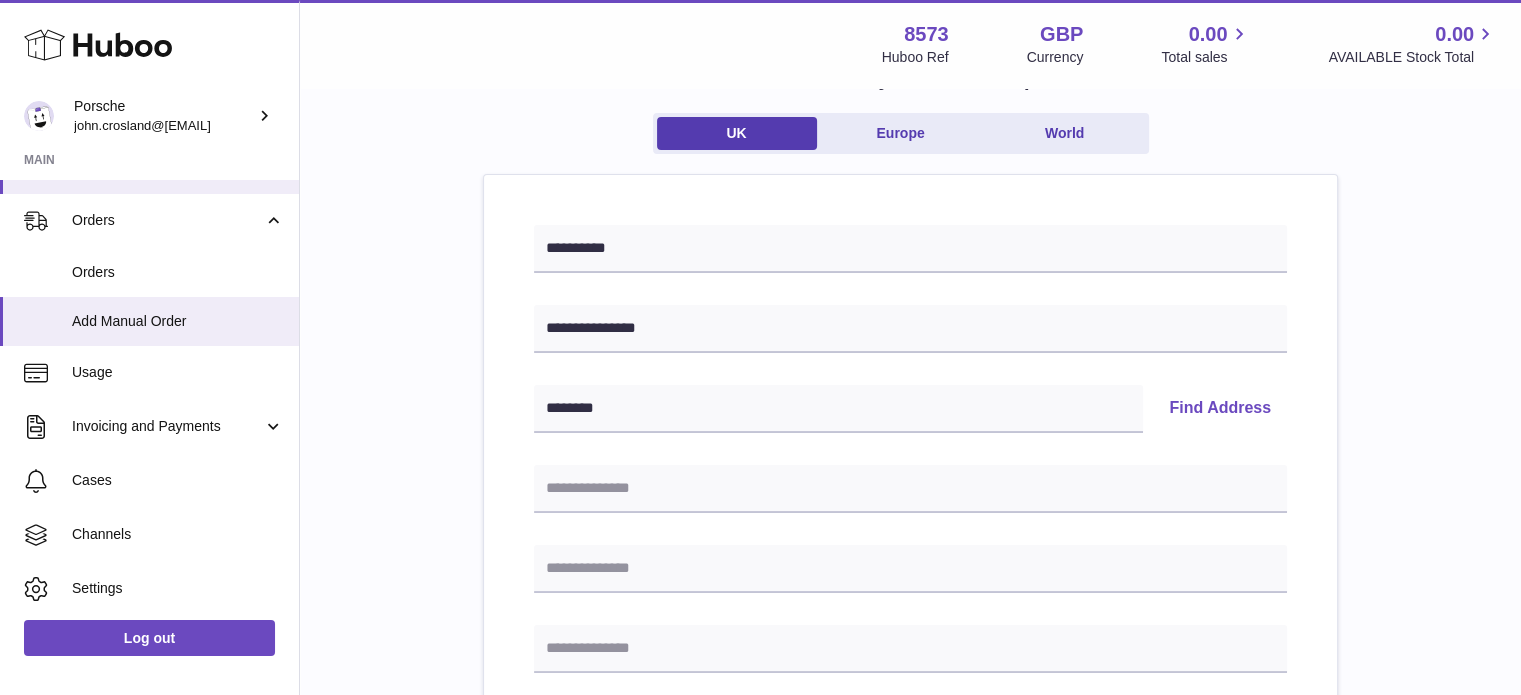 click on "Find Address" at bounding box center (1220, 409) 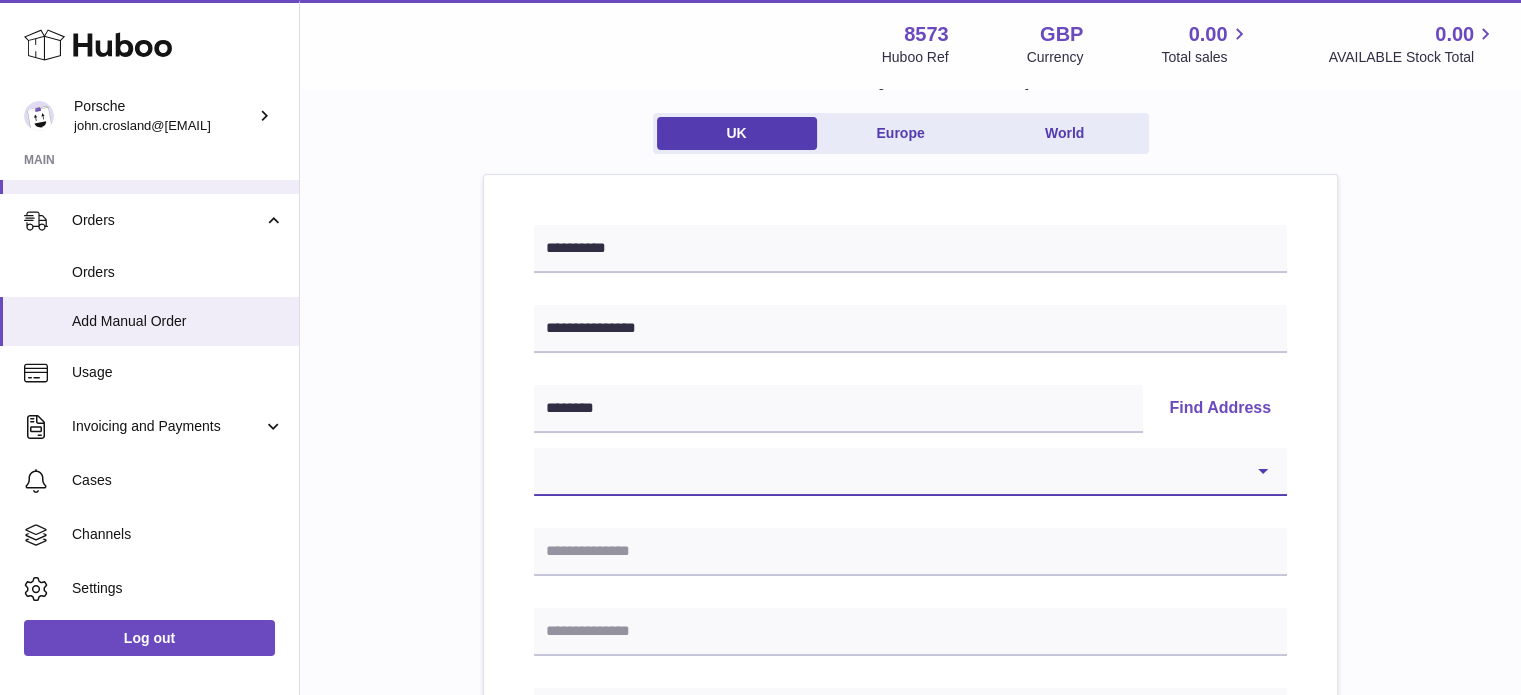 click on "**********" at bounding box center [910, 472] 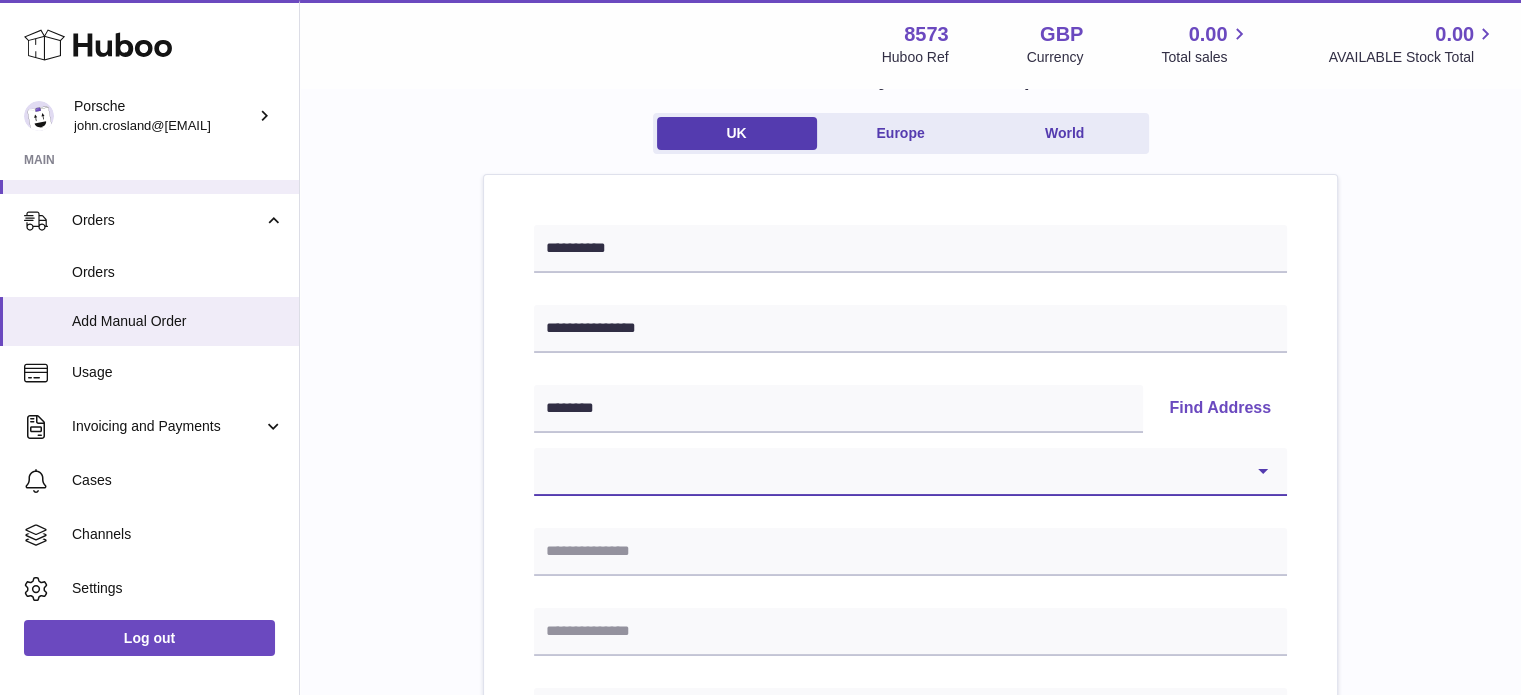 select on "**" 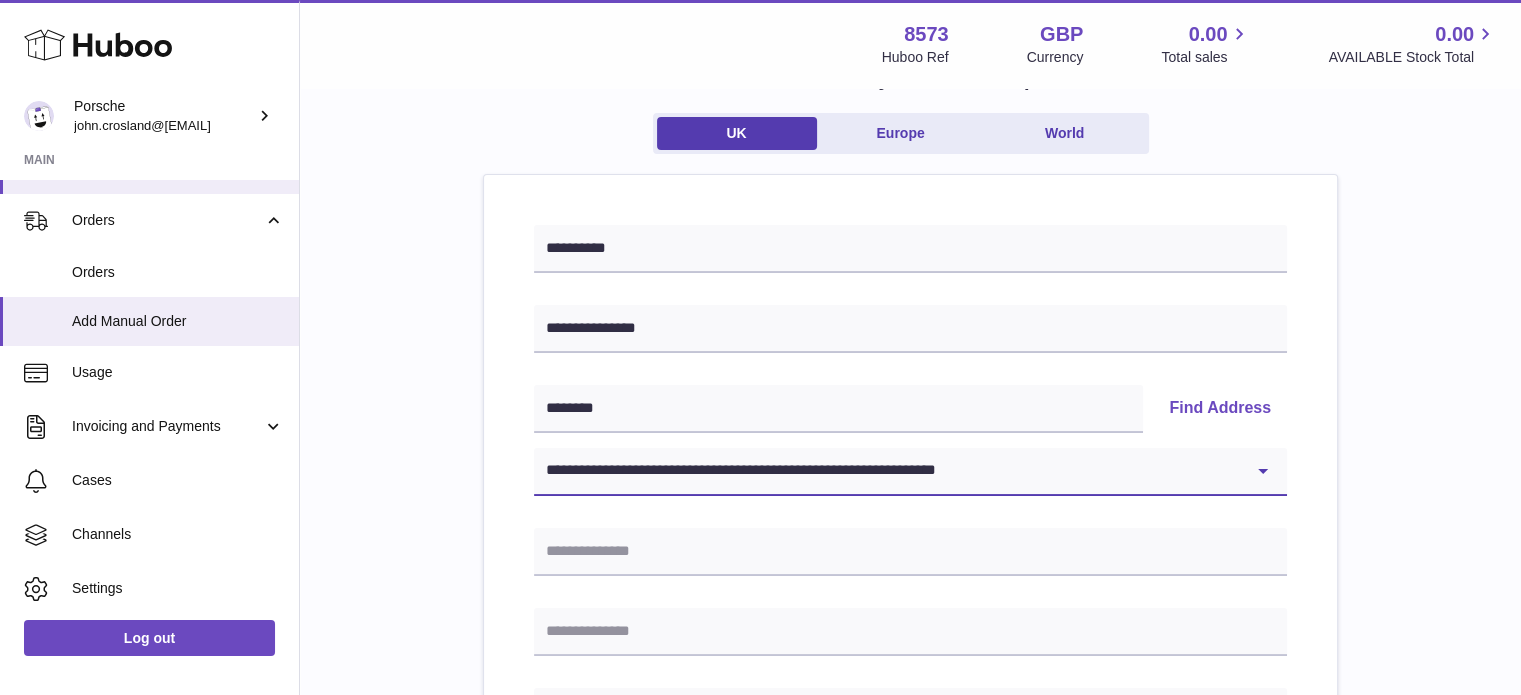 click on "**********" at bounding box center (910, 472) 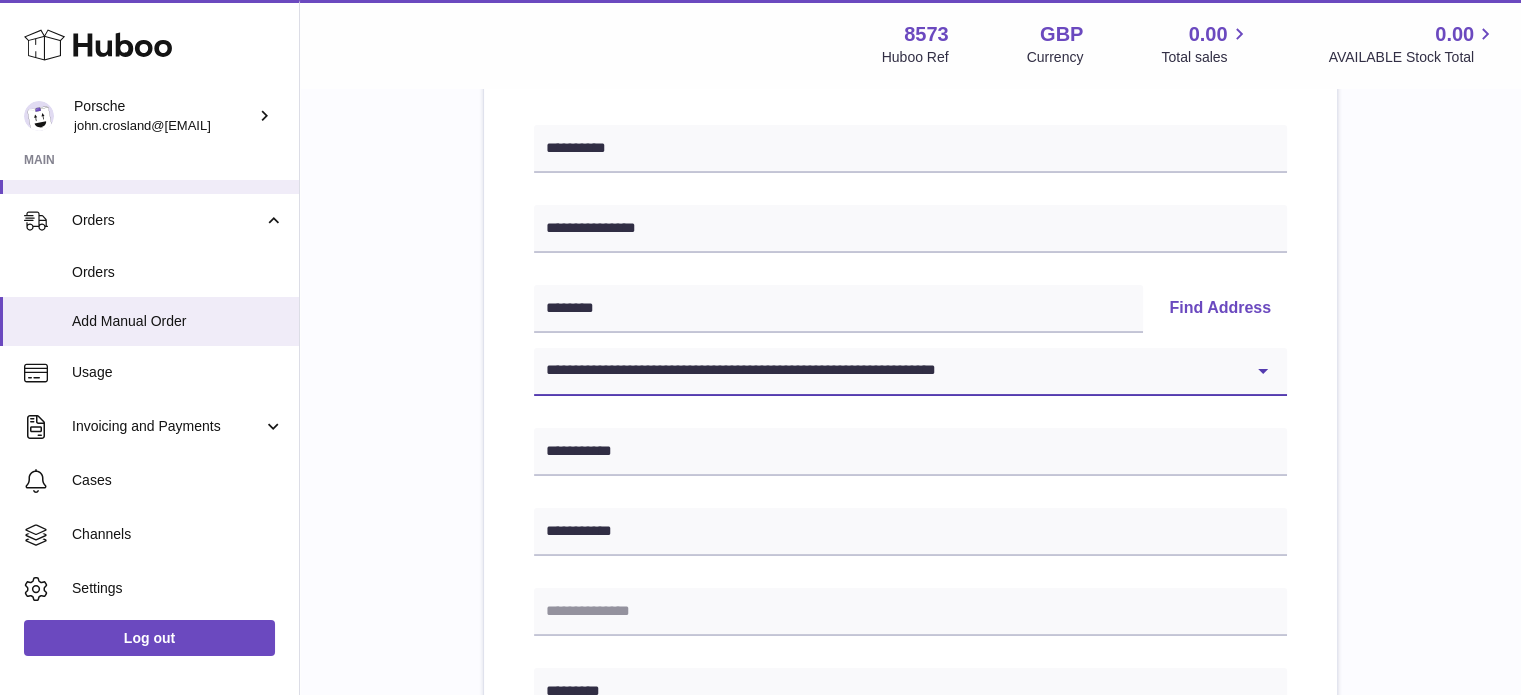 scroll, scrollTop: 352, scrollLeft: 0, axis: vertical 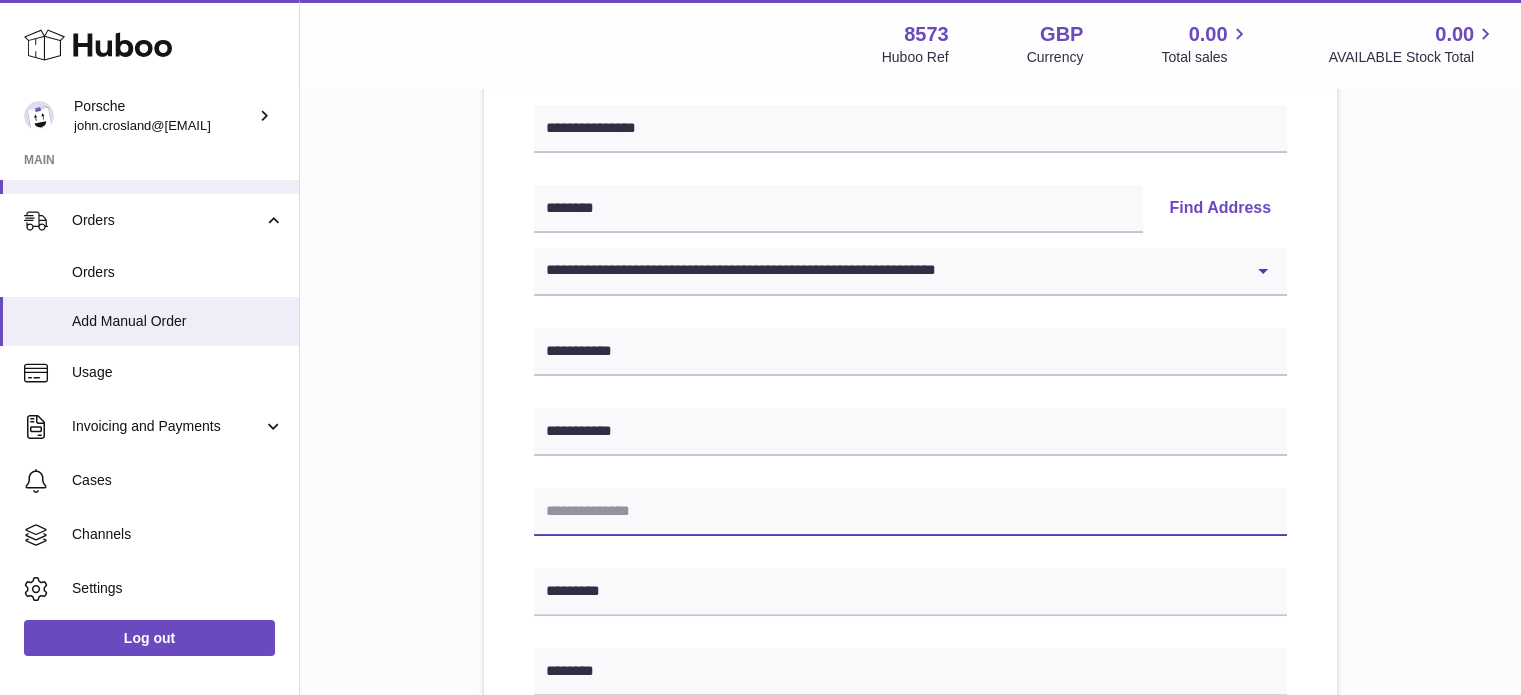 click at bounding box center (910, 512) 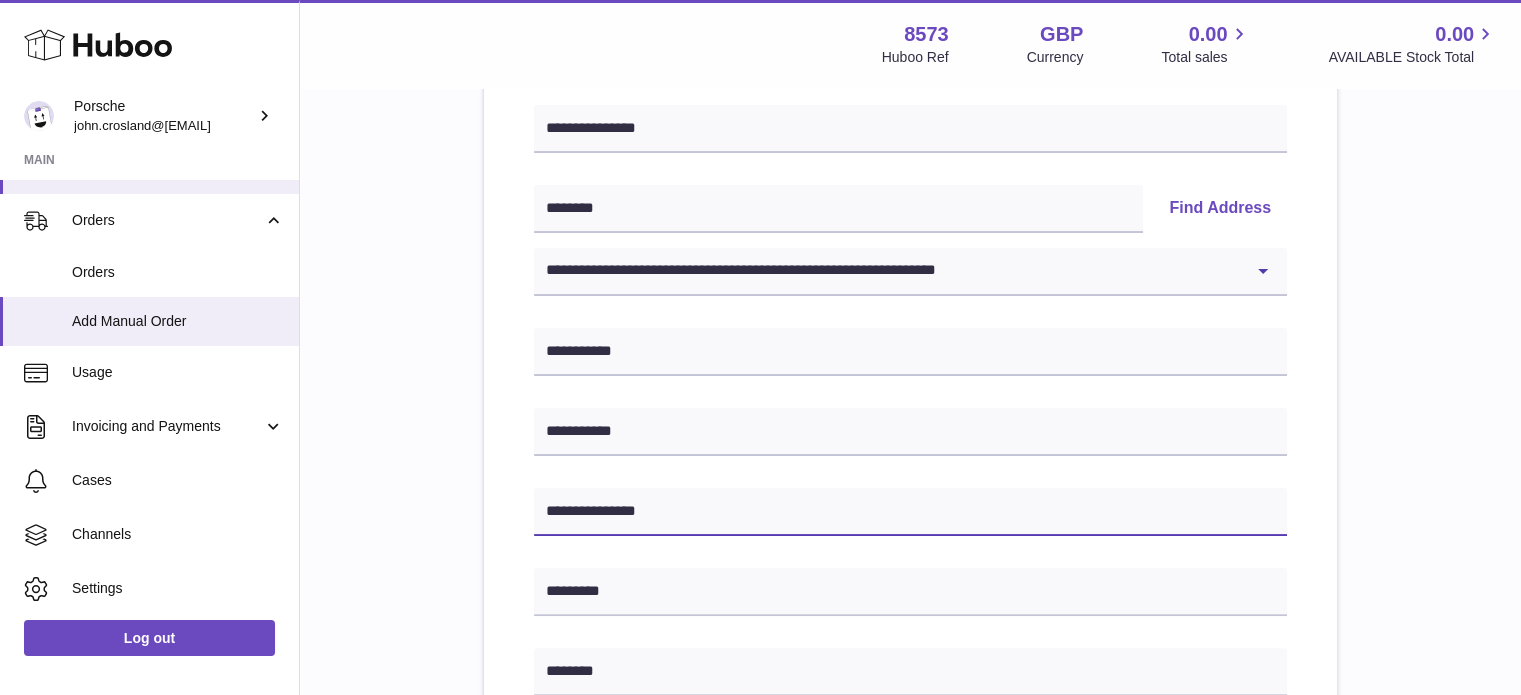 type on "**********" 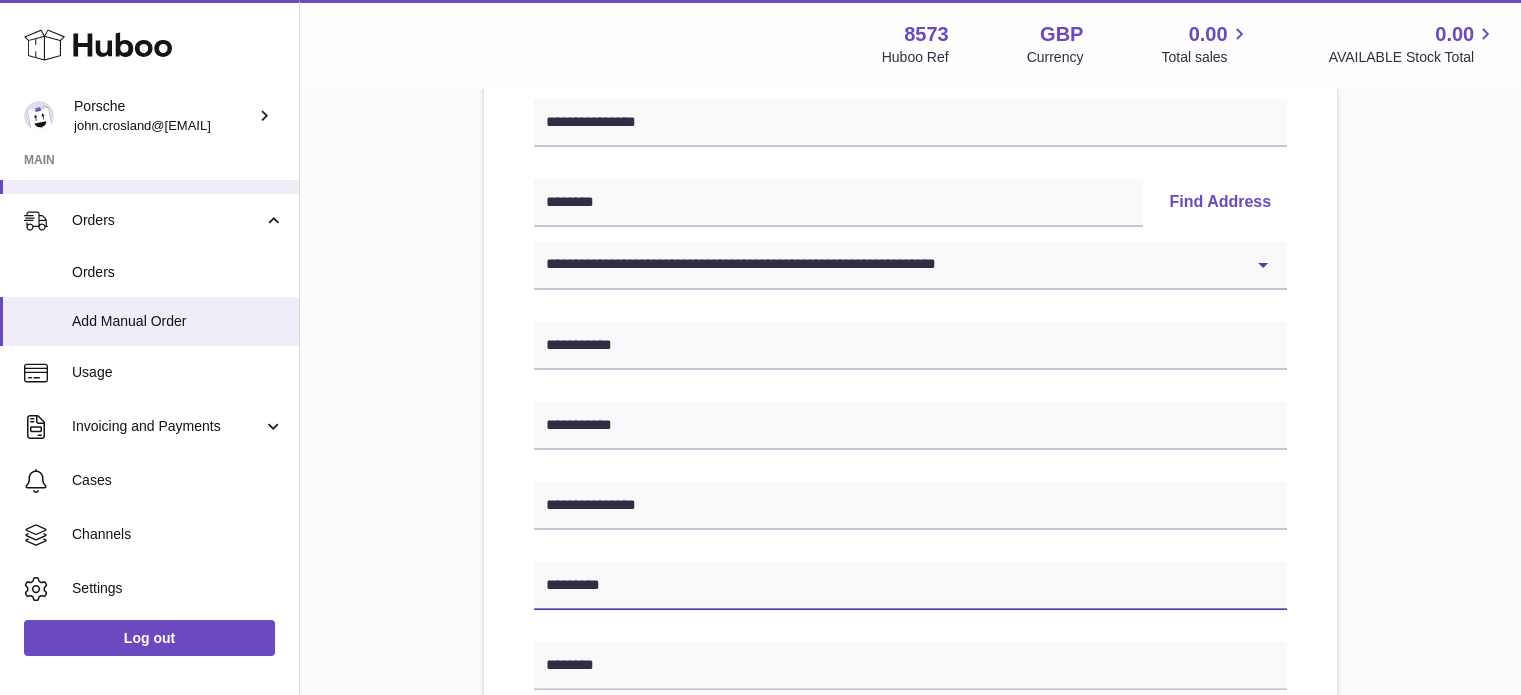 scroll, scrollTop: 552, scrollLeft: 0, axis: vertical 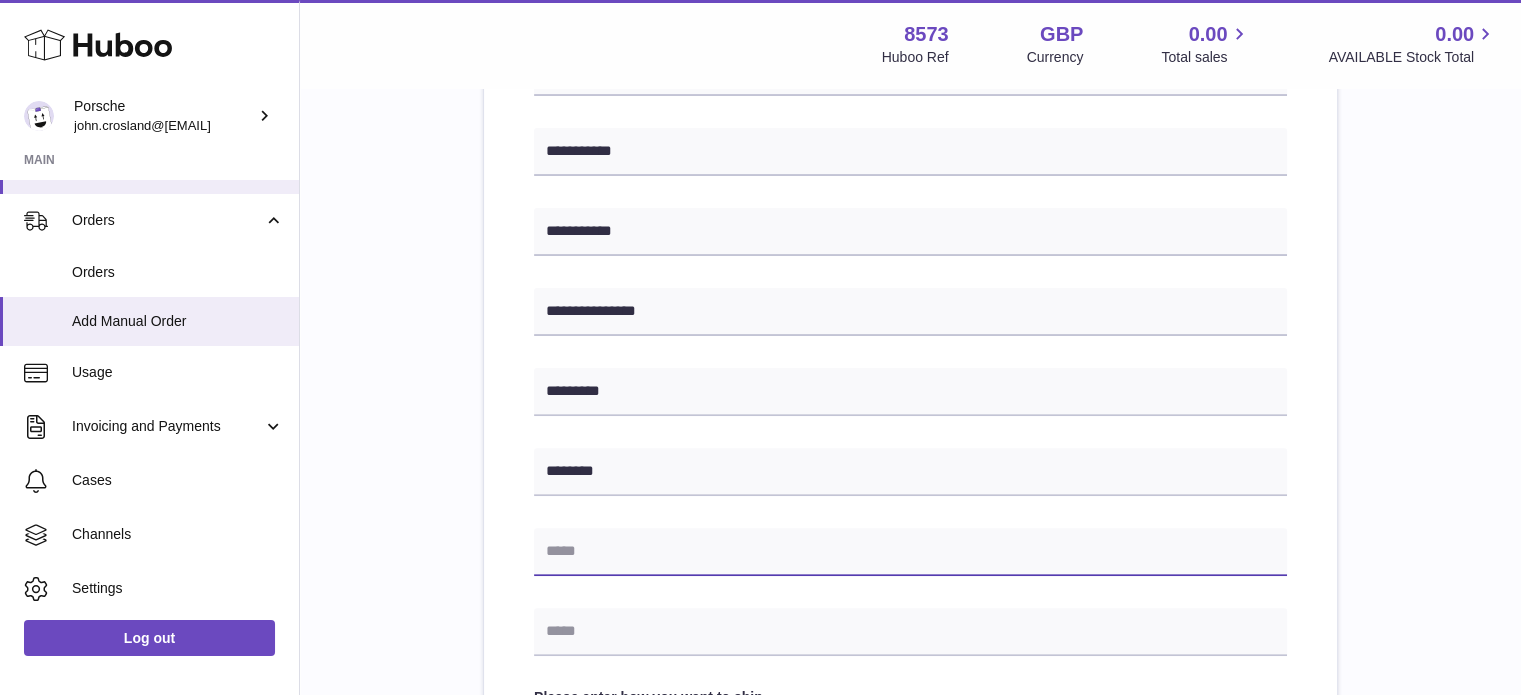 click at bounding box center (910, 552) 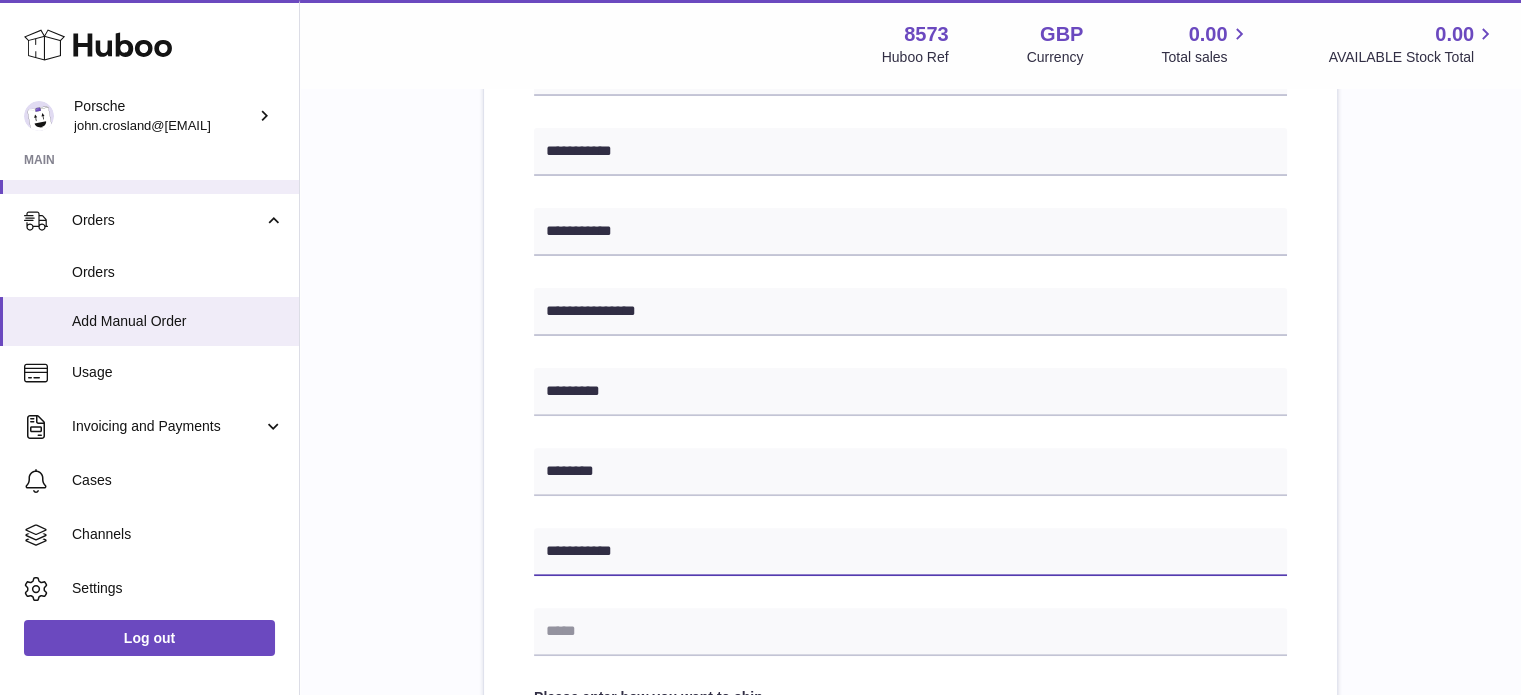 type on "**********" 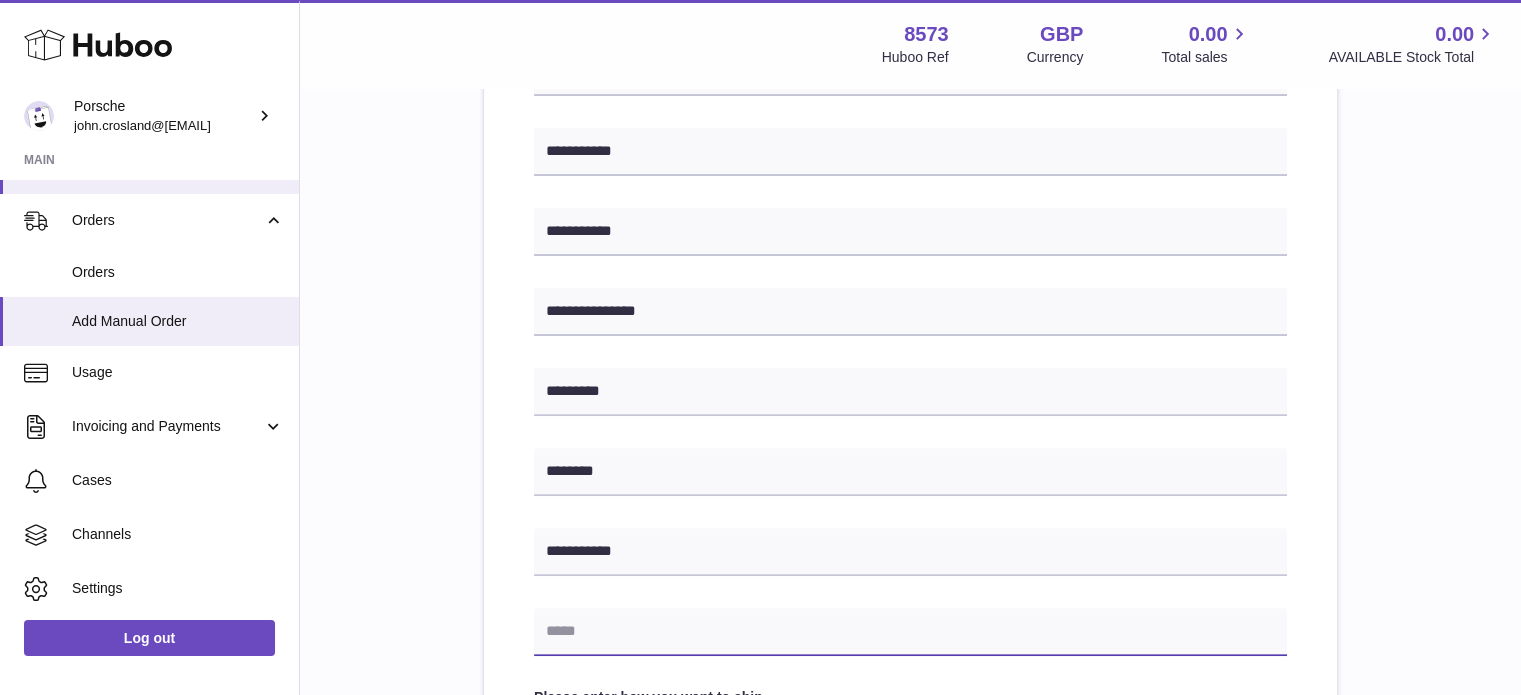 paste on "**********" 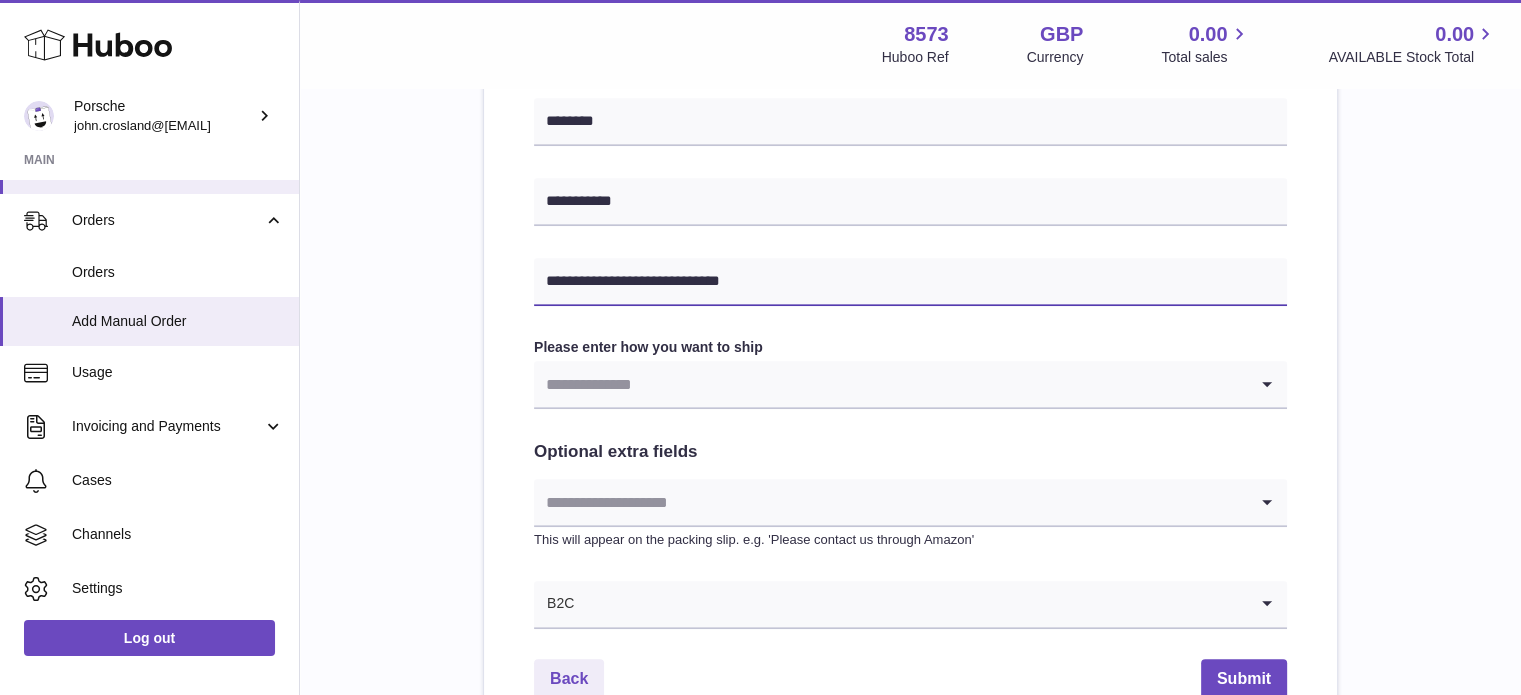 scroll, scrollTop: 952, scrollLeft: 0, axis: vertical 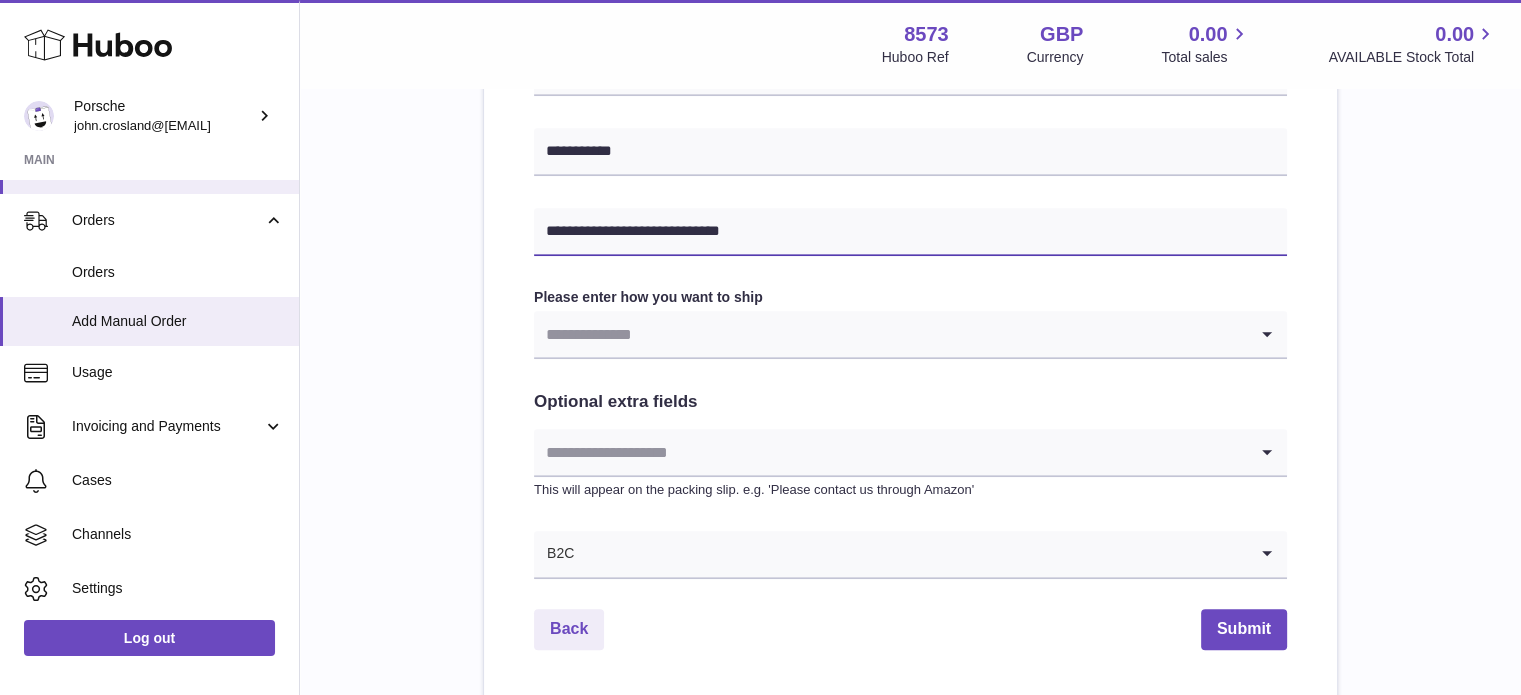 type on "**********" 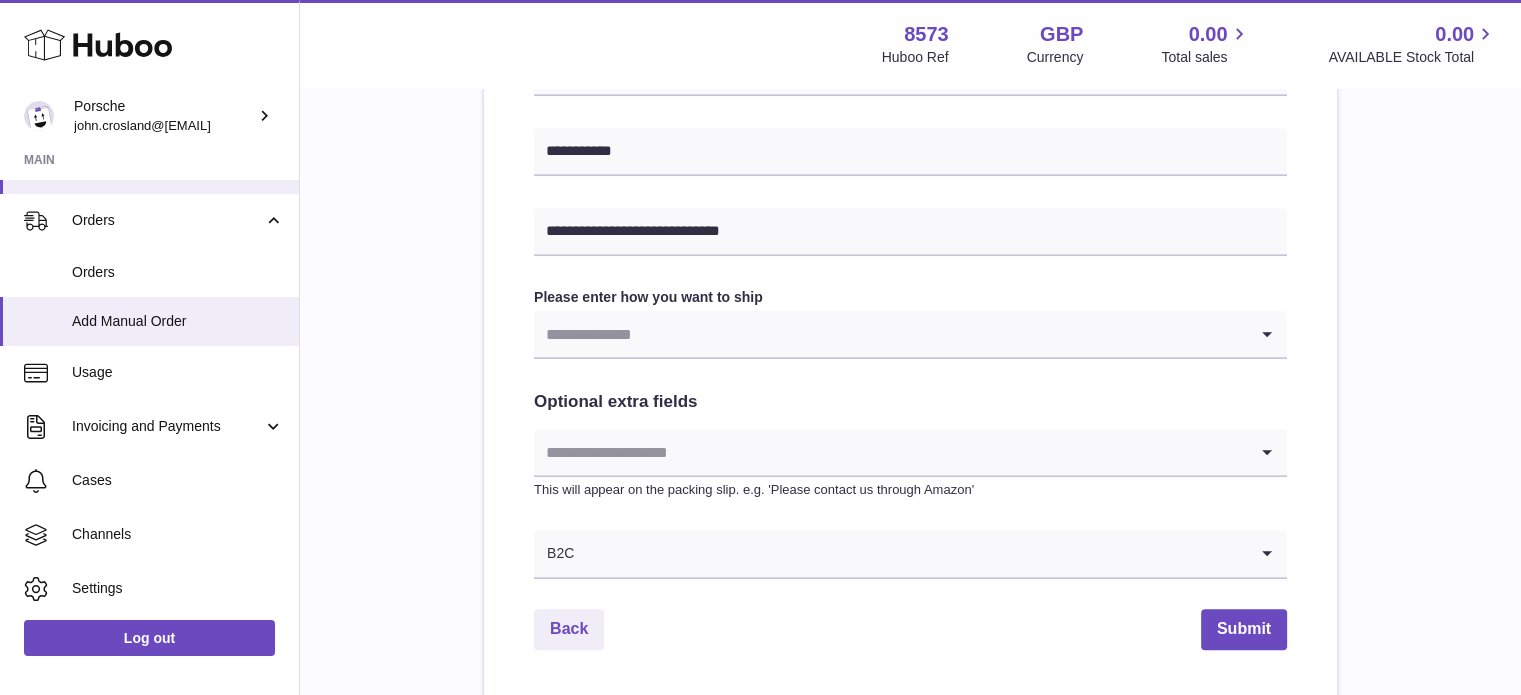 click 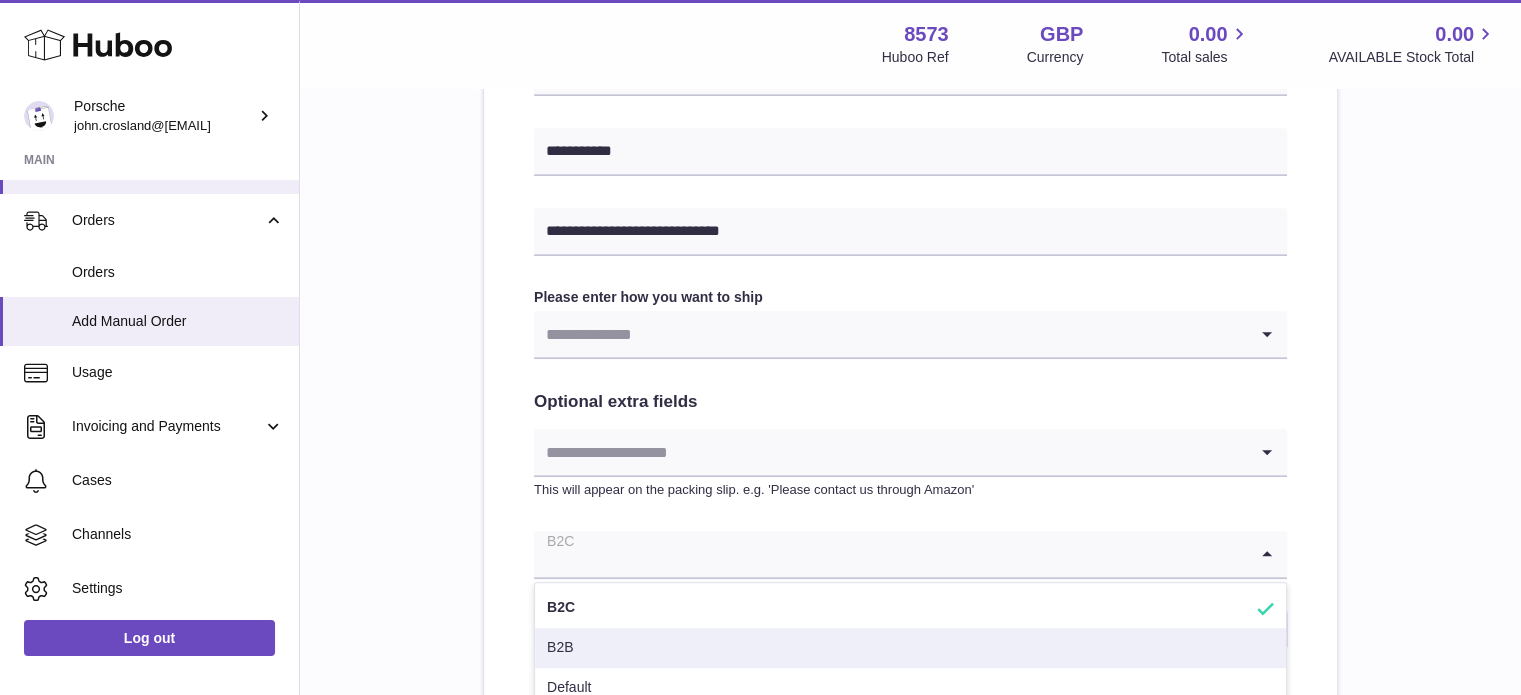 click on "B2B" at bounding box center [910, 648] 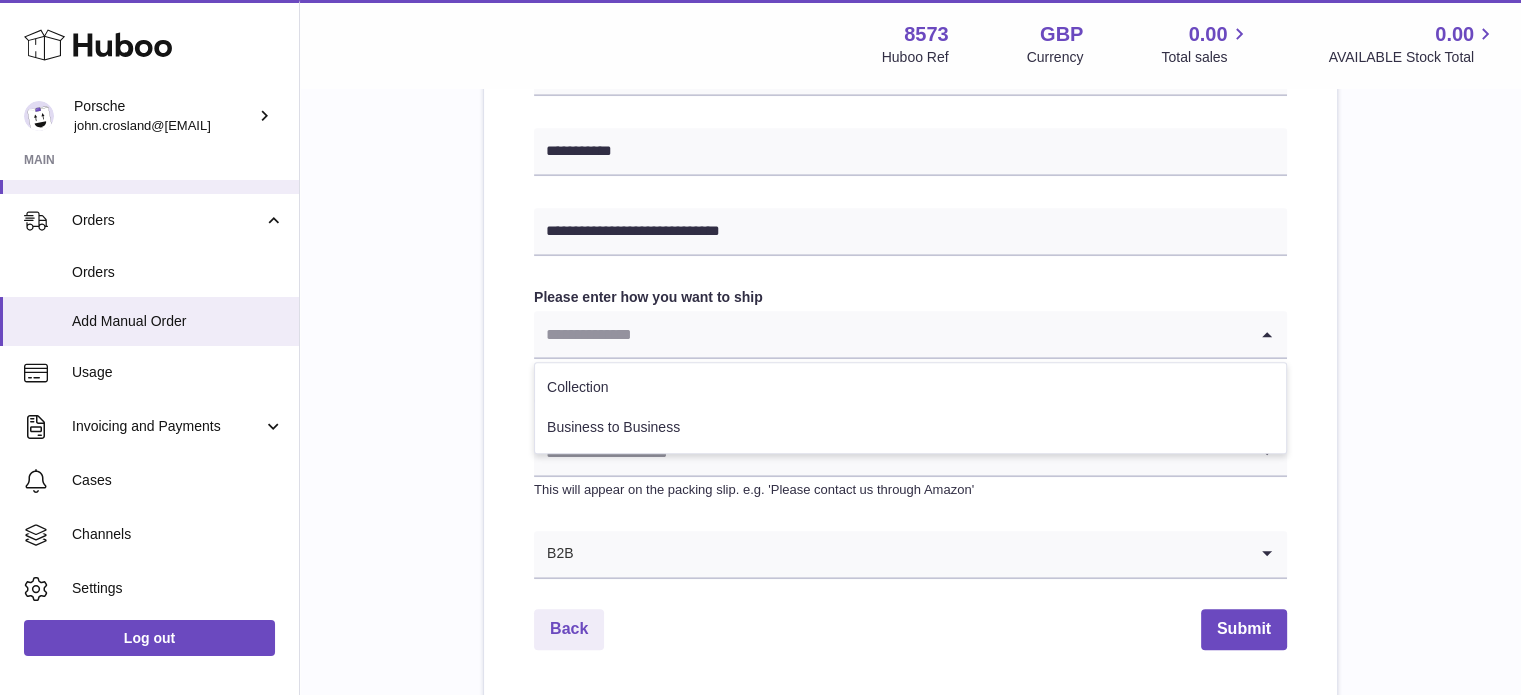 click 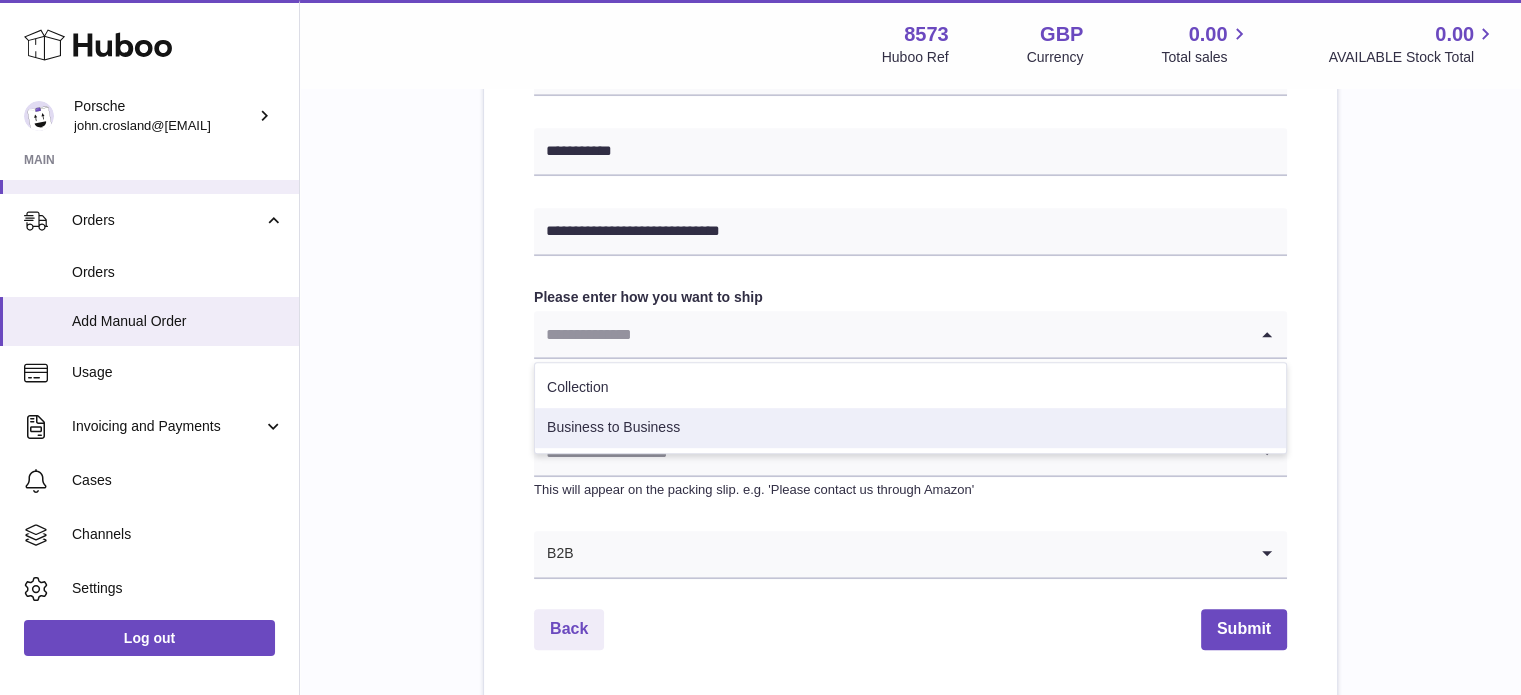 click on "Business to Business" at bounding box center [910, 428] 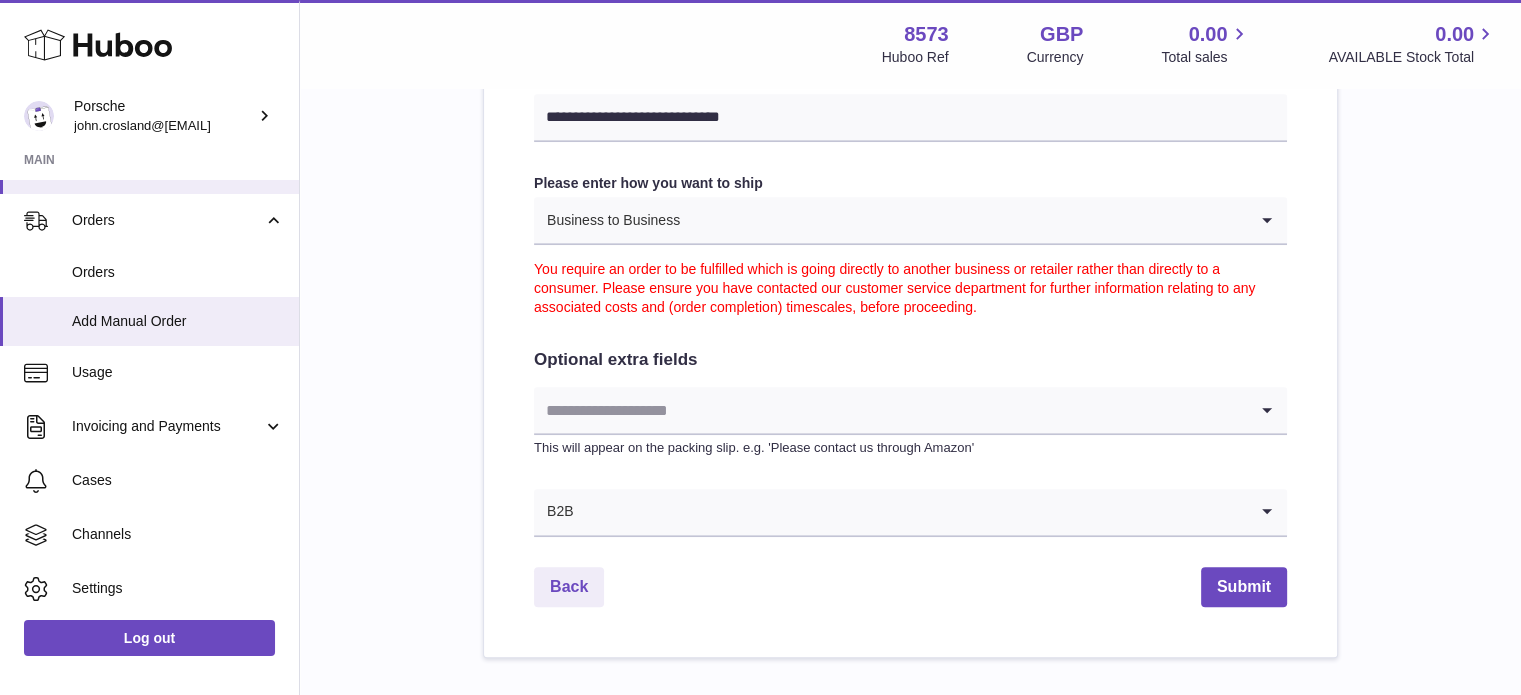 scroll, scrollTop: 1152, scrollLeft: 0, axis: vertical 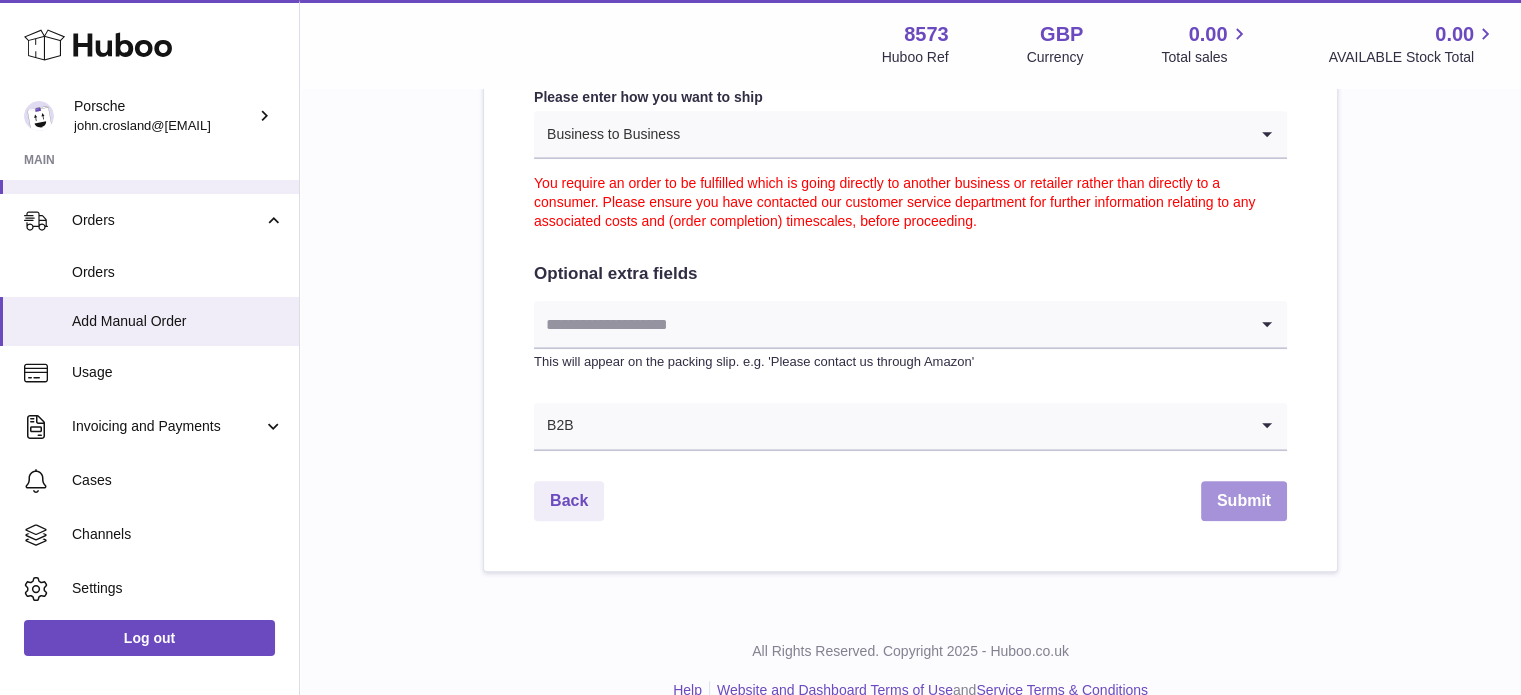 click on "Submit" at bounding box center [1244, 501] 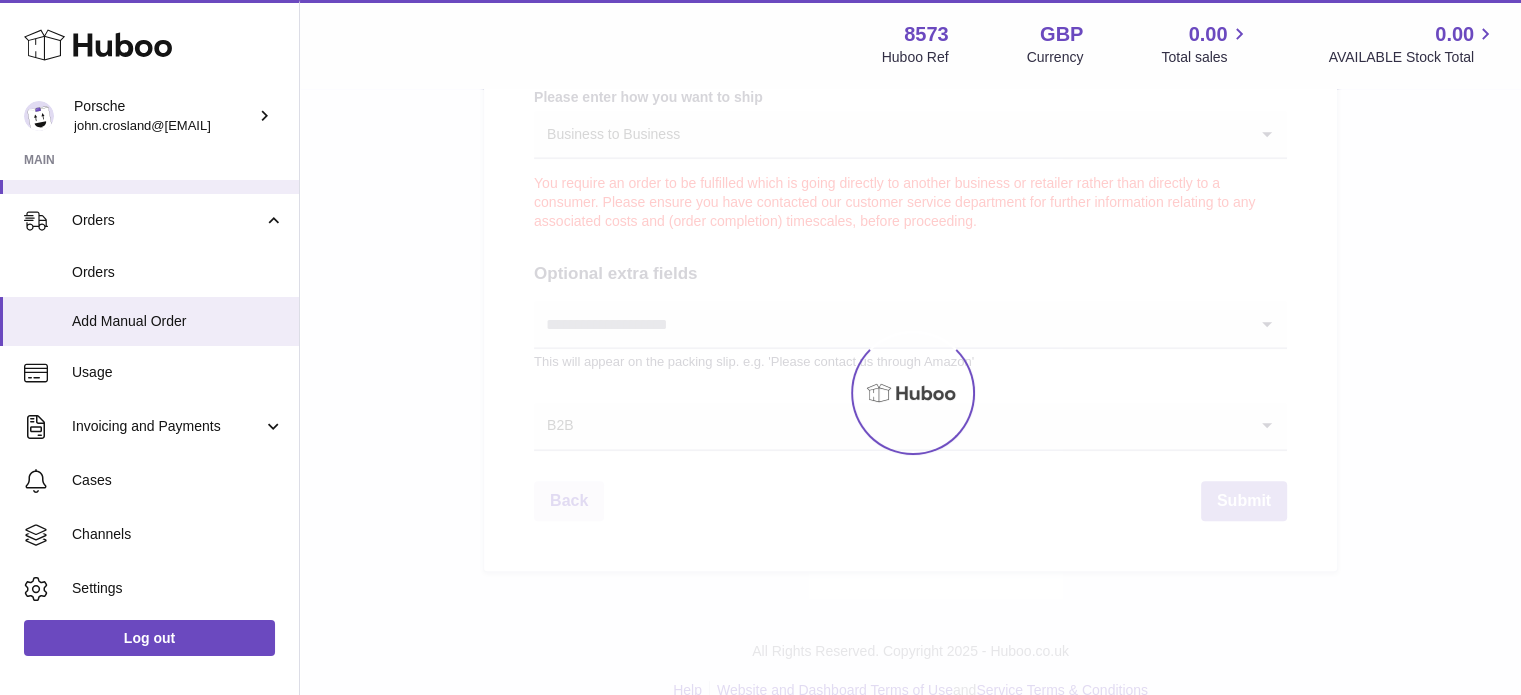 scroll, scrollTop: 0, scrollLeft: 0, axis: both 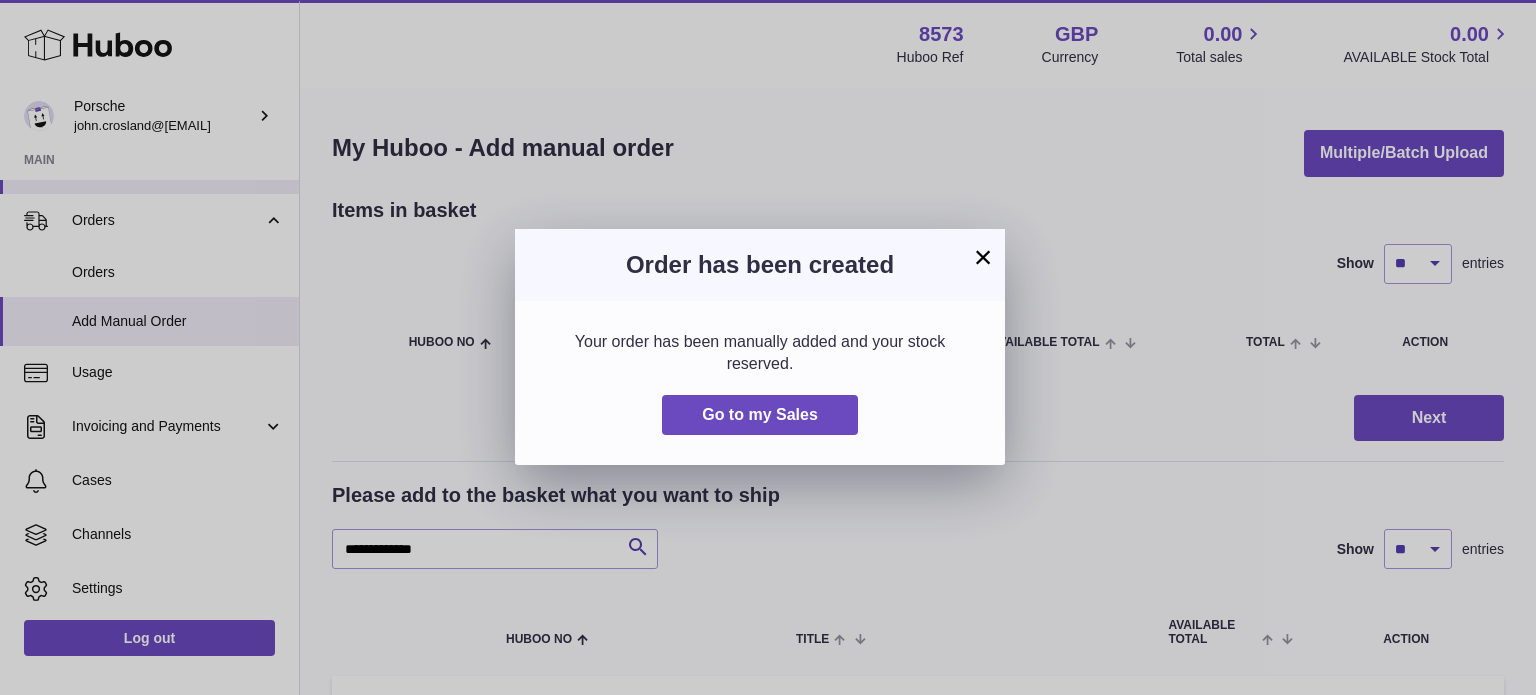 click on "×" at bounding box center (983, 257) 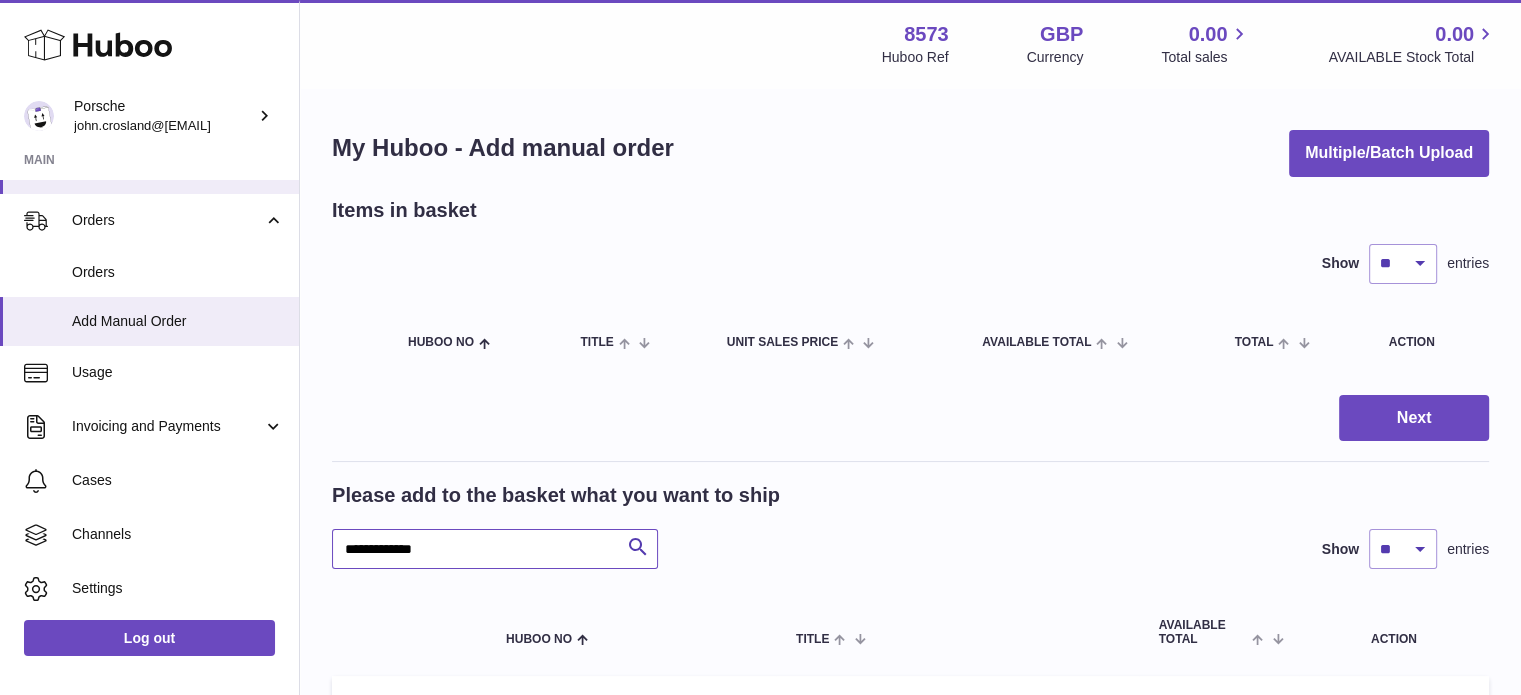 drag, startPoint x: 468, startPoint y: 543, endPoint x: 311, endPoint y: 543, distance: 157 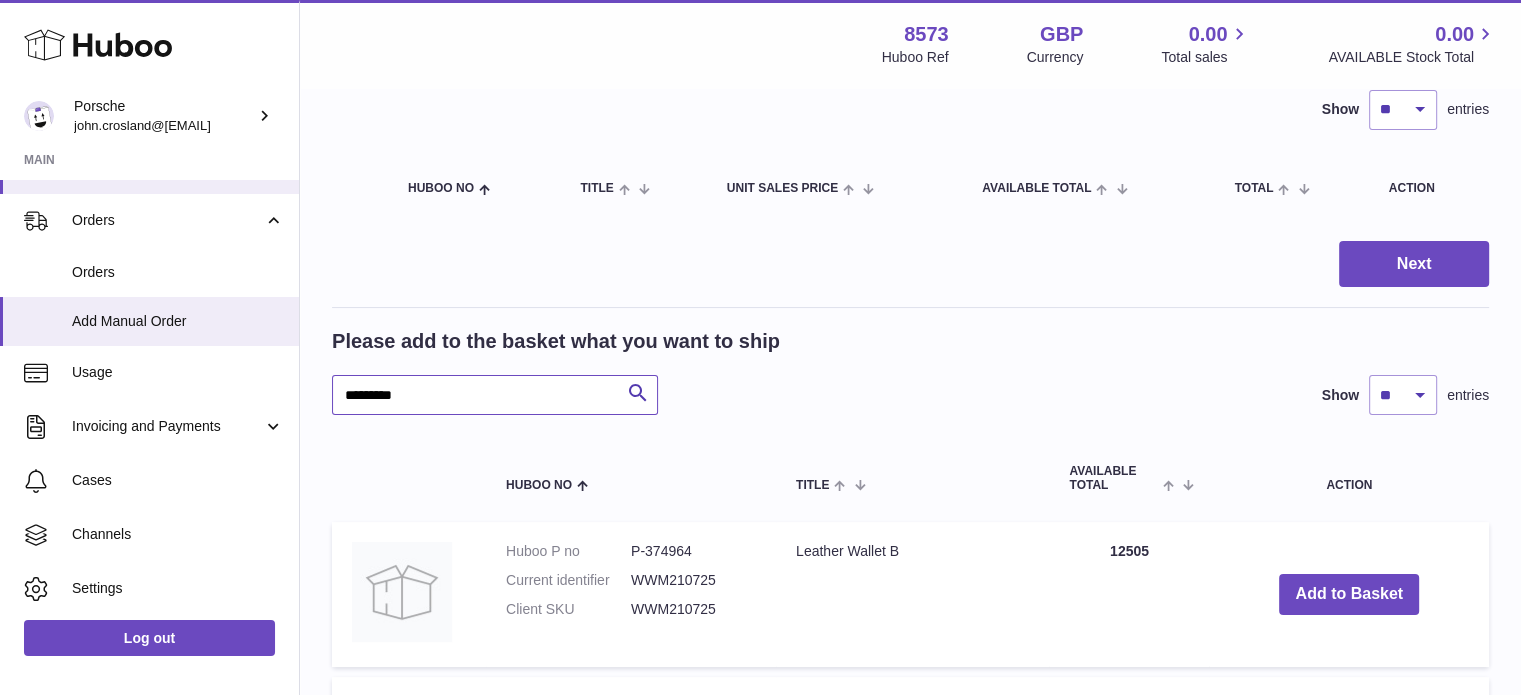 scroll, scrollTop: 200, scrollLeft: 0, axis: vertical 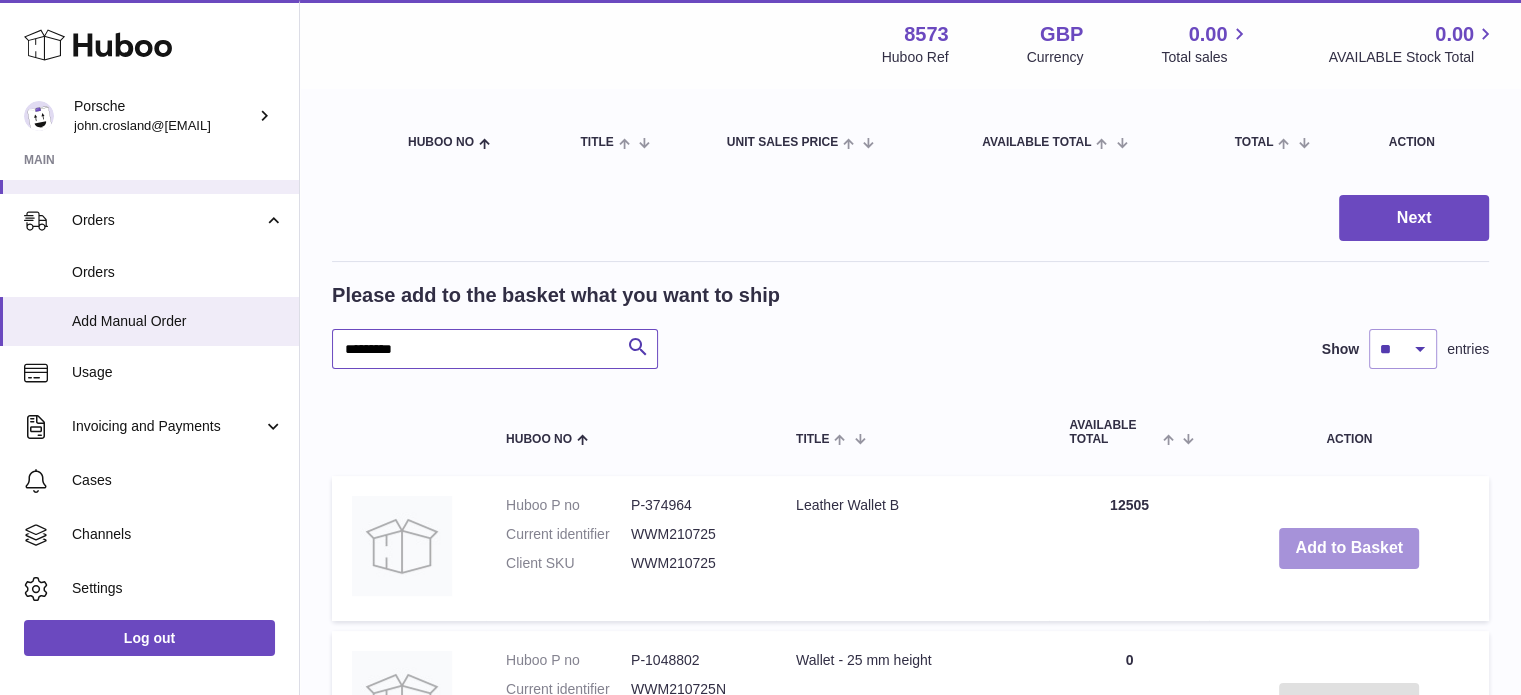 type on "*********" 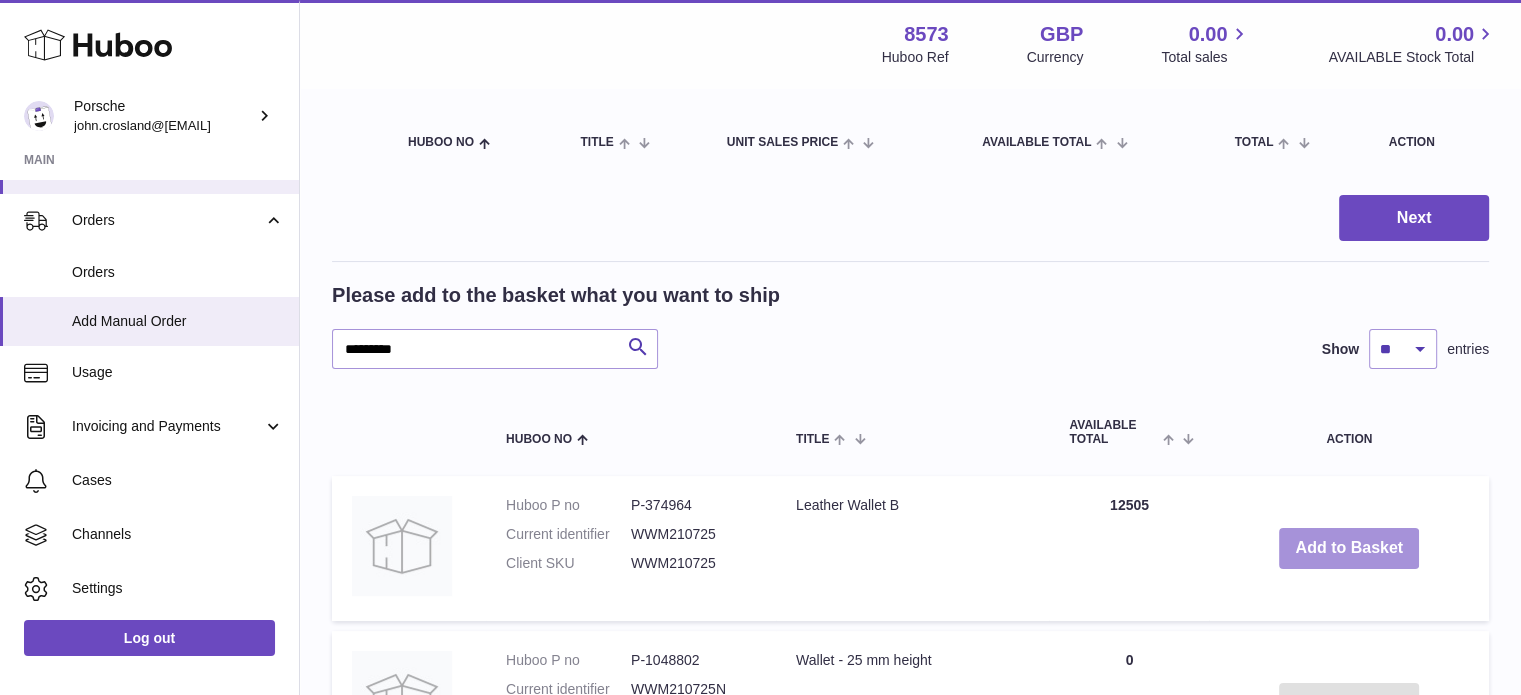 click on "Add to Basket" at bounding box center (1349, 548) 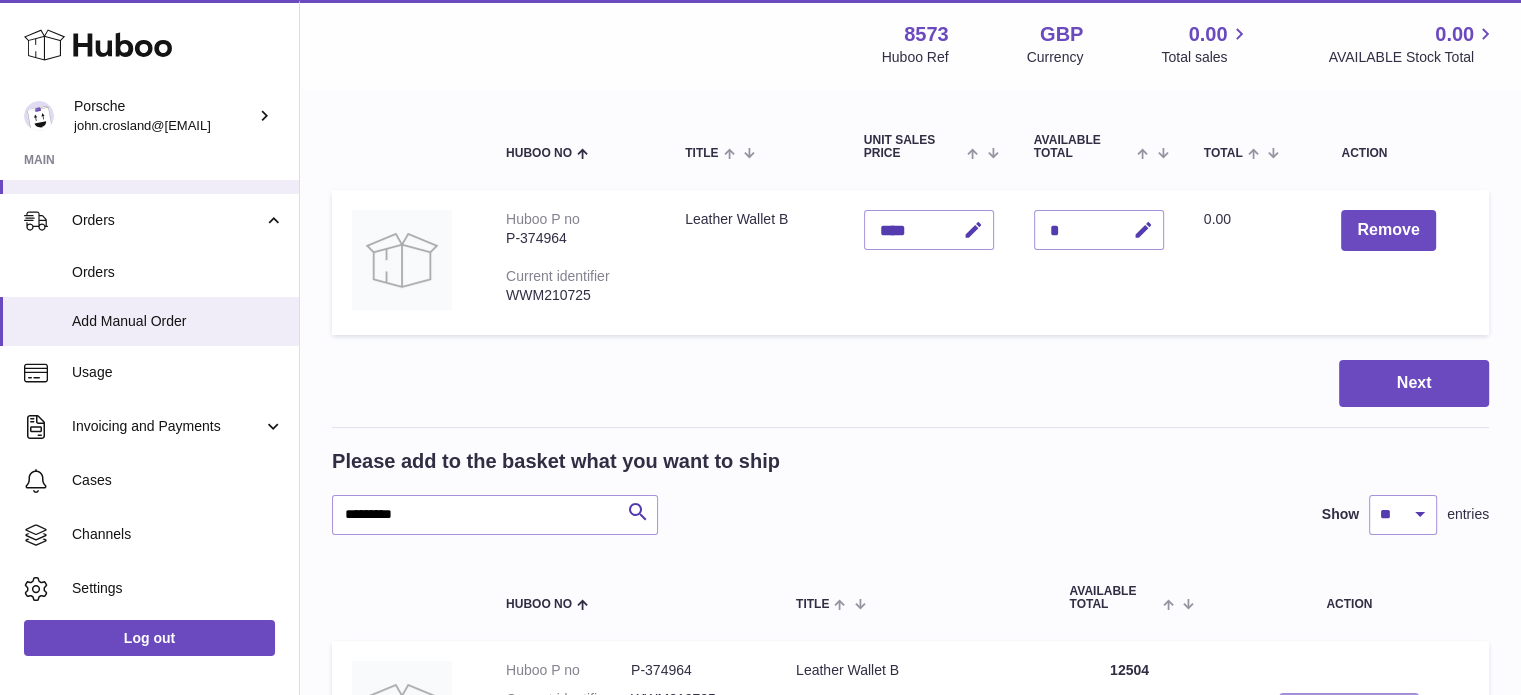 type 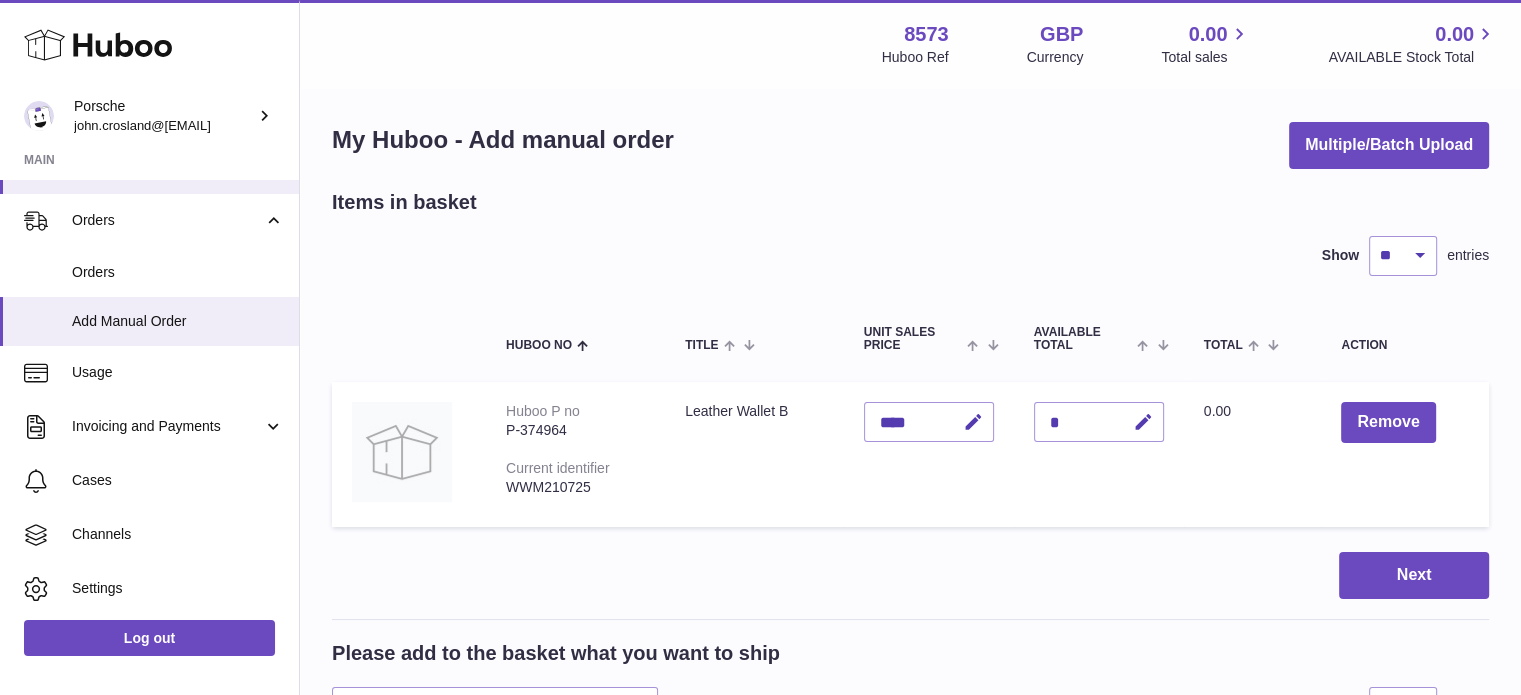 scroll, scrollTop: 0, scrollLeft: 0, axis: both 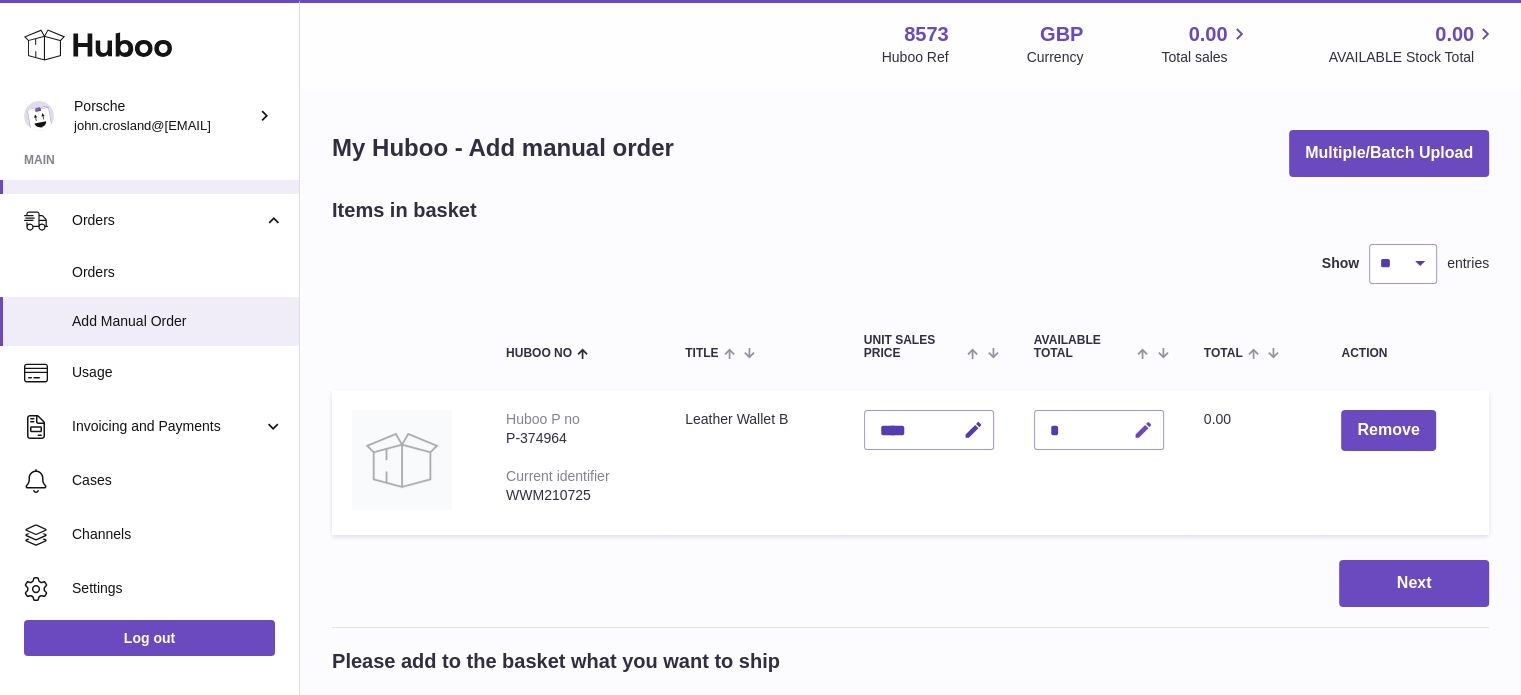 click at bounding box center [1143, 430] 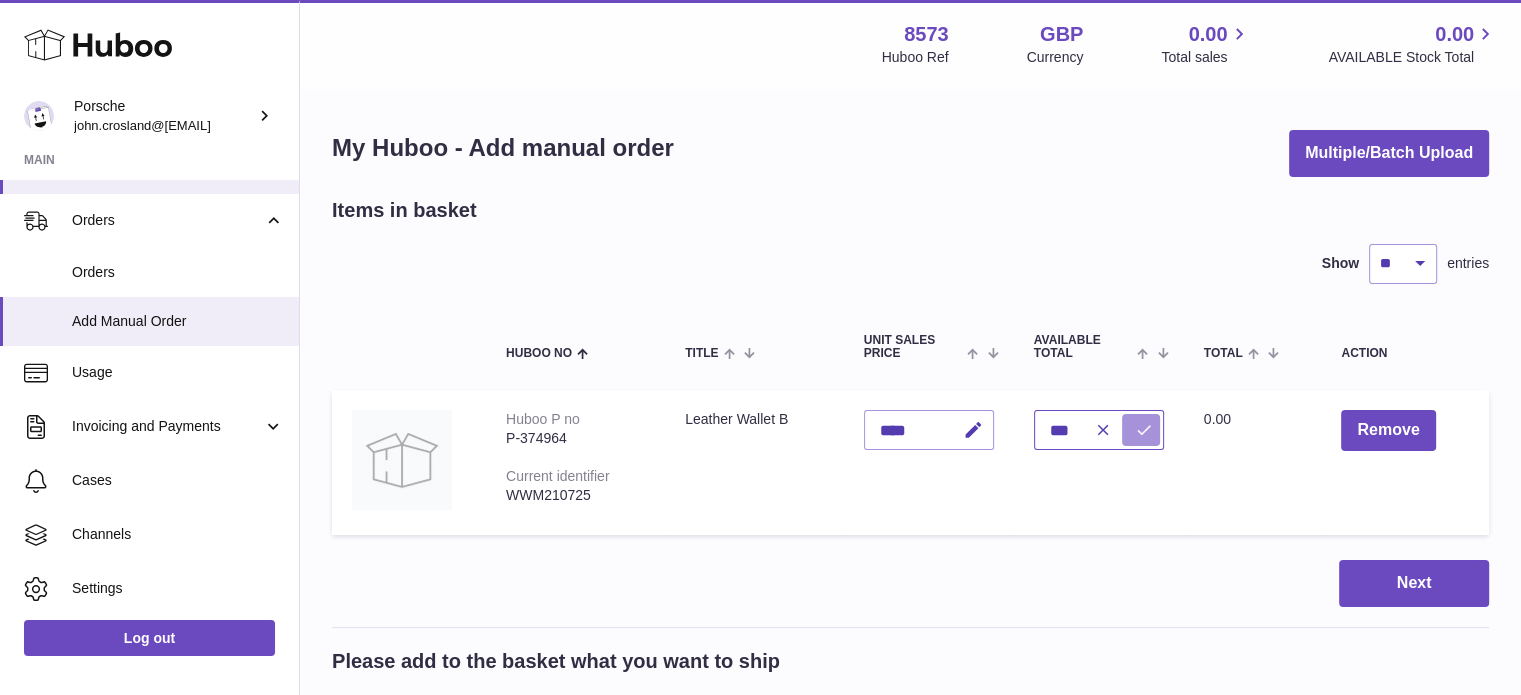 type on "***" 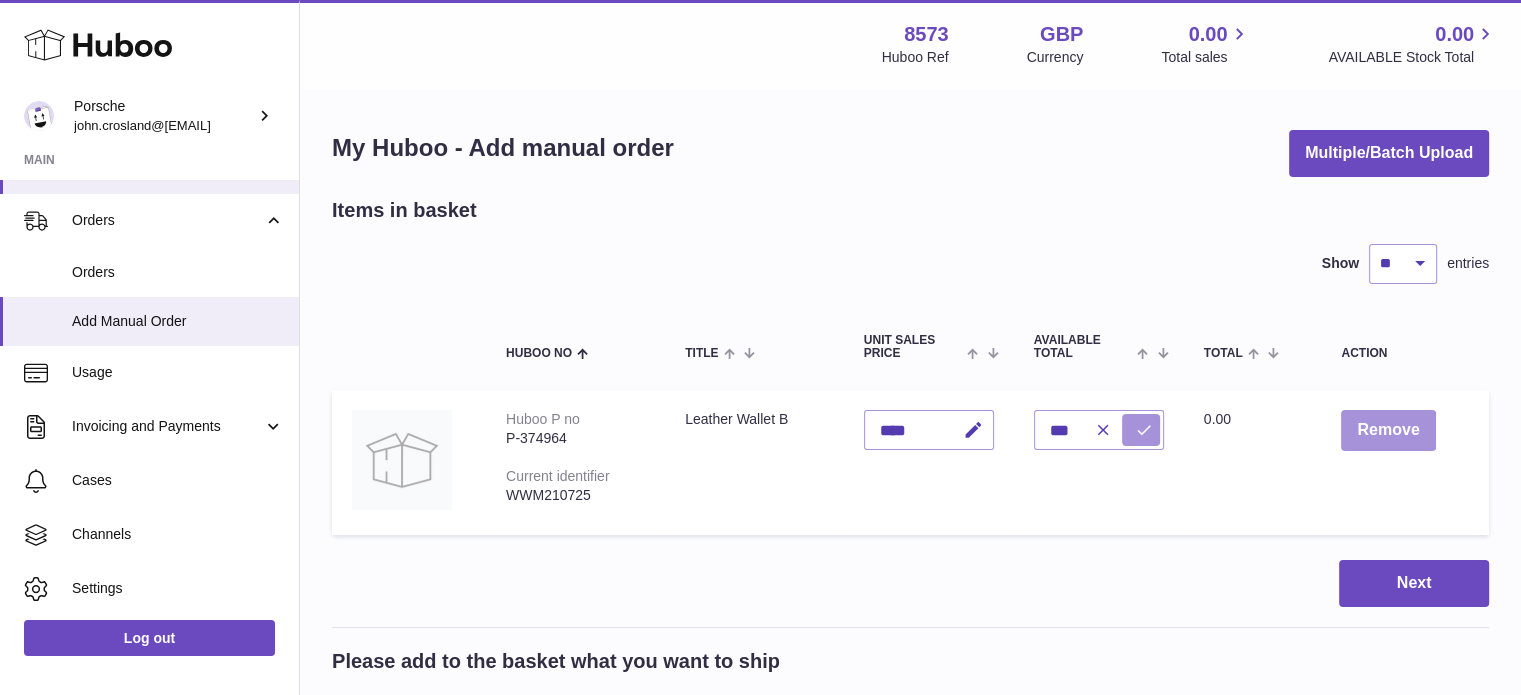 type 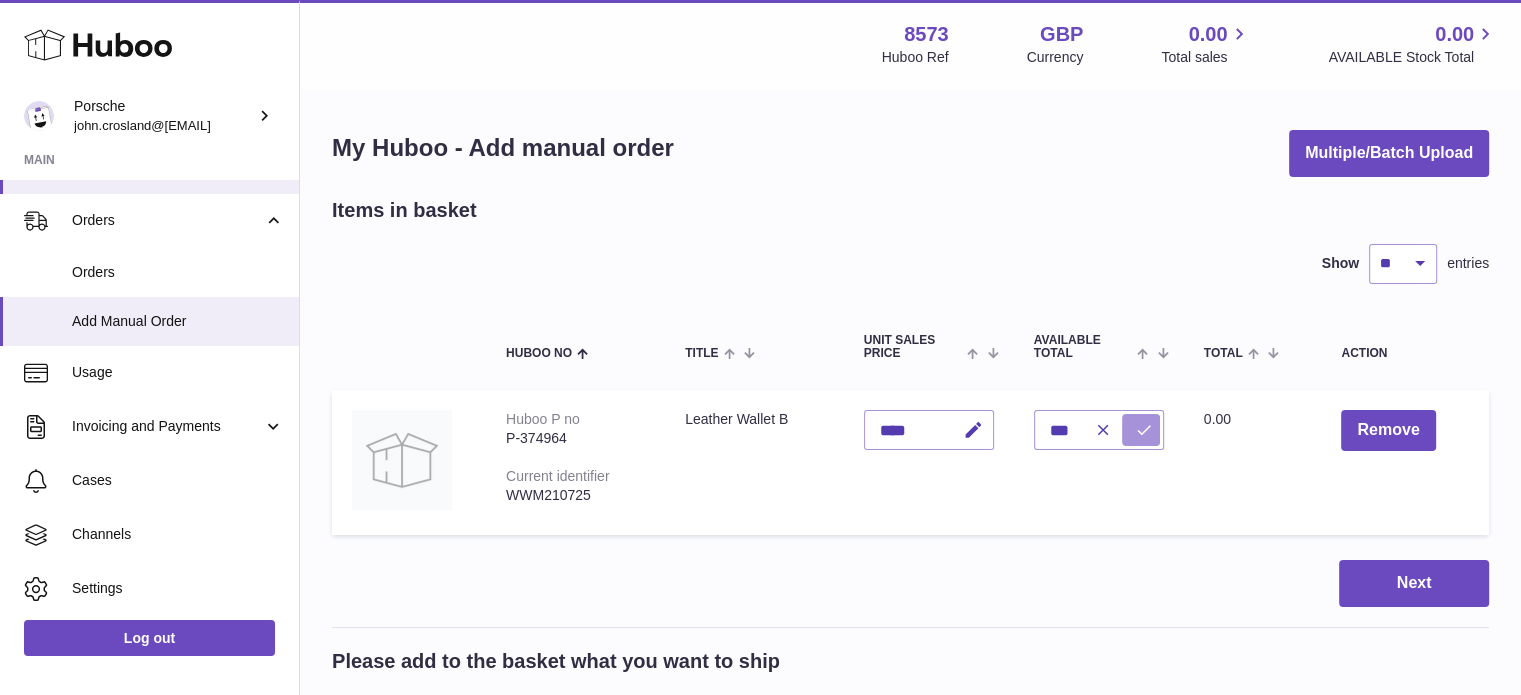 click at bounding box center [1144, 430] 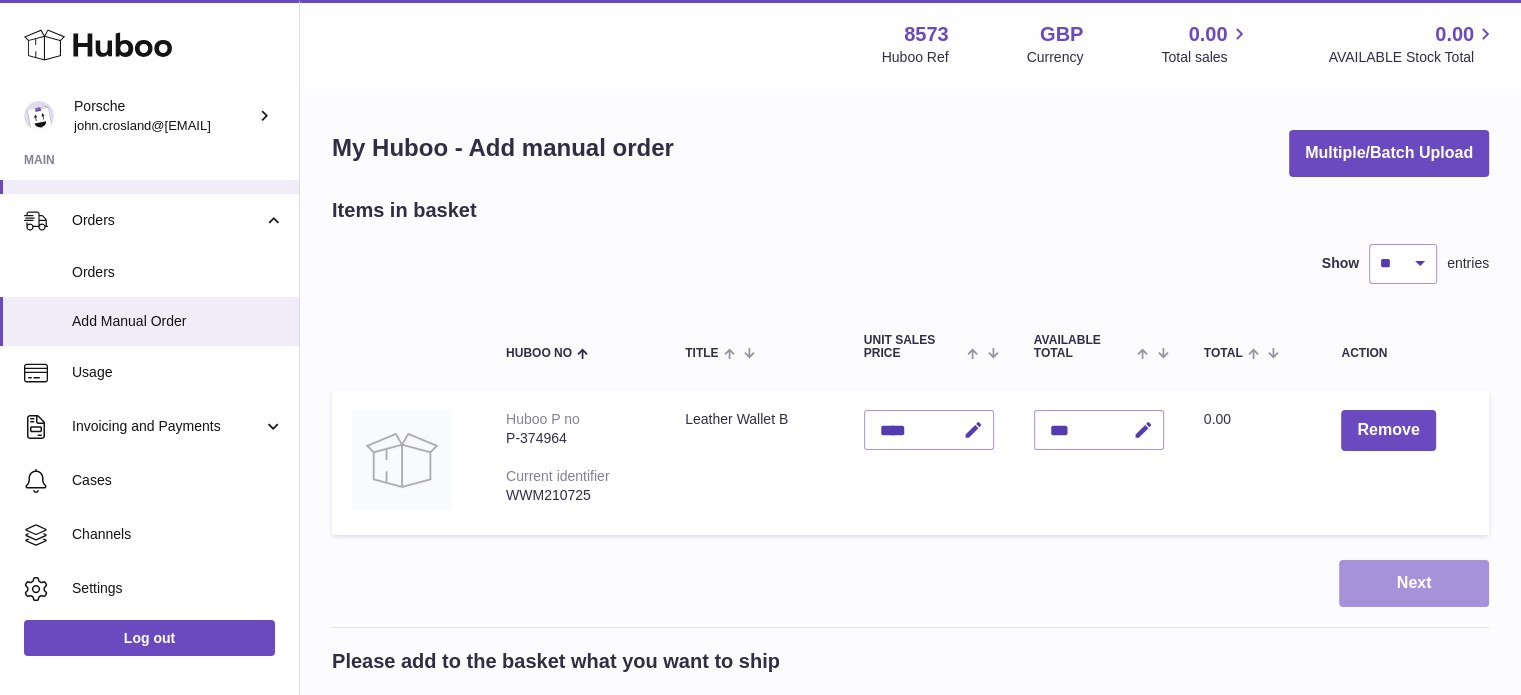 click on "Next" at bounding box center (1414, 583) 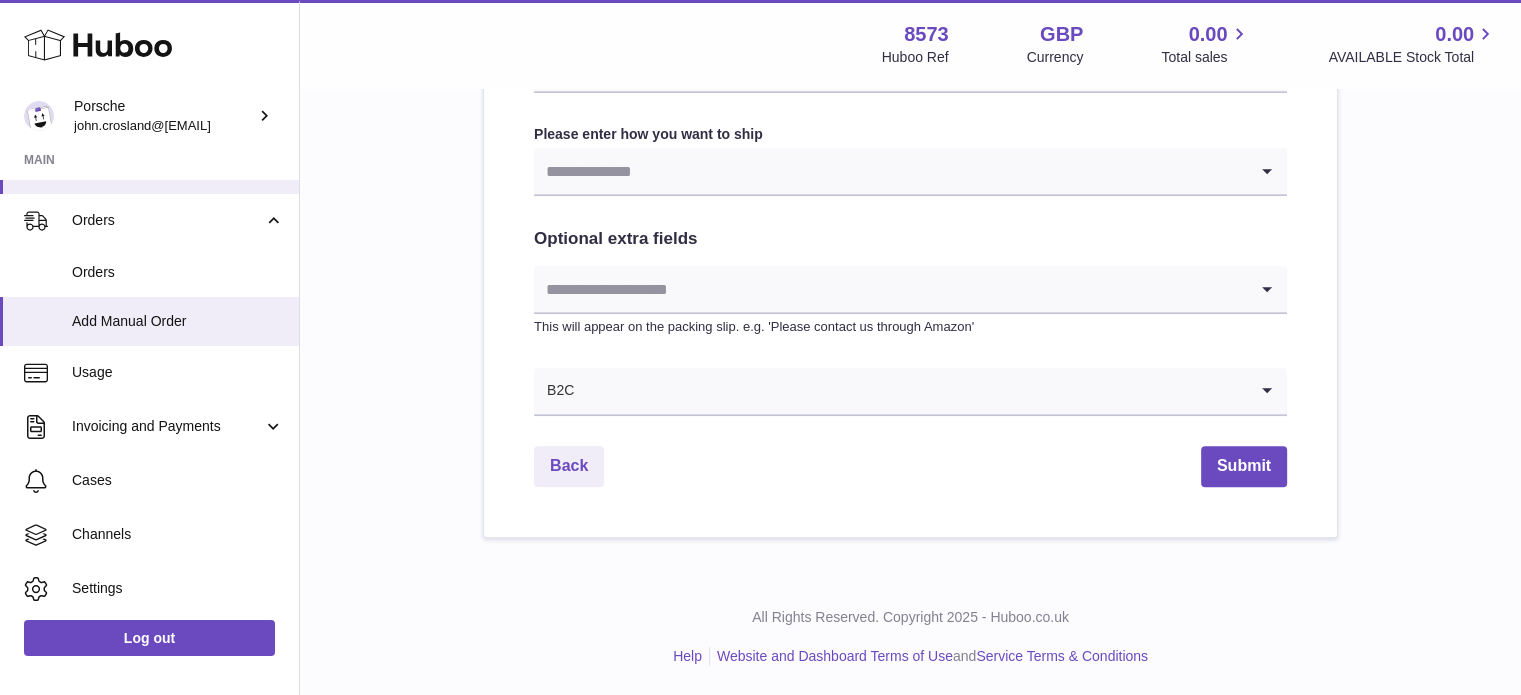 click on "Find Address
Please enter how you want to ship             Loading...
You require an order to be fulfilled which is going directly to another business or retailer rather than directly to a consumer. Please ensure you have contacted our customer service department for further information relating to any associated costs and (order completion) timescales, before proceeding.
Optional extra fields             Loading...       This will appear on the packing slip. e.g. 'Please contact us through Amazon'
B2C
Loading...
Back" at bounding box center (910, -94) 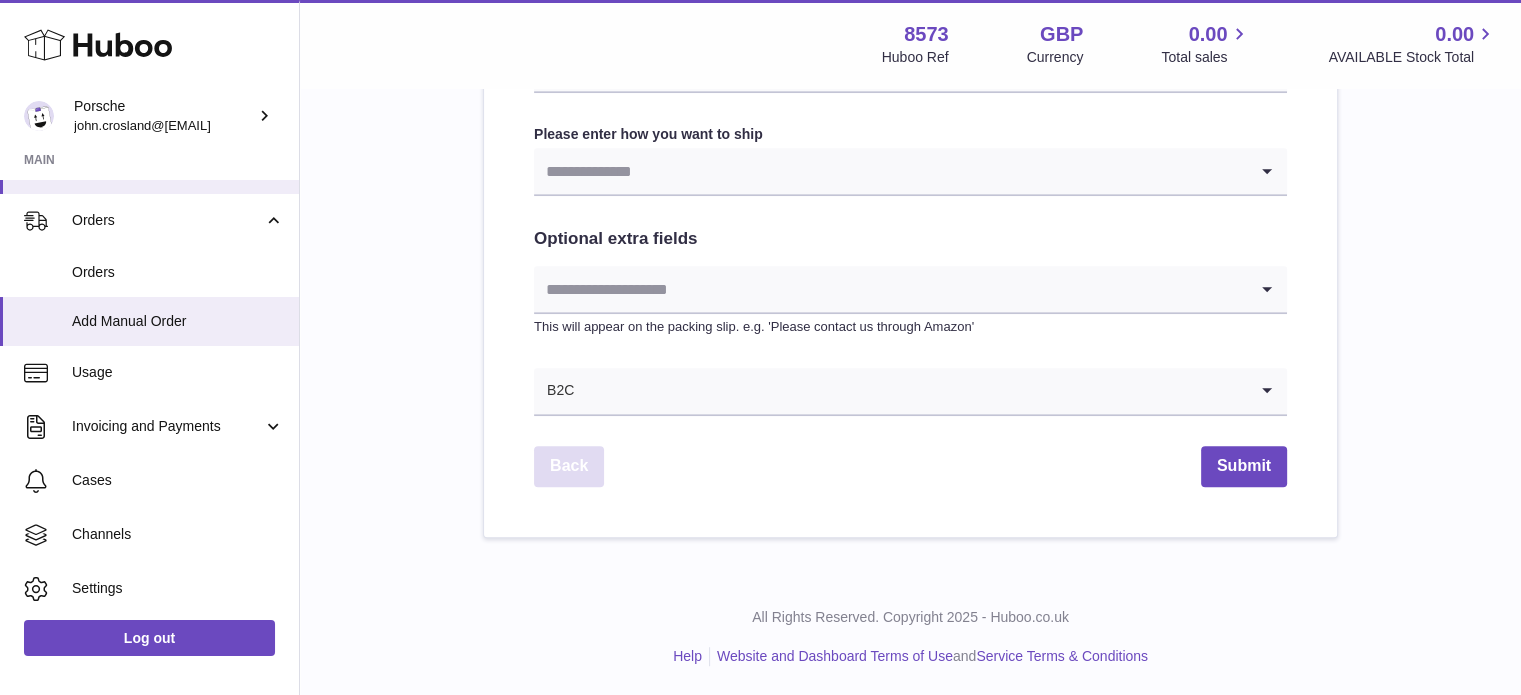 click on "Back" at bounding box center (569, 466) 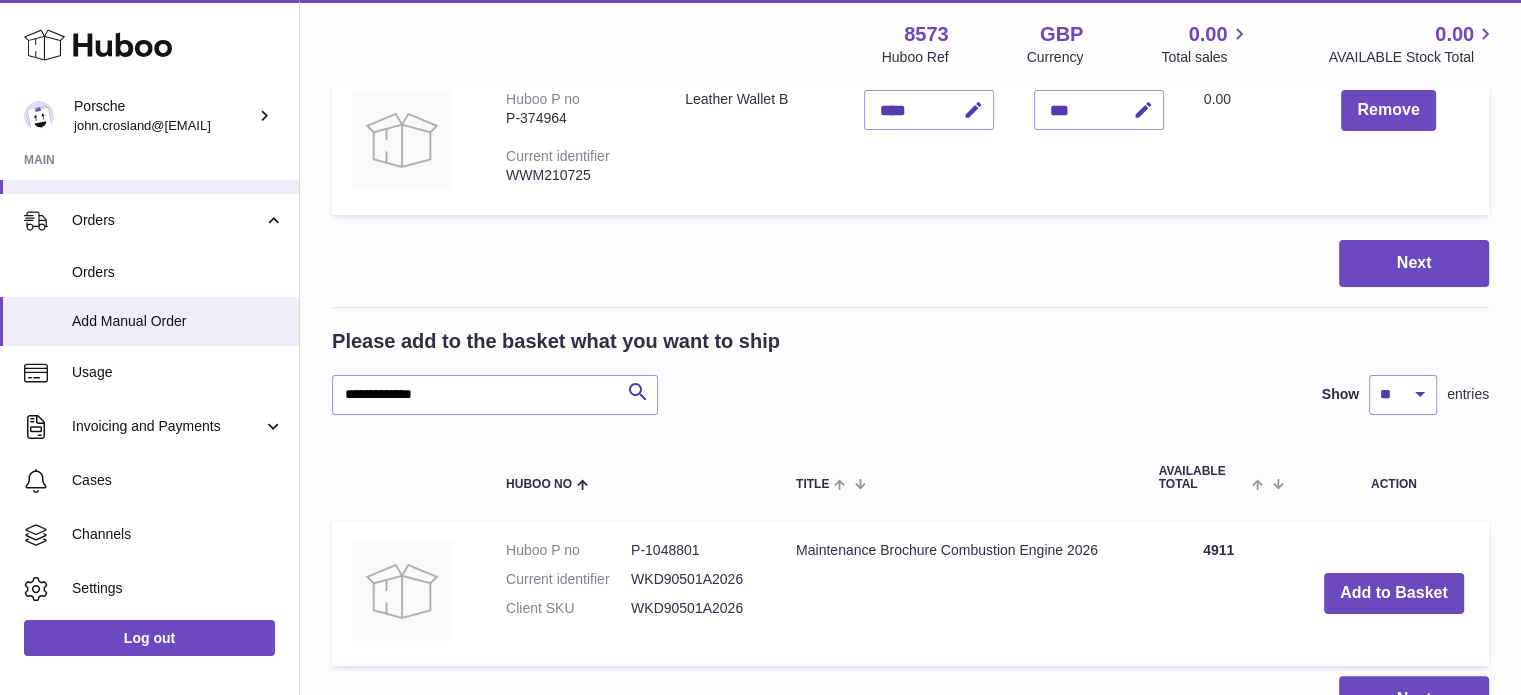 scroll, scrollTop: 404, scrollLeft: 0, axis: vertical 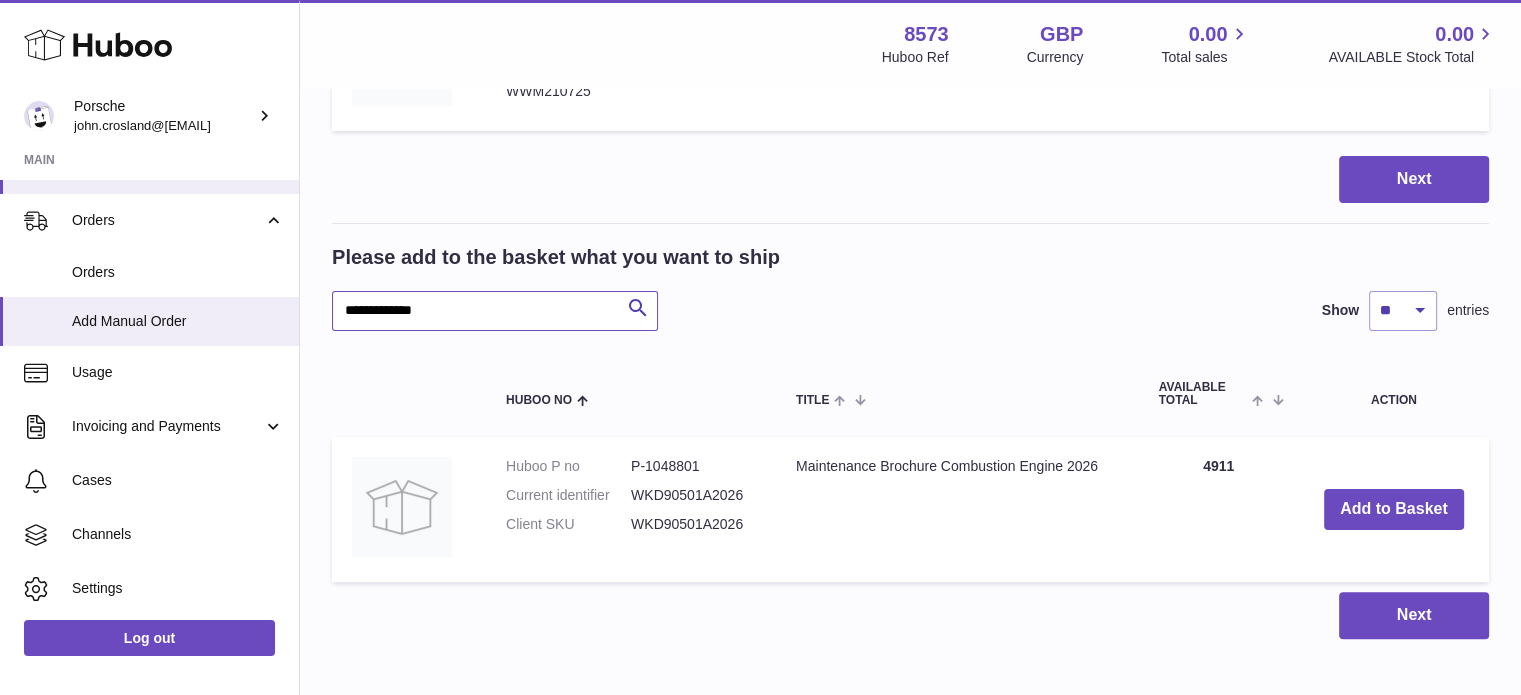 drag, startPoint x: 484, startPoint y: 306, endPoint x: 325, endPoint y: 313, distance: 159.154 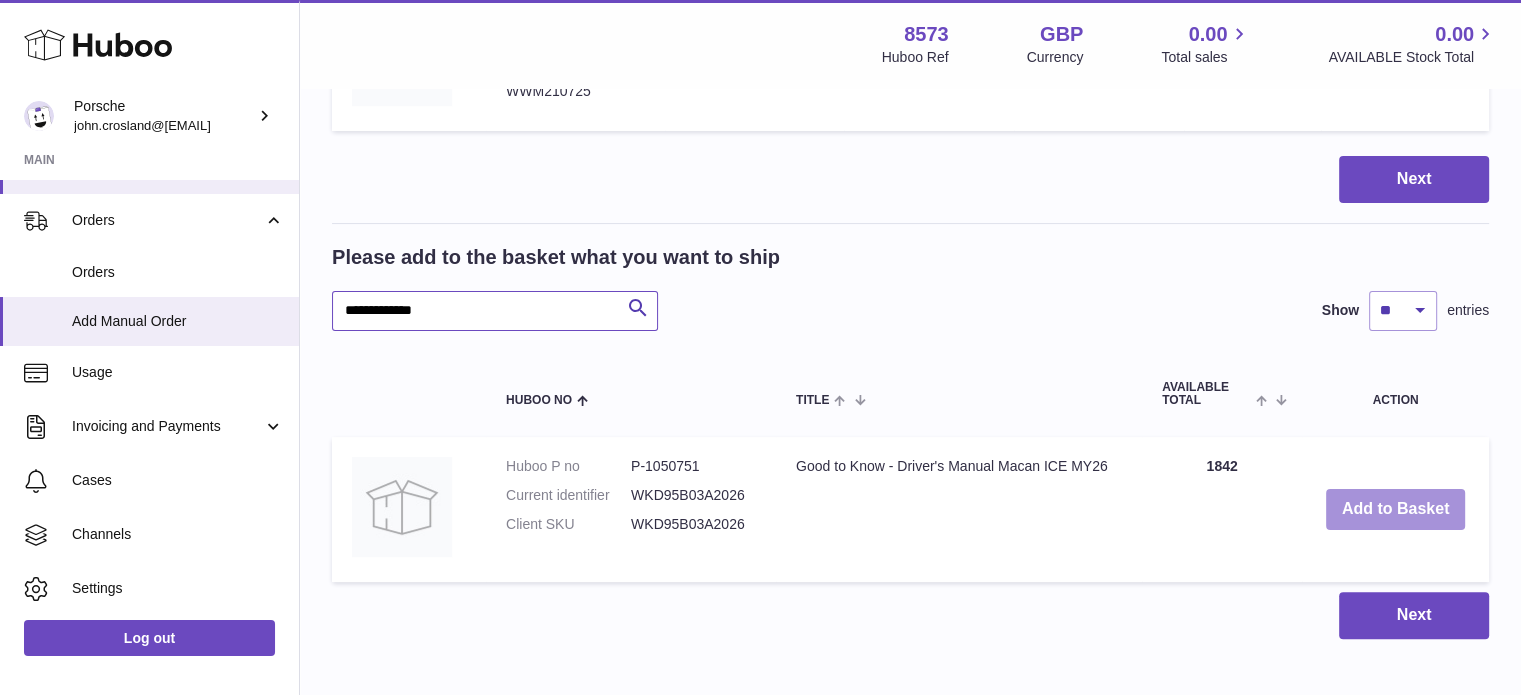 type on "**********" 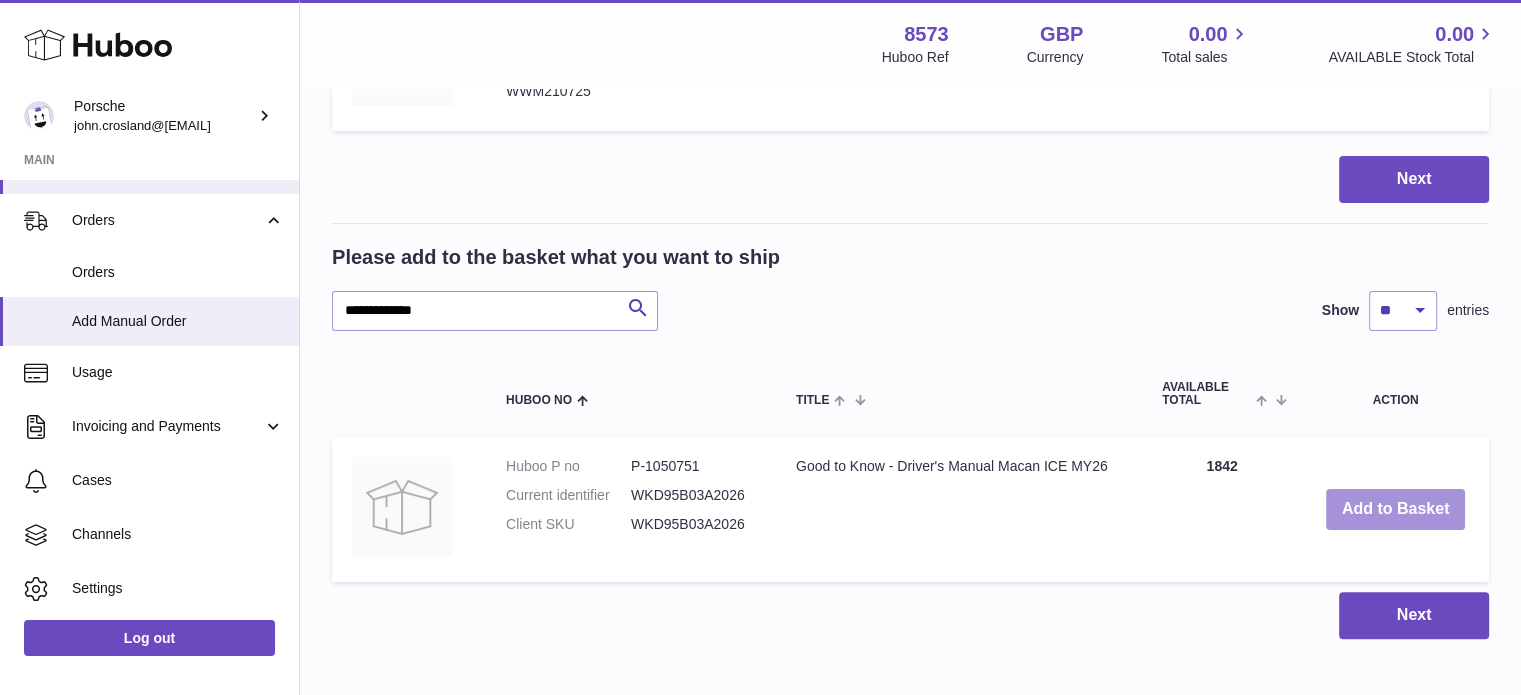 click on "Add to Basket" at bounding box center (1396, 509) 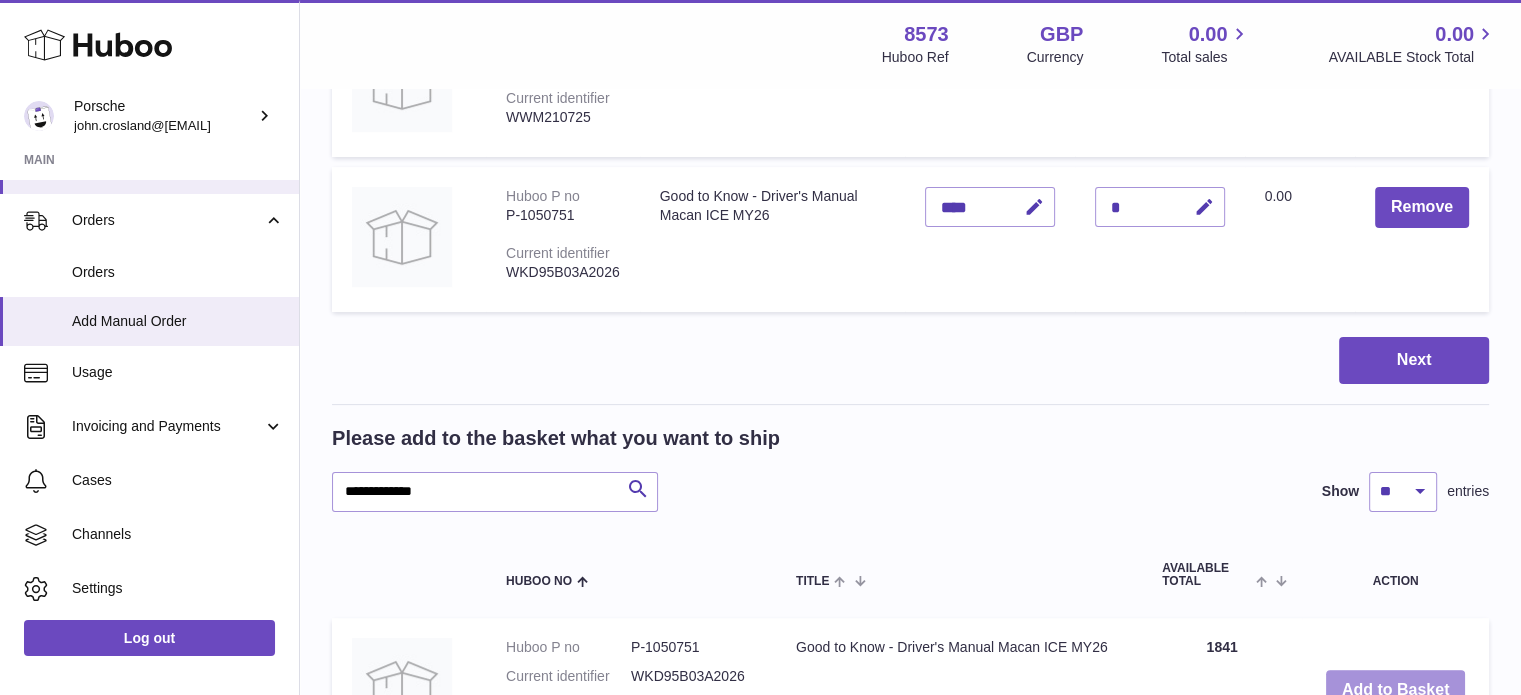 scroll, scrollTop: 304, scrollLeft: 0, axis: vertical 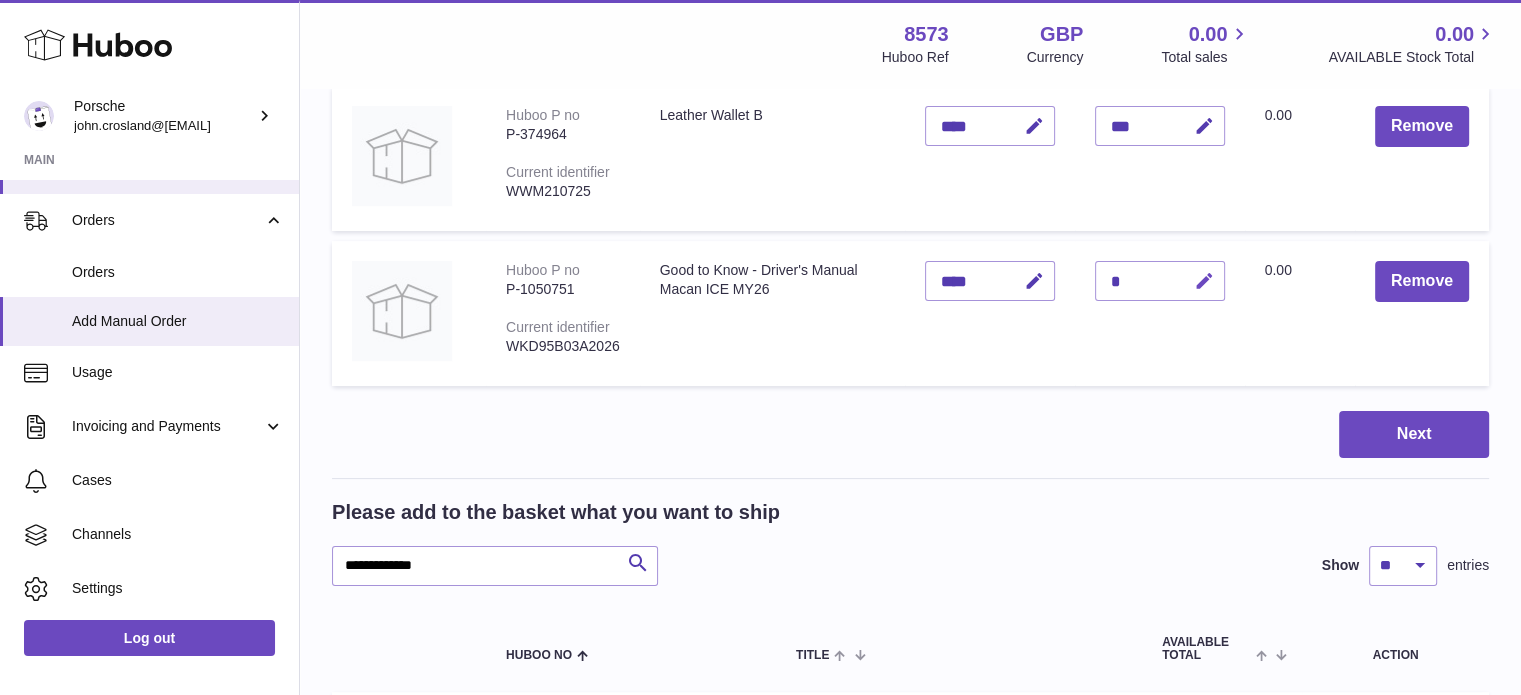 click at bounding box center (1204, 281) 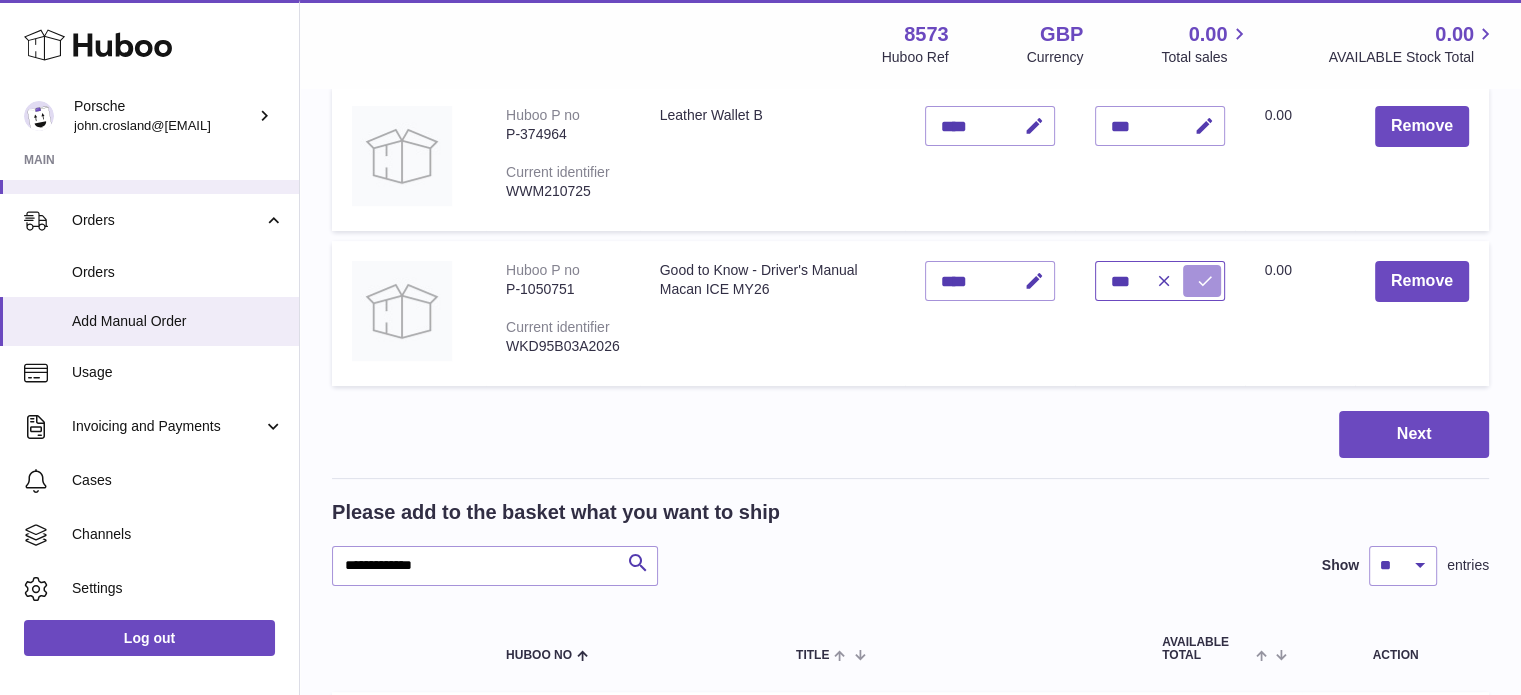 type on "***" 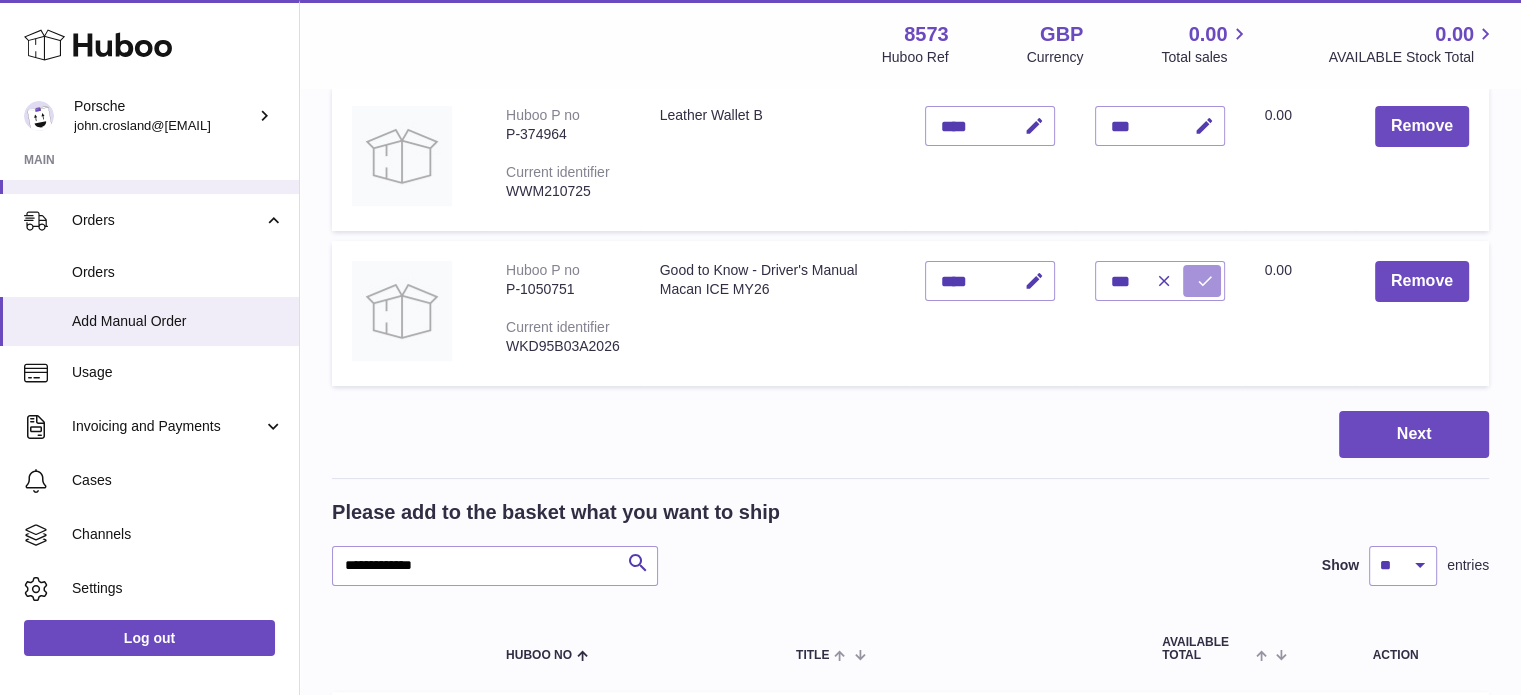 click at bounding box center [1205, 281] 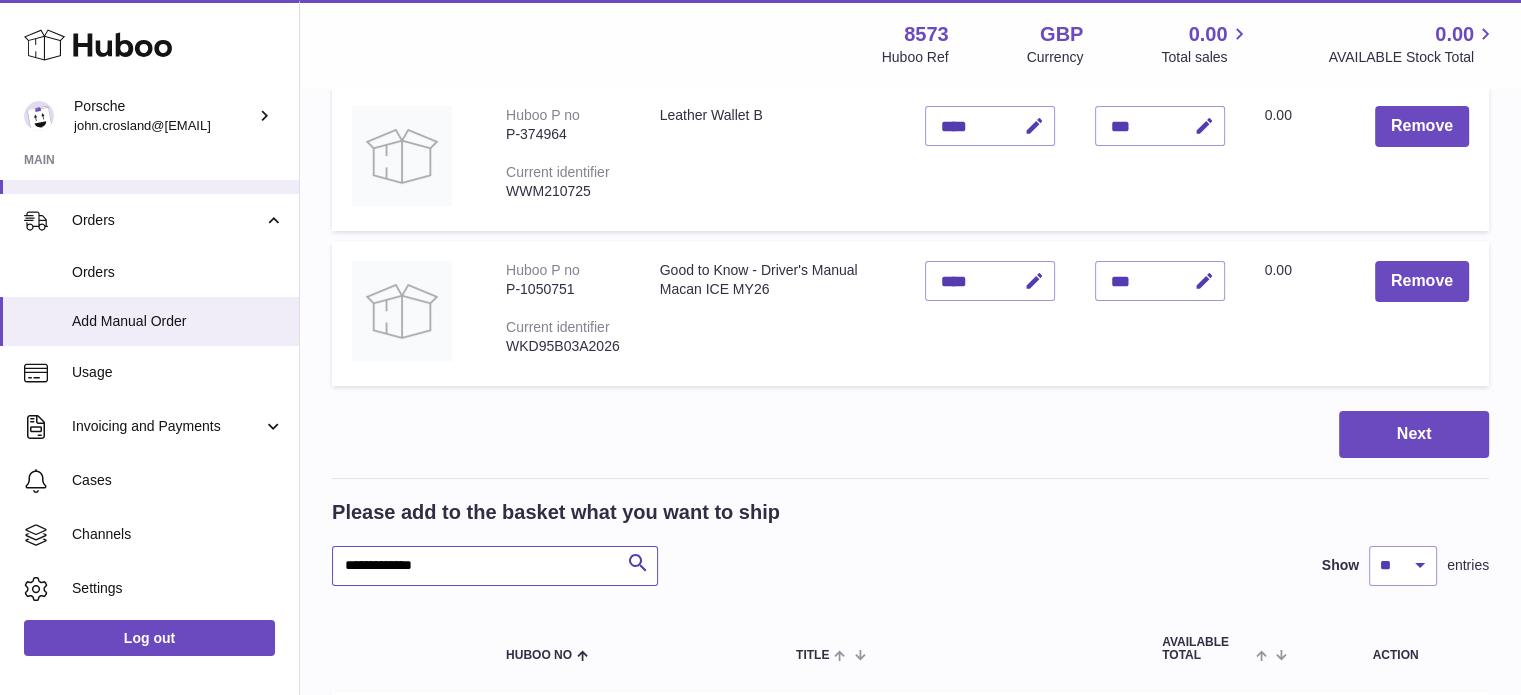 drag, startPoint x: 486, startPoint y: 565, endPoint x: 302, endPoint y: 562, distance: 184.02446 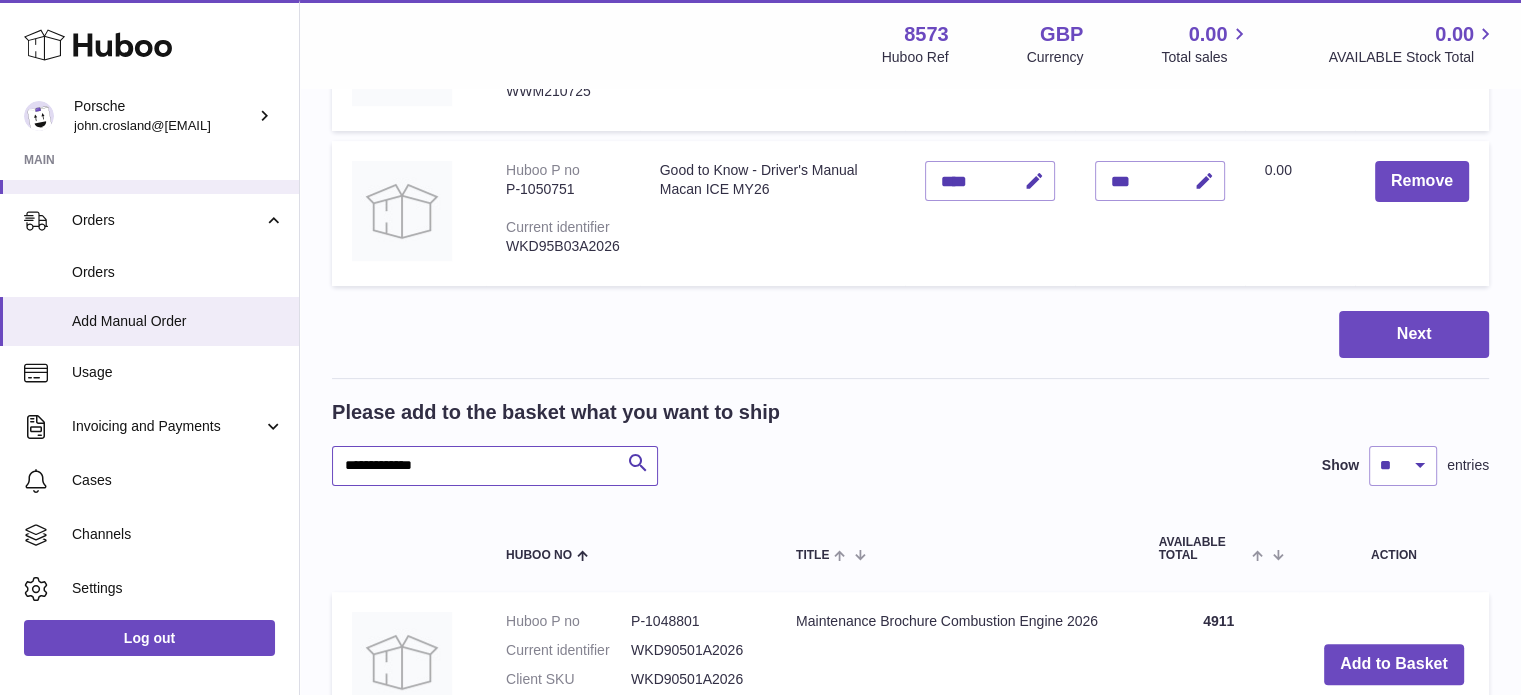 scroll, scrollTop: 504, scrollLeft: 0, axis: vertical 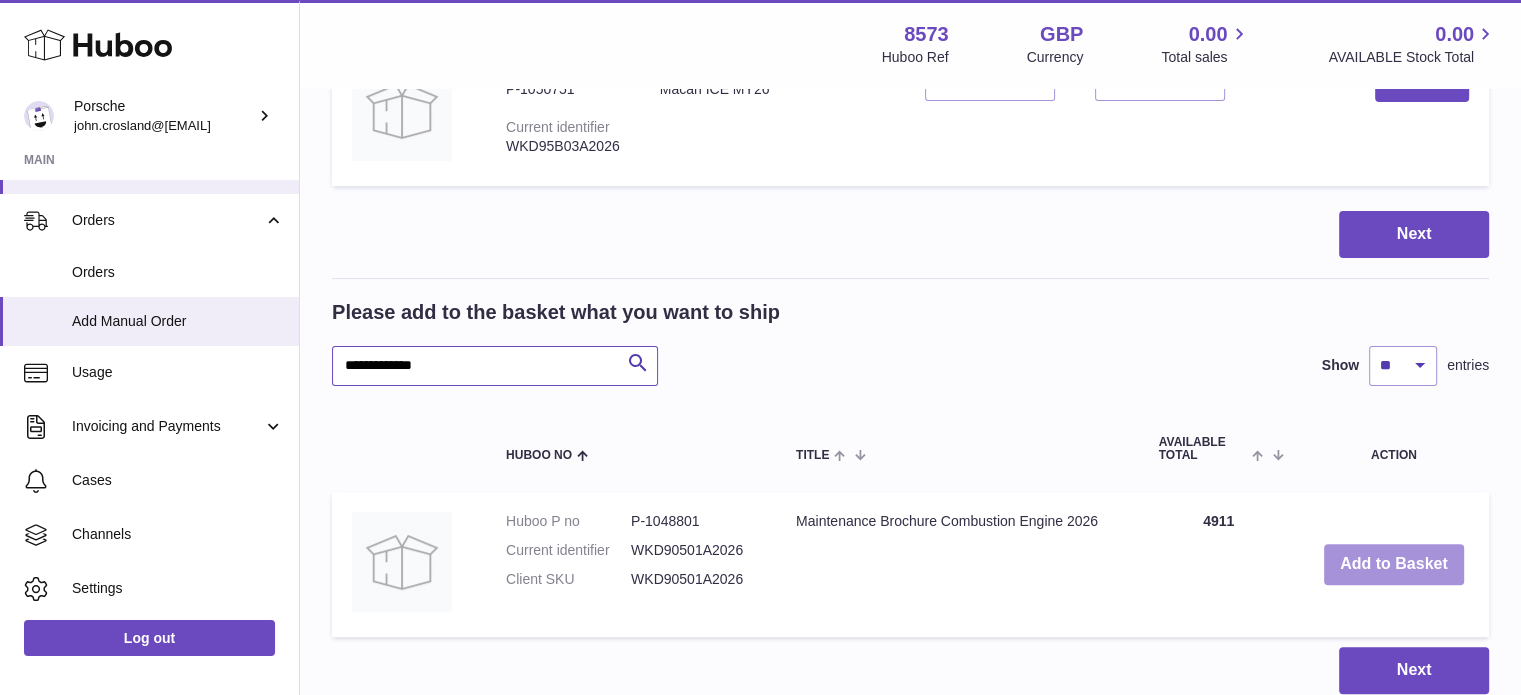 type on "**********" 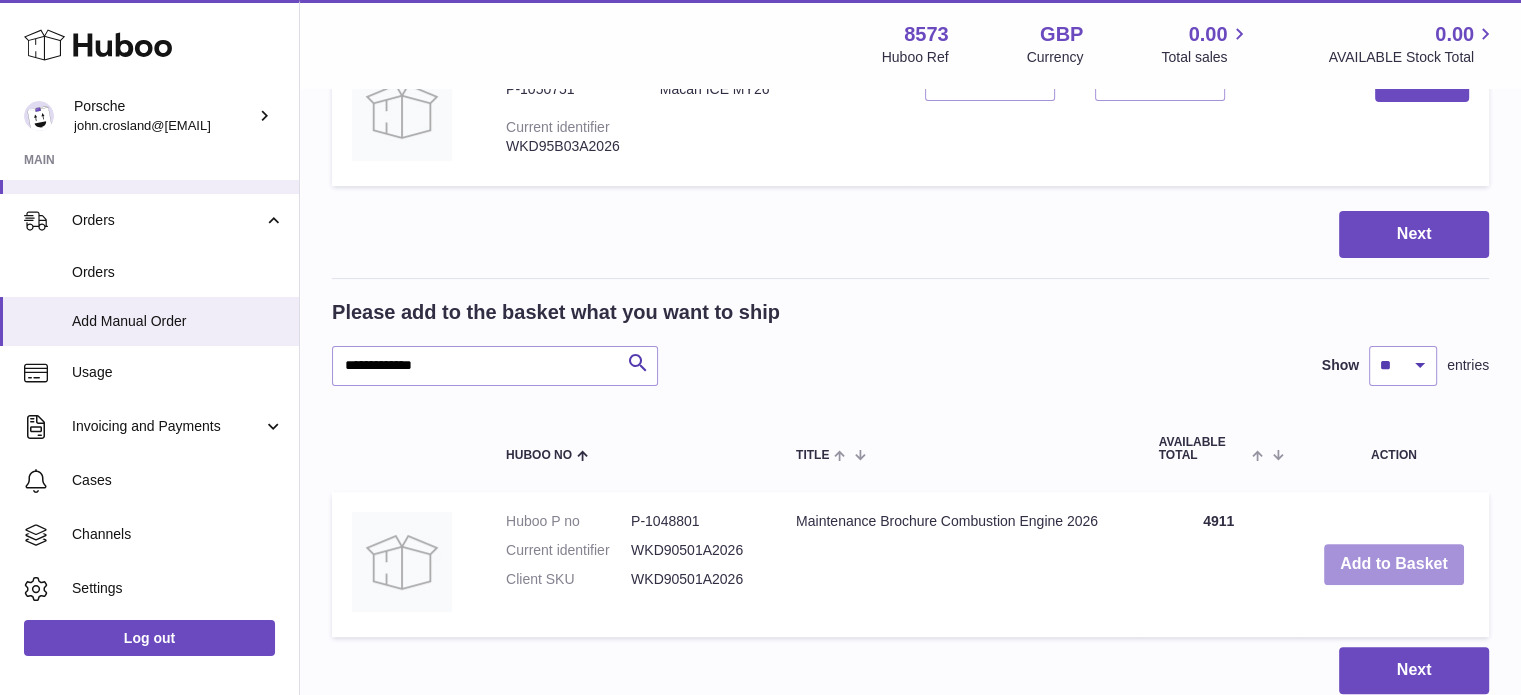 click on "Add to Basket" at bounding box center (1394, 564) 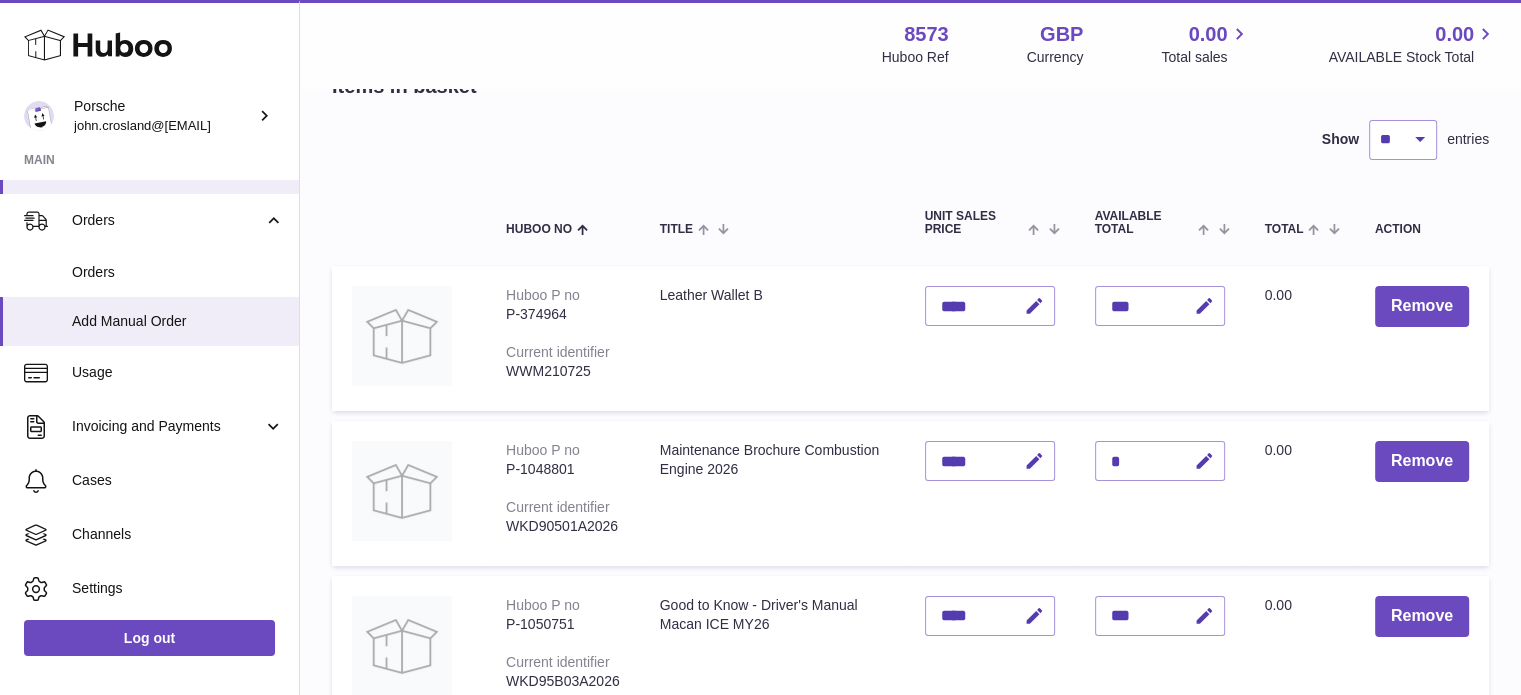 scroll, scrollTop: 104, scrollLeft: 0, axis: vertical 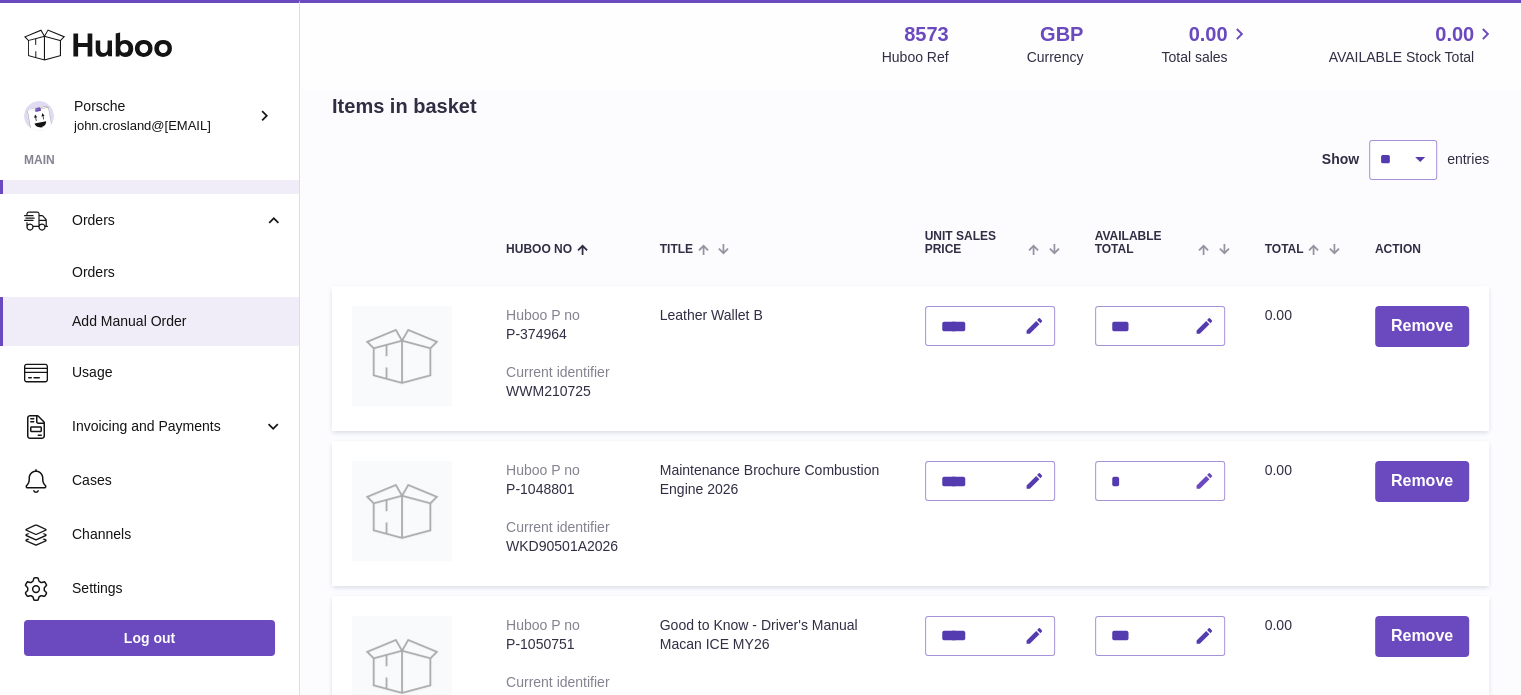 click at bounding box center [1204, 481] 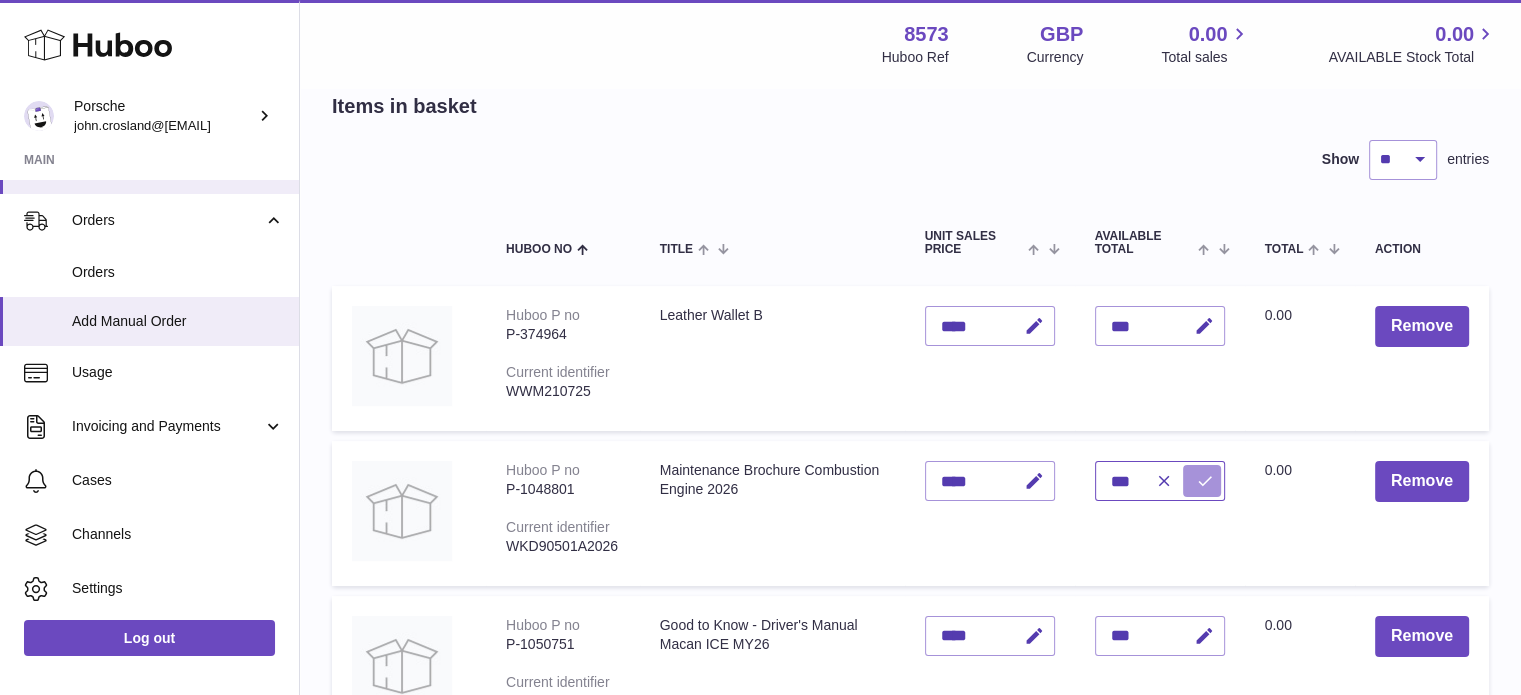 type on "***" 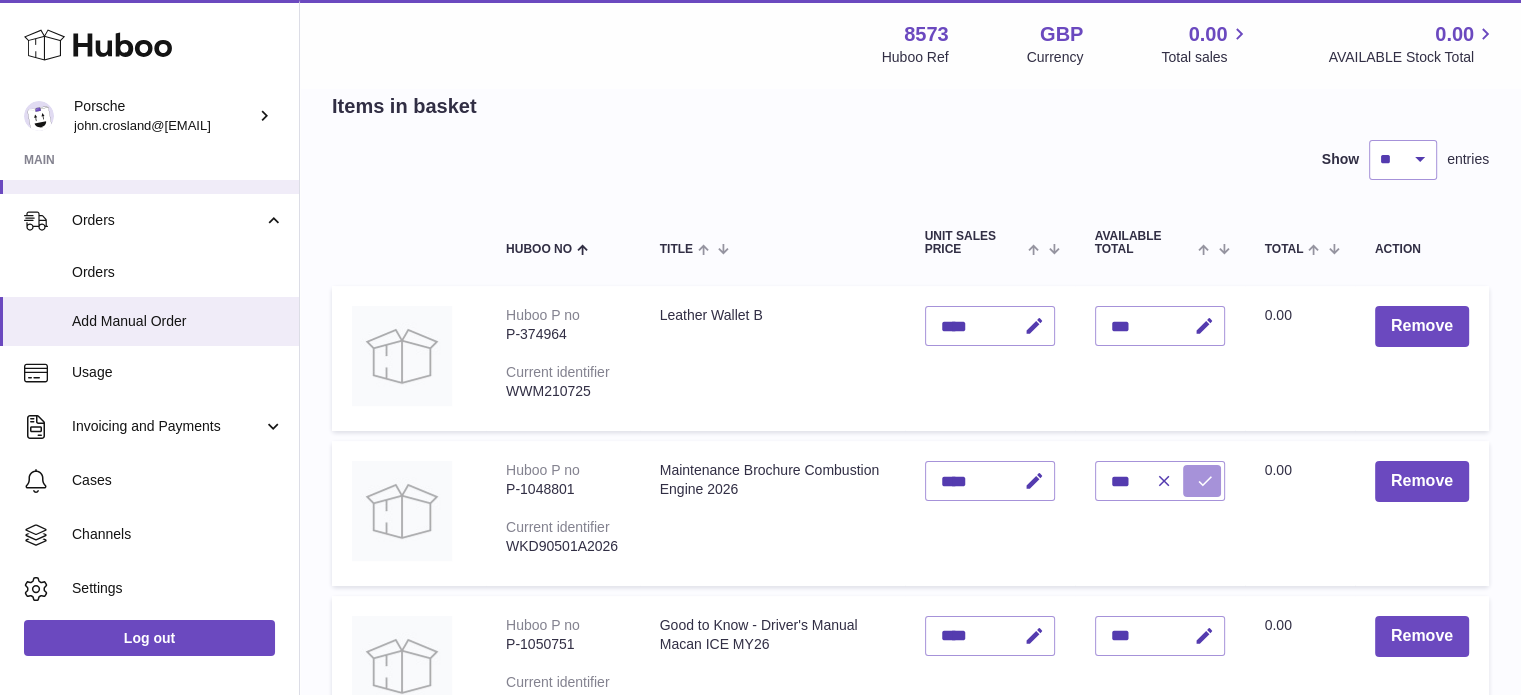 click at bounding box center (1205, 481) 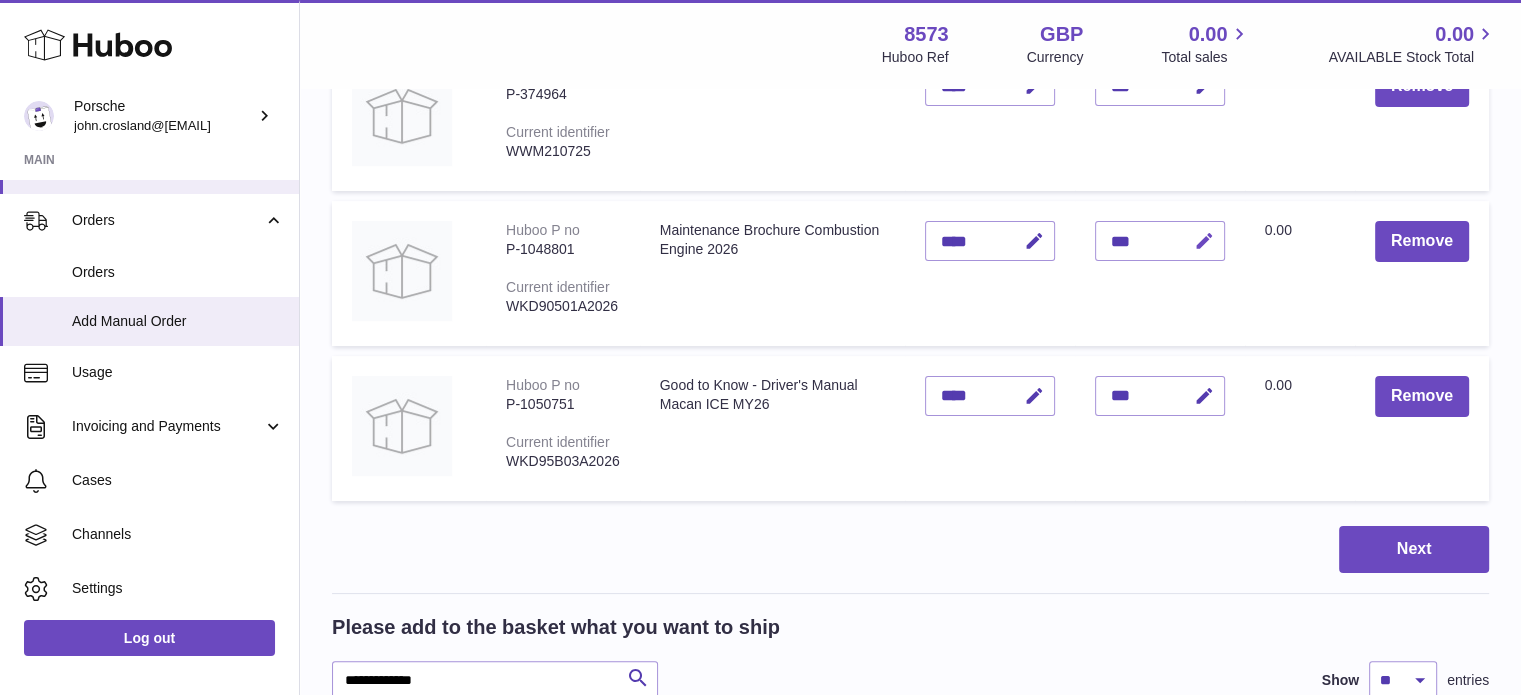 scroll, scrollTop: 404, scrollLeft: 0, axis: vertical 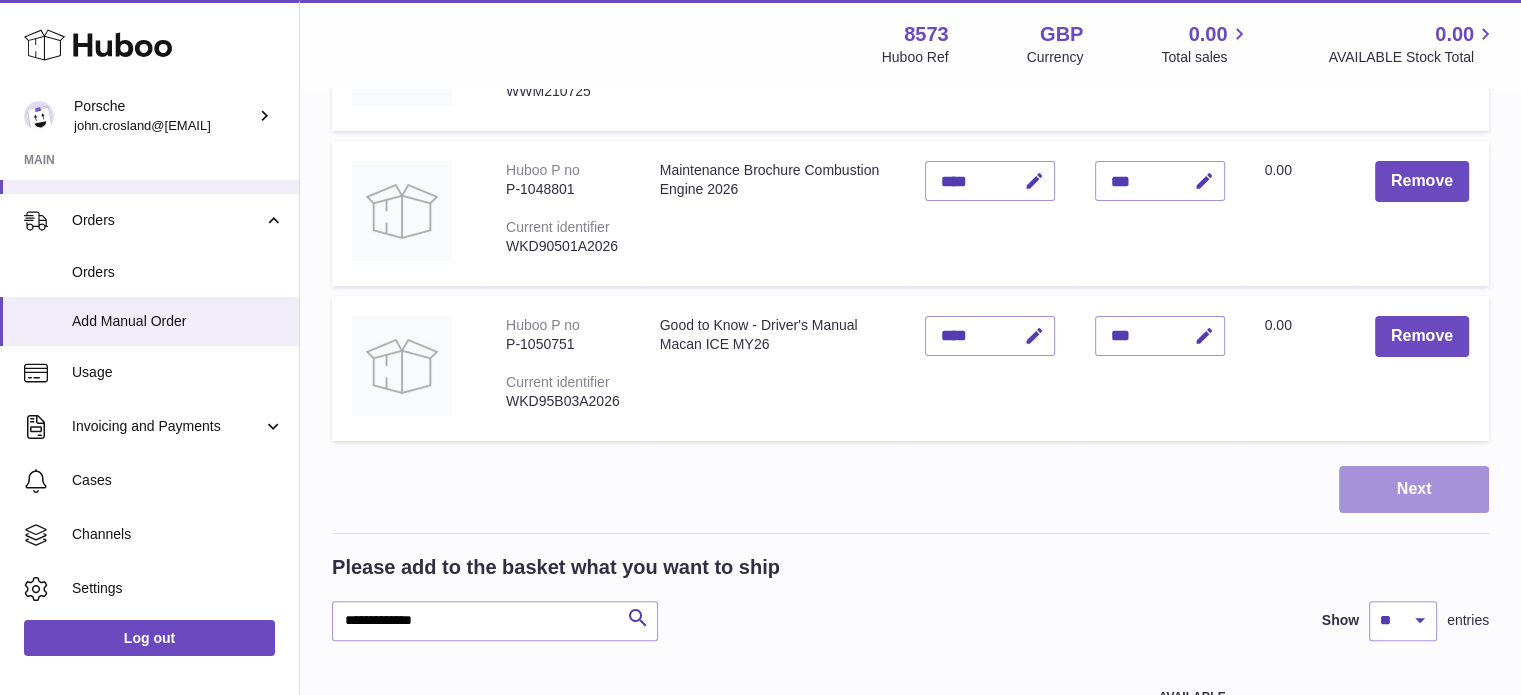 click on "Next" at bounding box center (1414, 489) 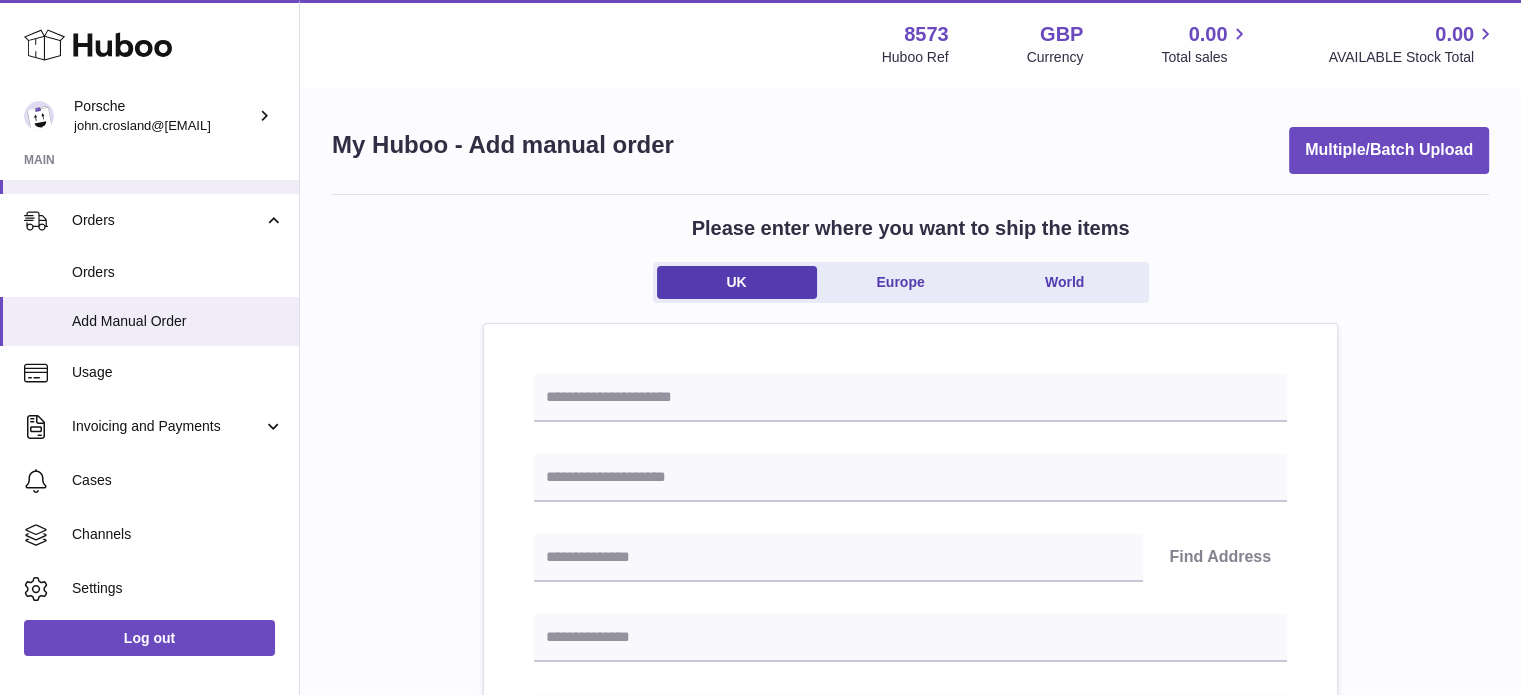 scroll, scrollTop: 0, scrollLeft: 0, axis: both 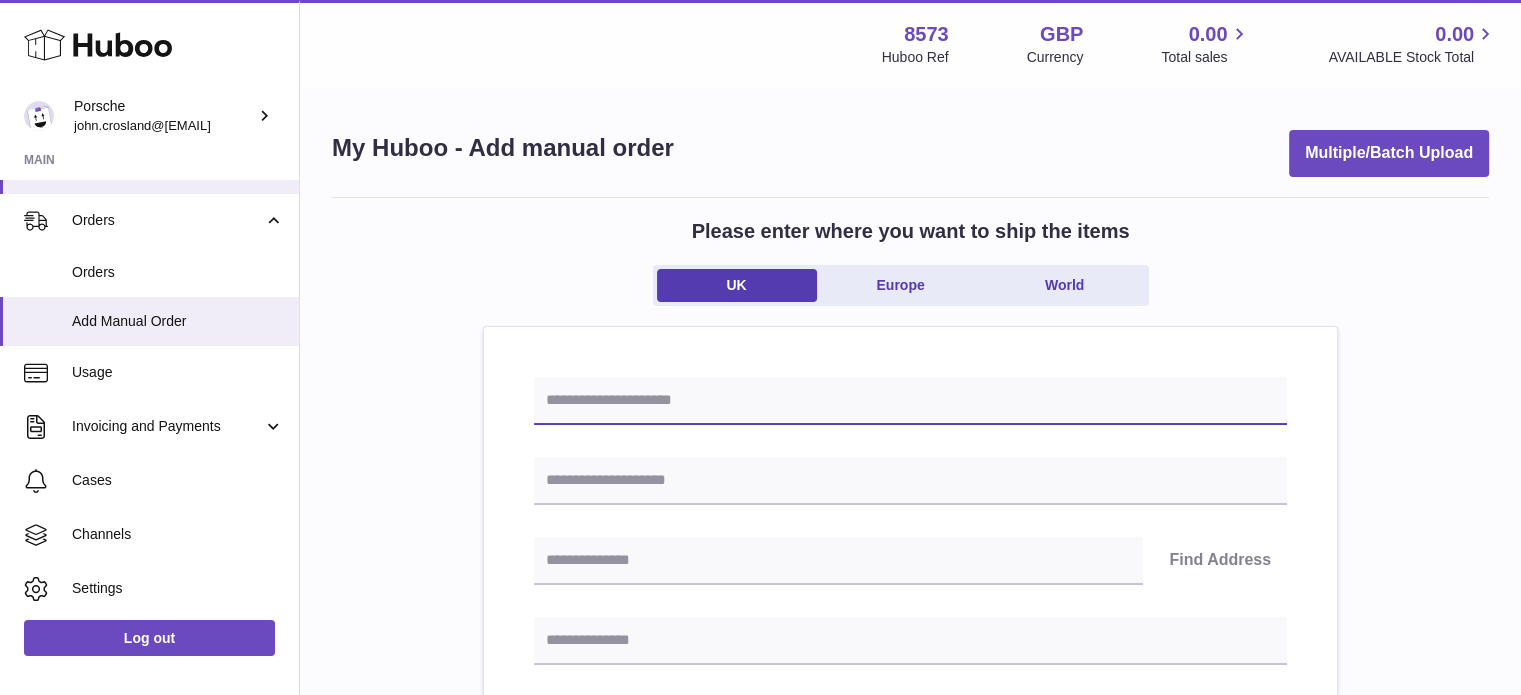 click at bounding box center (910, 401) 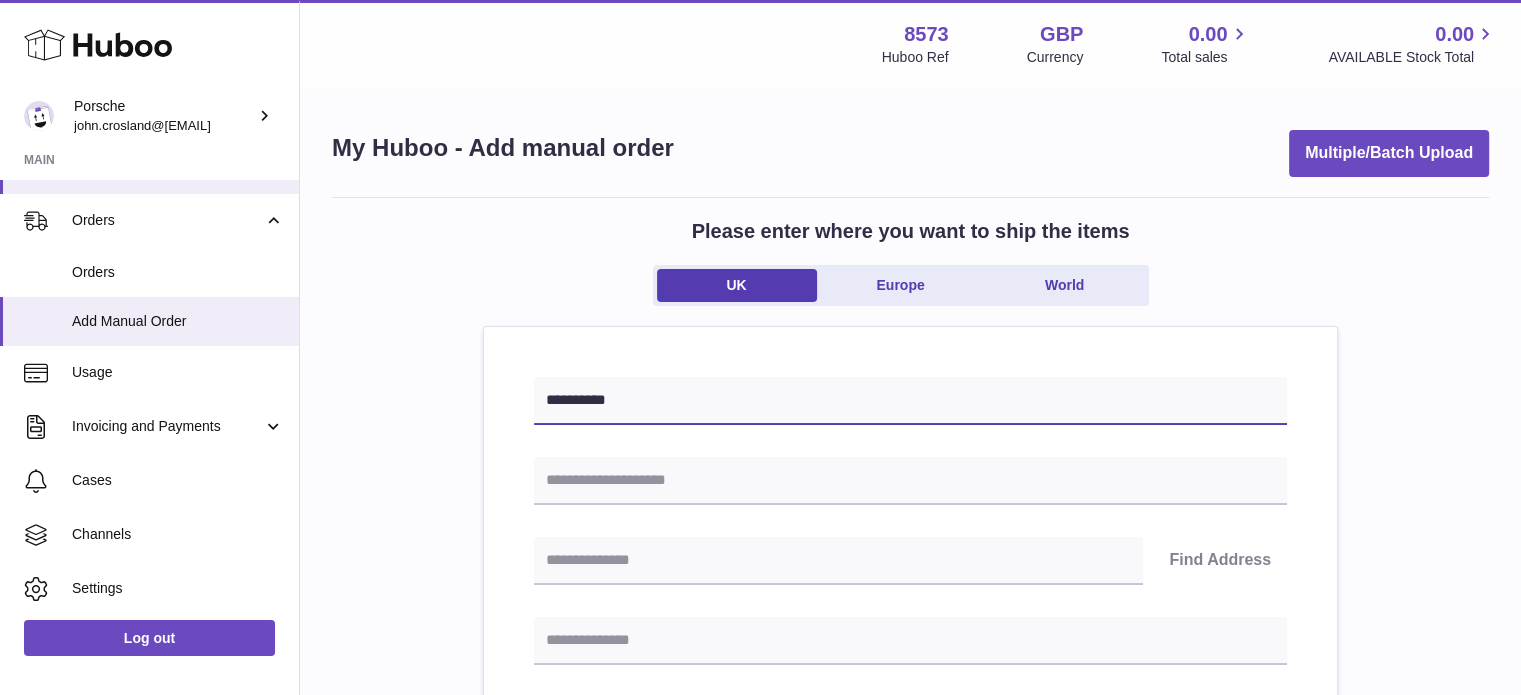 type on "**********" 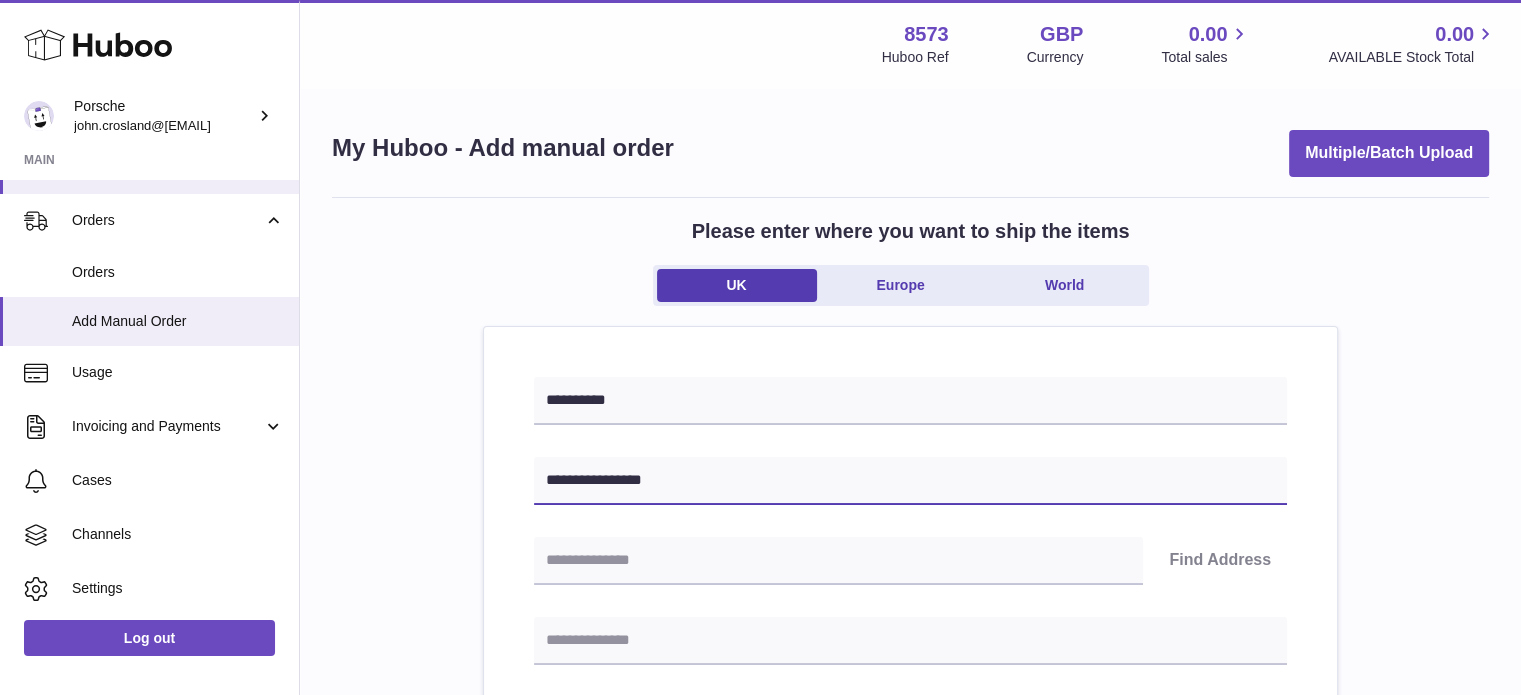 type on "**********" 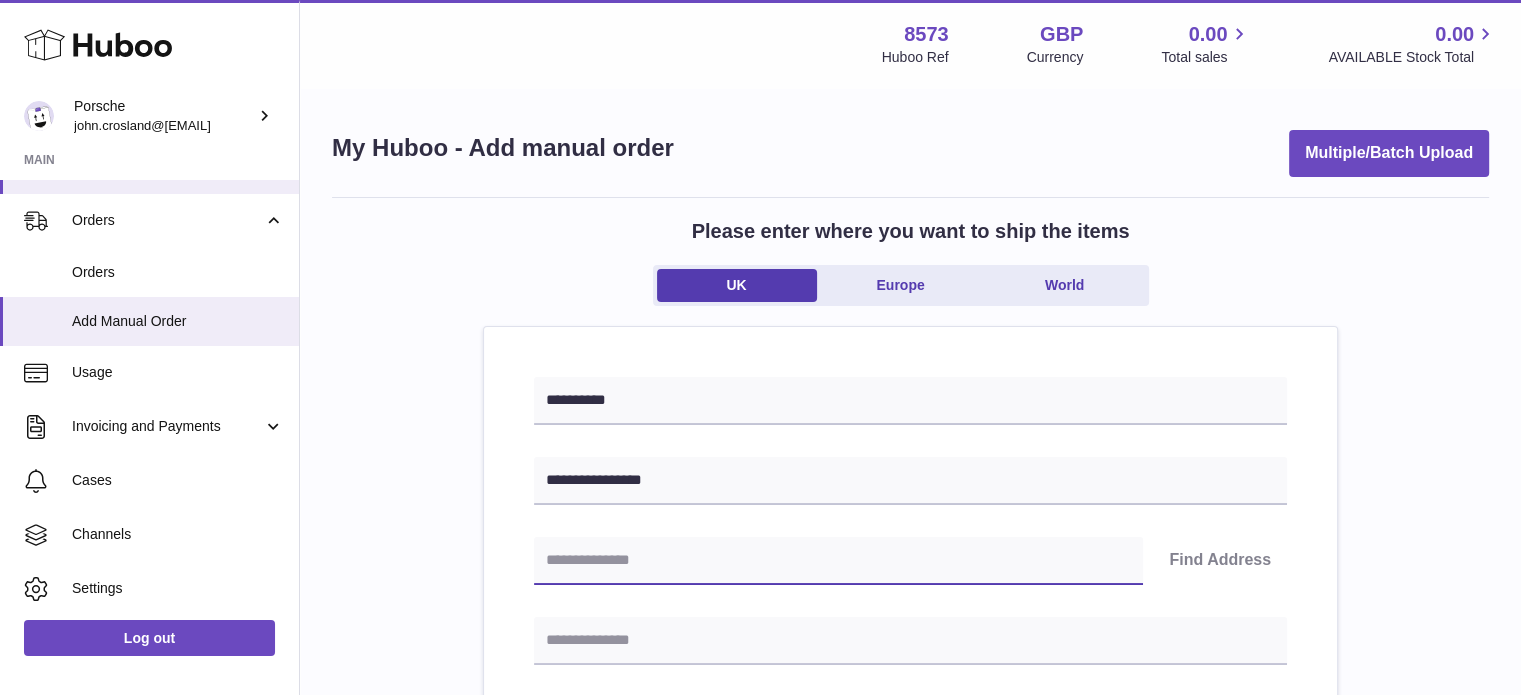 paste on "********" 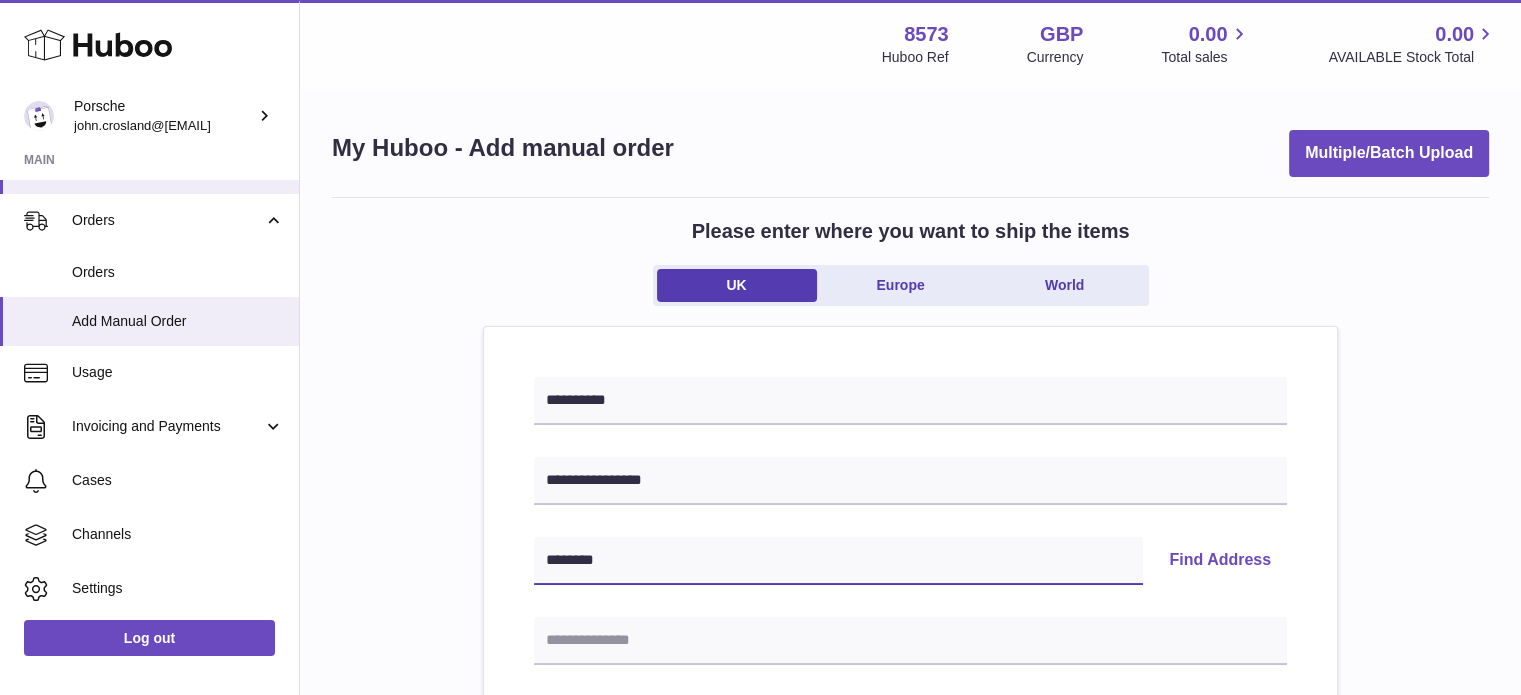 type on "********" 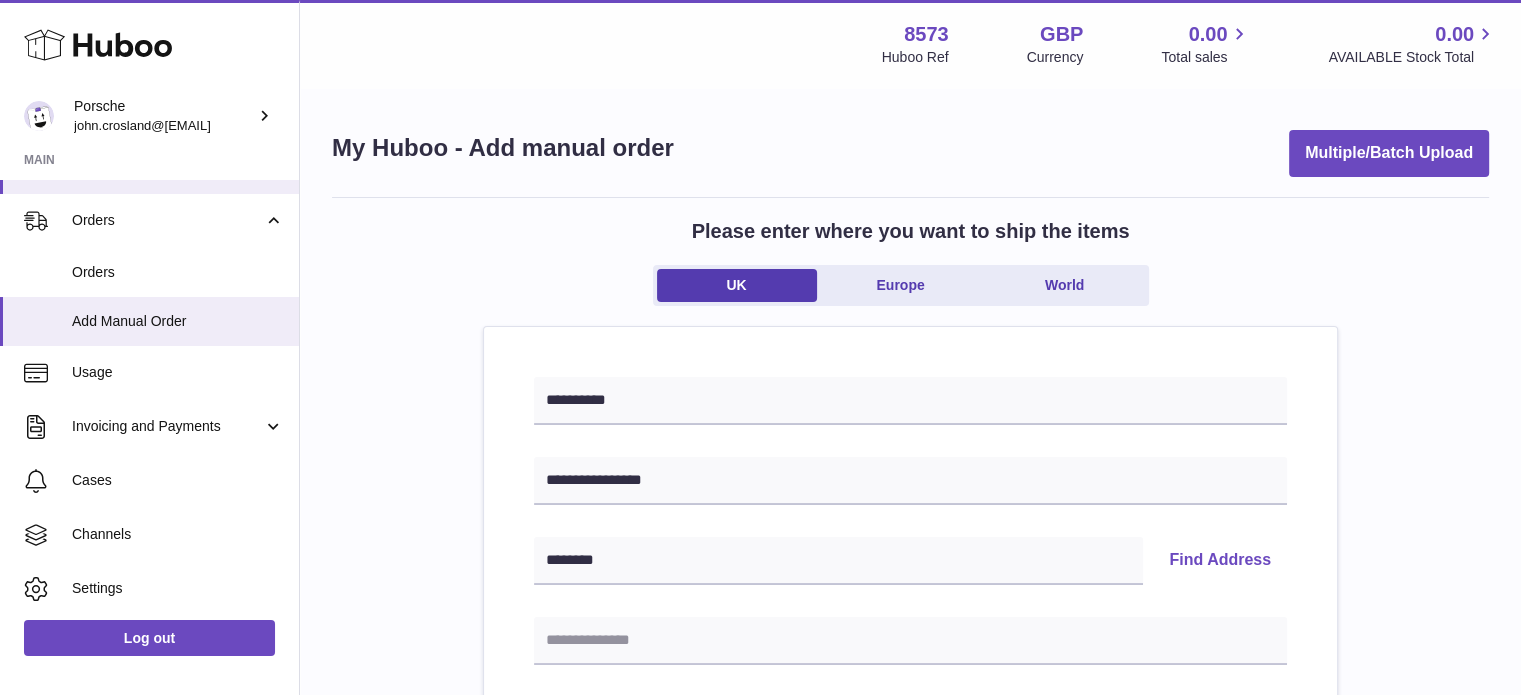 click on "Find Address" at bounding box center (1220, 561) 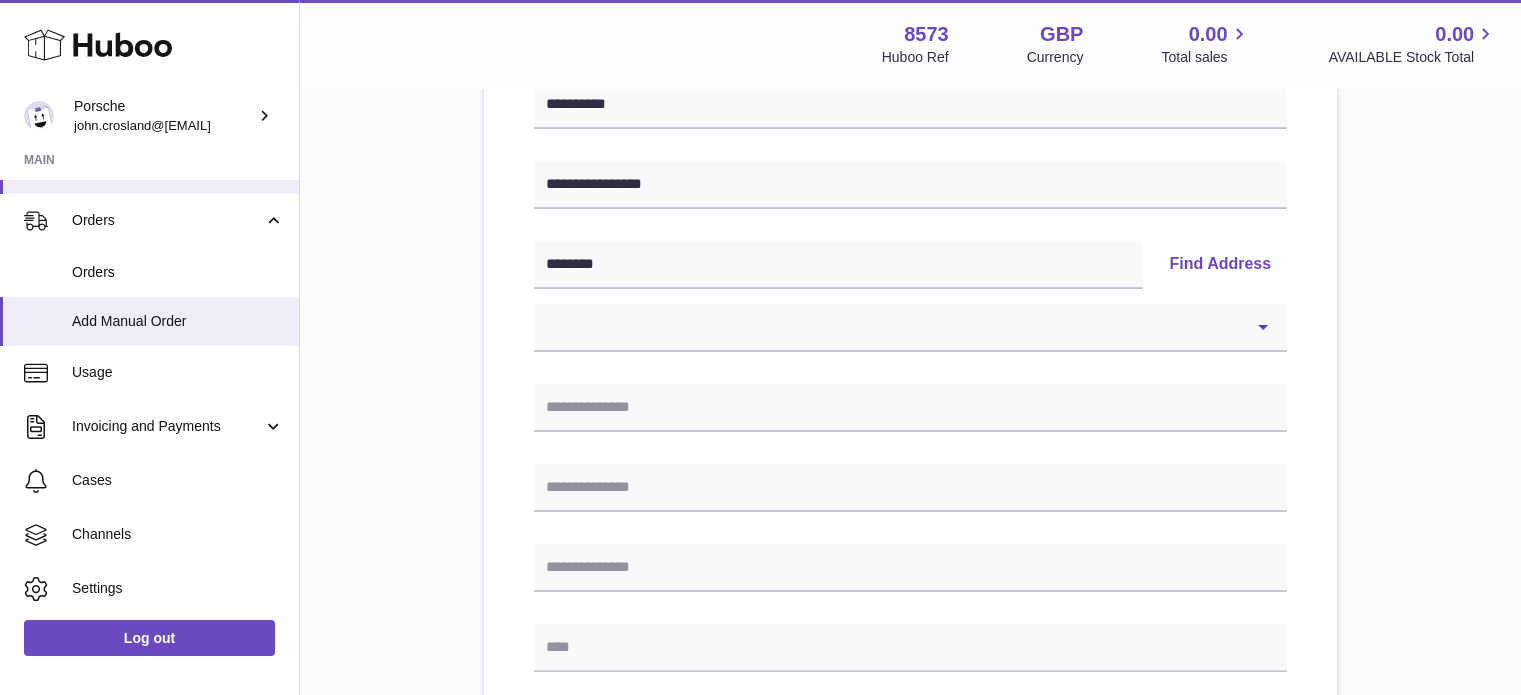 scroll, scrollTop: 300, scrollLeft: 0, axis: vertical 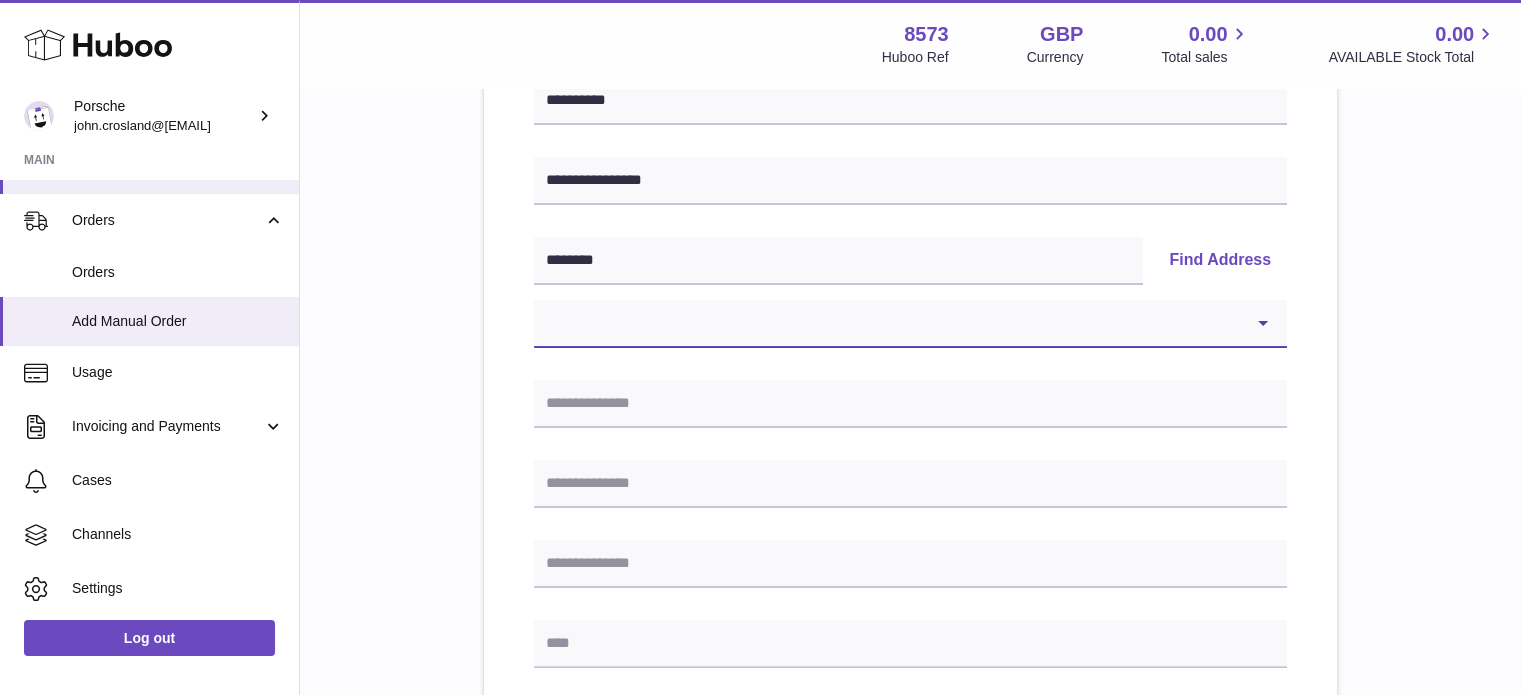 click on "**********" at bounding box center (910, 324) 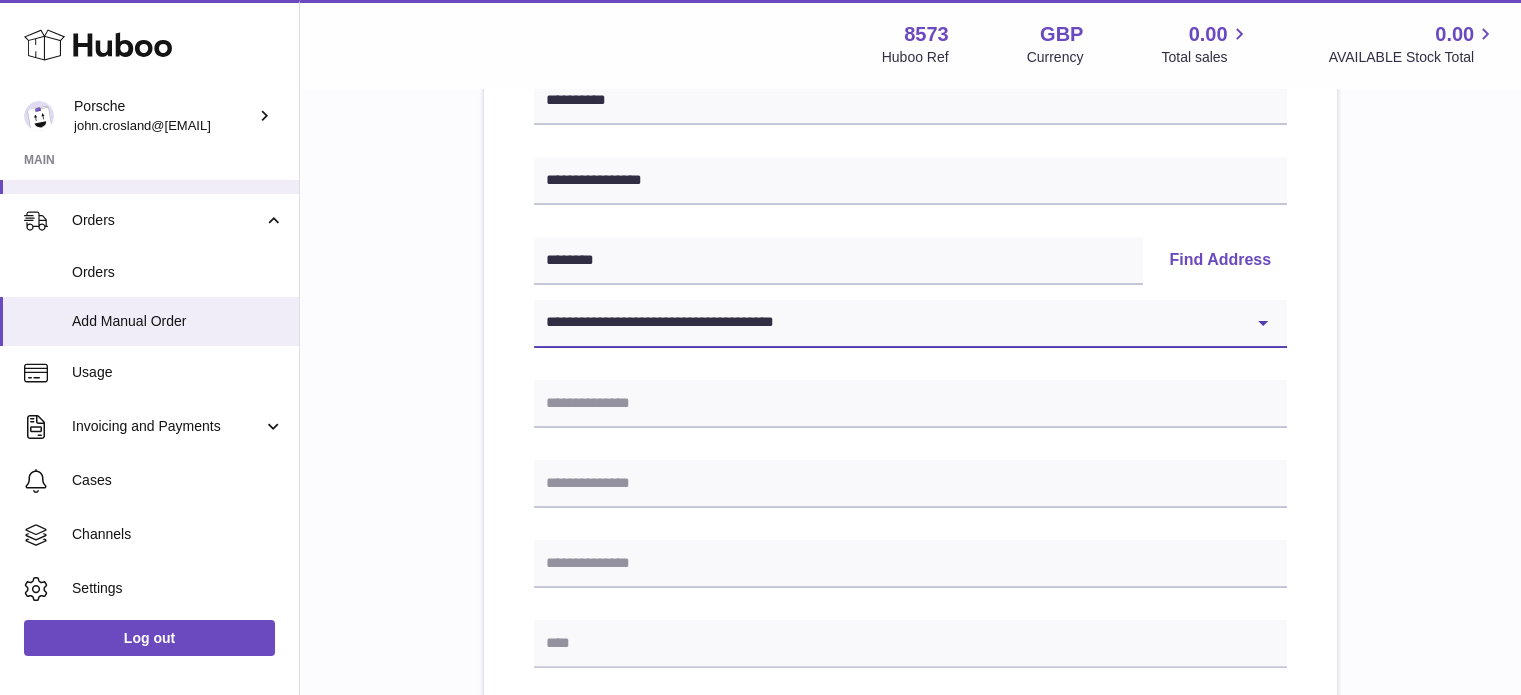 click on "**********" at bounding box center [910, 324] 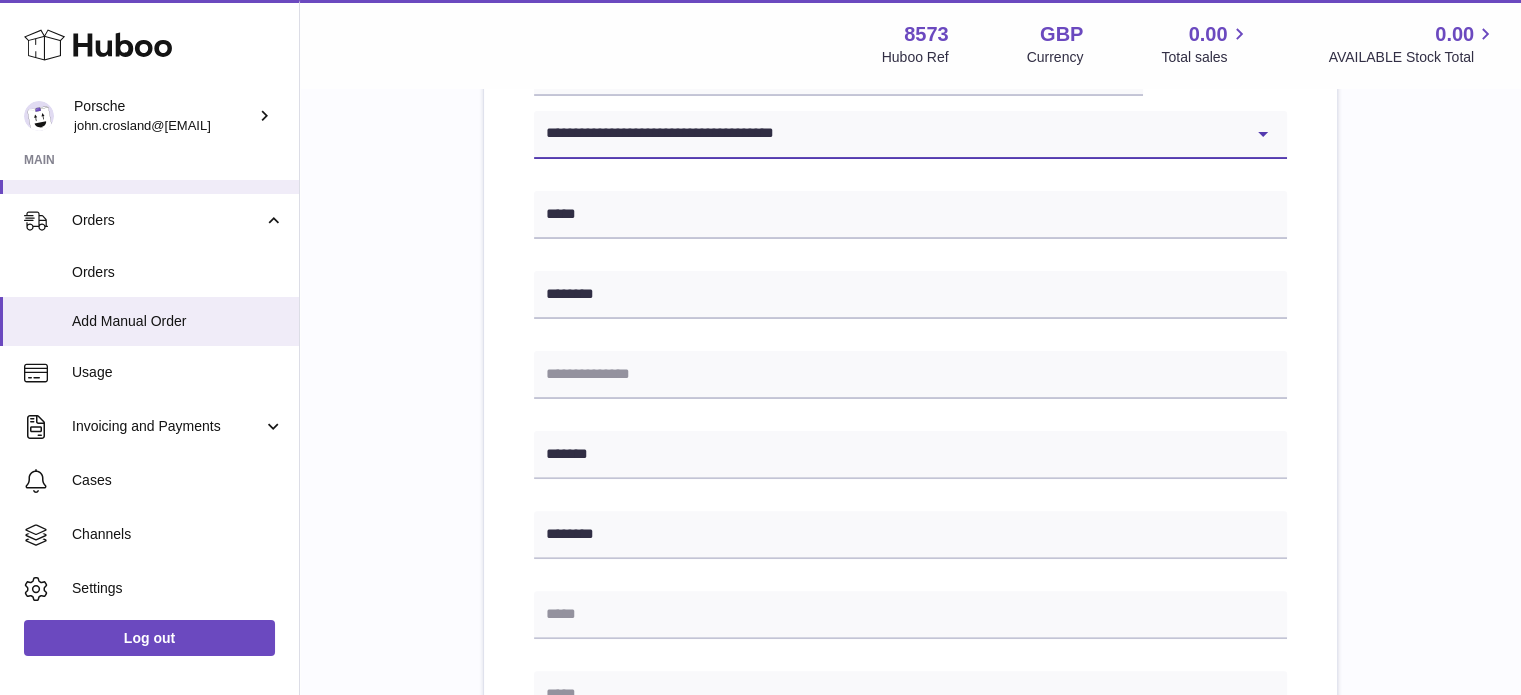 scroll, scrollTop: 500, scrollLeft: 0, axis: vertical 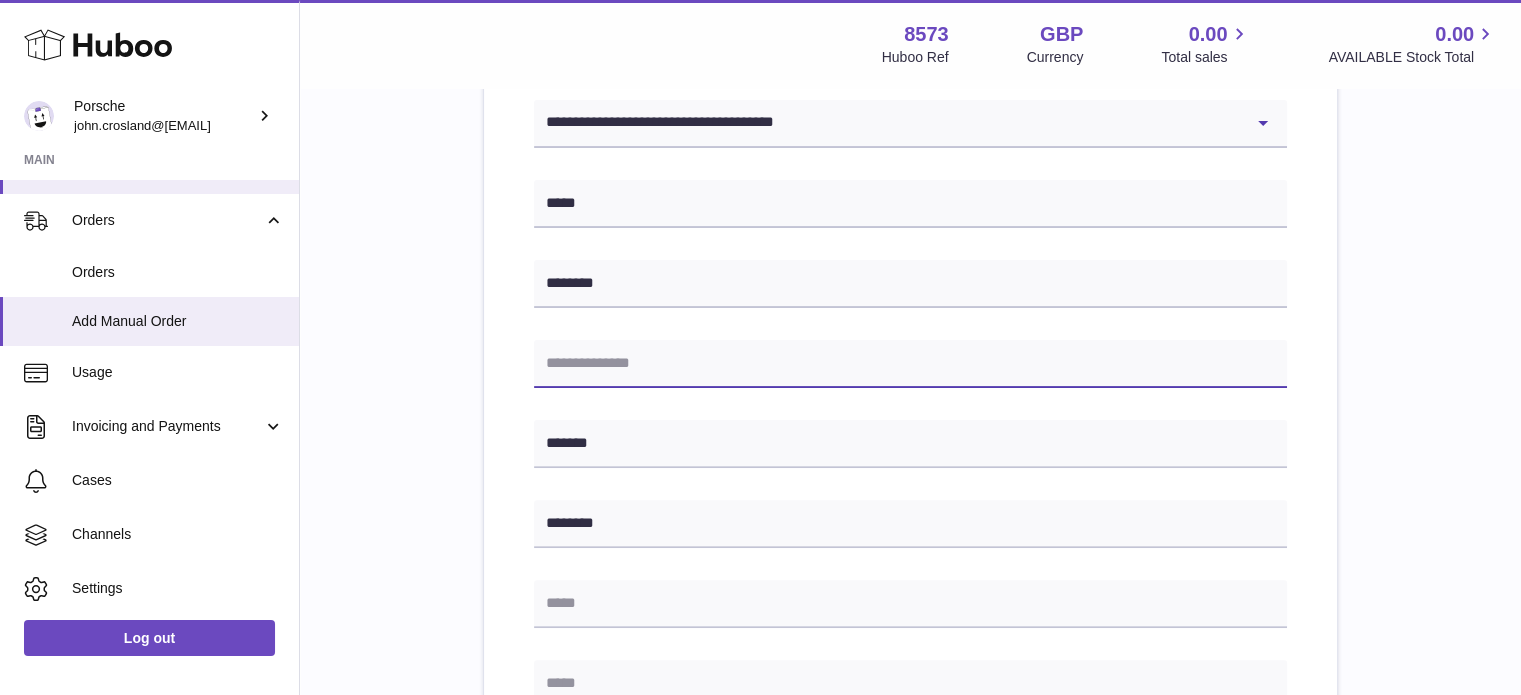 click at bounding box center (910, 364) 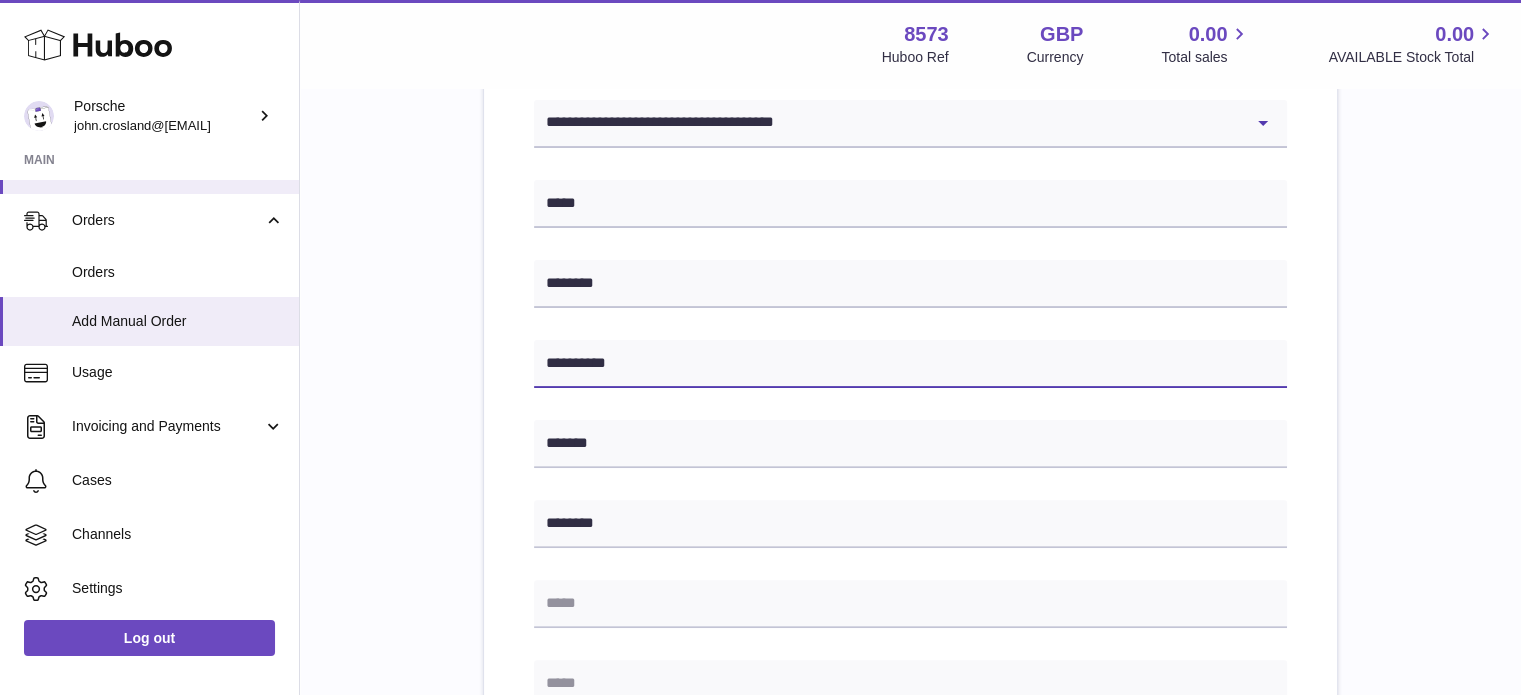 type on "**********" 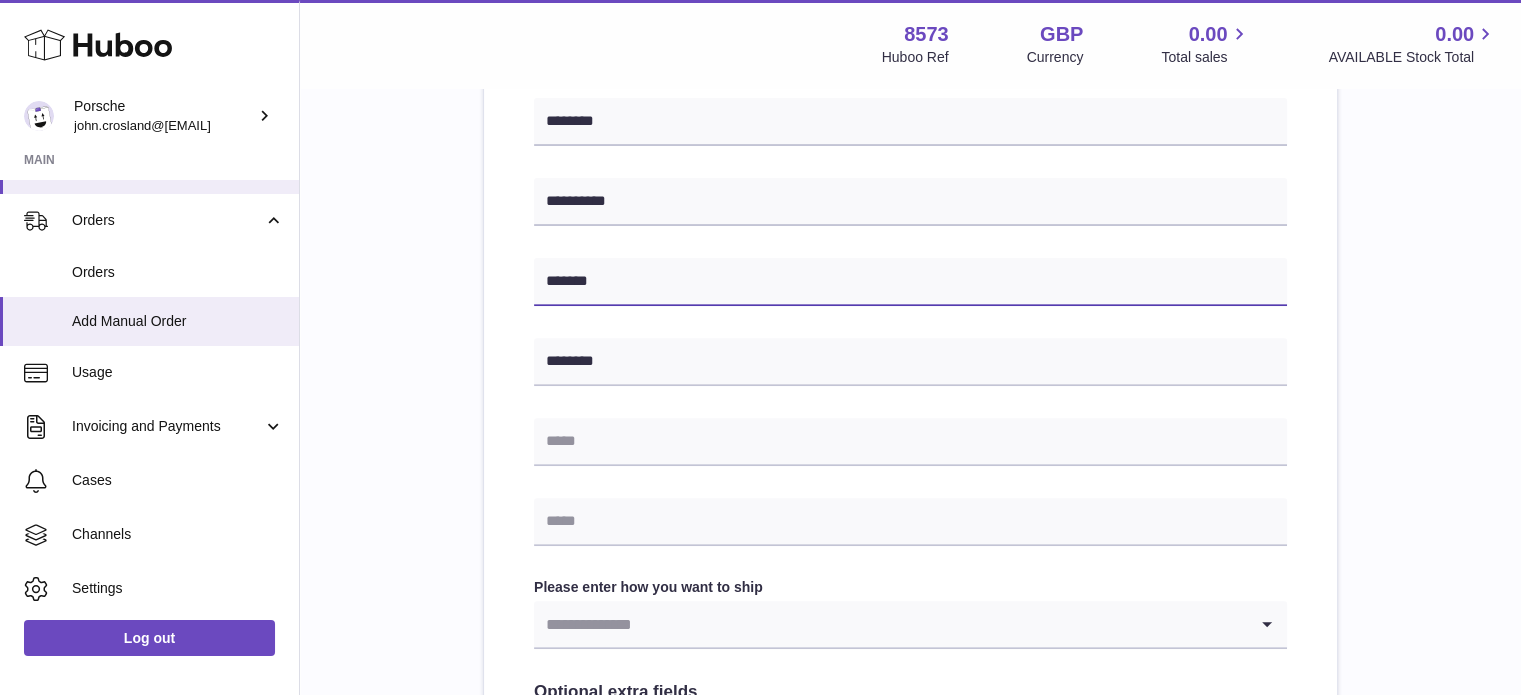 scroll, scrollTop: 700, scrollLeft: 0, axis: vertical 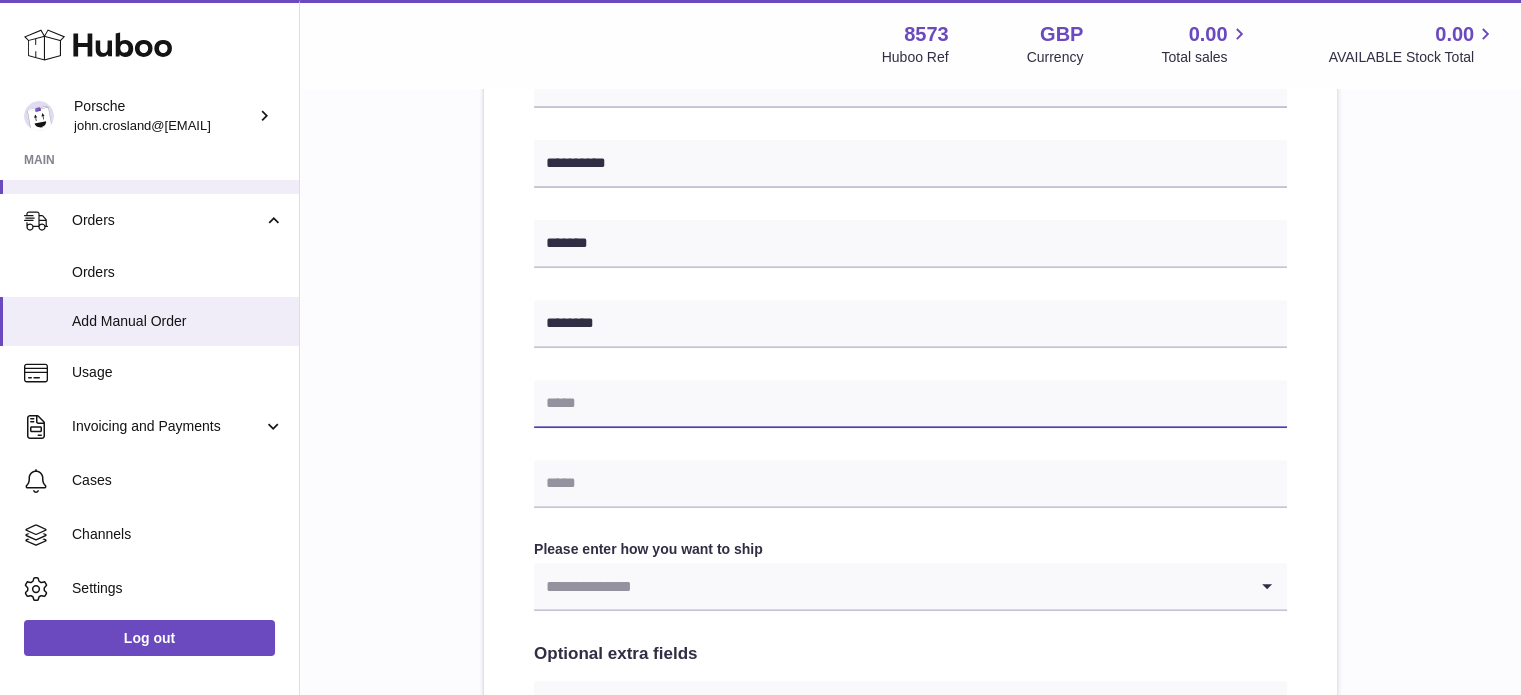 click at bounding box center [910, 404] 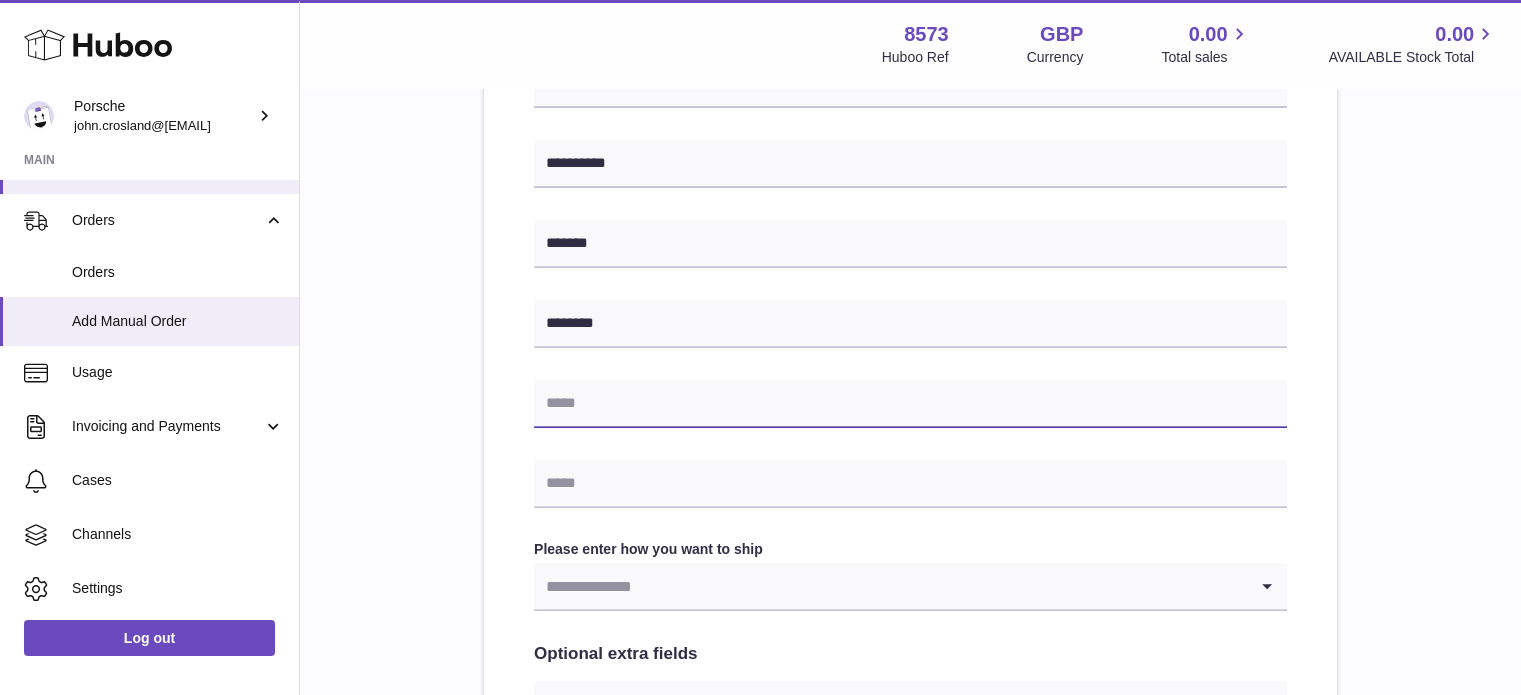 paste on "**********" 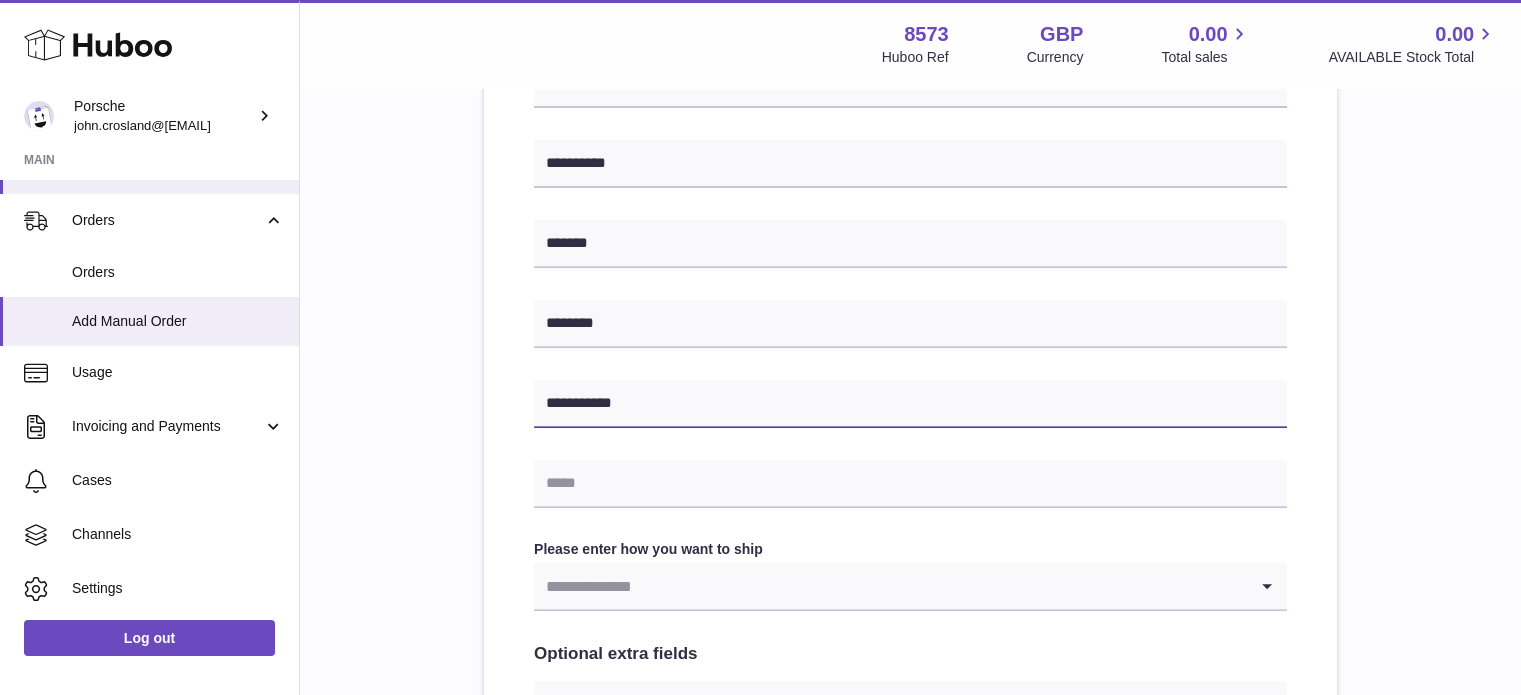 type on "**********" 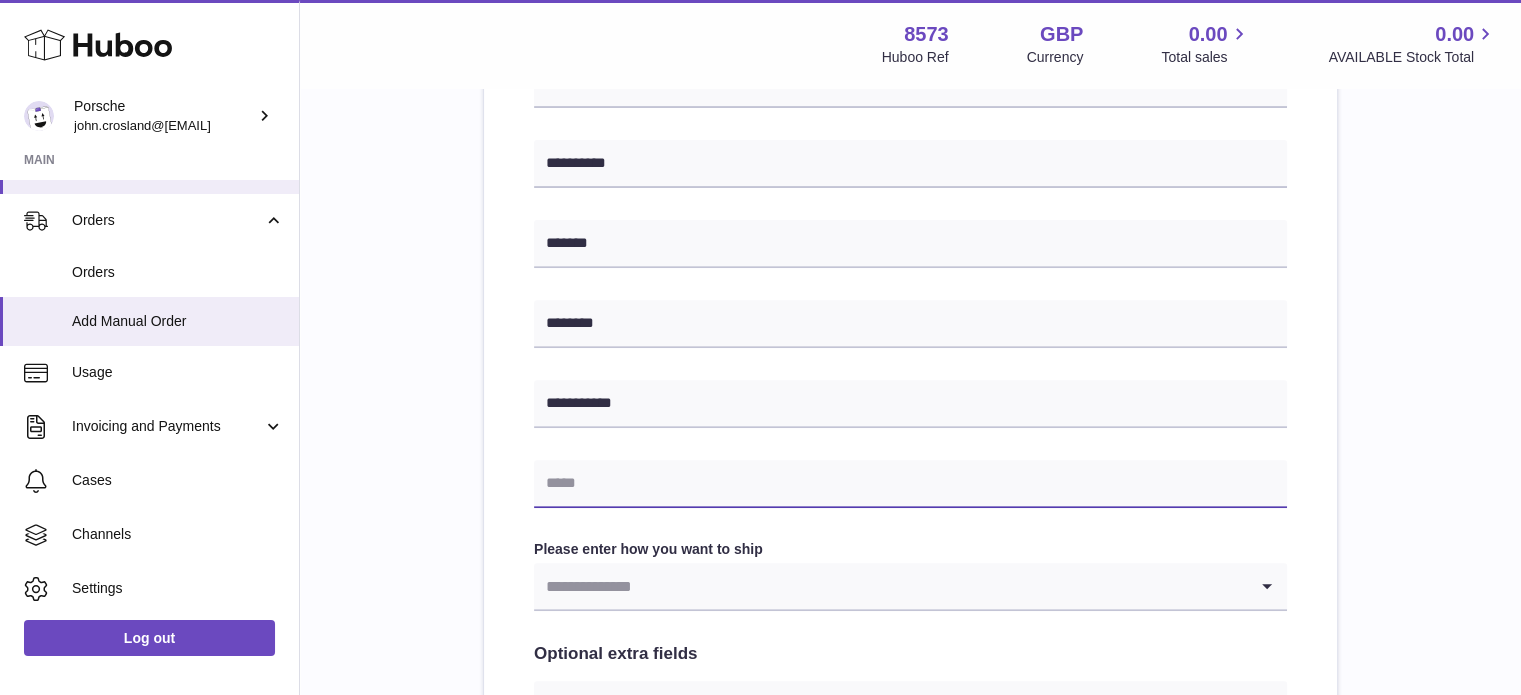 paste on "**********" 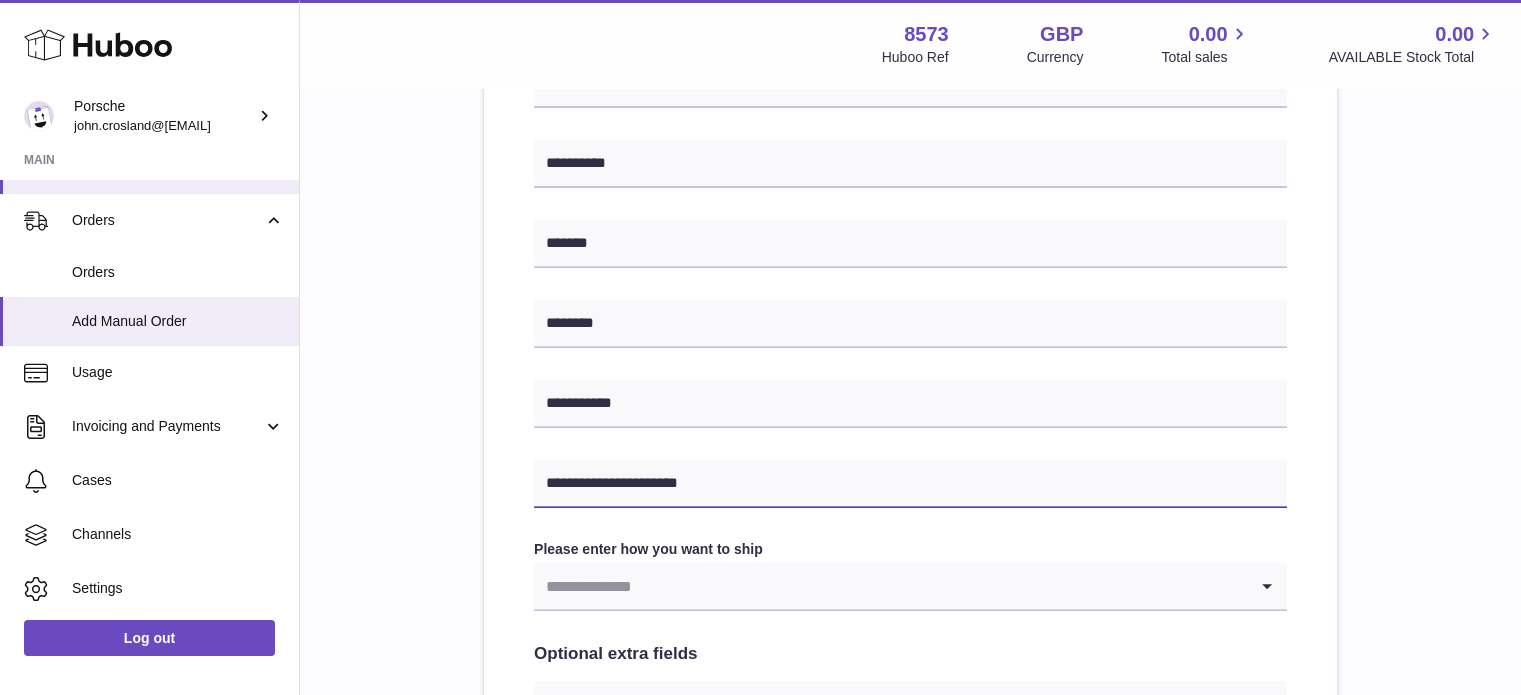 type on "**********" 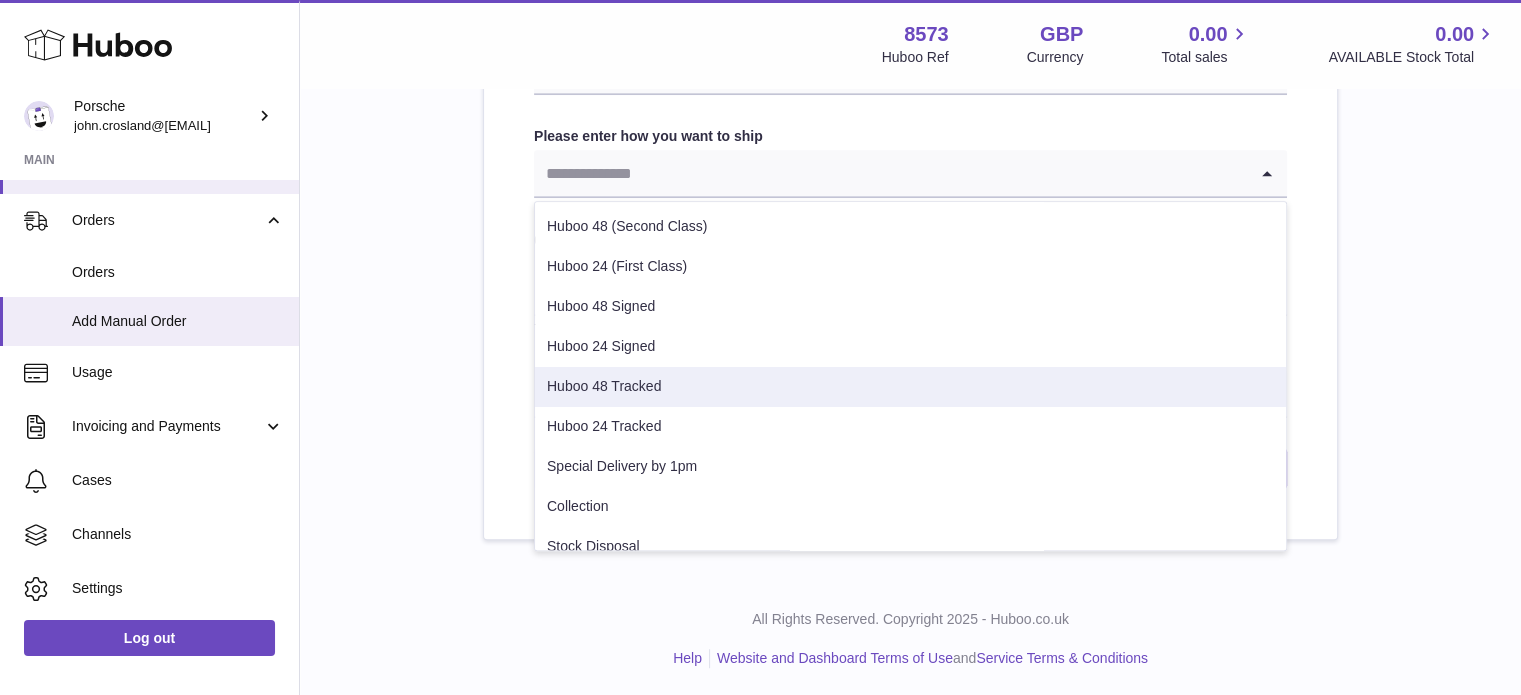 scroll, scrollTop: 1115, scrollLeft: 0, axis: vertical 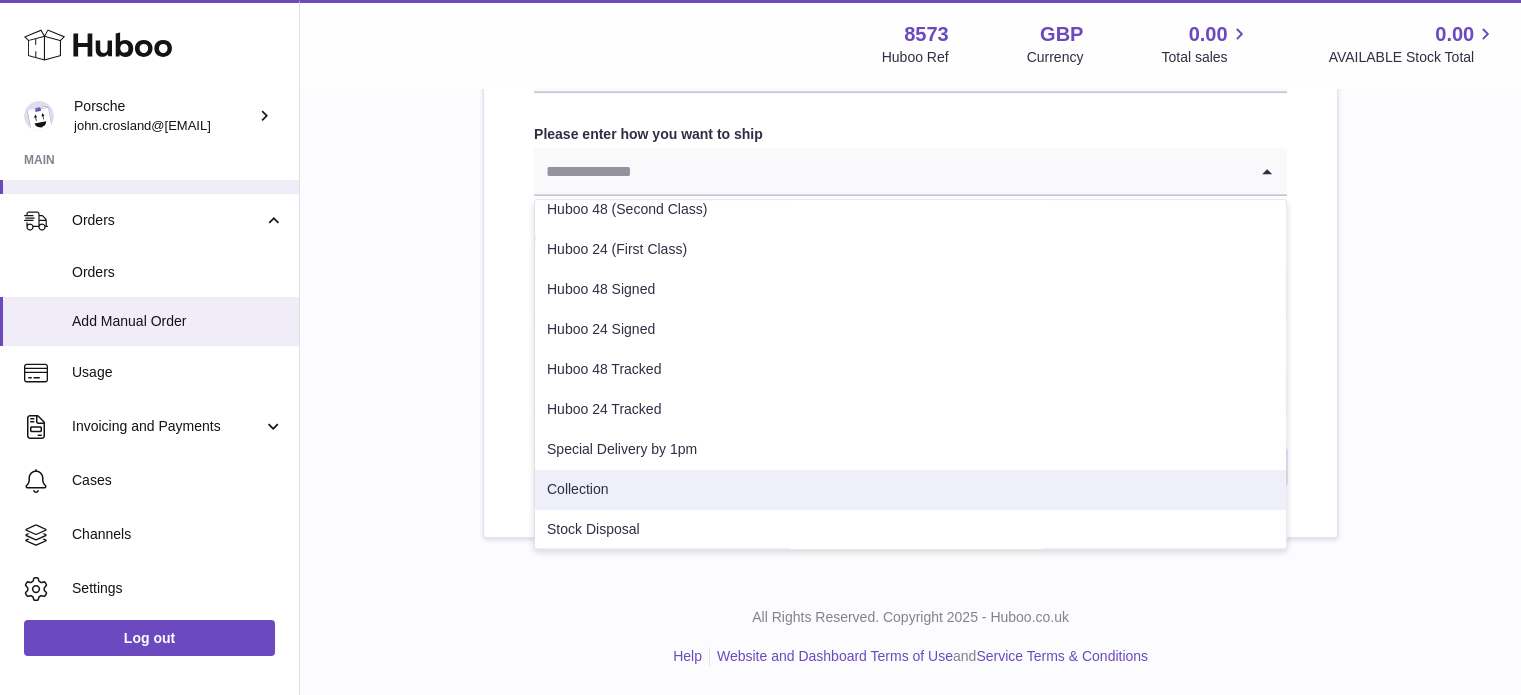 click on "**********" at bounding box center [910, -190] 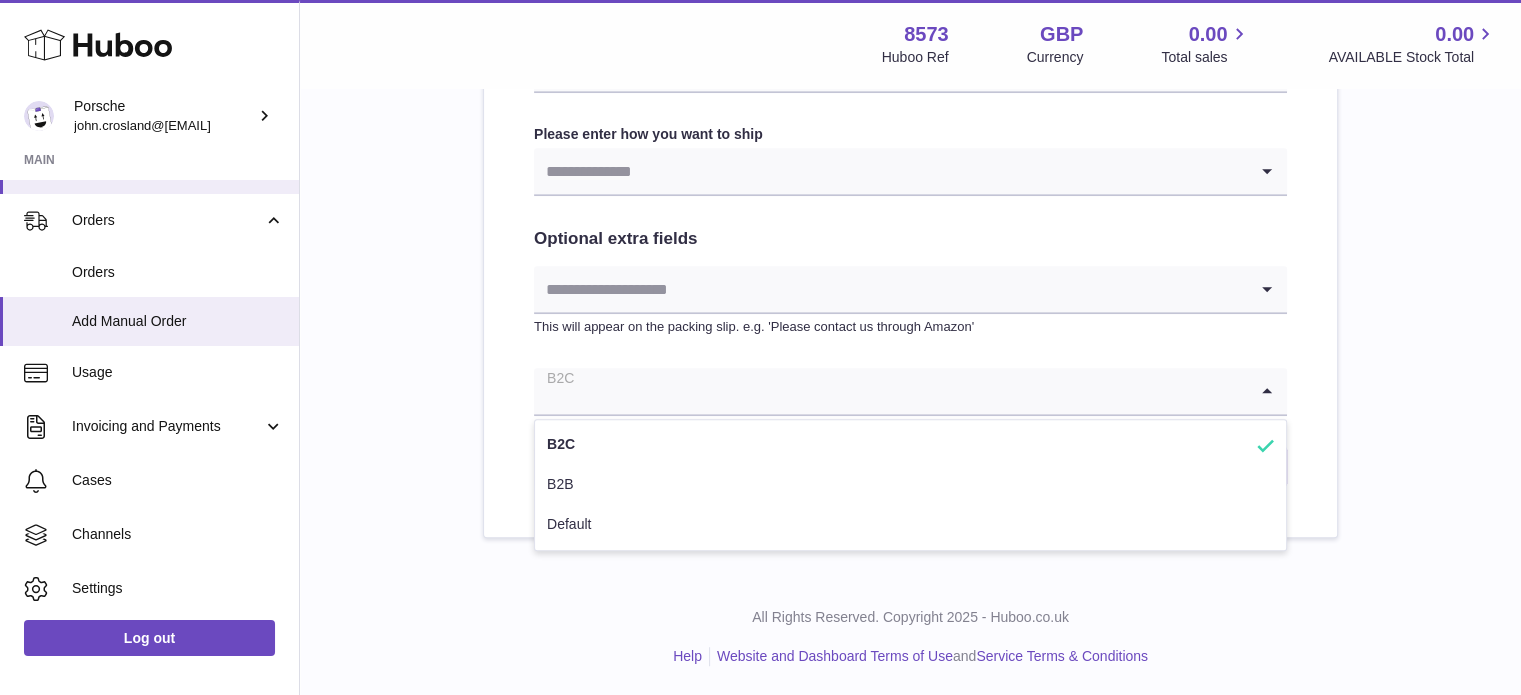 click 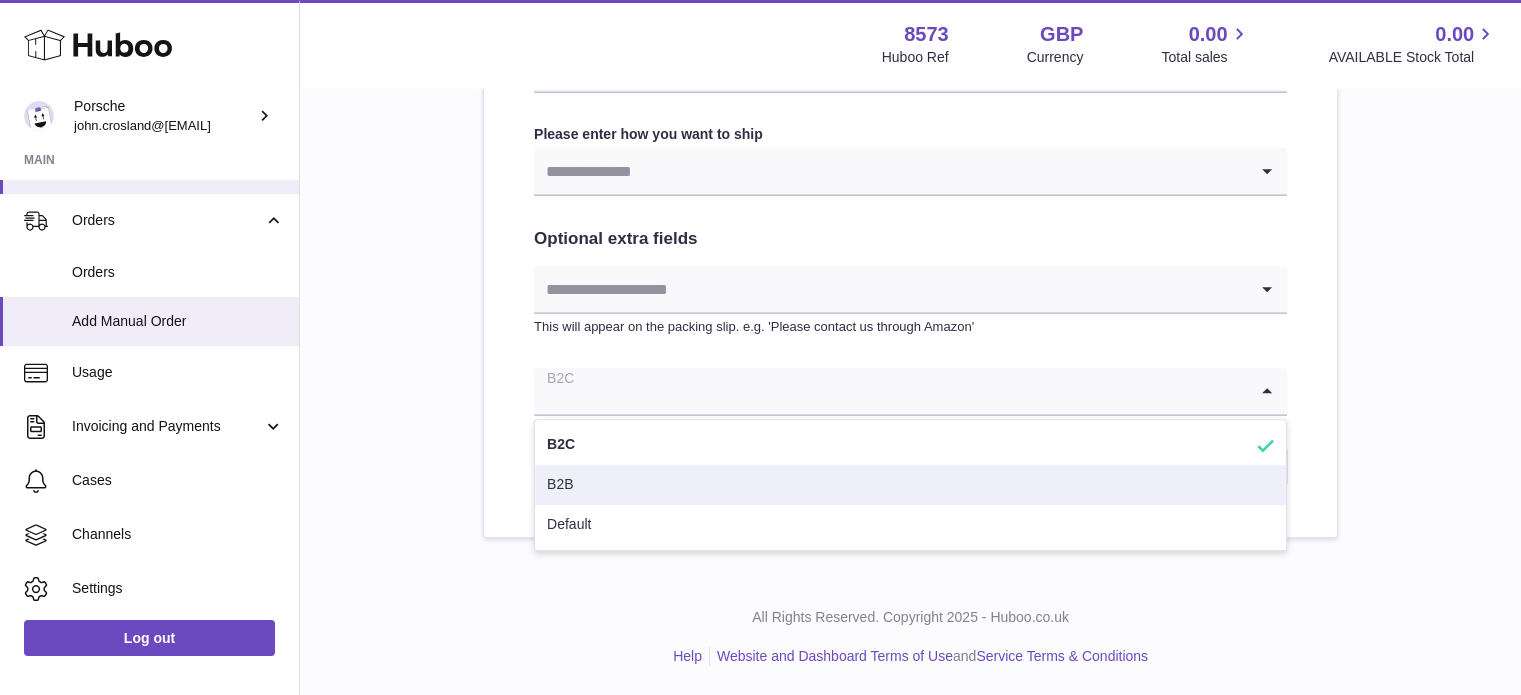 click on "B2B" at bounding box center (910, 485) 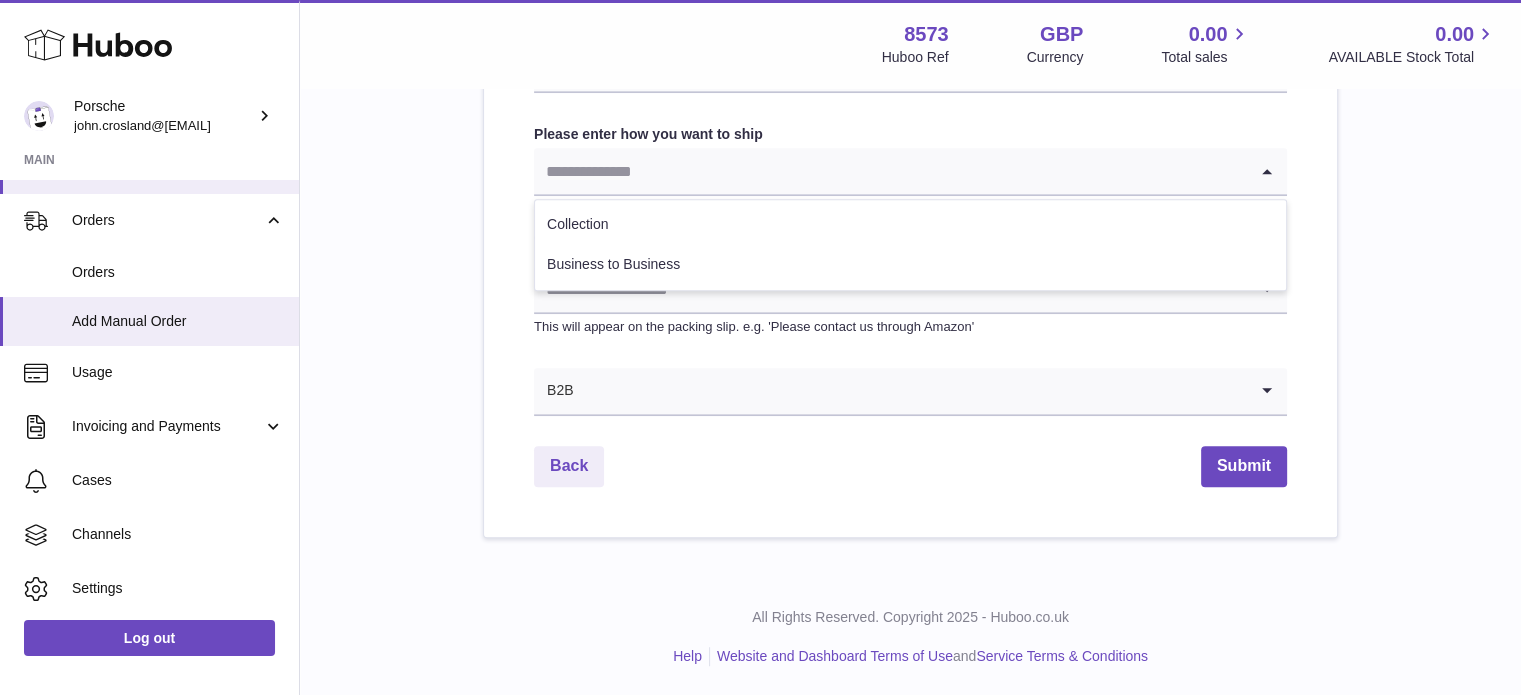 click 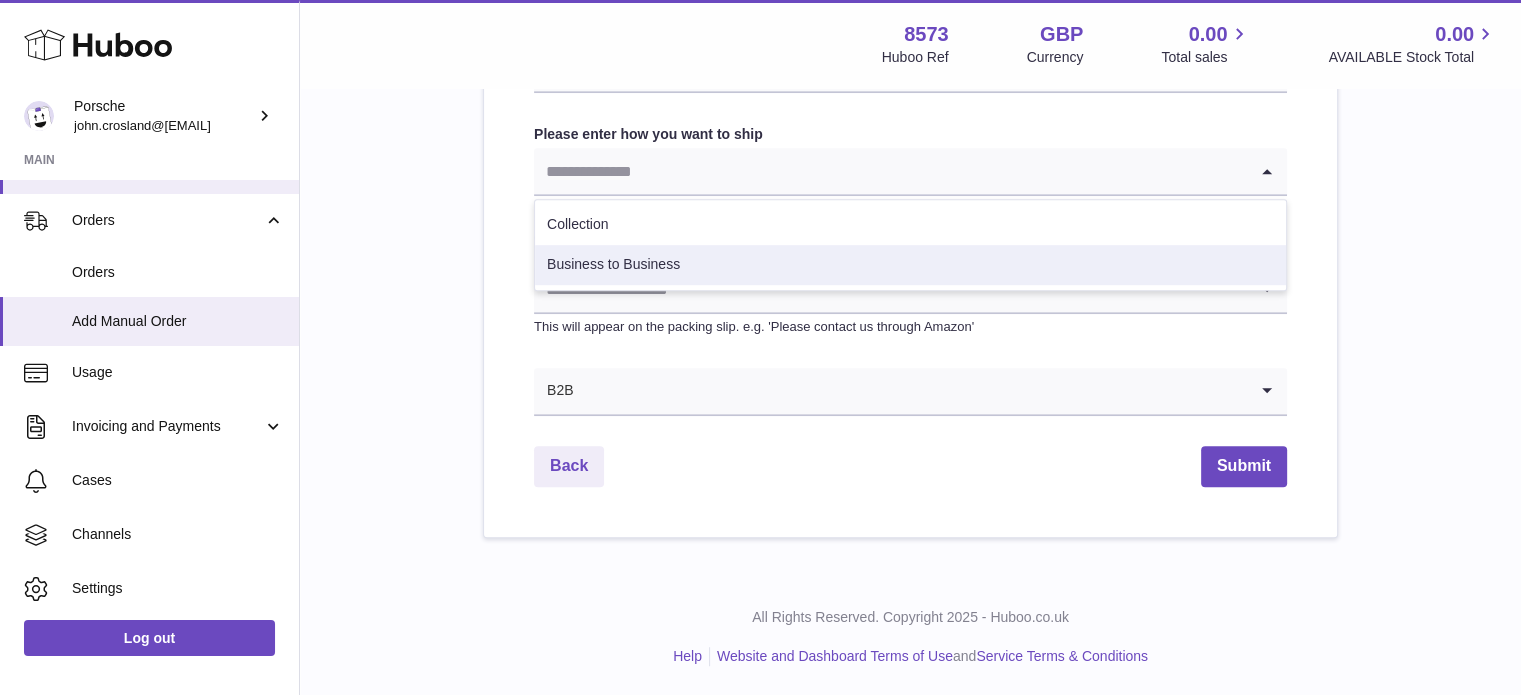 click on "Business to Business" at bounding box center [910, 265] 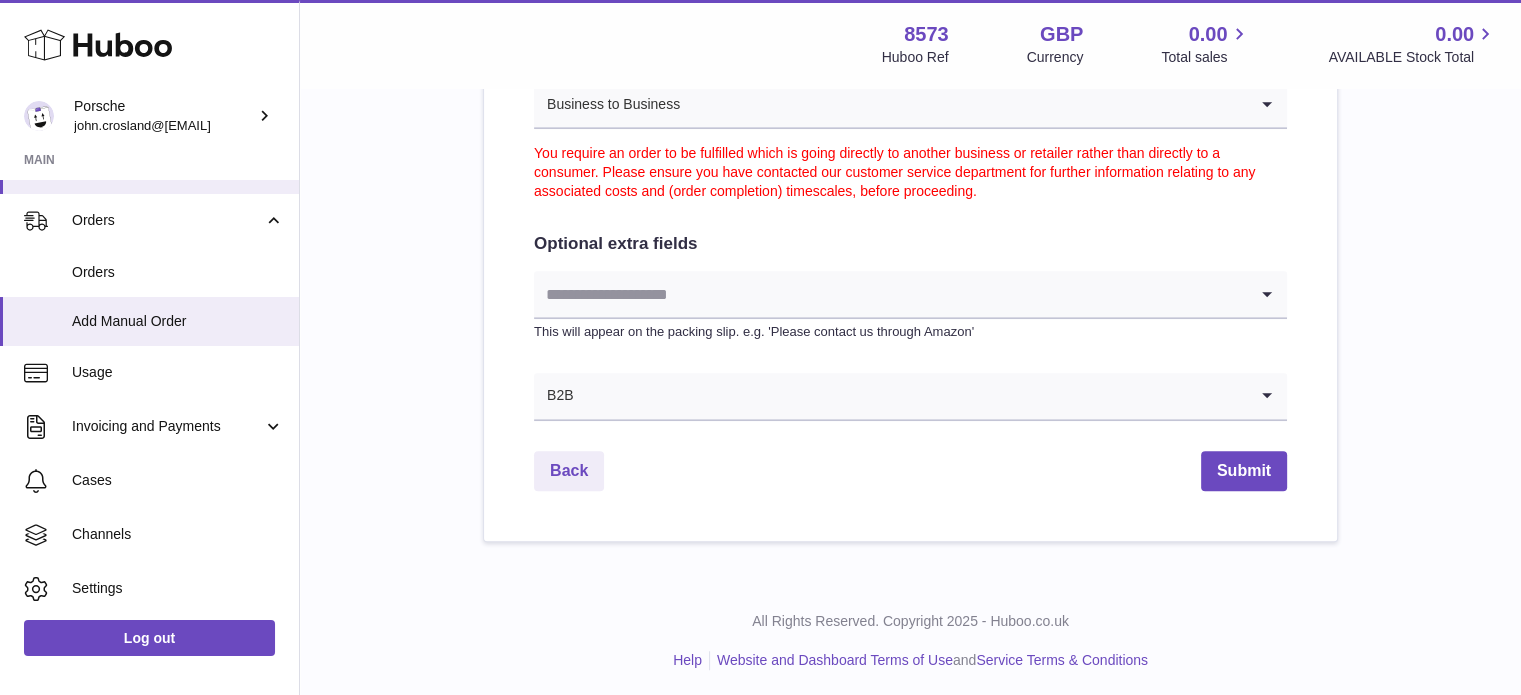 scroll, scrollTop: 1186, scrollLeft: 0, axis: vertical 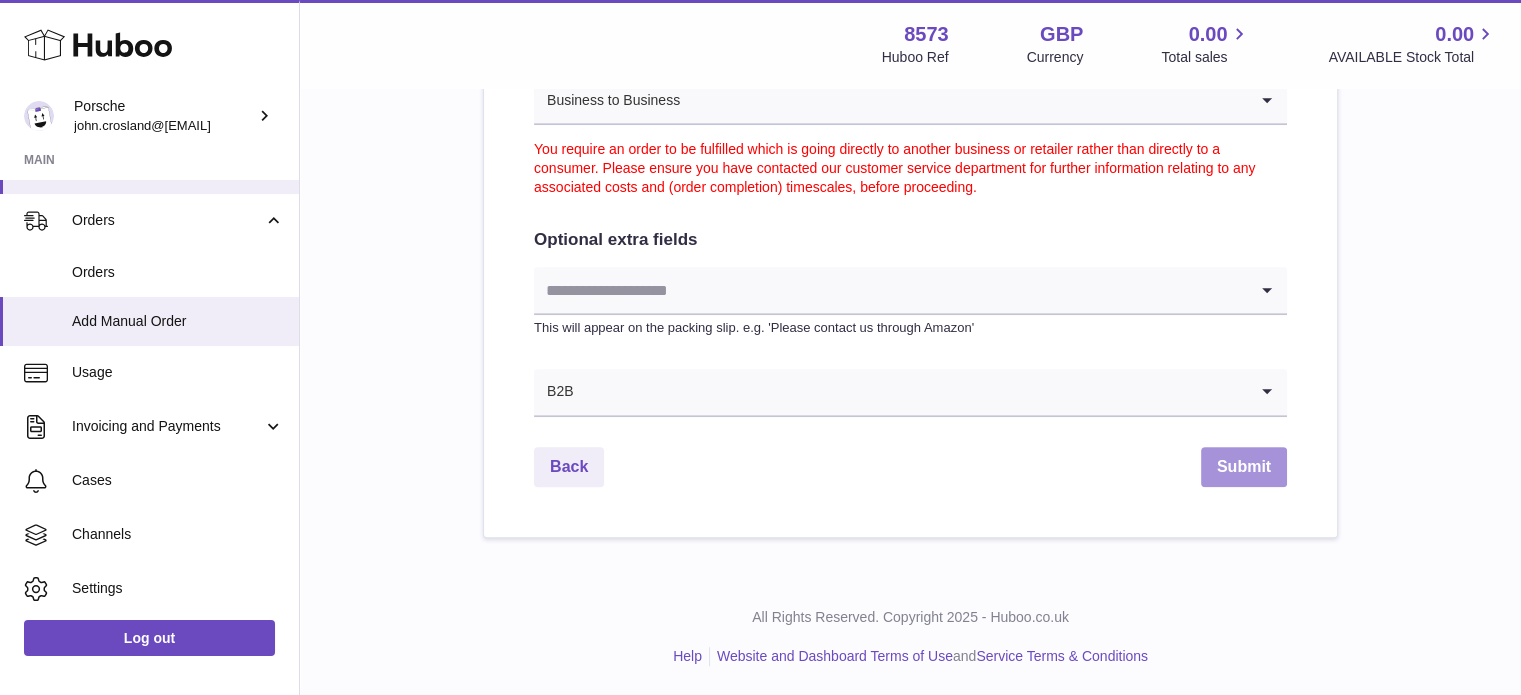 click on "Submit" at bounding box center [1244, 467] 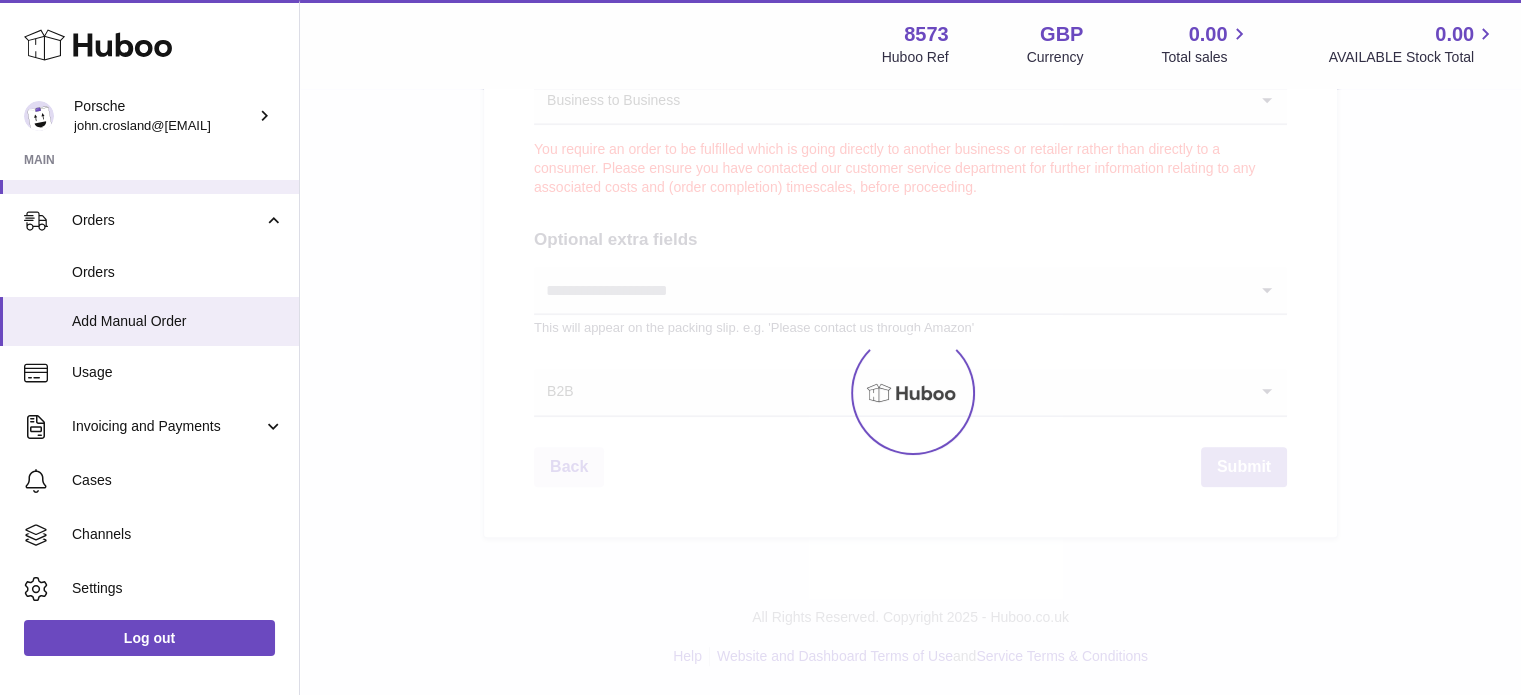 type 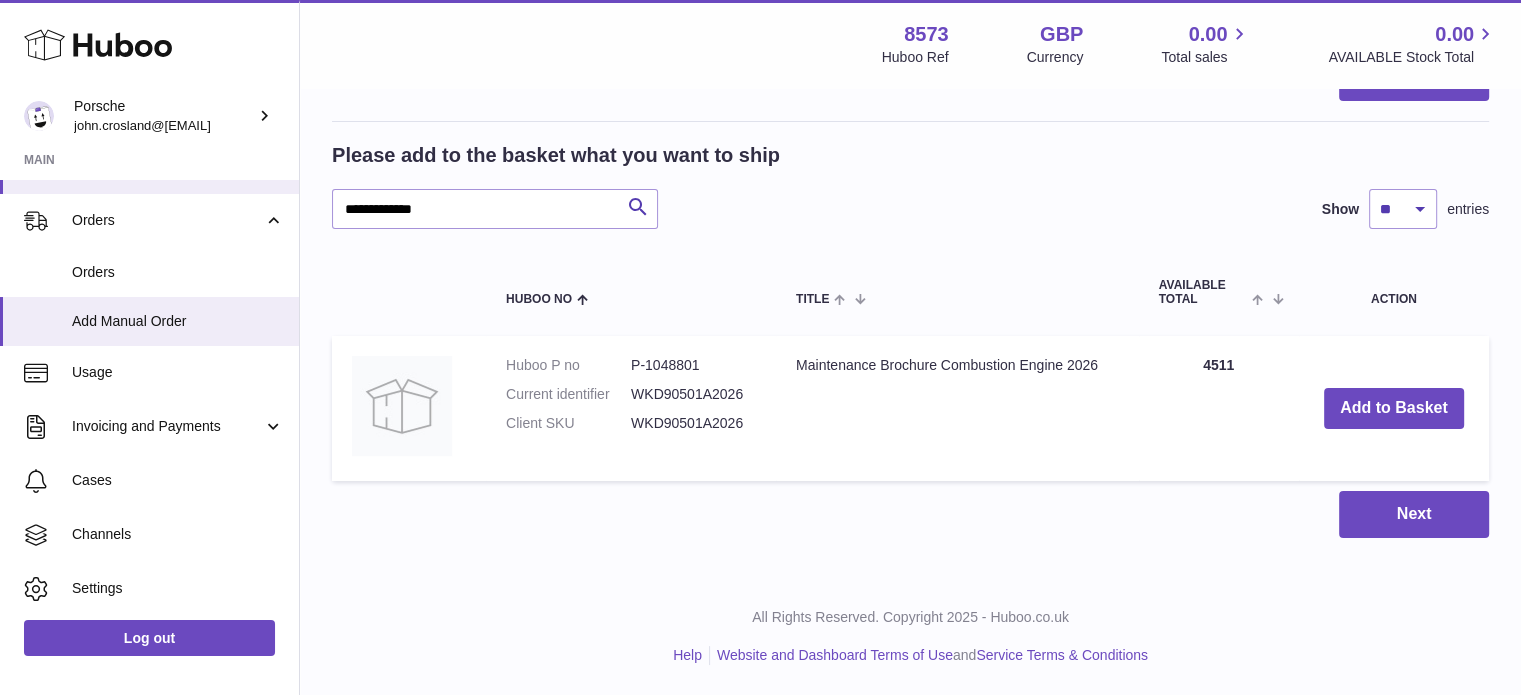 scroll, scrollTop: 0, scrollLeft: 0, axis: both 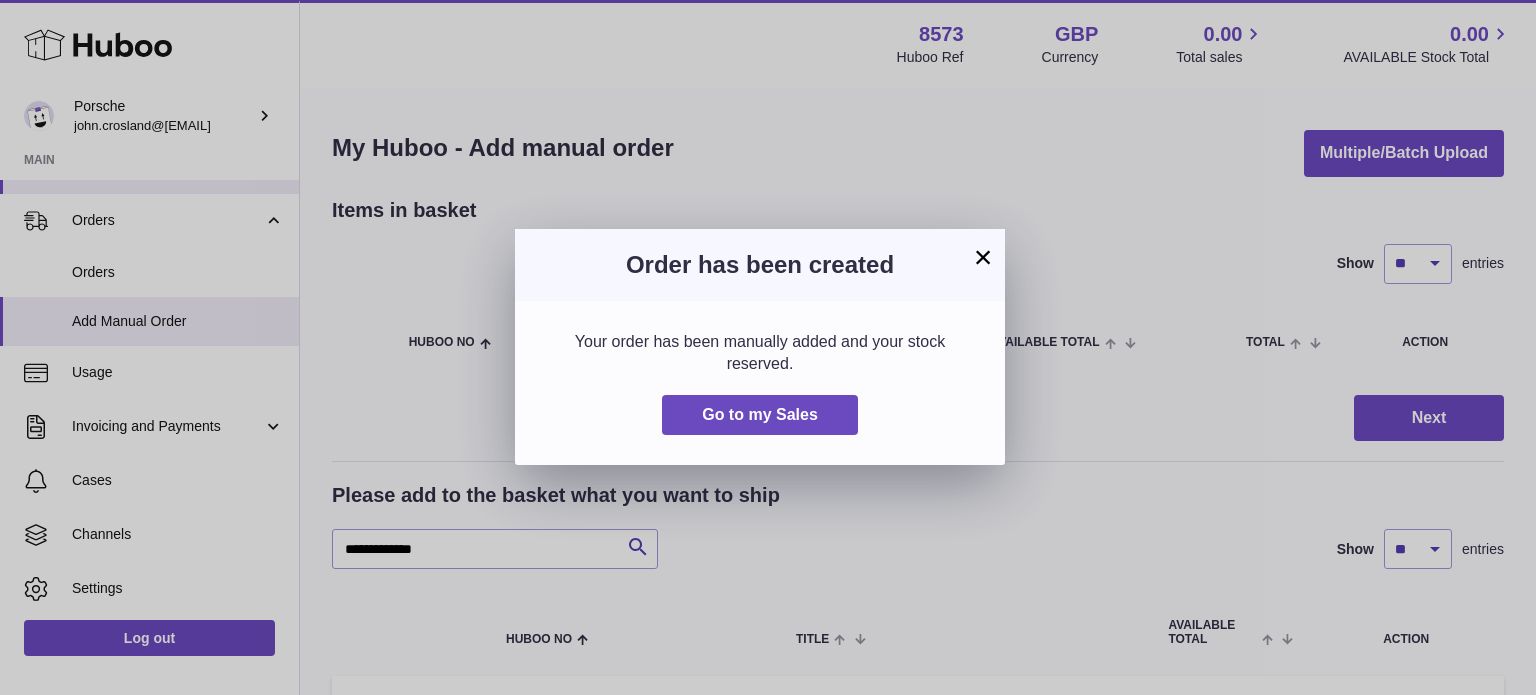 click on "×" at bounding box center [983, 257] 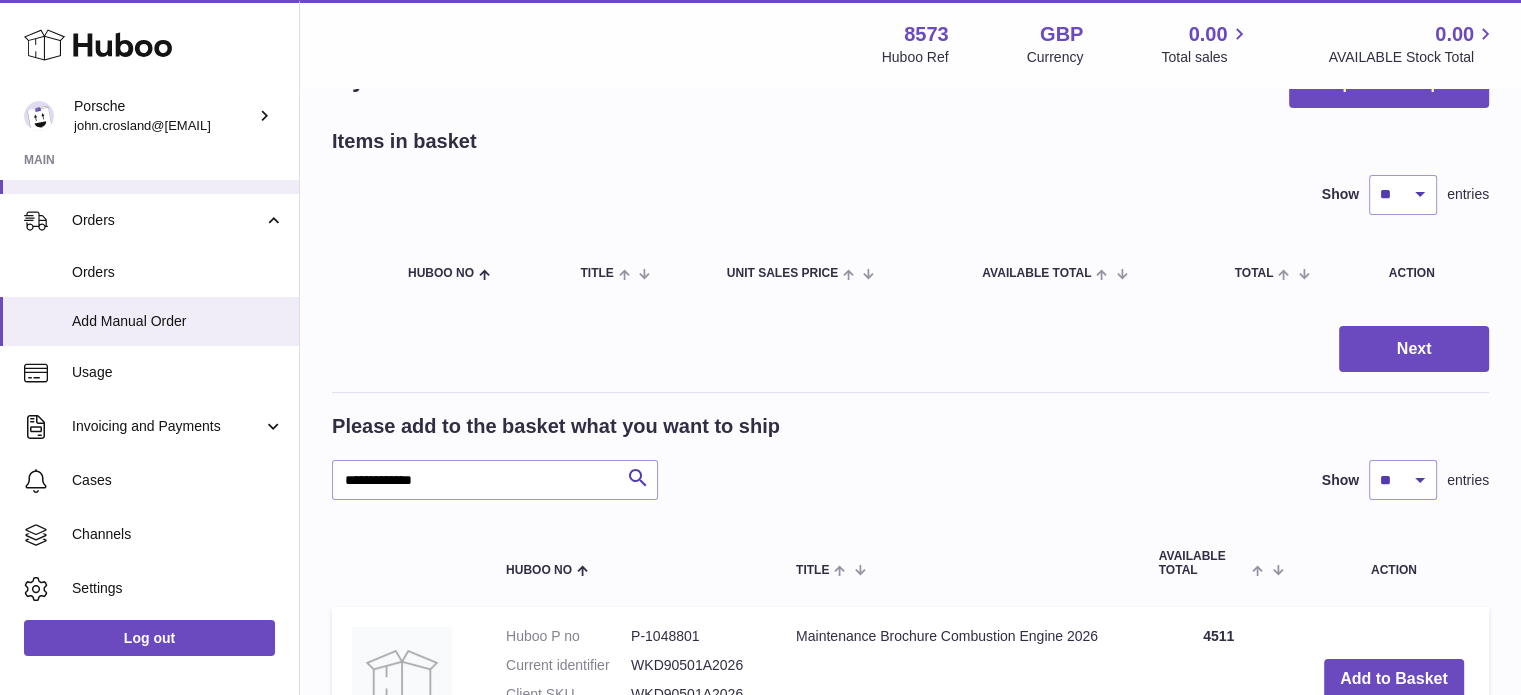 scroll, scrollTop: 100, scrollLeft: 0, axis: vertical 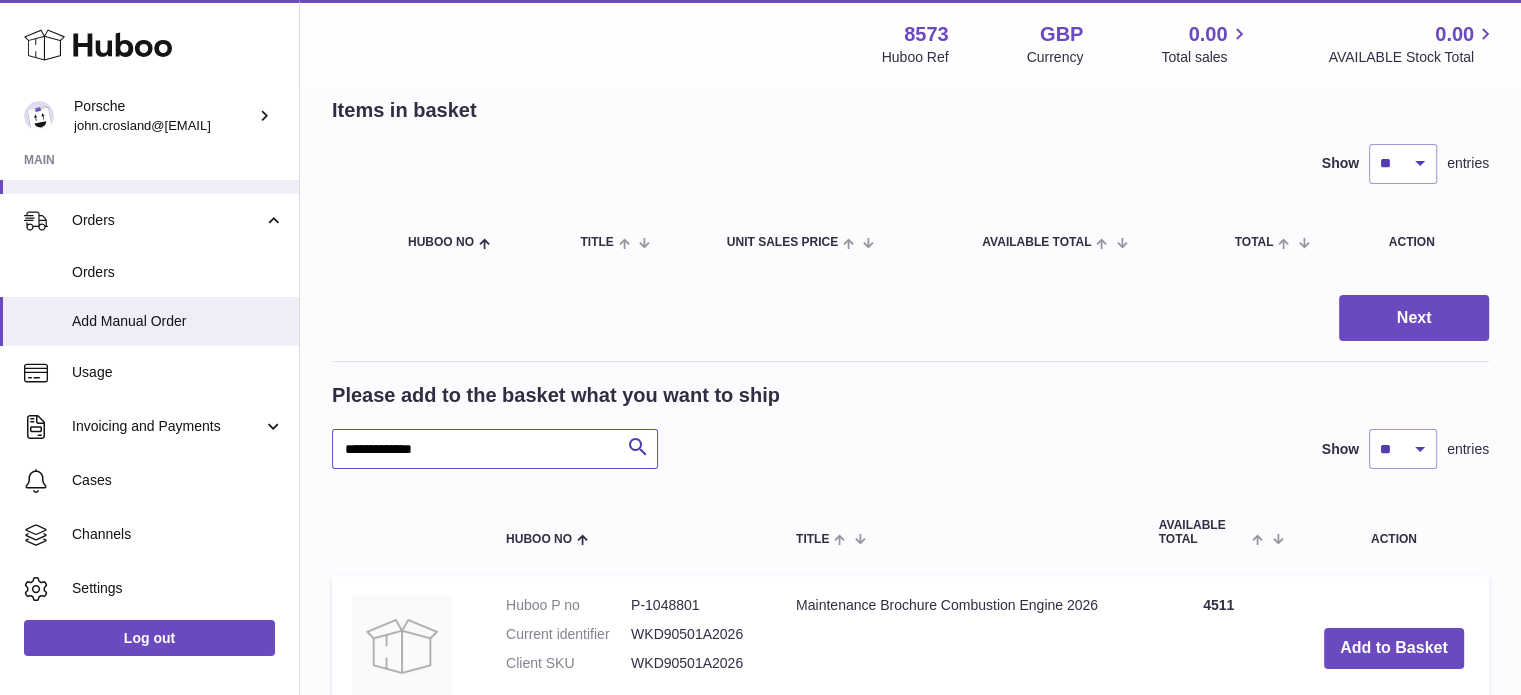 drag, startPoint x: 488, startPoint y: 452, endPoint x: 314, endPoint y: 458, distance: 174.10342 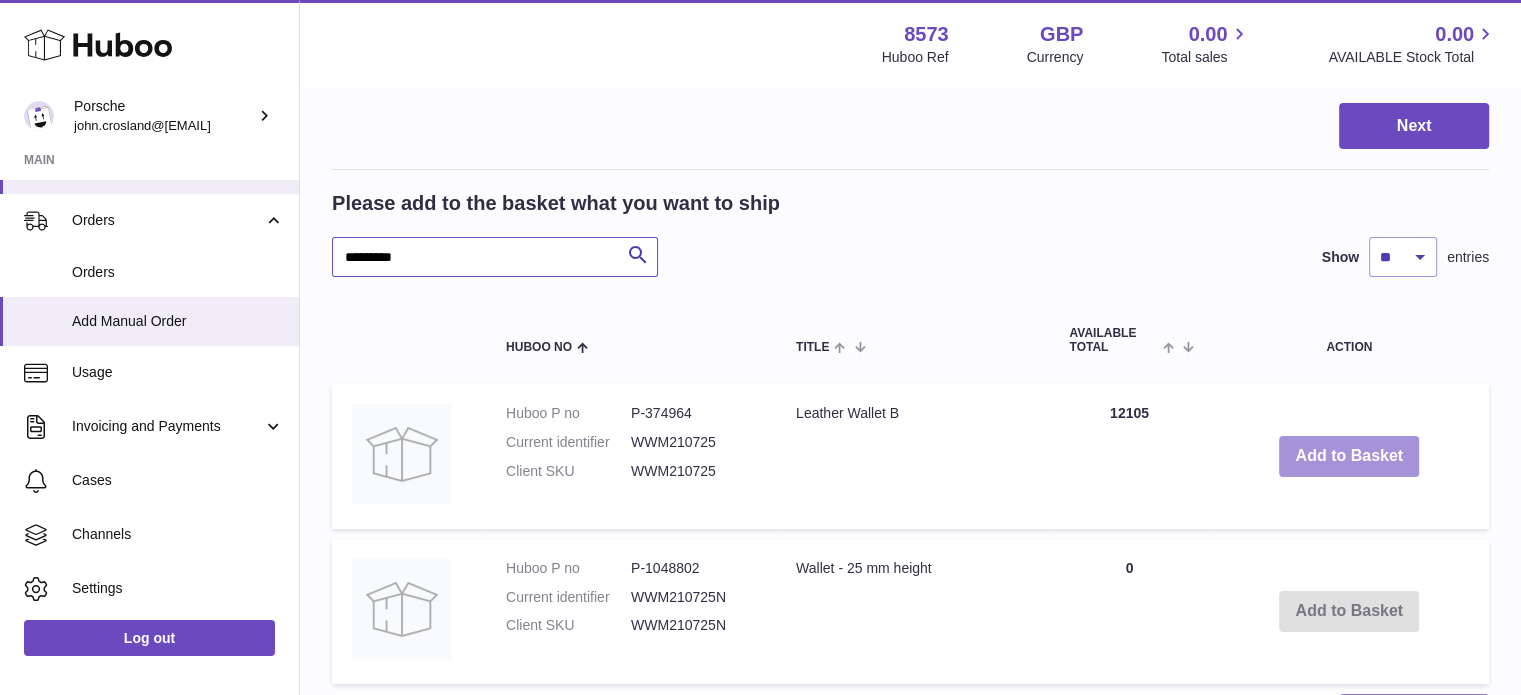 scroll, scrollTop: 300, scrollLeft: 0, axis: vertical 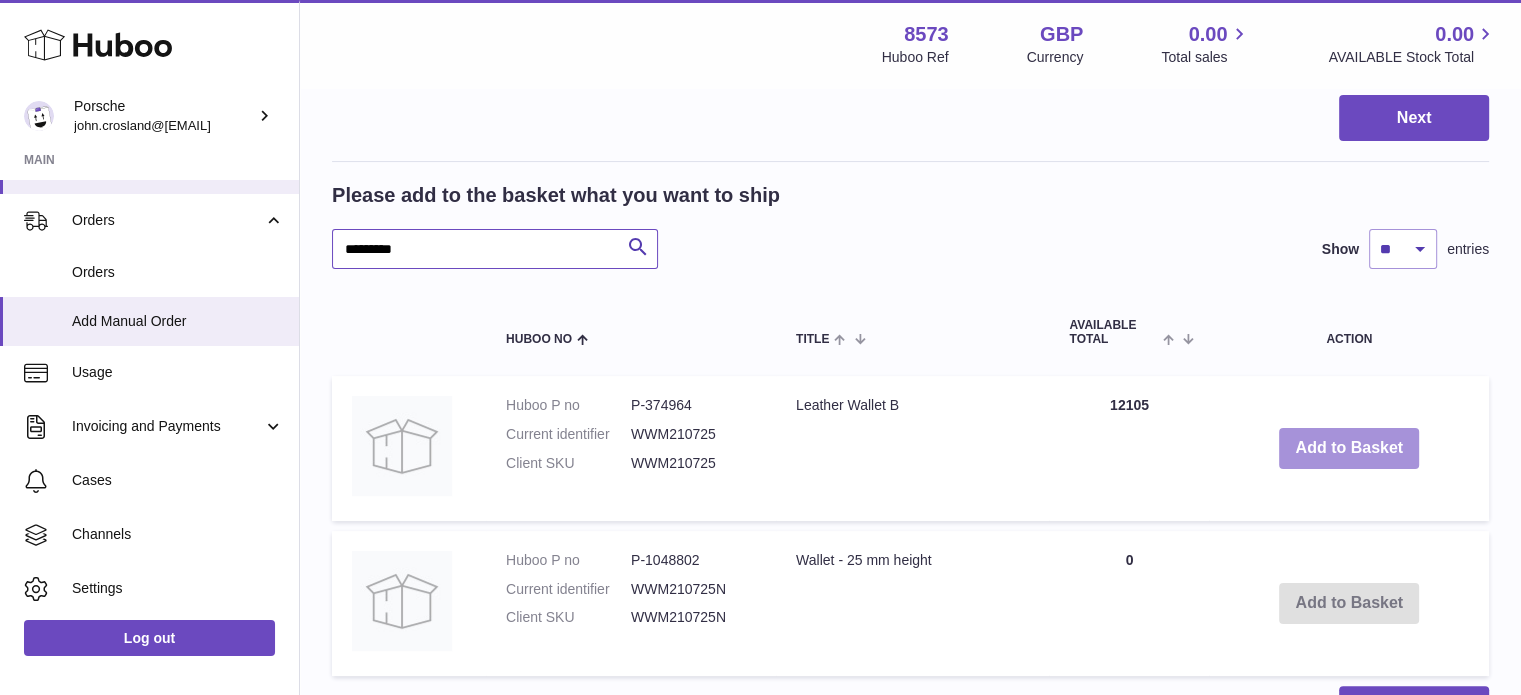 type on "*********" 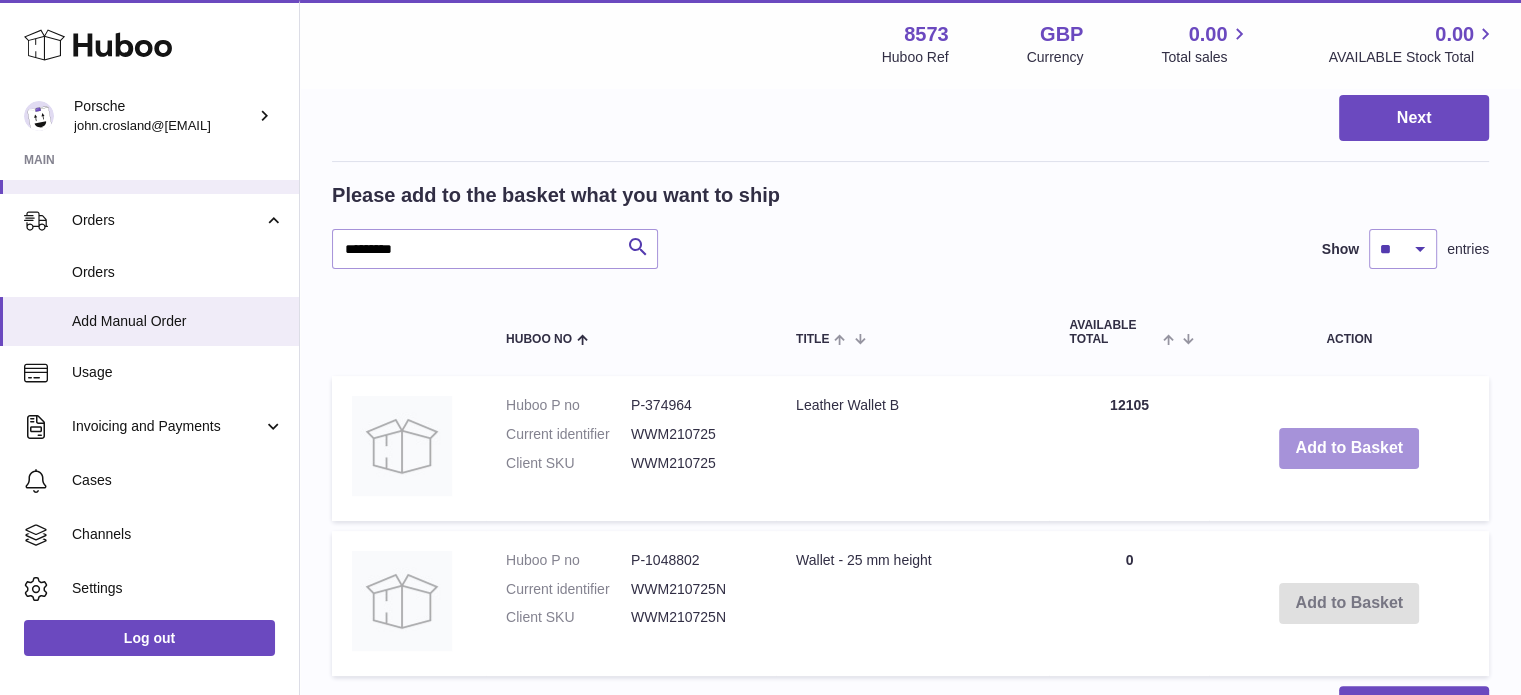 click on "Add to Basket" at bounding box center [1349, 448] 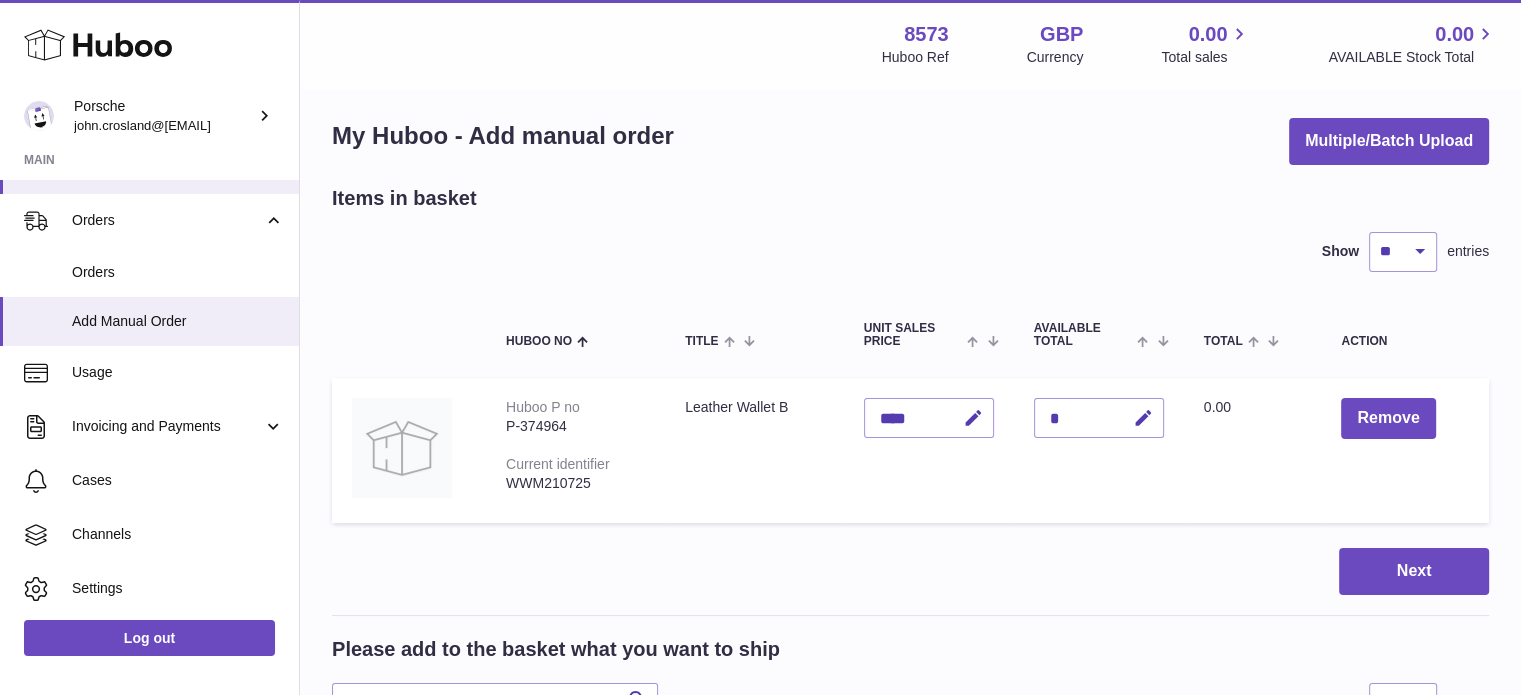 scroll, scrollTop: 0, scrollLeft: 0, axis: both 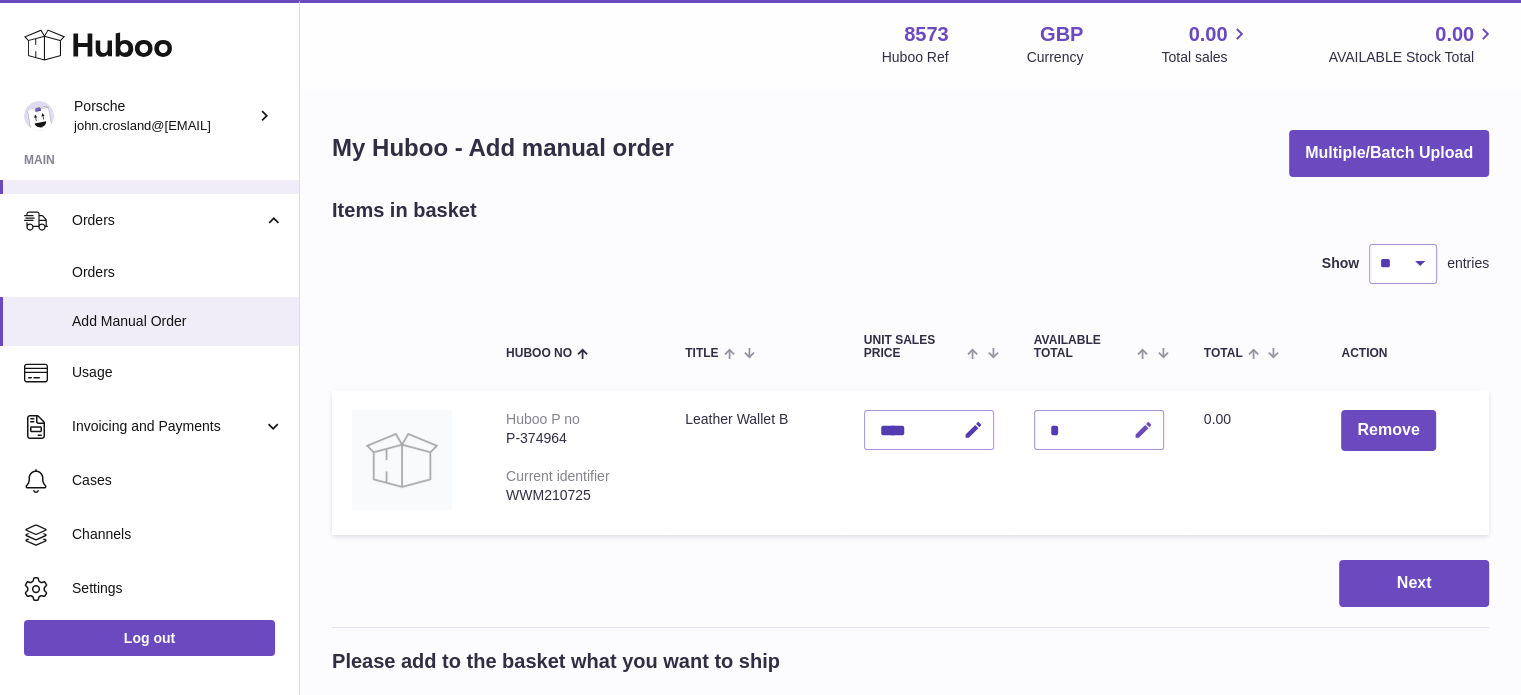 click at bounding box center (1143, 430) 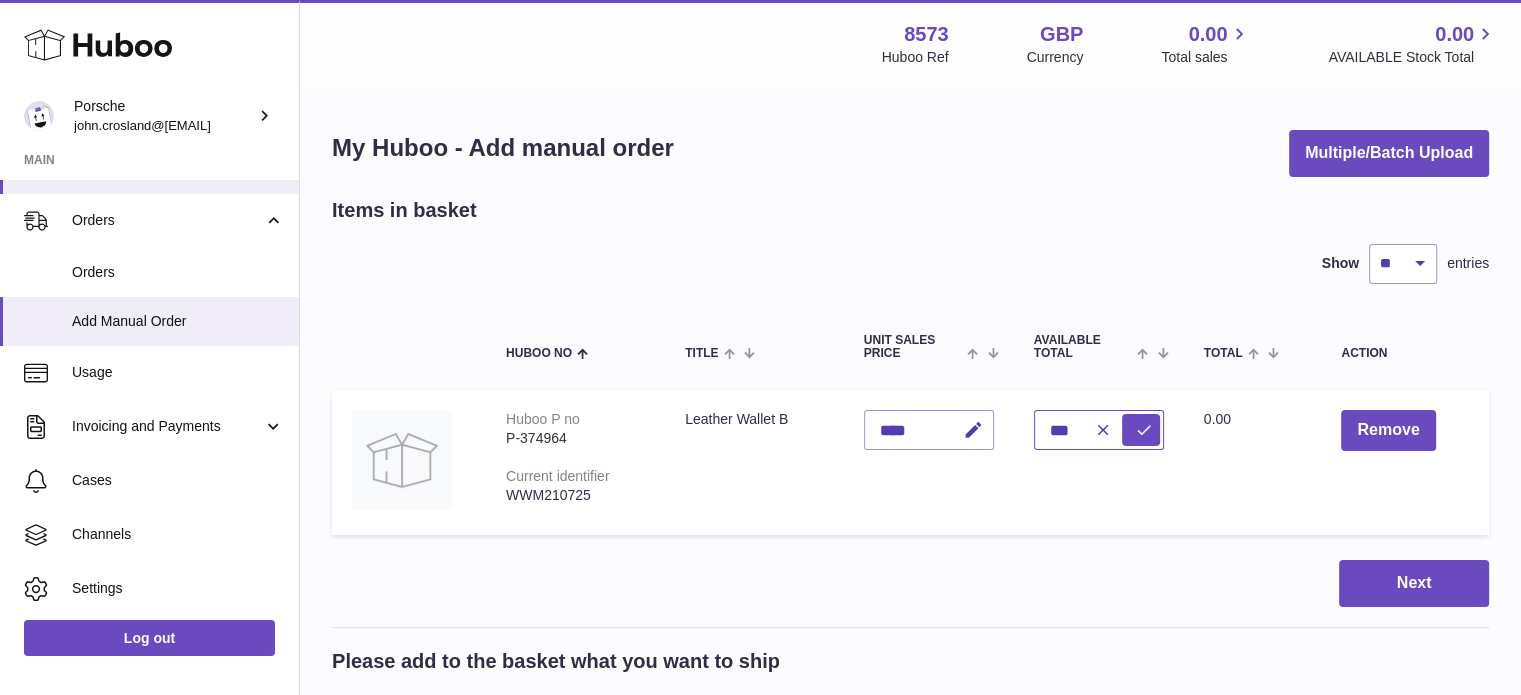 type on "***" 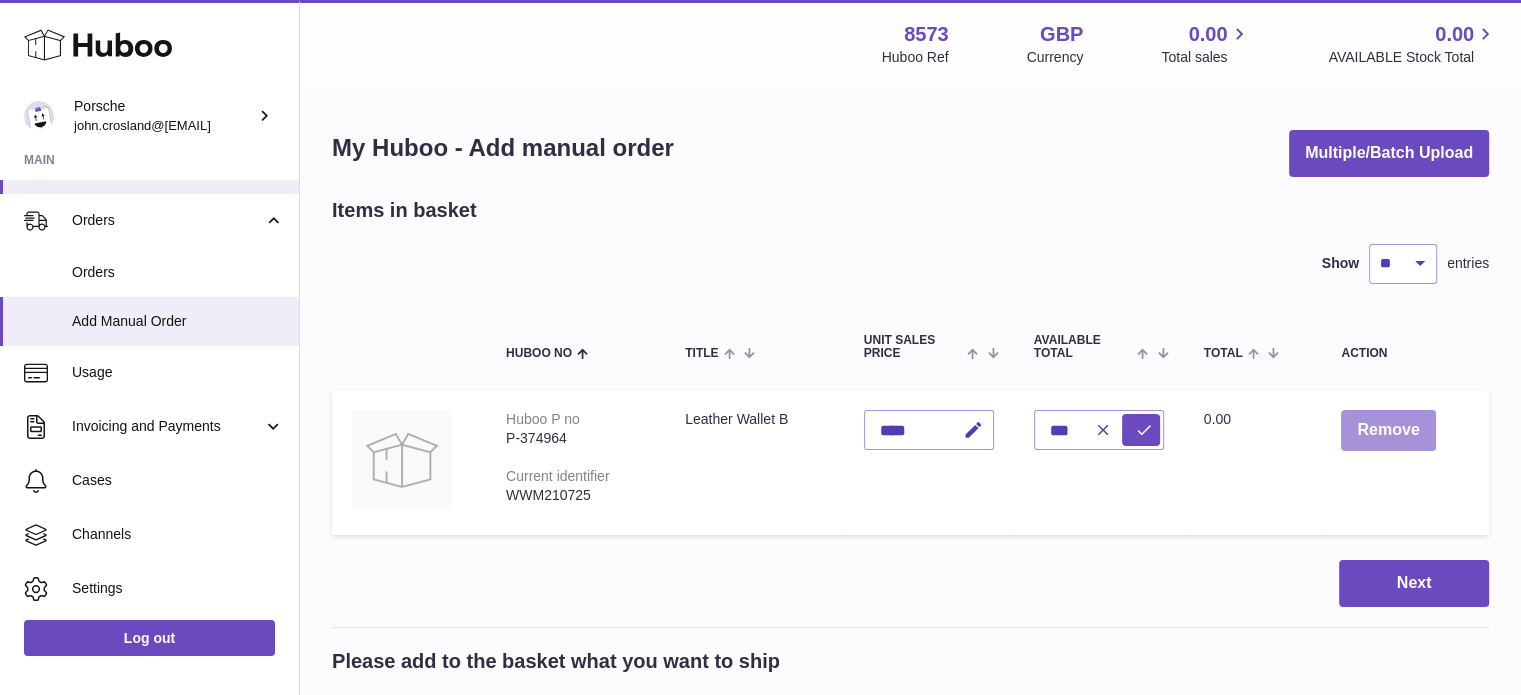type 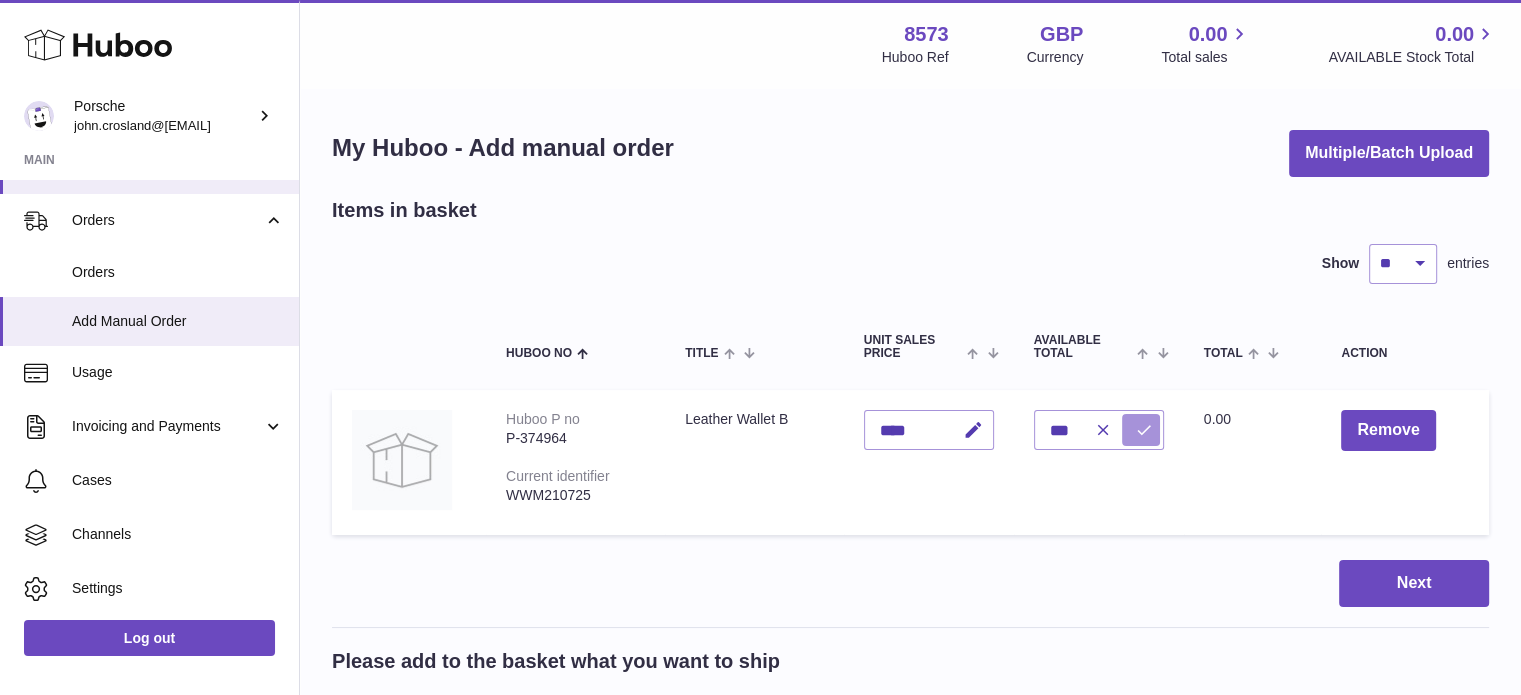 click at bounding box center [1144, 430] 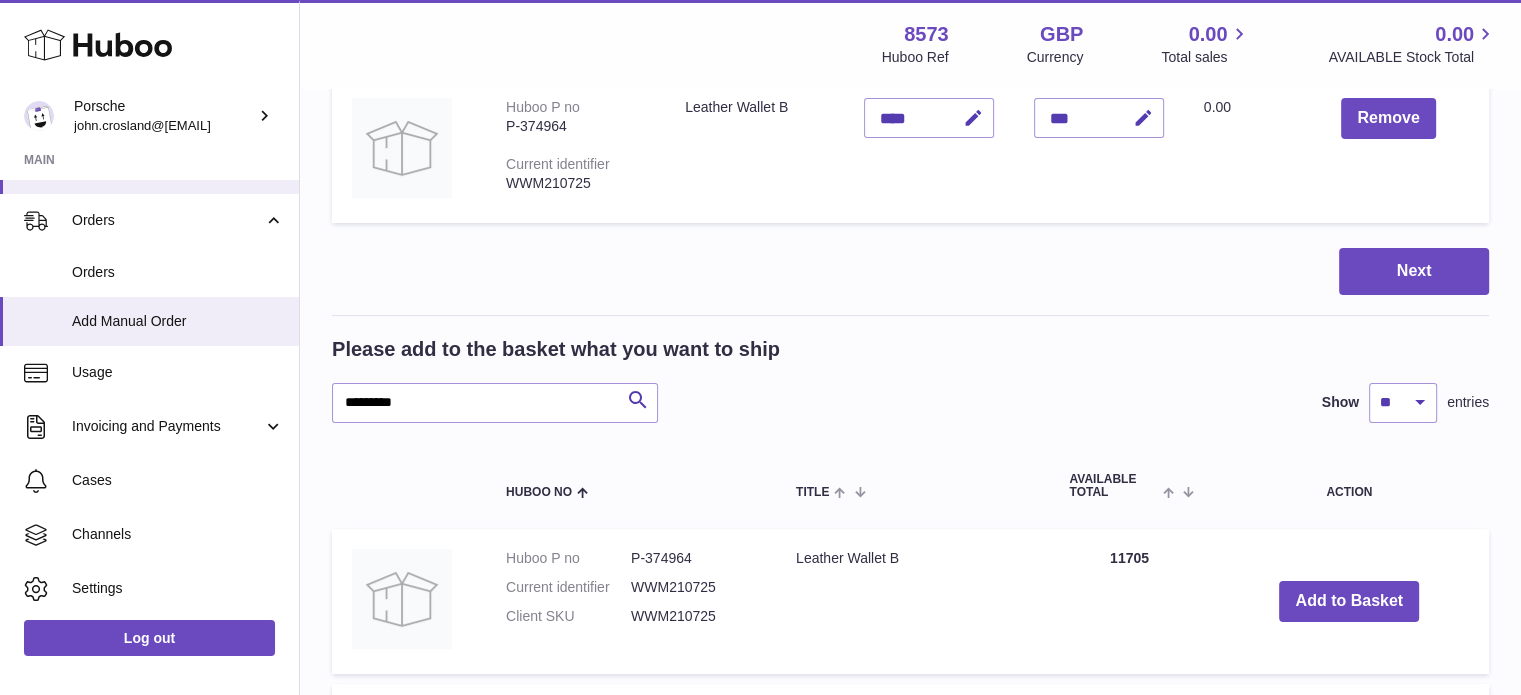 scroll, scrollTop: 400, scrollLeft: 0, axis: vertical 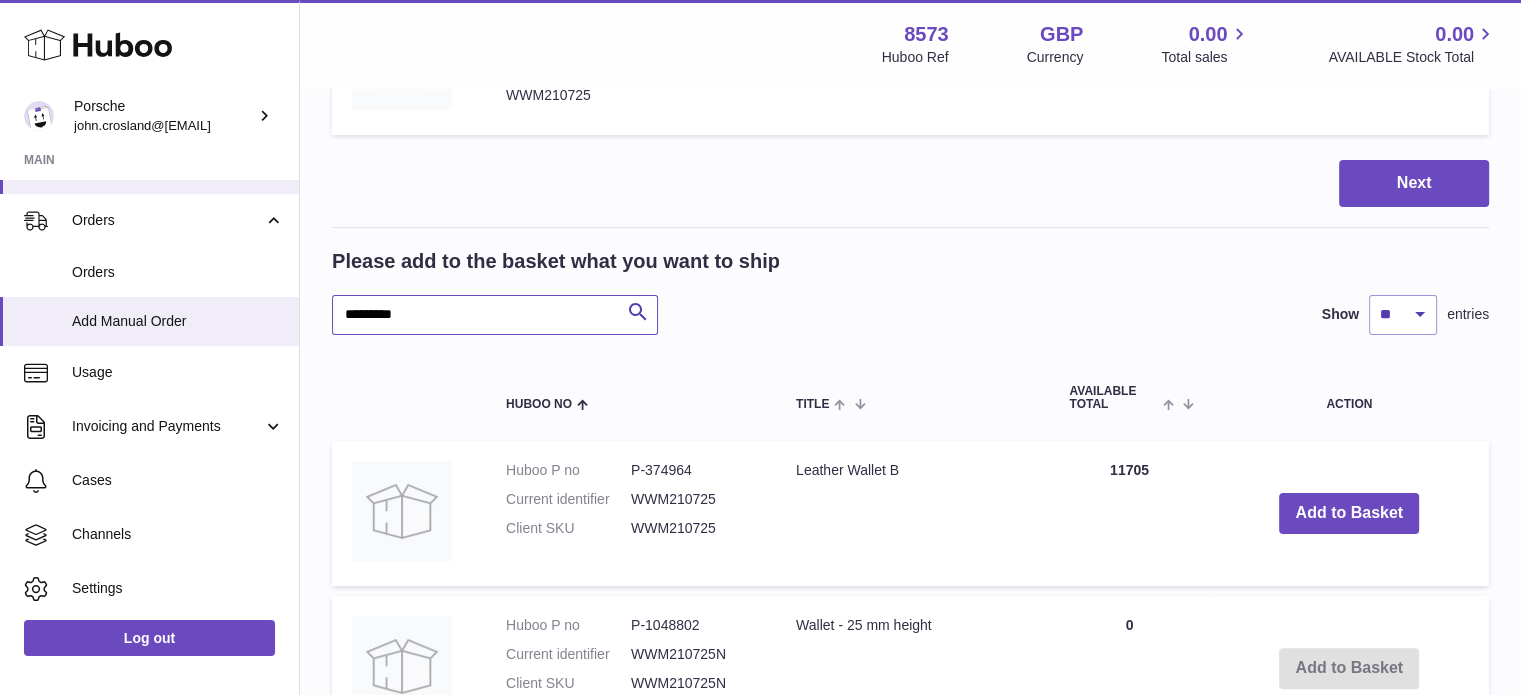 drag, startPoint x: 465, startPoint y: 311, endPoint x: 309, endPoint y: 318, distance: 156.15697 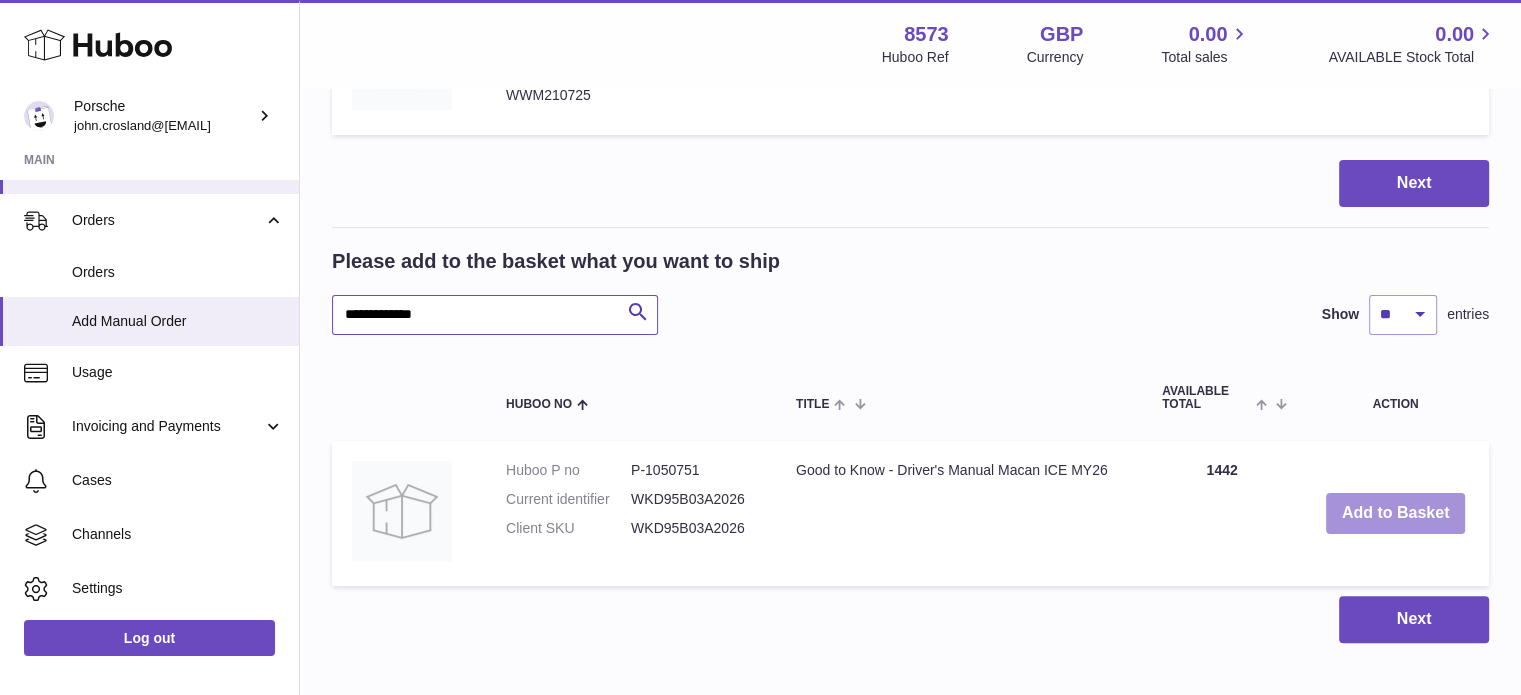type on "**********" 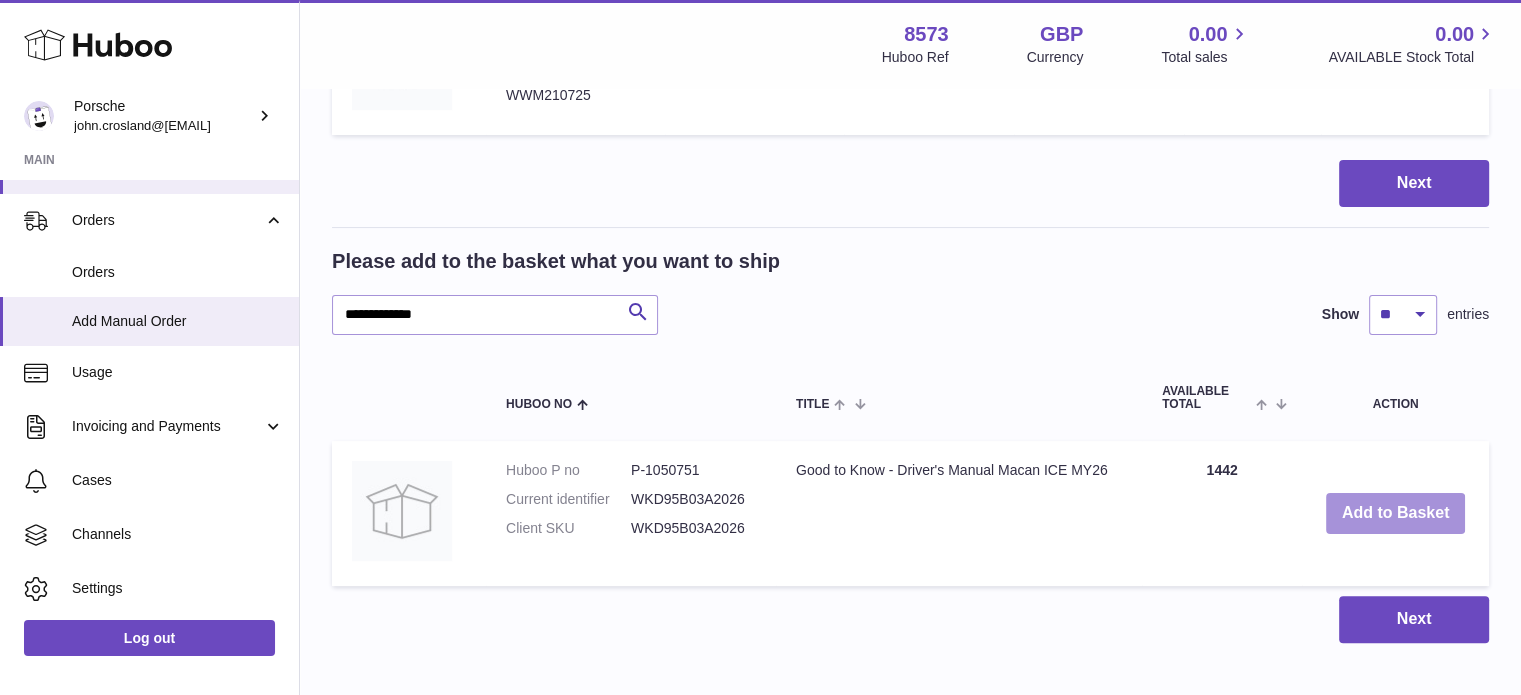 click on "Add to Basket" at bounding box center [1396, 513] 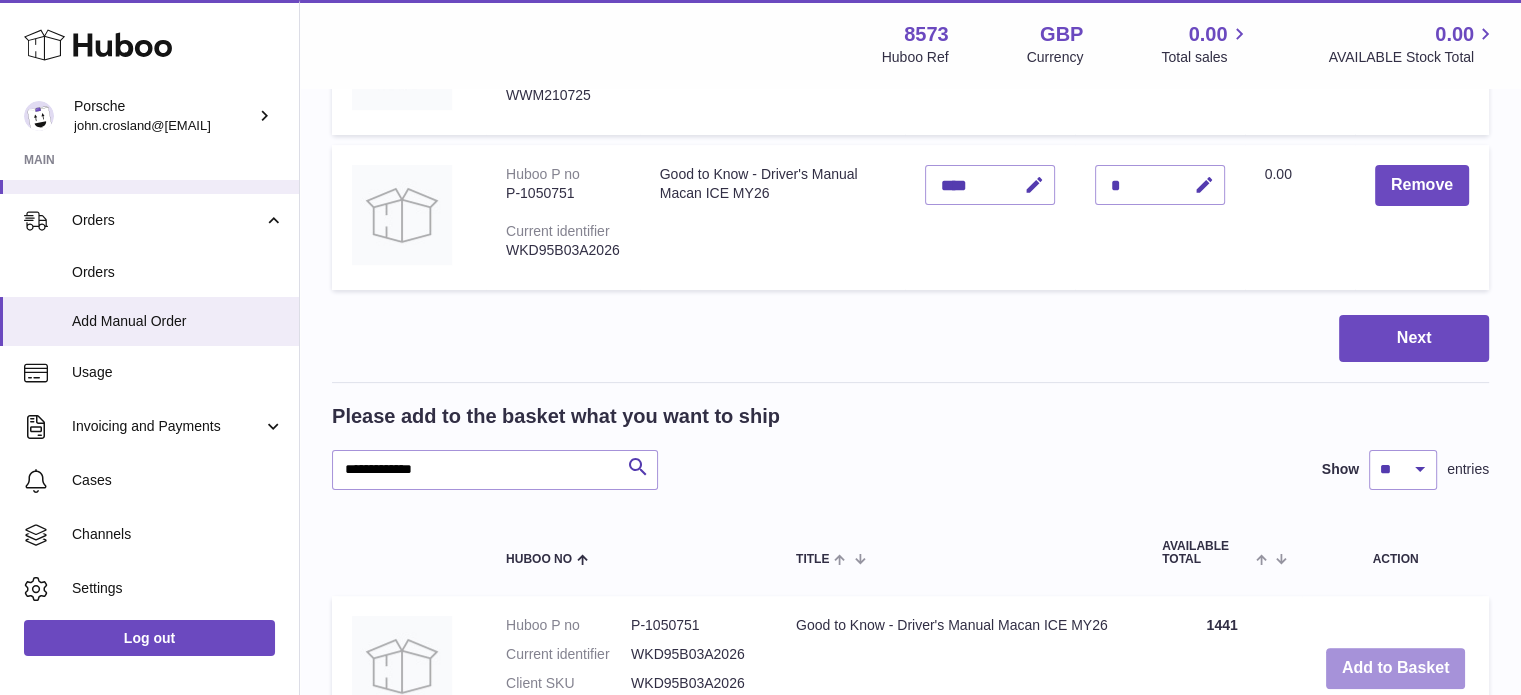 scroll, scrollTop: 100, scrollLeft: 0, axis: vertical 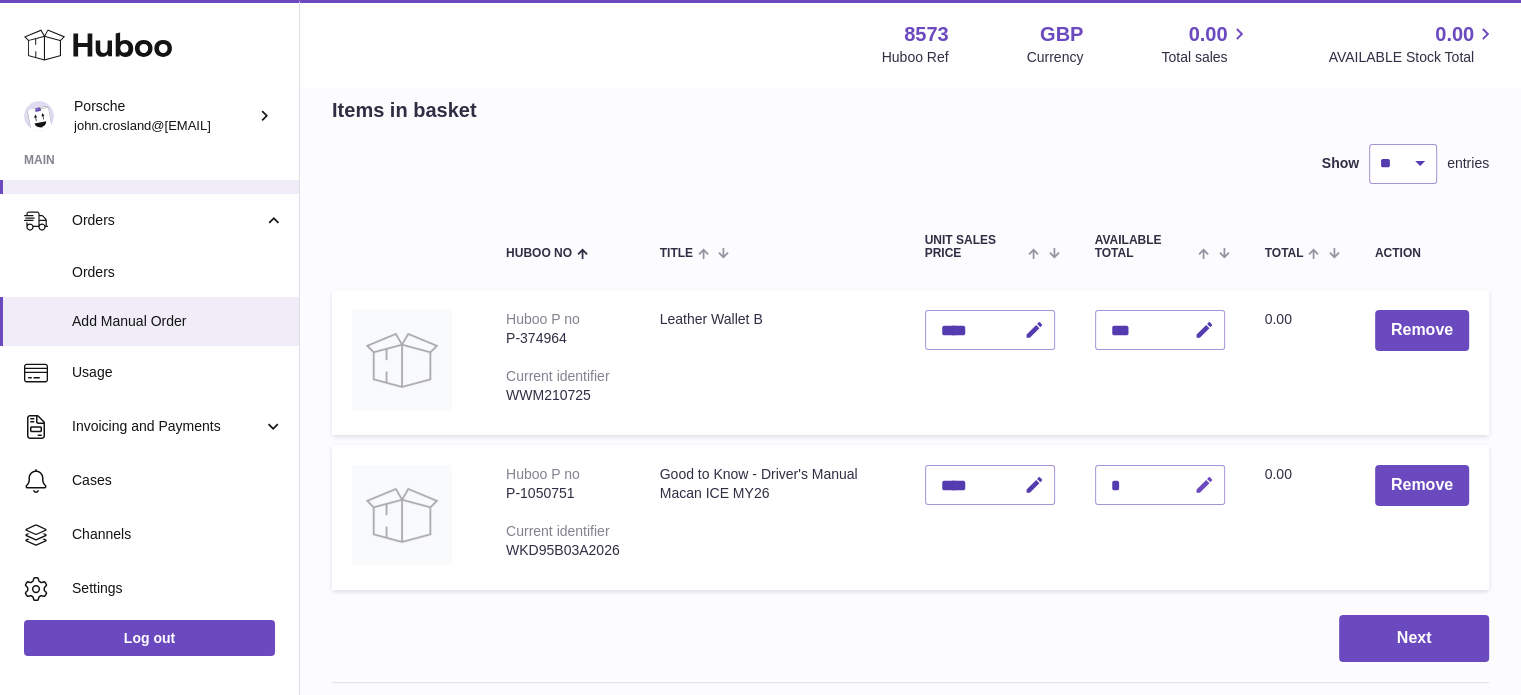 click at bounding box center (1204, 485) 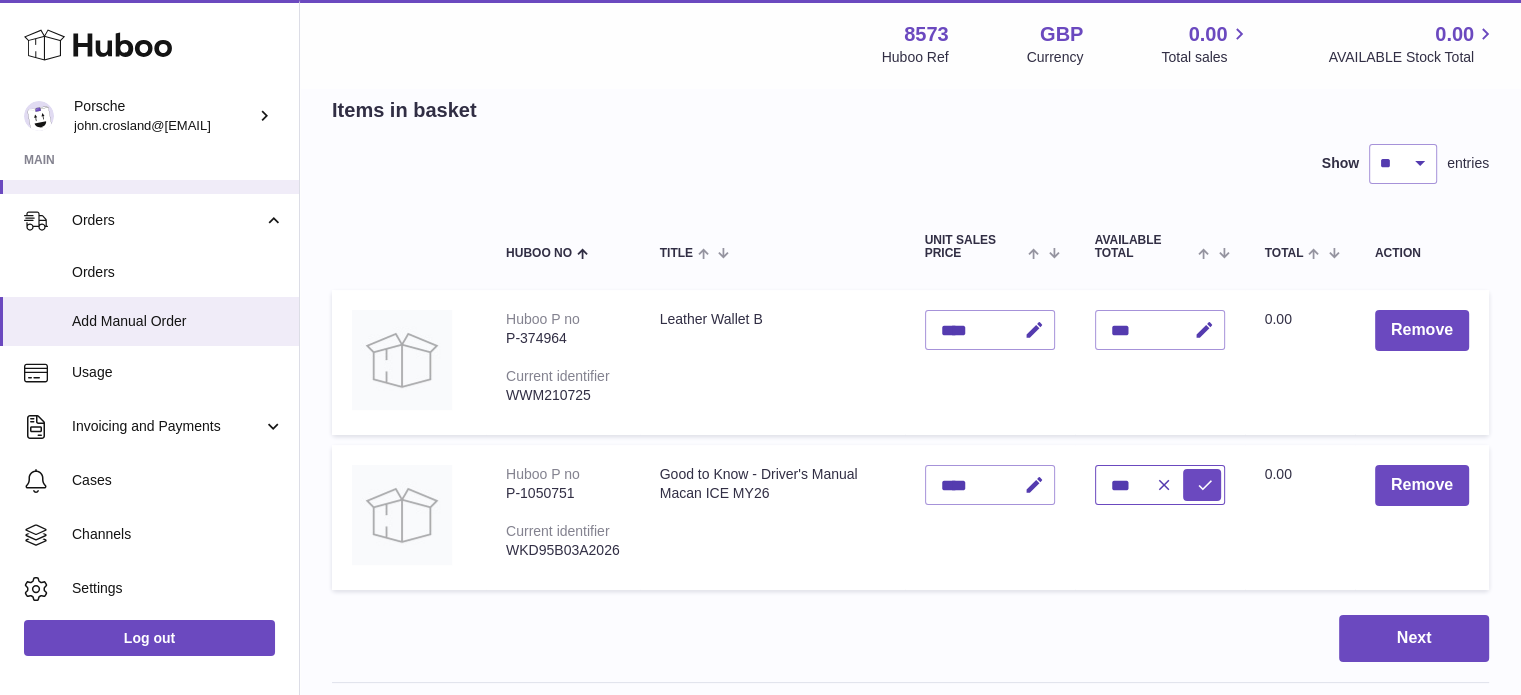 type on "***" 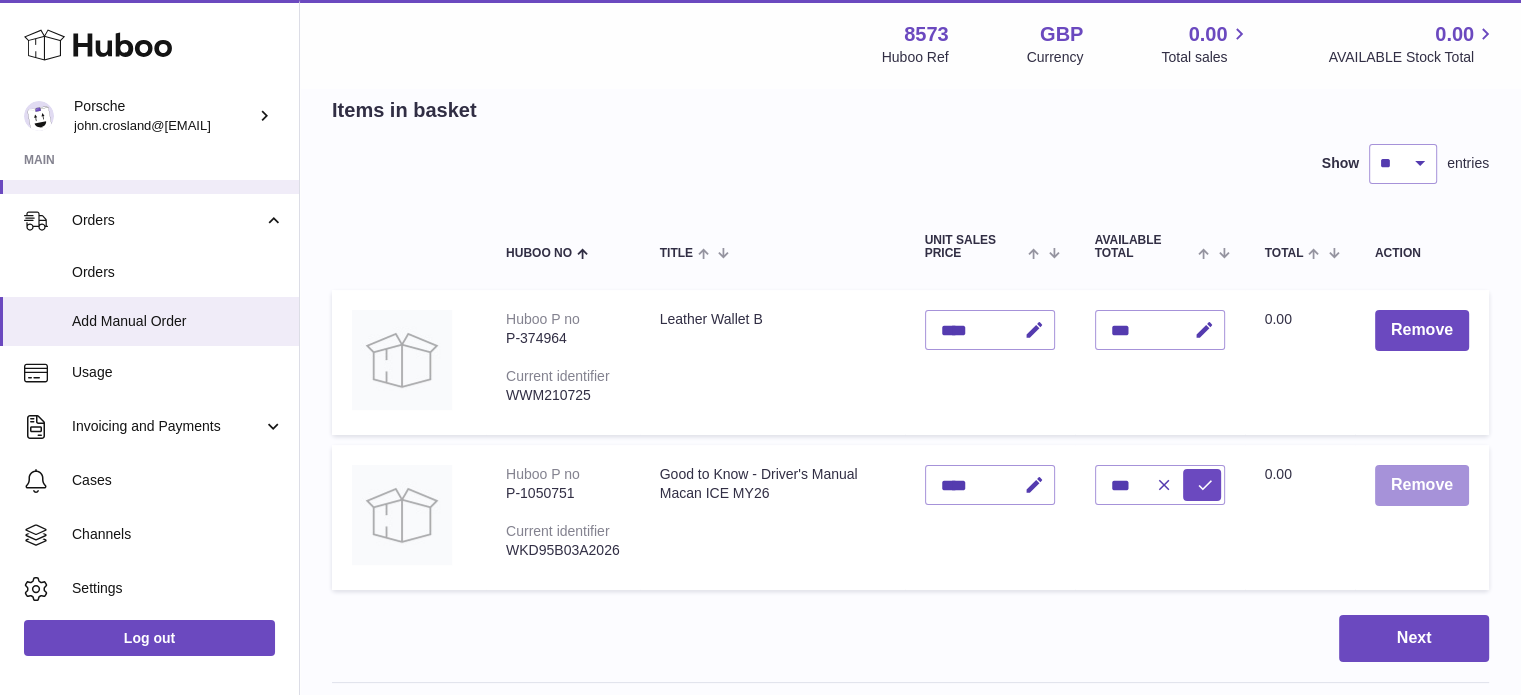 type 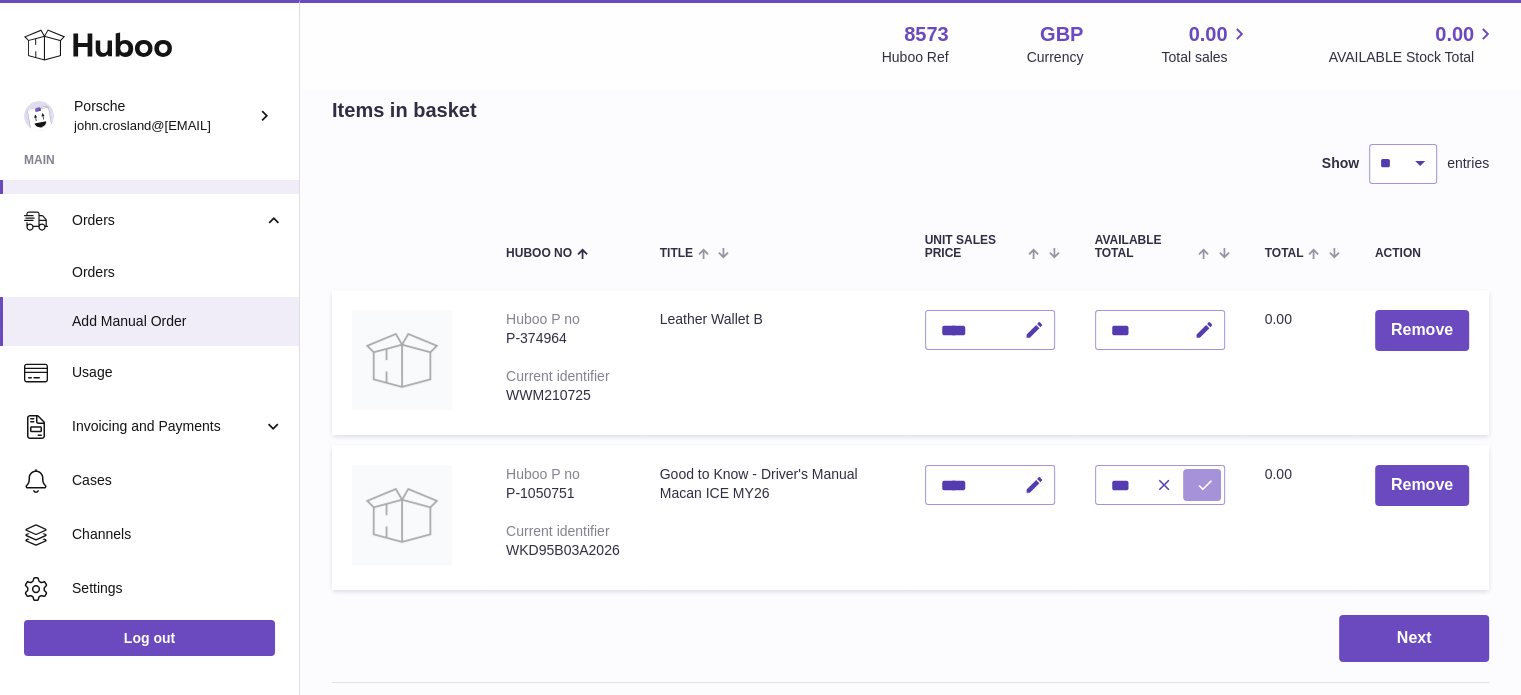 click at bounding box center (1205, 485) 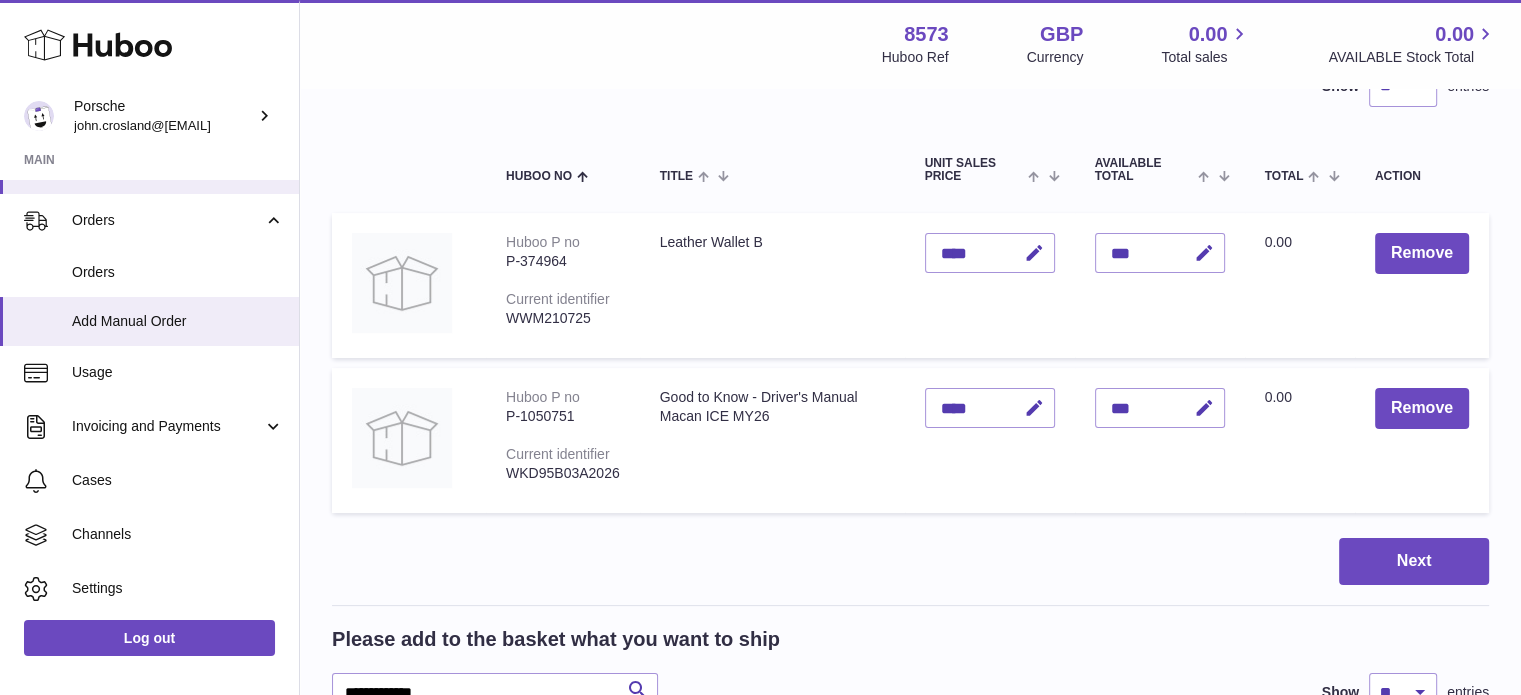 scroll, scrollTop: 400, scrollLeft: 0, axis: vertical 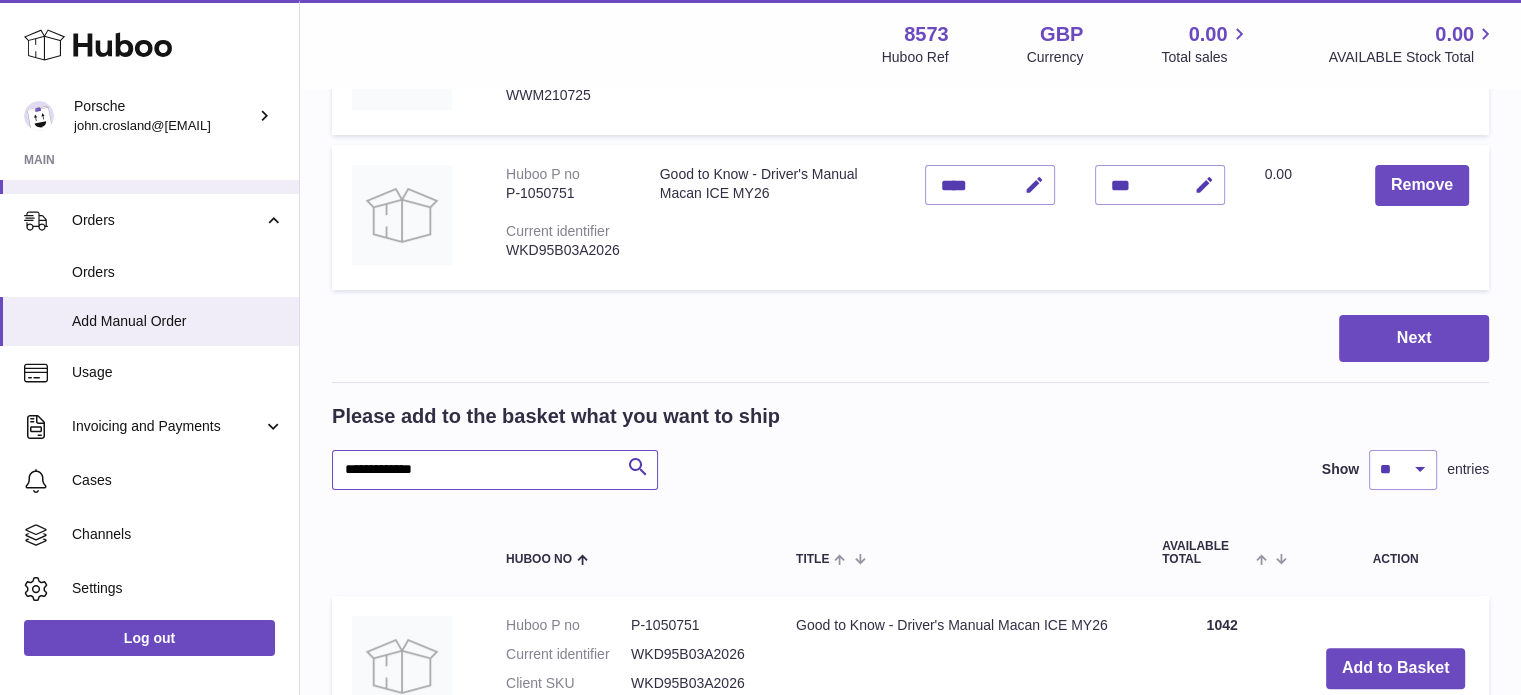 drag, startPoint x: 483, startPoint y: 462, endPoint x: 332, endPoint y: 465, distance: 151.0298 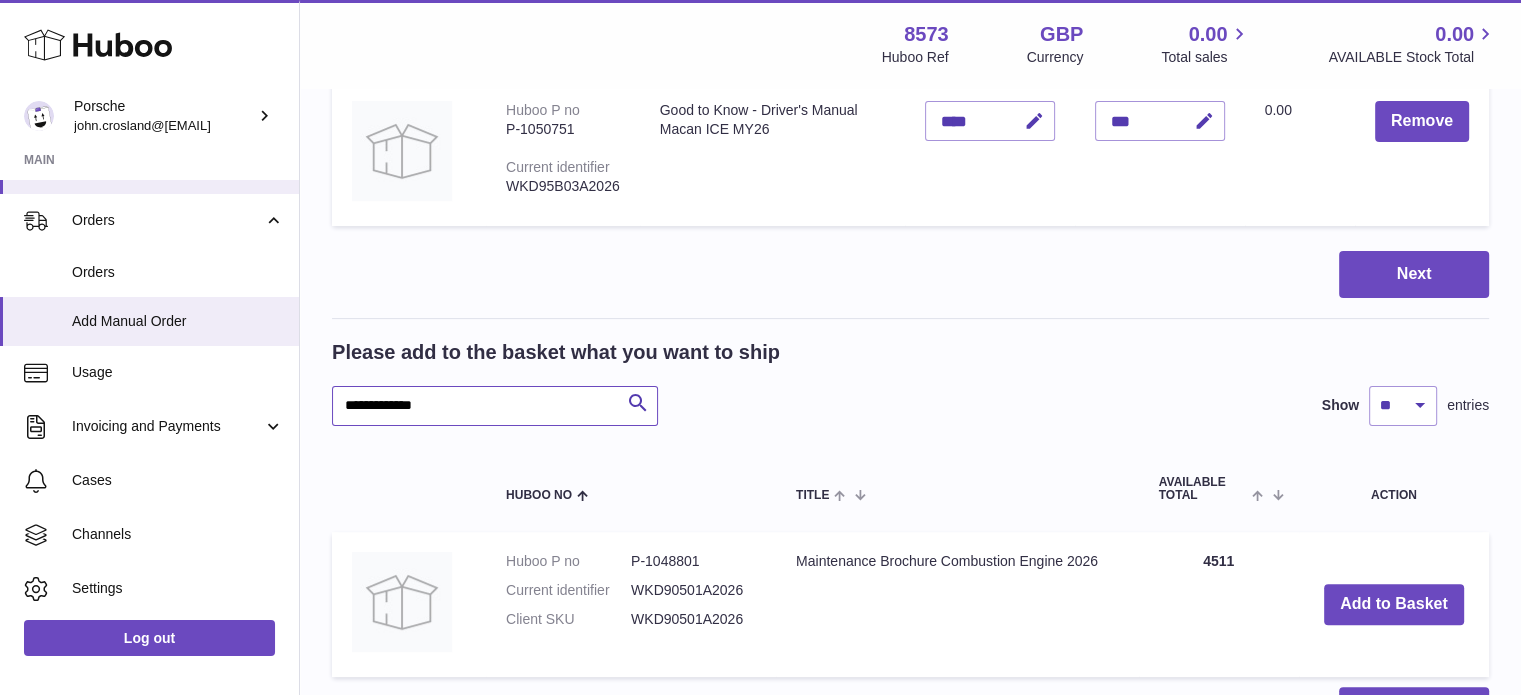 scroll, scrollTop: 500, scrollLeft: 0, axis: vertical 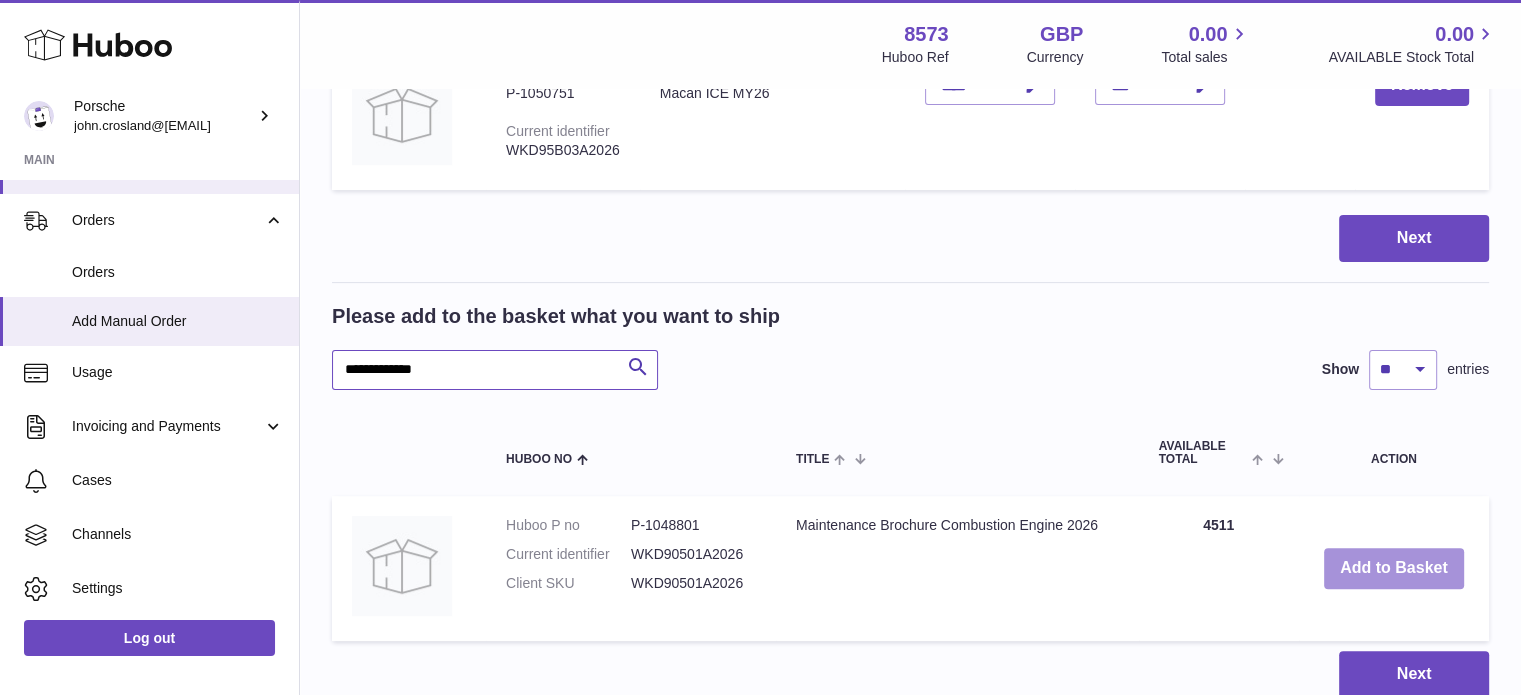 type on "**********" 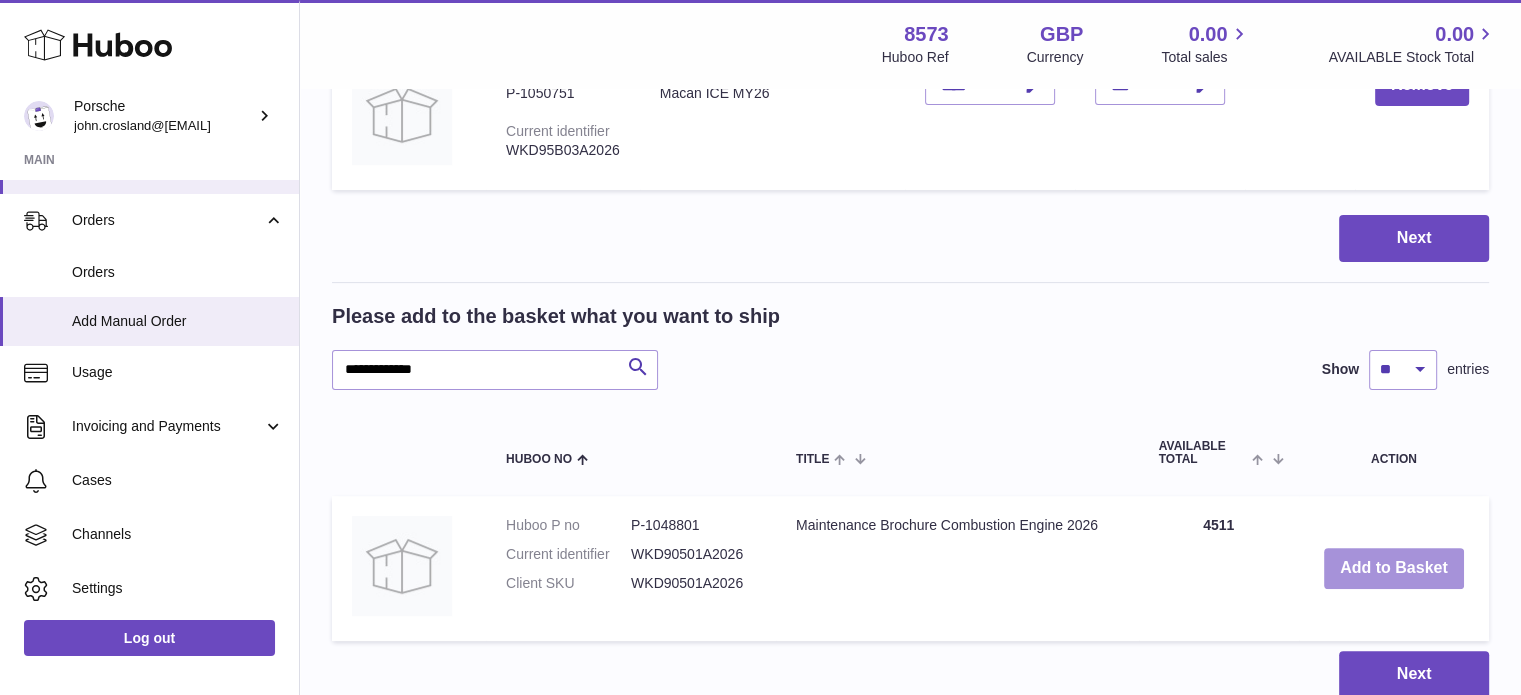 click on "Add to Basket" at bounding box center [1394, 568] 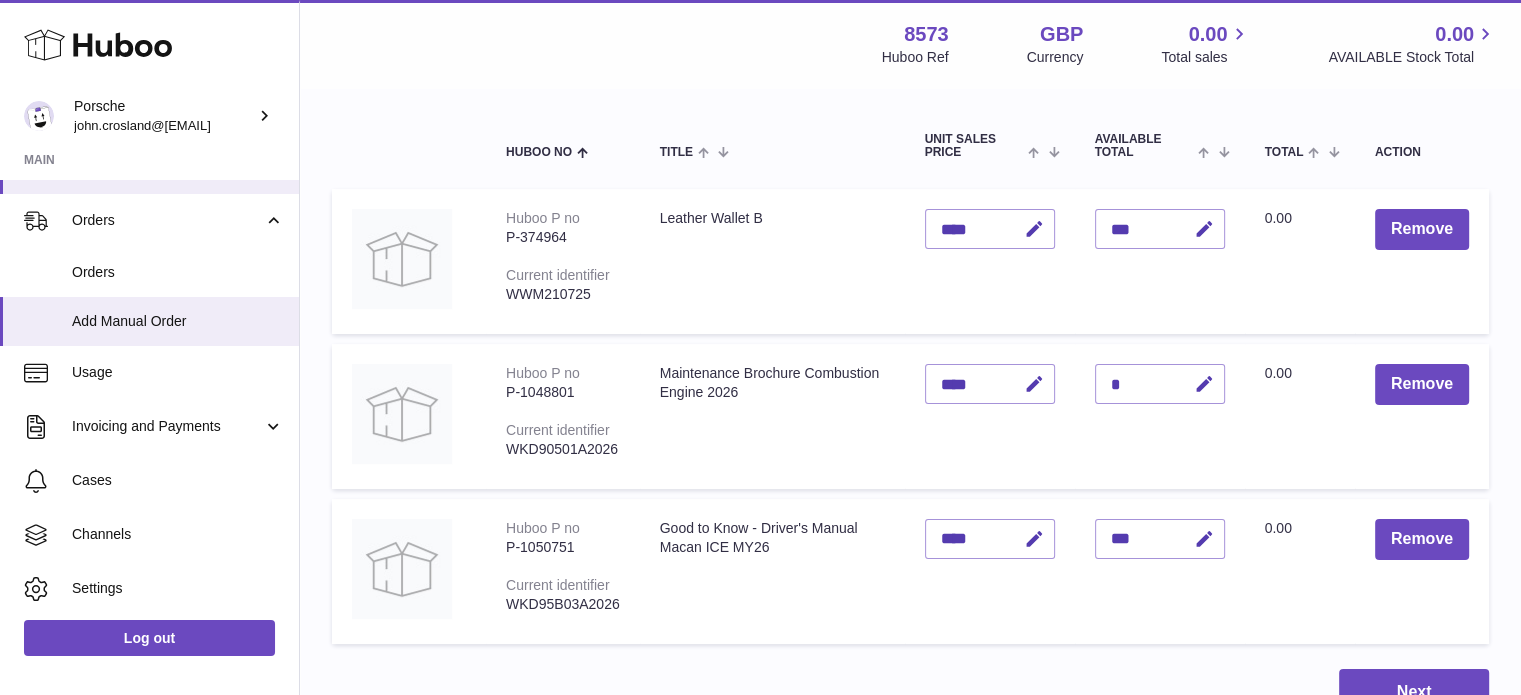 scroll, scrollTop: 200, scrollLeft: 0, axis: vertical 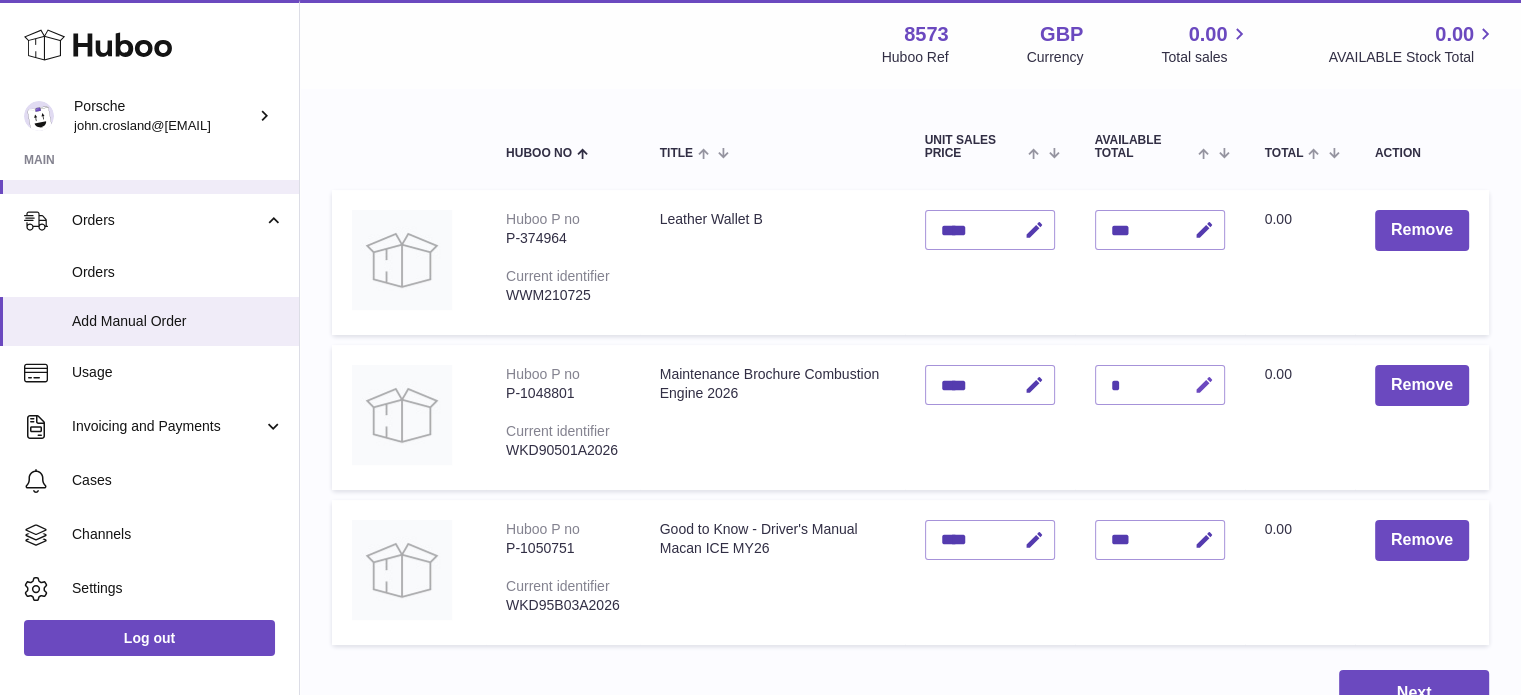 click at bounding box center [1204, 385] 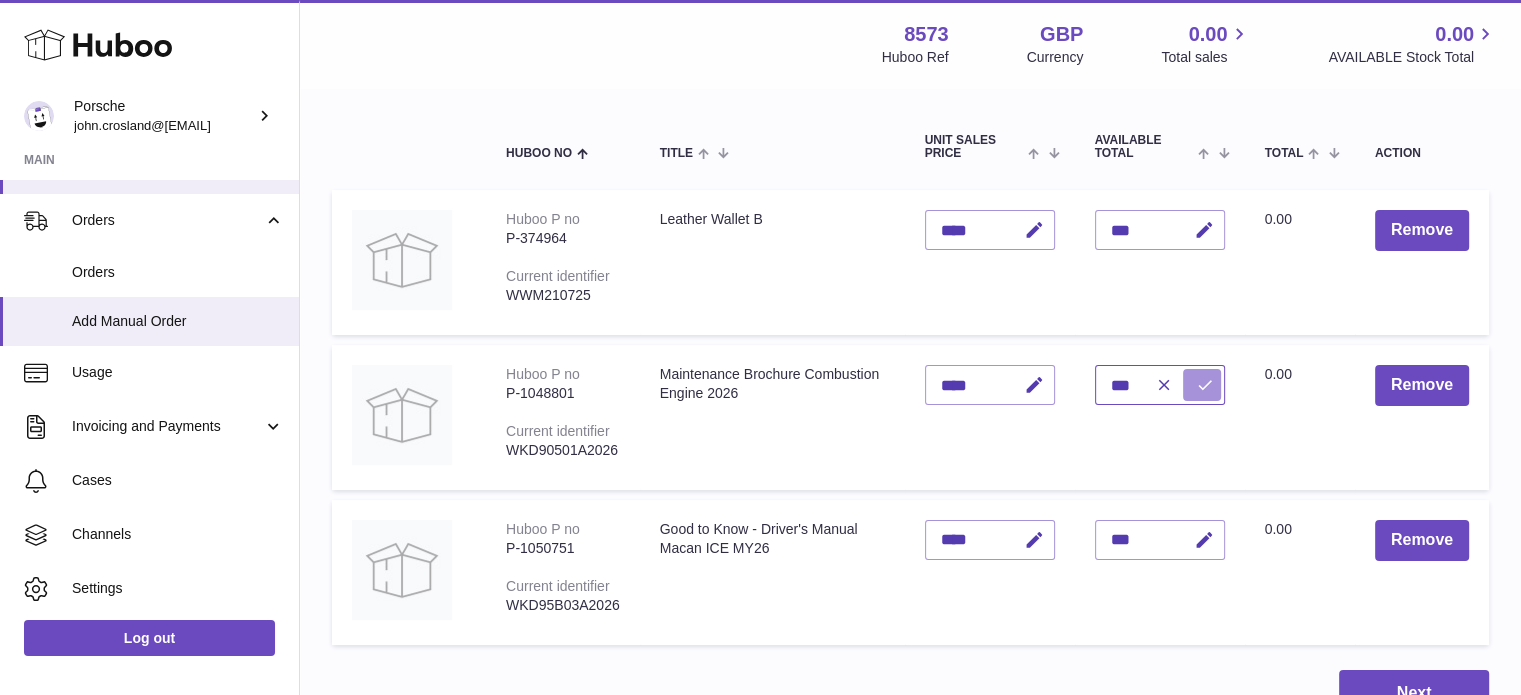type on "***" 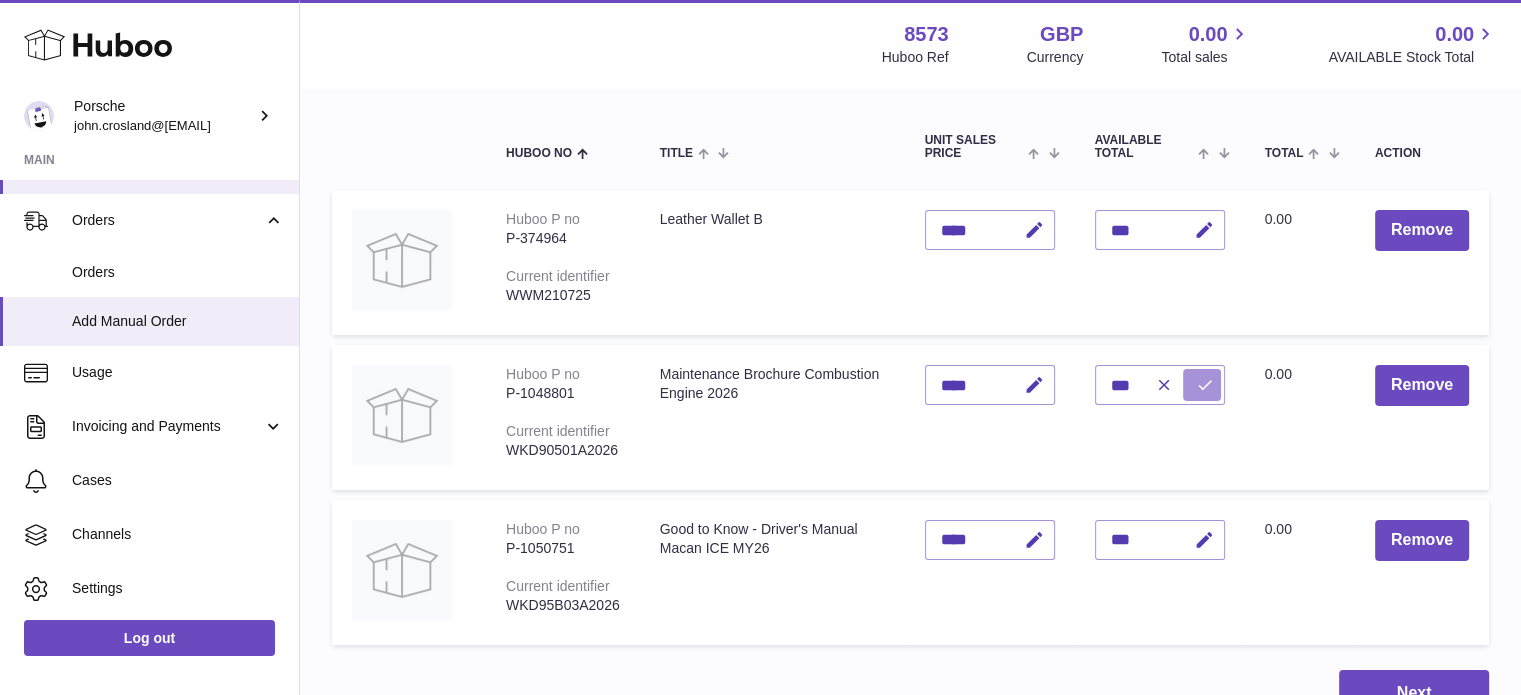 click at bounding box center [1205, 385] 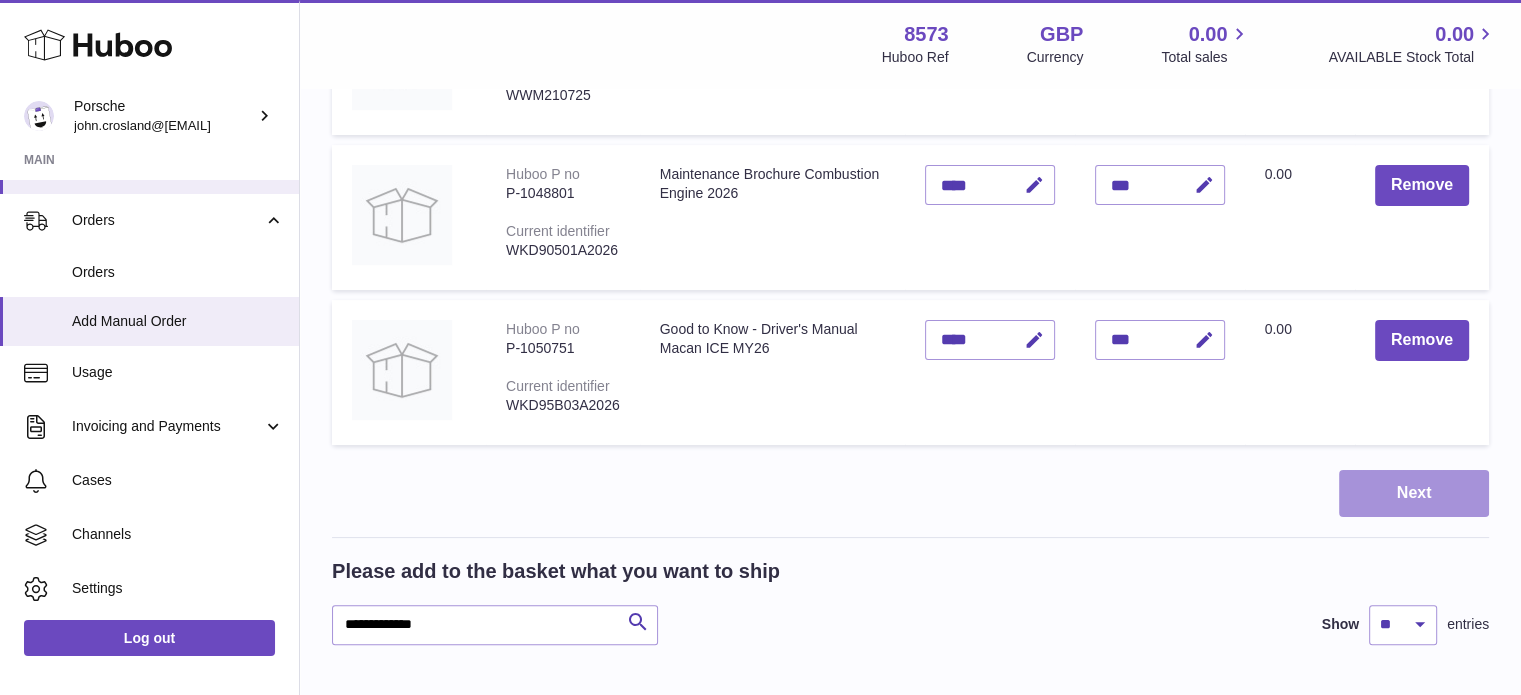 click on "Next" at bounding box center (1414, 493) 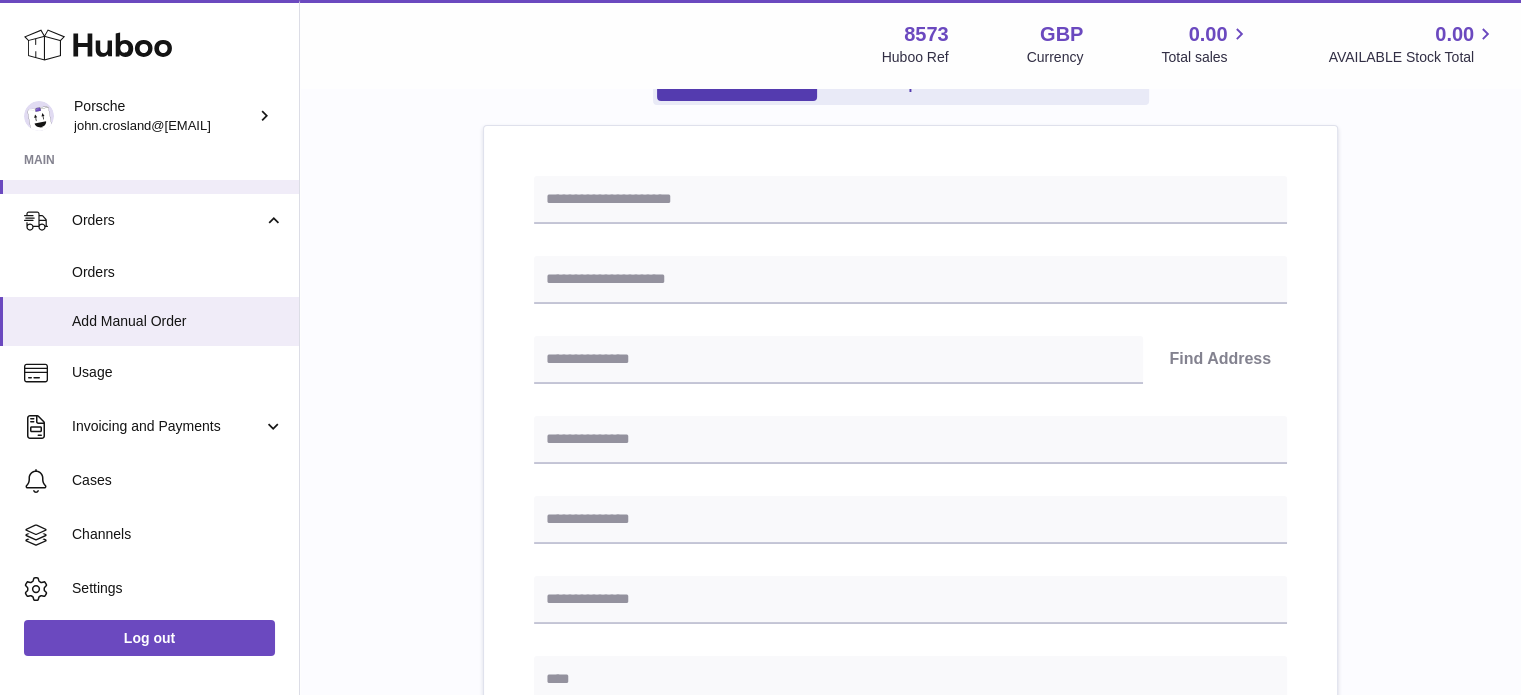 scroll, scrollTop: 152, scrollLeft: 0, axis: vertical 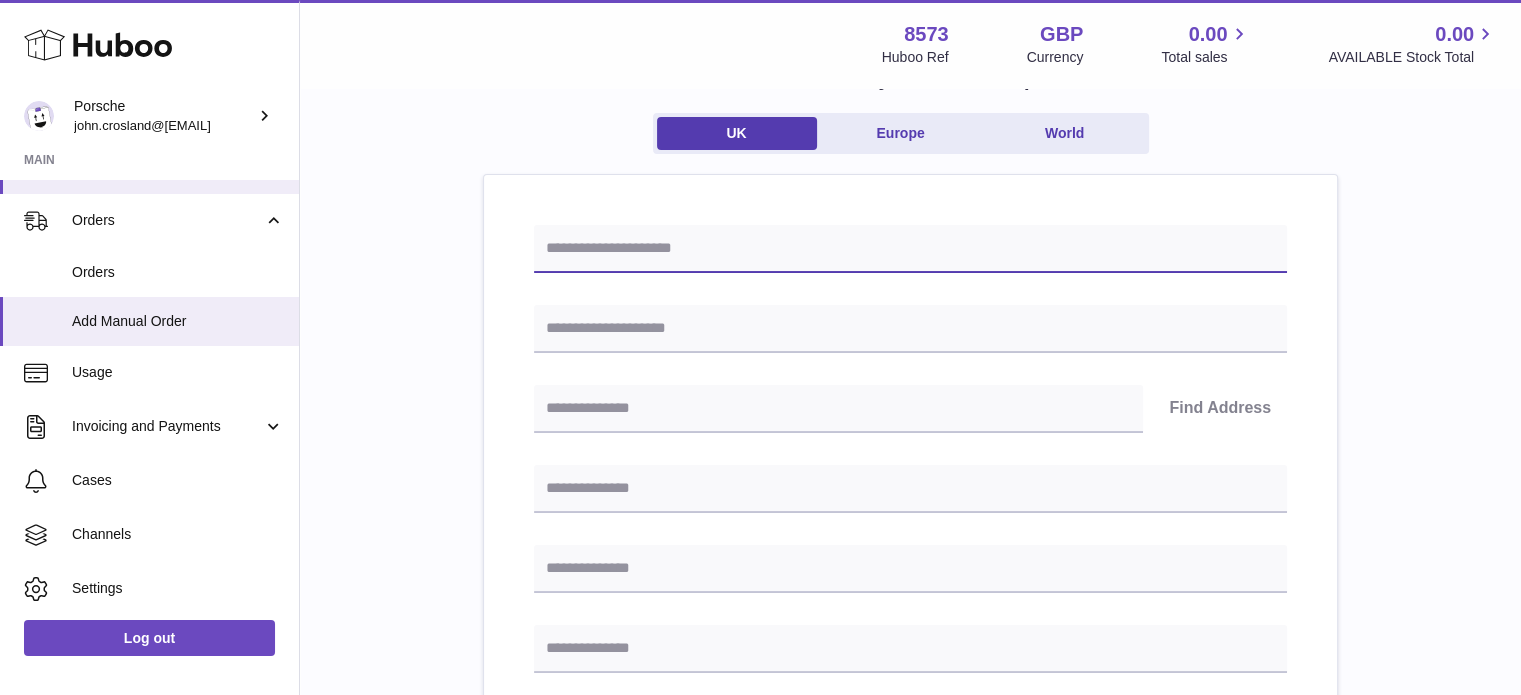 click at bounding box center (910, 249) 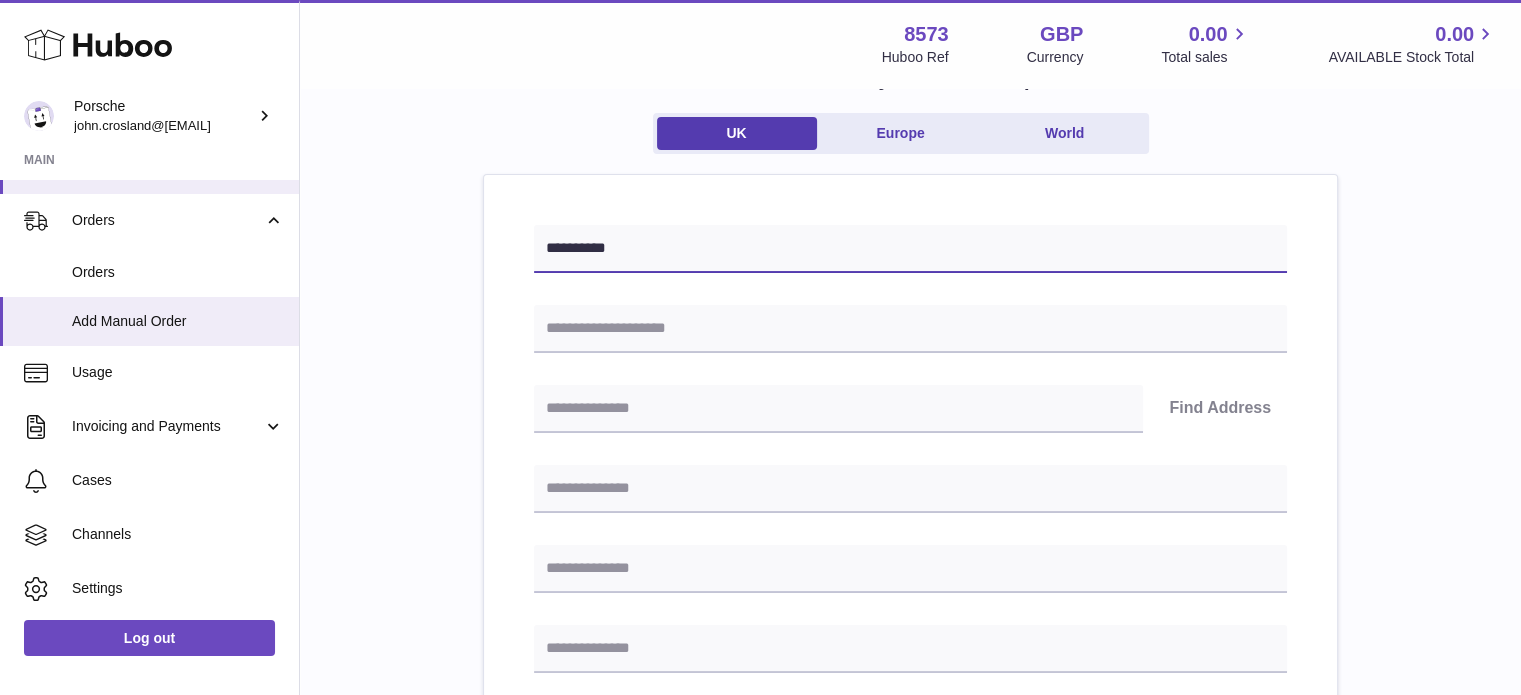 type on "**********" 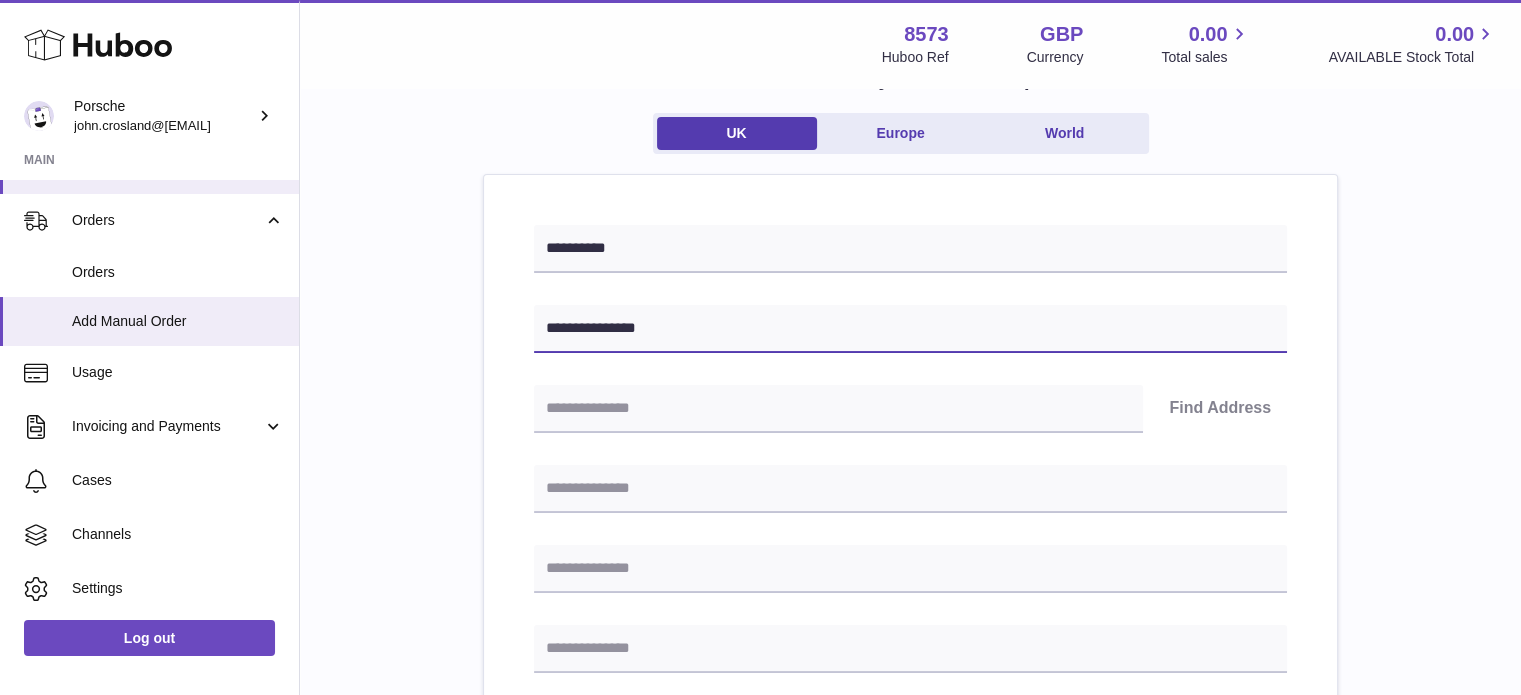 type on "**********" 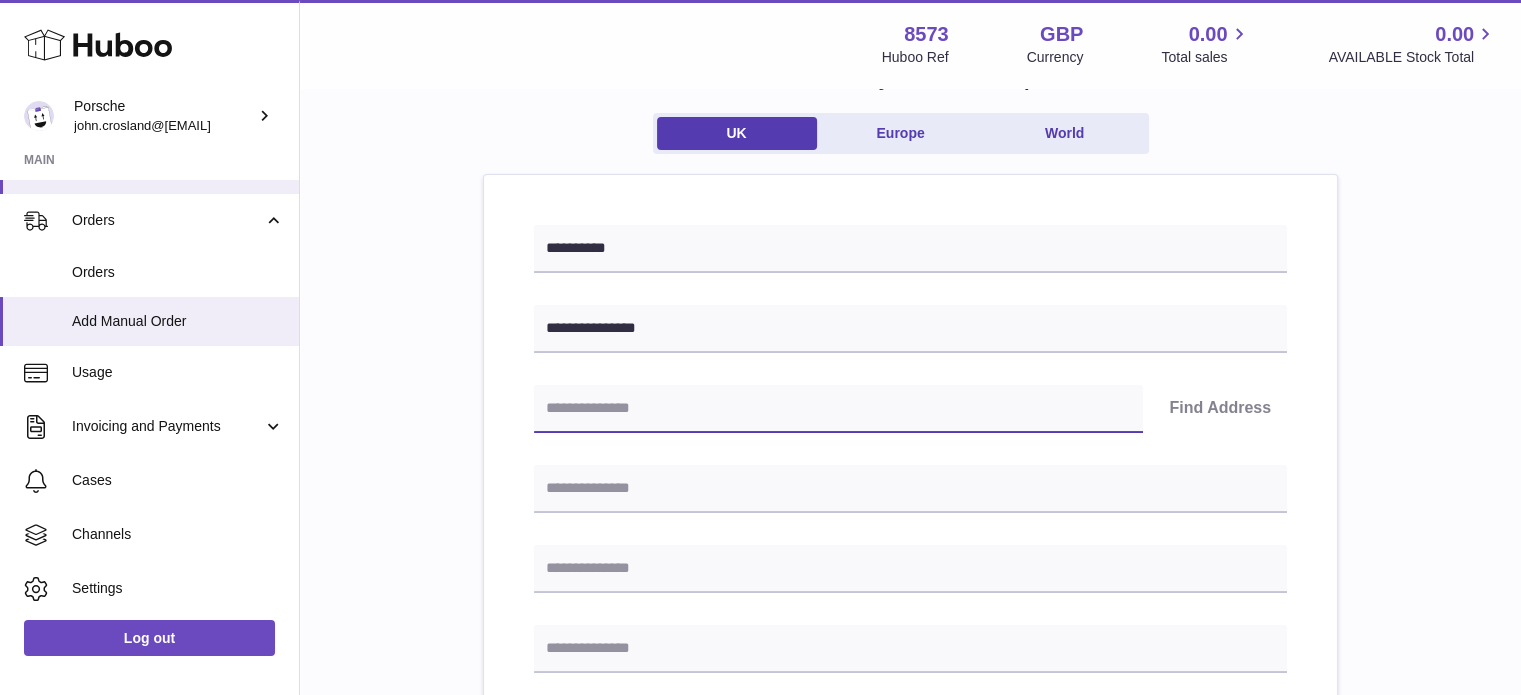 paste on "********" 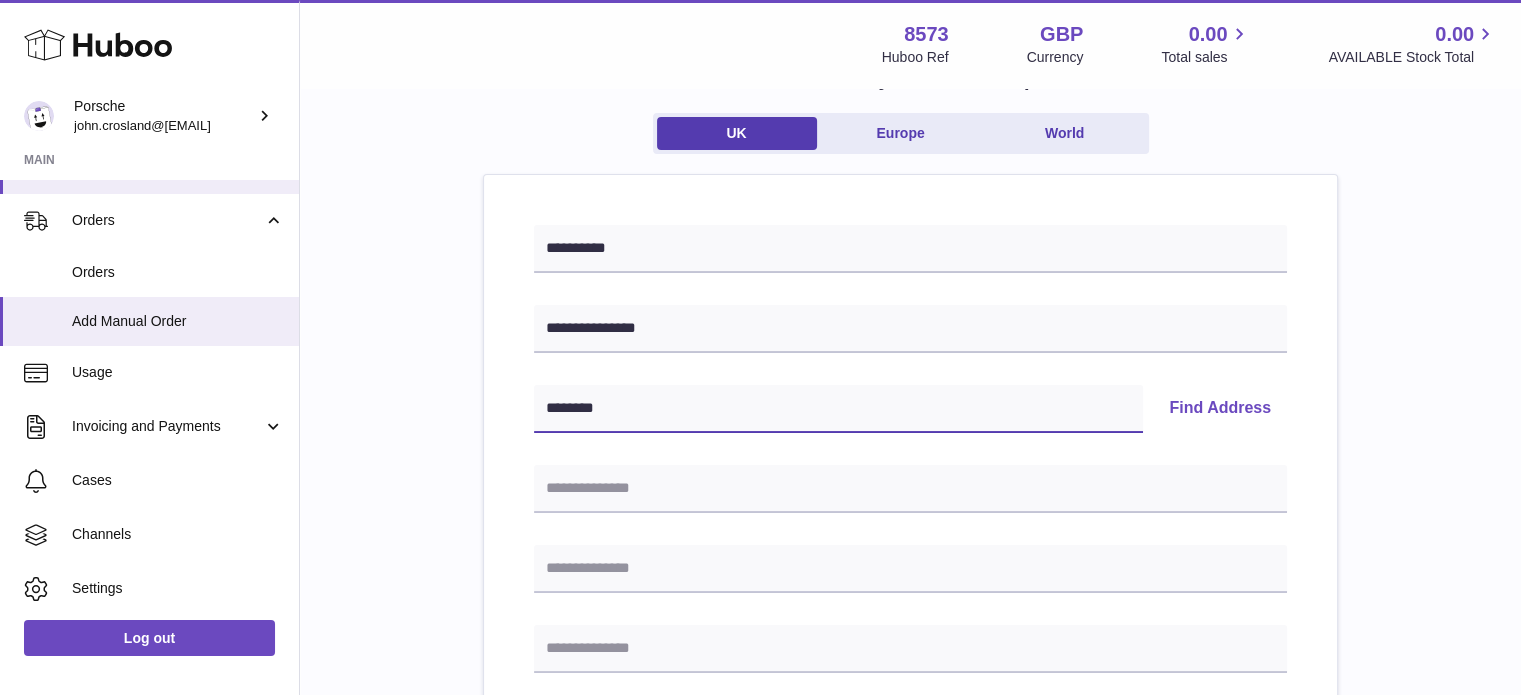 type on "********" 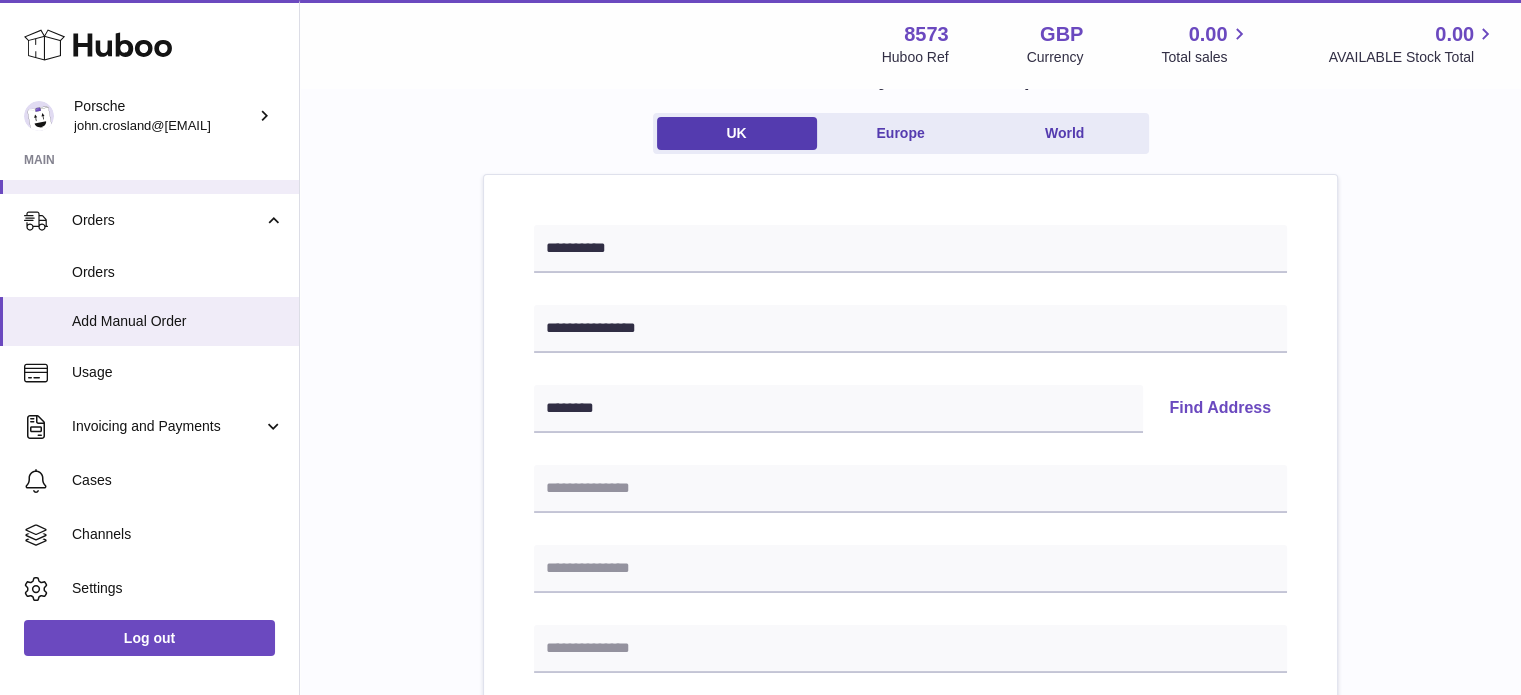 type 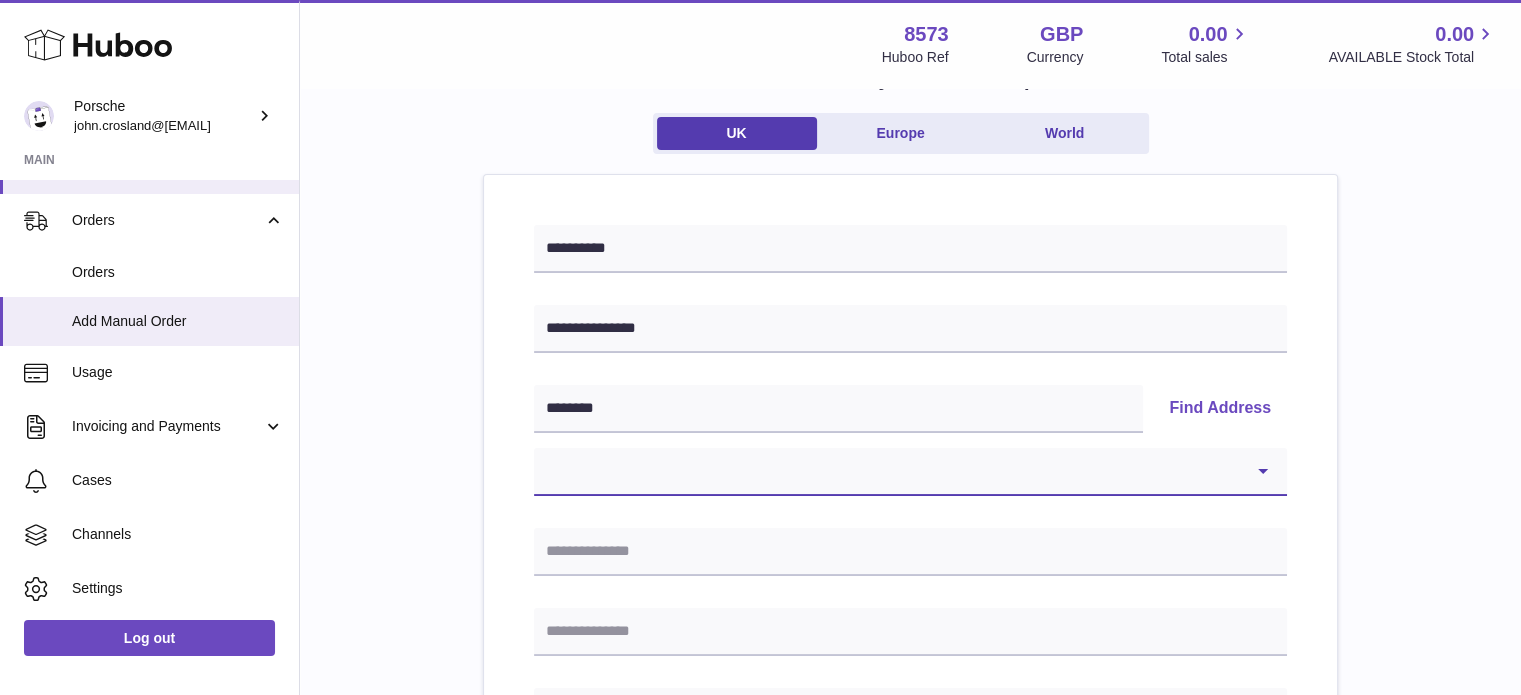 click on "**********" at bounding box center (910, 472) 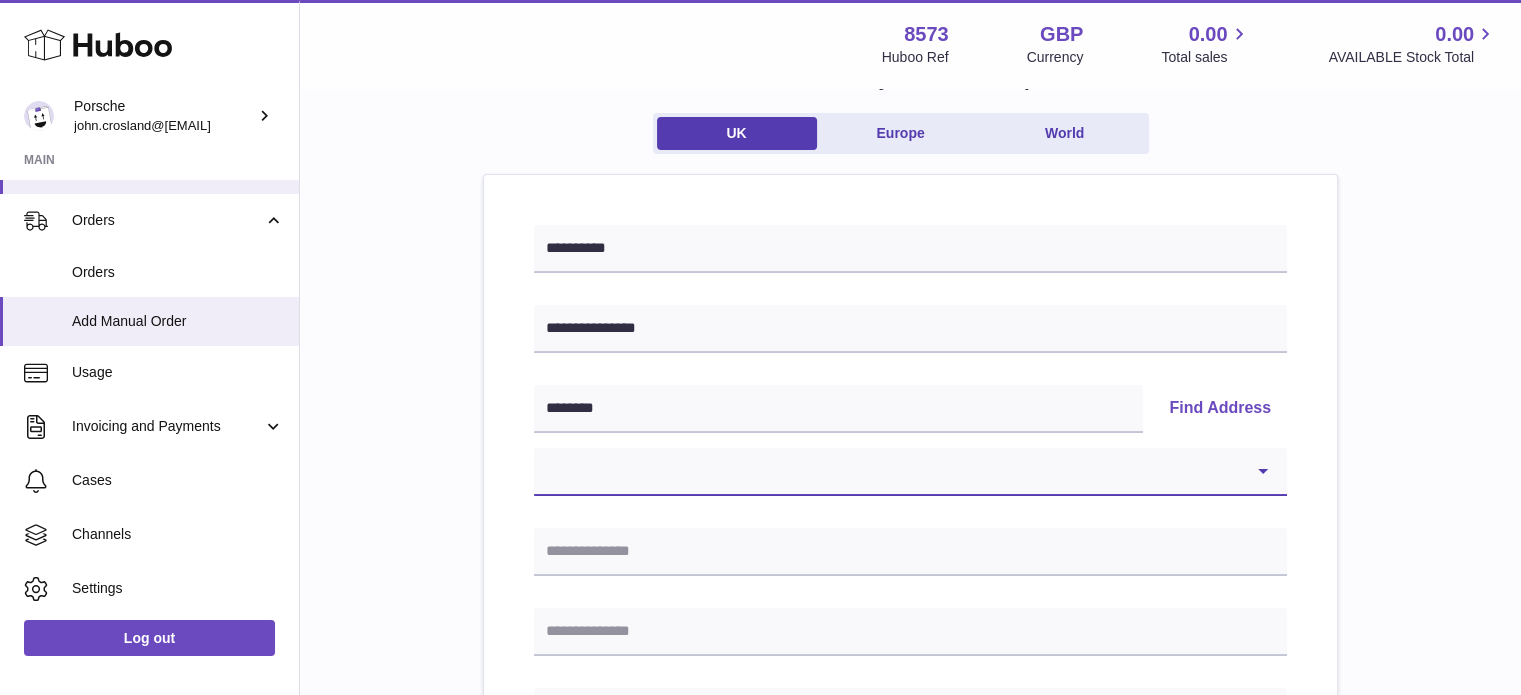 select on "**" 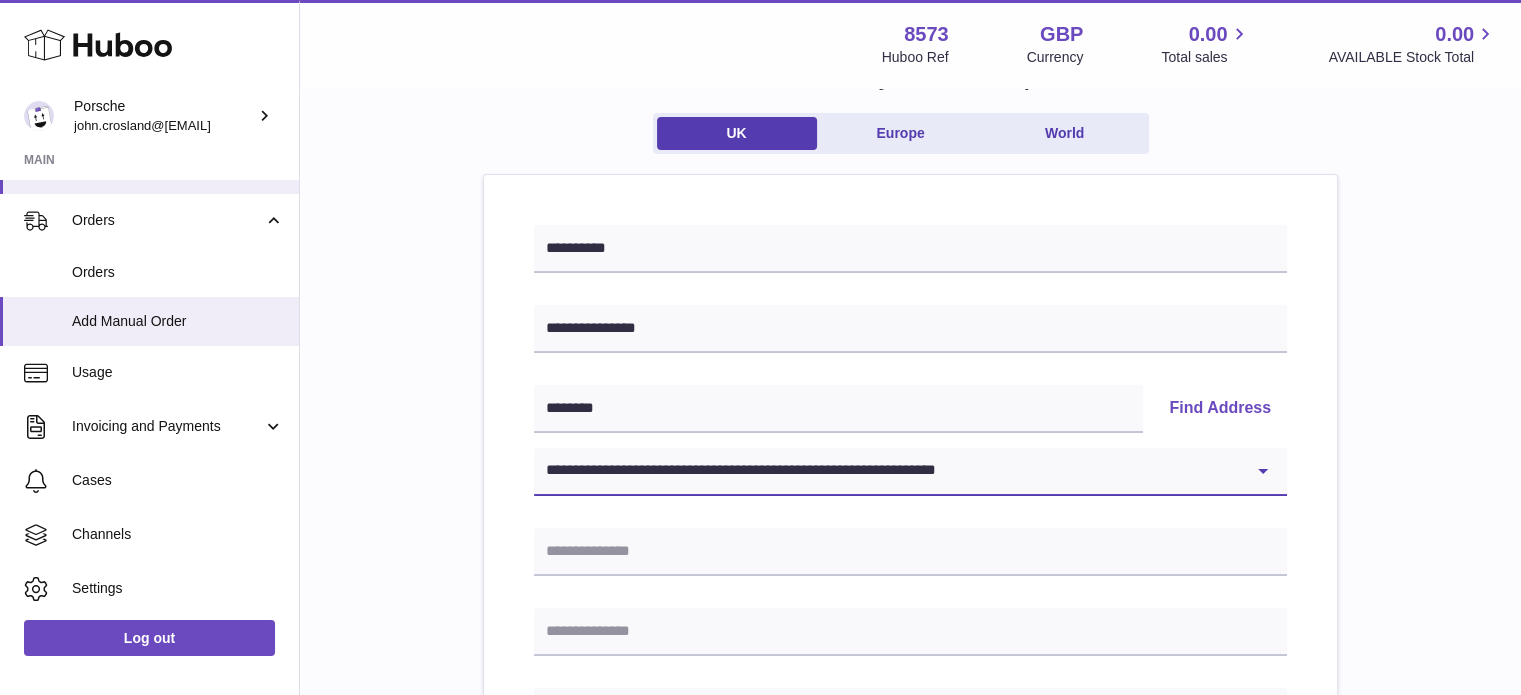 click on "**********" at bounding box center [910, 472] 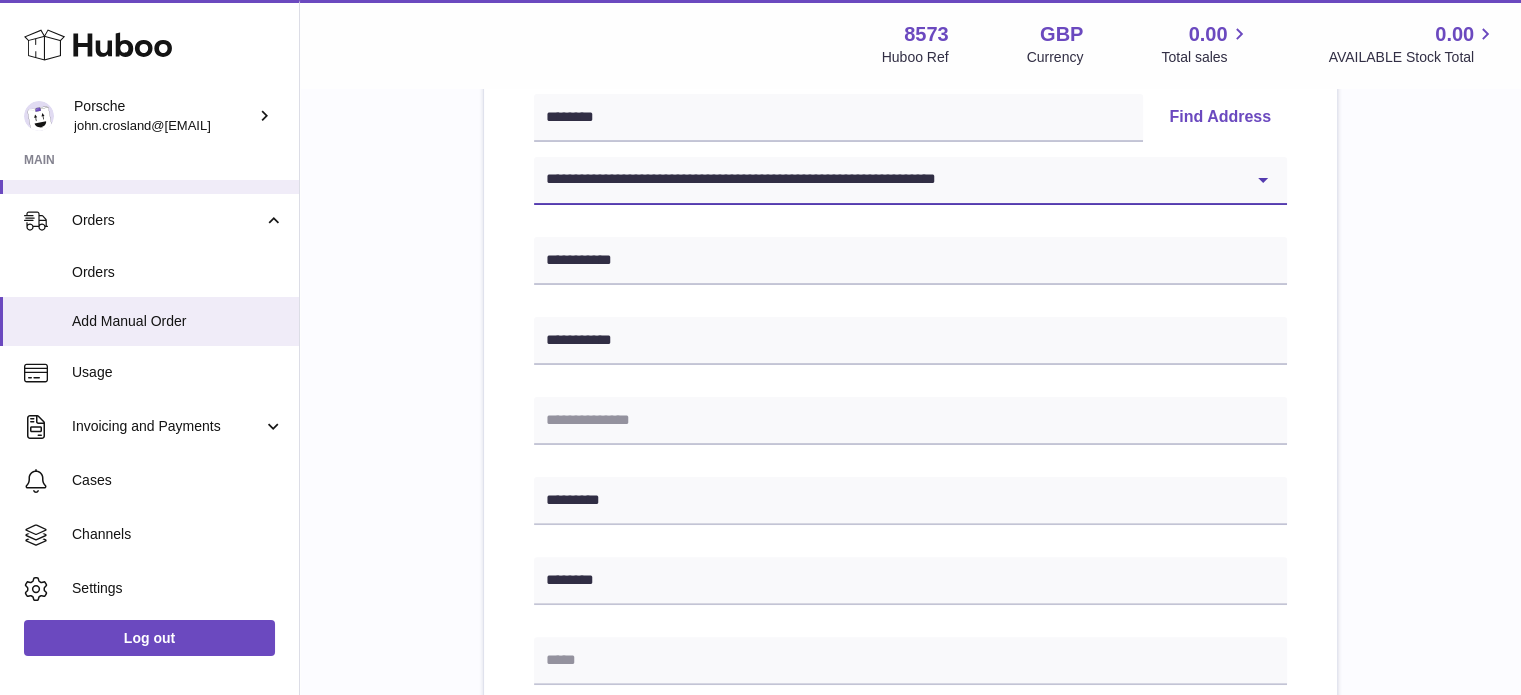 scroll, scrollTop: 452, scrollLeft: 0, axis: vertical 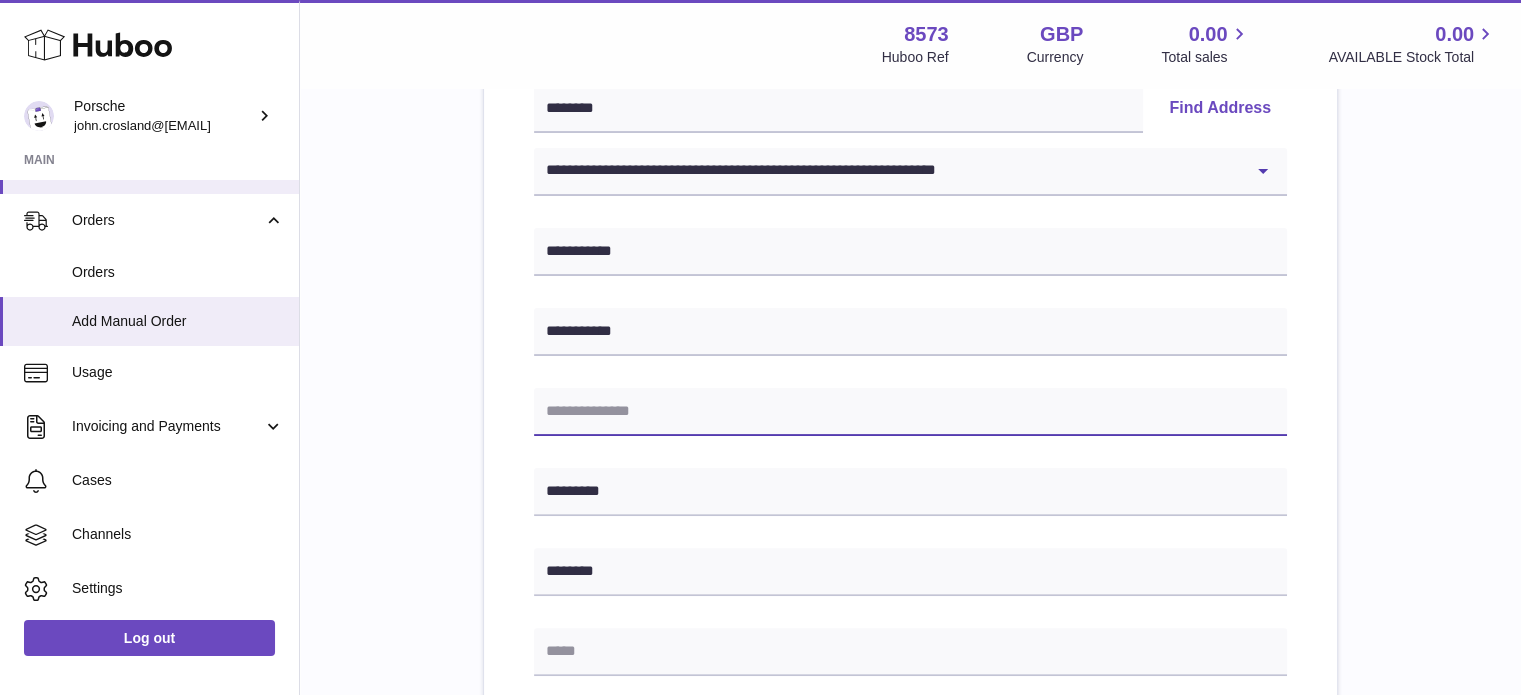 click at bounding box center (910, 412) 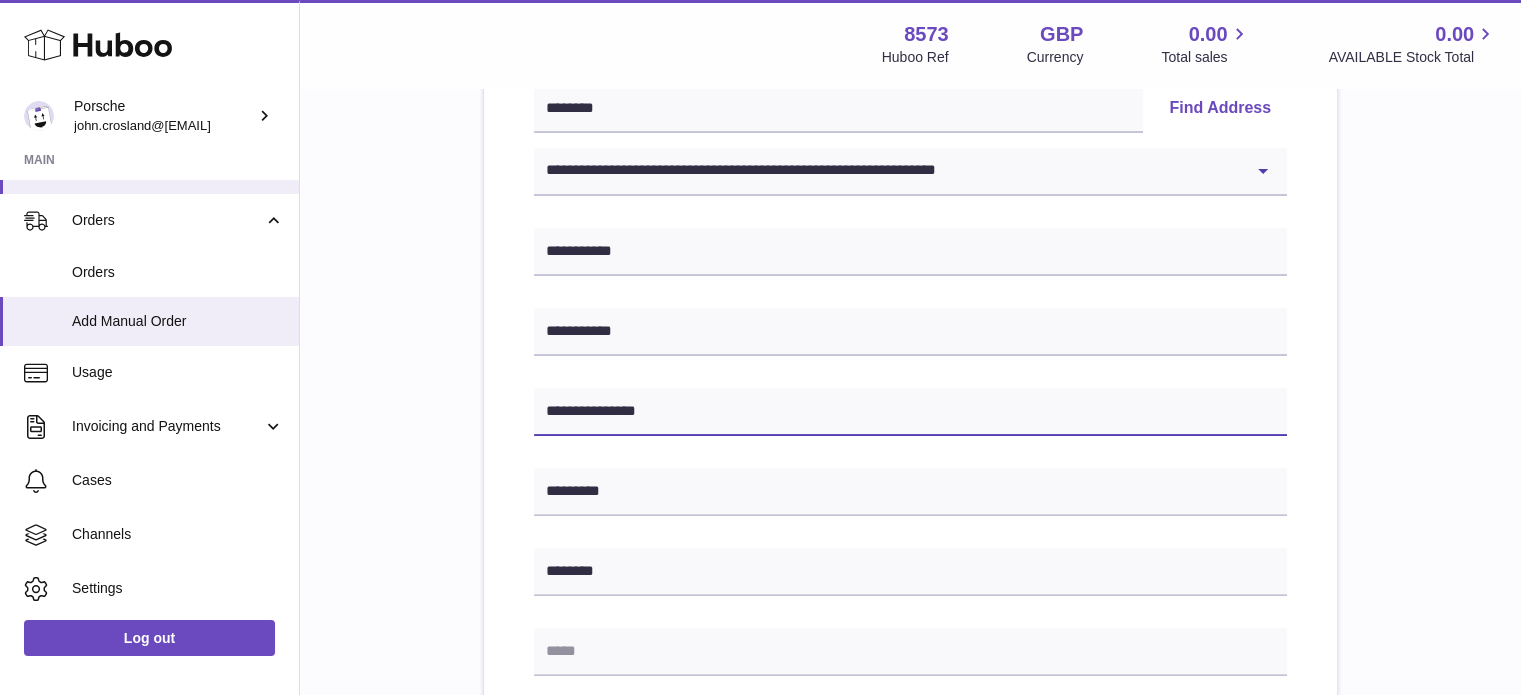 type on "**********" 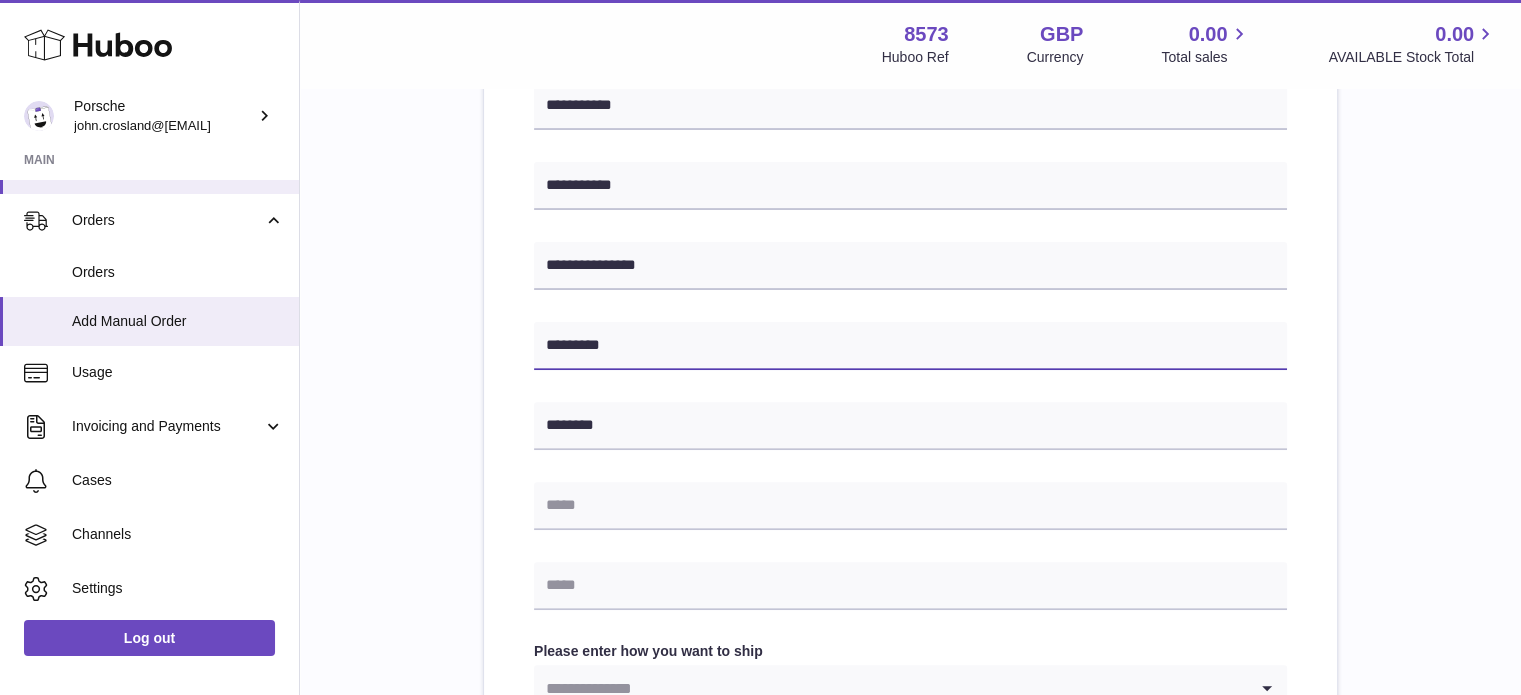 scroll, scrollTop: 652, scrollLeft: 0, axis: vertical 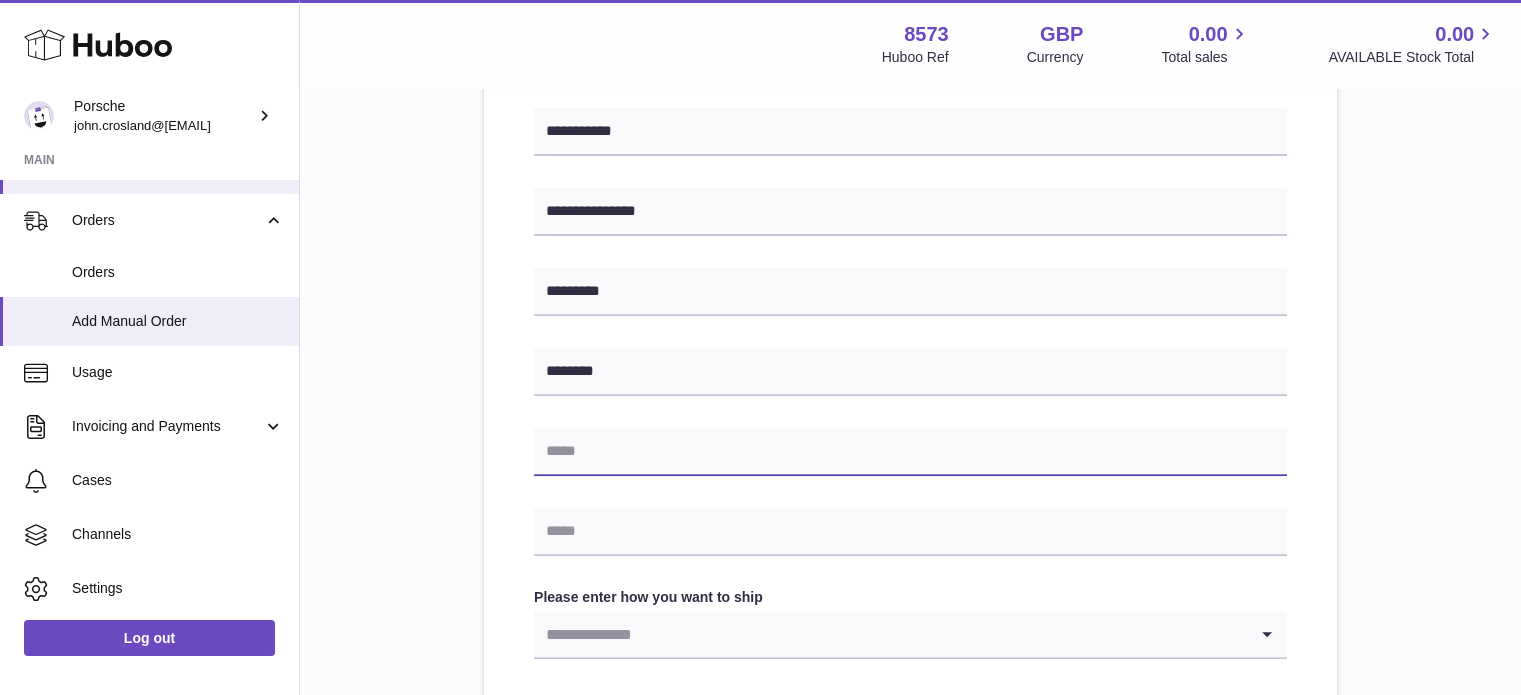 click at bounding box center (910, 452) 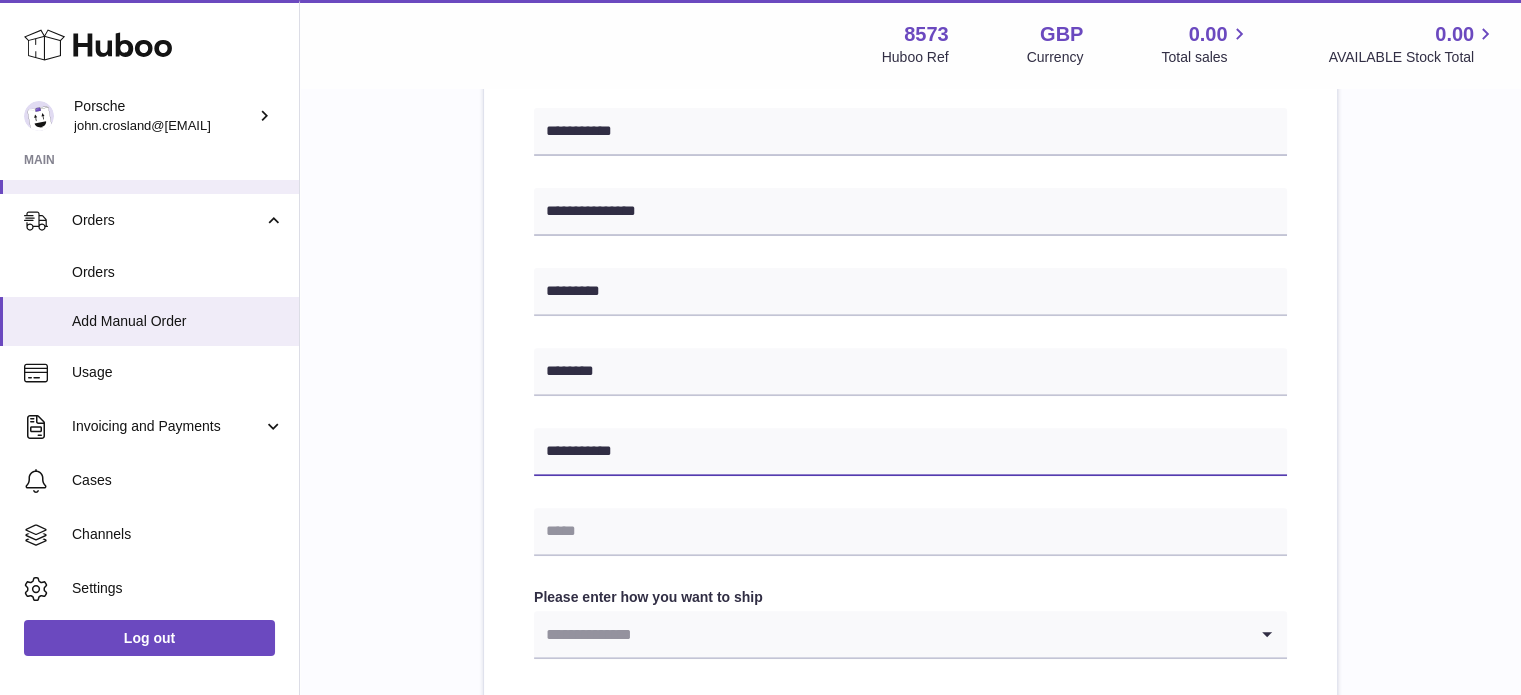 type on "**********" 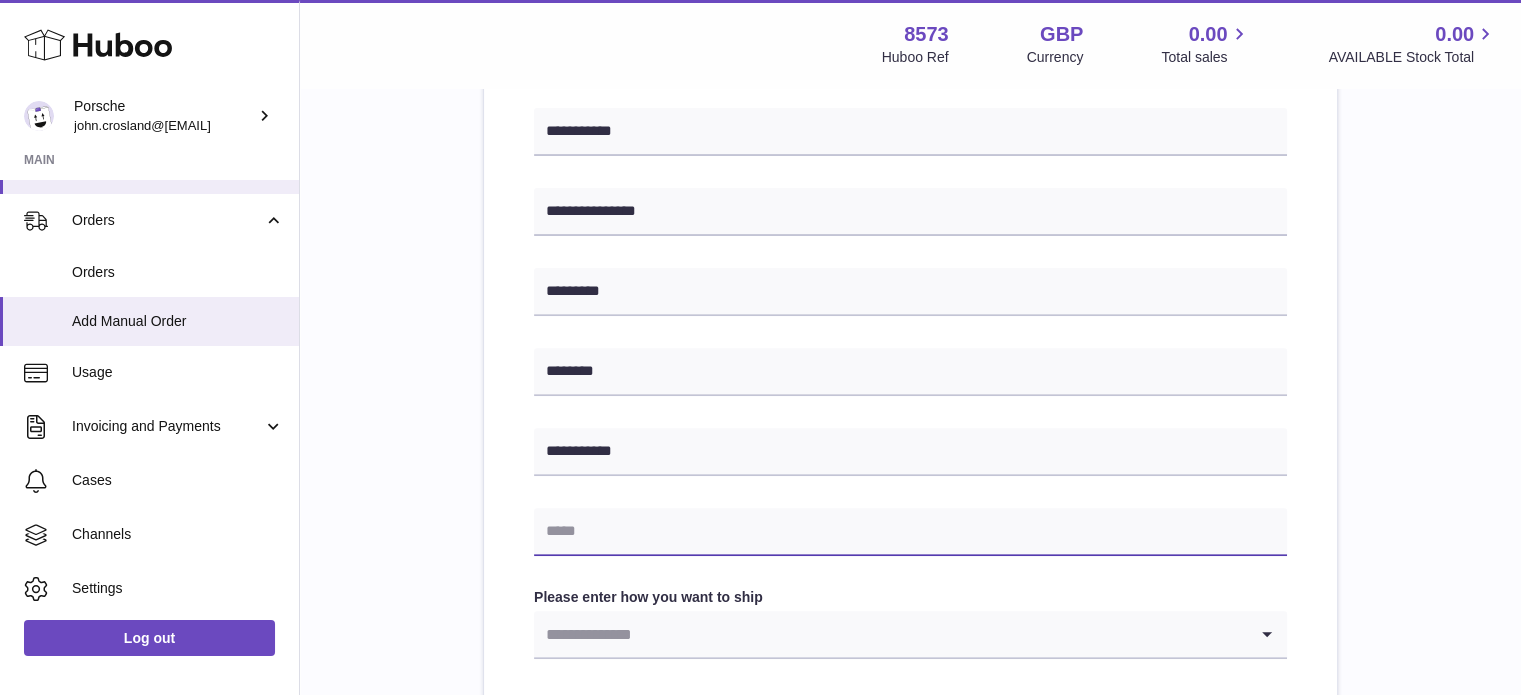 paste on "**********" 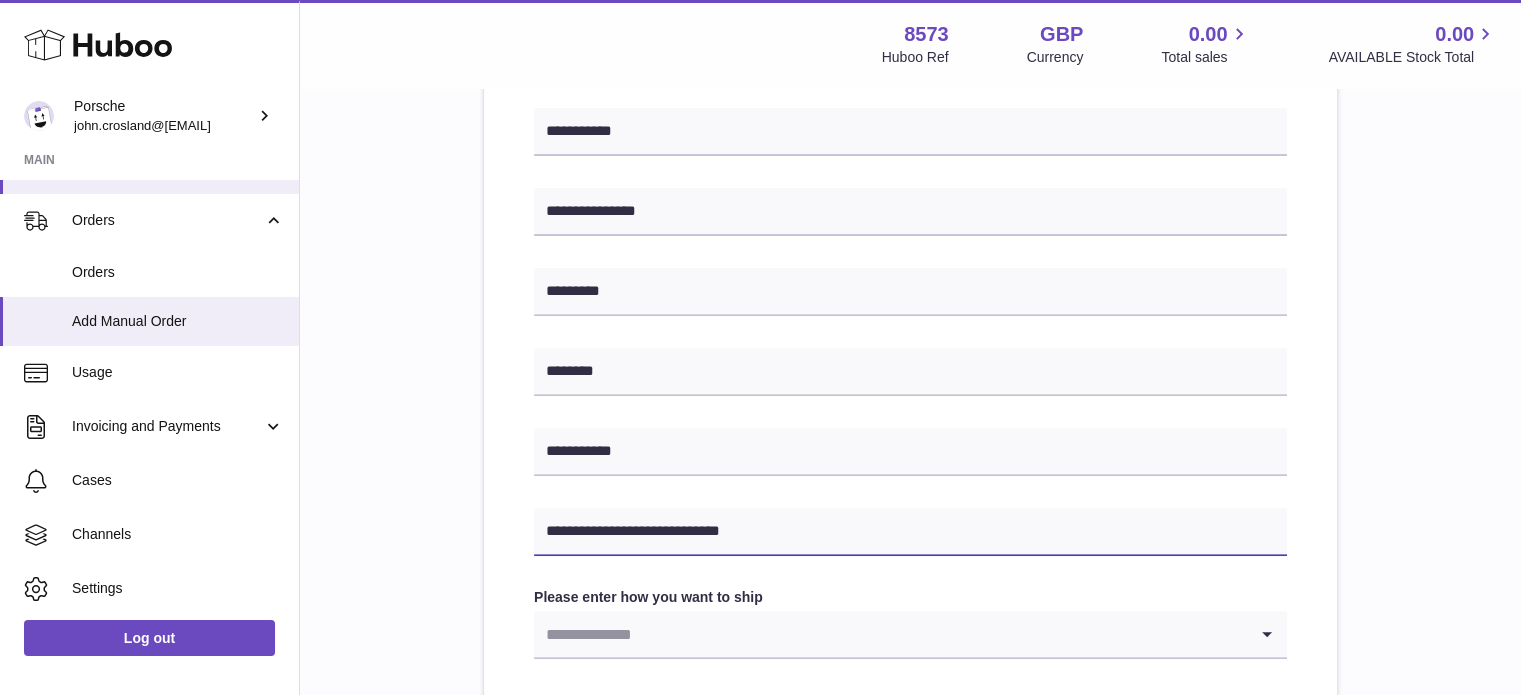 type on "**********" 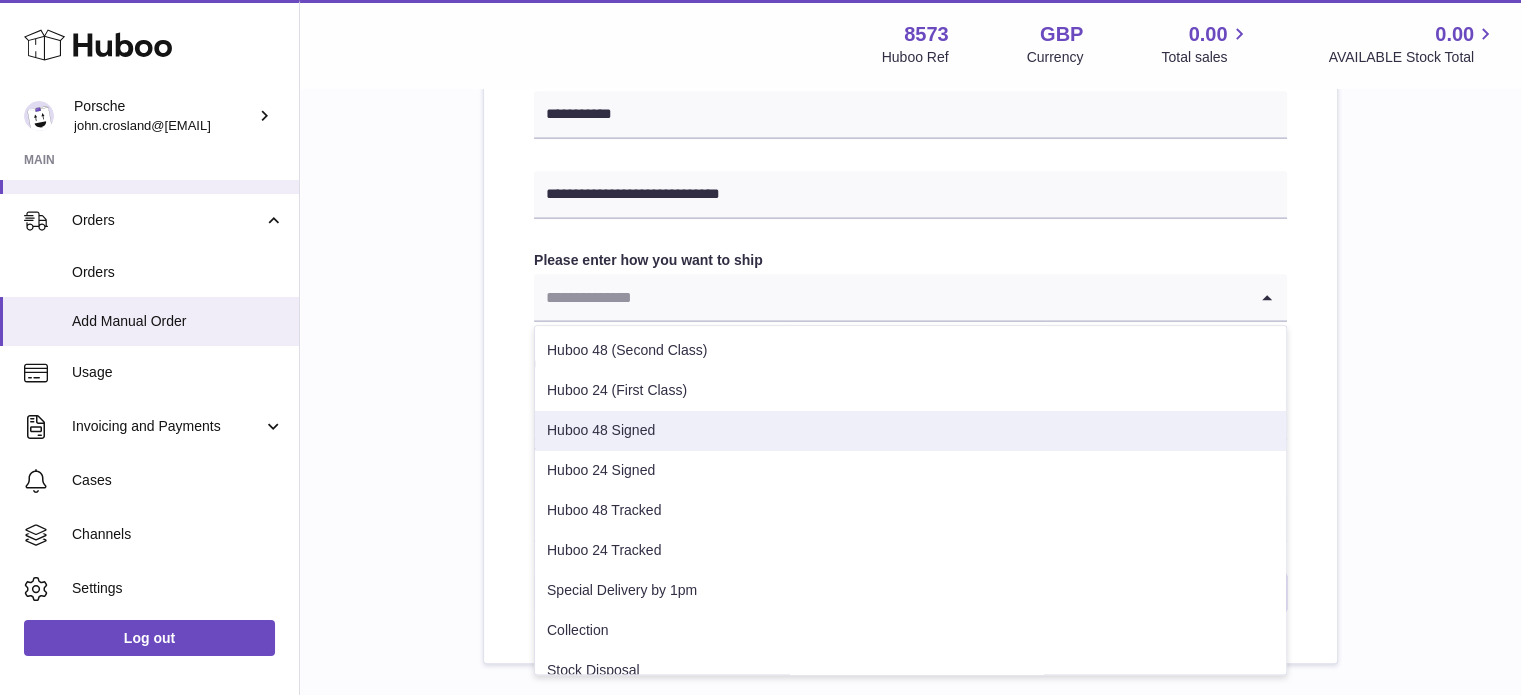 scroll, scrollTop: 1052, scrollLeft: 0, axis: vertical 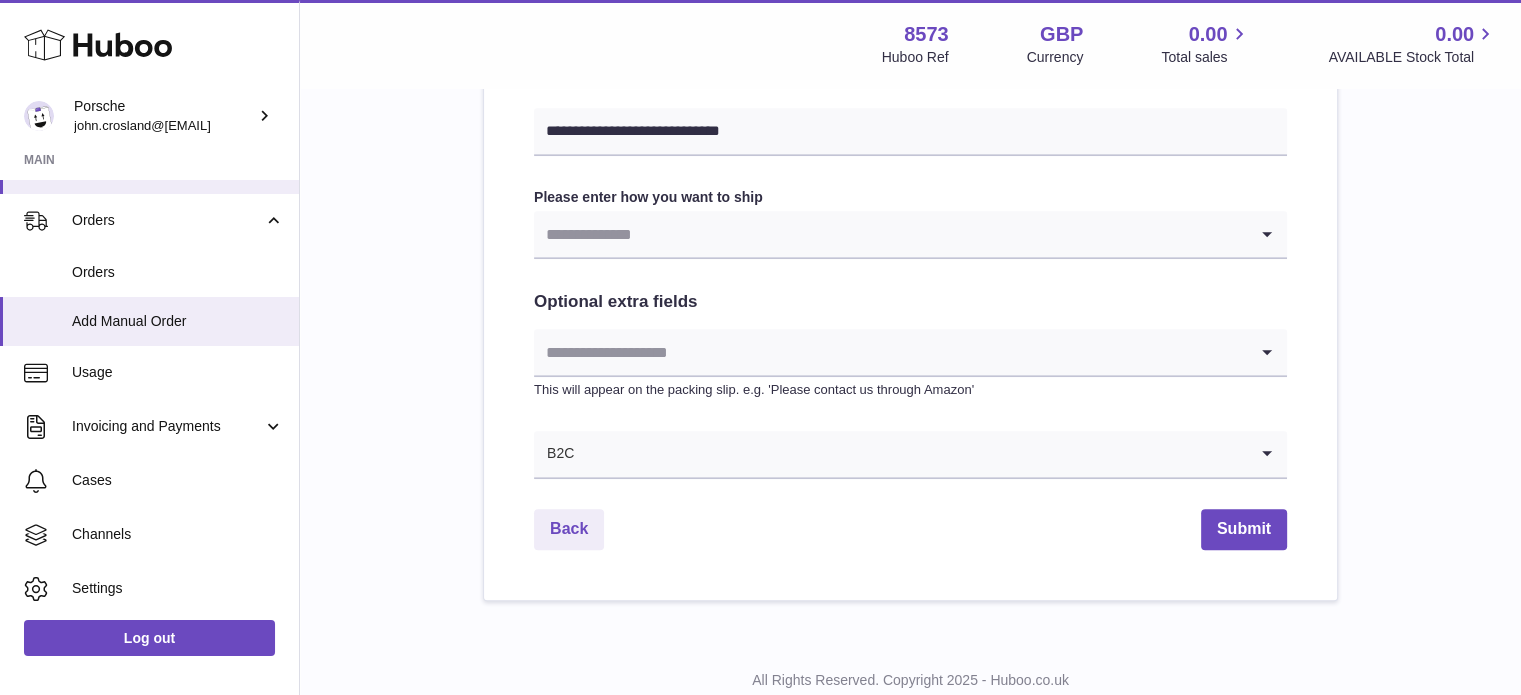 click on "**********" at bounding box center (910, -127) 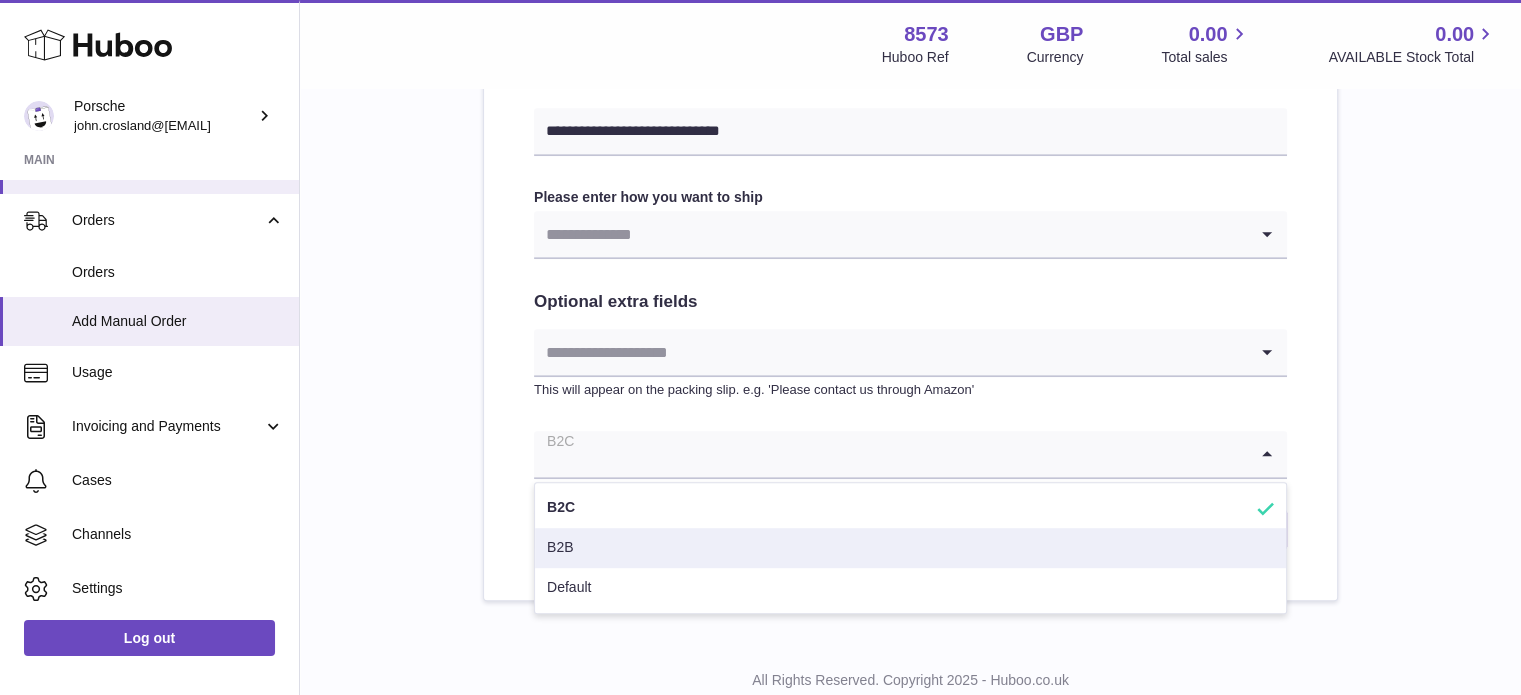 click on "B2B" at bounding box center [910, 548] 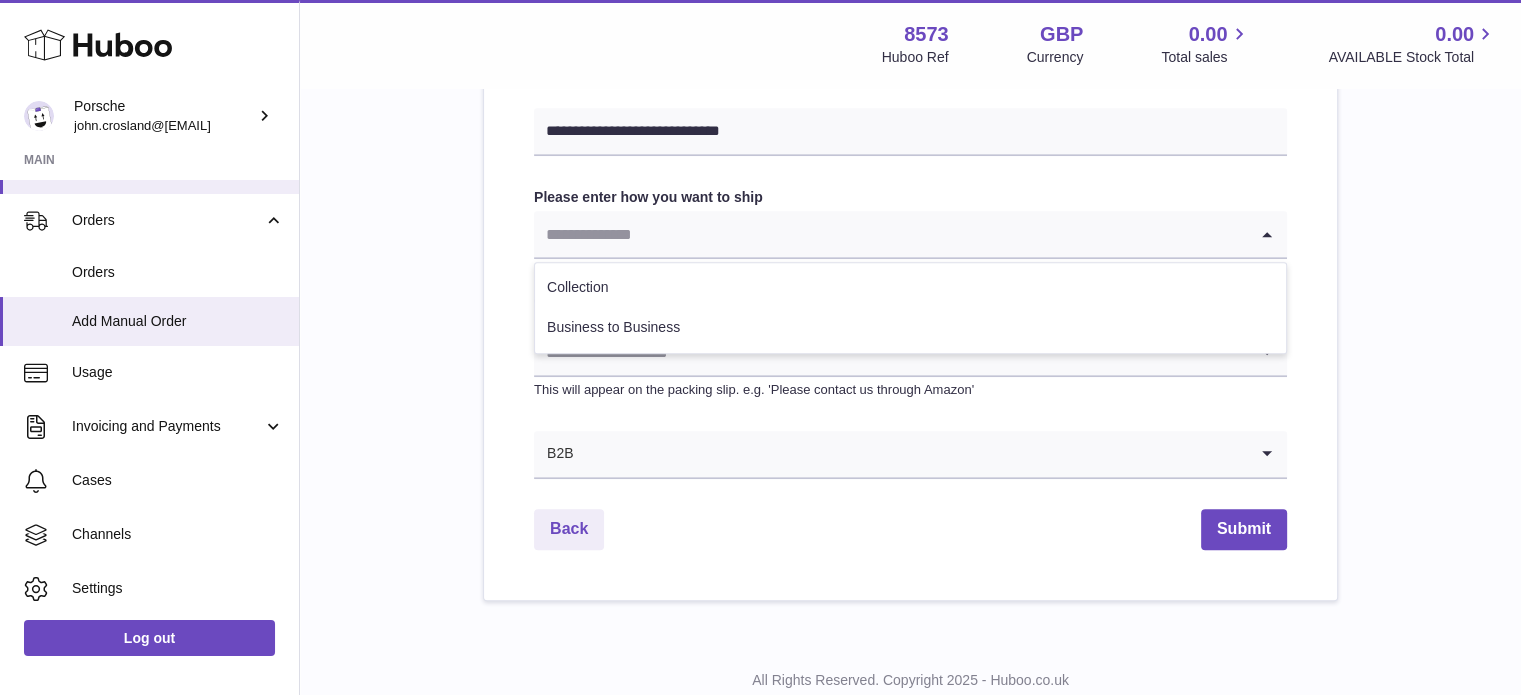 click 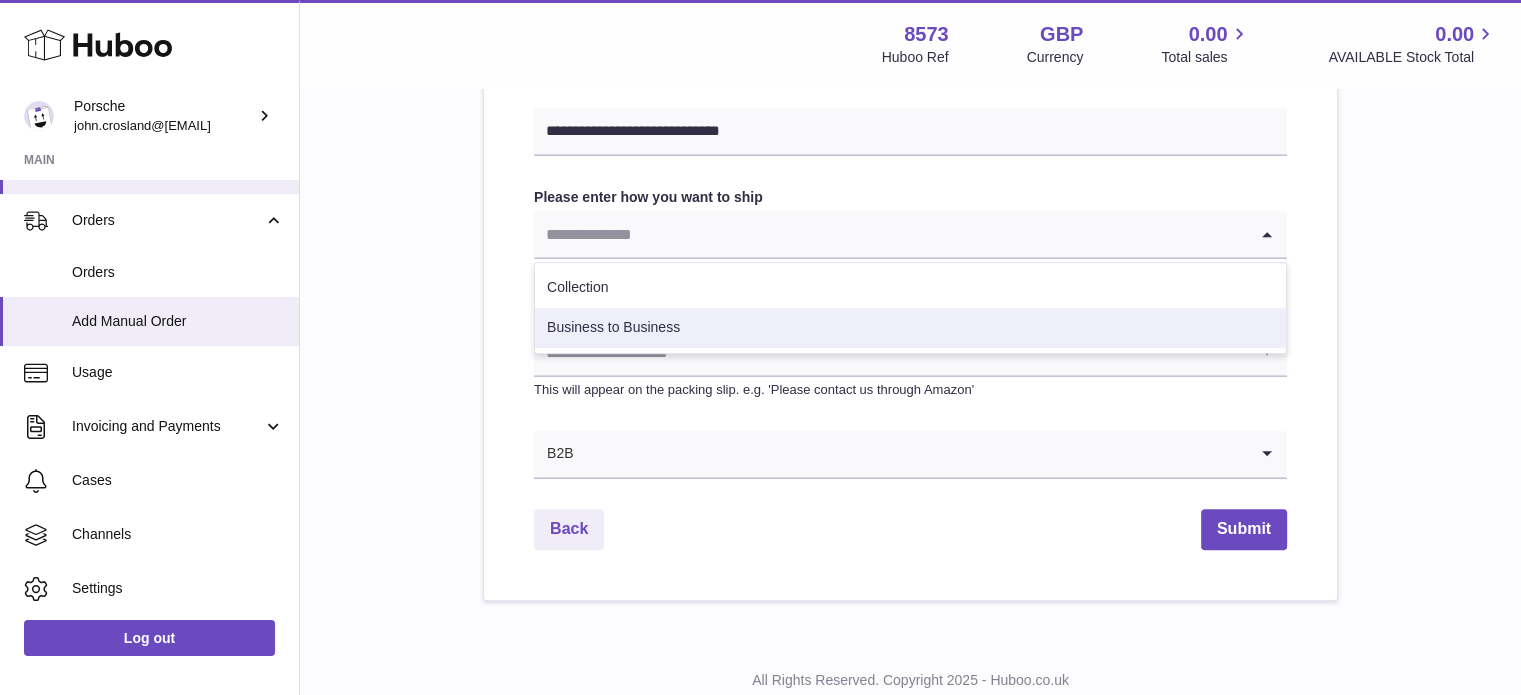 click on "Business to Business" at bounding box center (910, 328) 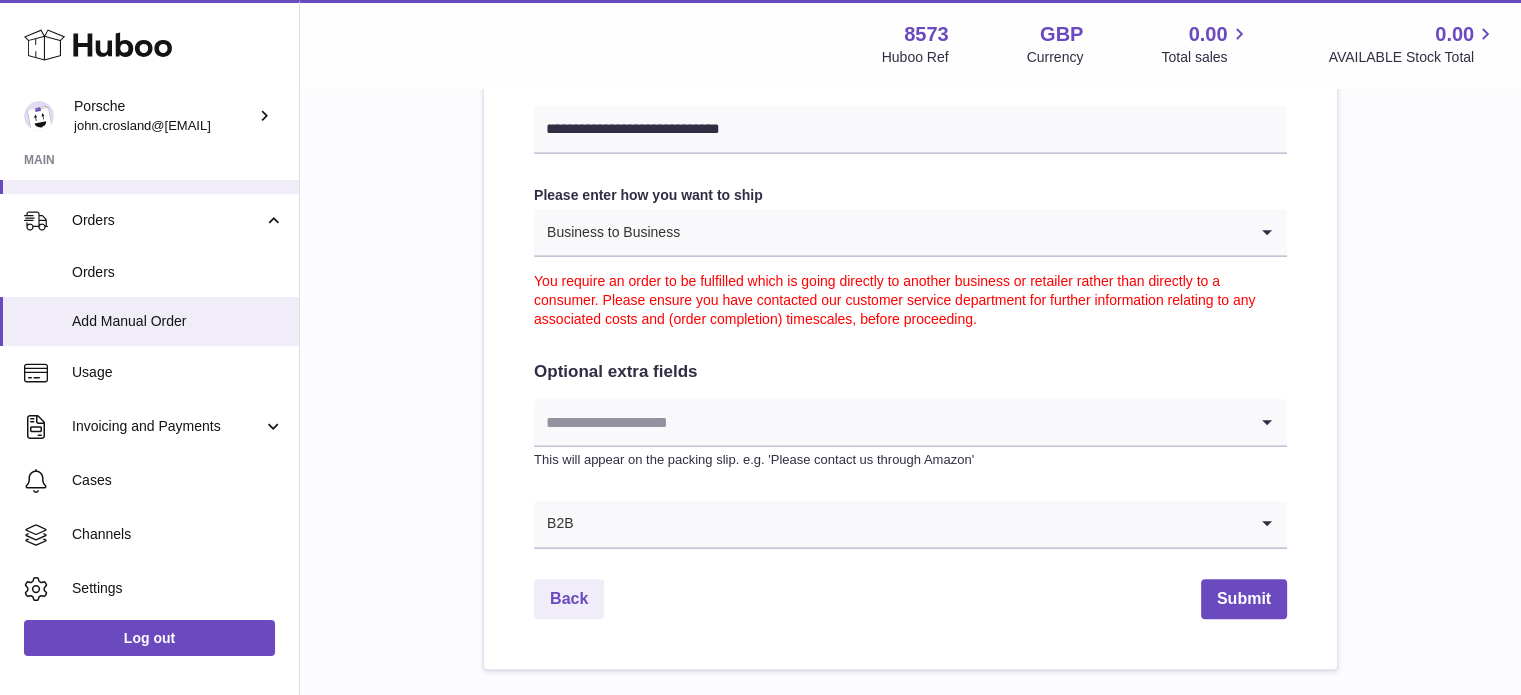 scroll, scrollTop: 1186, scrollLeft: 0, axis: vertical 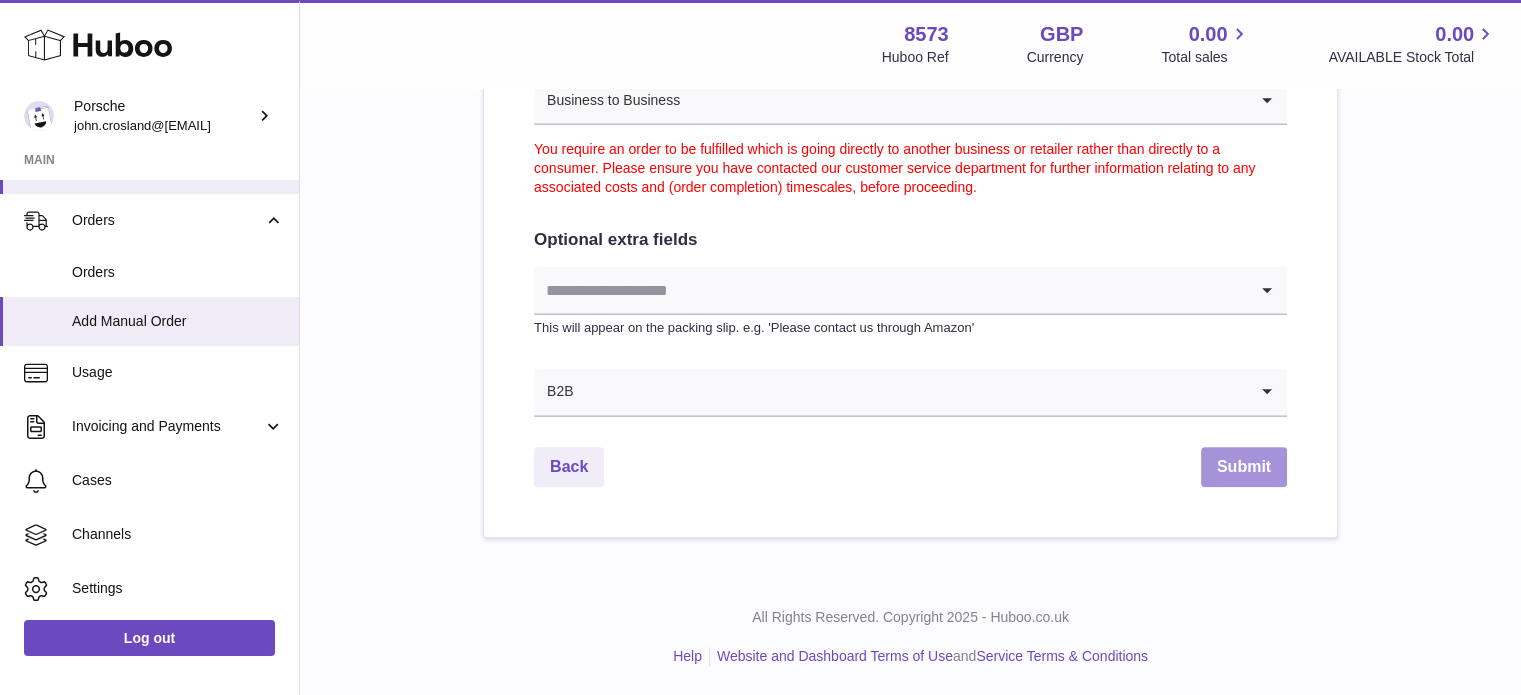 click on "Submit" at bounding box center [1244, 467] 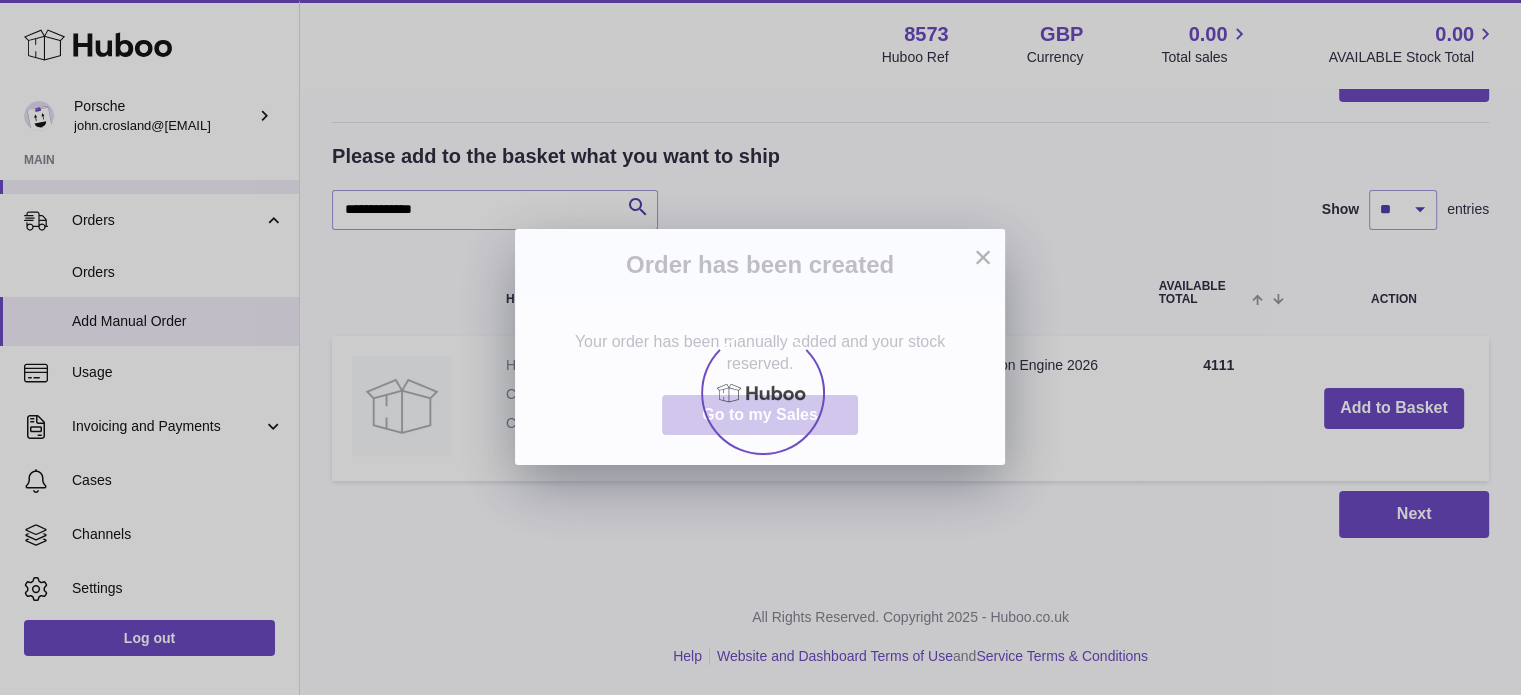 scroll, scrollTop: 0, scrollLeft: 0, axis: both 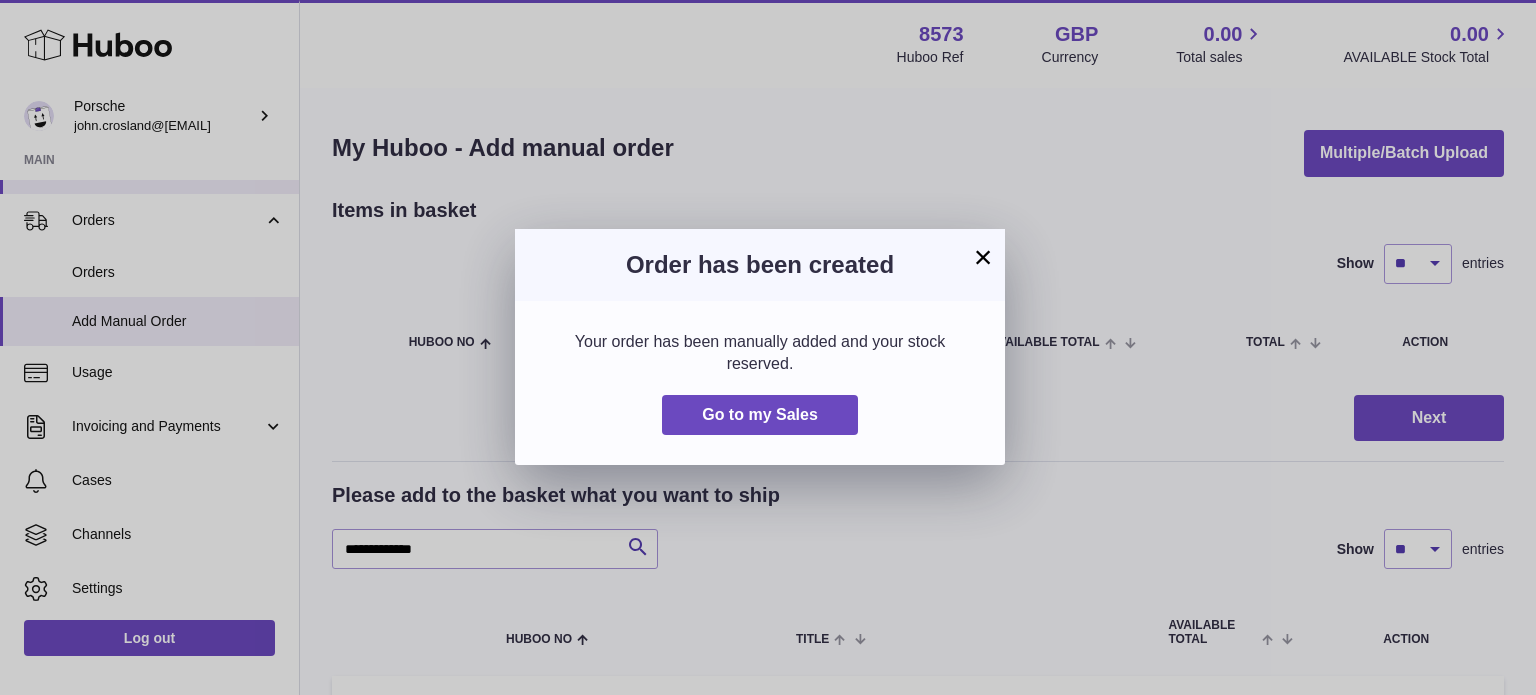 click on "×" at bounding box center [983, 257] 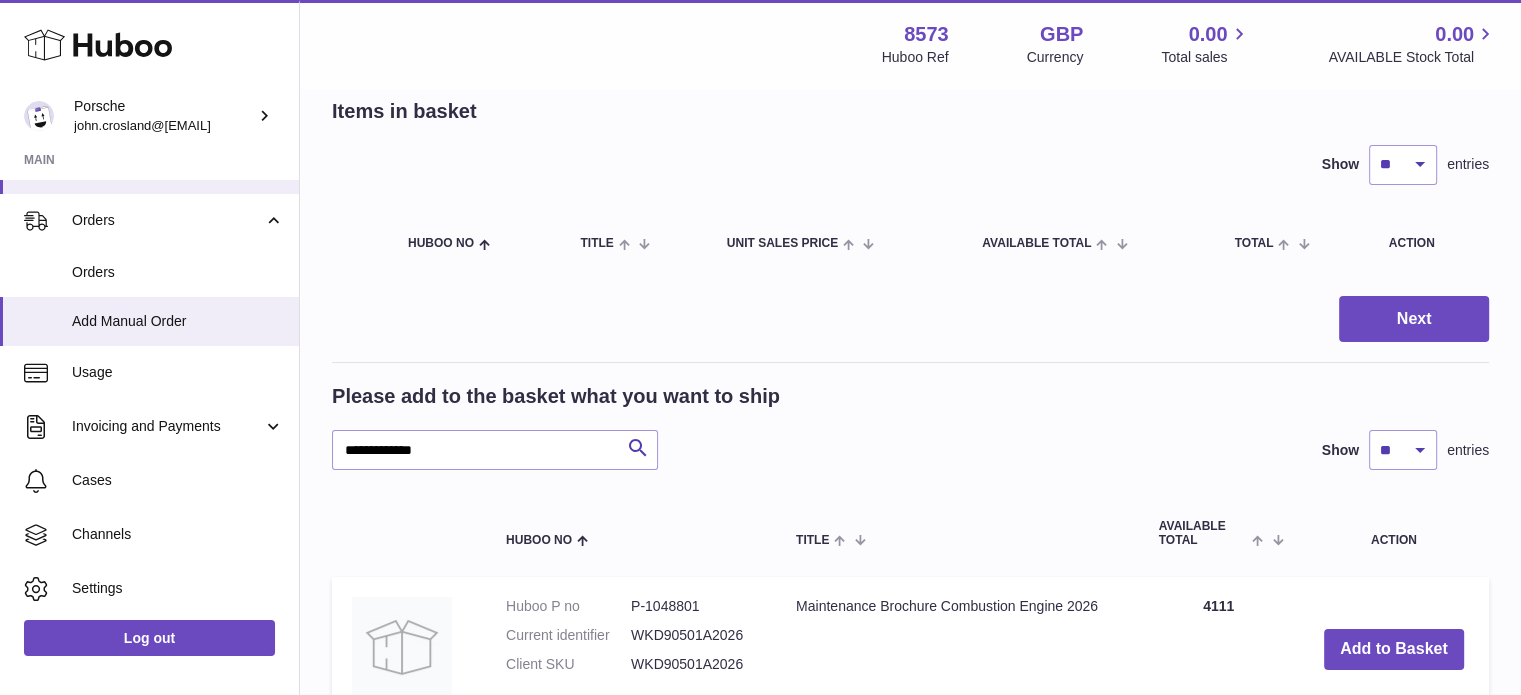 scroll, scrollTop: 200, scrollLeft: 0, axis: vertical 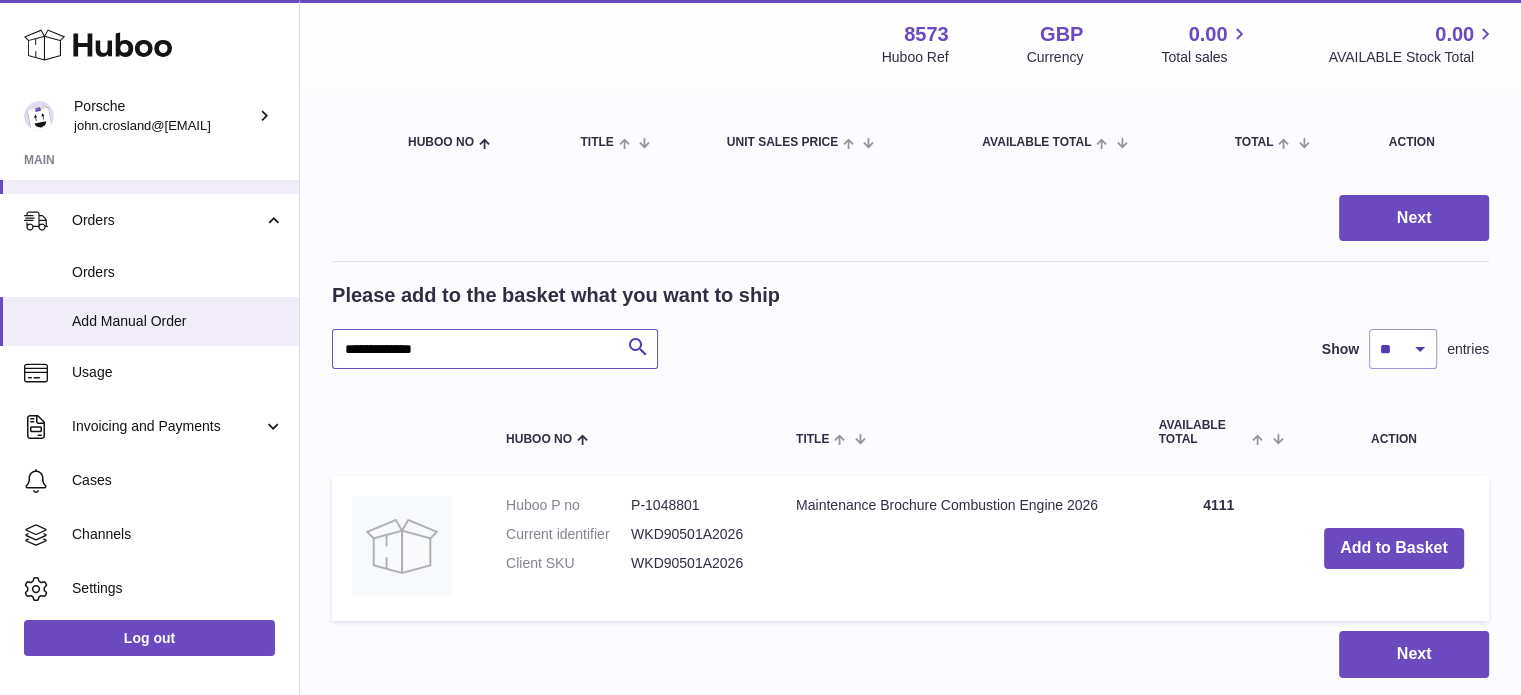 drag, startPoint x: 484, startPoint y: 348, endPoint x: 305, endPoint y: 348, distance: 179 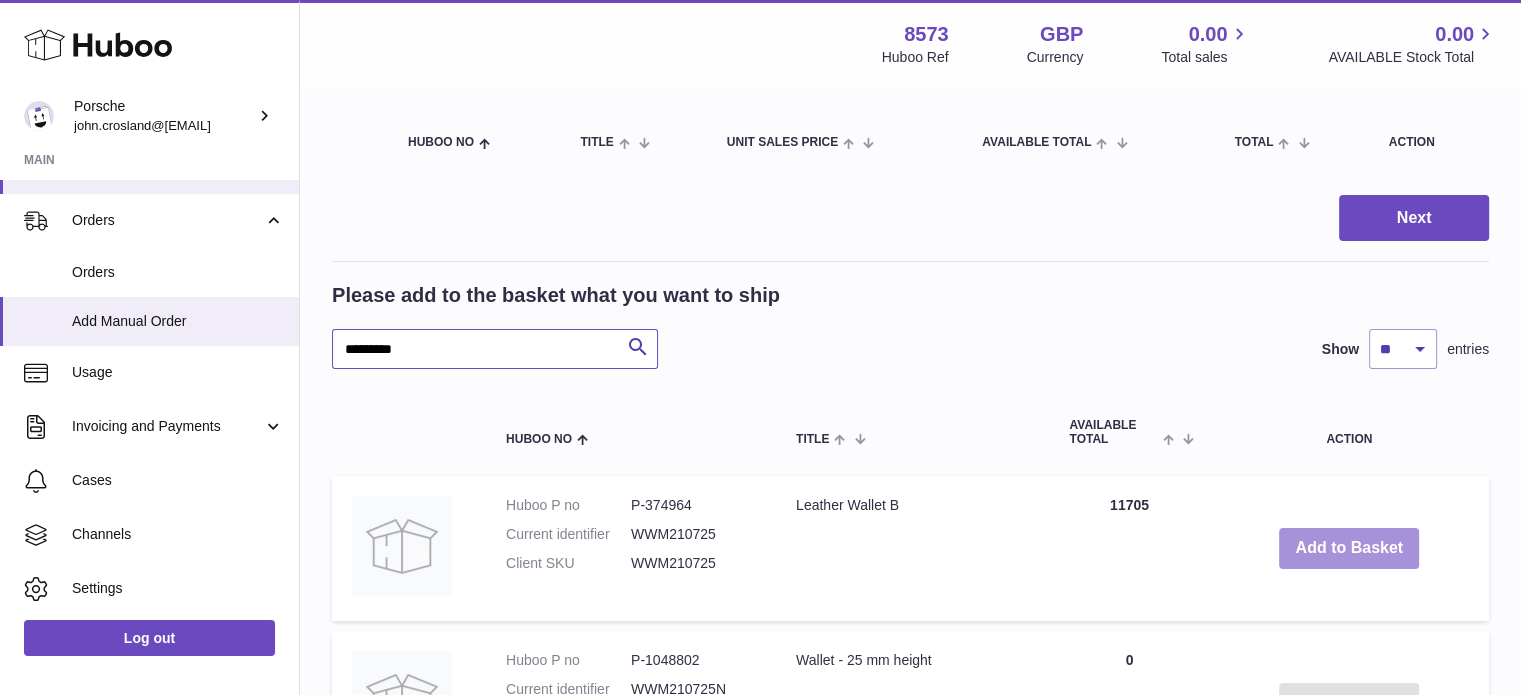 type on "*********" 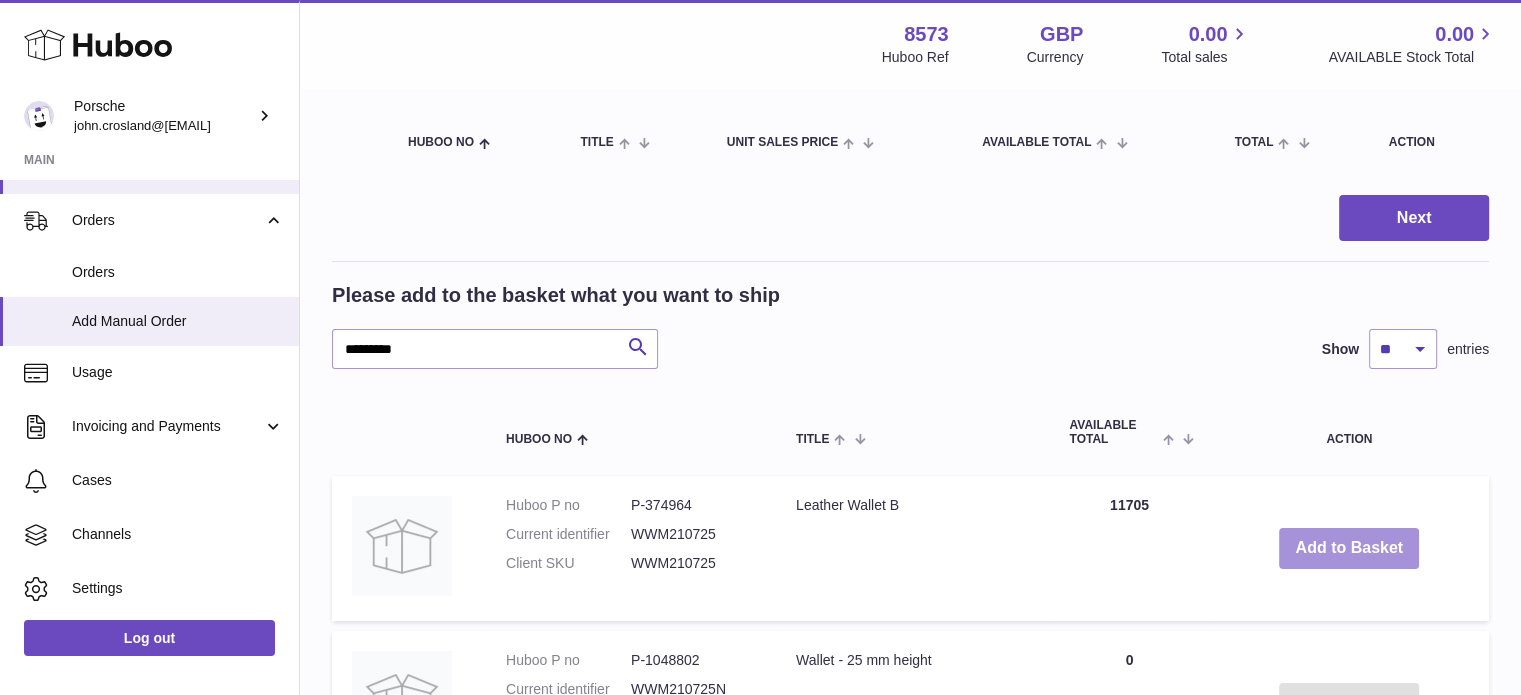 click on "Add to Basket" at bounding box center [1349, 548] 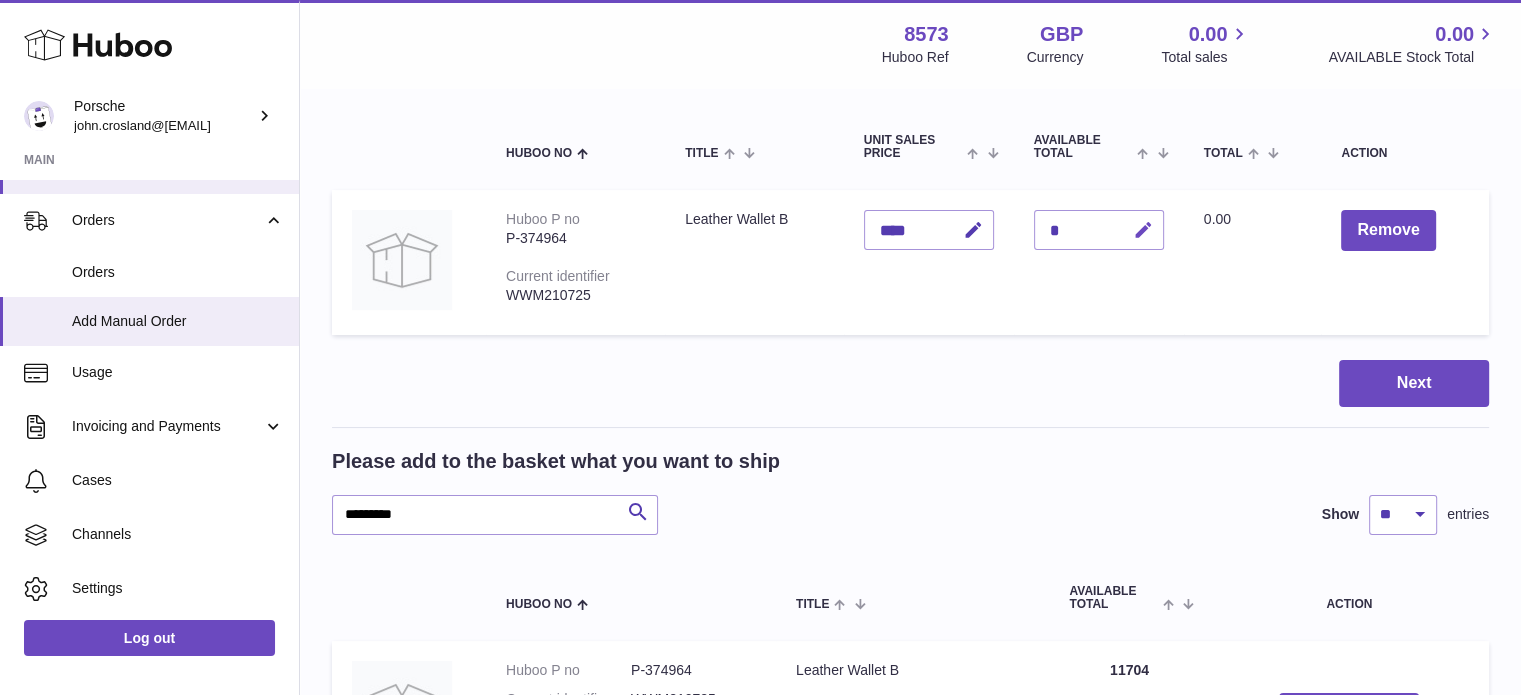 click at bounding box center [1143, 230] 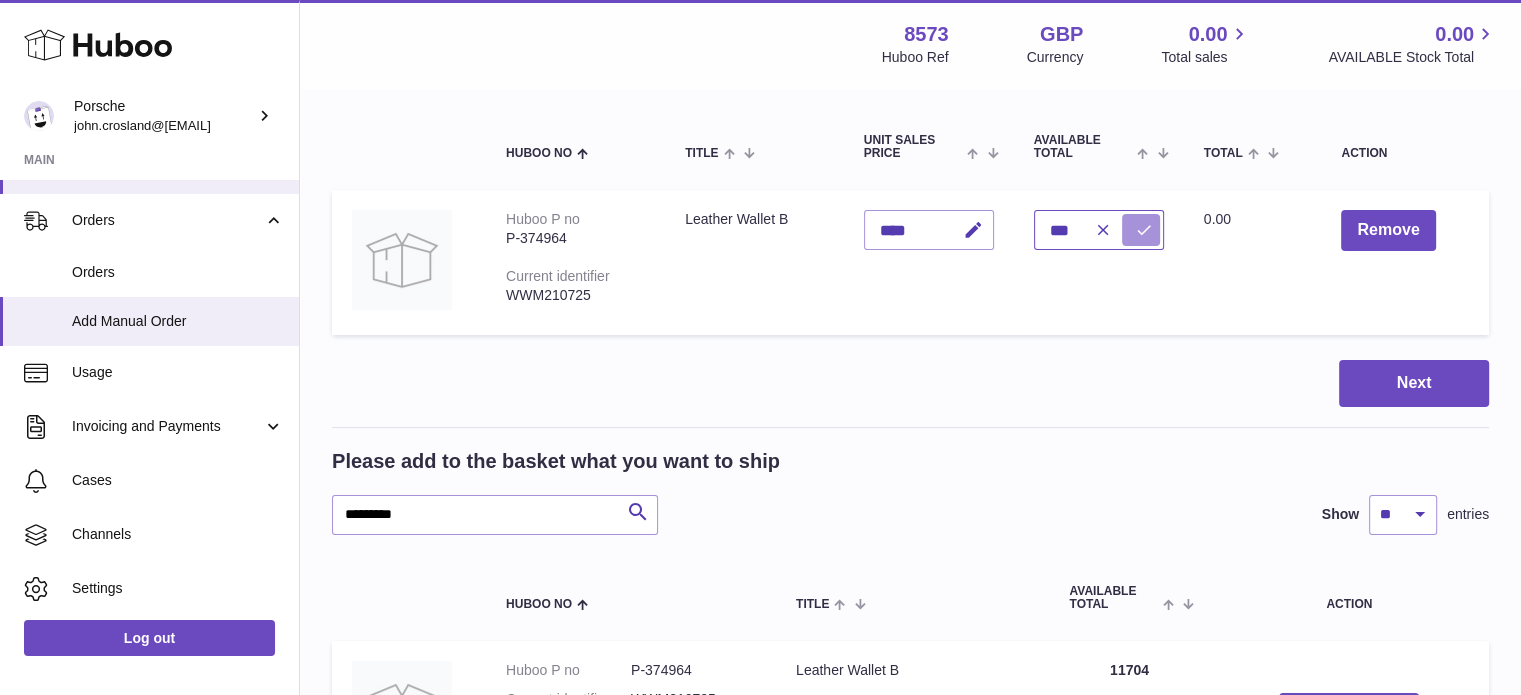 type on "***" 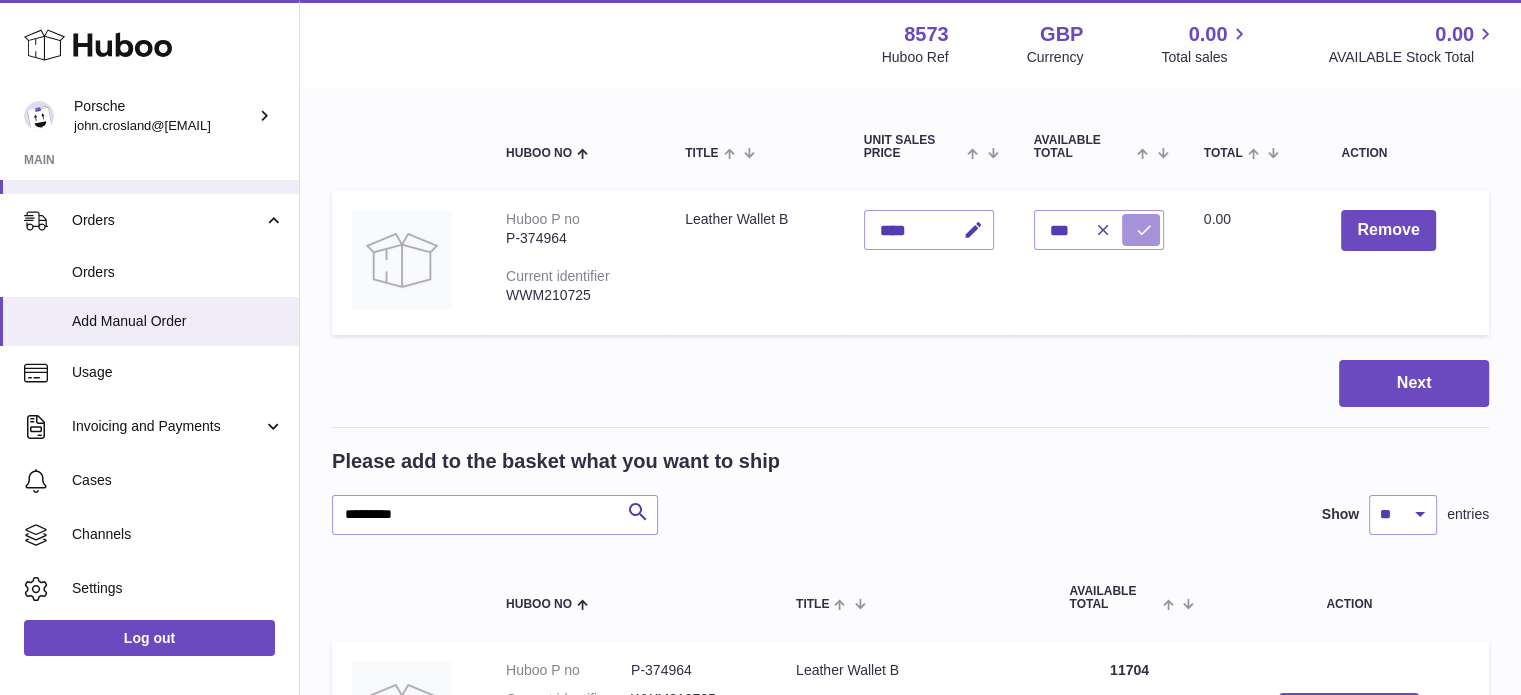 click at bounding box center [1144, 230] 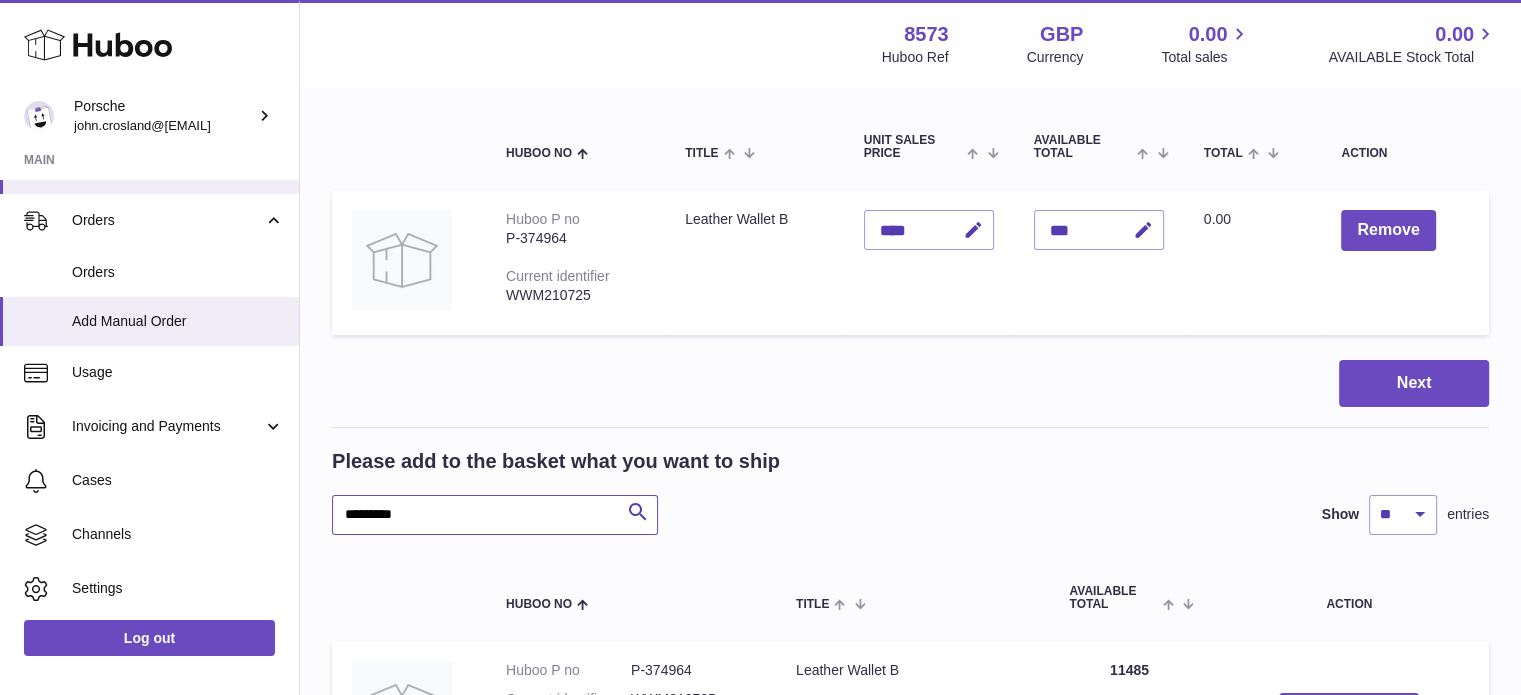 drag, startPoint x: 453, startPoint y: 513, endPoint x: 319, endPoint y: 505, distance: 134.23859 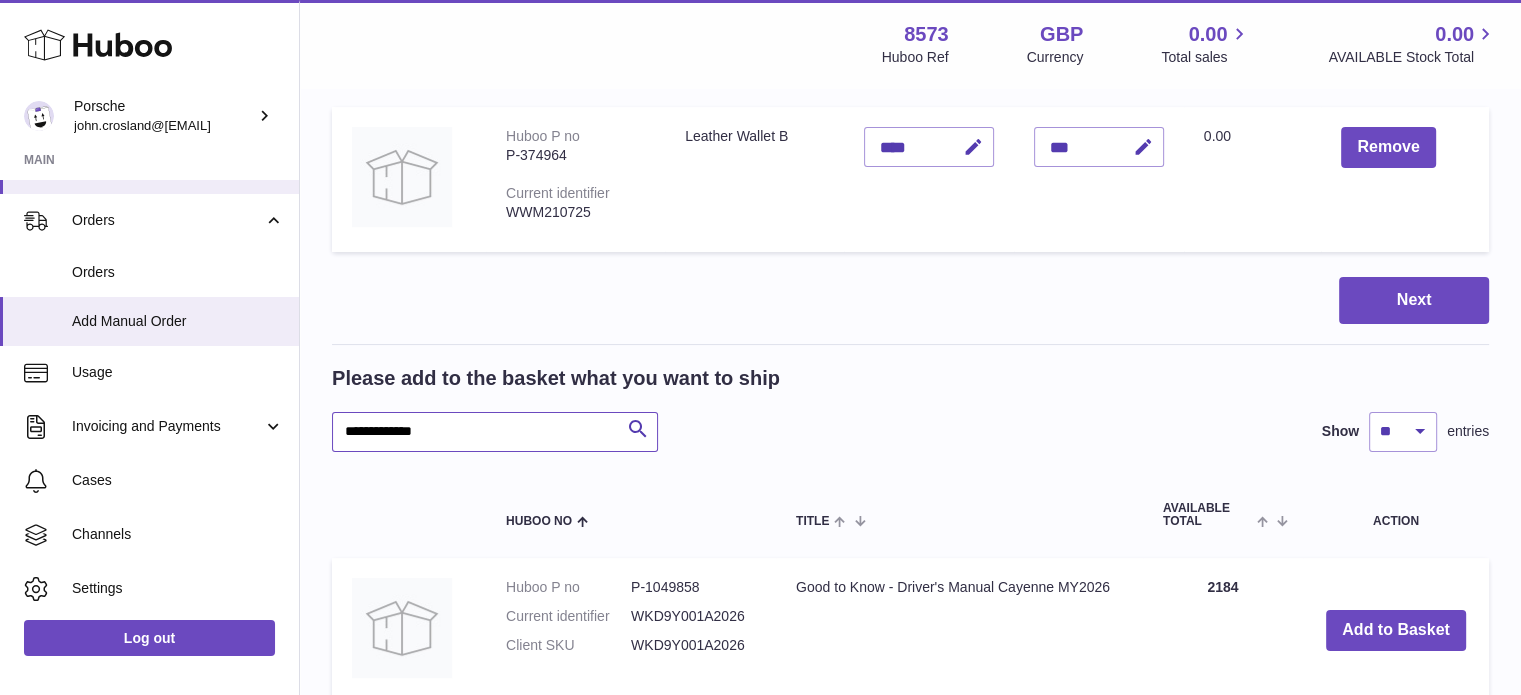 scroll, scrollTop: 400, scrollLeft: 0, axis: vertical 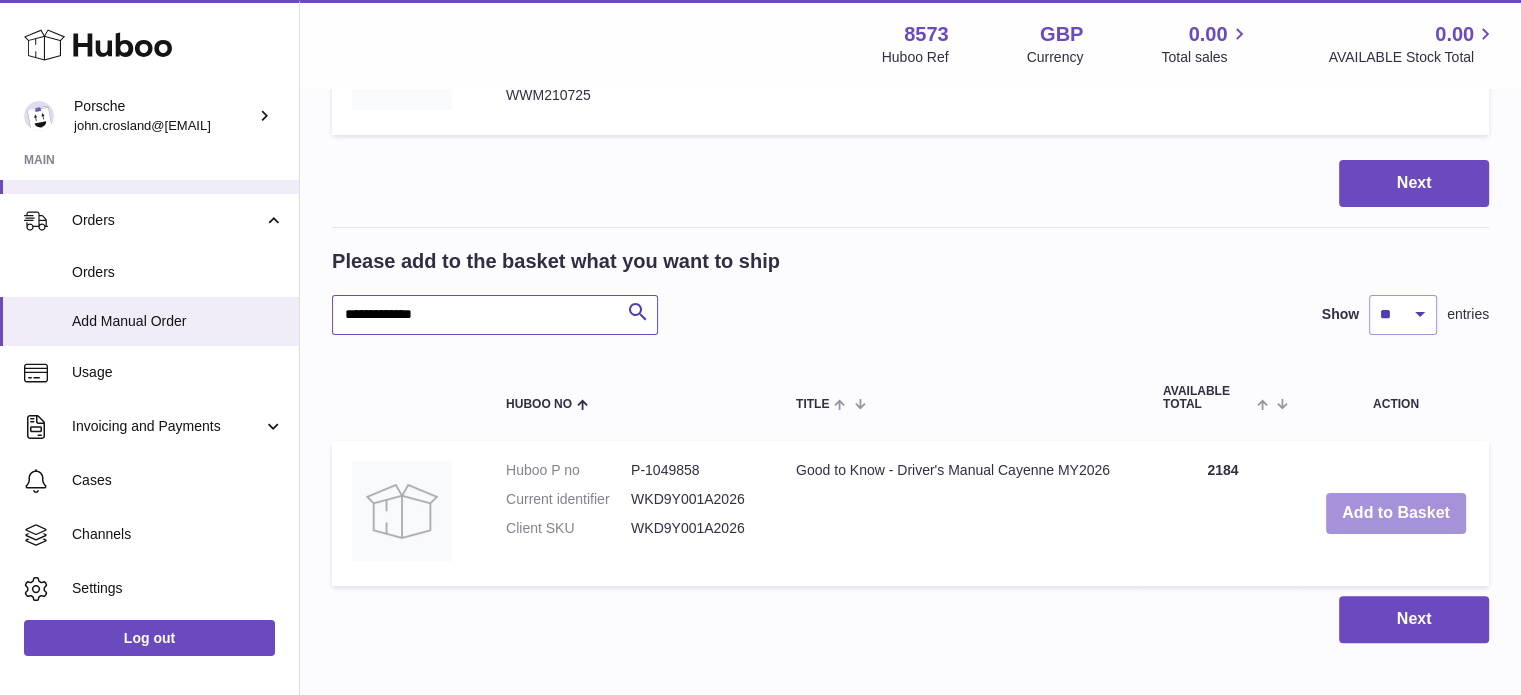 type on "**********" 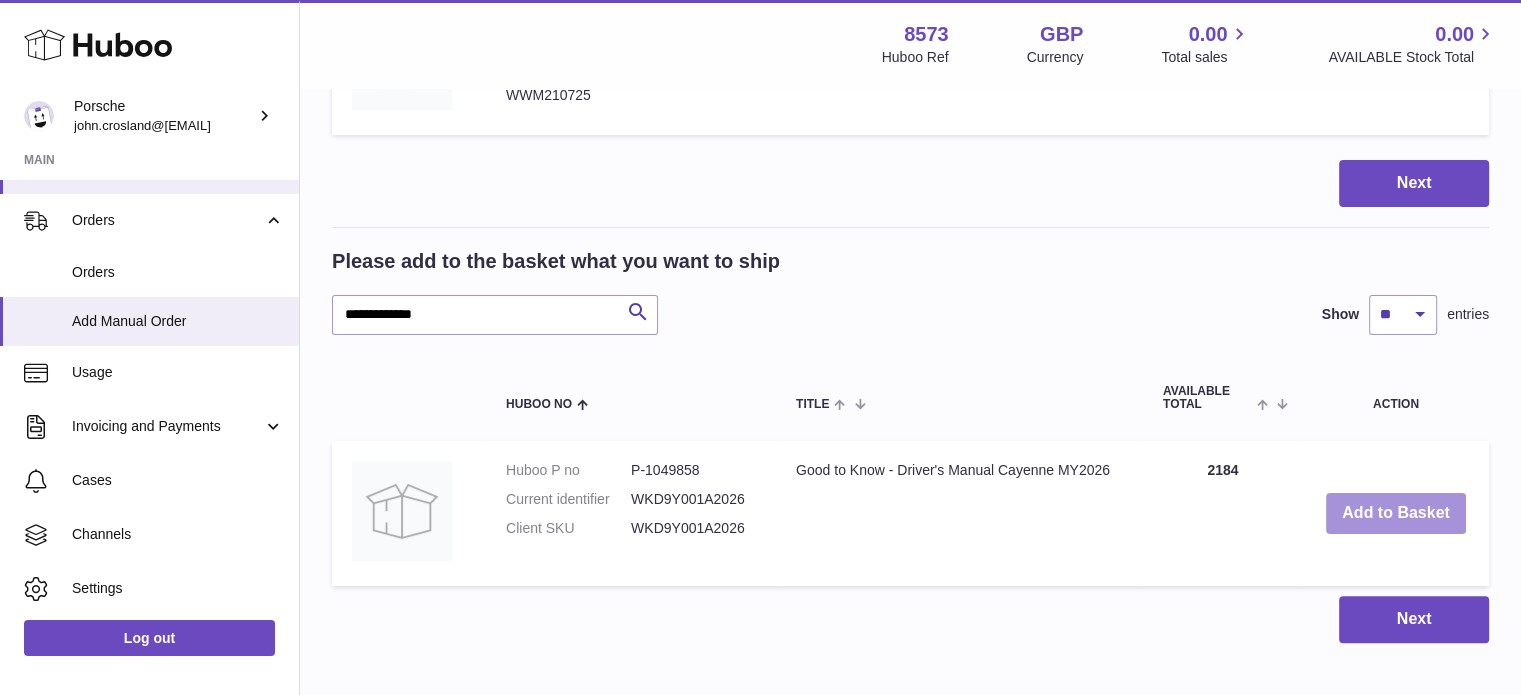 click on "Add to Basket" at bounding box center [1396, 513] 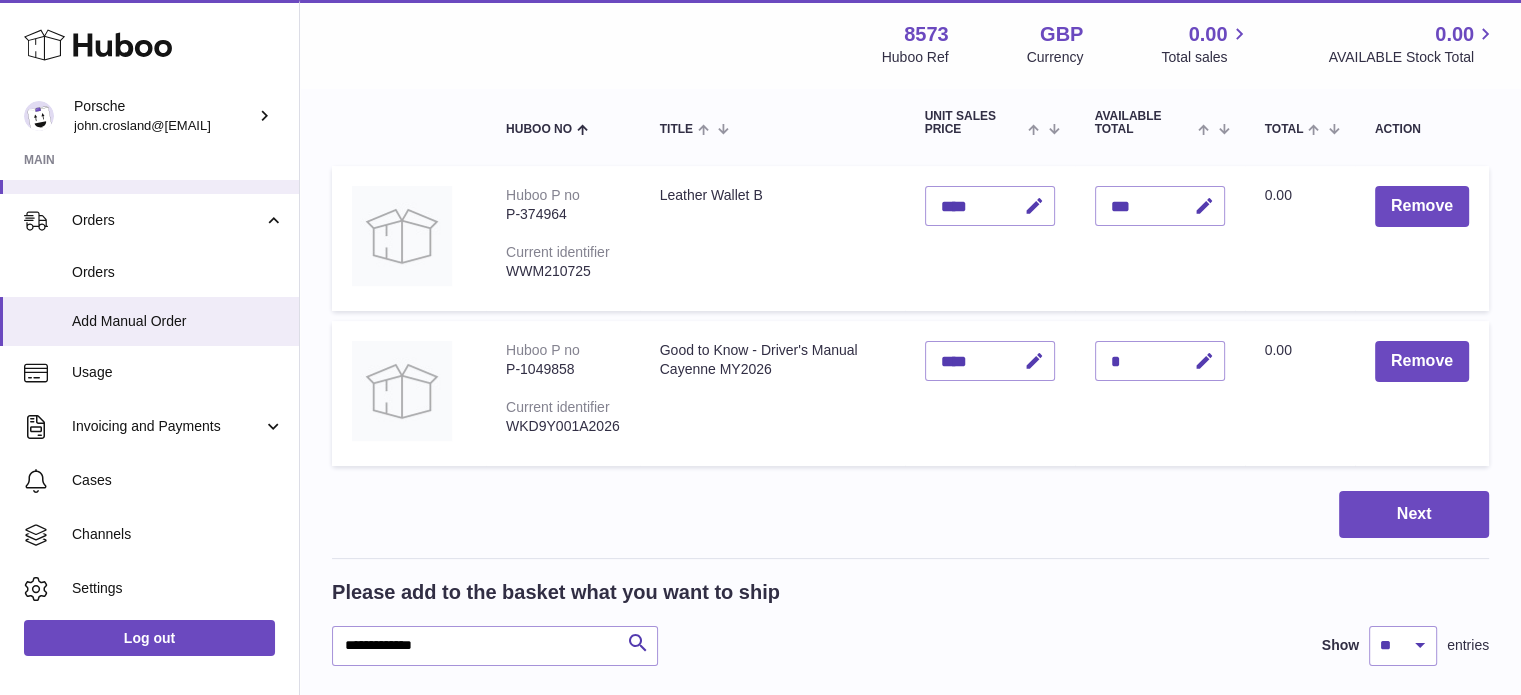 scroll, scrollTop: 100, scrollLeft: 0, axis: vertical 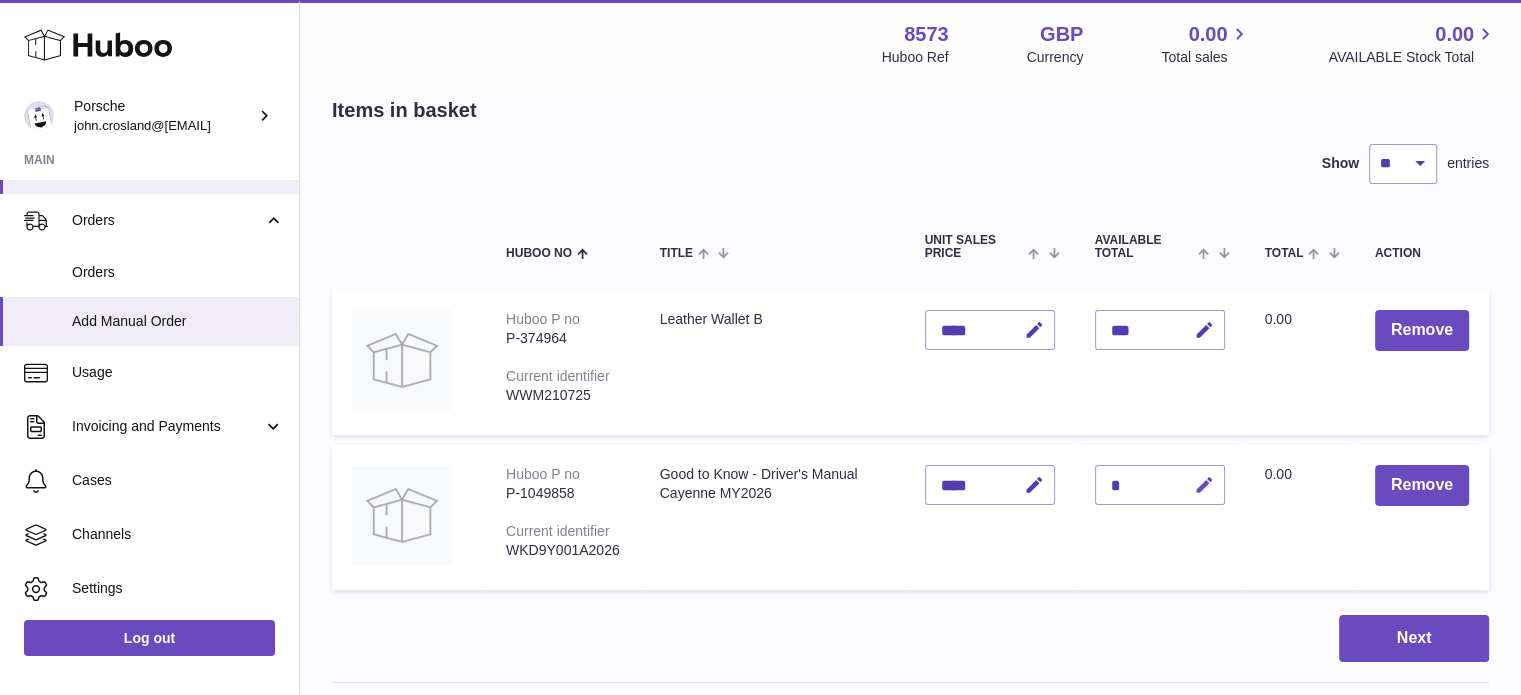 click at bounding box center (1204, 485) 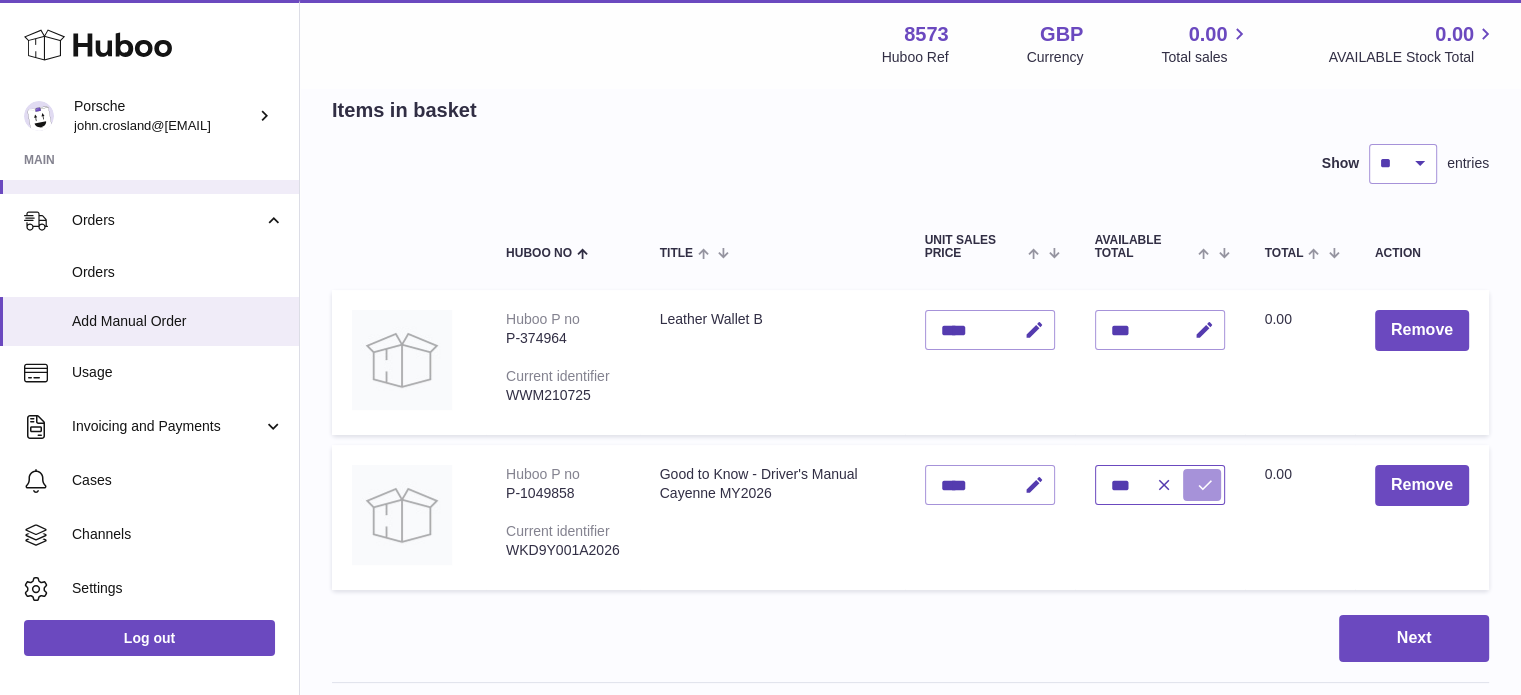 type on "***" 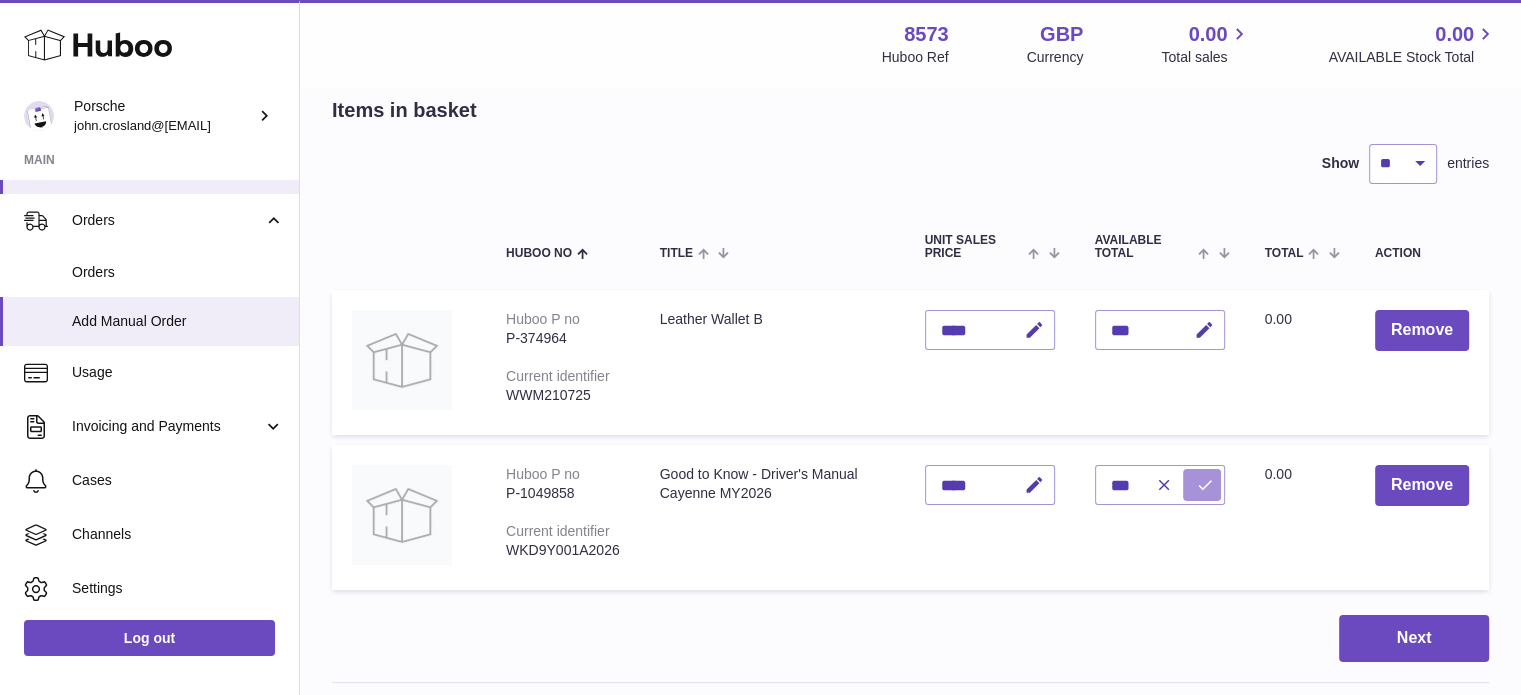 click at bounding box center [1205, 485] 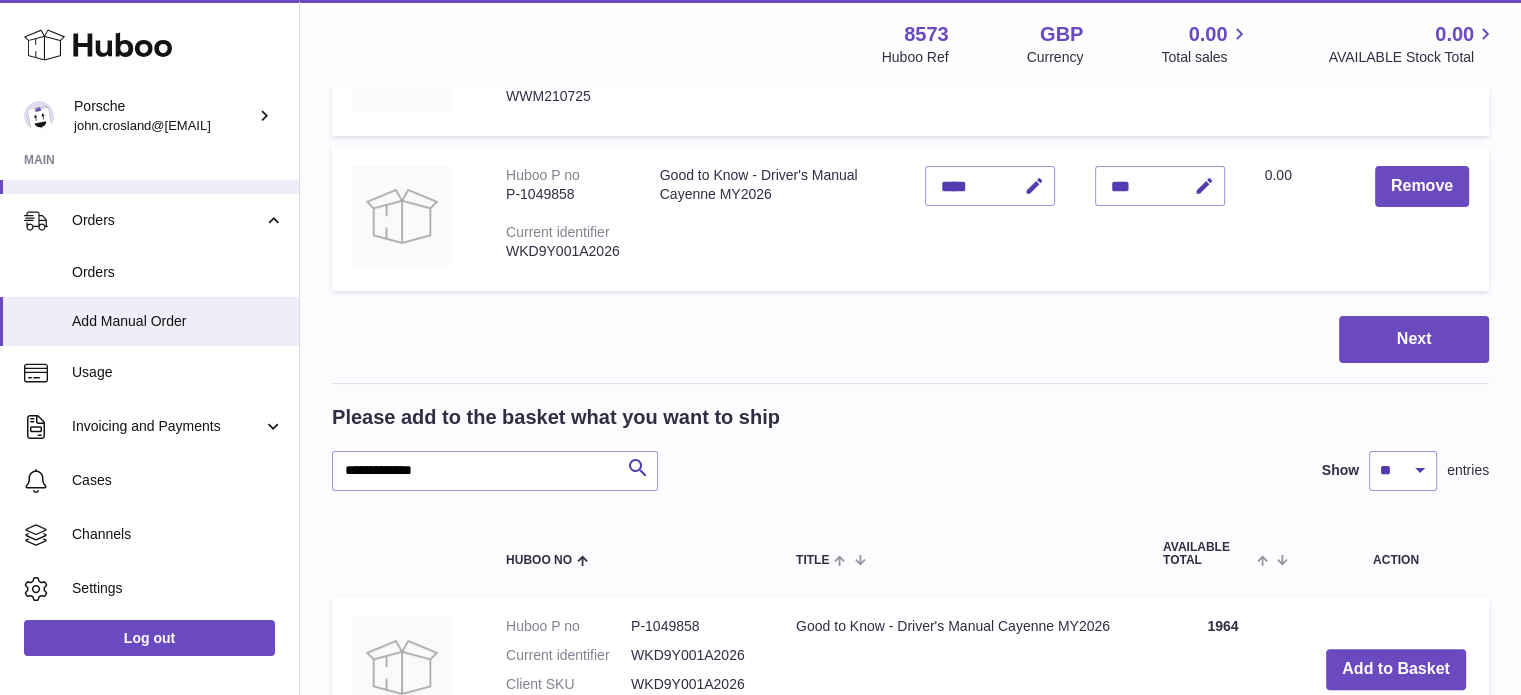 scroll, scrollTop: 400, scrollLeft: 0, axis: vertical 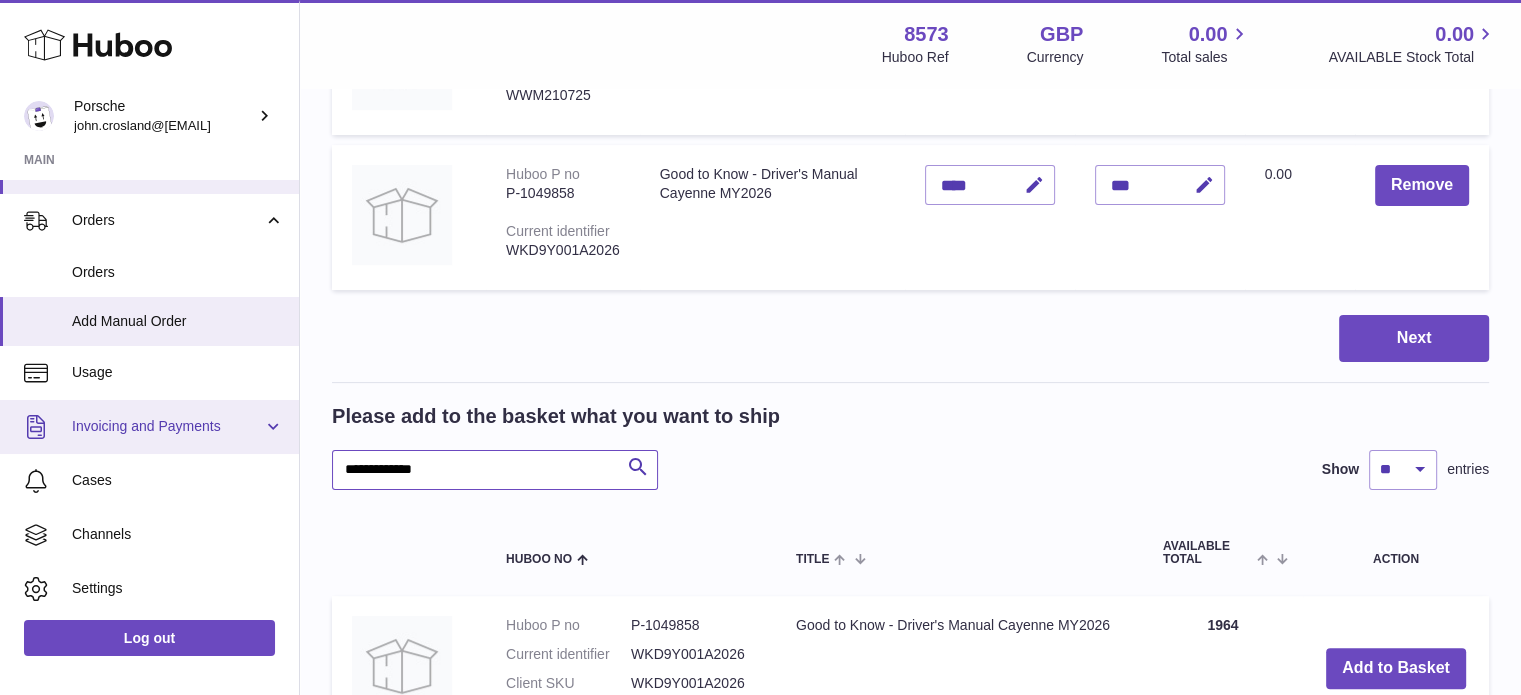 drag, startPoint x: 464, startPoint y: 463, endPoint x: 267, endPoint y: 442, distance: 198.11613 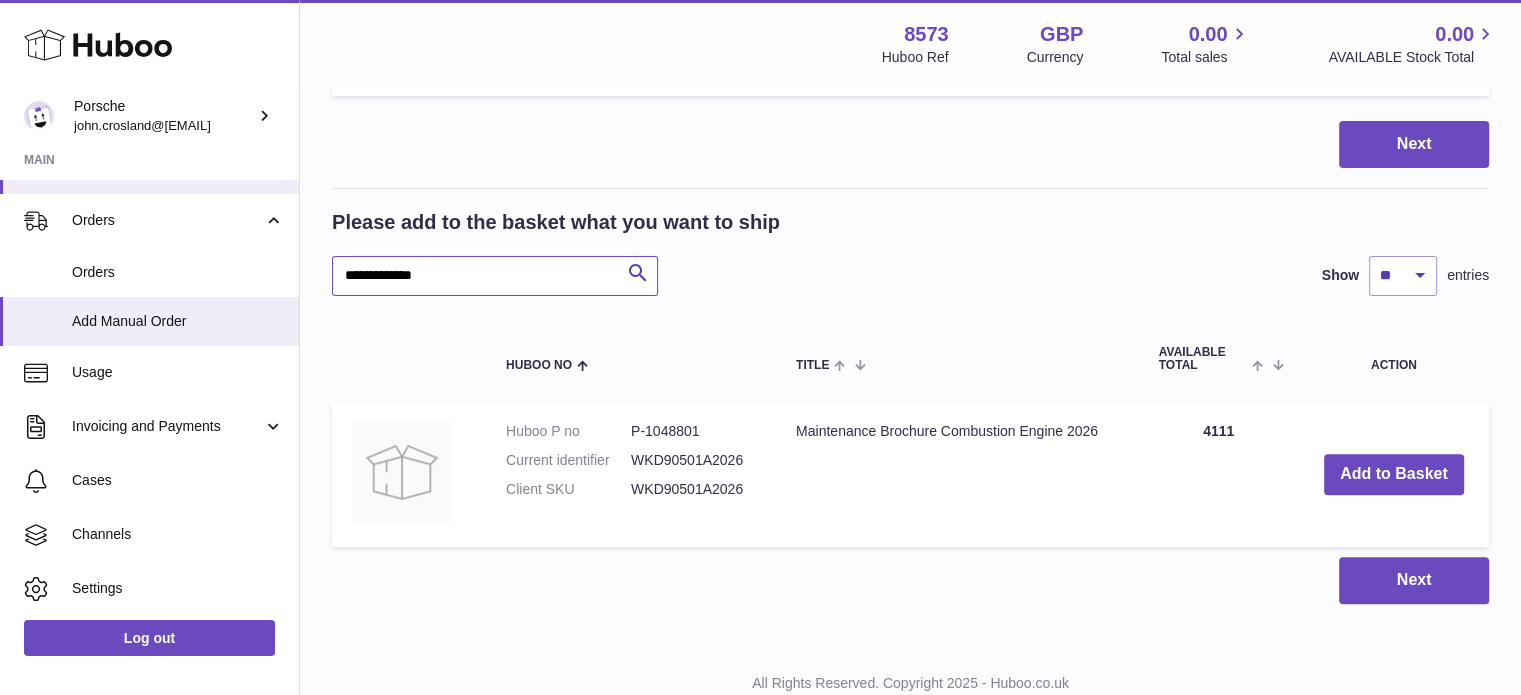 scroll, scrollTop: 600, scrollLeft: 0, axis: vertical 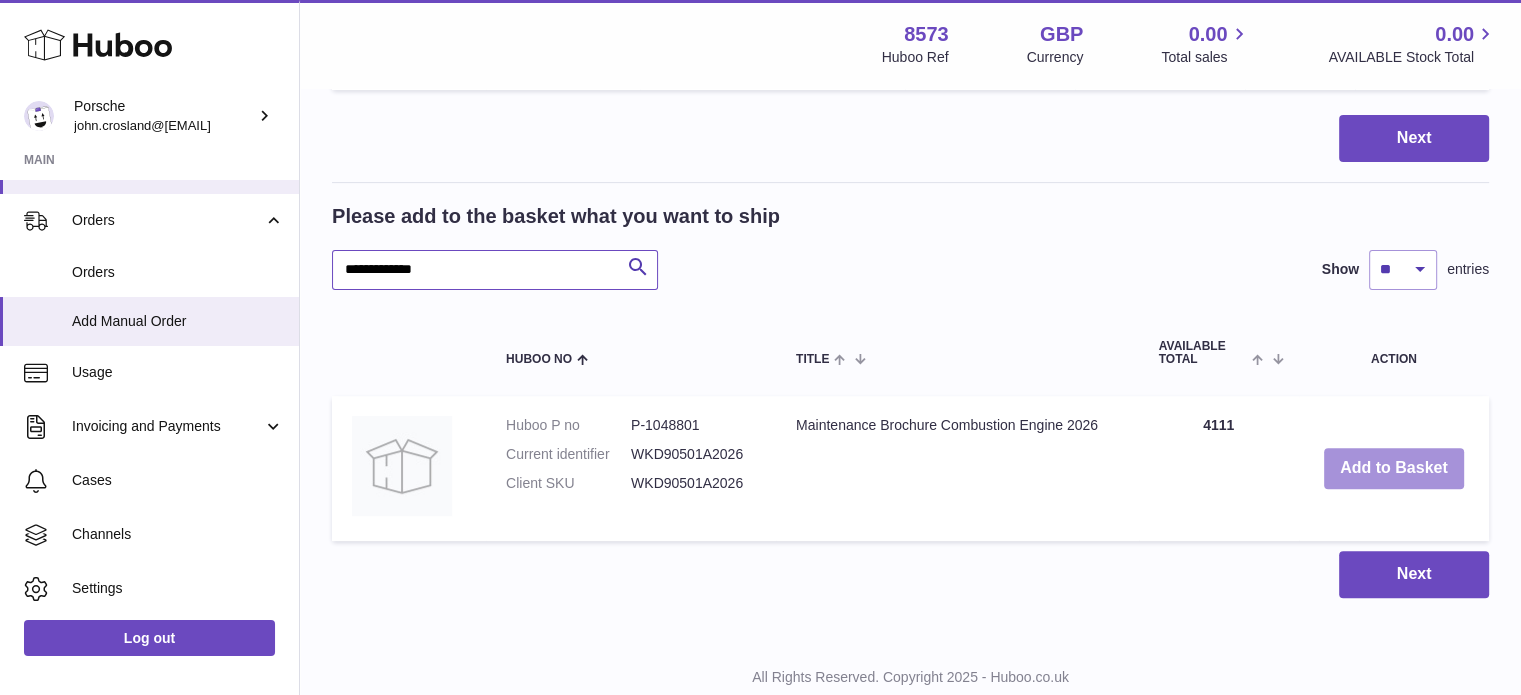 type on "**********" 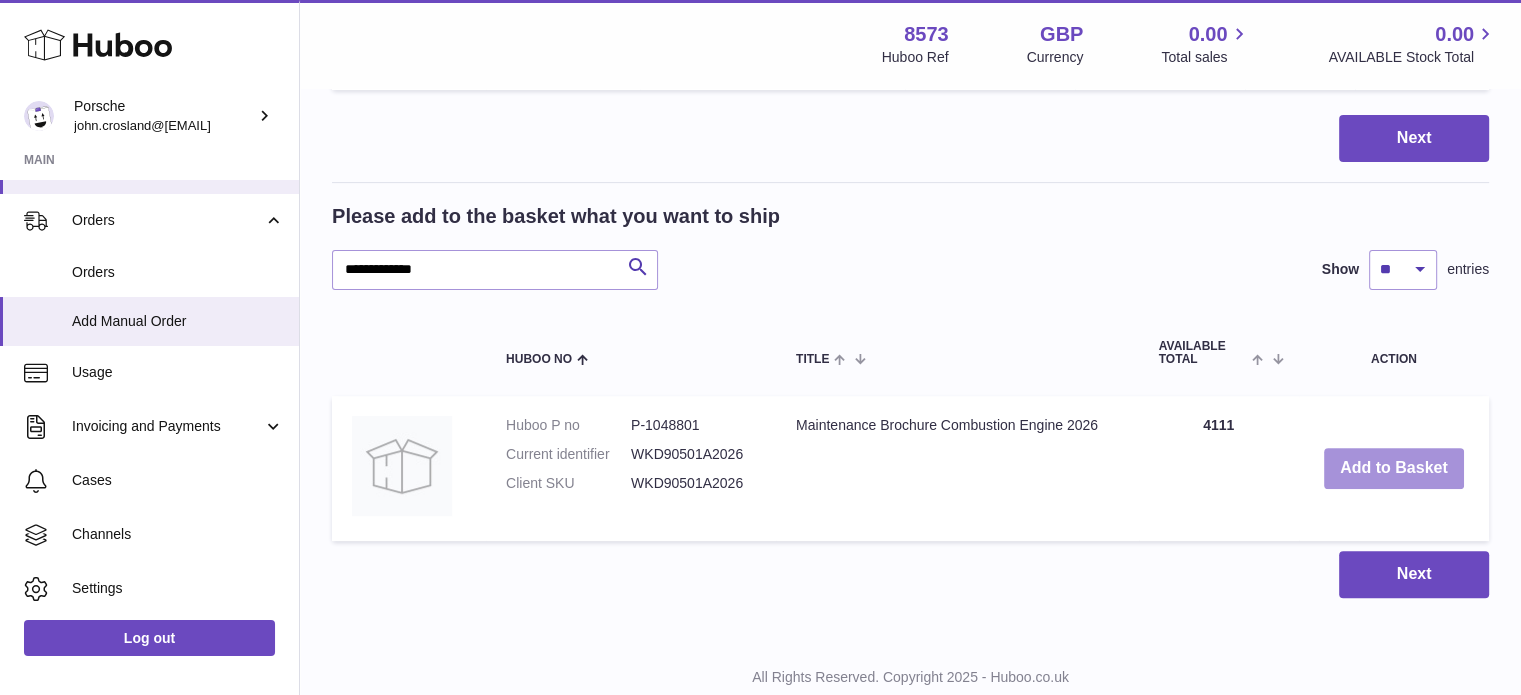 click on "Add to Basket" at bounding box center (1394, 468) 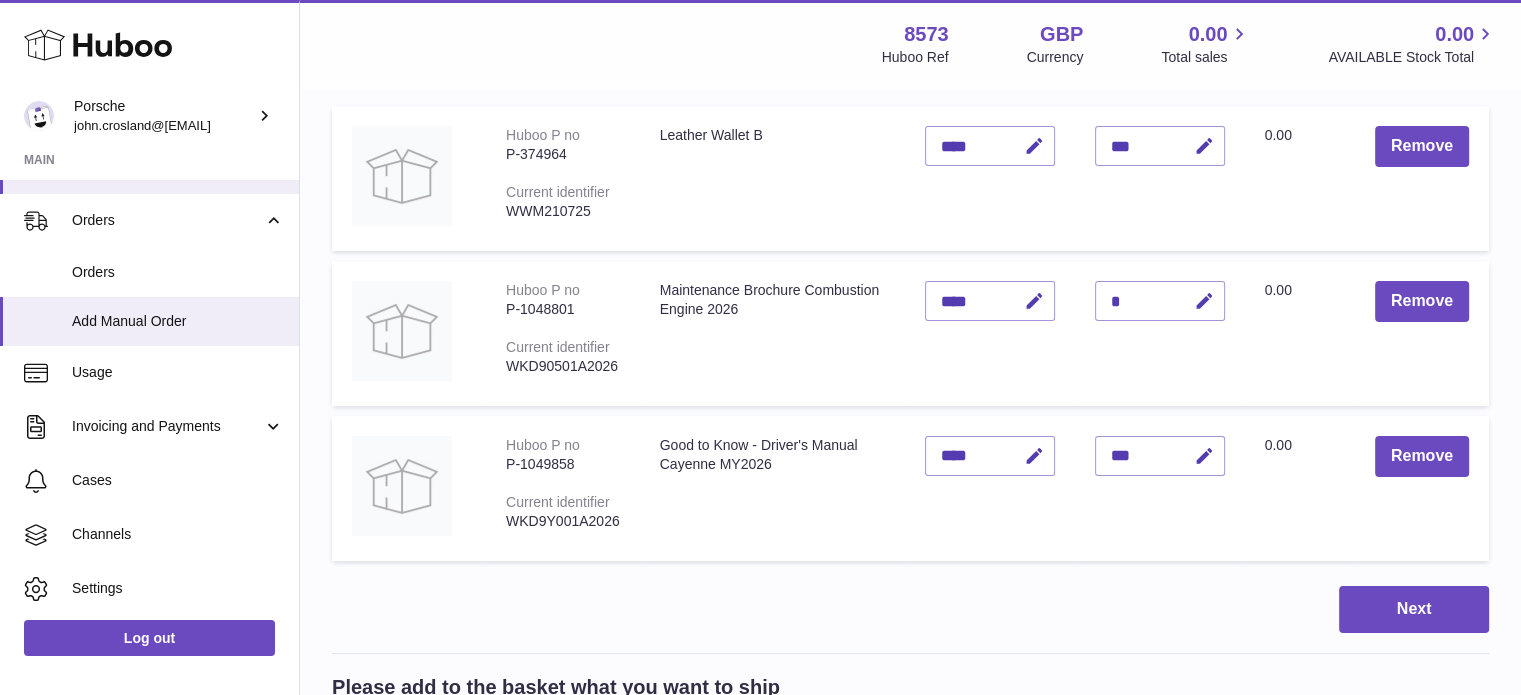 scroll, scrollTop: 255, scrollLeft: 0, axis: vertical 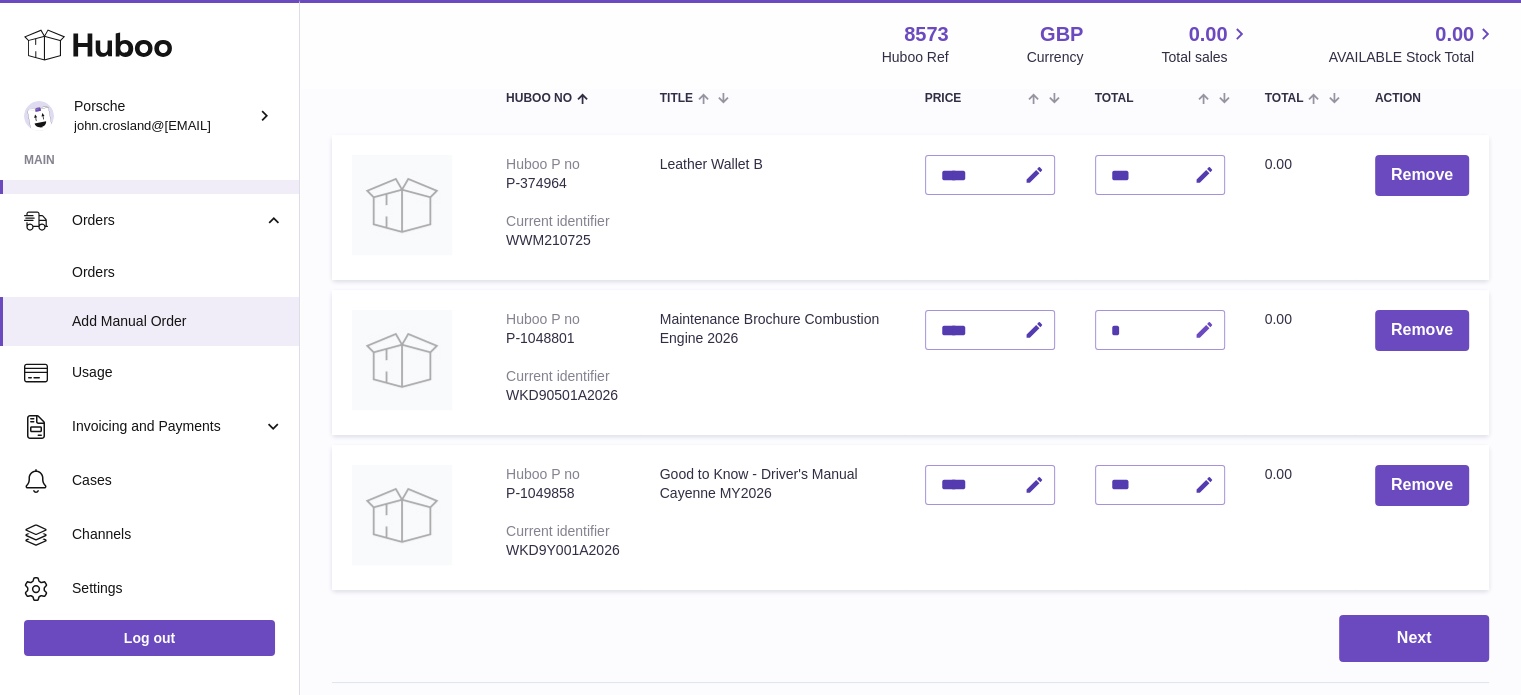 click at bounding box center [1204, 330] 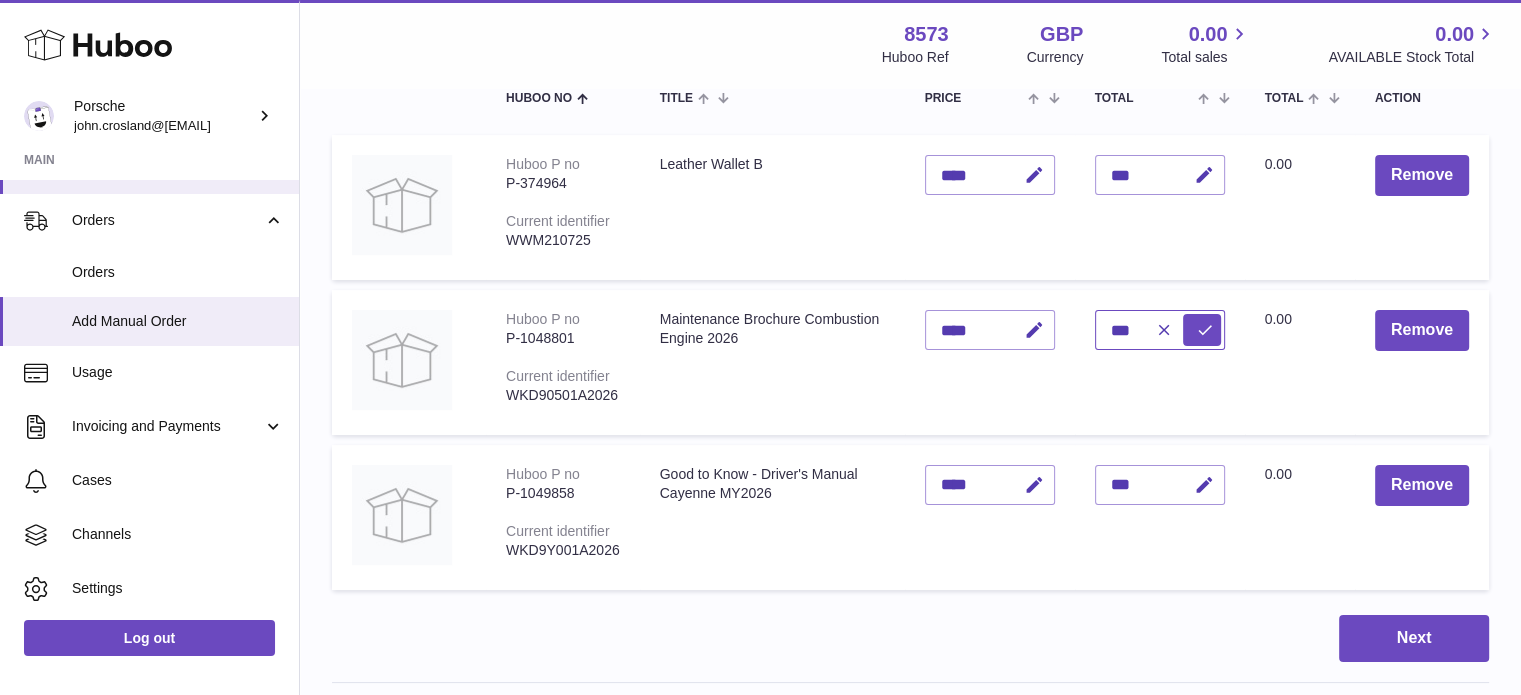 type on "***" 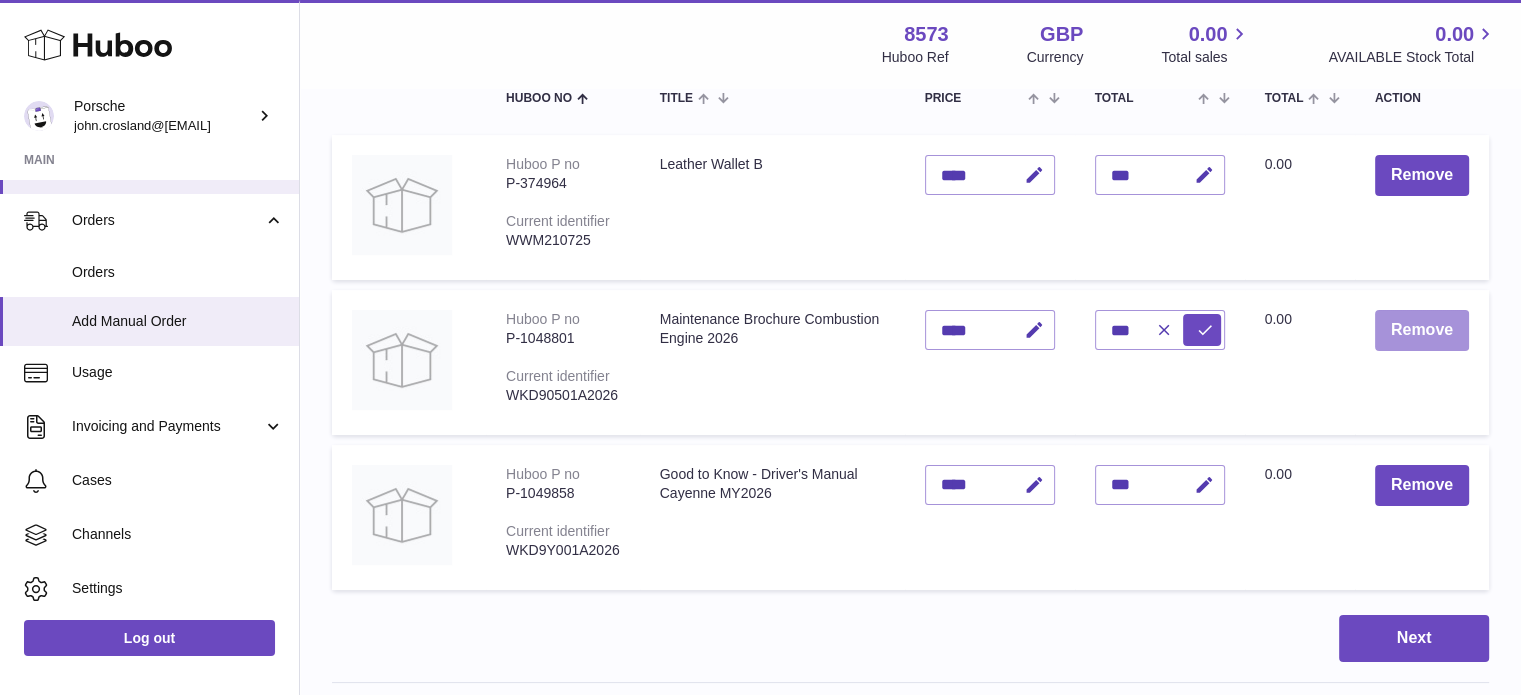 type 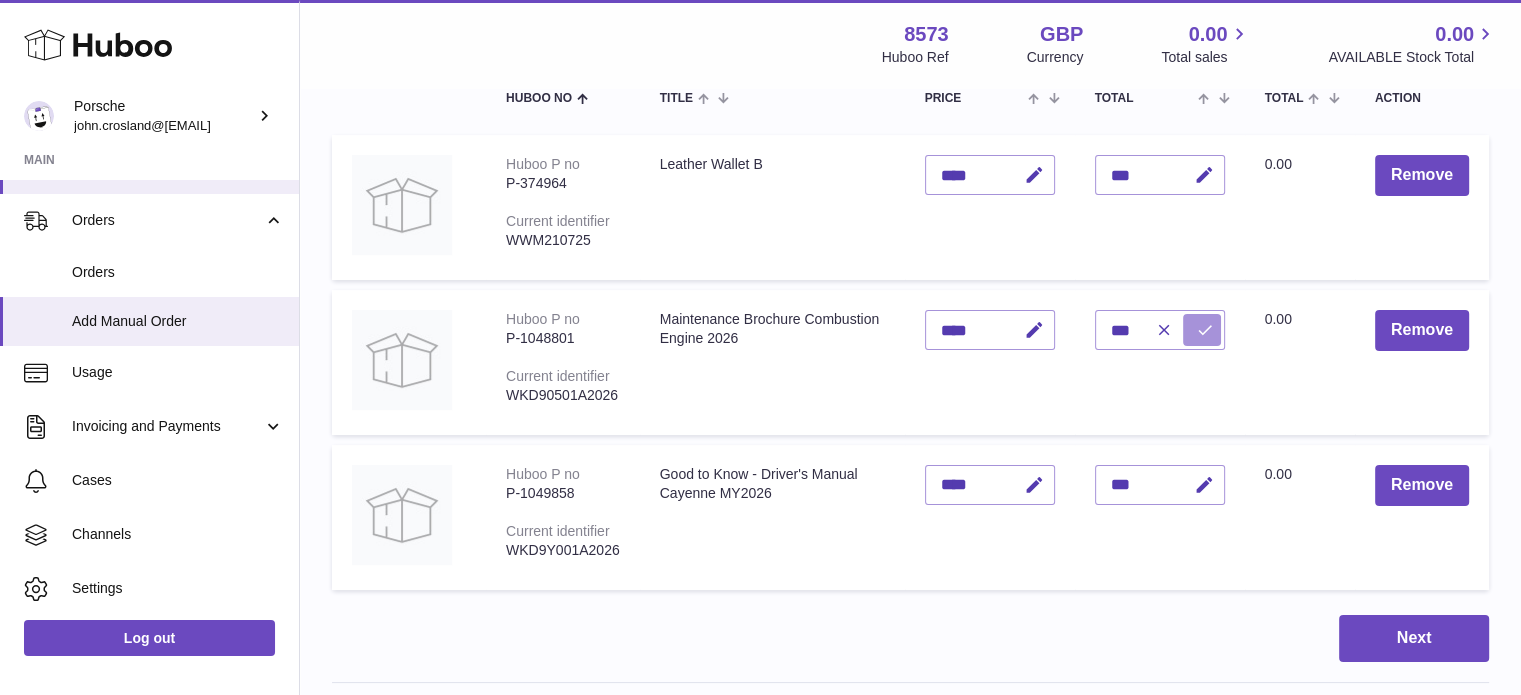 click at bounding box center [1202, 330] 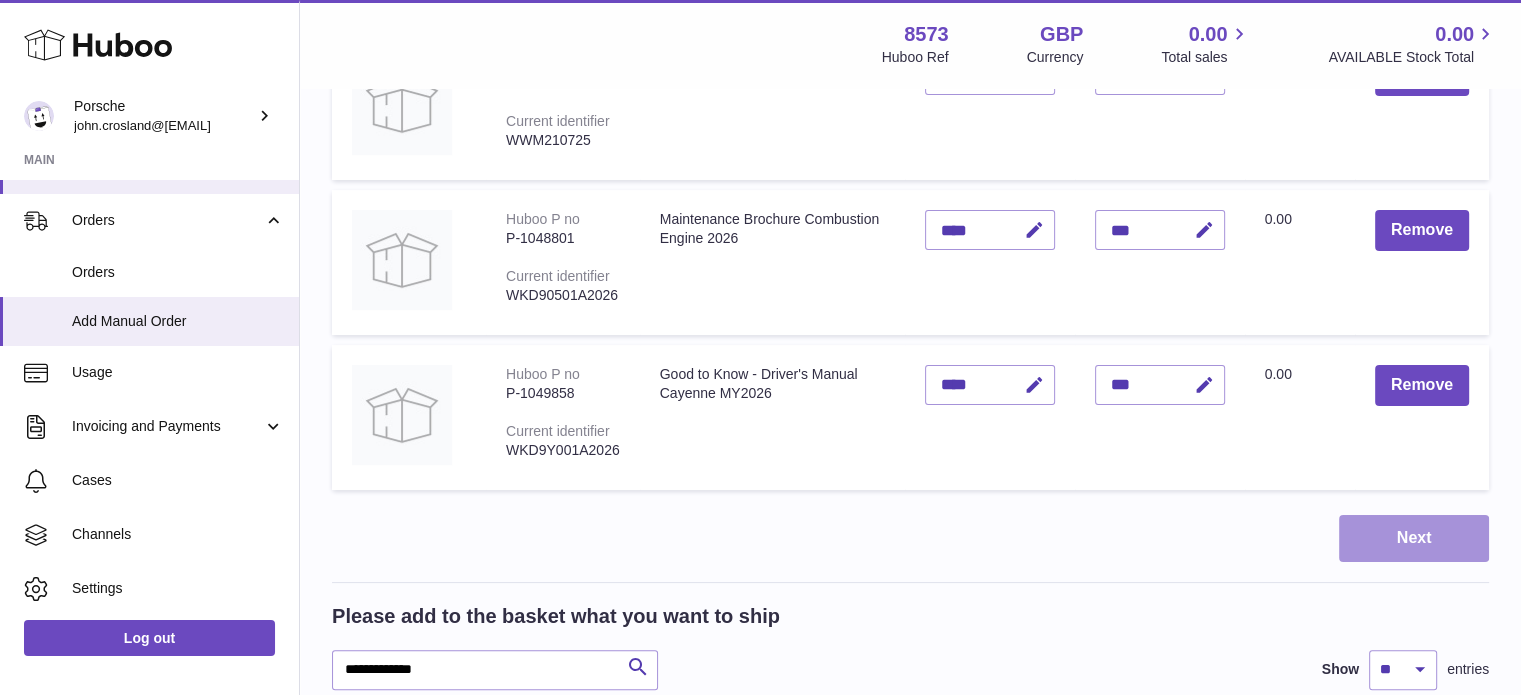 click on "Next" at bounding box center (1414, 538) 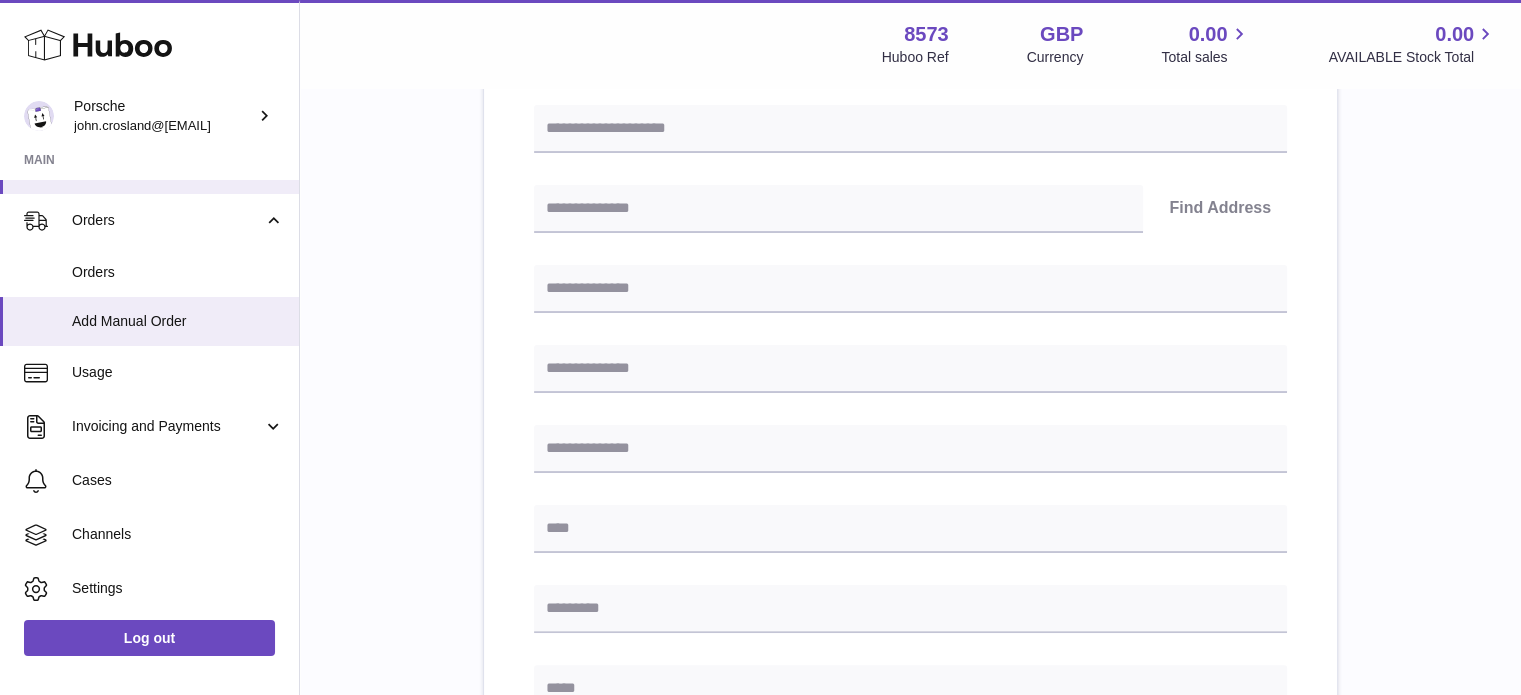 scroll, scrollTop: 52, scrollLeft: 0, axis: vertical 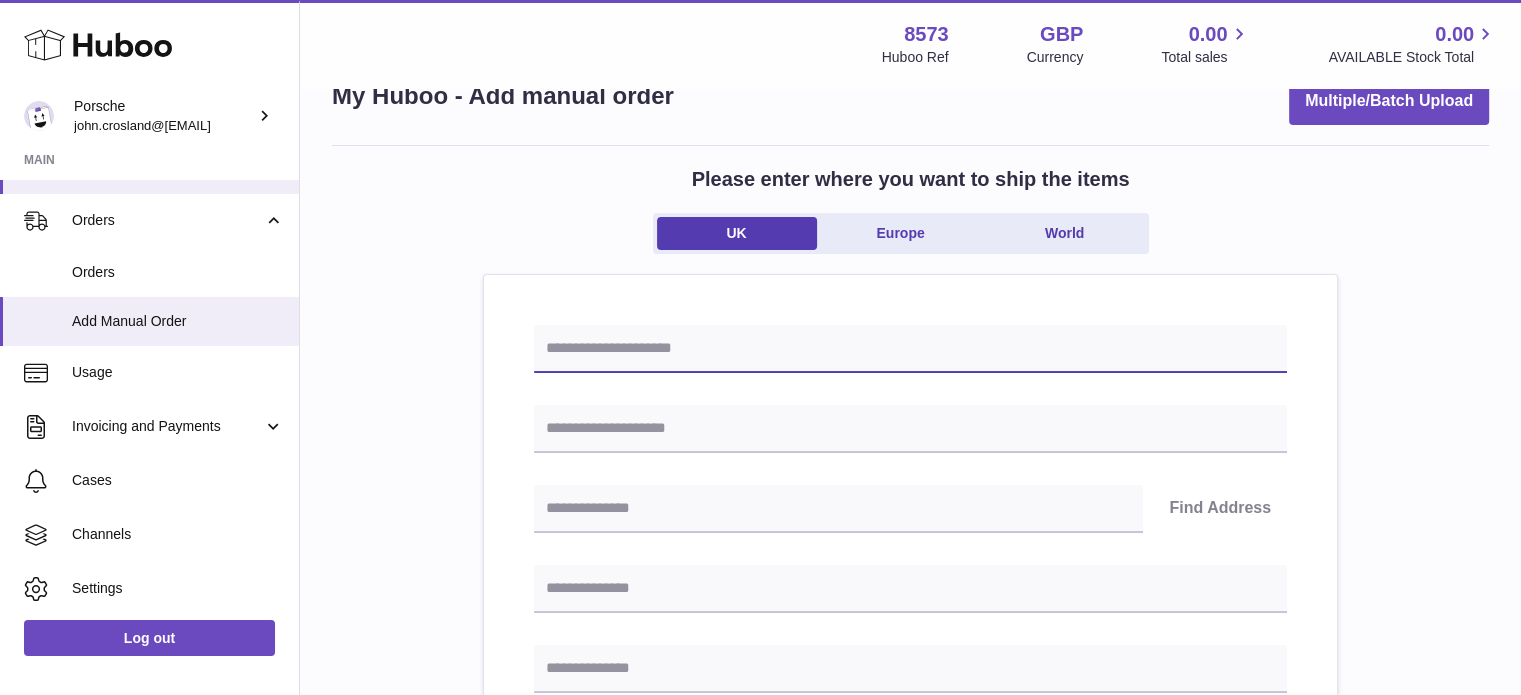 click at bounding box center (910, 349) 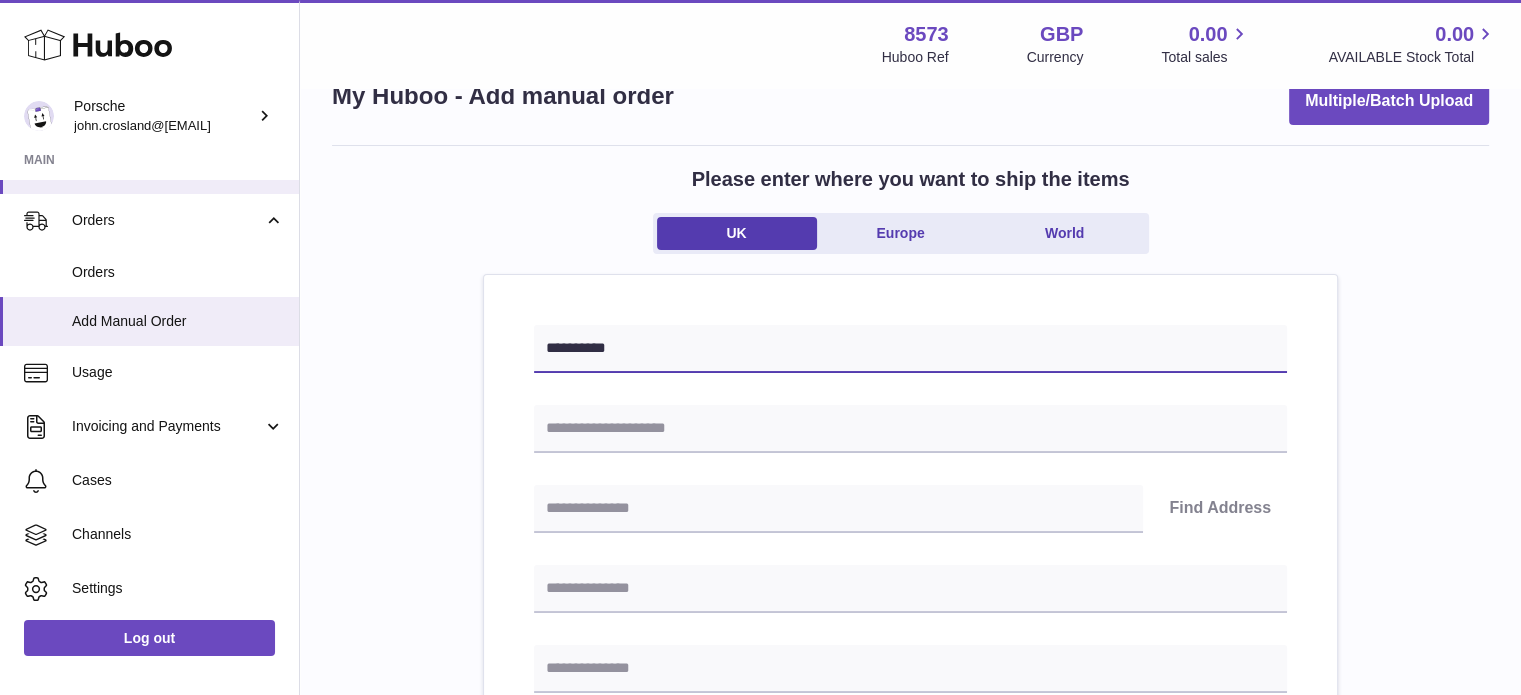 type on "**********" 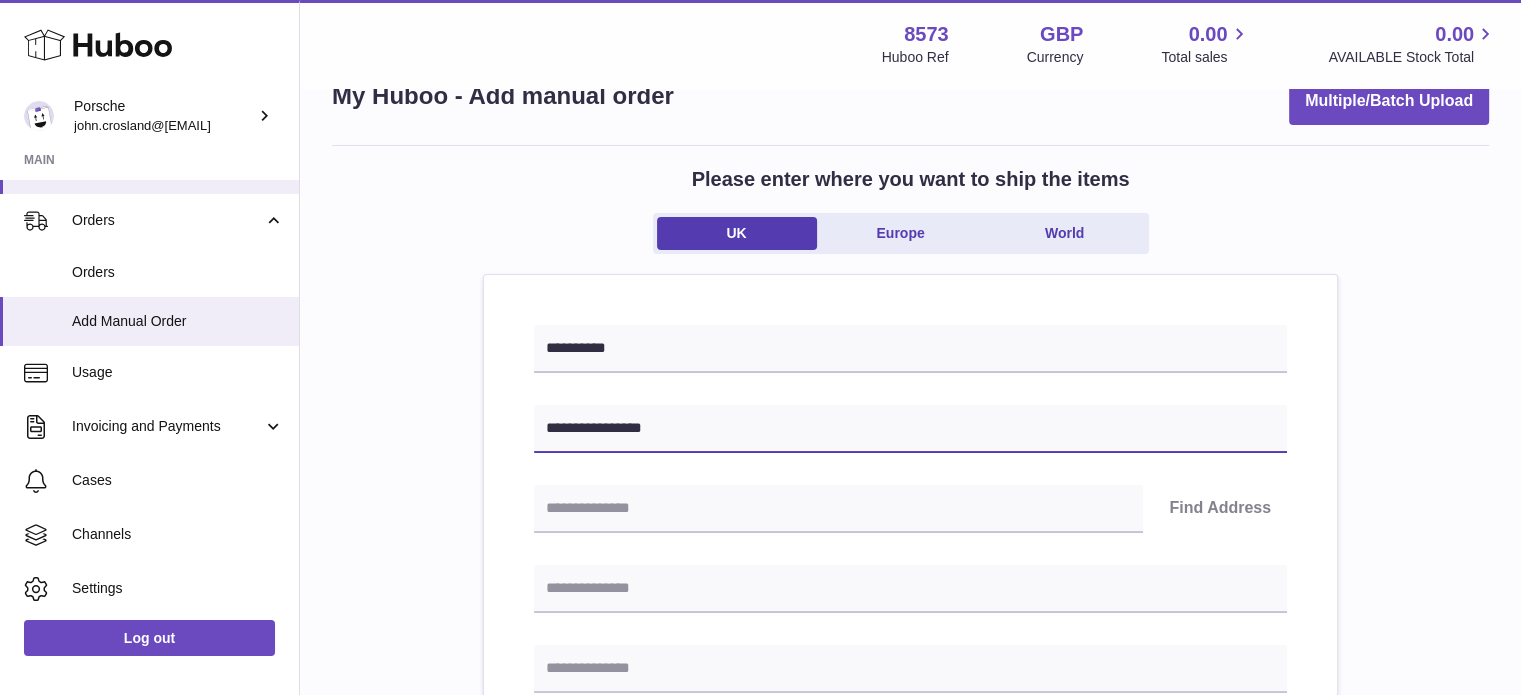 type on "**********" 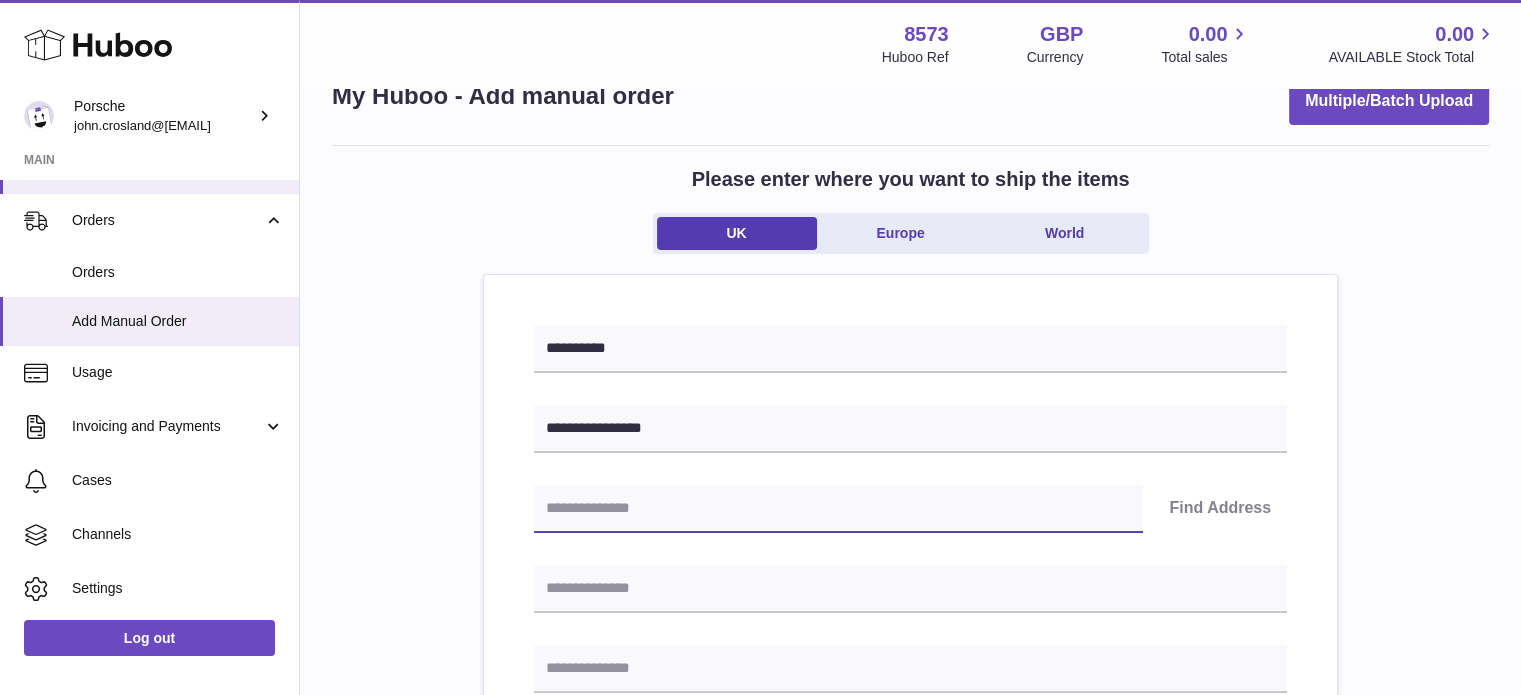 paste on "********" 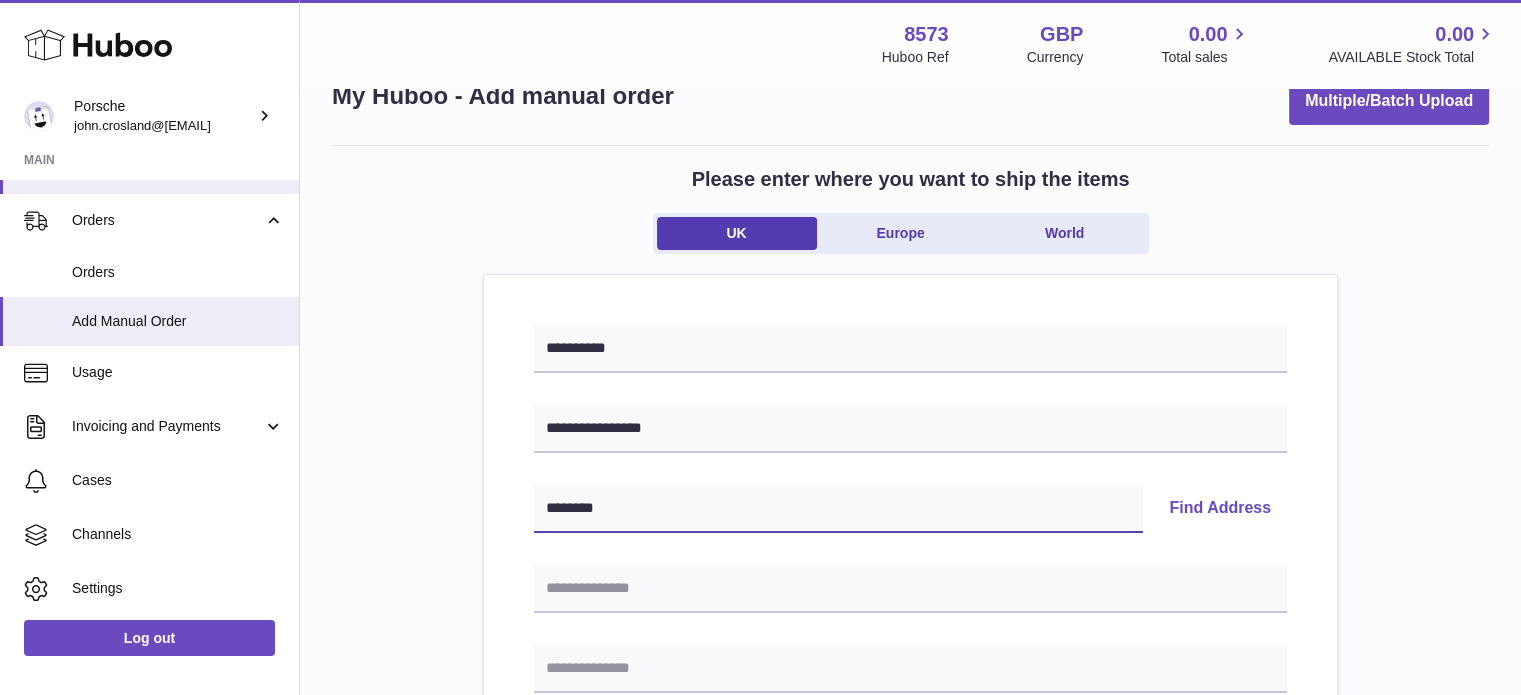 type on "********" 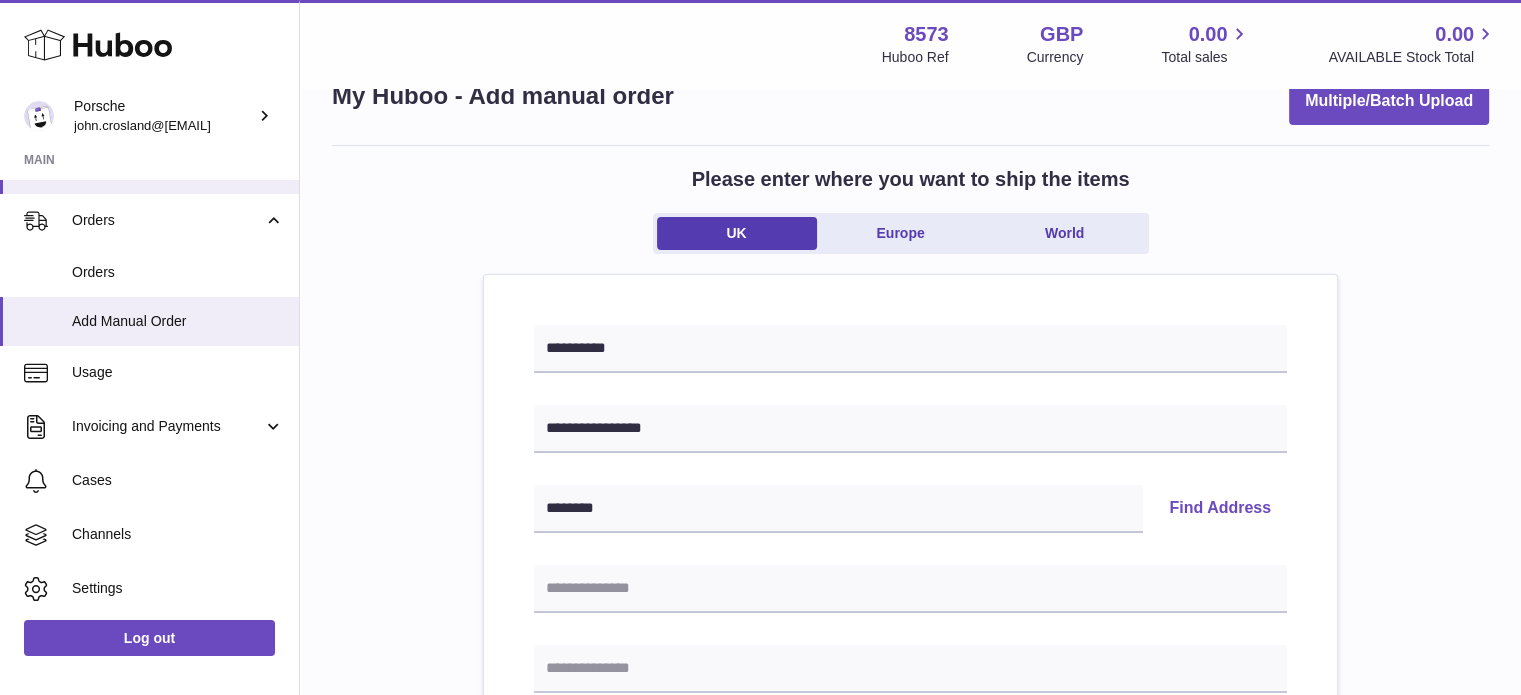 click on "Find Address" at bounding box center (1220, 509) 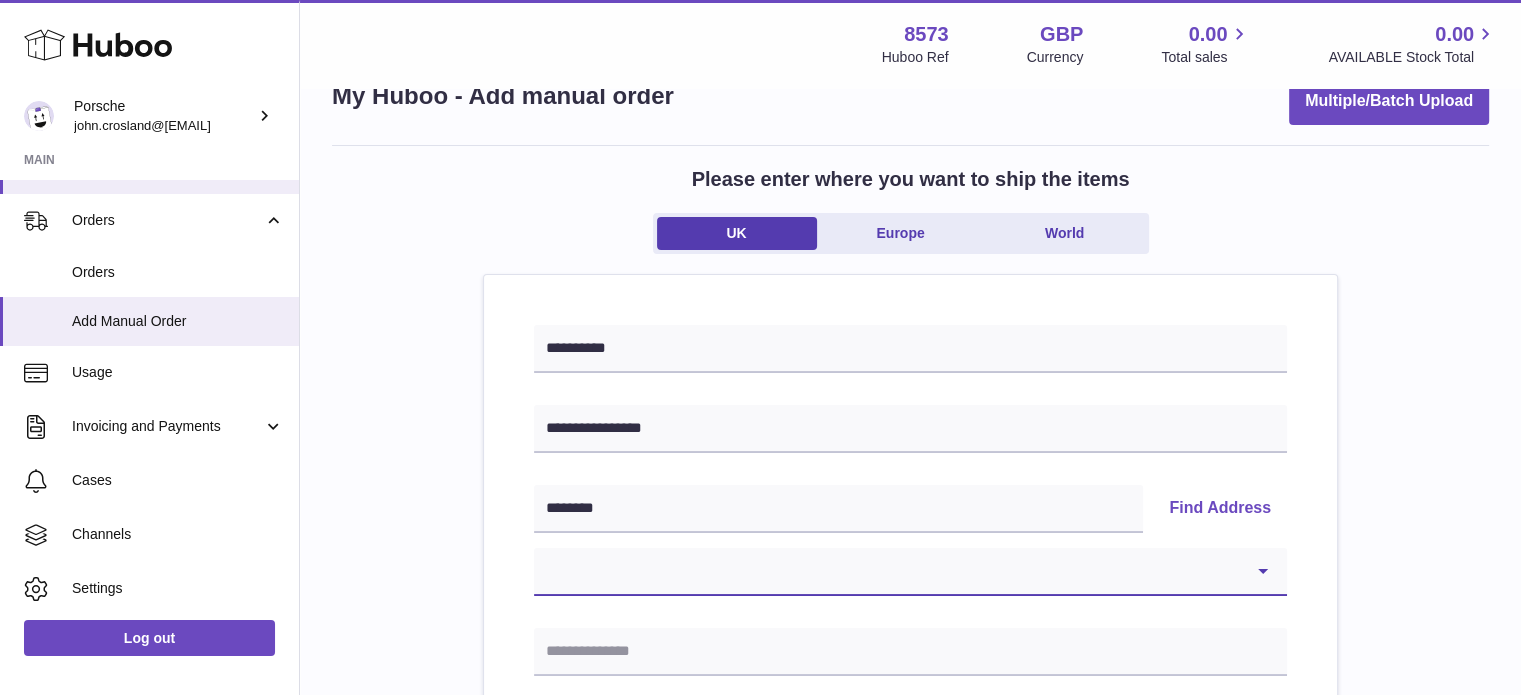 click on "**********" at bounding box center (910, 572) 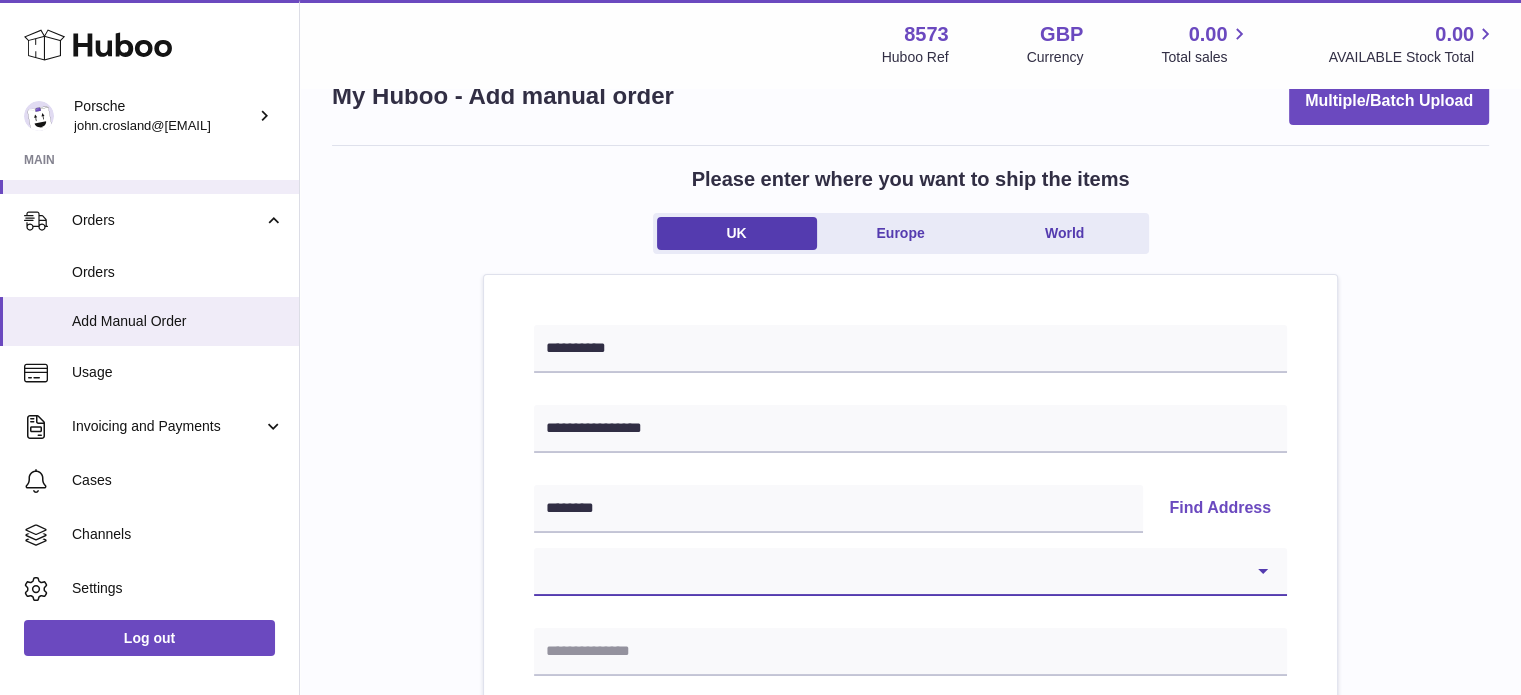 select on "*" 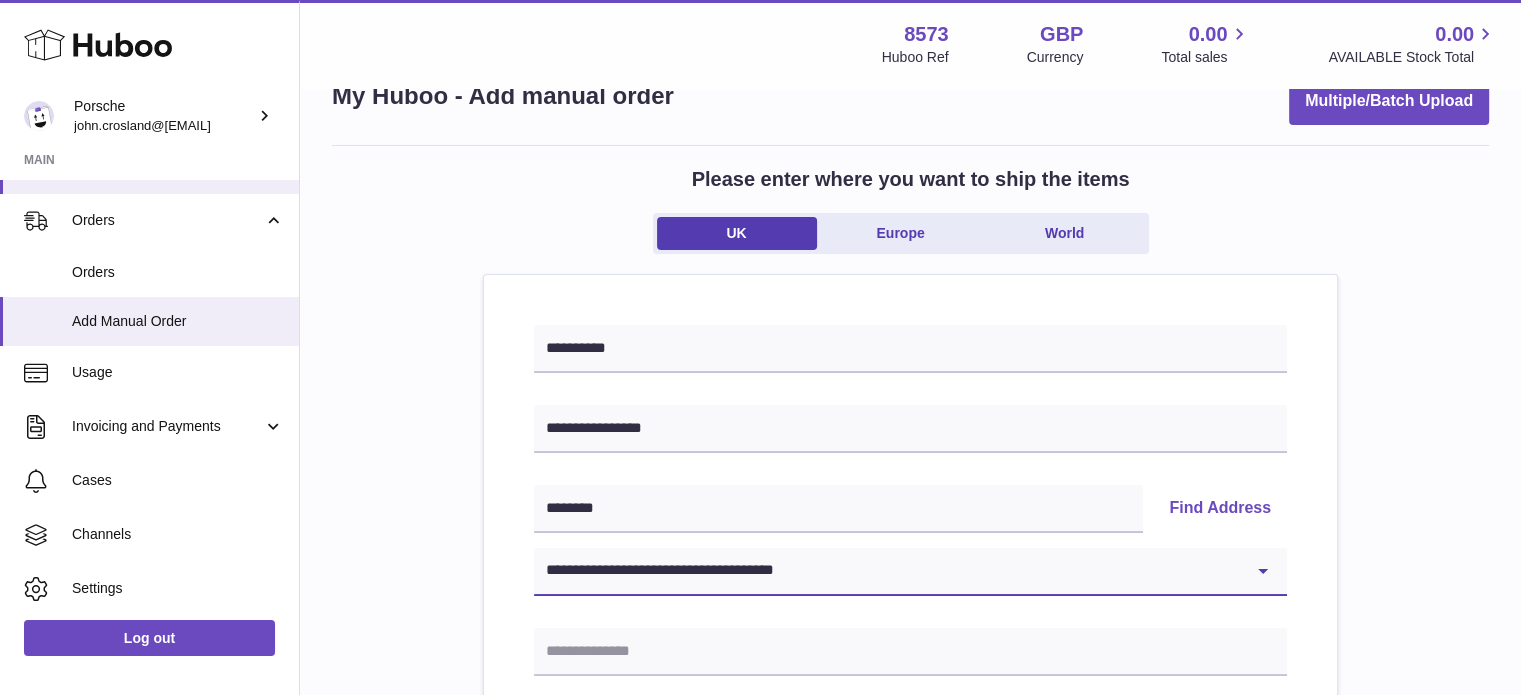 click on "**********" at bounding box center [910, 572] 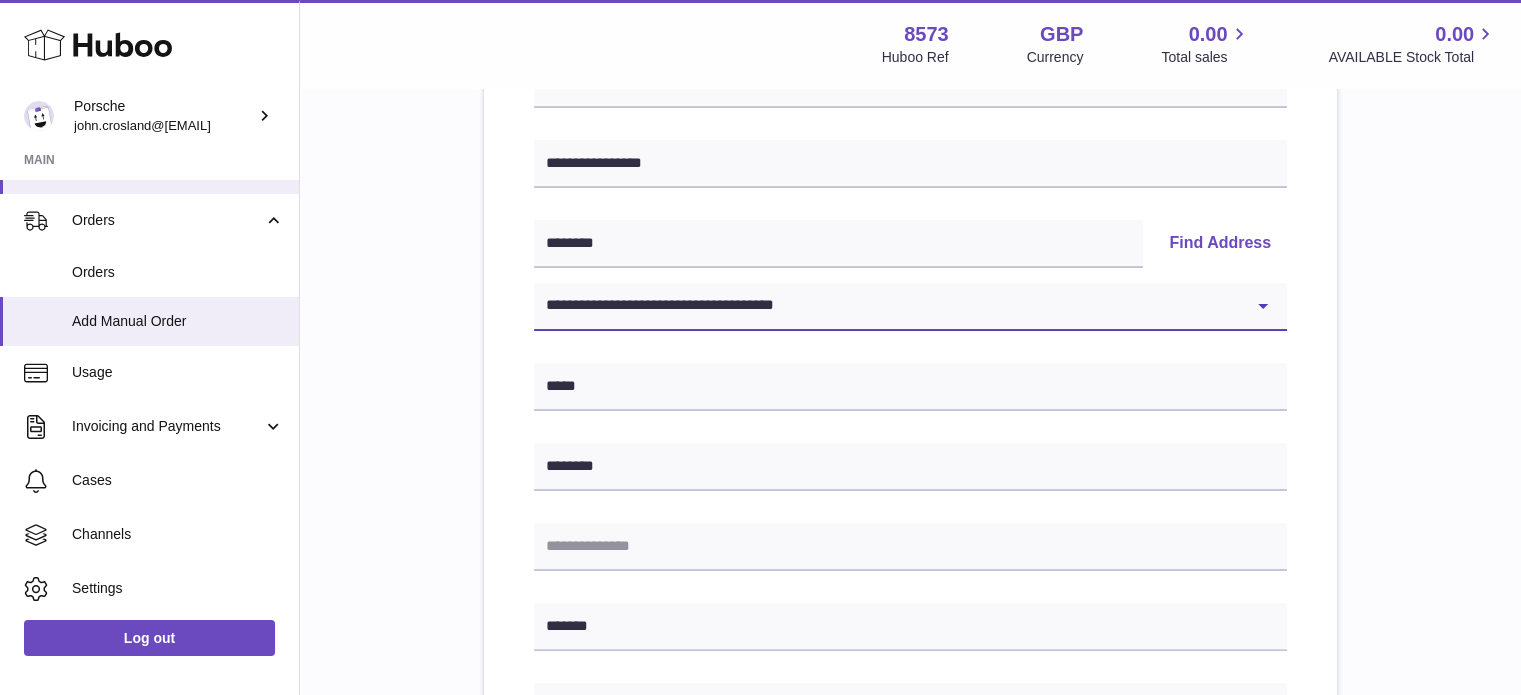 scroll, scrollTop: 352, scrollLeft: 0, axis: vertical 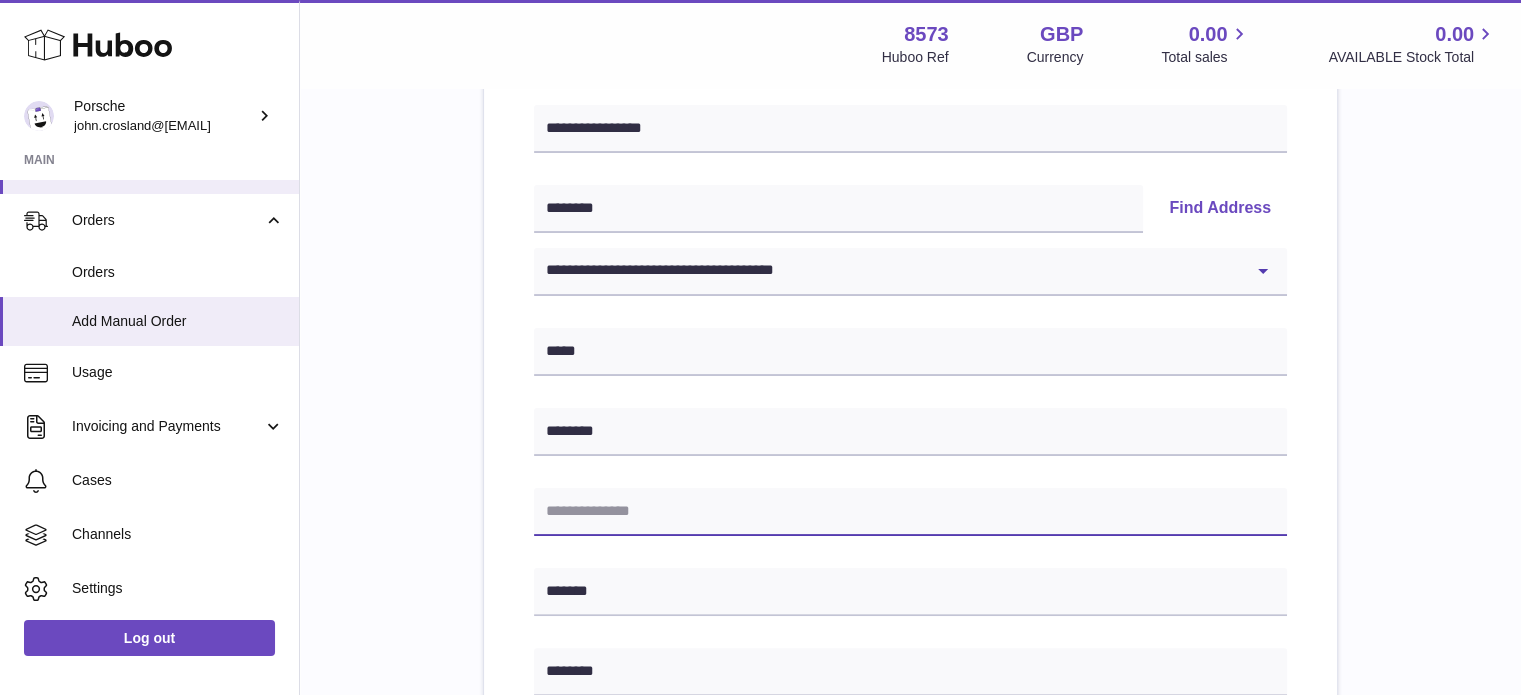 click at bounding box center [910, 512] 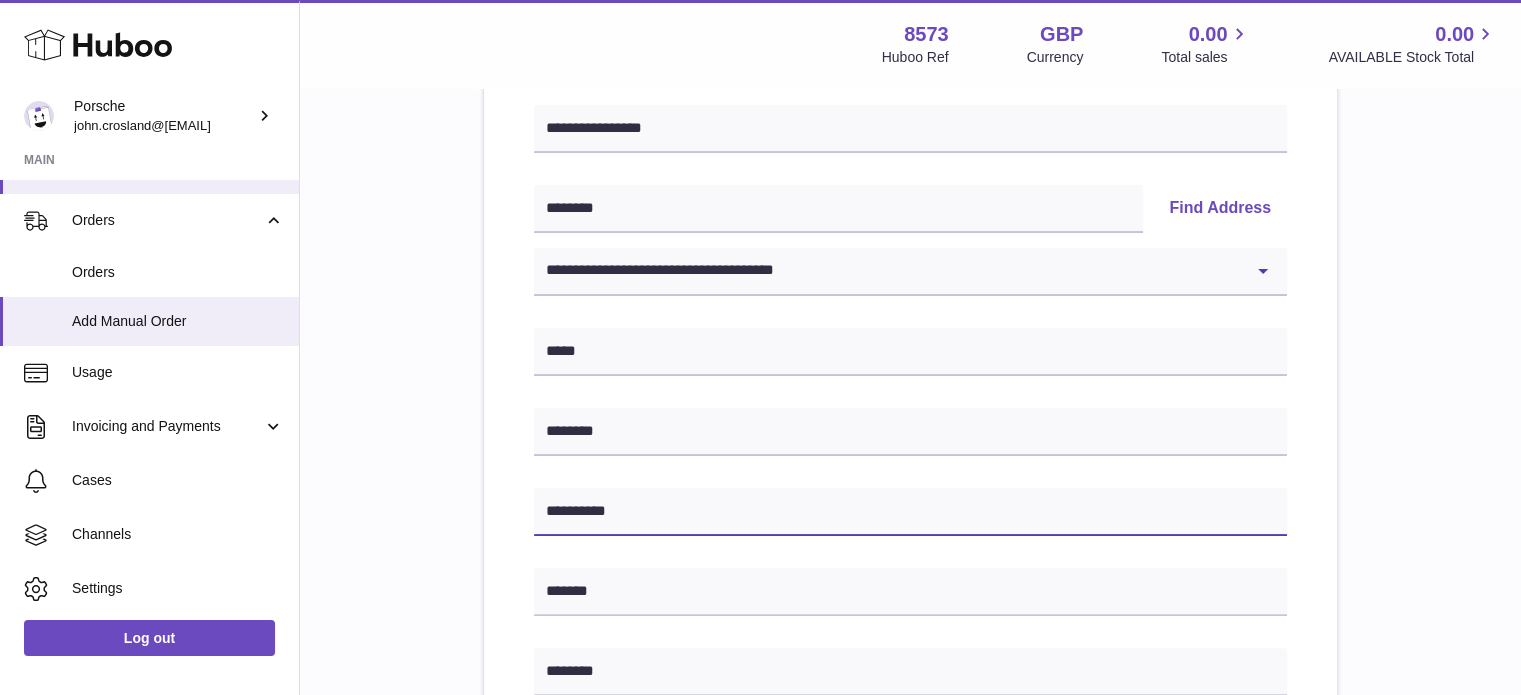 type on "**********" 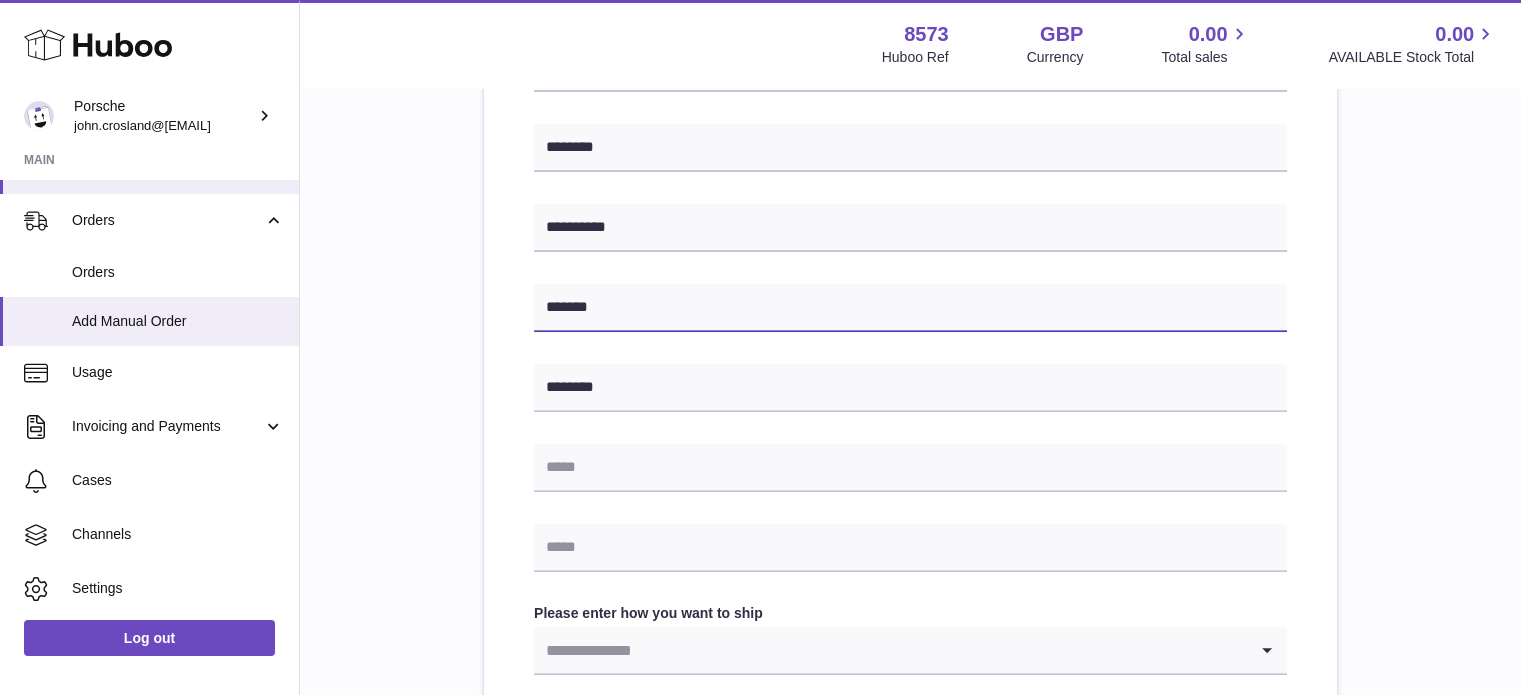 scroll, scrollTop: 652, scrollLeft: 0, axis: vertical 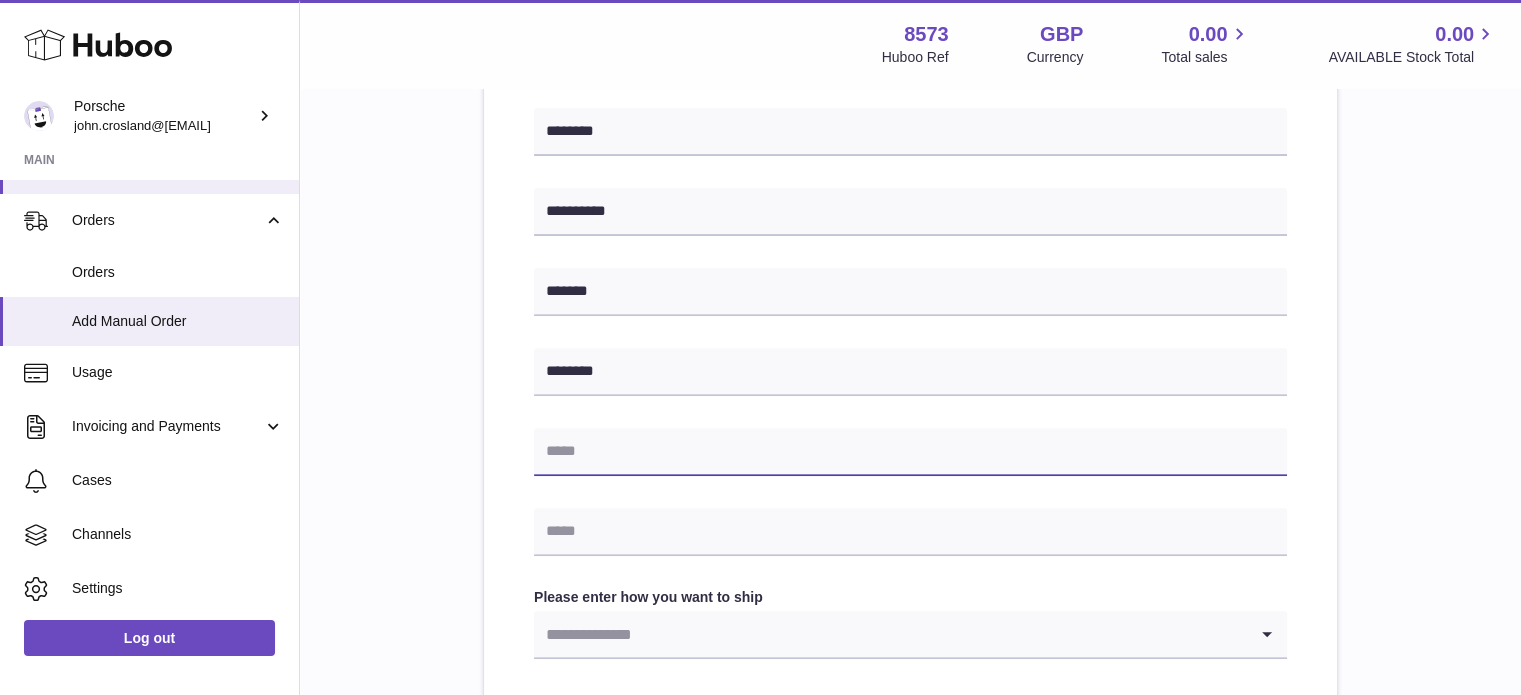 click at bounding box center (910, 452) 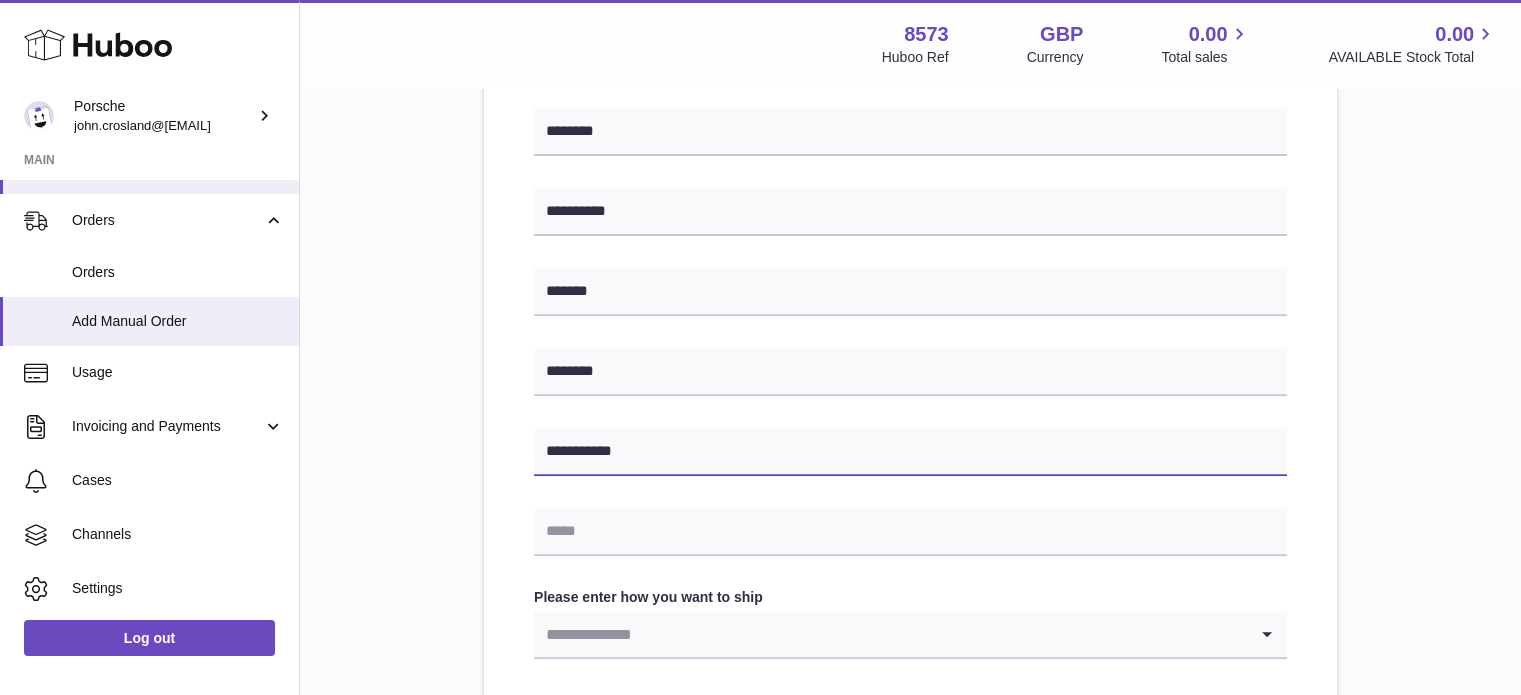 type on "**********" 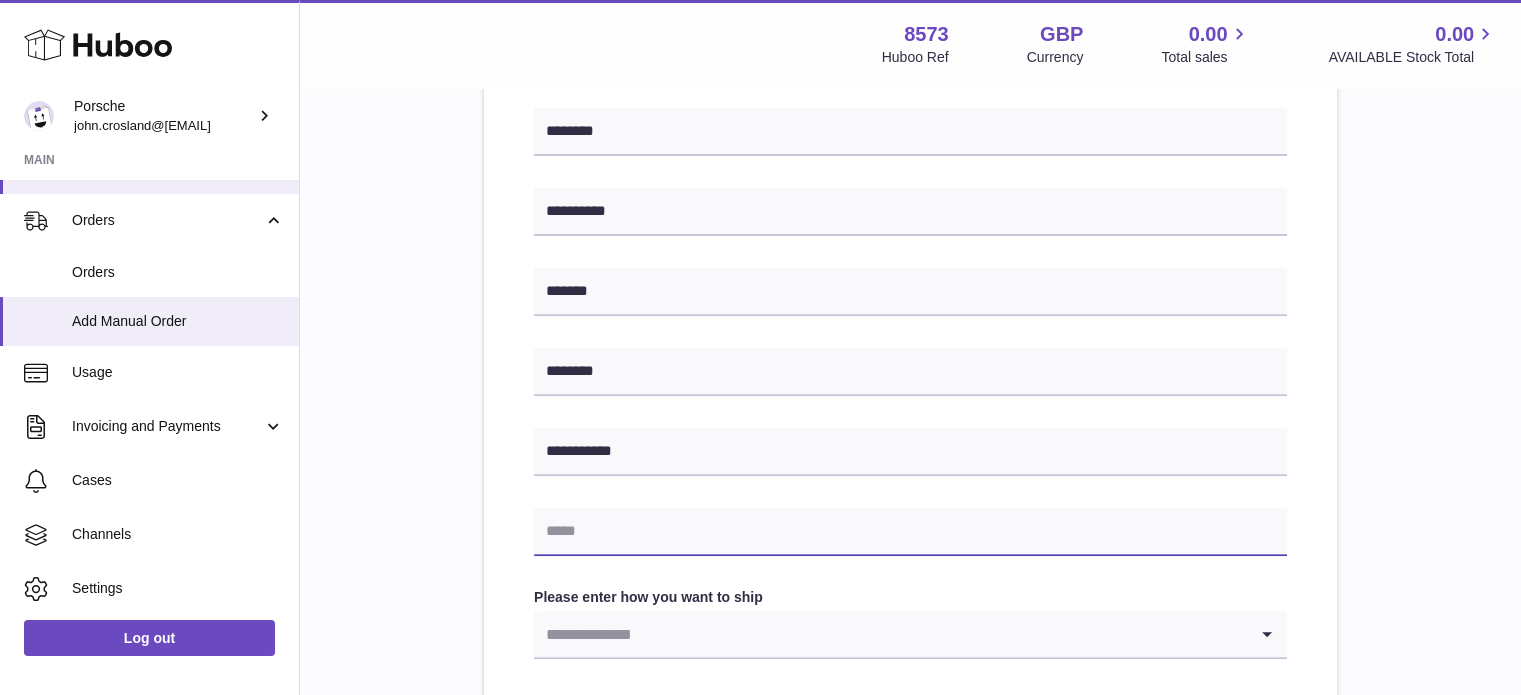 paste on "**********" 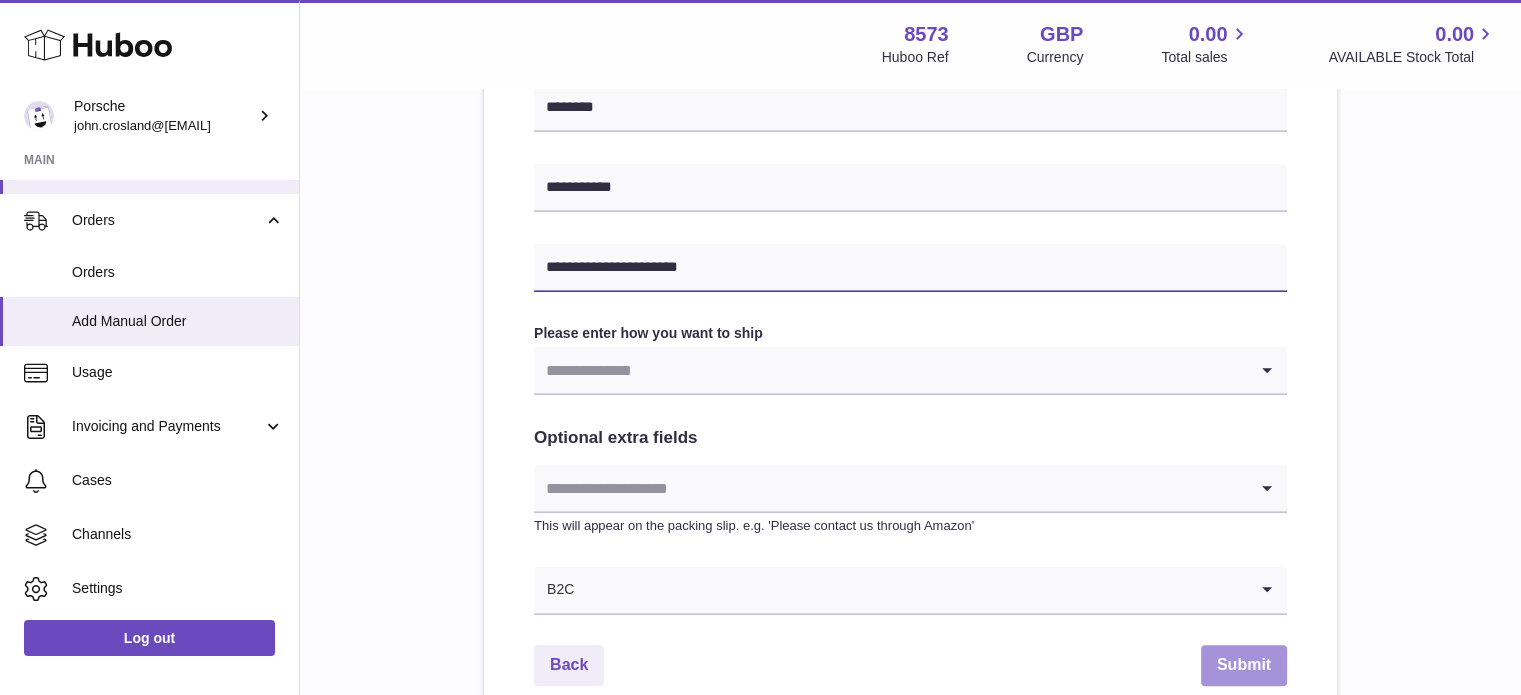 scroll, scrollTop: 952, scrollLeft: 0, axis: vertical 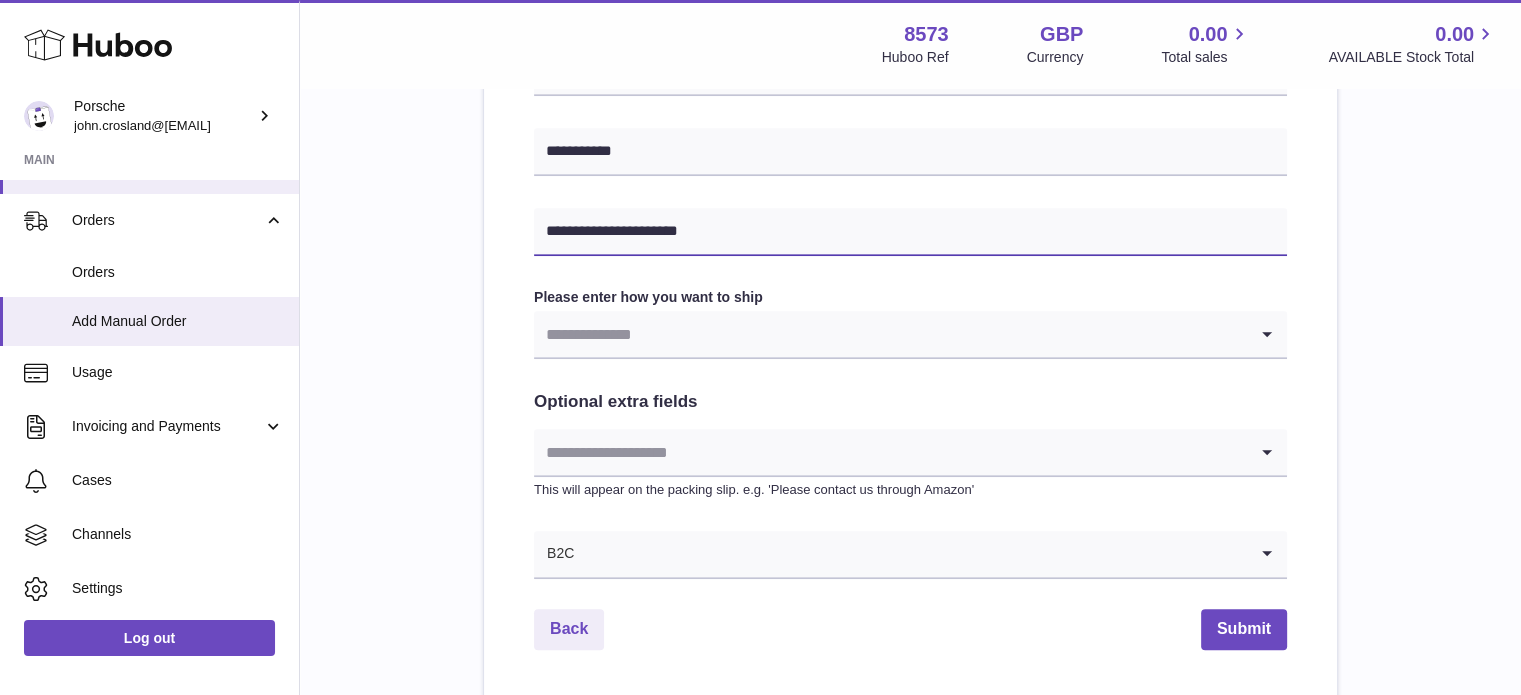 type on "**********" 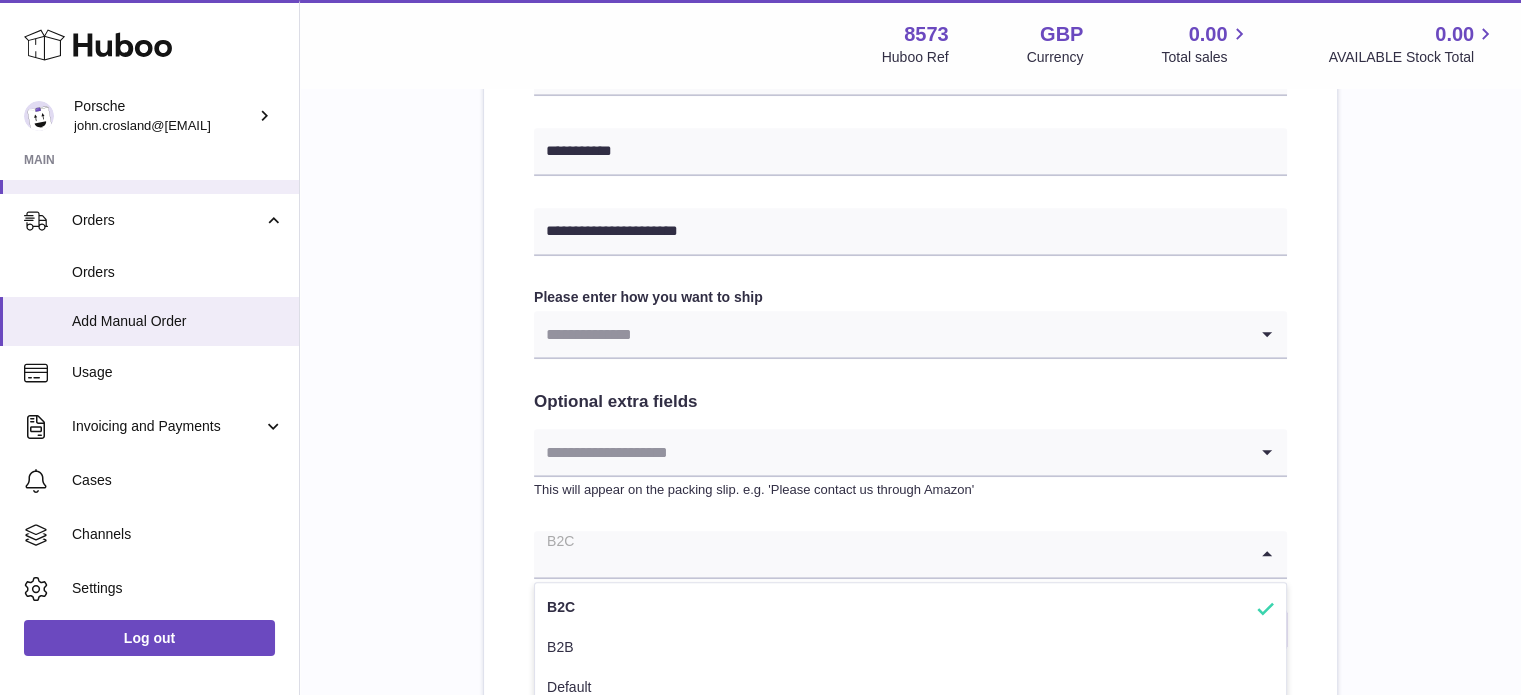 click 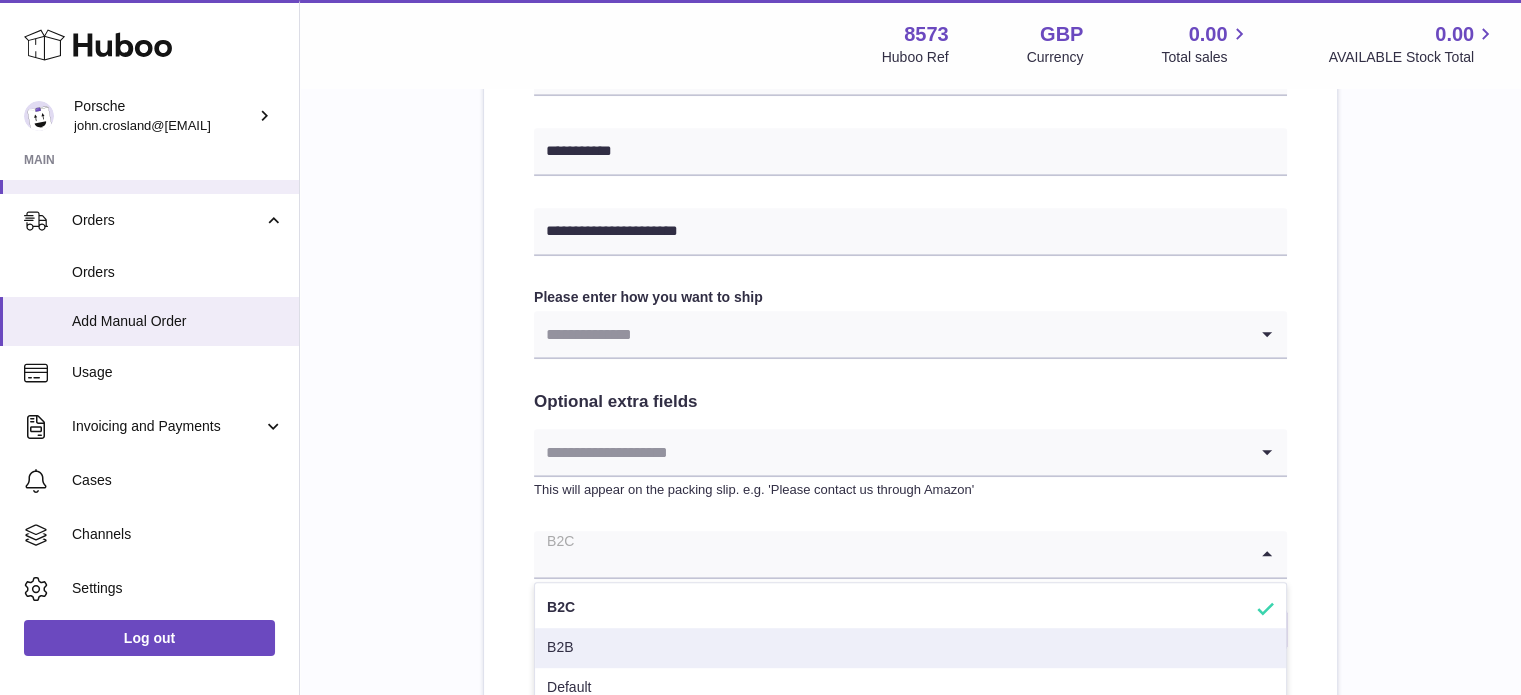 click on "B2B" at bounding box center (910, 648) 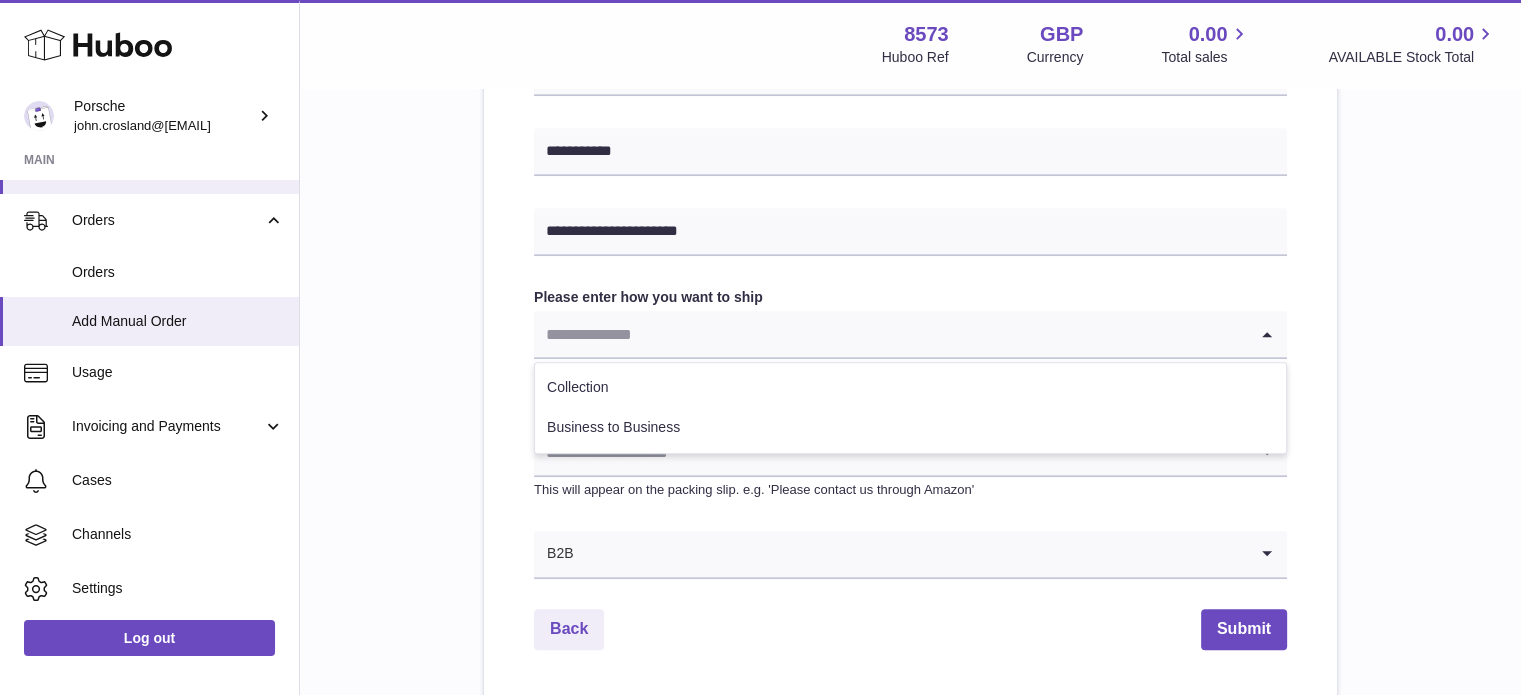 click 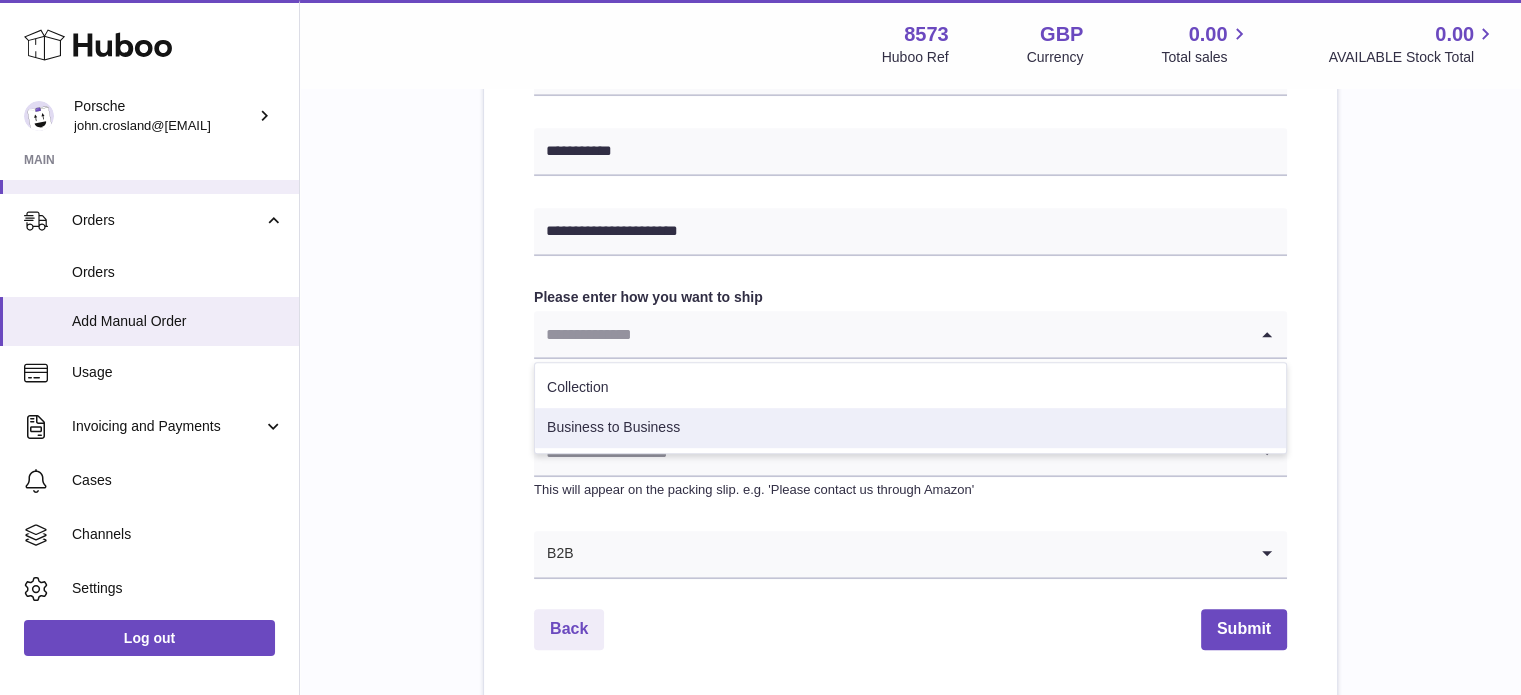 click on "Business to Business" at bounding box center (910, 428) 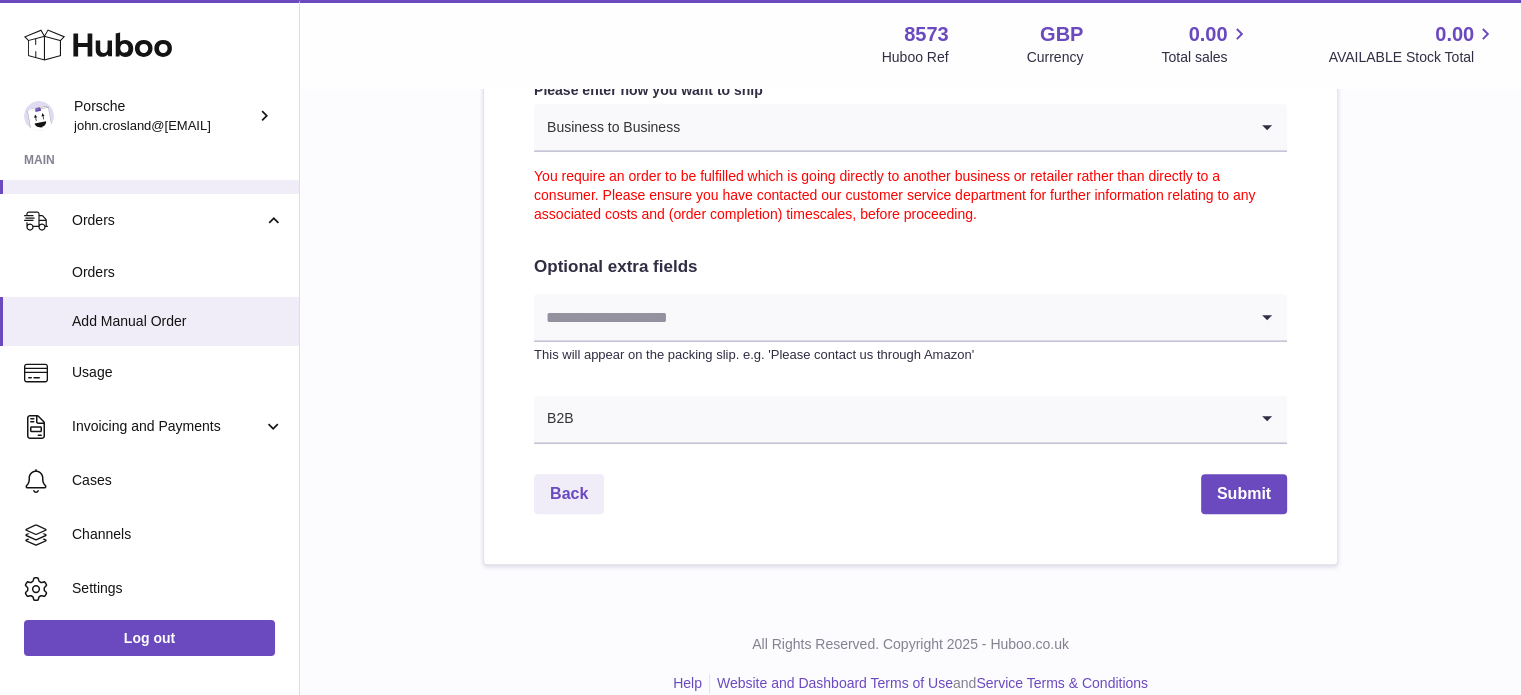 scroll, scrollTop: 1186, scrollLeft: 0, axis: vertical 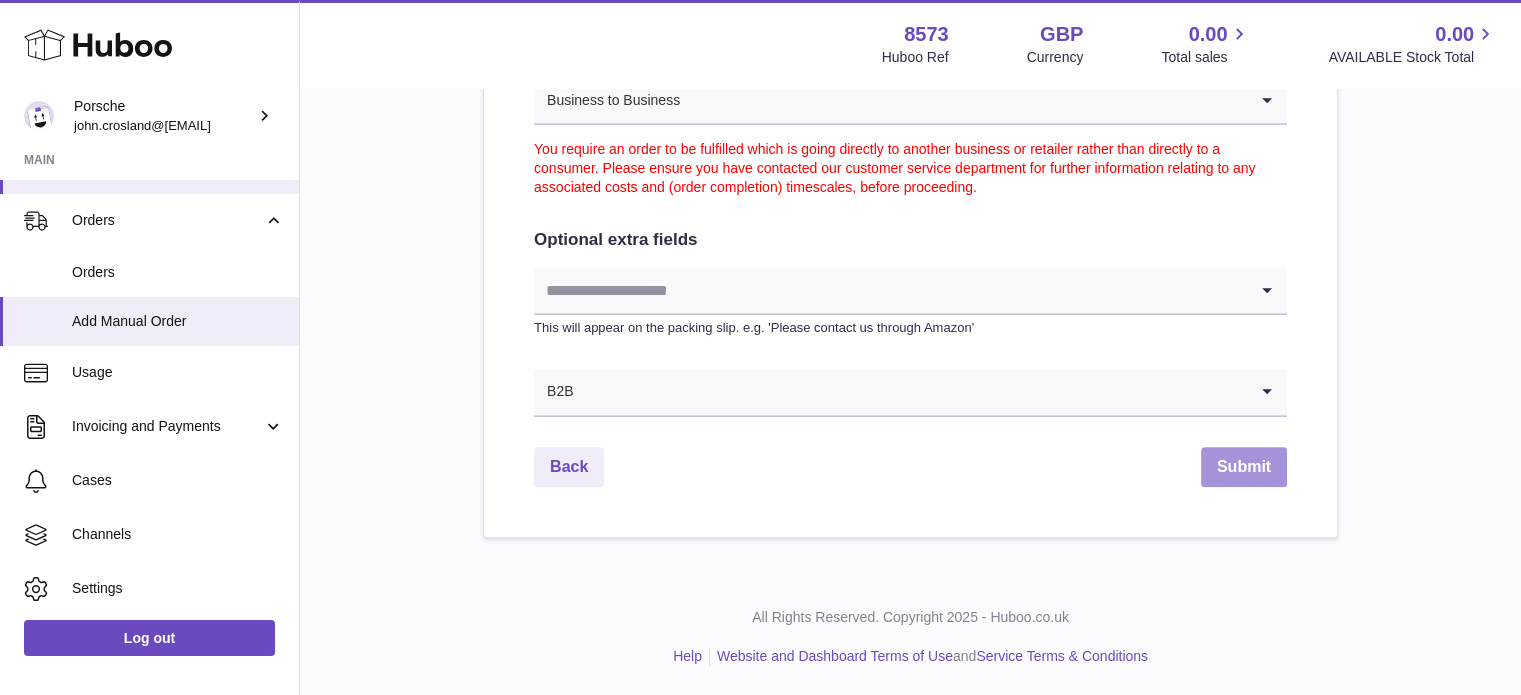 click on "Submit" at bounding box center [1244, 467] 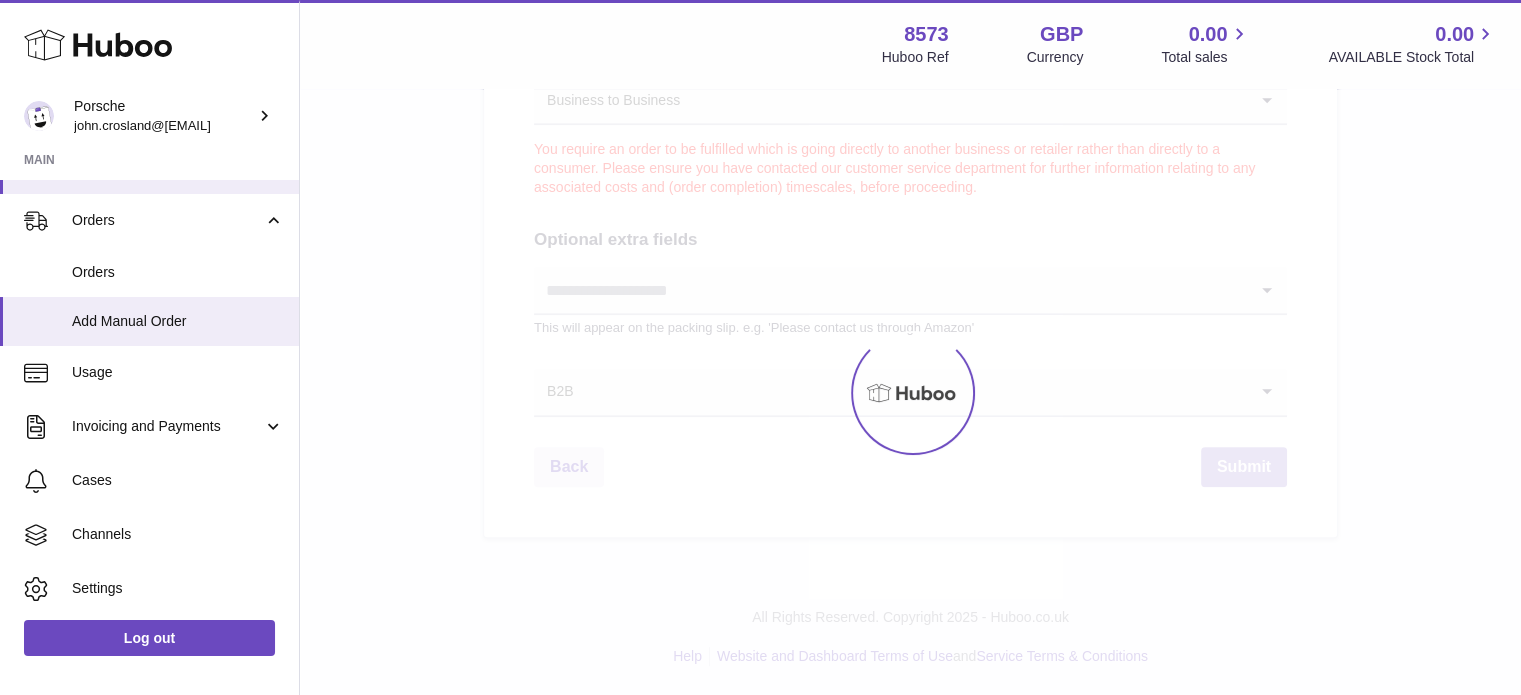 type 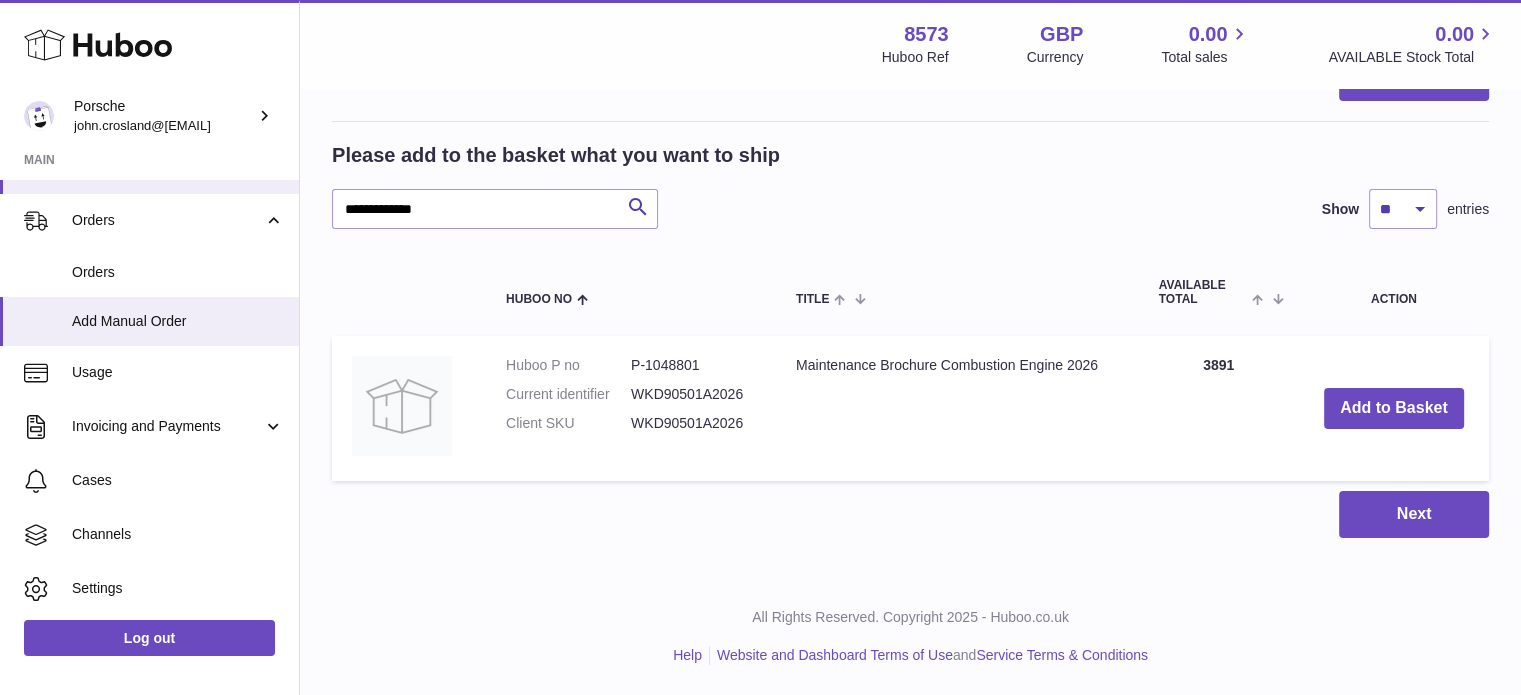 scroll, scrollTop: 0, scrollLeft: 0, axis: both 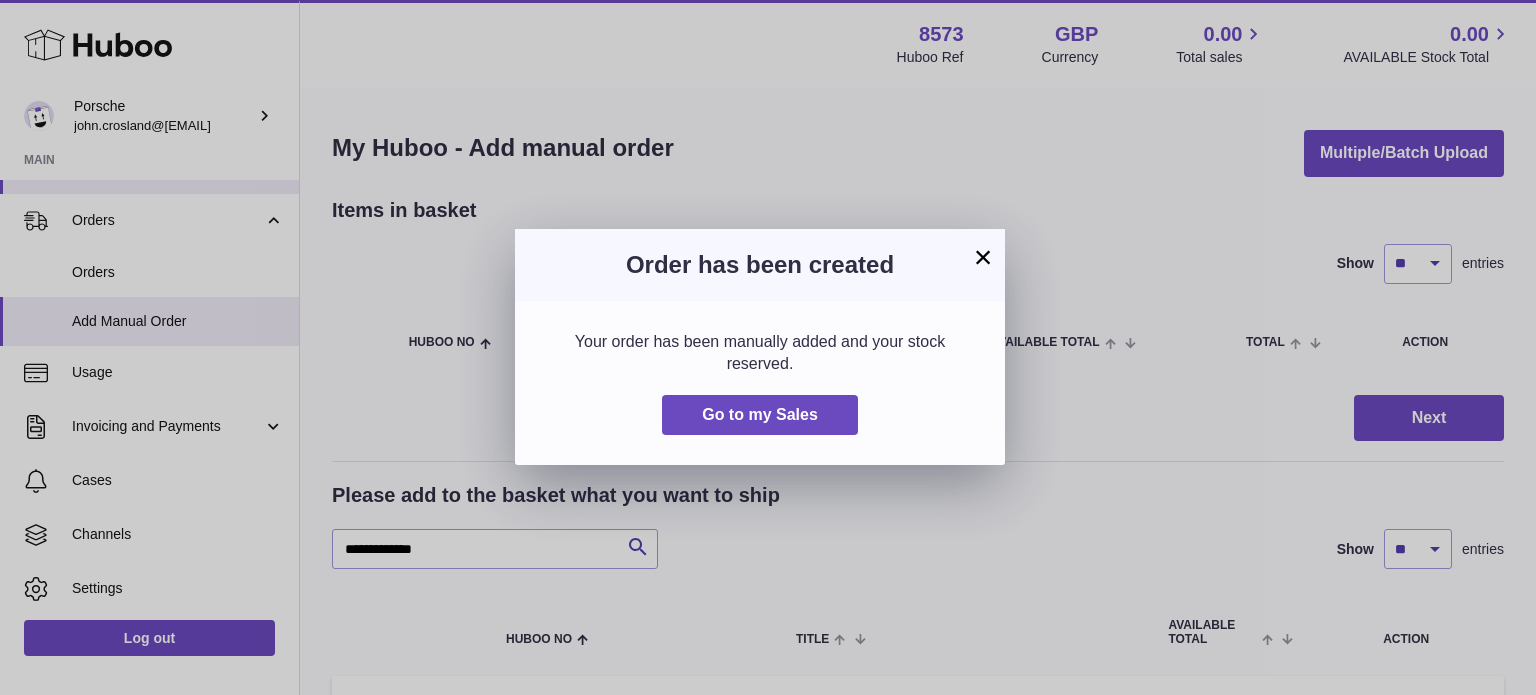click on "×" at bounding box center [983, 257] 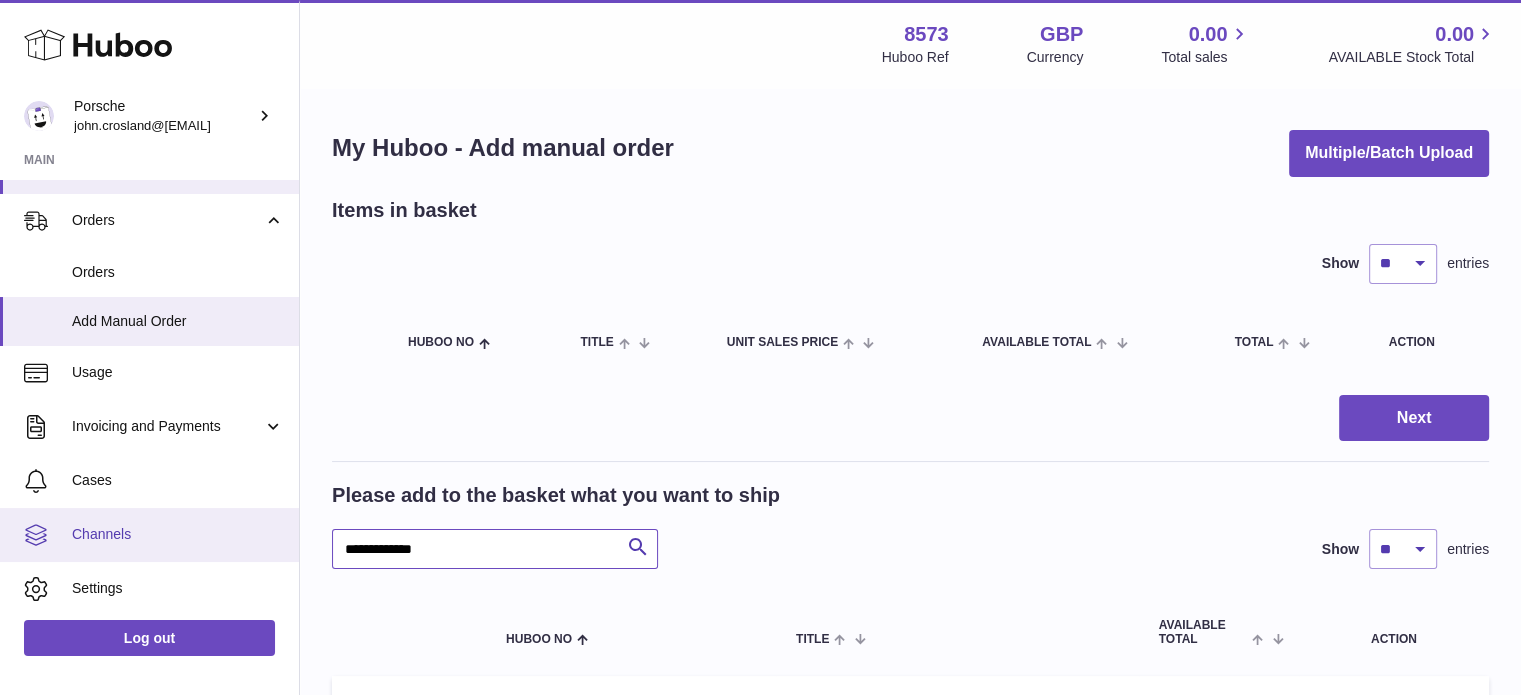 drag, startPoint x: 481, startPoint y: 546, endPoint x: 285, endPoint y: 534, distance: 196.367 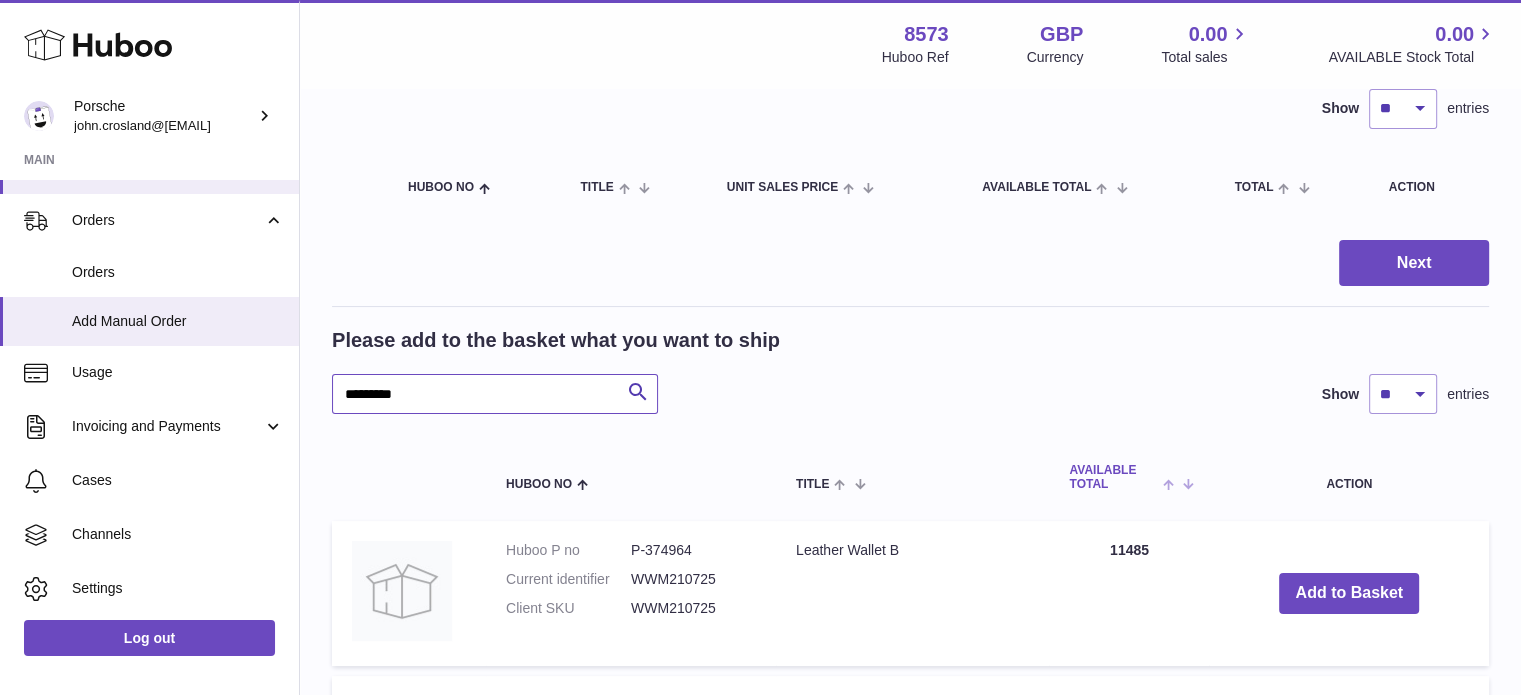scroll, scrollTop: 200, scrollLeft: 0, axis: vertical 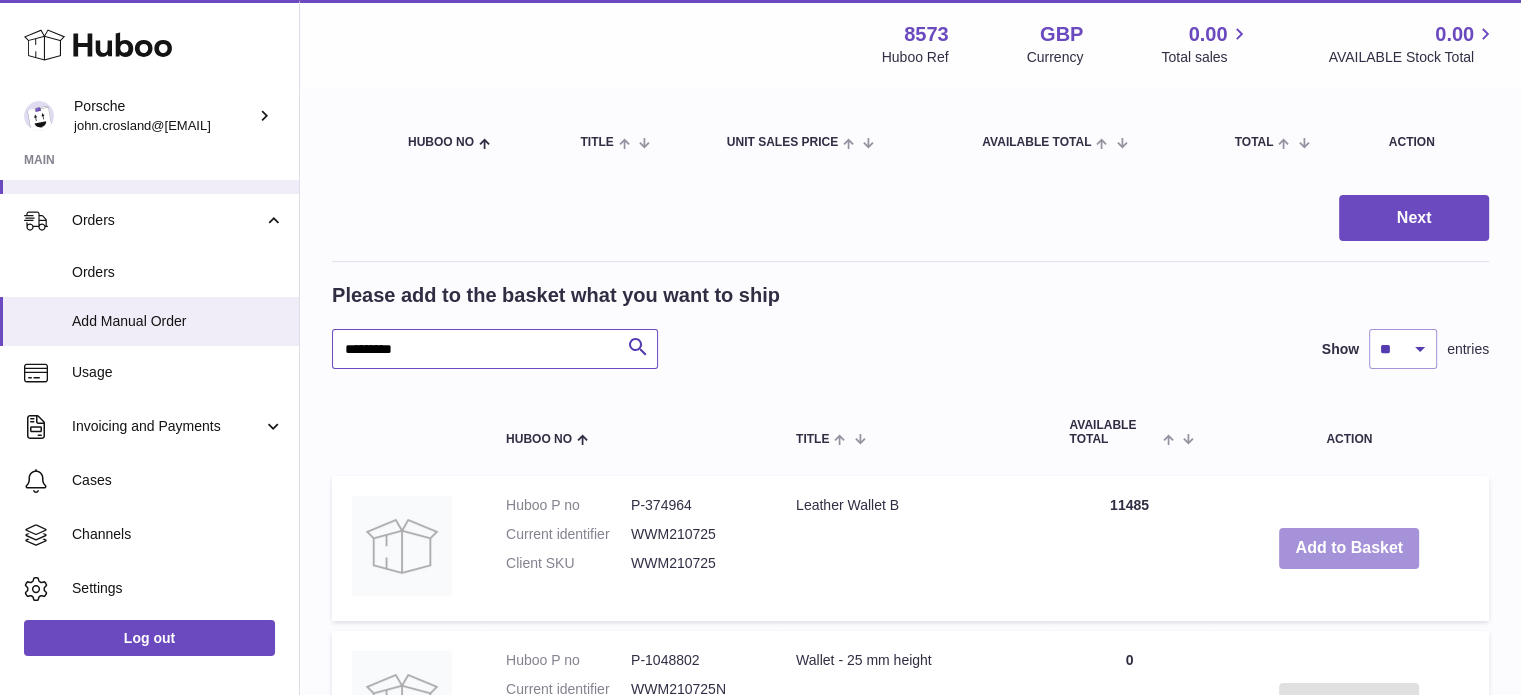 type on "*********" 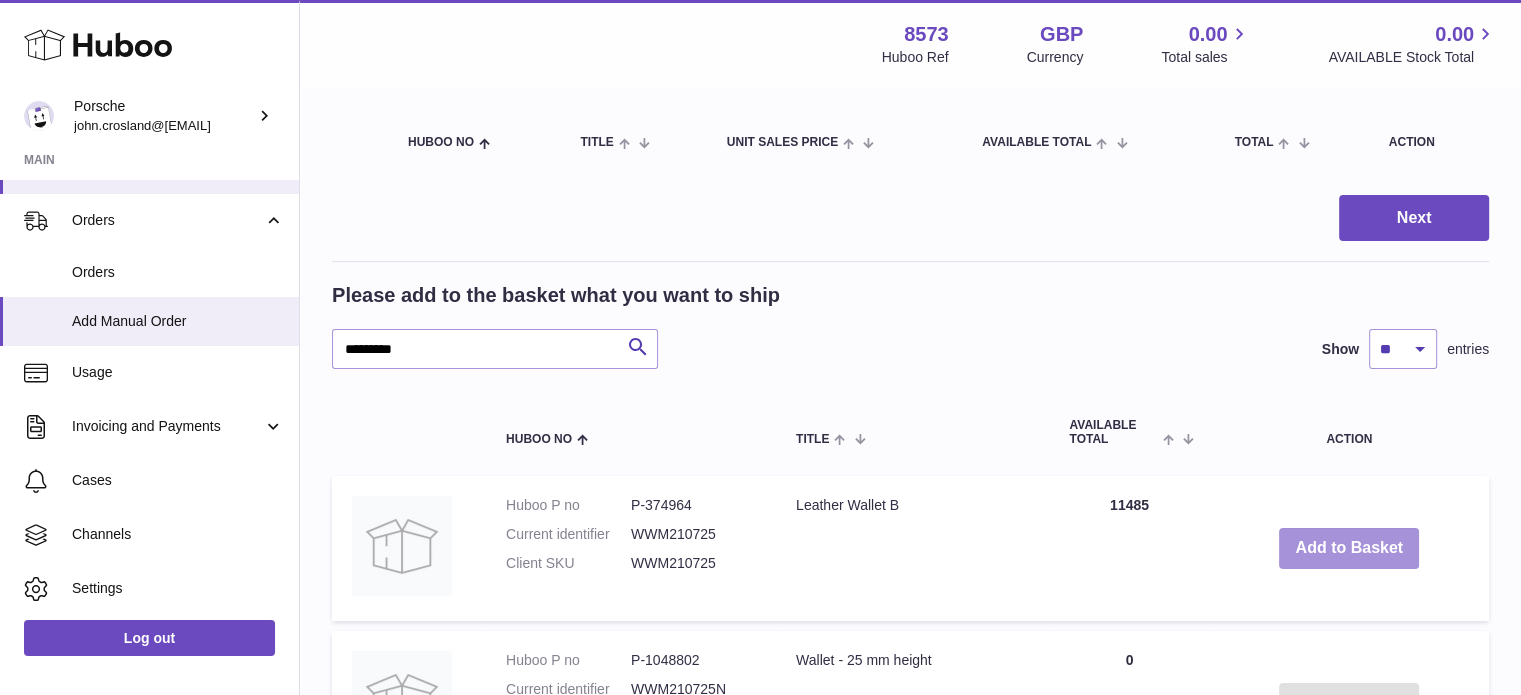 click on "Add to Basket" at bounding box center (1349, 548) 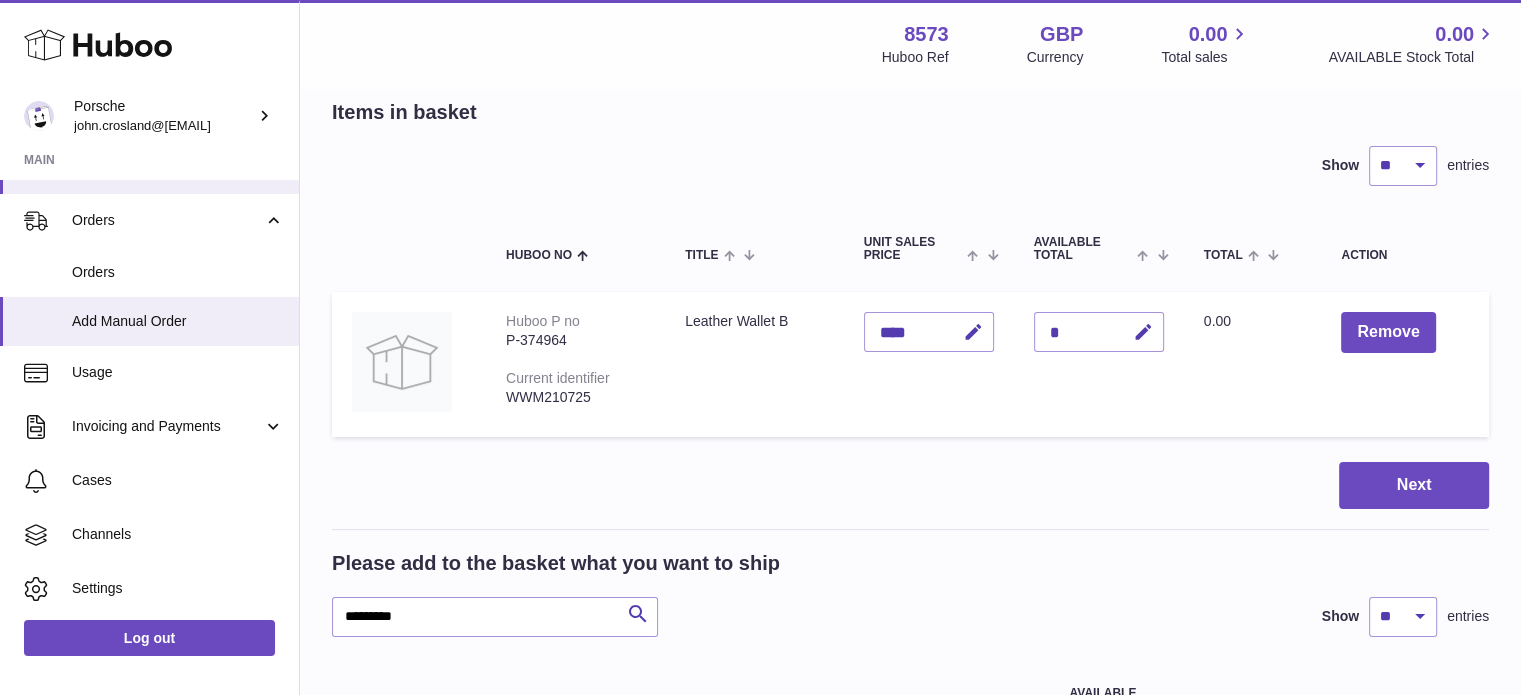 scroll, scrollTop: 20, scrollLeft: 0, axis: vertical 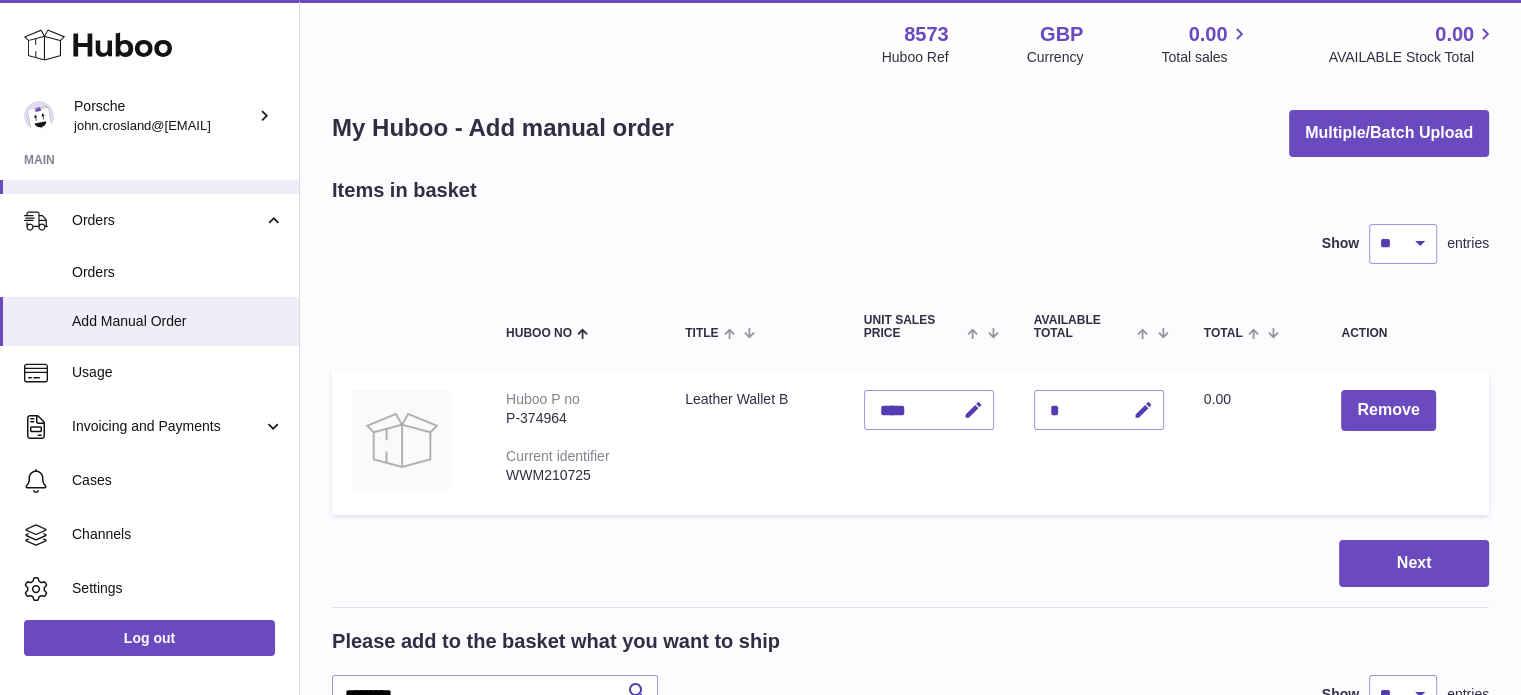 type 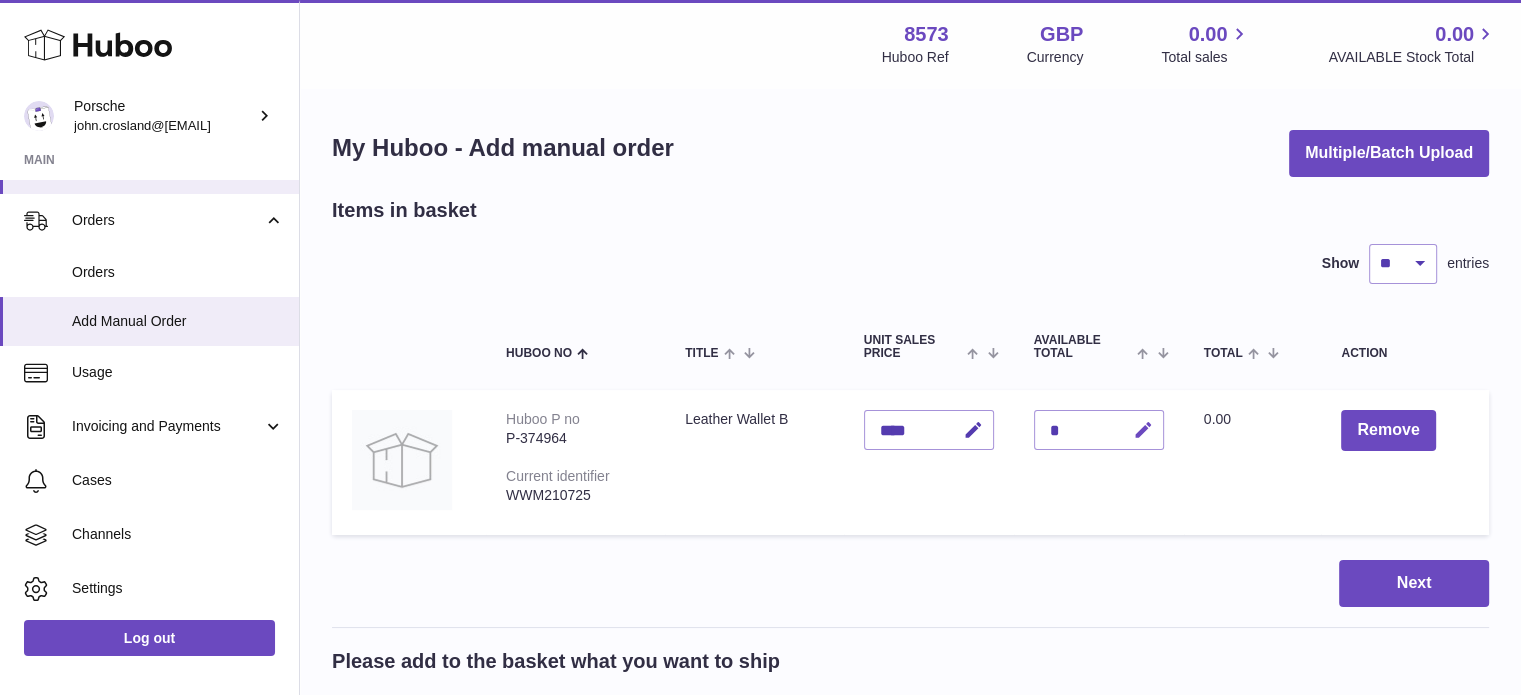 click at bounding box center [1143, 430] 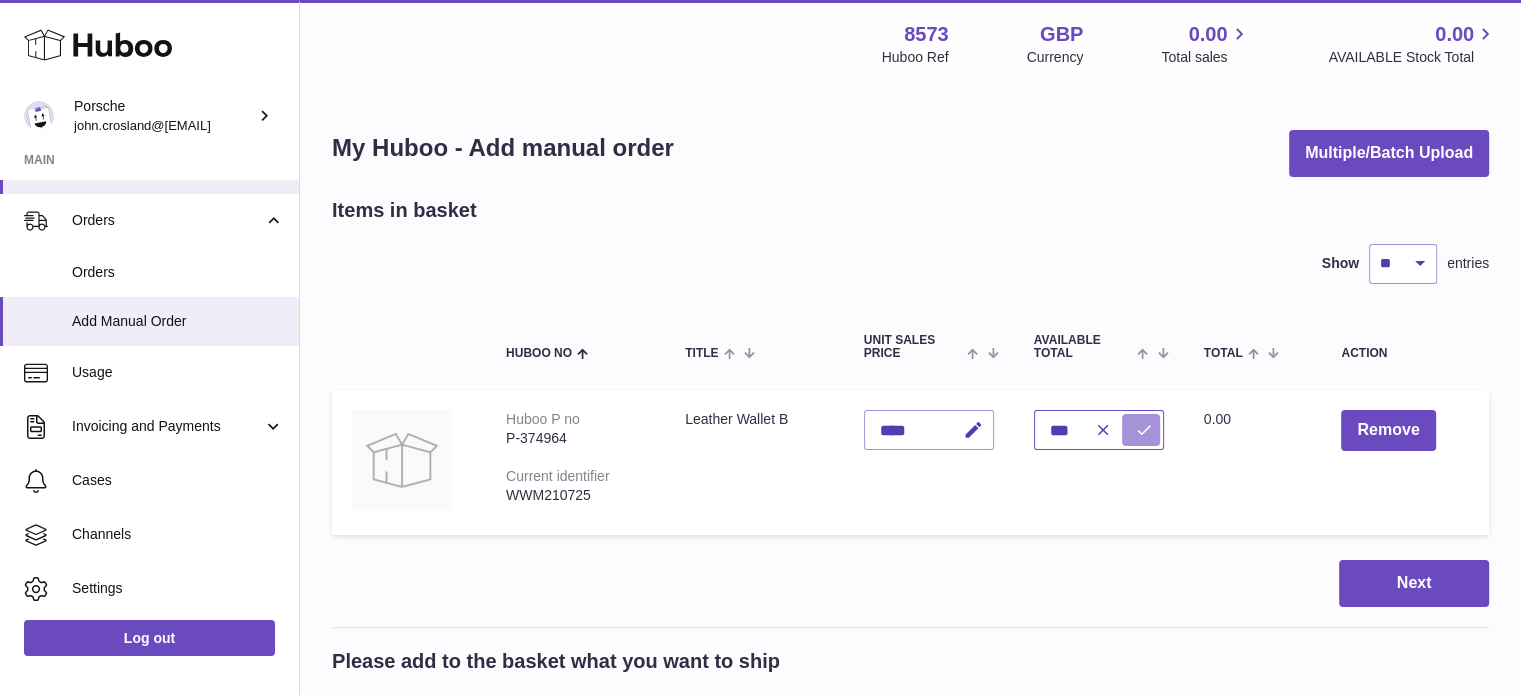 type on "***" 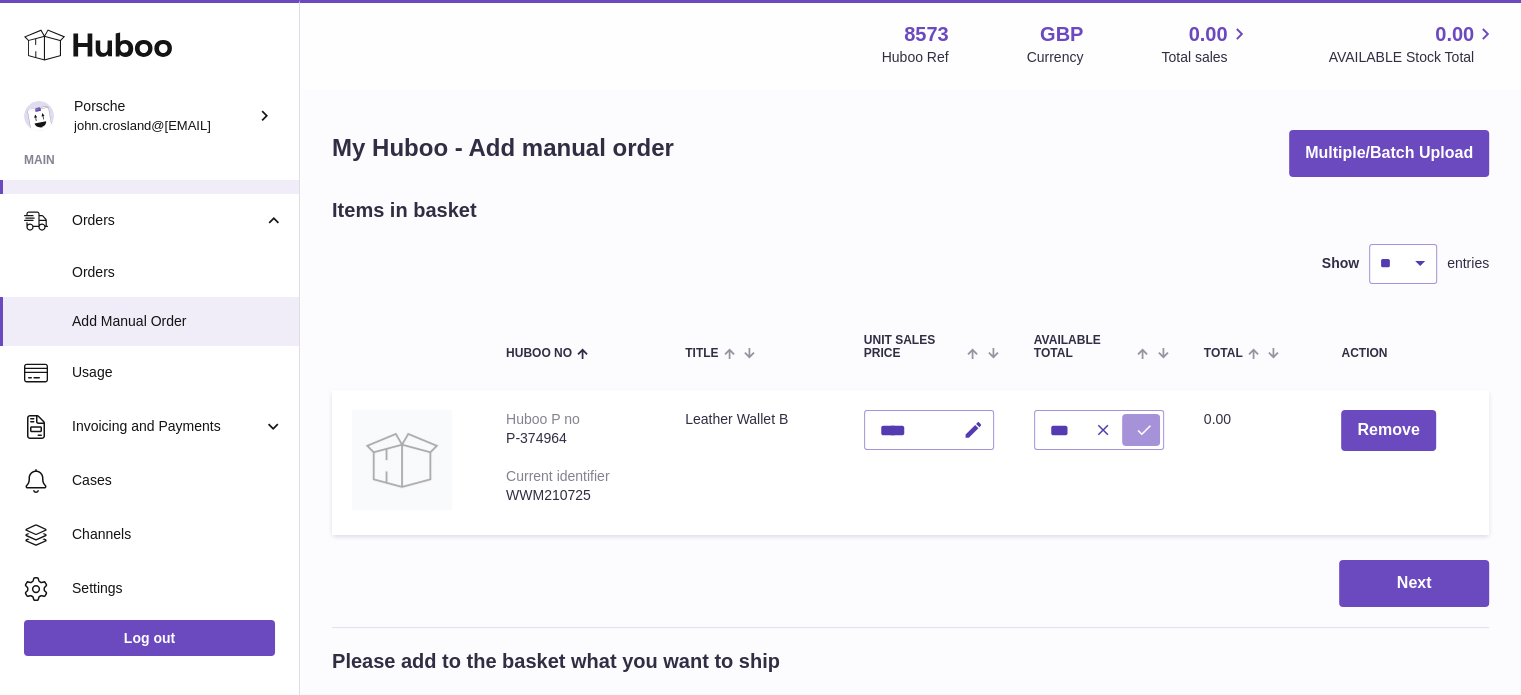 click at bounding box center (1144, 430) 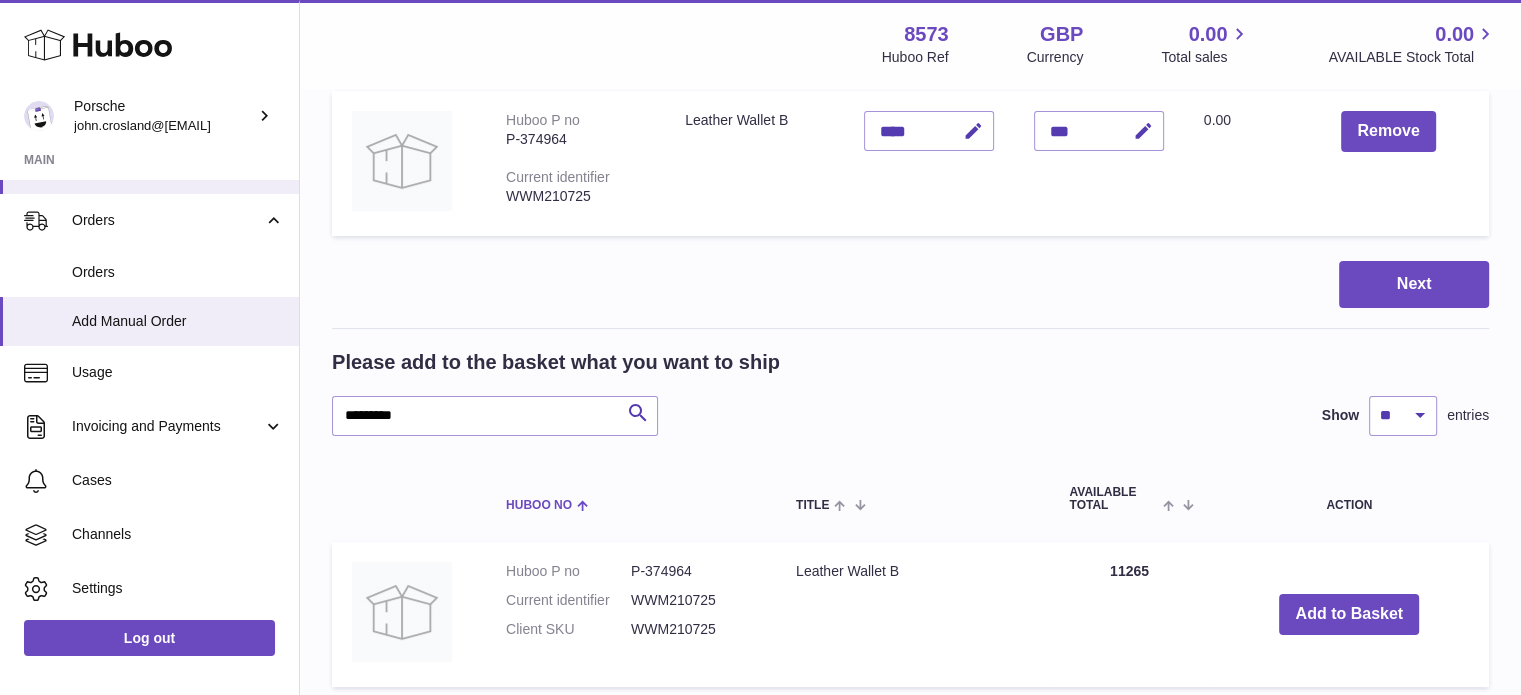 scroll, scrollTop: 300, scrollLeft: 0, axis: vertical 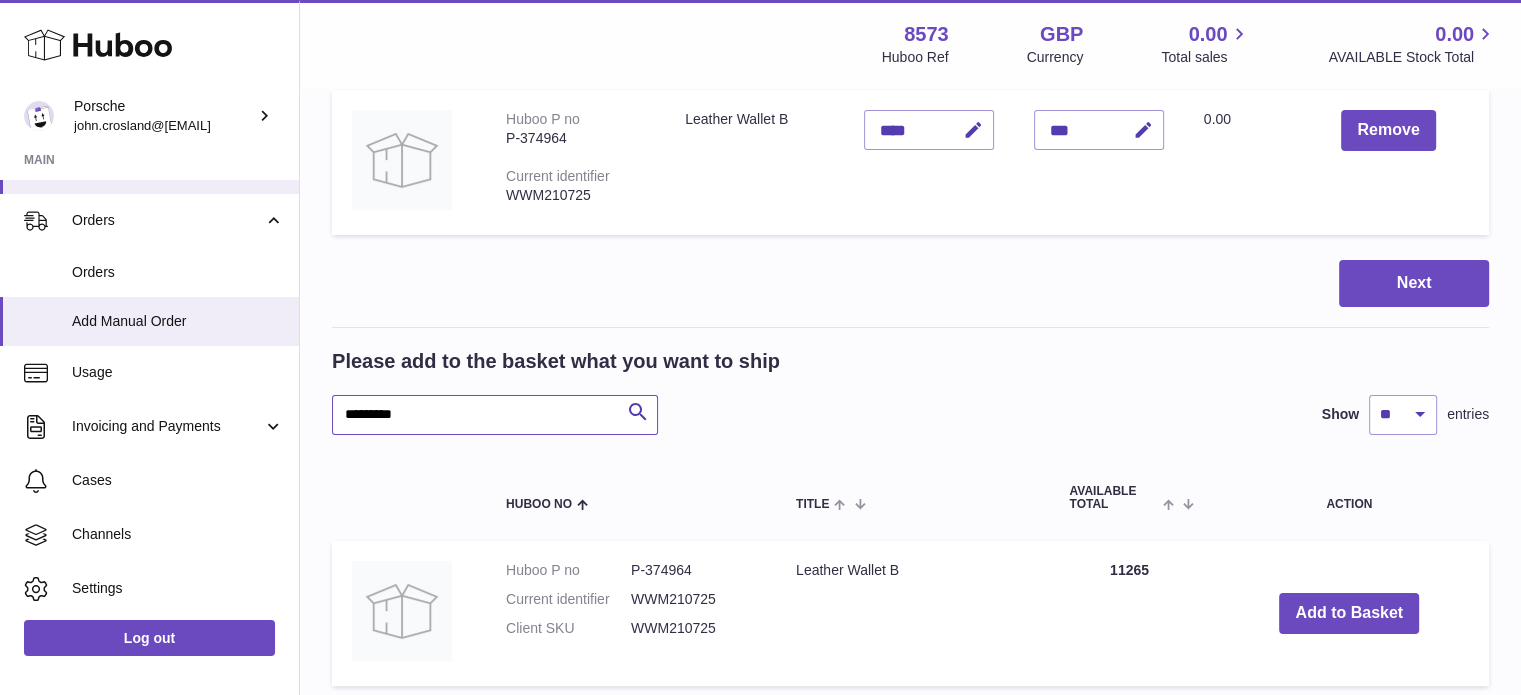 drag, startPoint x: 460, startPoint y: 407, endPoint x: 319, endPoint y: 411, distance: 141.05673 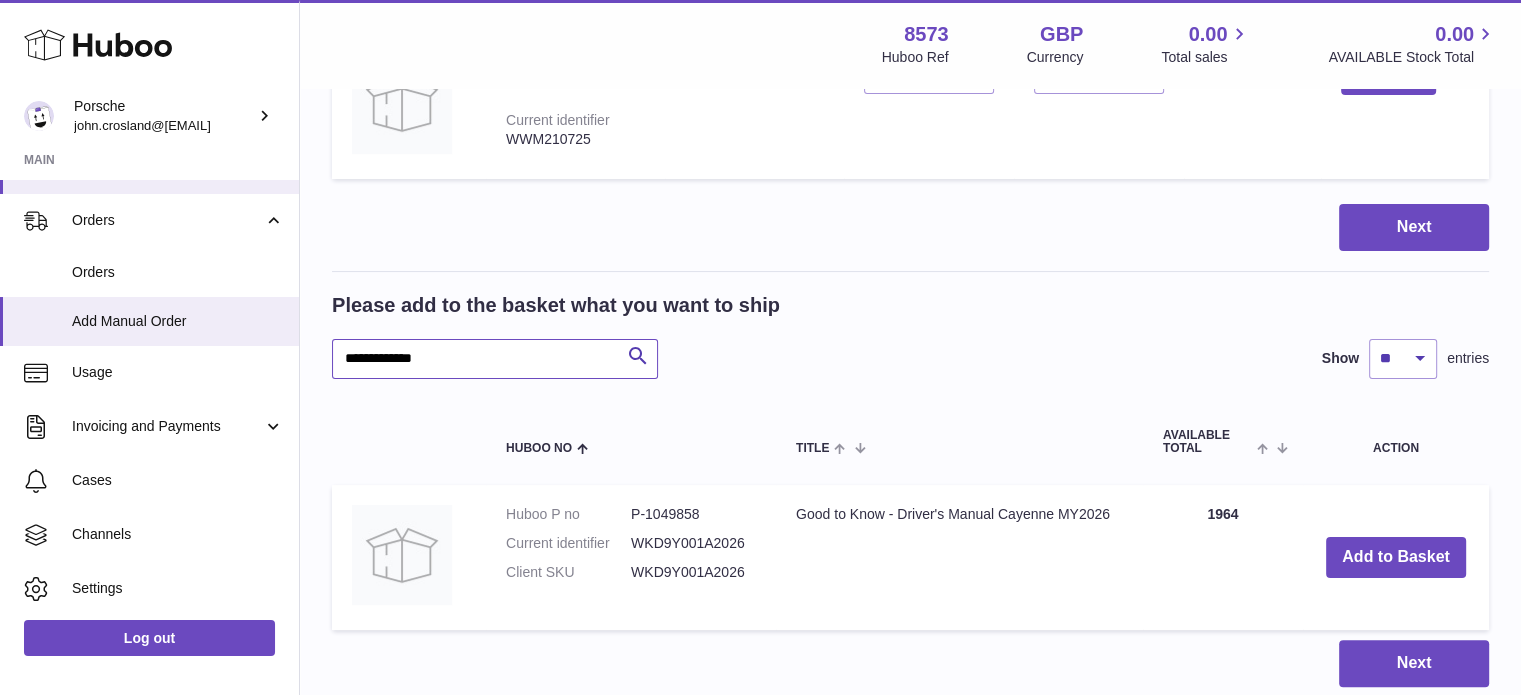 scroll, scrollTop: 400, scrollLeft: 0, axis: vertical 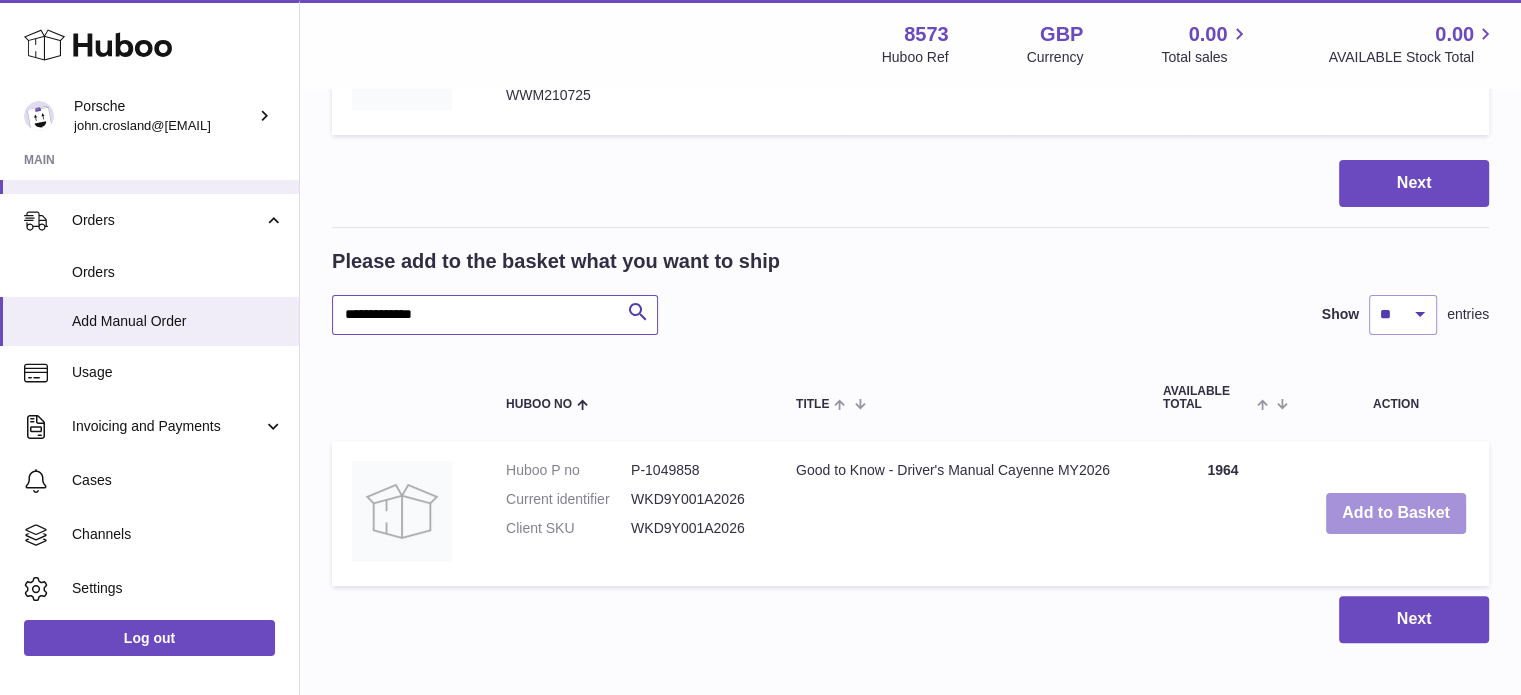 type on "**********" 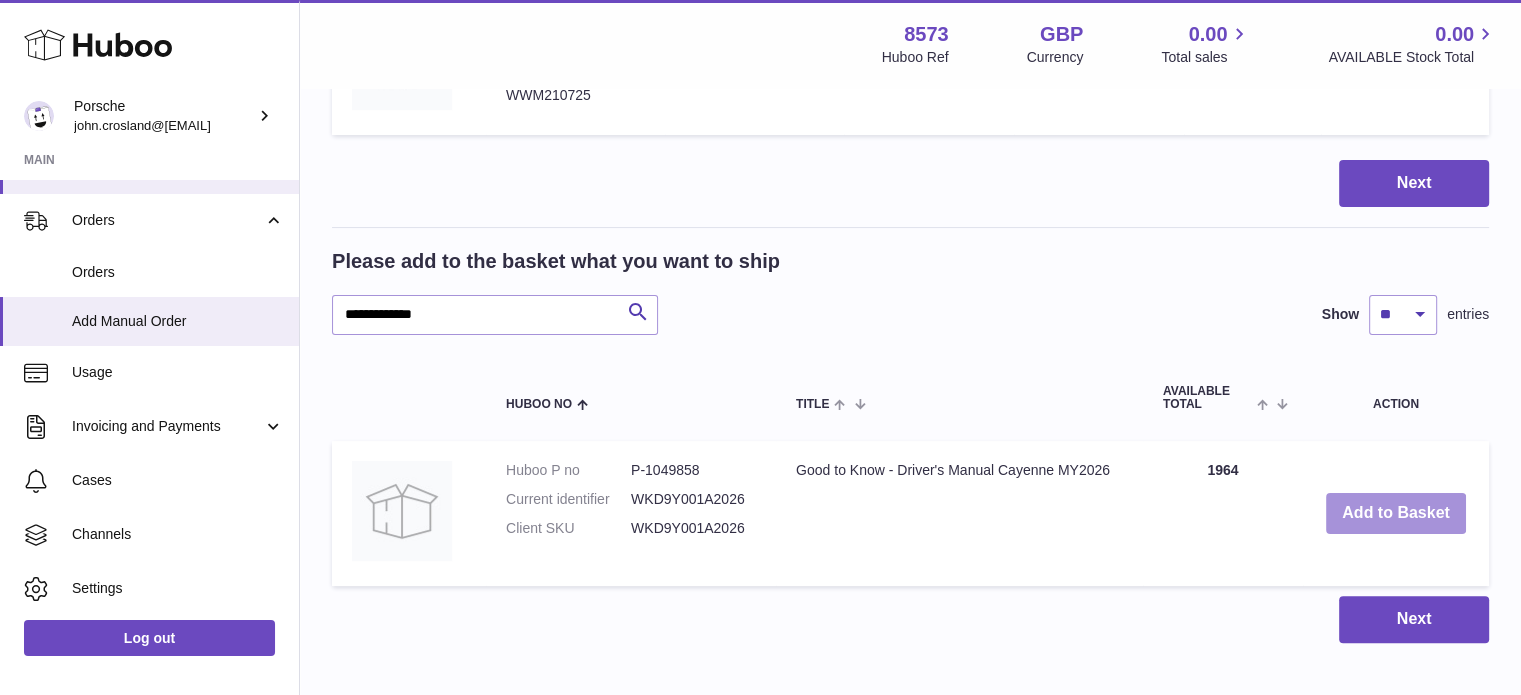 click on "Add to Basket" at bounding box center (1396, 513) 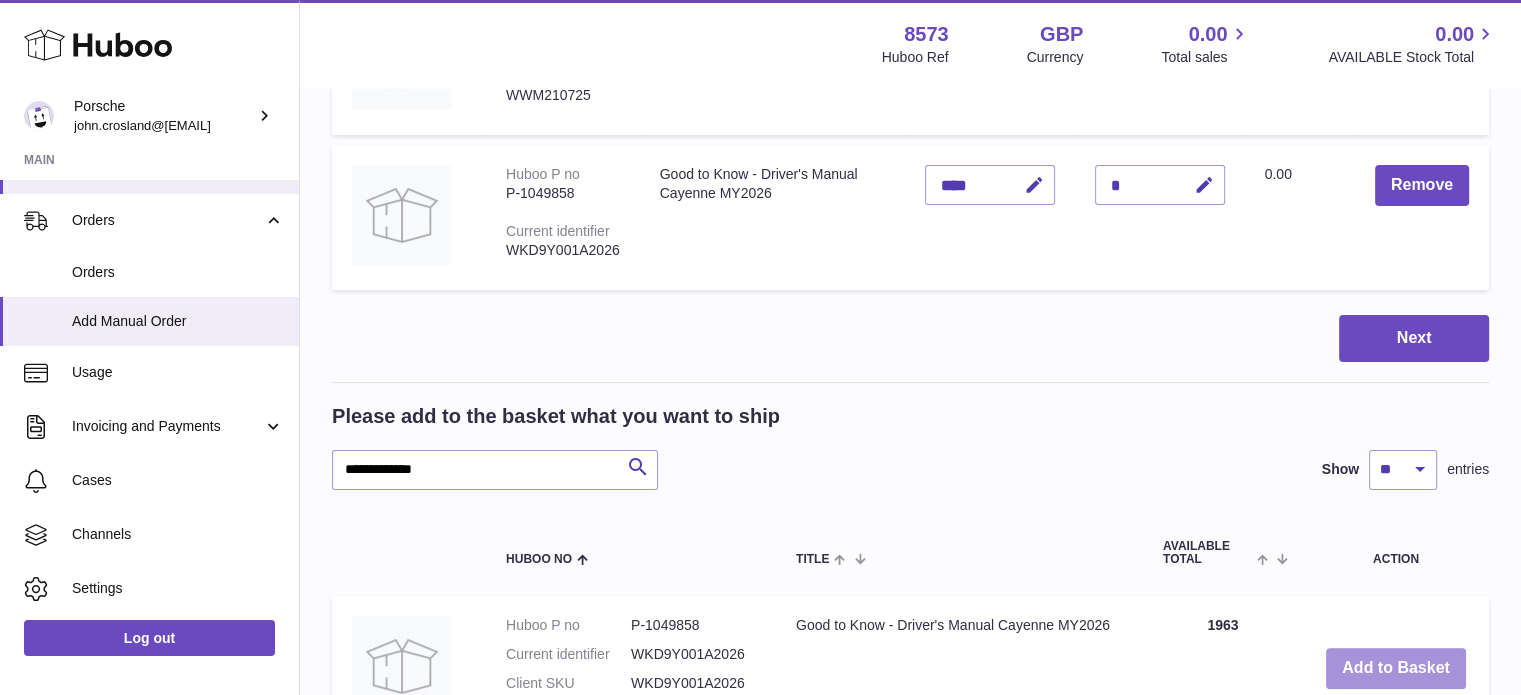 scroll, scrollTop: 200, scrollLeft: 0, axis: vertical 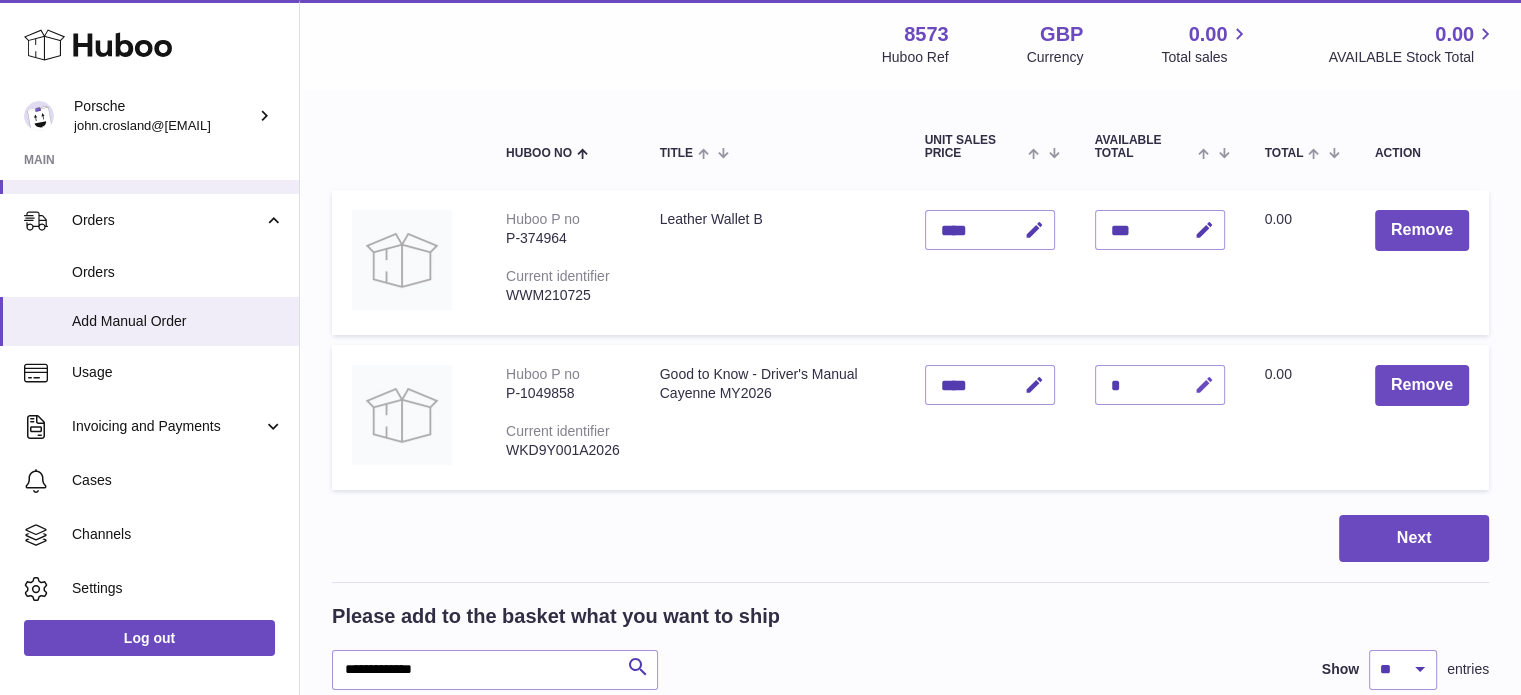 click at bounding box center (1204, 385) 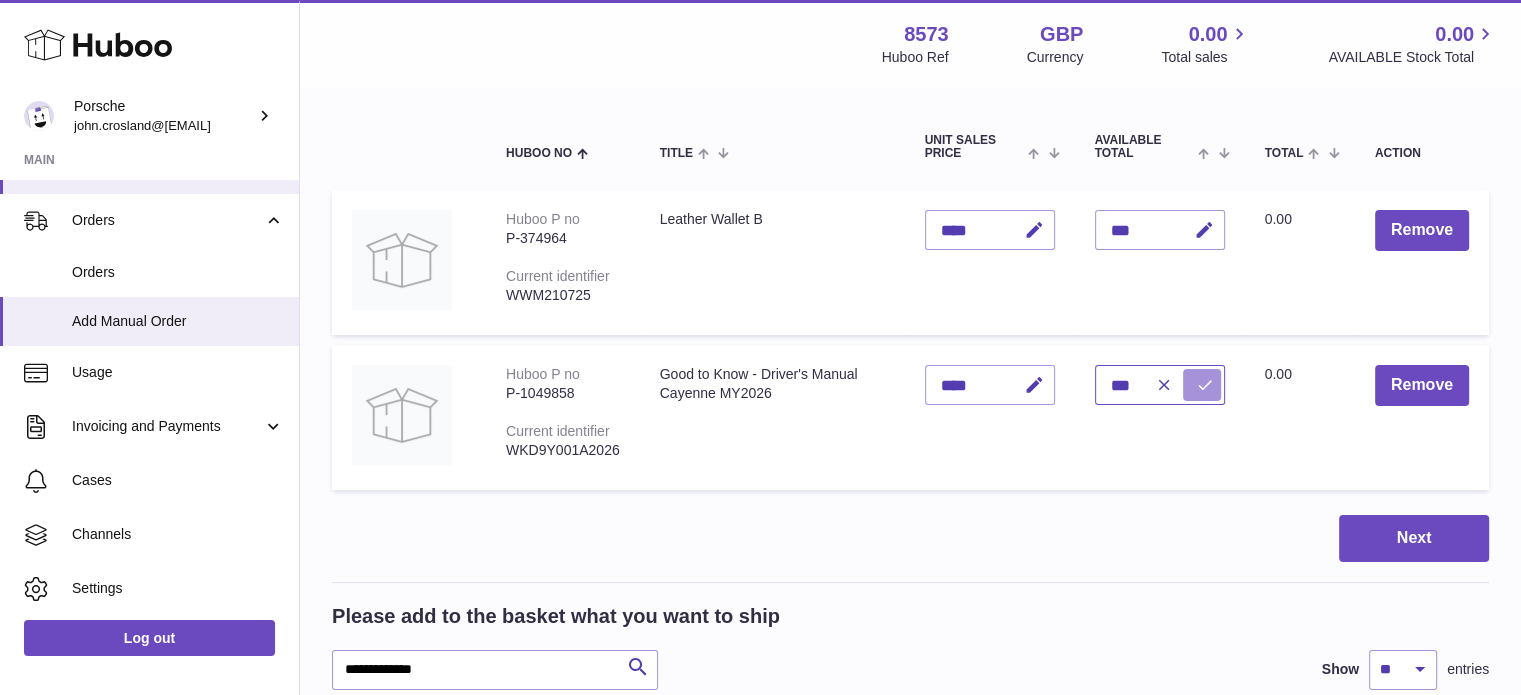 type on "***" 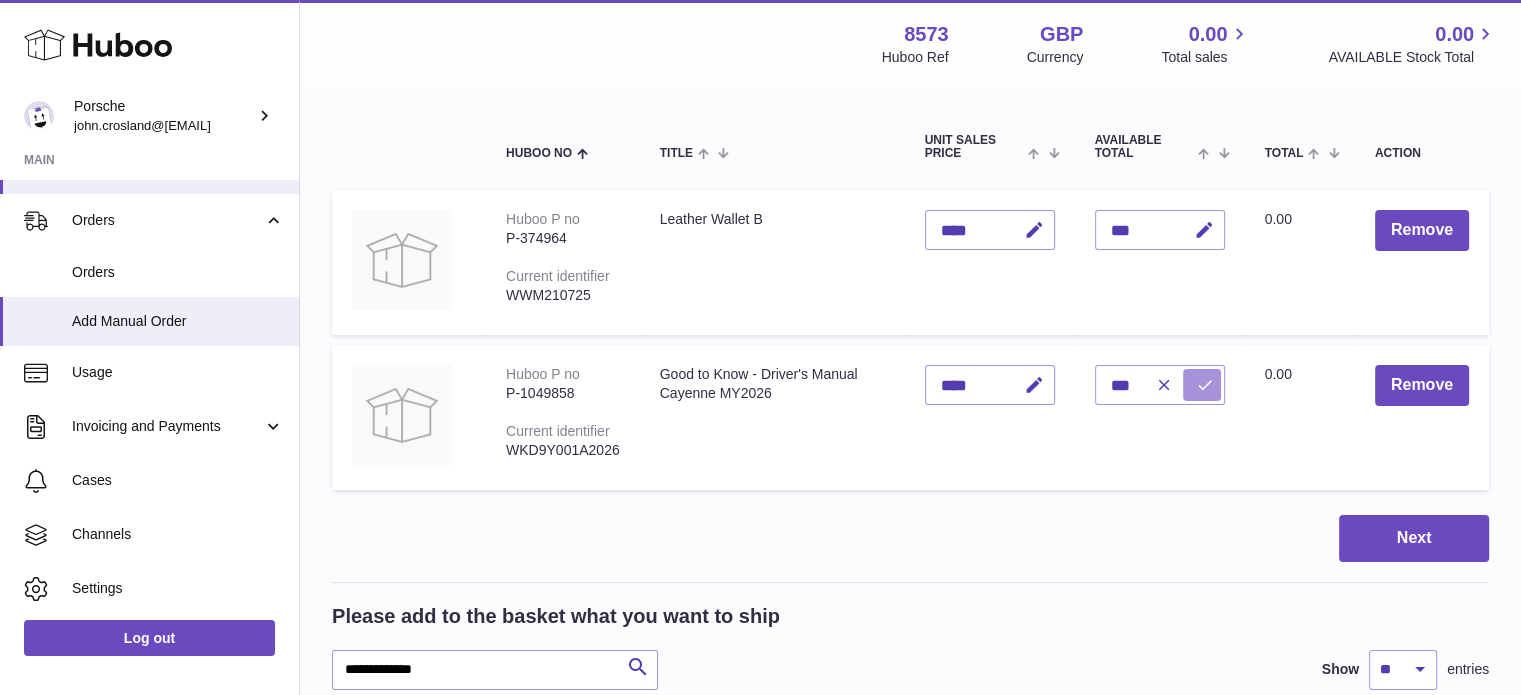click at bounding box center (1205, 385) 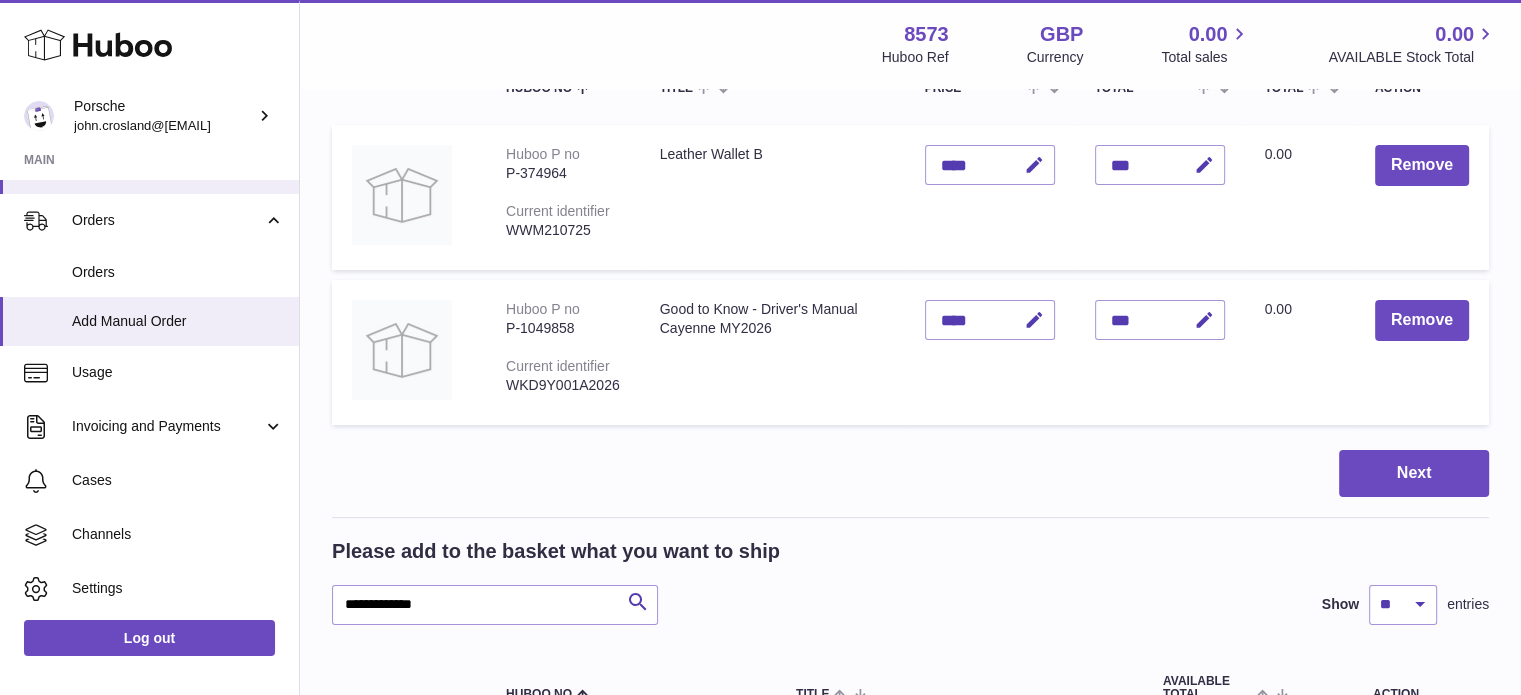 scroll, scrollTop: 300, scrollLeft: 0, axis: vertical 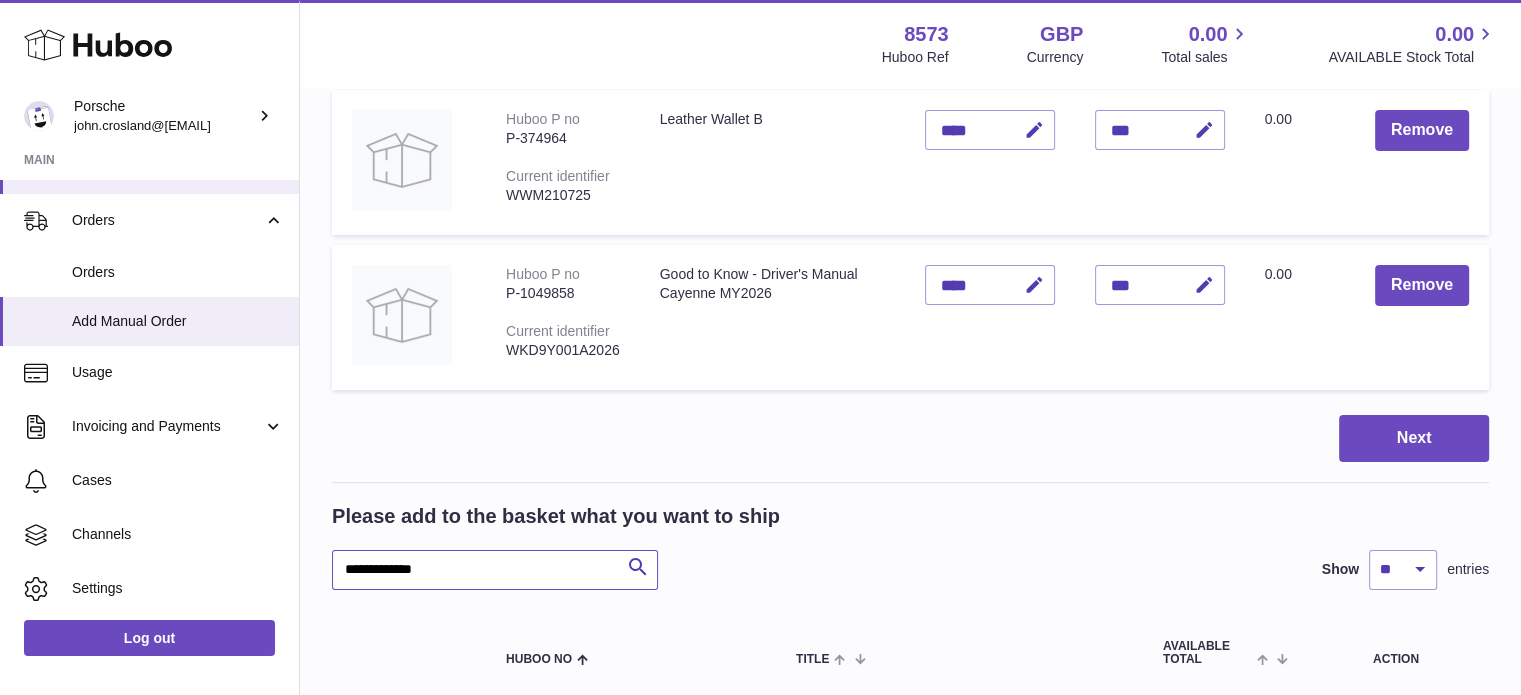 drag, startPoint x: 514, startPoint y: 571, endPoint x: 309, endPoint y: 570, distance: 205.00244 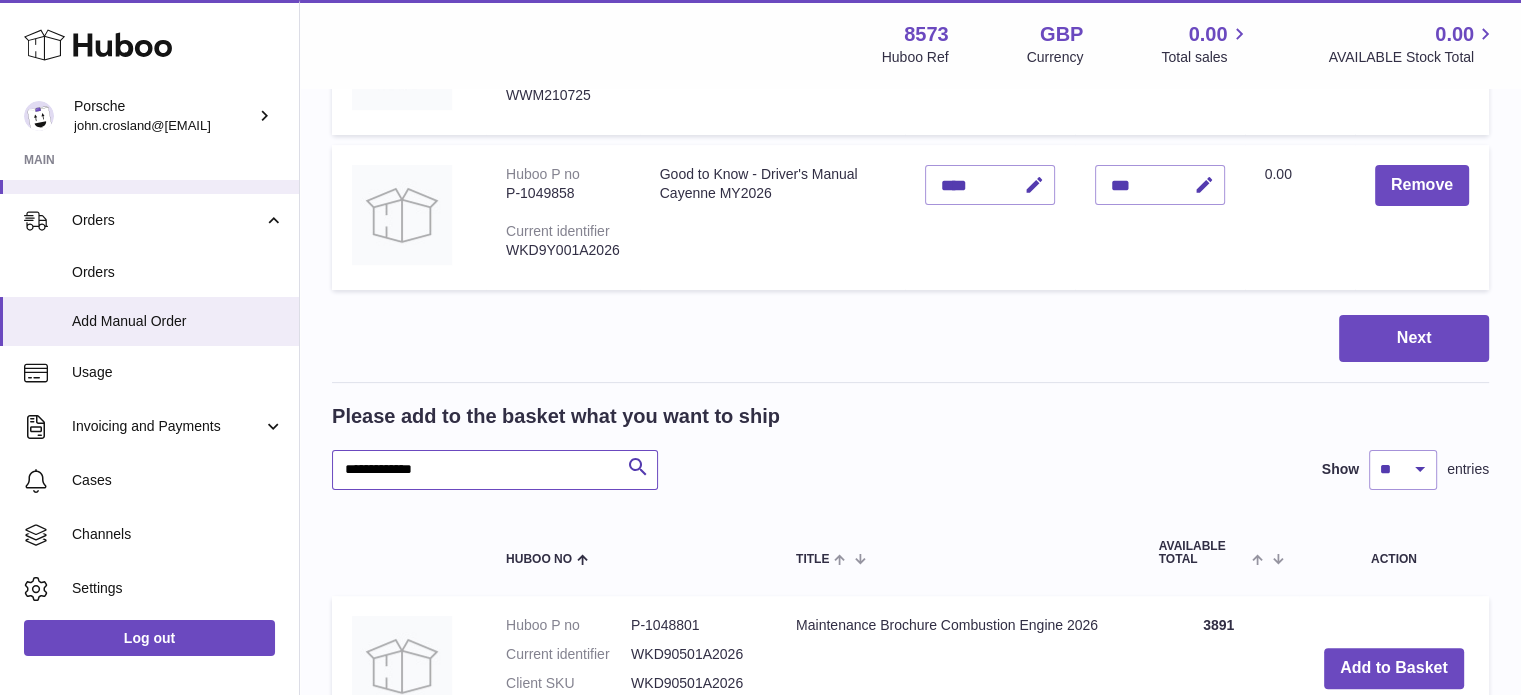 scroll, scrollTop: 500, scrollLeft: 0, axis: vertical 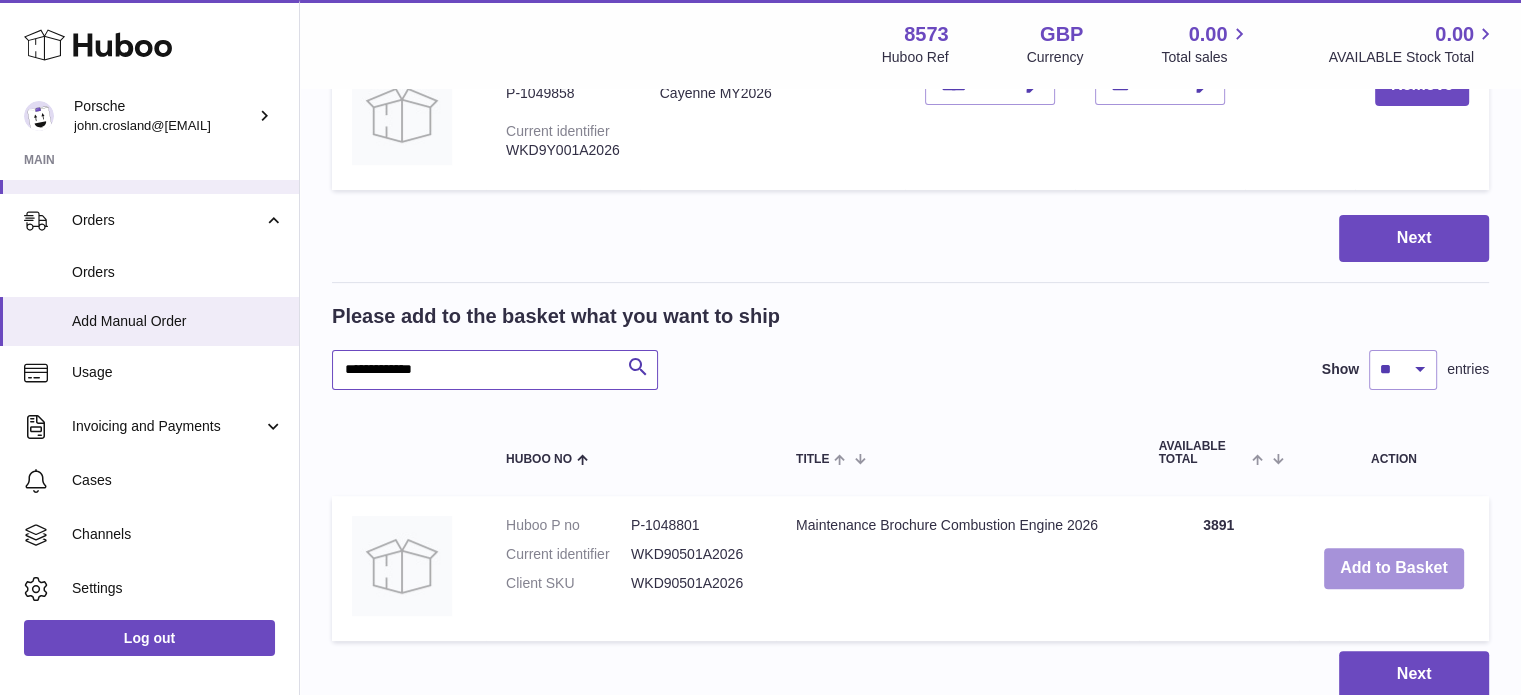 type on "**********" 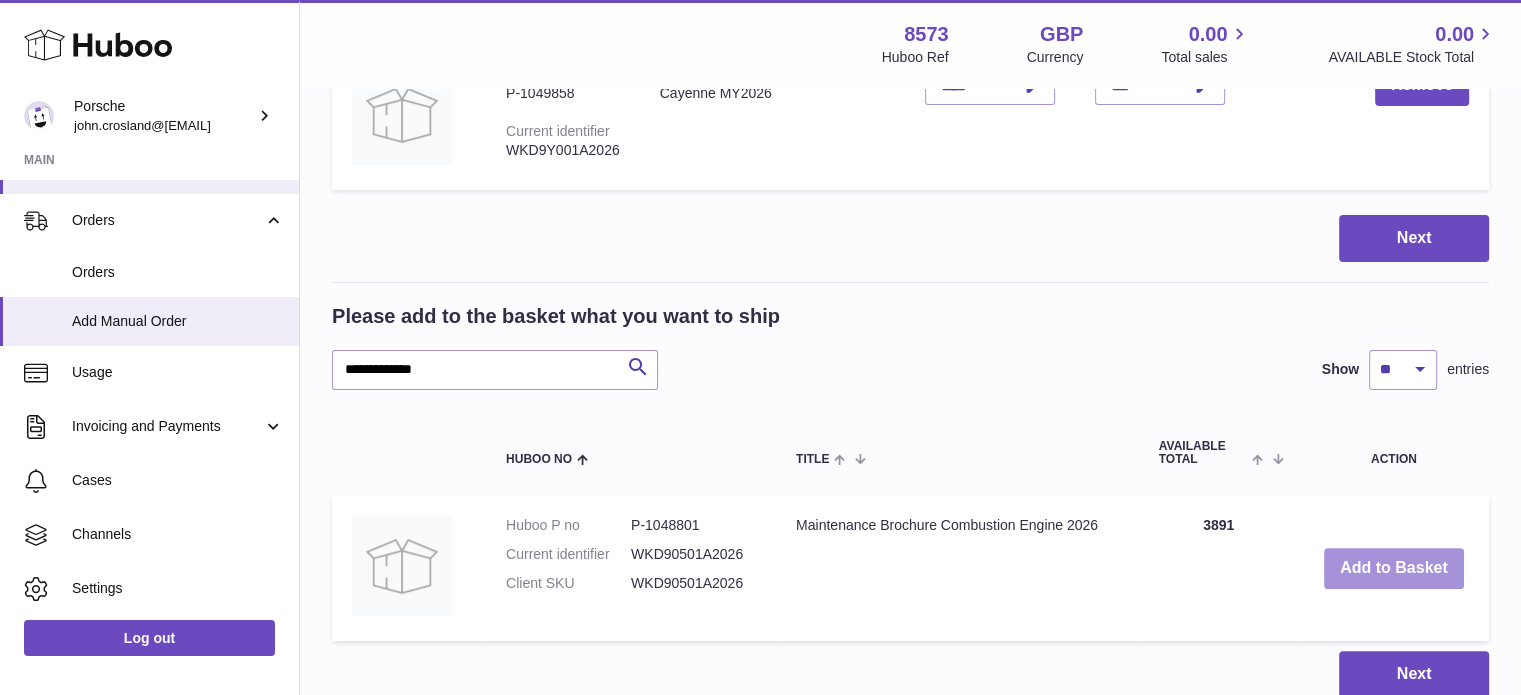 click on "Add to Basket" at bounding box center [1394, 568] 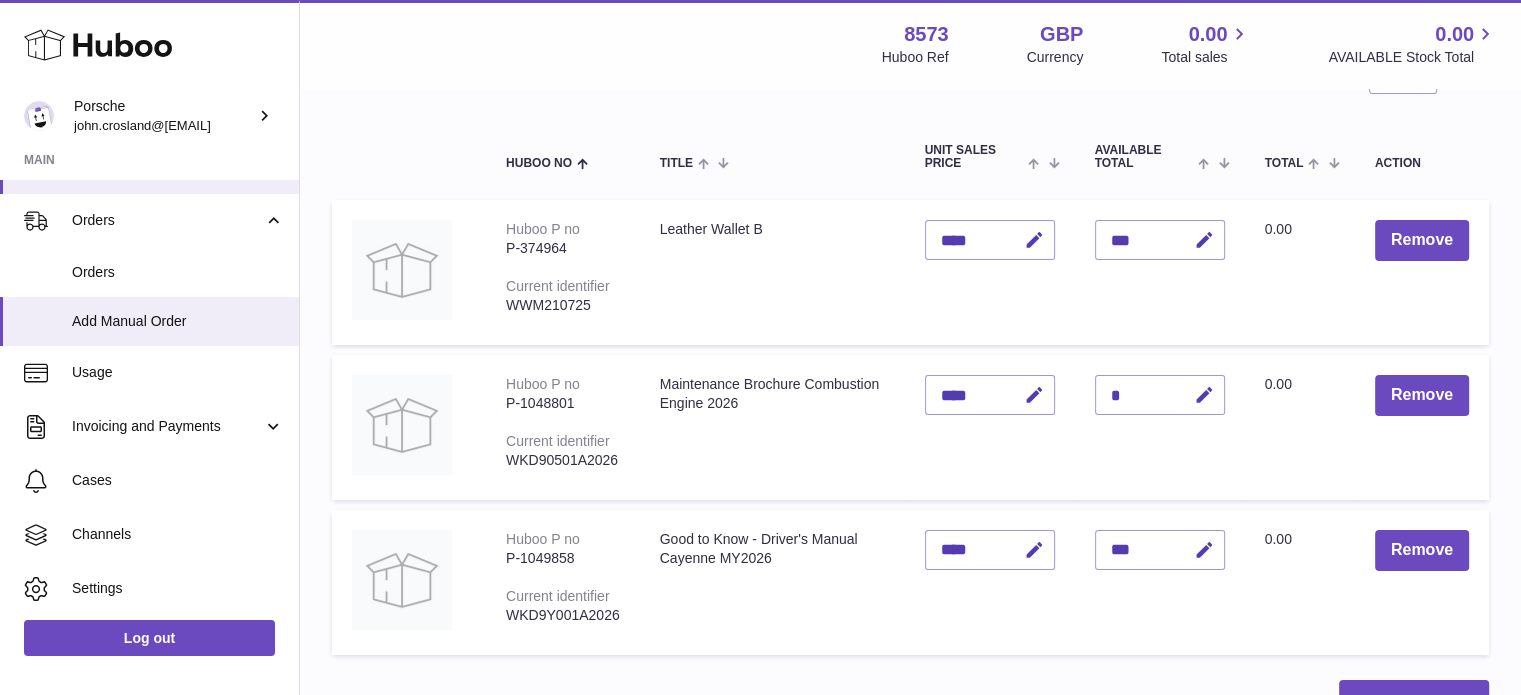 scroll, scrollTop: 100, scrollLeft: 0, axis: vertical 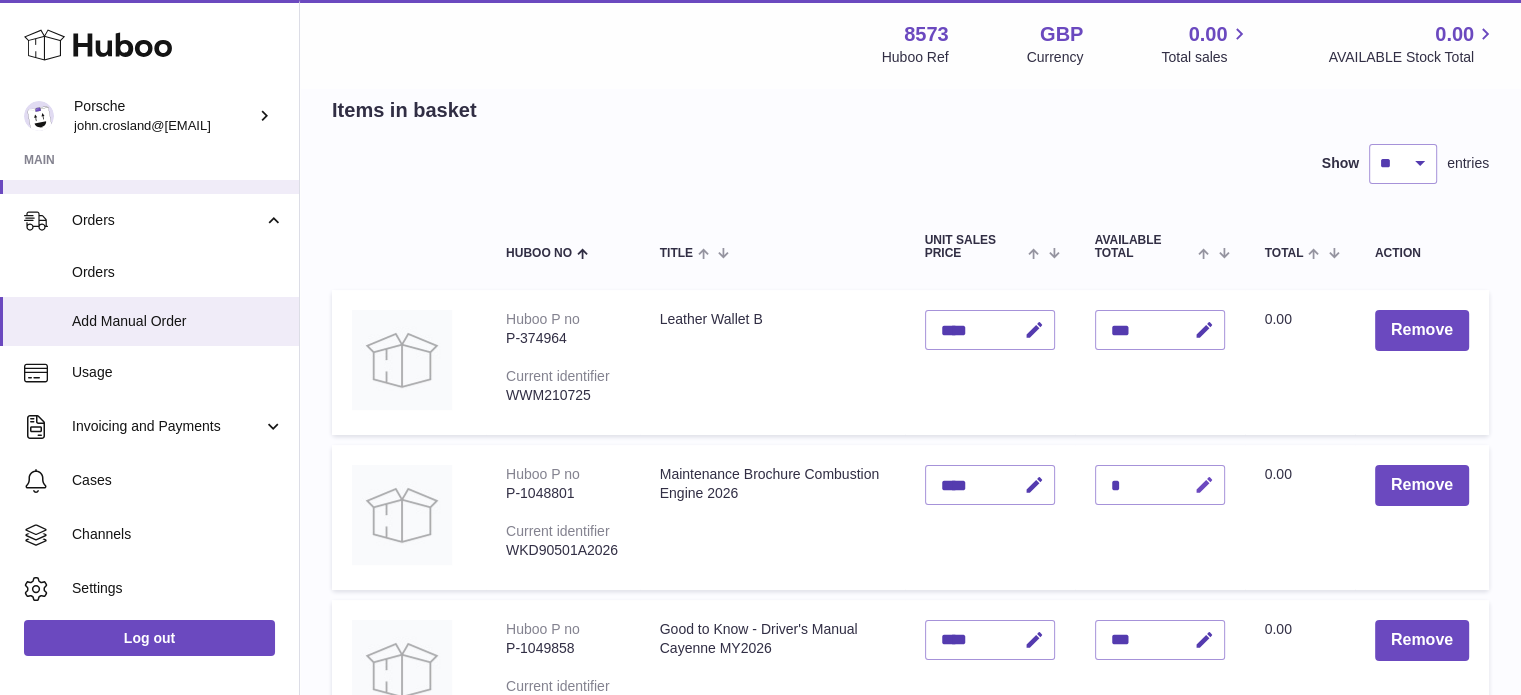 click at bounding box center (1204, 485) 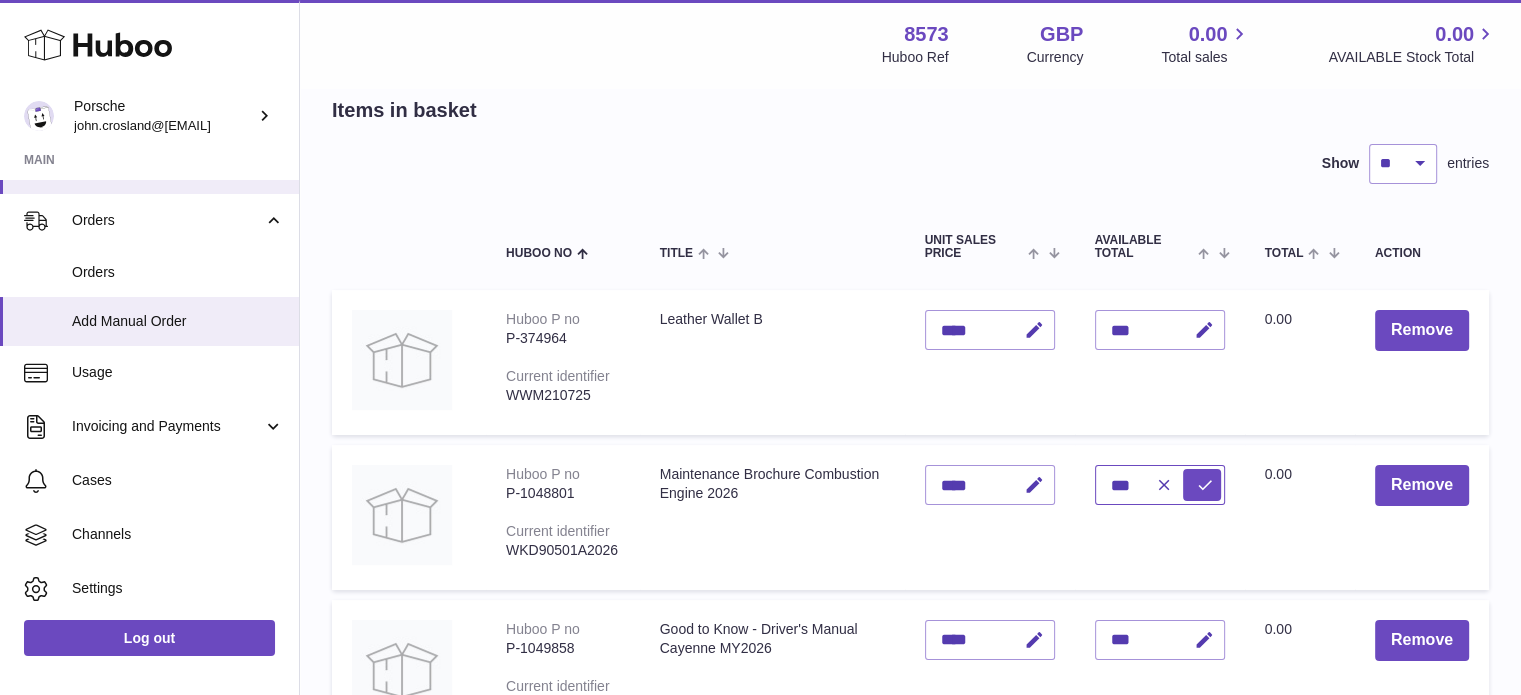 type on "***" 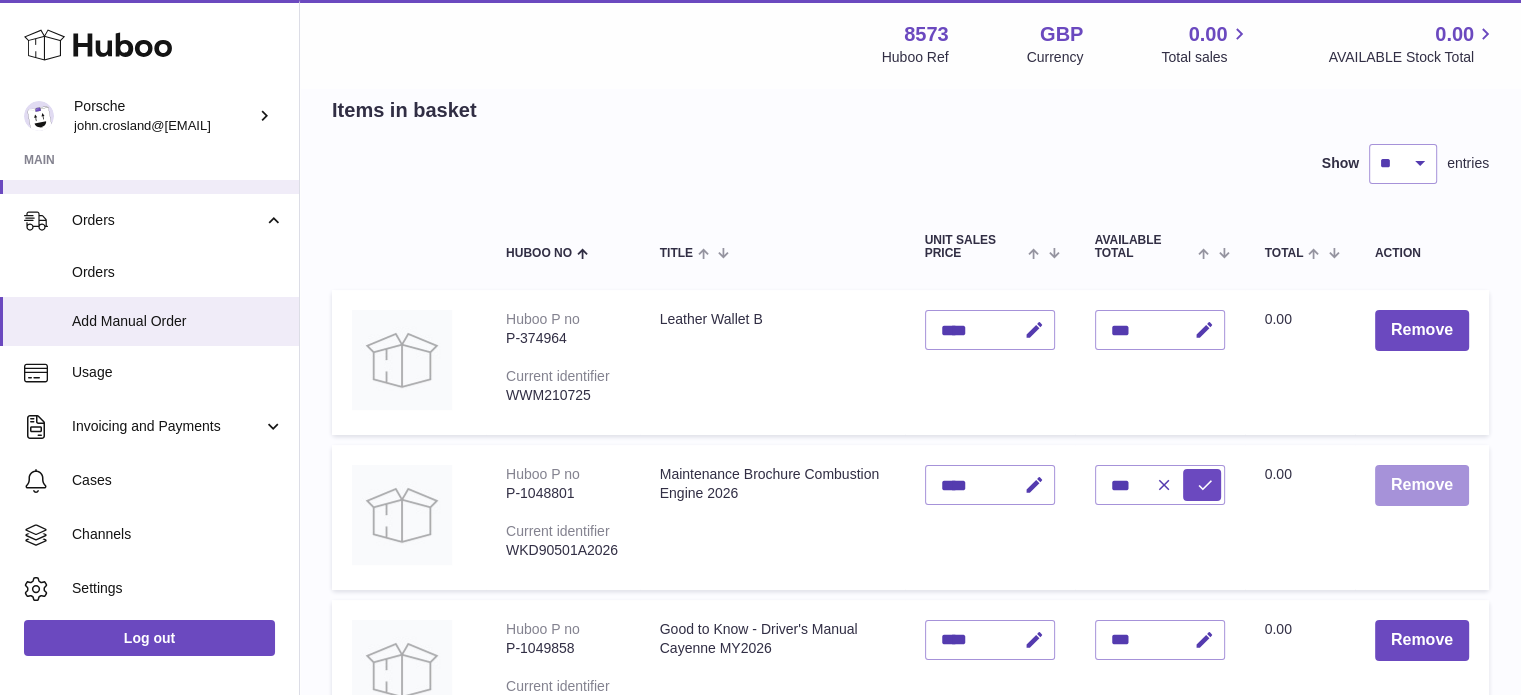 type 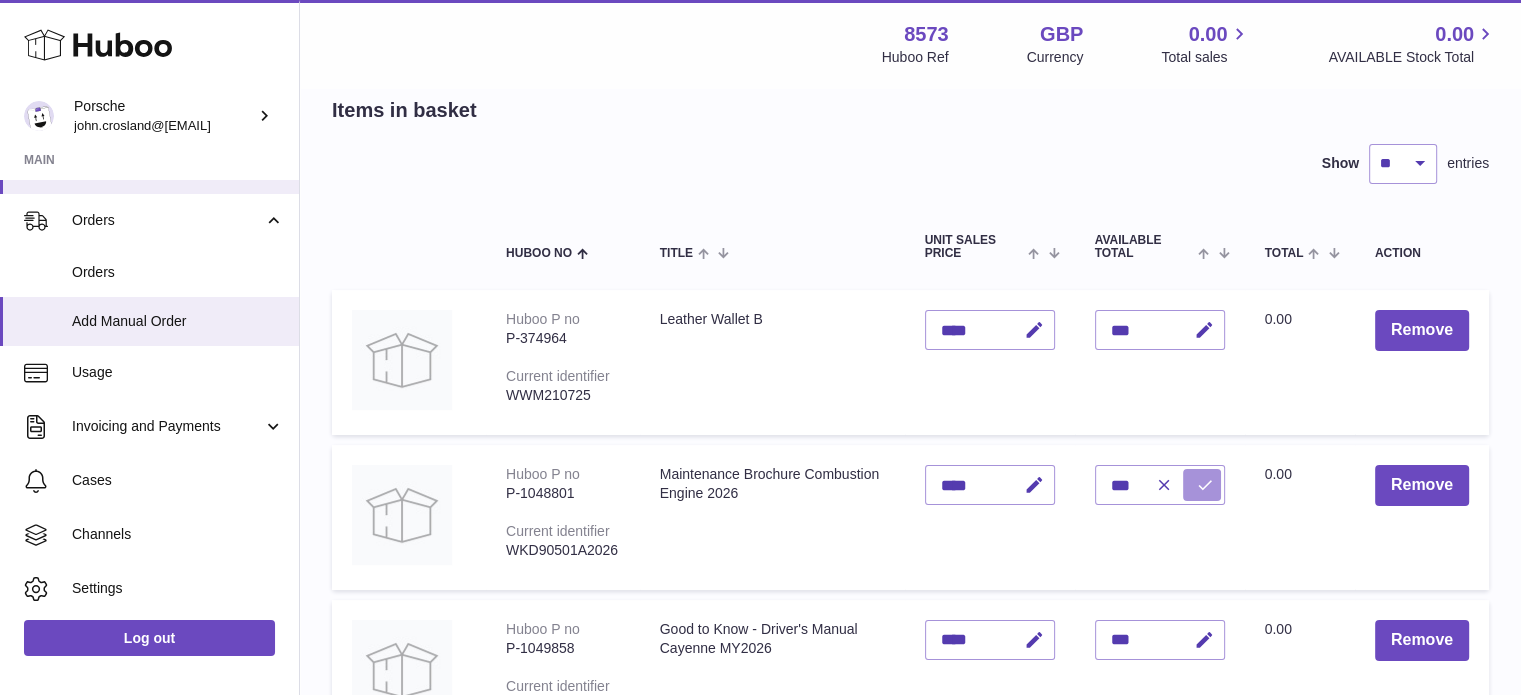 click at bounding box center [1202, 485] 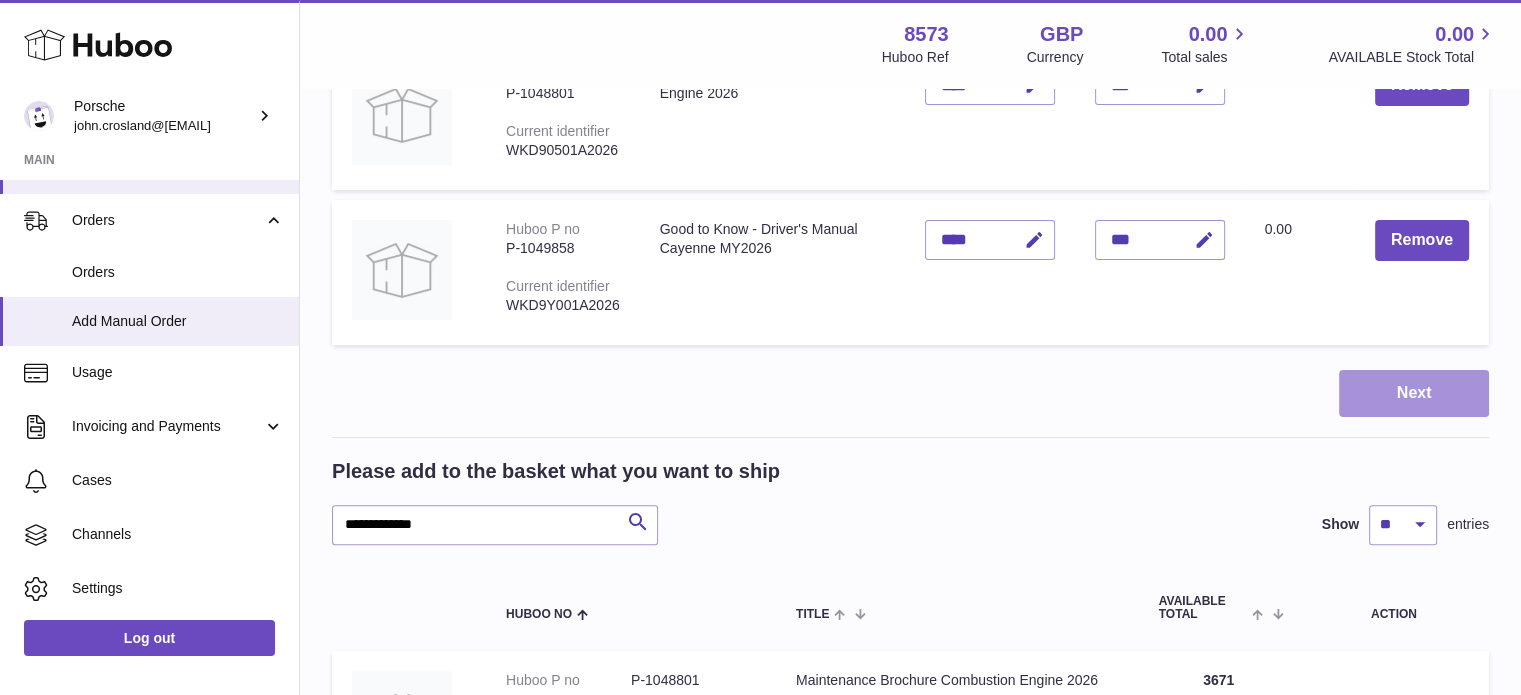 click on "Next" at bounding box center [1414, 393] 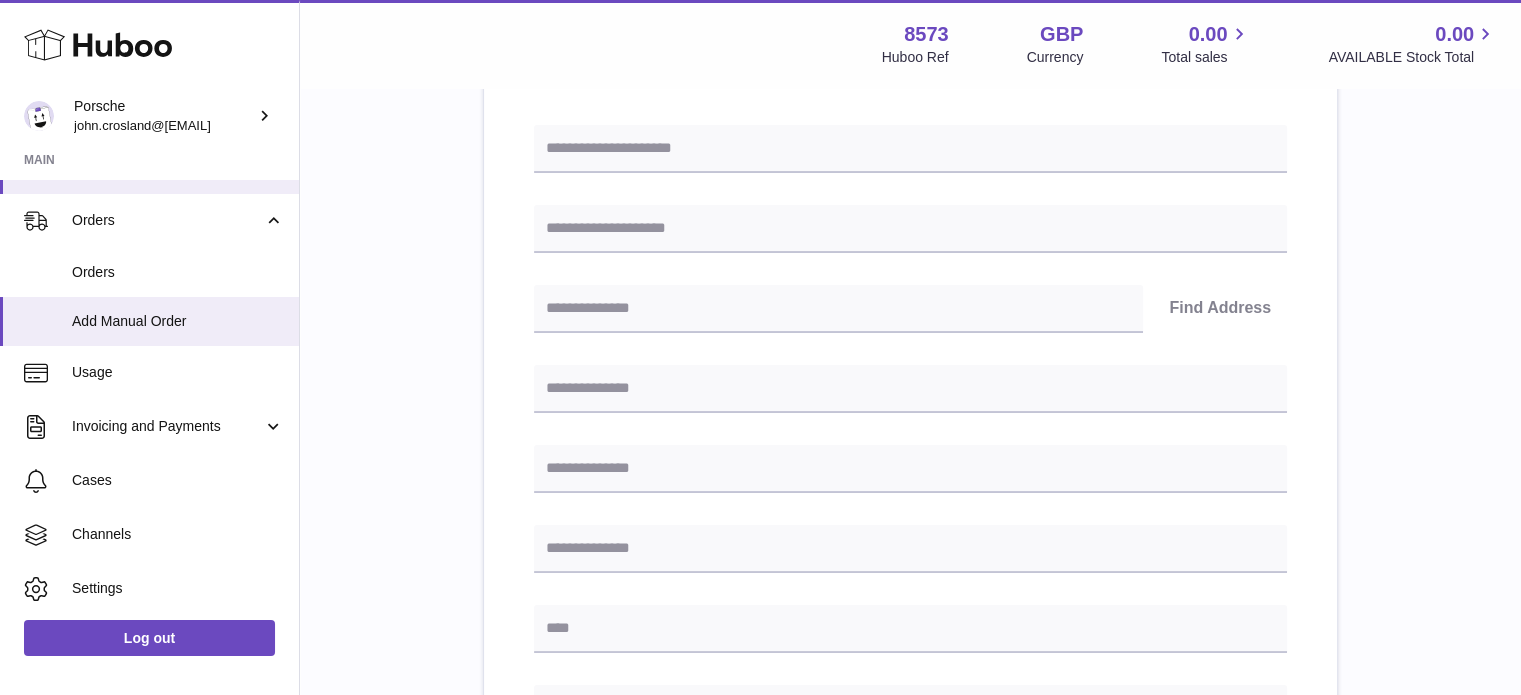 scroll, scrollTop: 0, scrollLeft: 0, axis: both 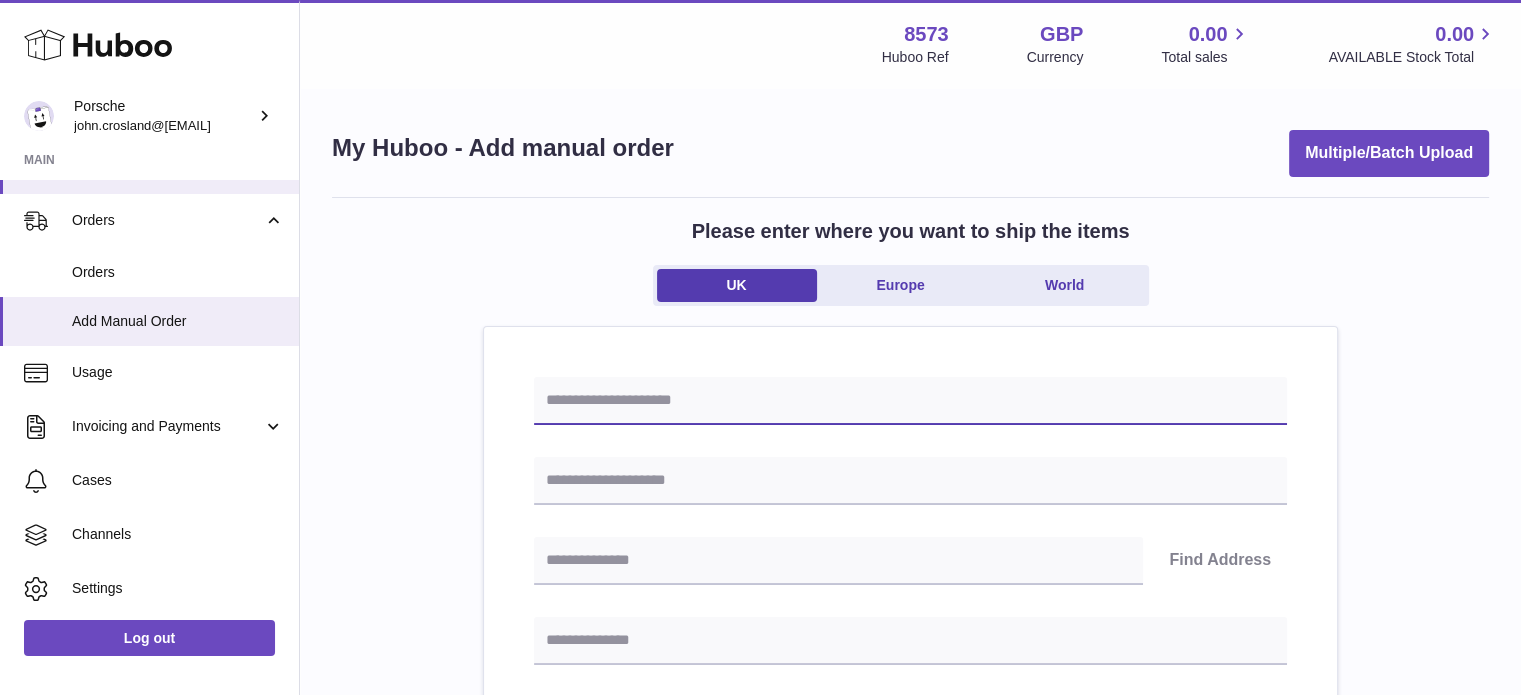 click at bounding box center (910, 401) 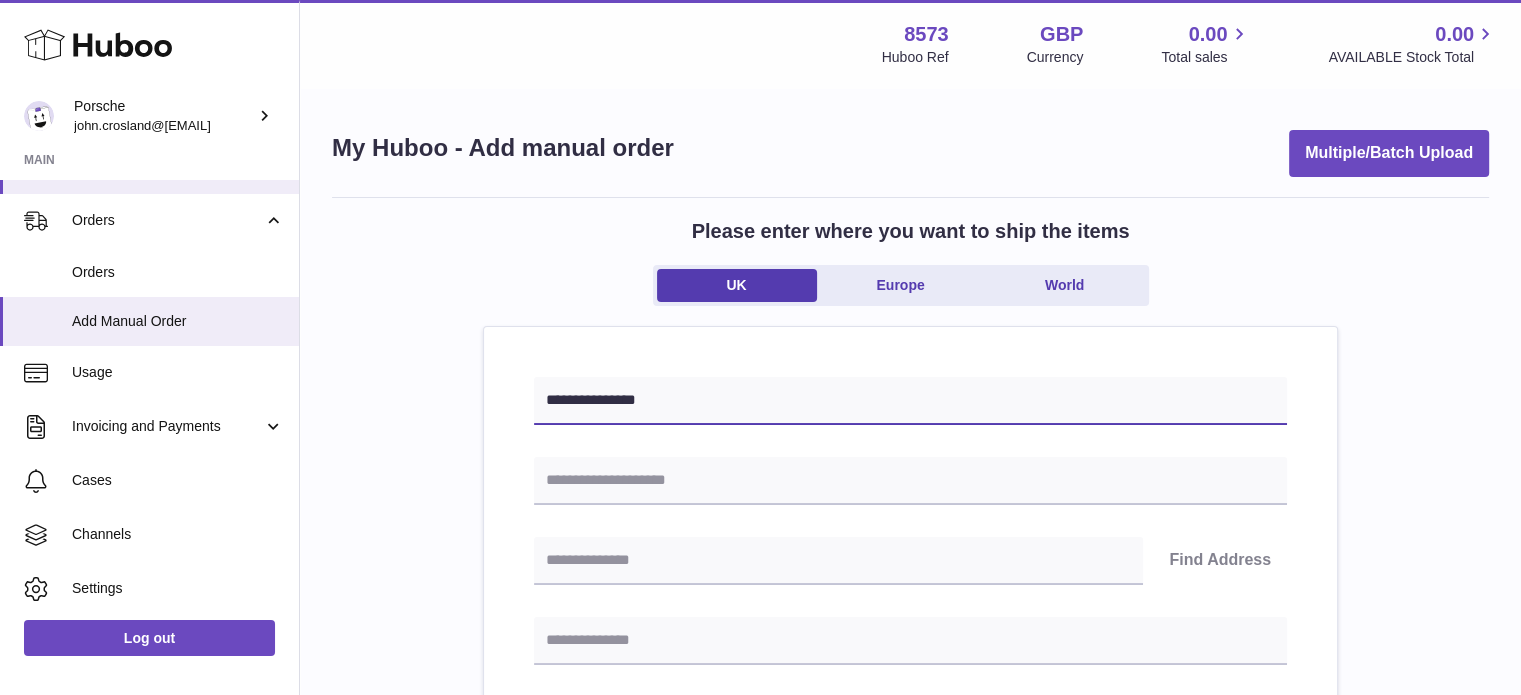 click on "**********" at bounding box center (910, 401) 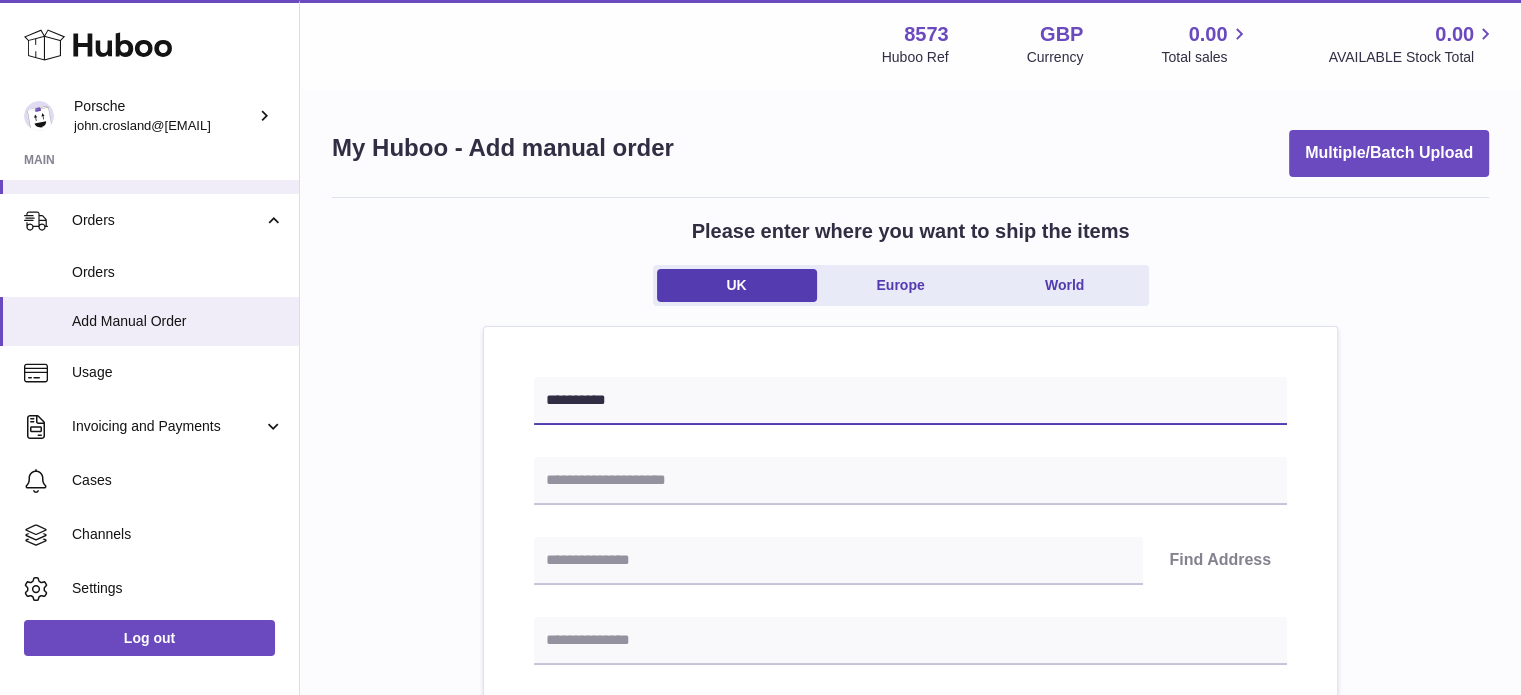 type on "**********" 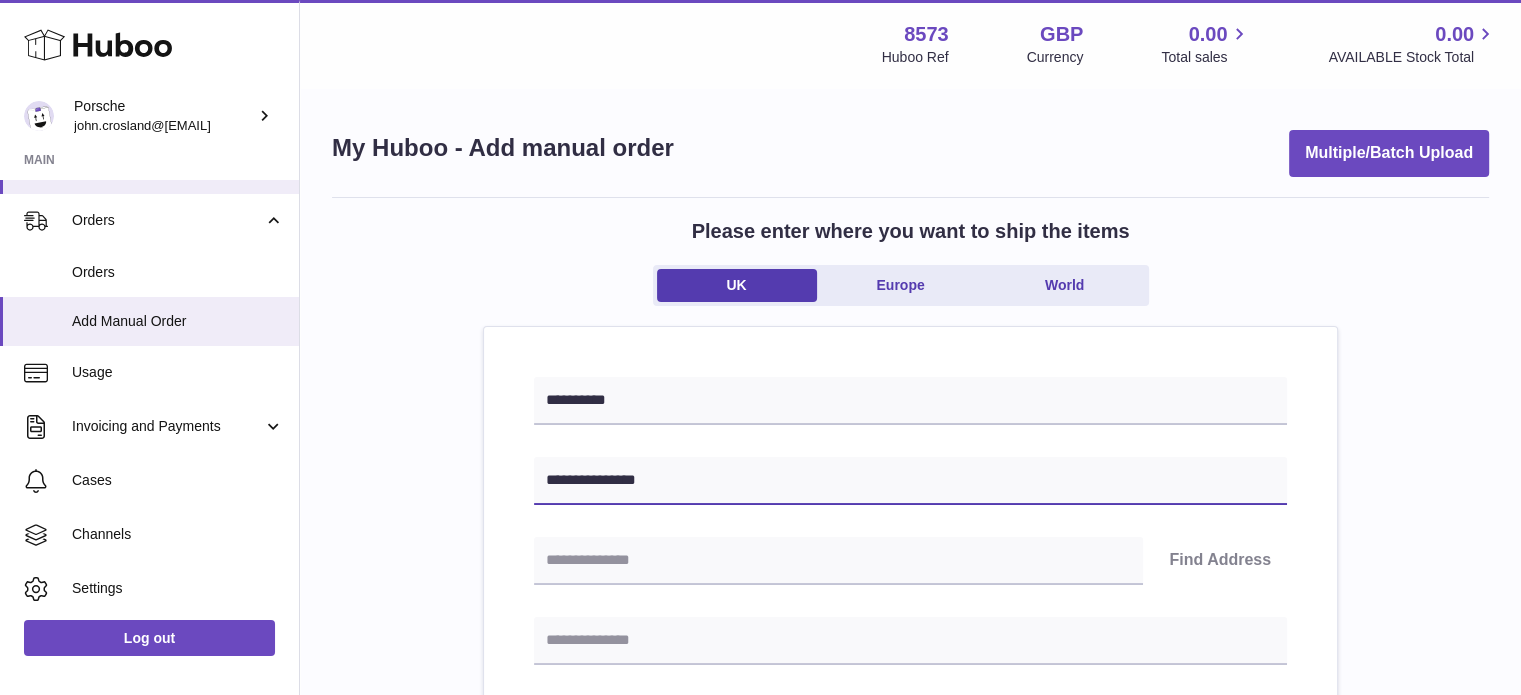 type on "**********" 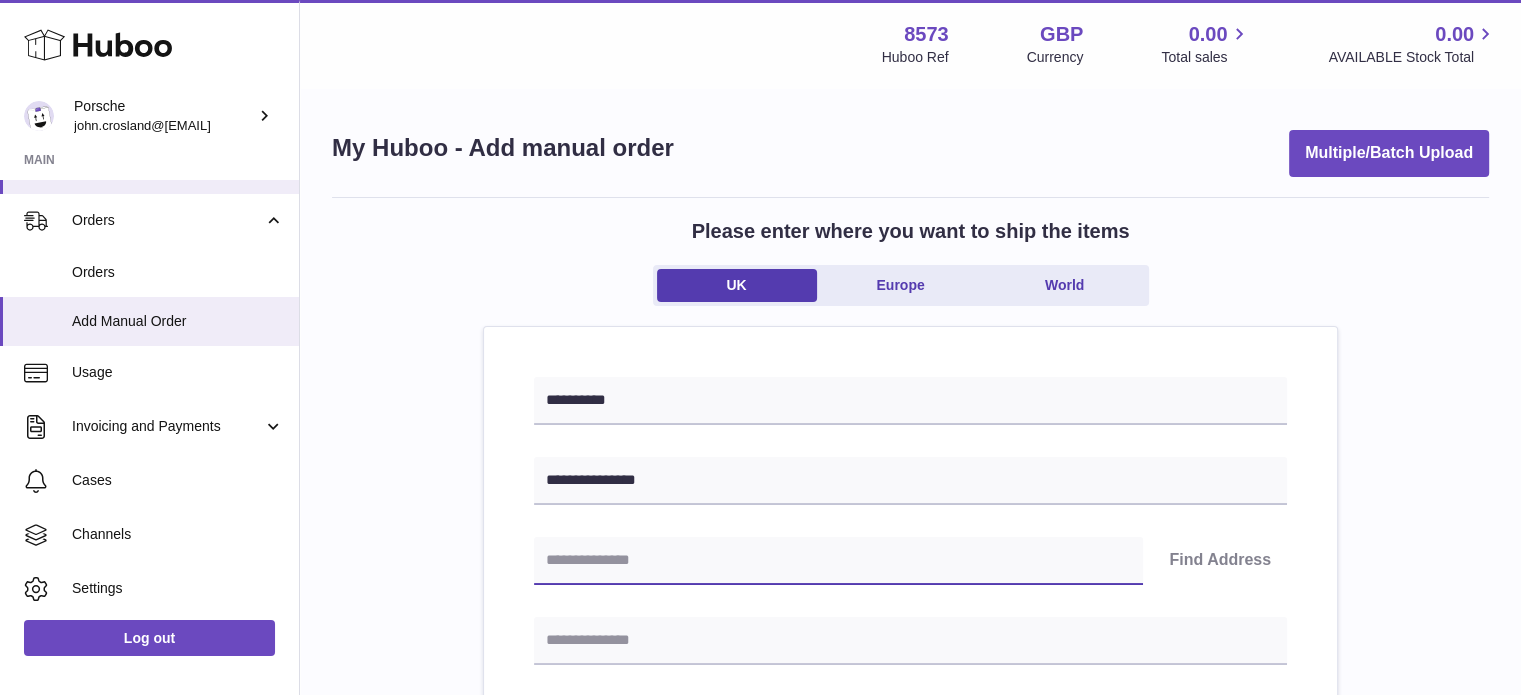paste on "********" 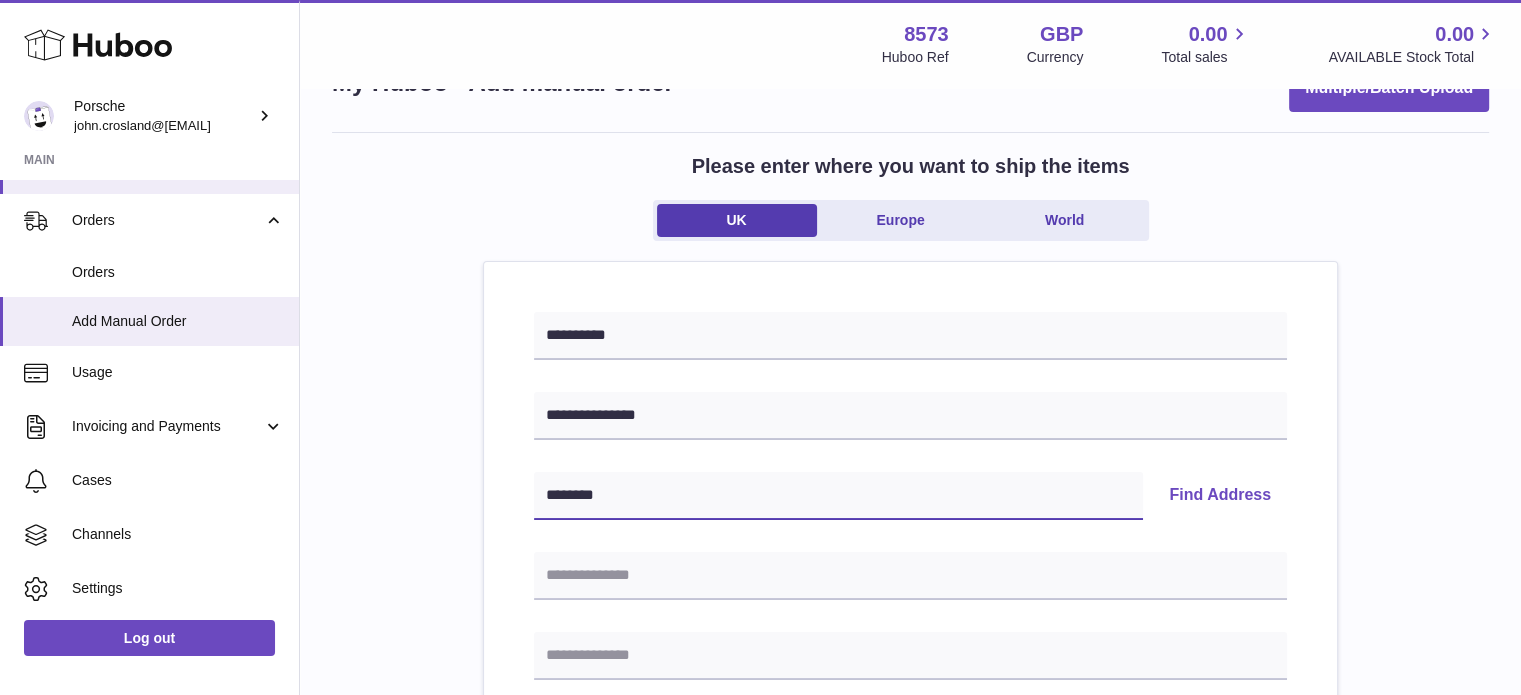 scroll, scrollTop: 100, scrollLeft: 0, axis: vertical 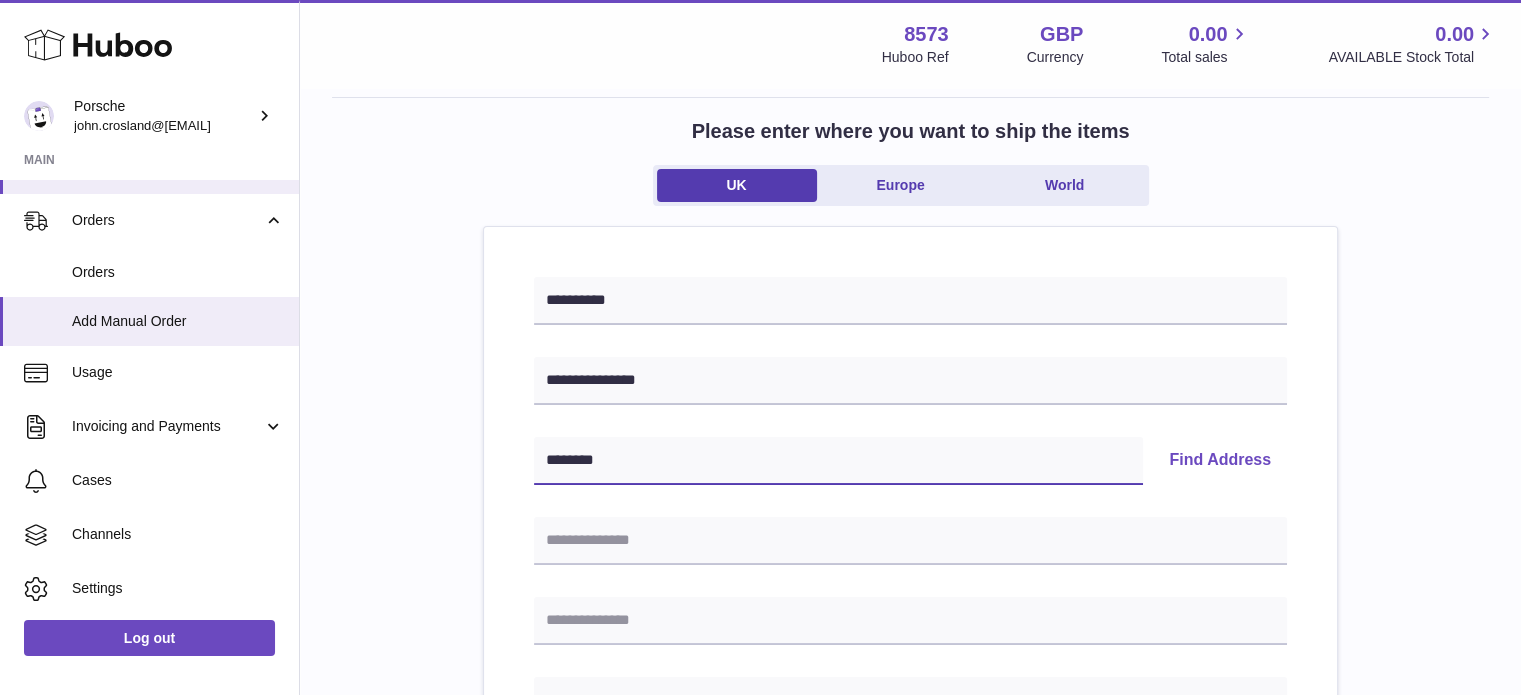 type on "********" 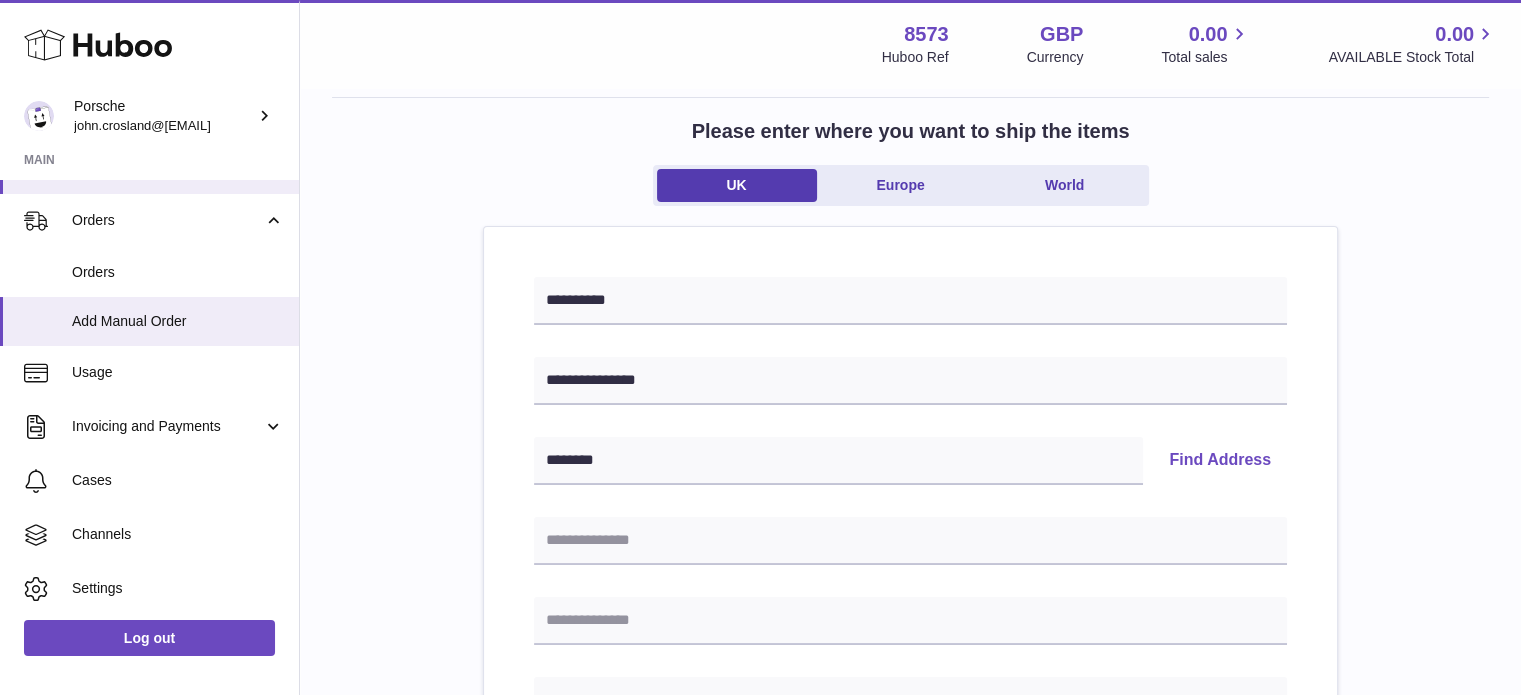 click on "Find Address" at bounding box center (1220, 461) 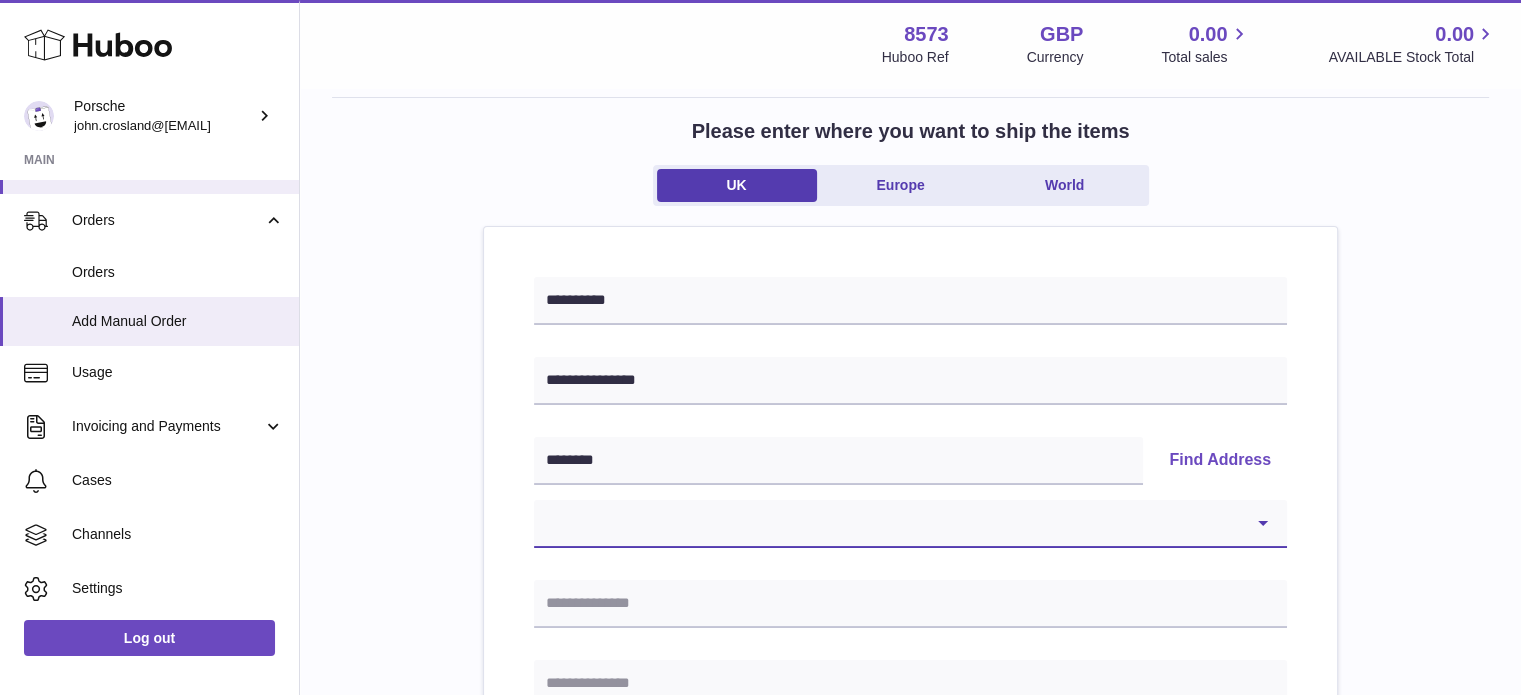 click on "**********" at bounding box center [910, 524] 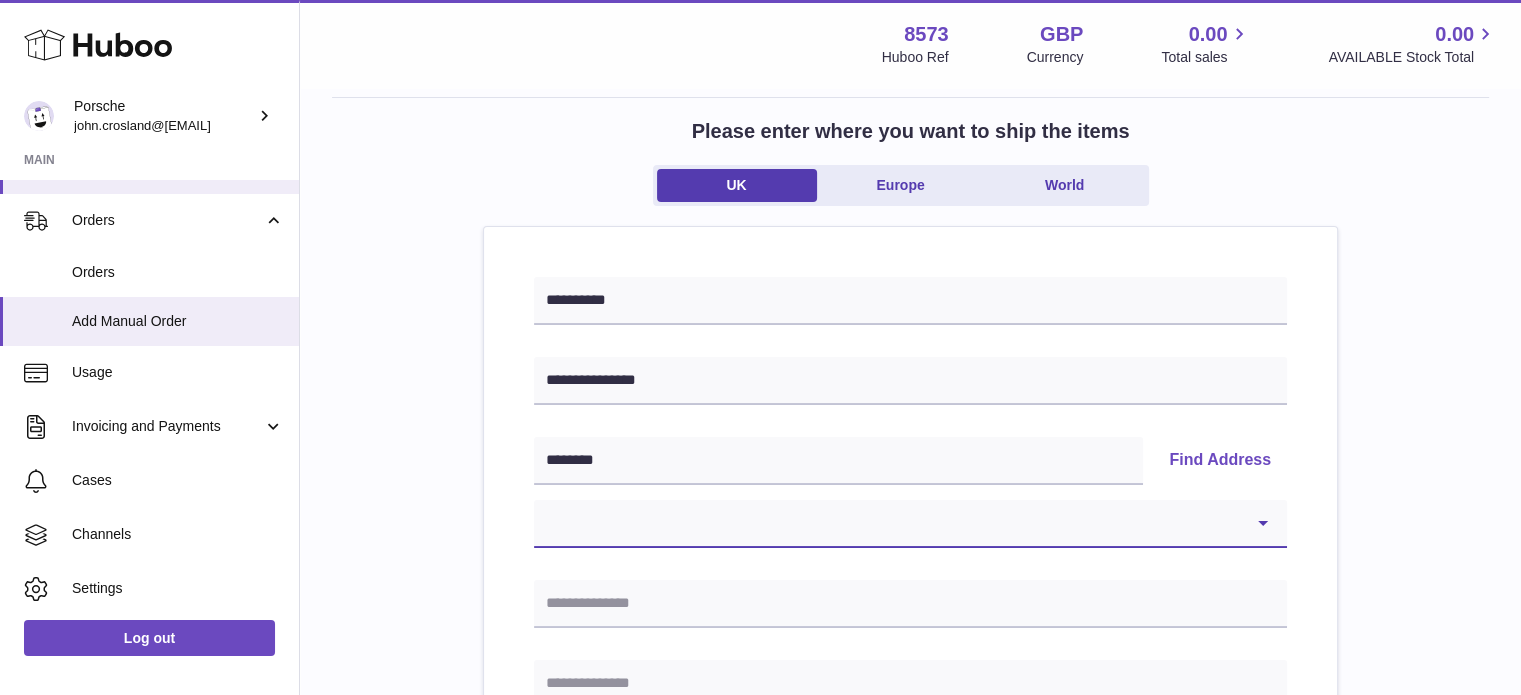 select on "**" 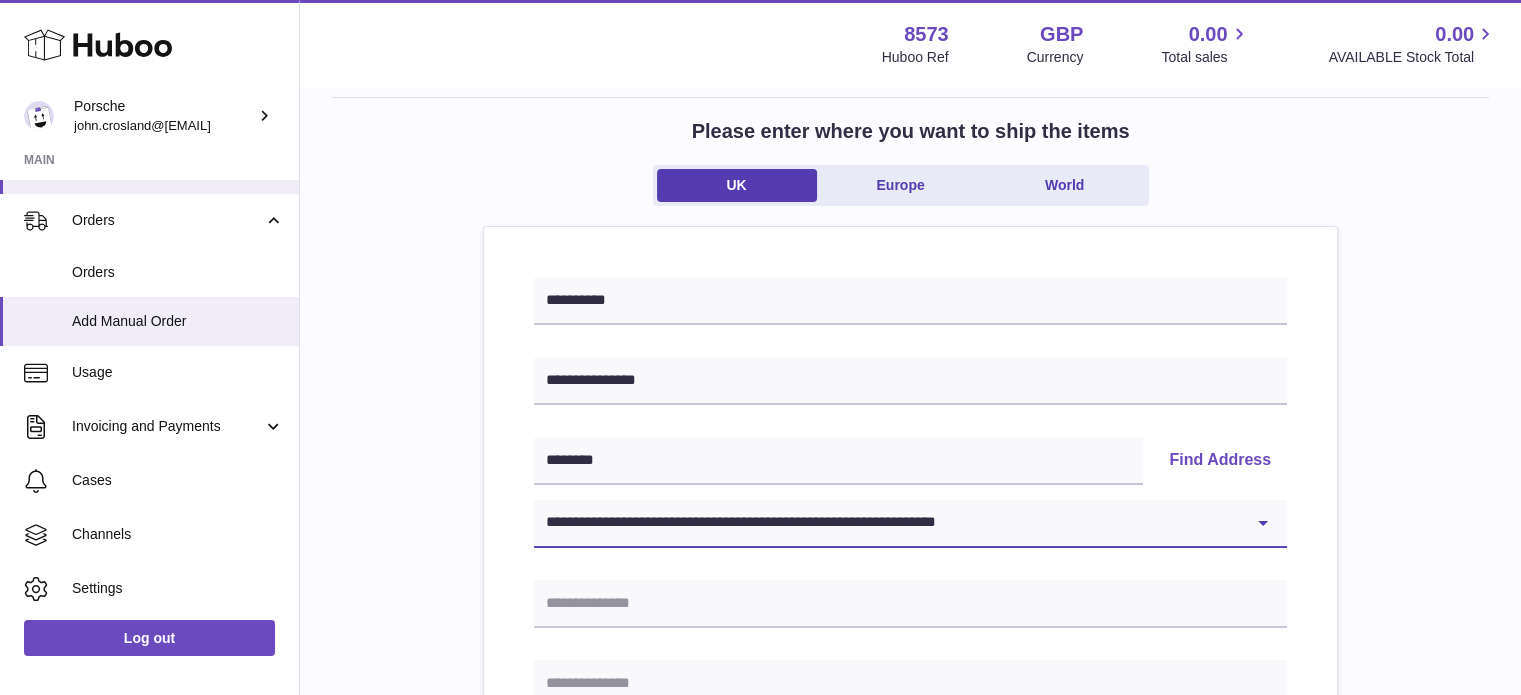 click on "**********" at bounding box center (910, 524) 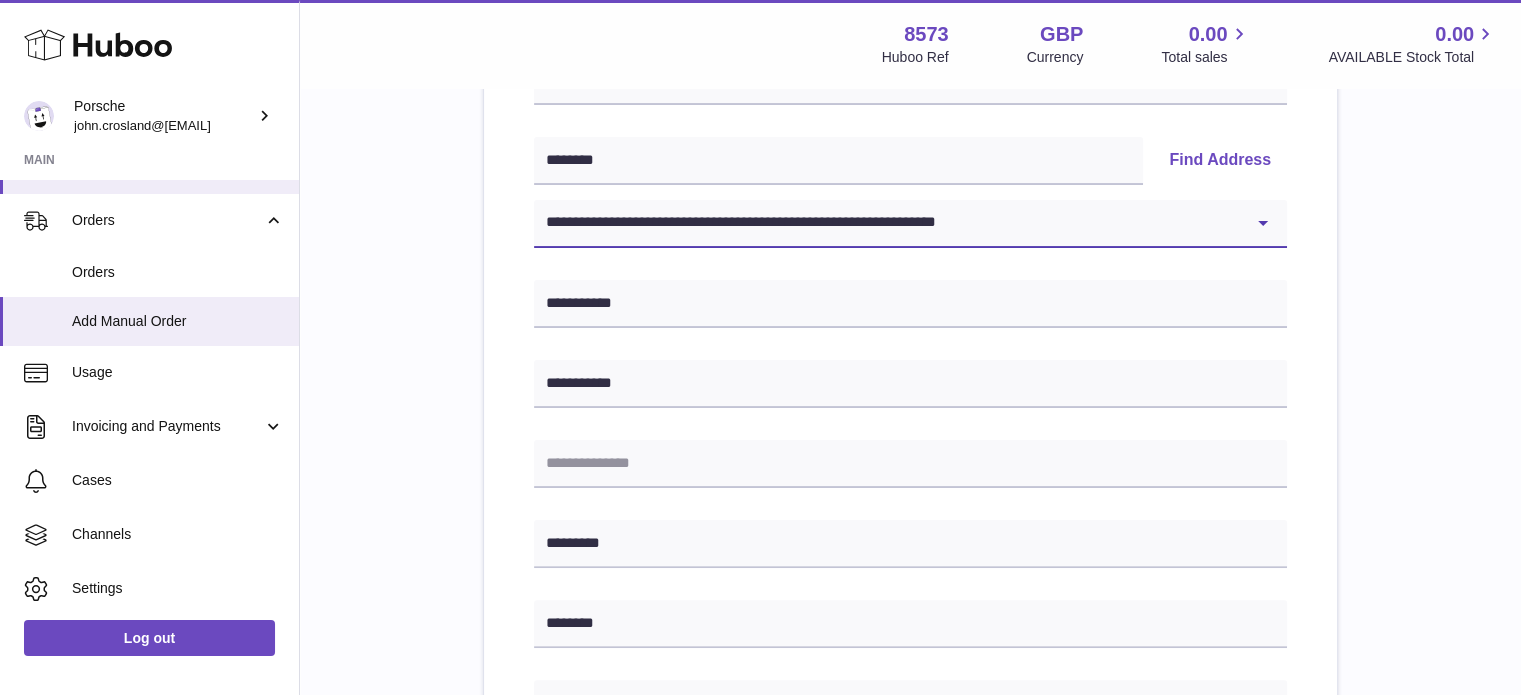 scroll, scrollTop: 500, scrollLeft: 0, axis: vertical 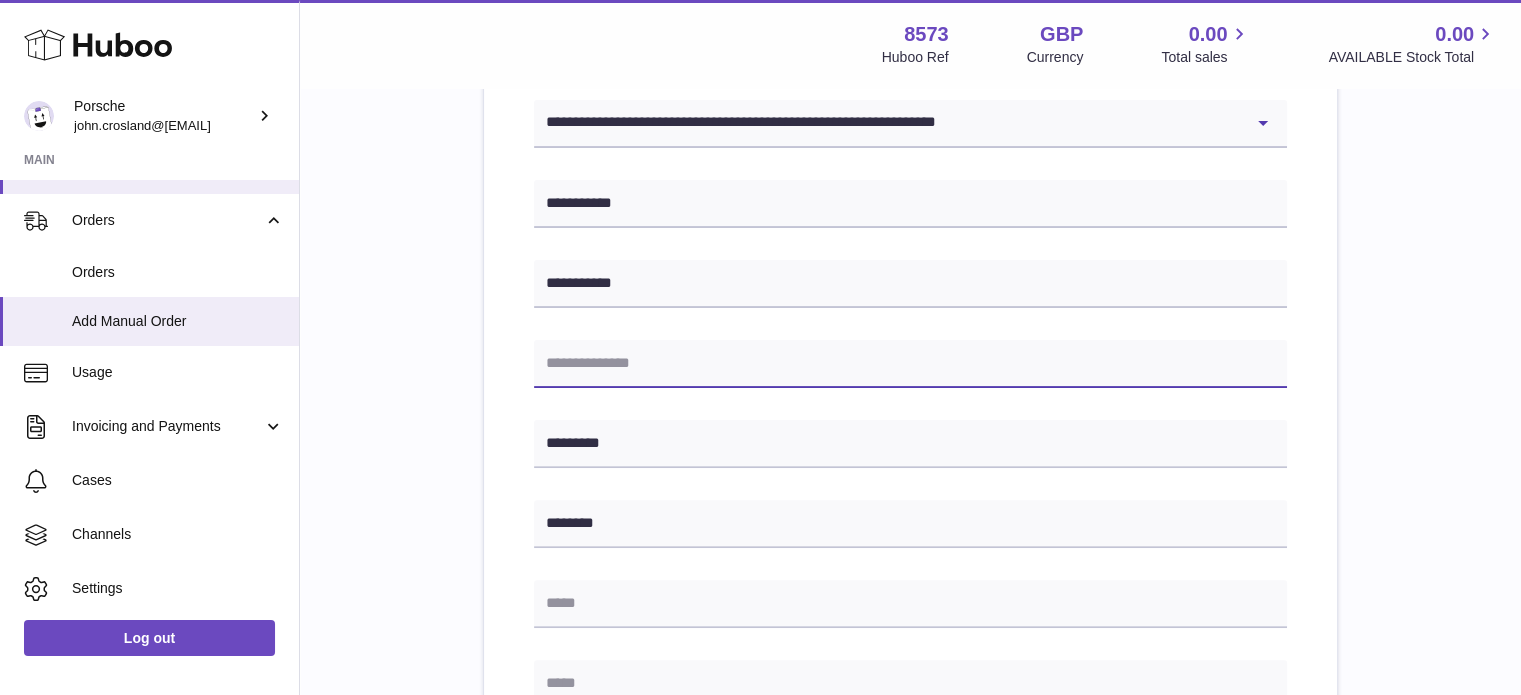 click at bounding box center (910, 364) 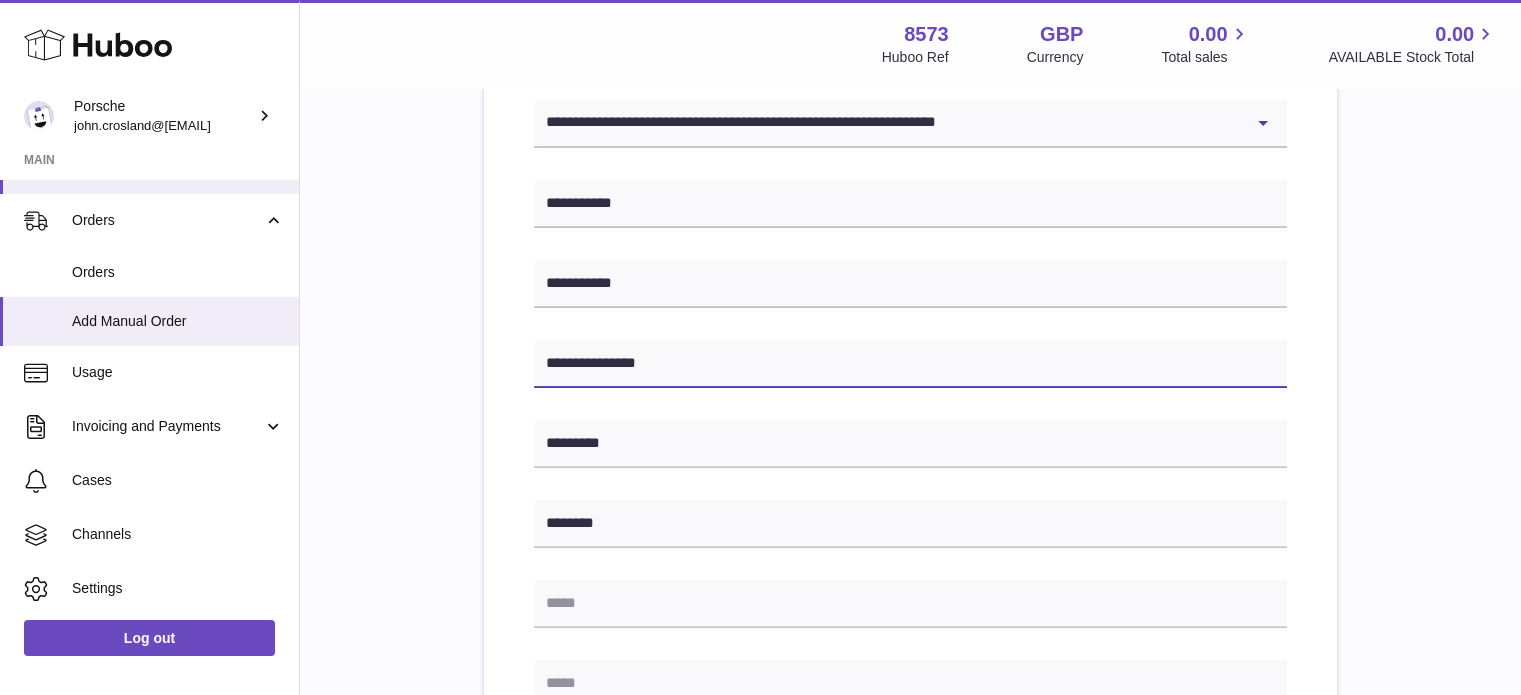 type 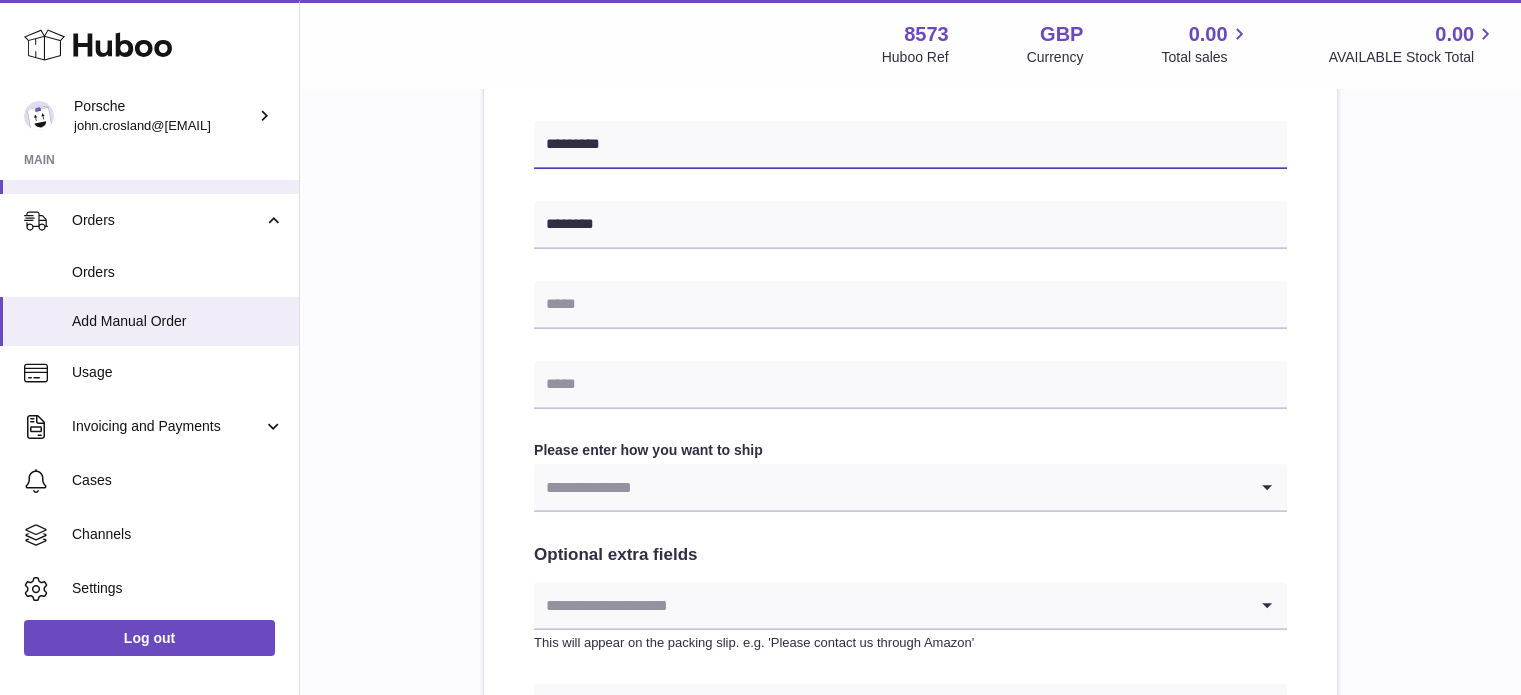 scroll, scrollTop: 800, scrollLeft: 0, axis: vertical 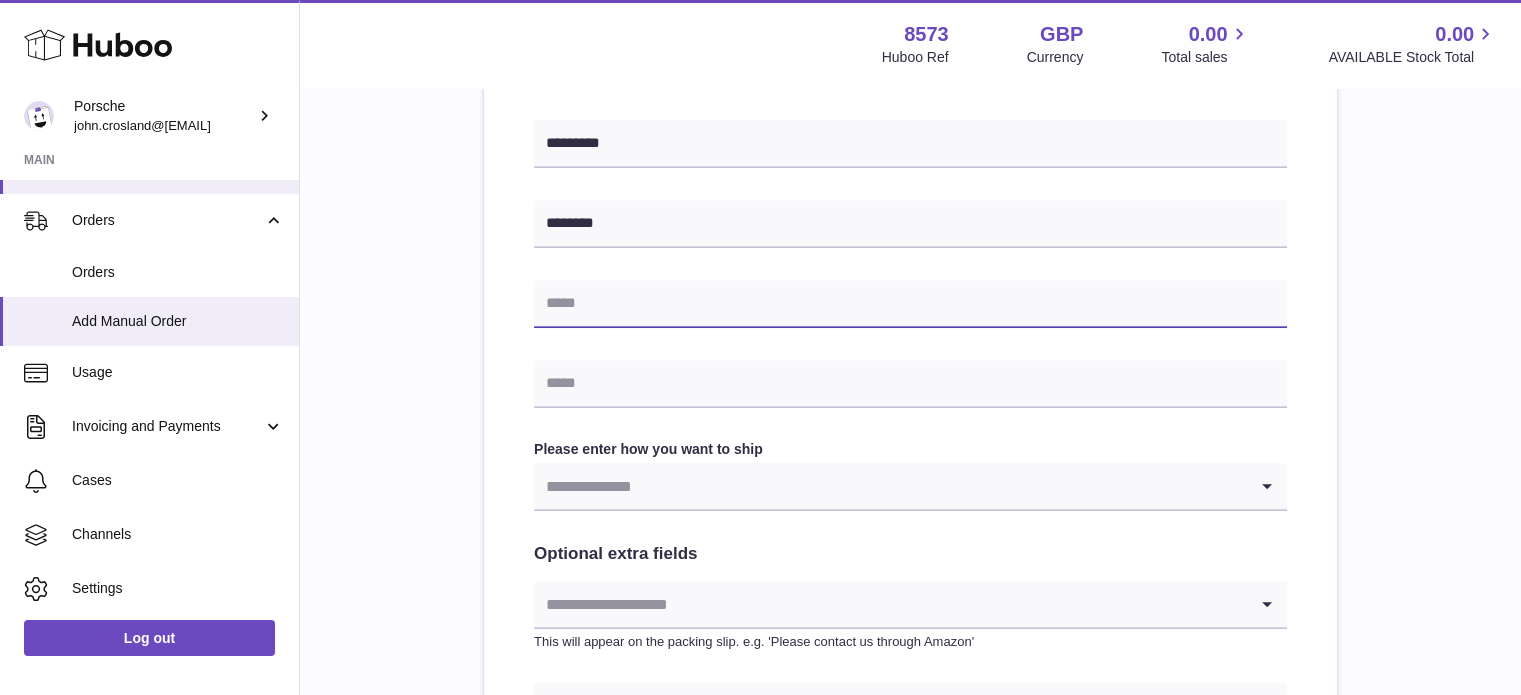 click at bounding box center (910, 304) 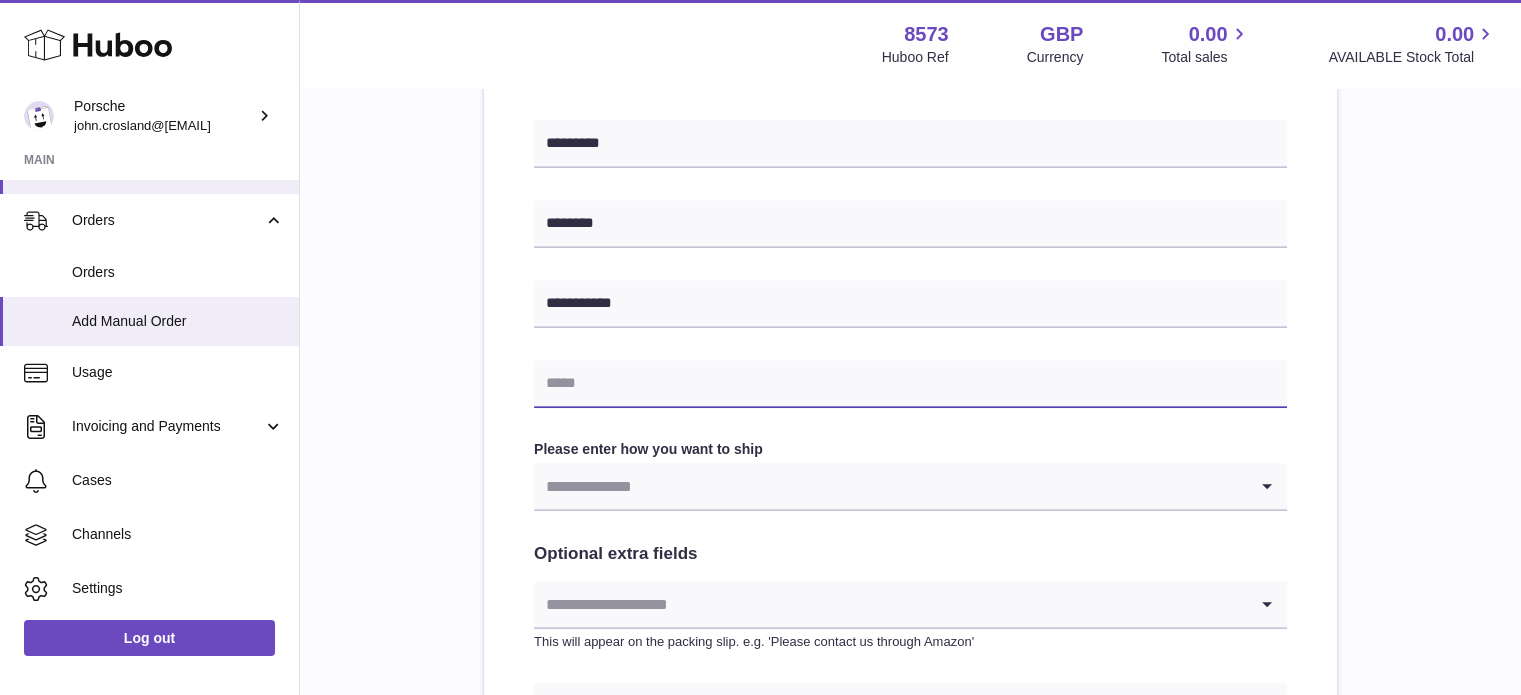 paste on "**********" 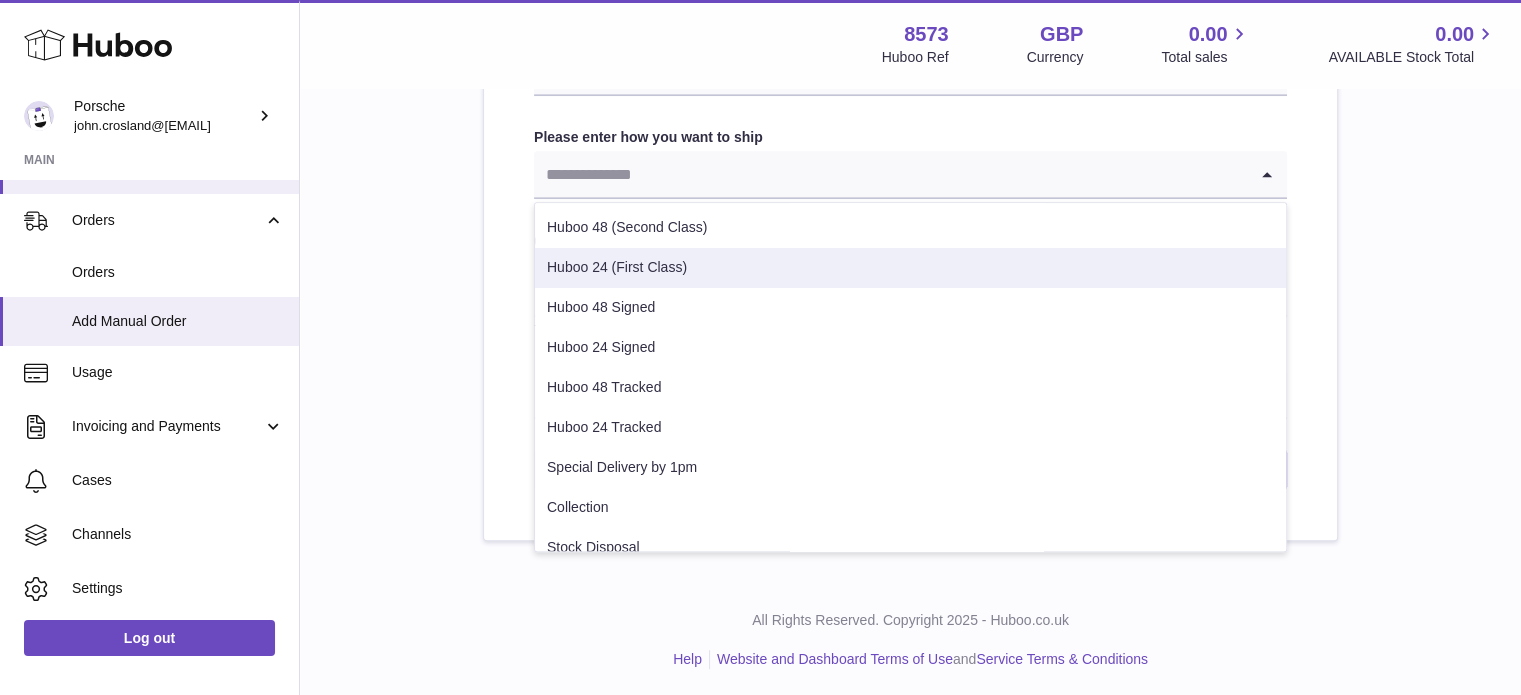 scroll, scrollTop: 1115, scrollLeft: 0, axis: vertical 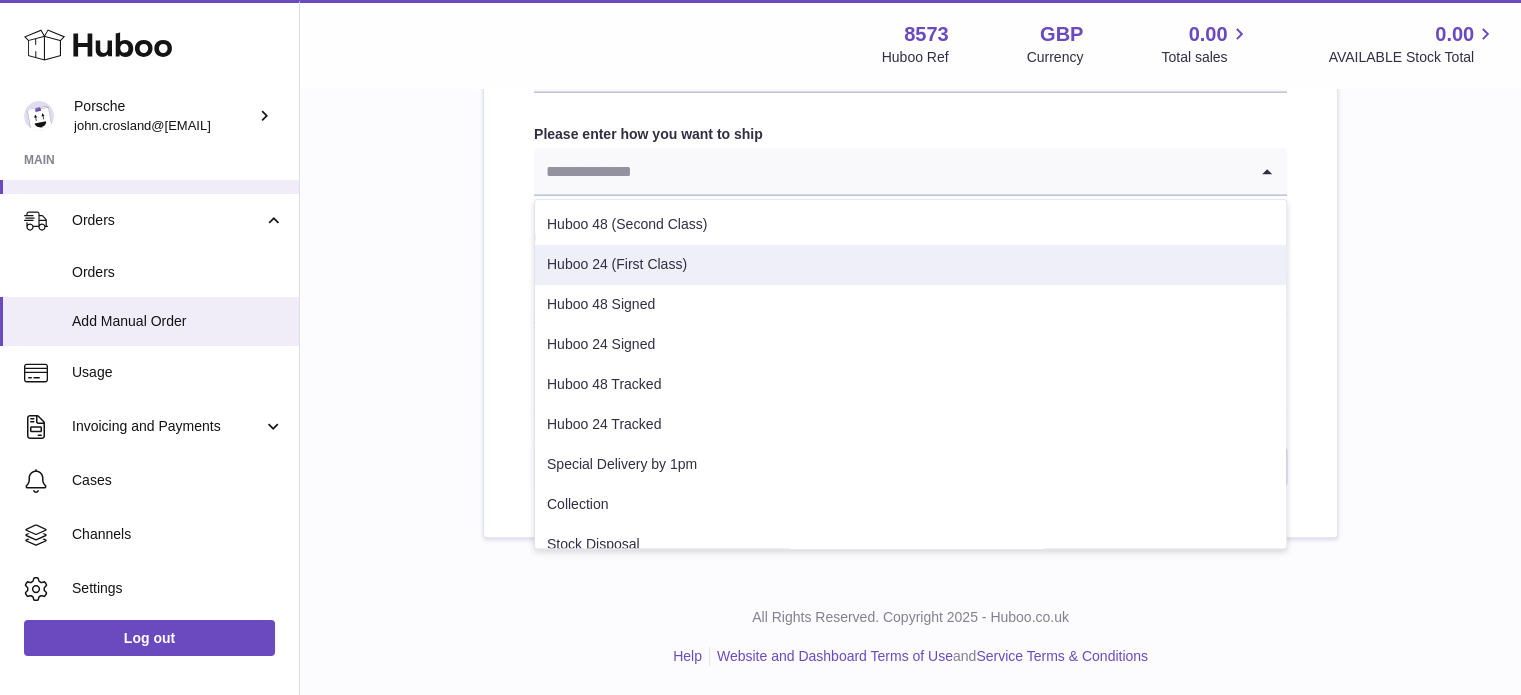 click on "**********" at bounding box center (910, -190) 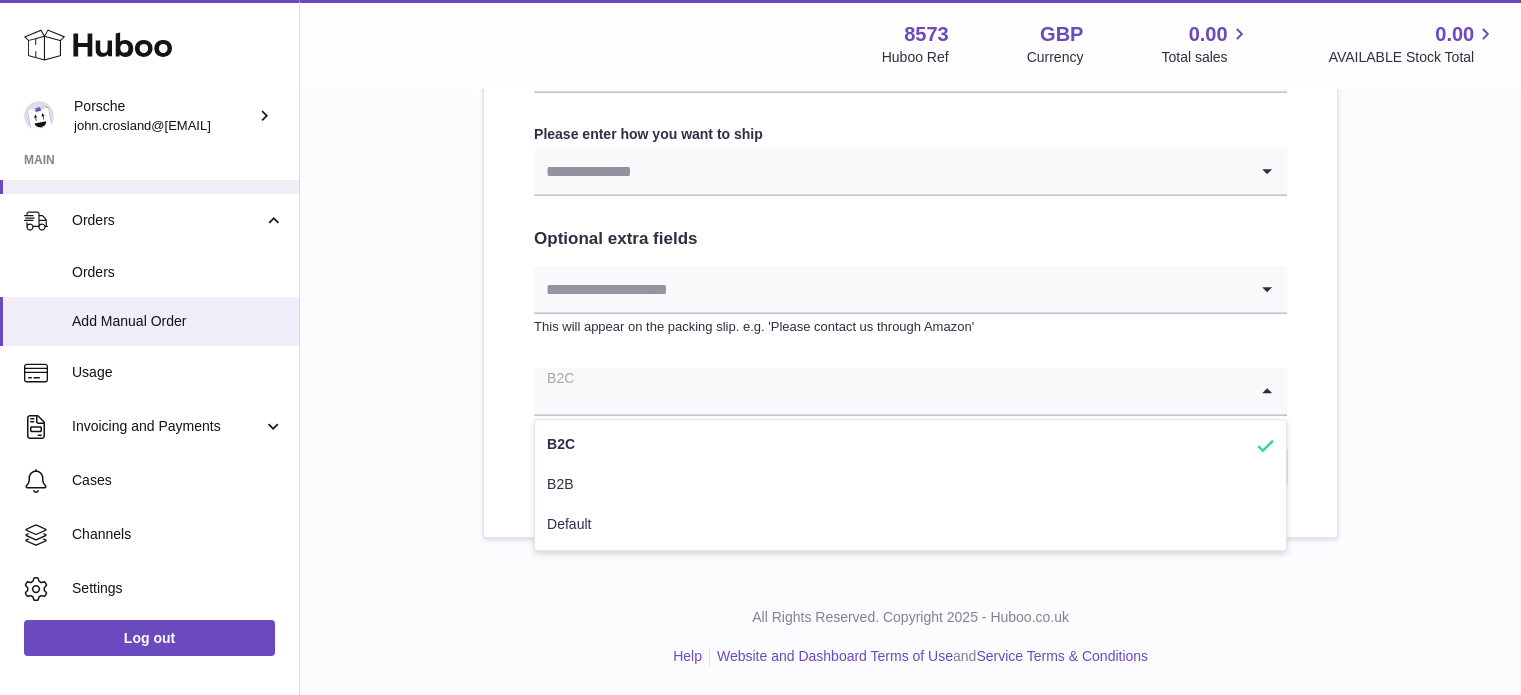 click 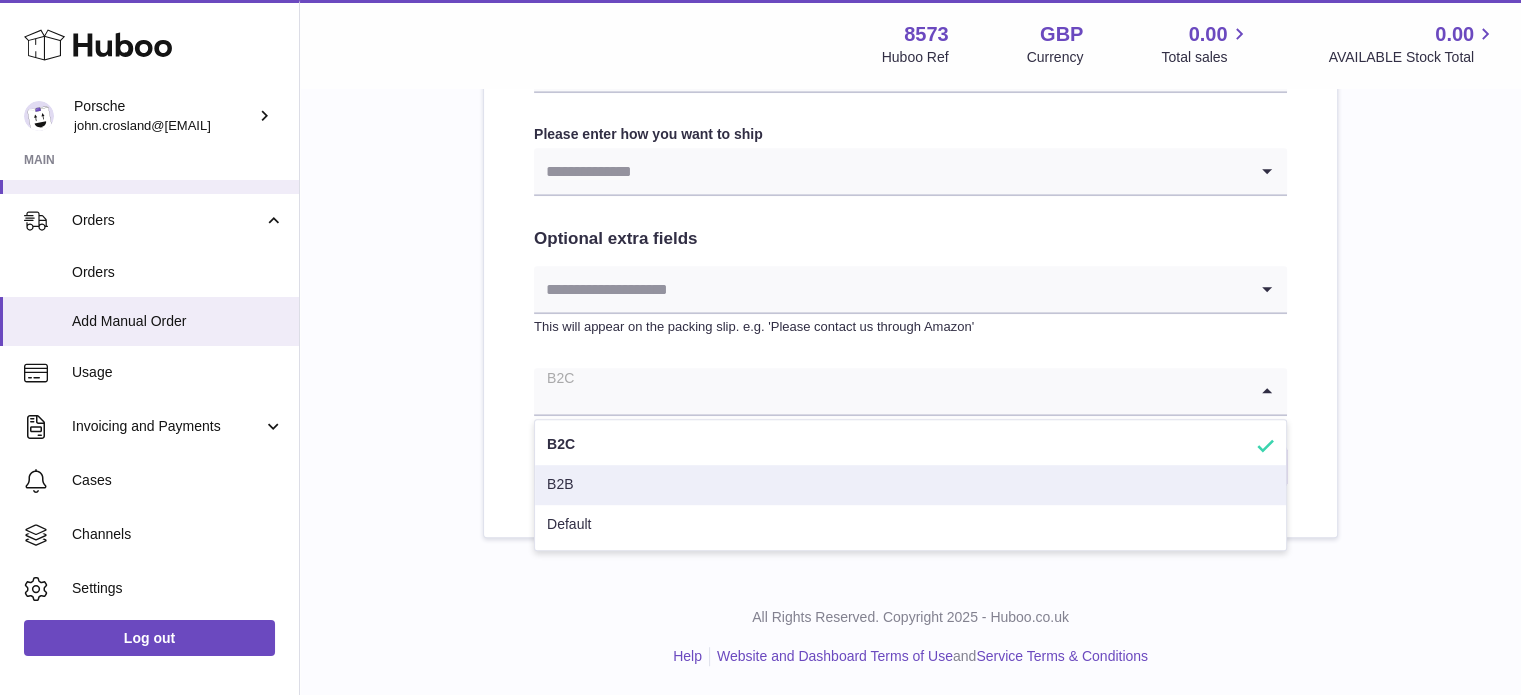 click on "B2B" at bounding box center [910, 485] 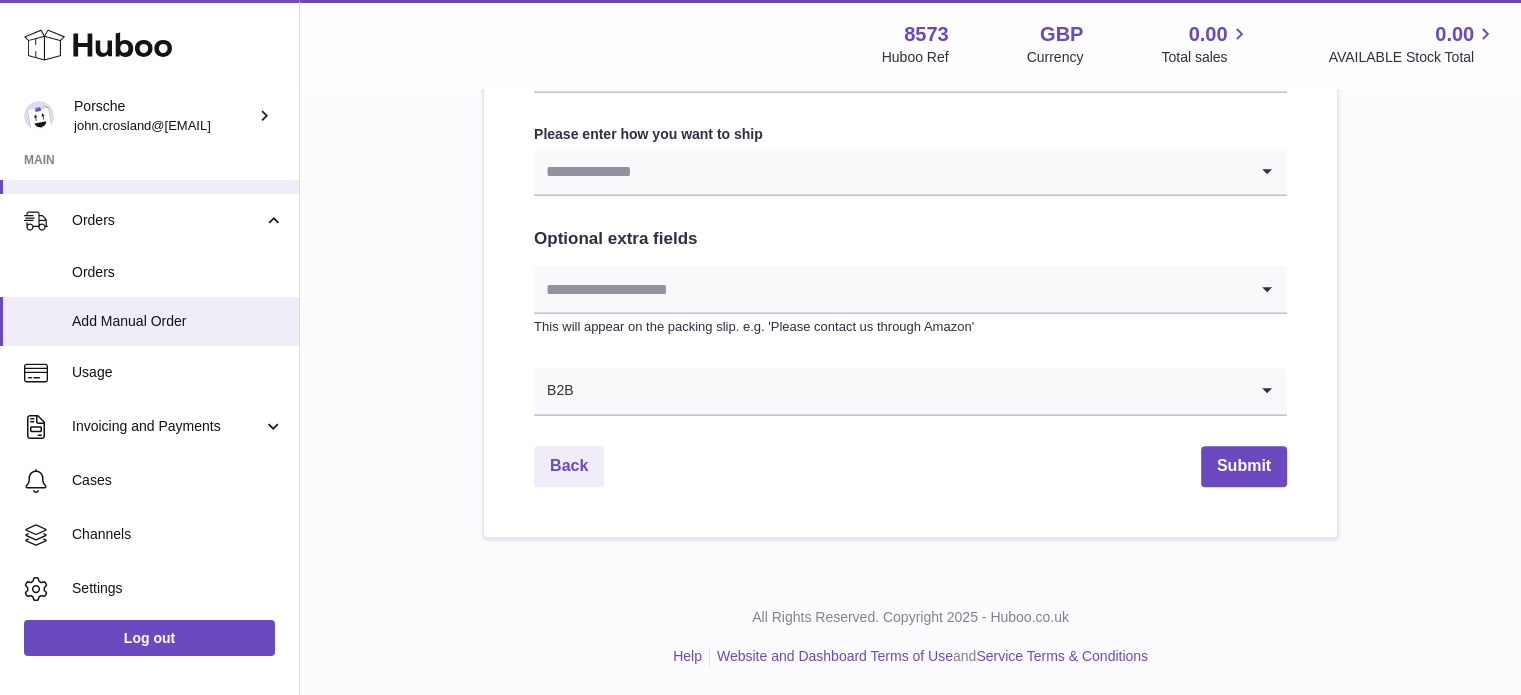 scroll, scrollTop: 1015, scrollLeft: 0, axis: vertical 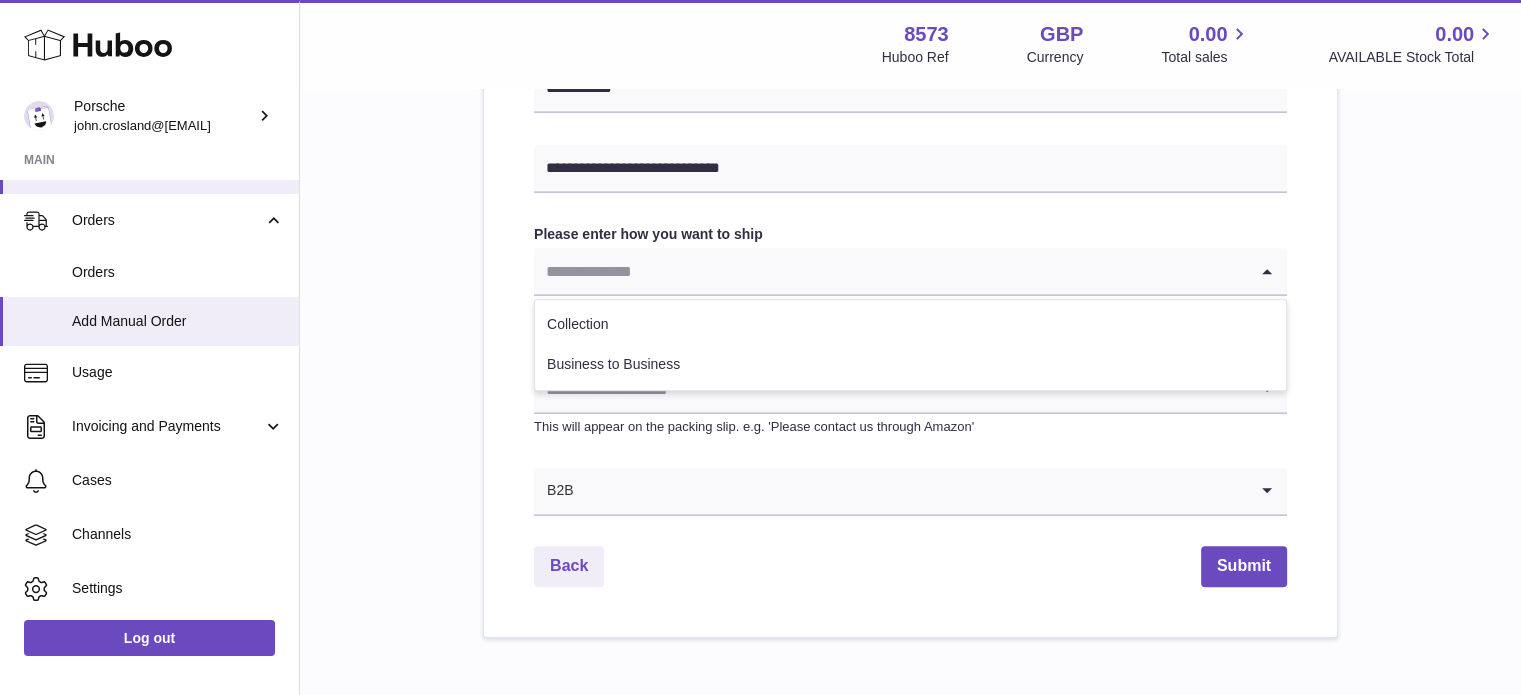 click 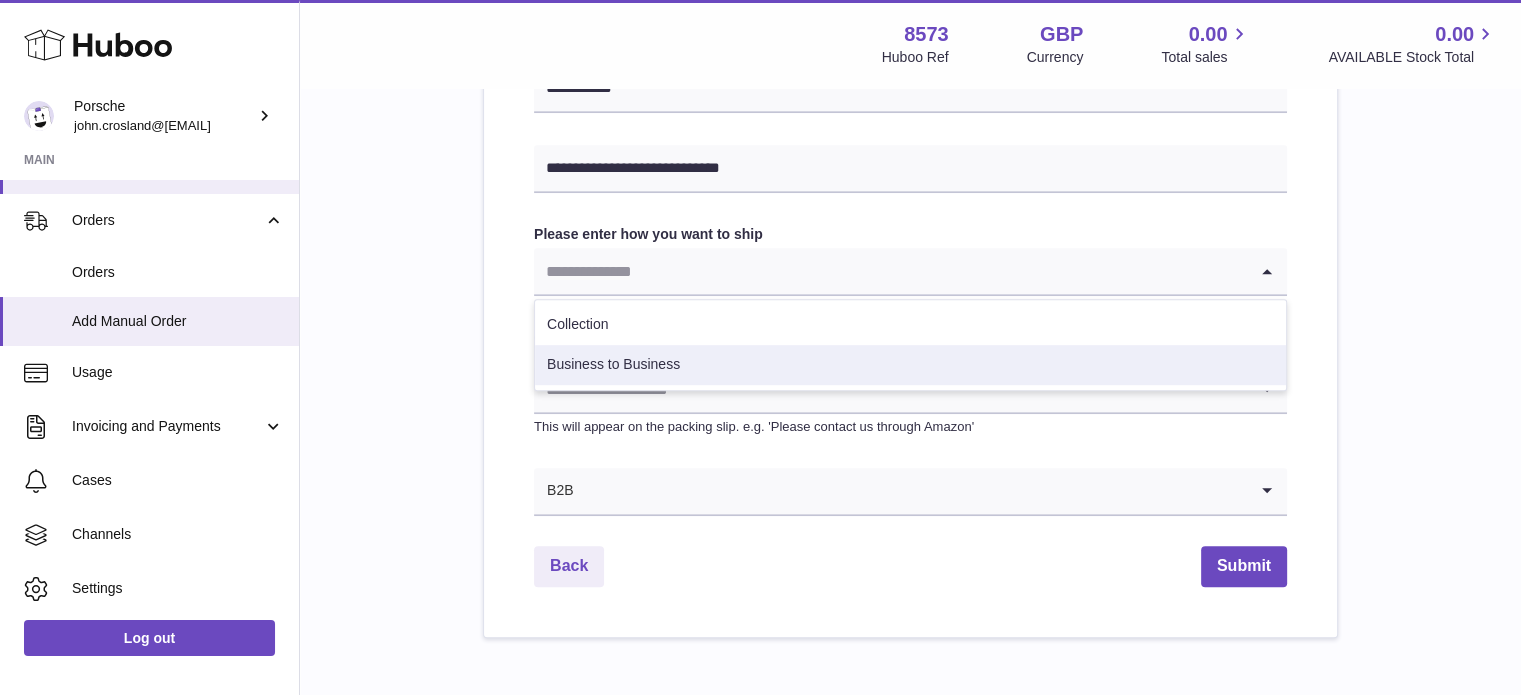 click on "Business to Business" at bounding box center [910, 365] 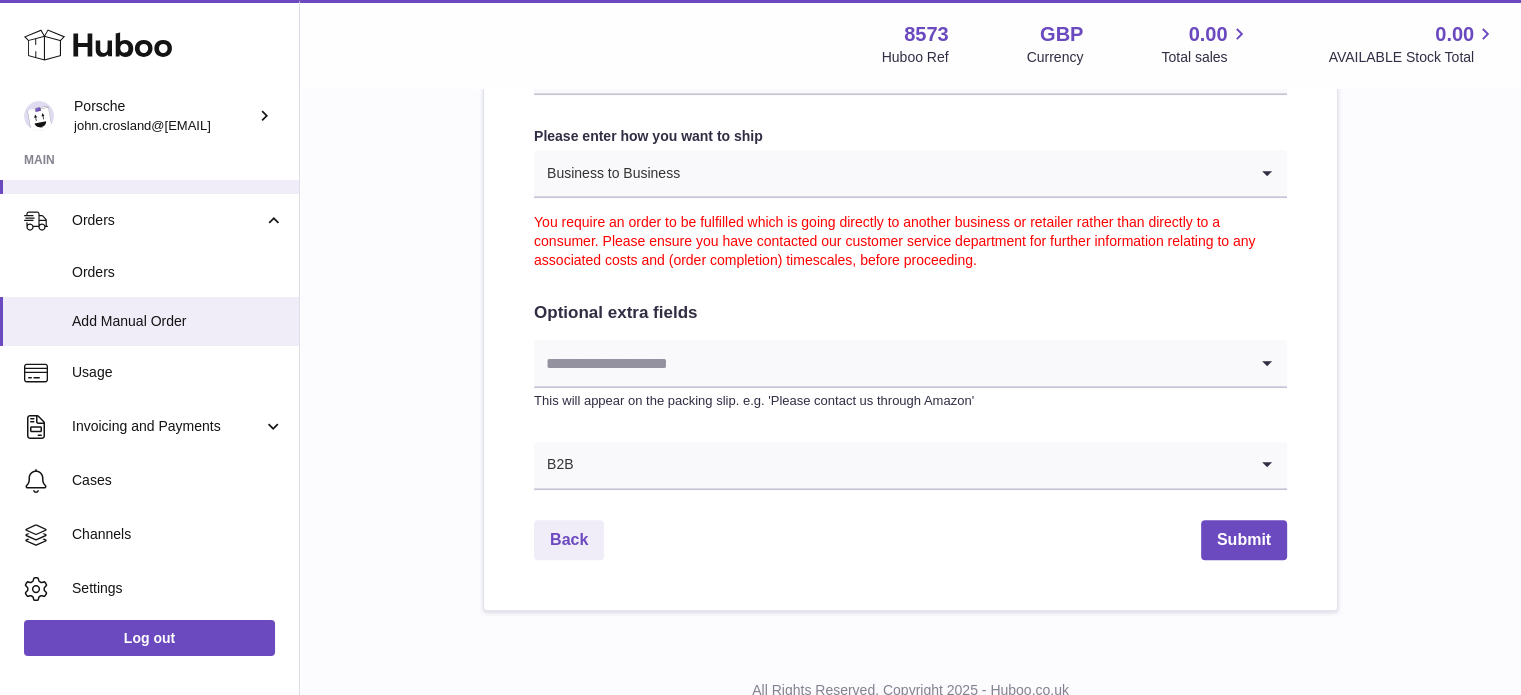 scroll, scrollTop: 1115, scrollLeft: 0, axis: vertical 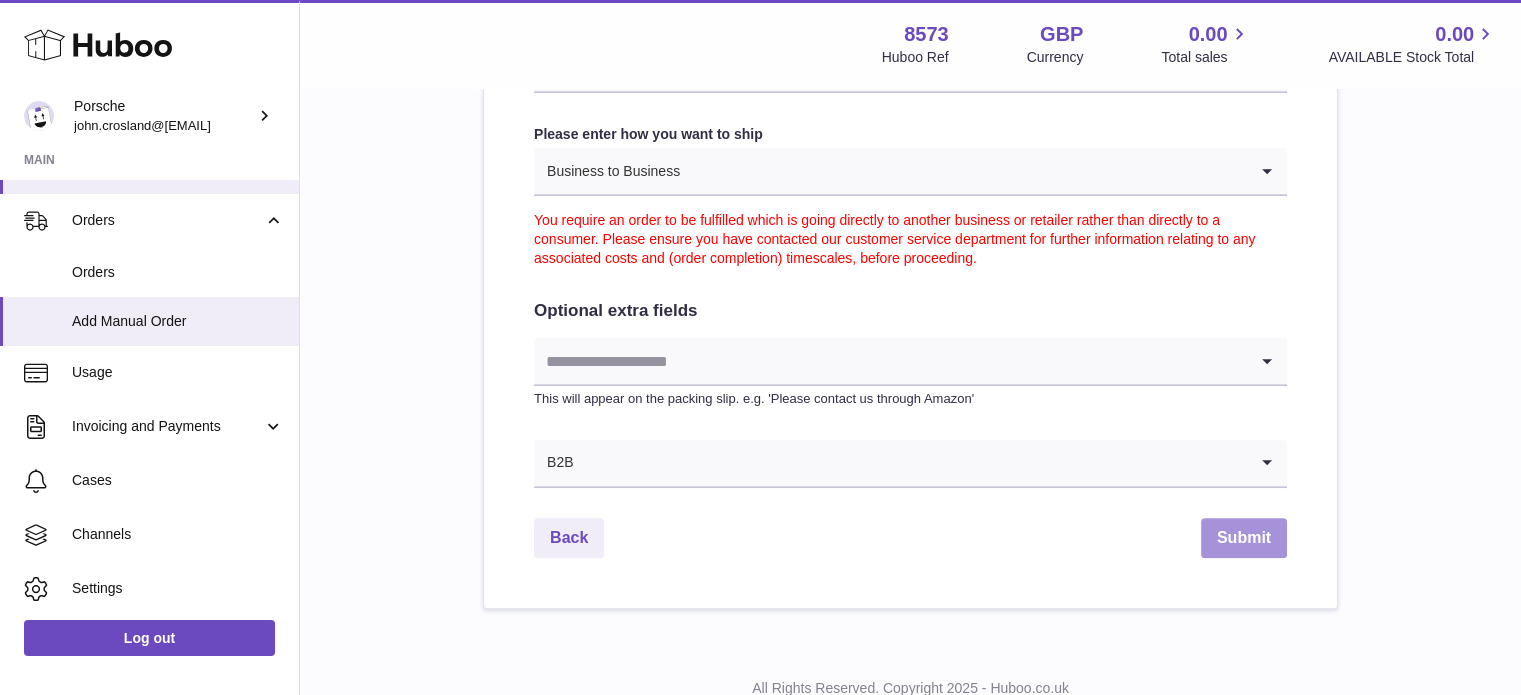 click on "Submit" at bounding box center (1244, 538) 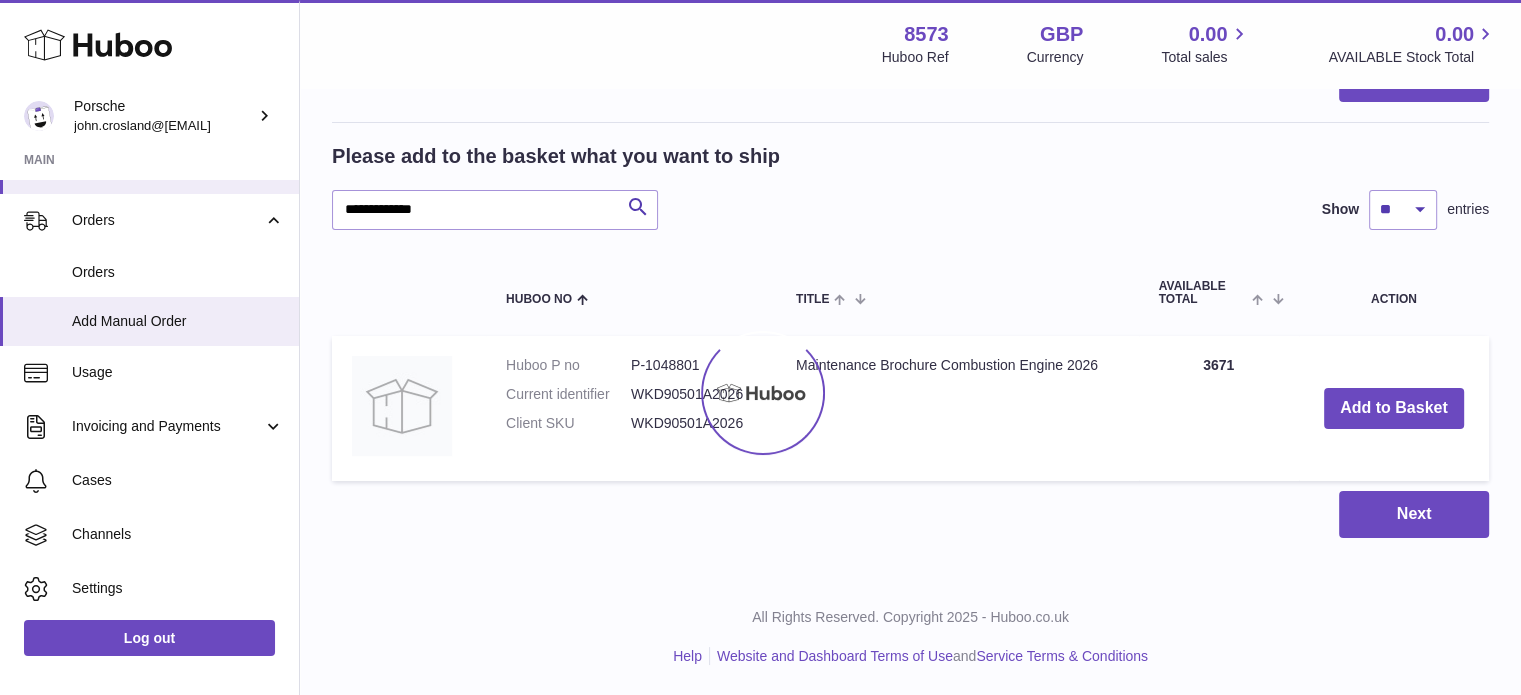 scroll, scrollTop: 0, scrollLeft: 0, axis: both 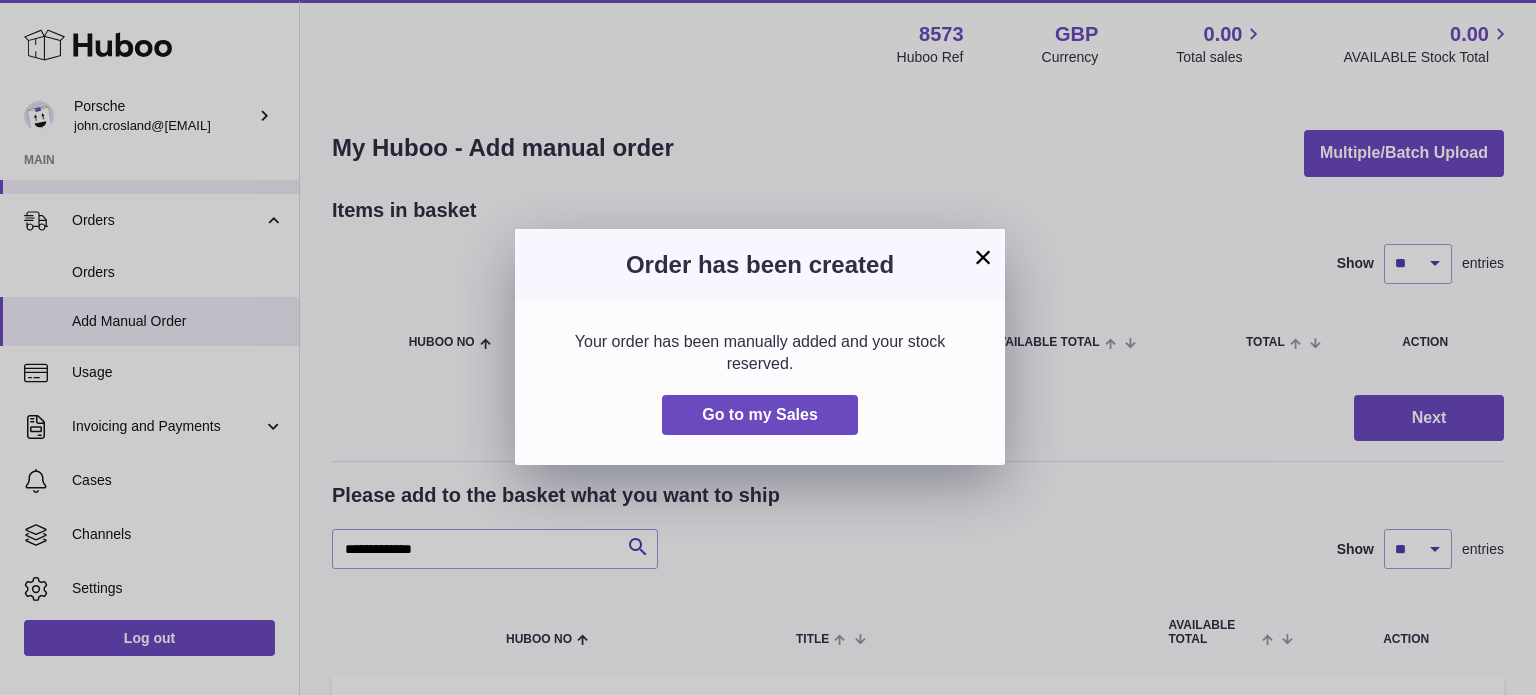 click on "×" at bounding box center (983, 257) 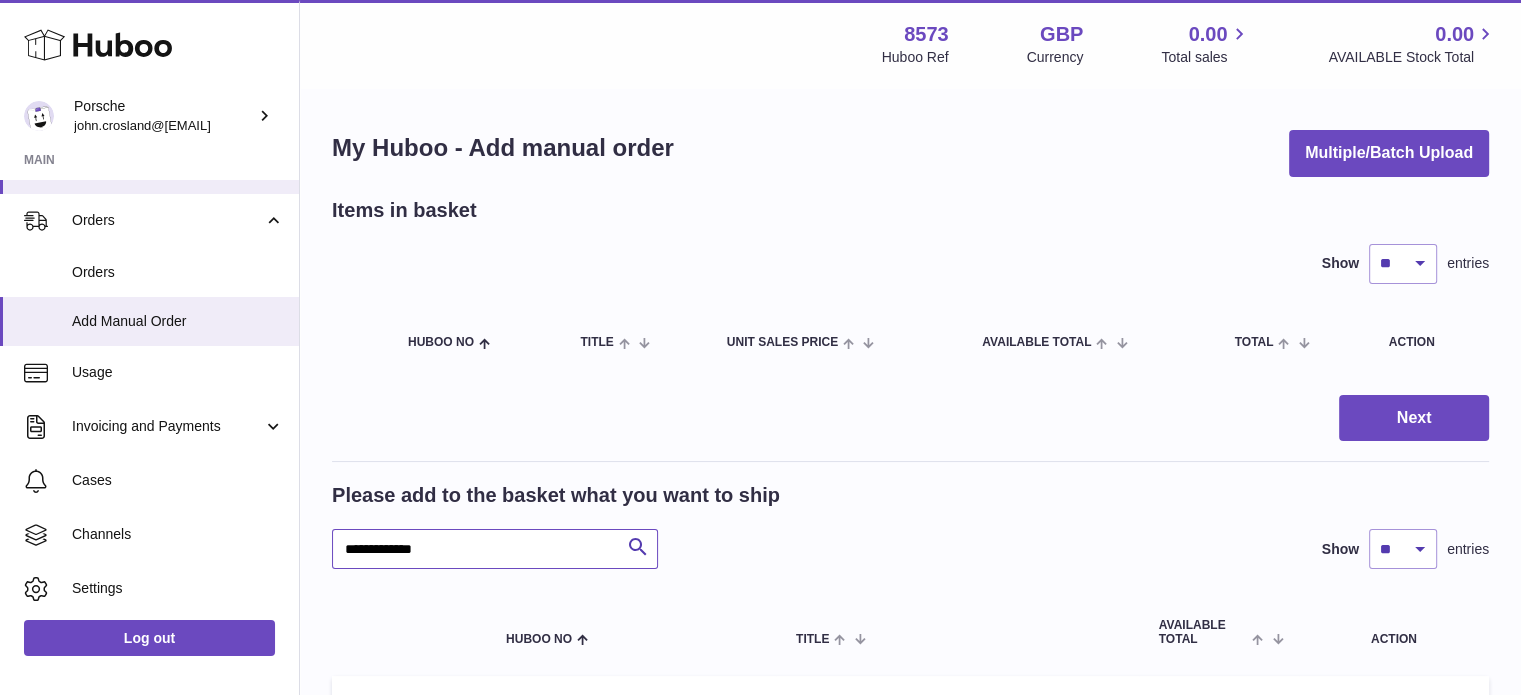 drag, startPoint x: 500, startPoint y: 545, endPoint x: 316, endPoint y: 536, distance: 184.21997 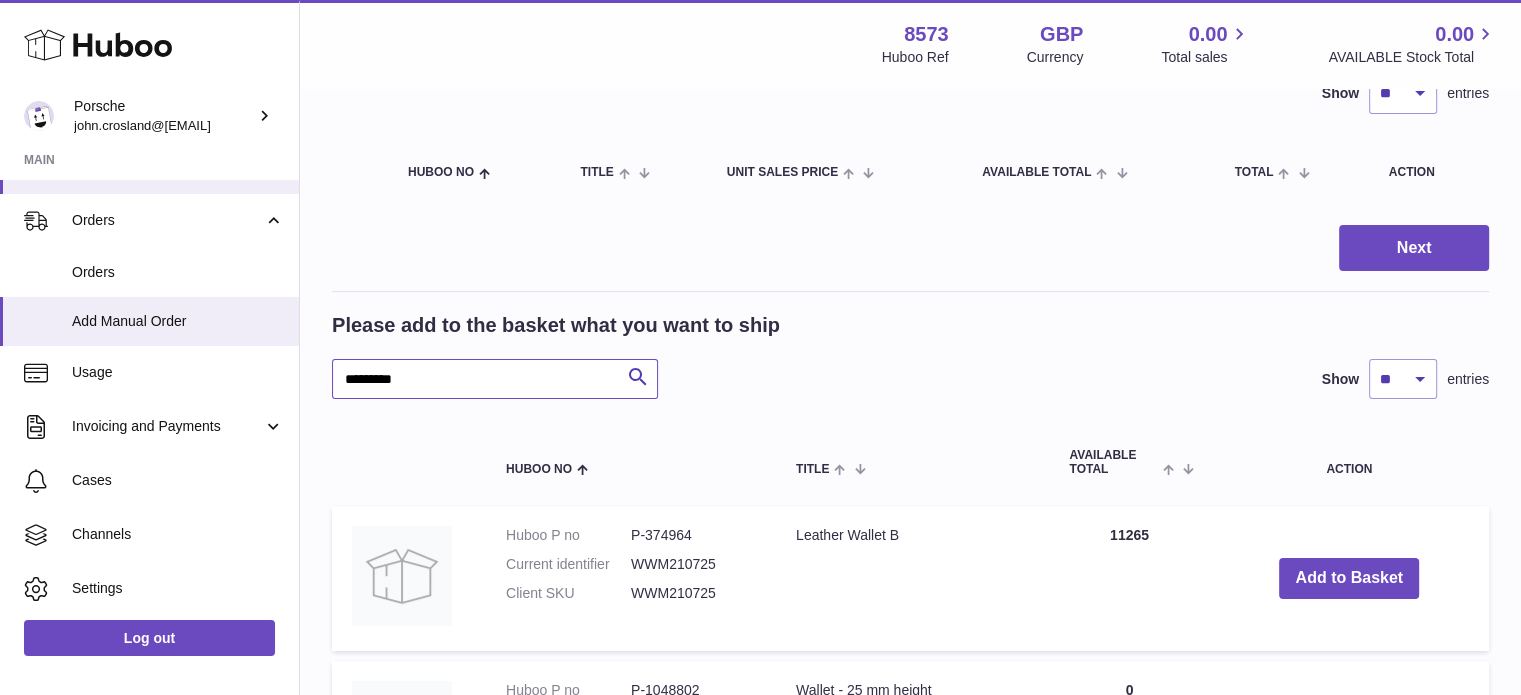 scroll, scrollTop: 200, scrollLeft: 0, axis: vertical 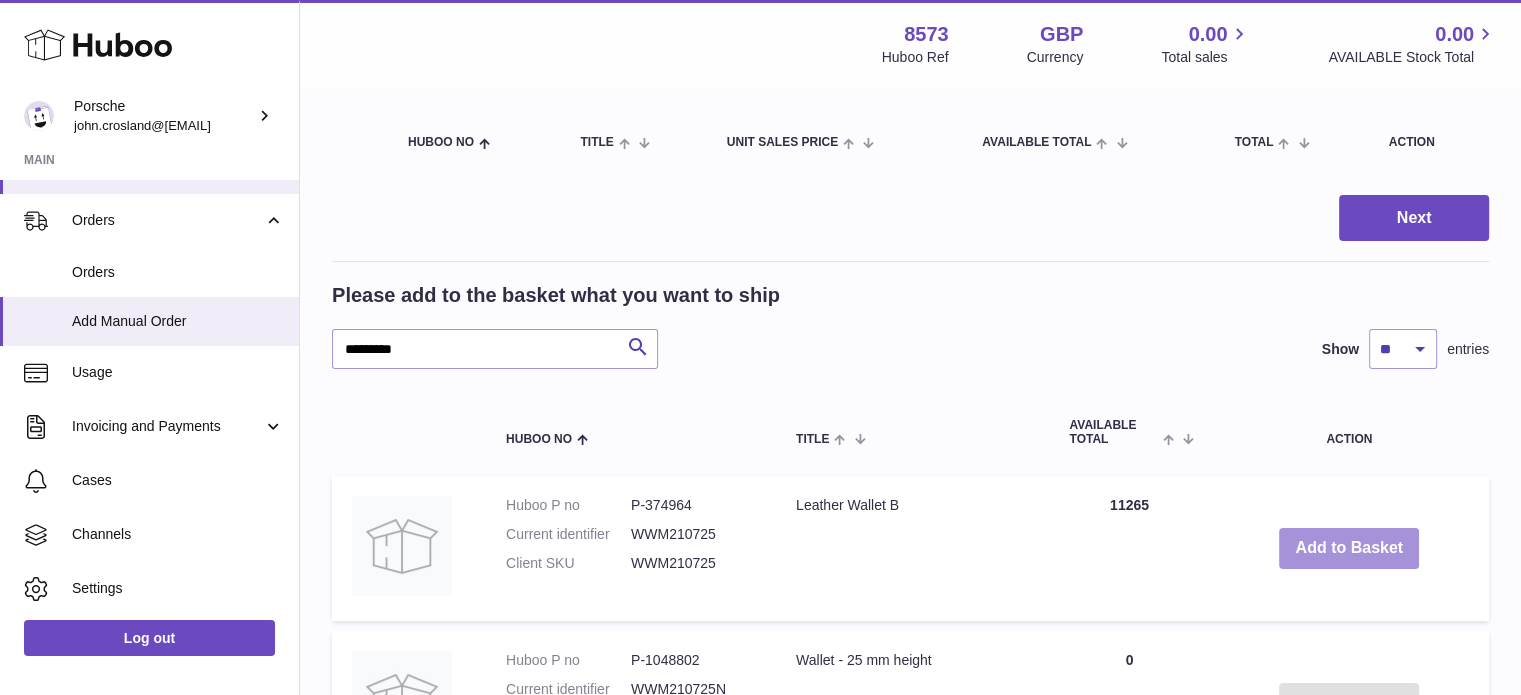 click on "Add to Basket" at bounding box center [1349, 548] 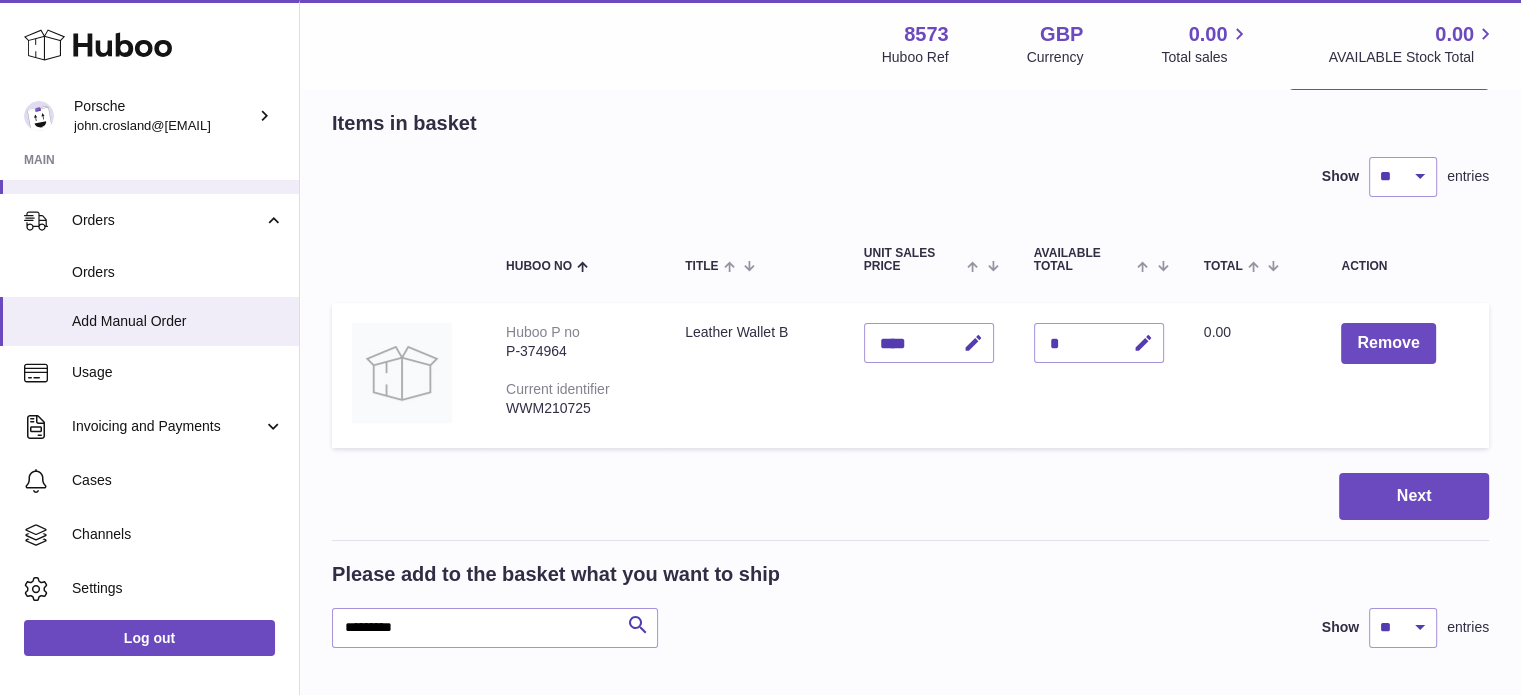 scroll, scrollTop: 0, scrollLeft: 0, axis: both 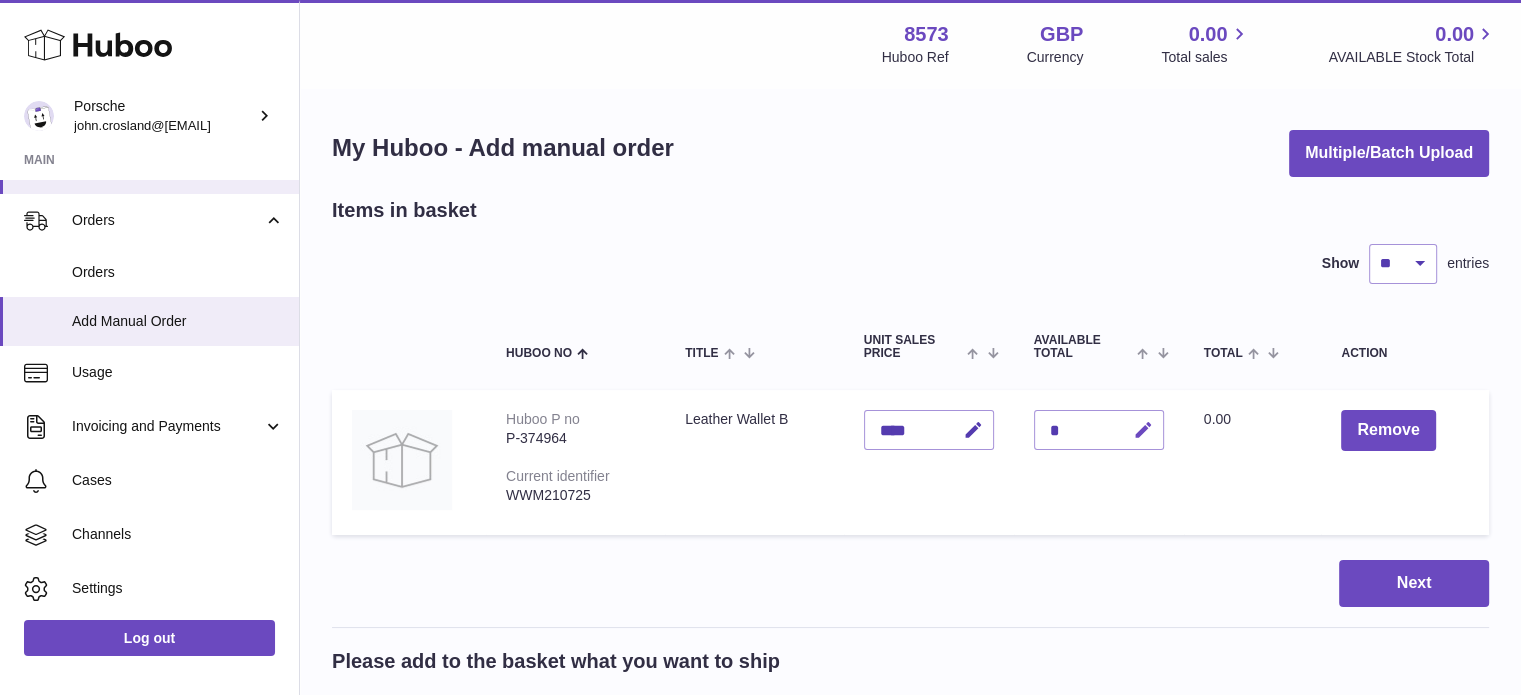 click at bounding box center [1143, 430] 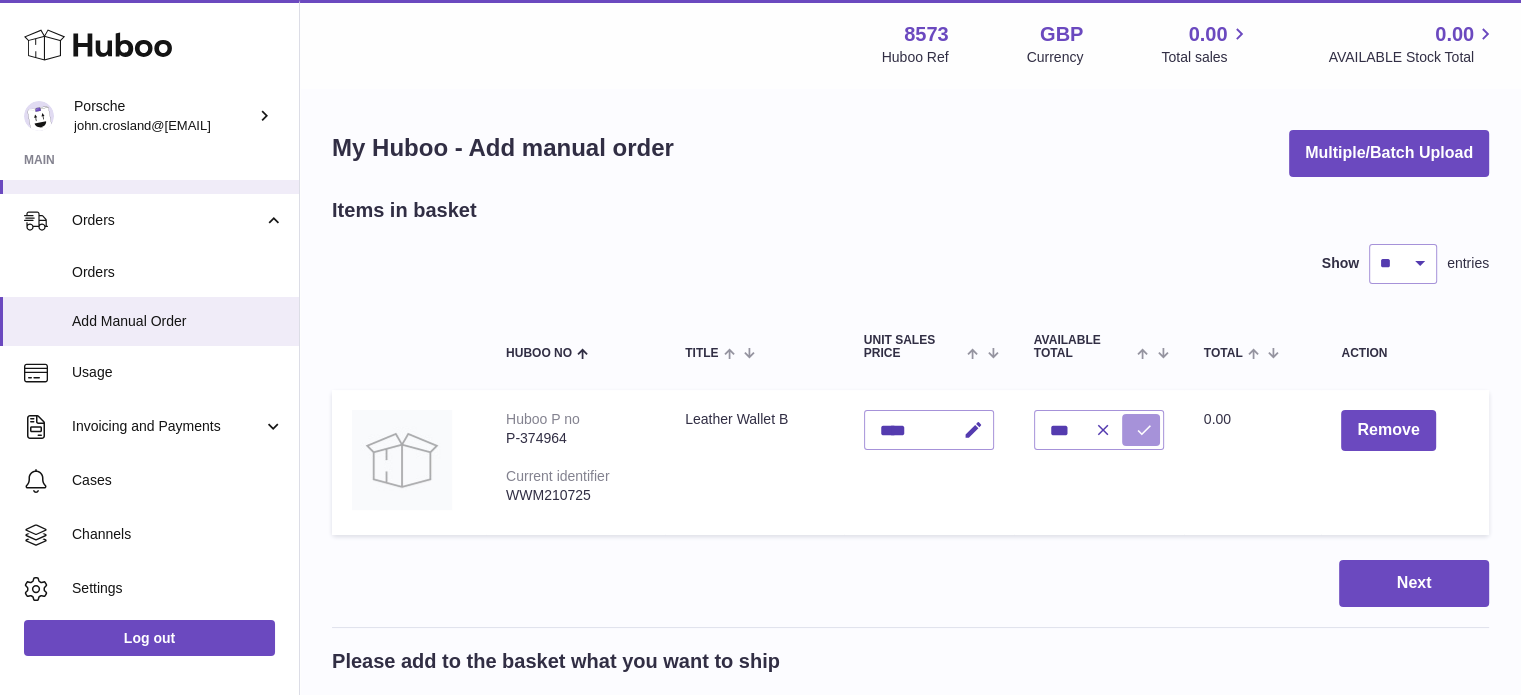 click at bounding box center (1144, 430) 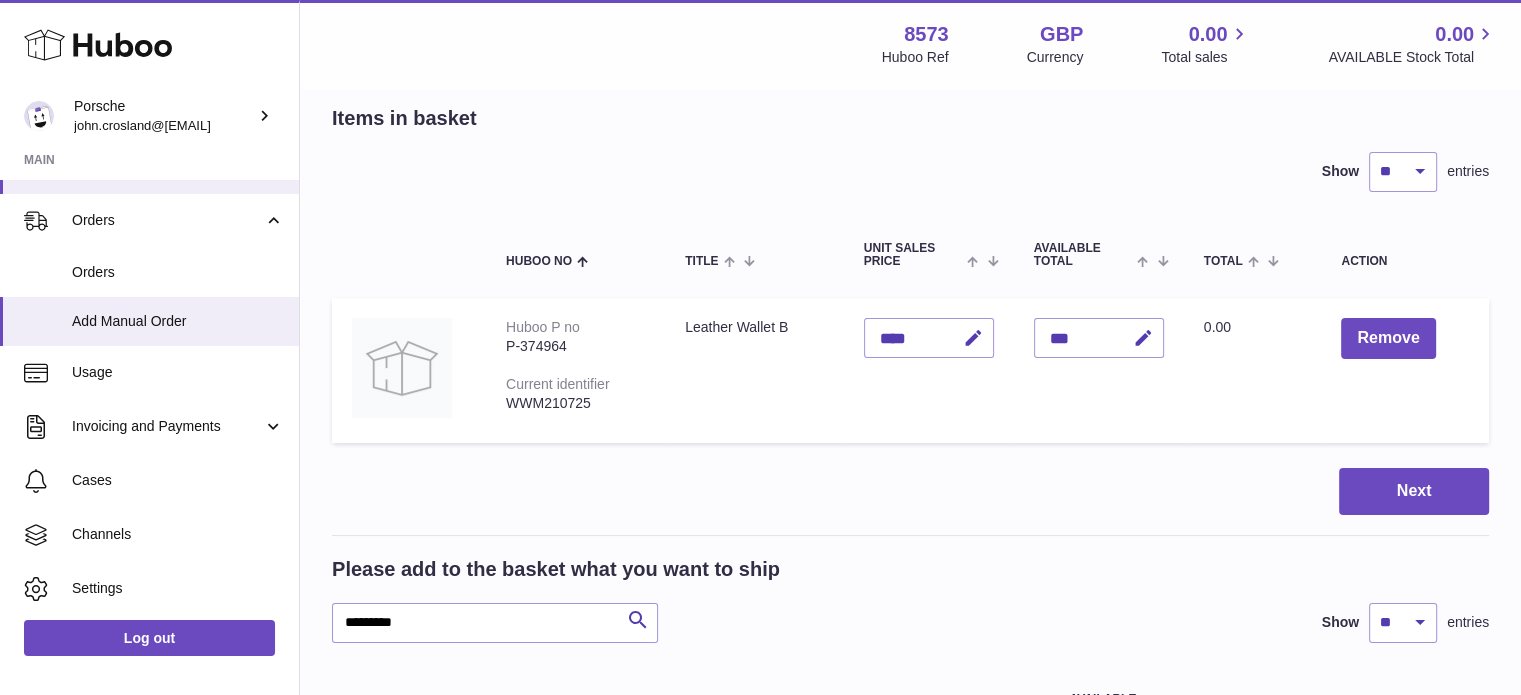 scroll, scrollTop: 300, scrollLeft: 0, axis: vertical 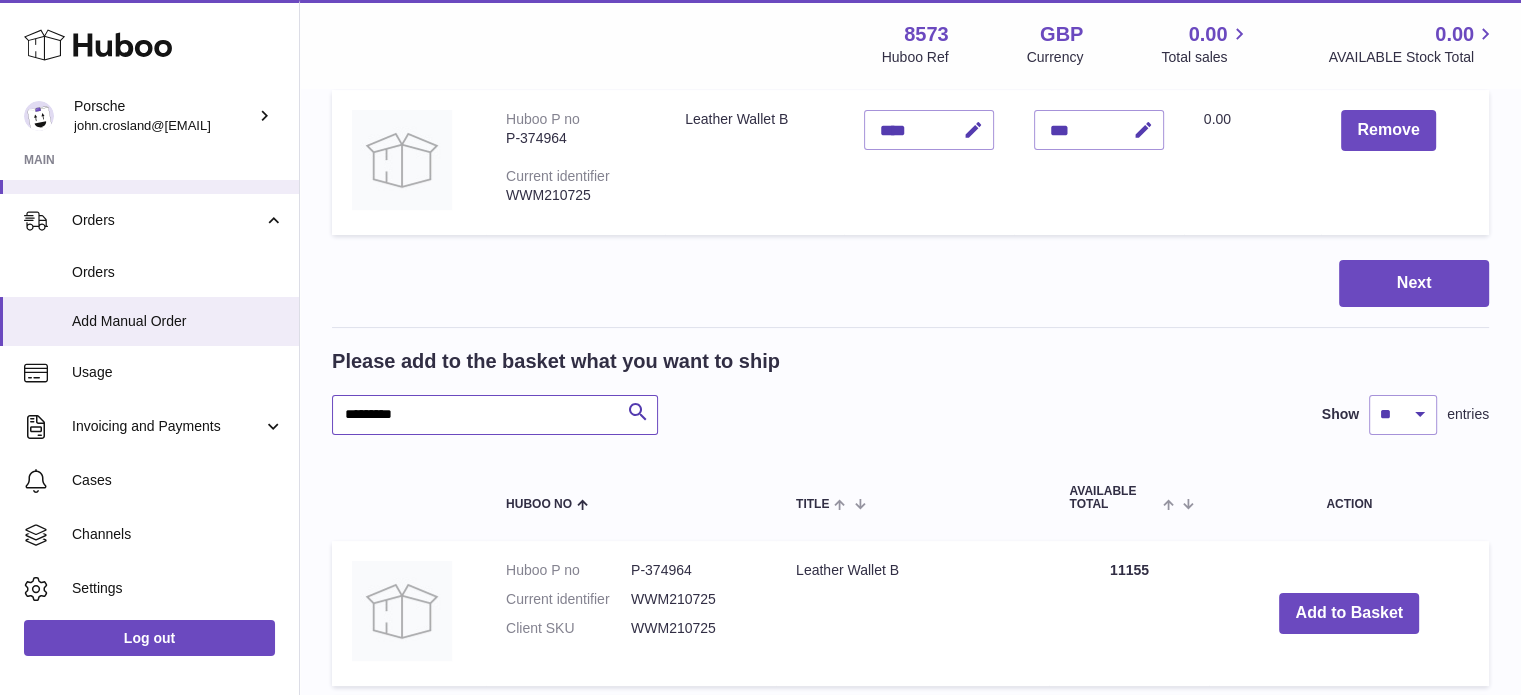 drag, startPoint x: 486, startPoint y: 408, endPoint x: 340, endPoint y: 414, distance: 146.12323 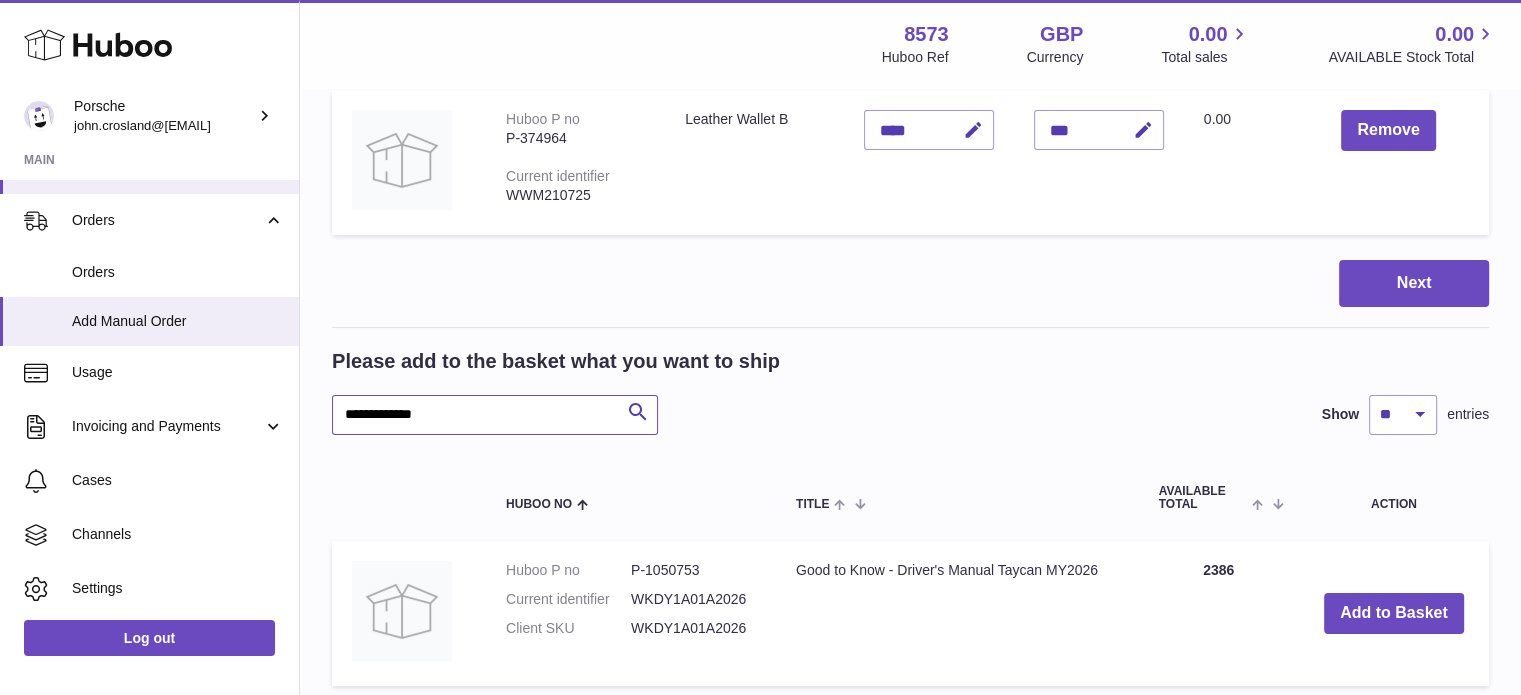 scroll, scrollTop: 400, scrollLeft: 0, axis: vertical 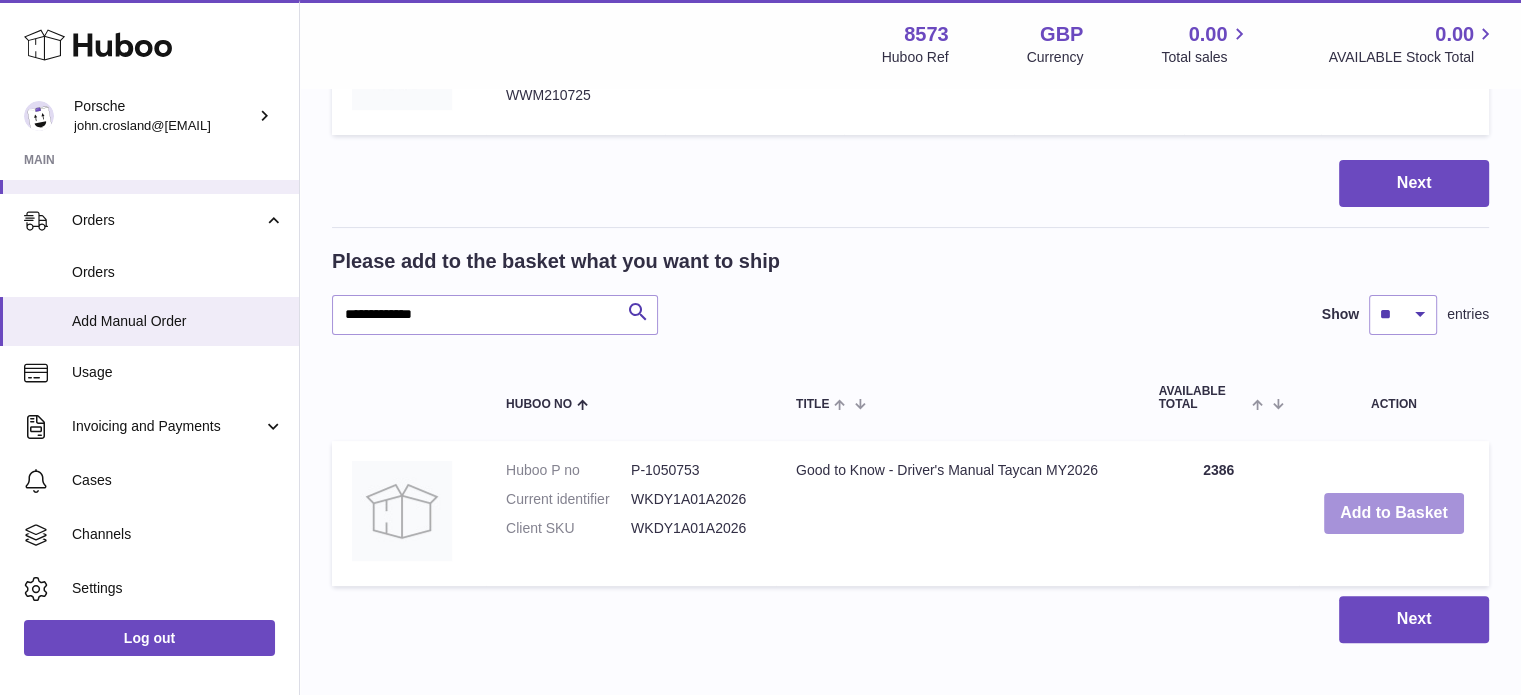 click on "Add to Basket" at bounding box center [1394, 513] 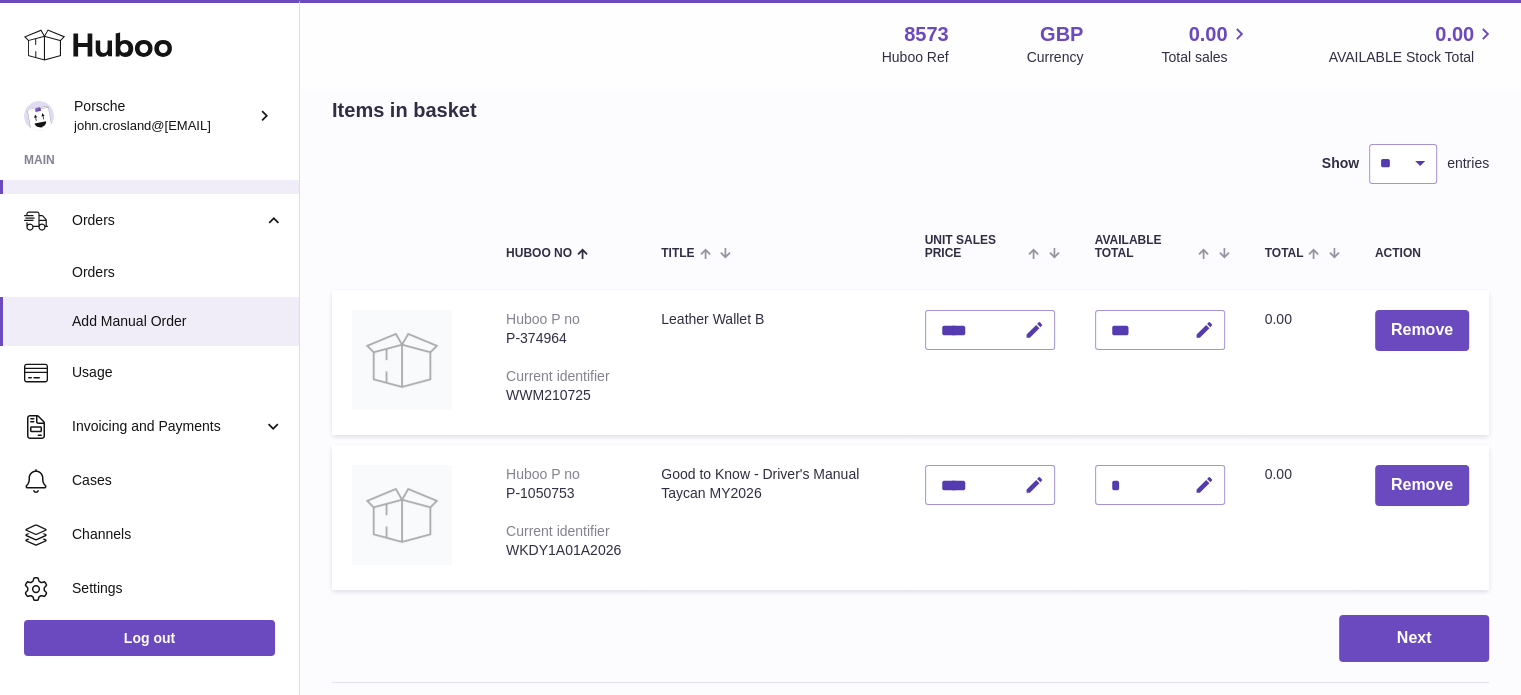 scroll, scrollTop: 100, scrollLeft: 0, axis: vertical 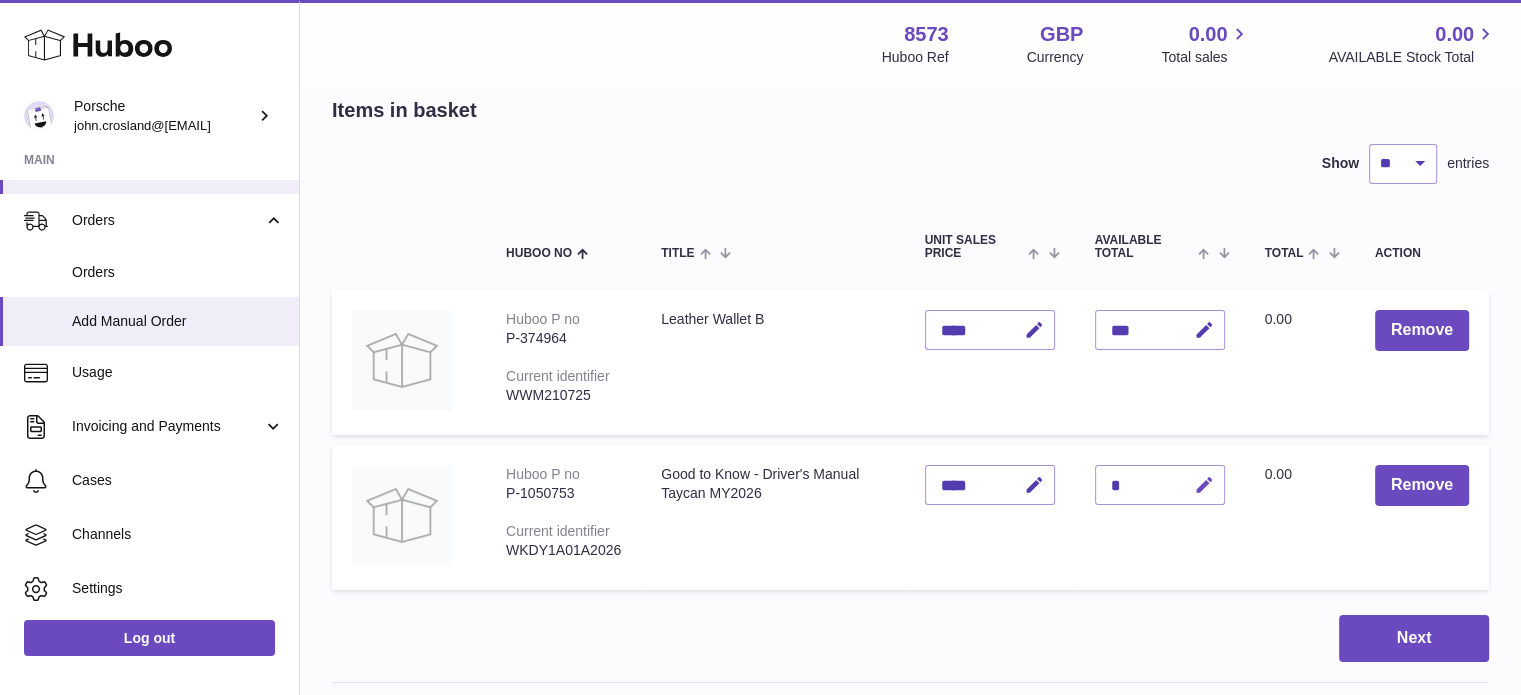 click at bounding box center [1204, 485] 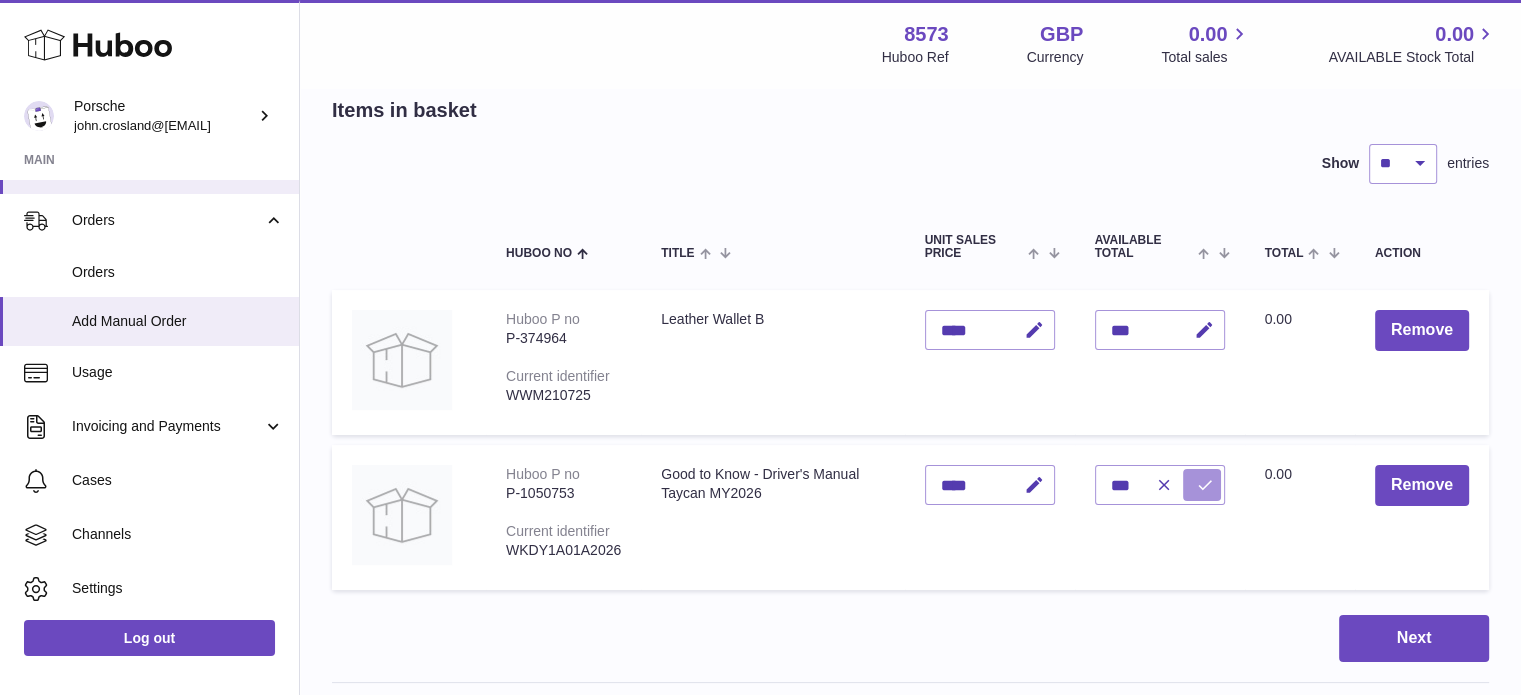 click at bounding box center (1205, 485) 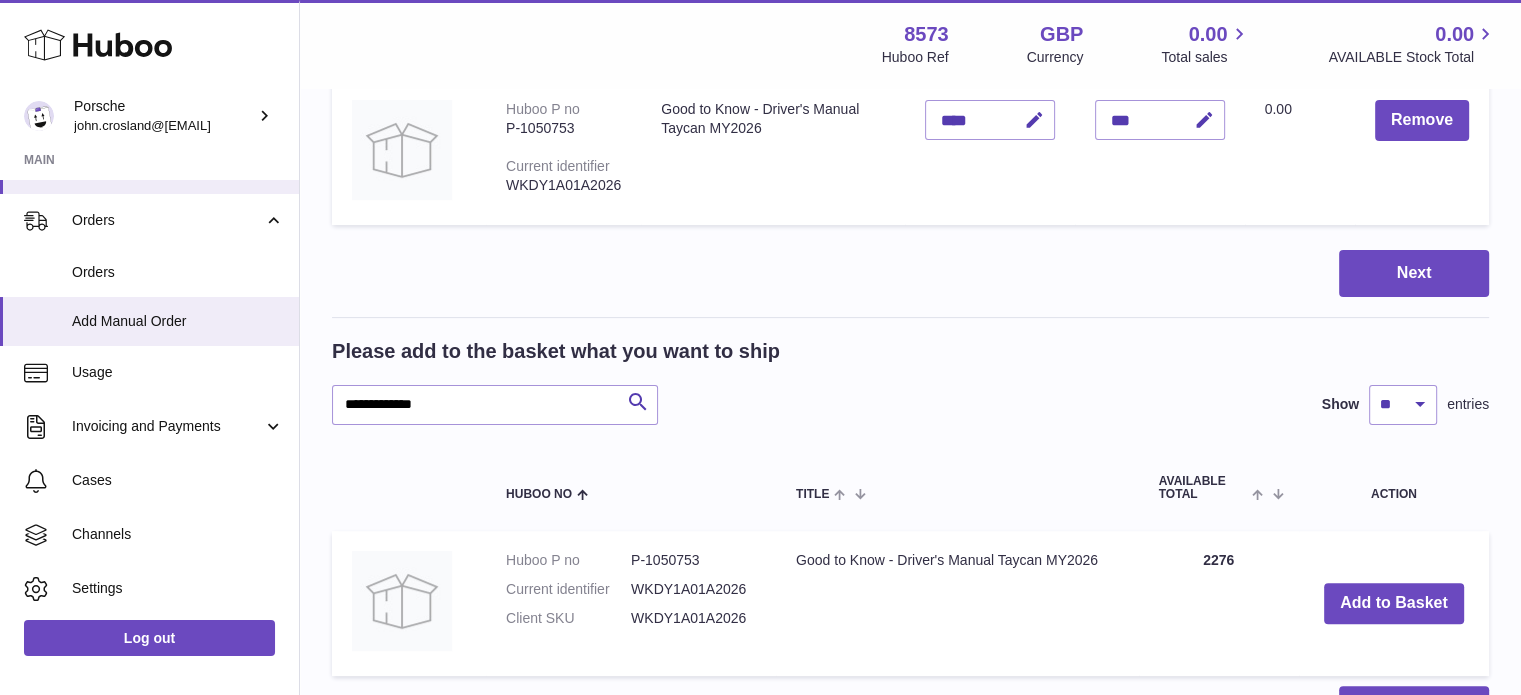 scroll, scrollTop: 500, scrollLeft: 0, axis: vertical 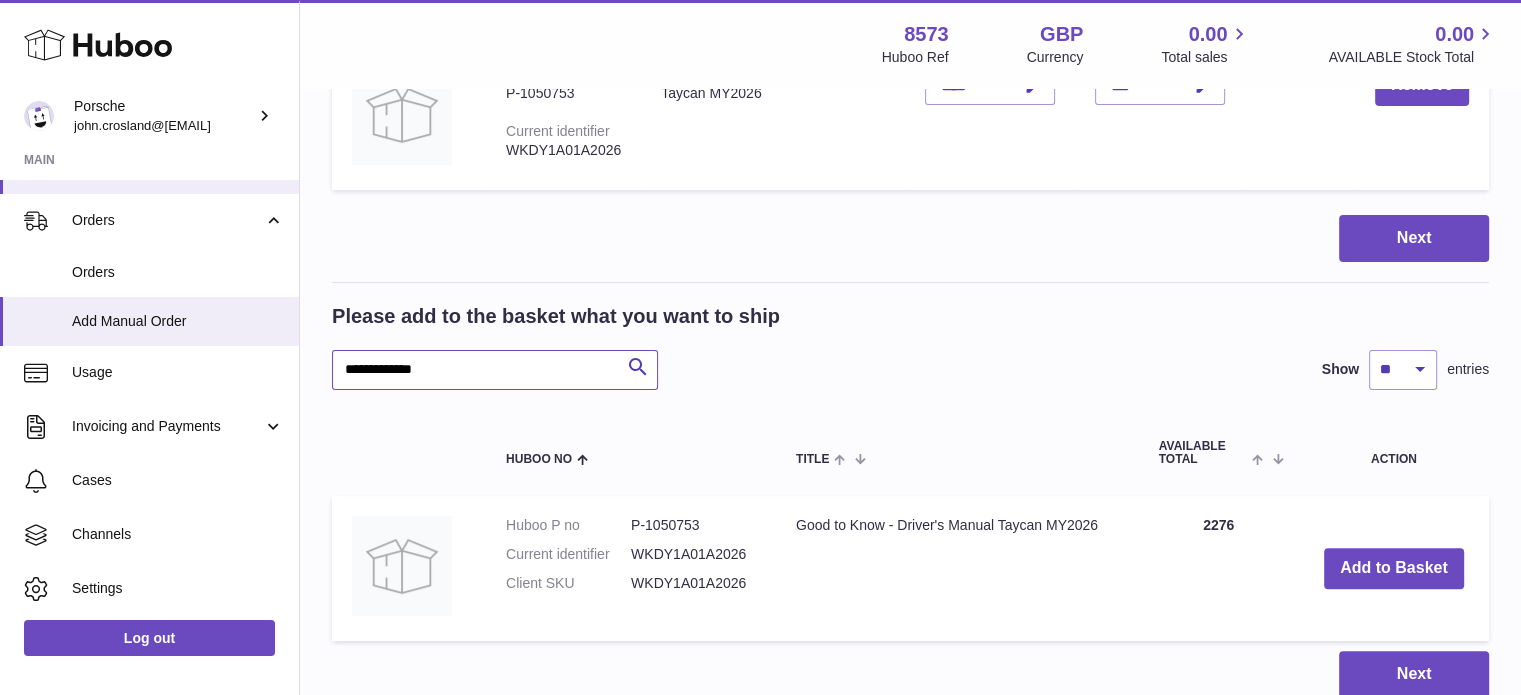 drag, startPoint x: 470, startPoint y: 367, endPoint x: 305, endPoint y: 351, distance: 165.77394 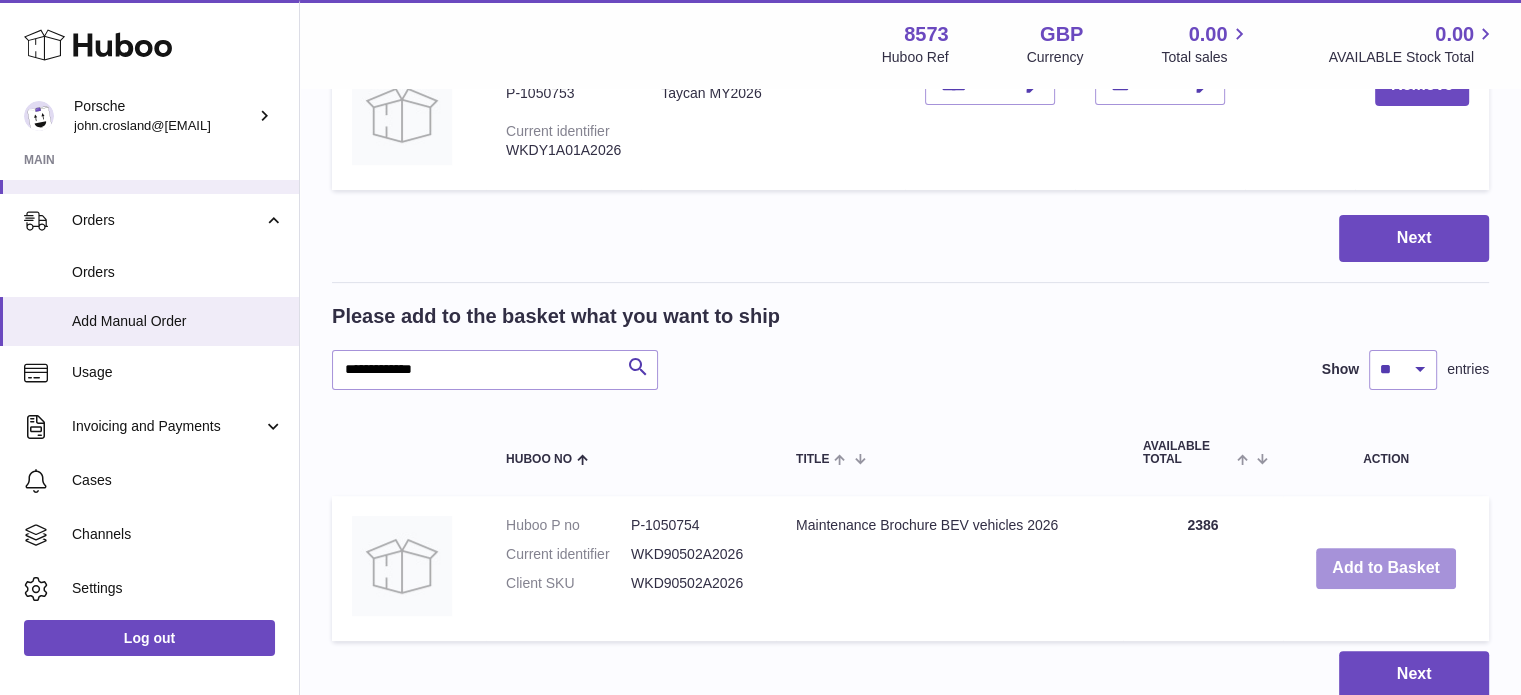 click on "Add to Basket" at bounding box center [1386, 568] 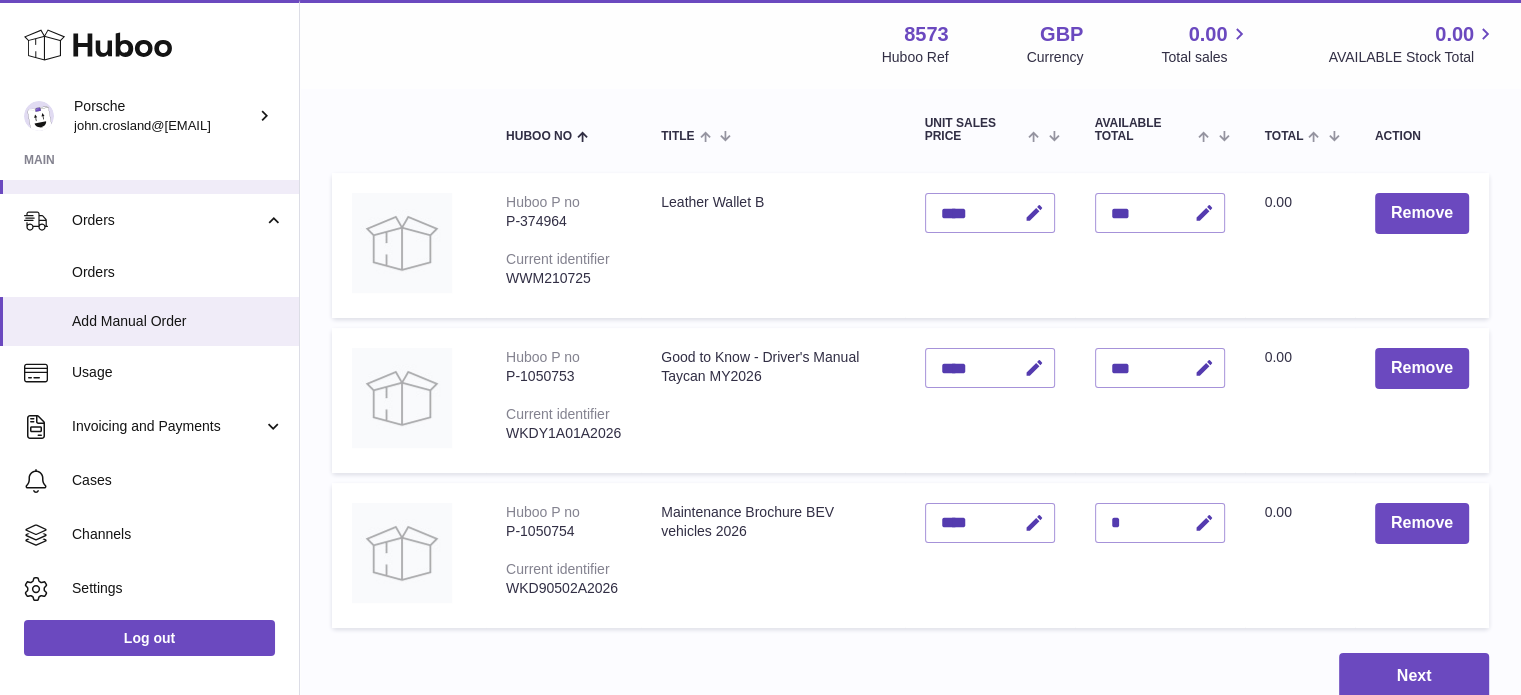 scroll, scrollTop: 200, scrollLeft: 0, axis: vertical 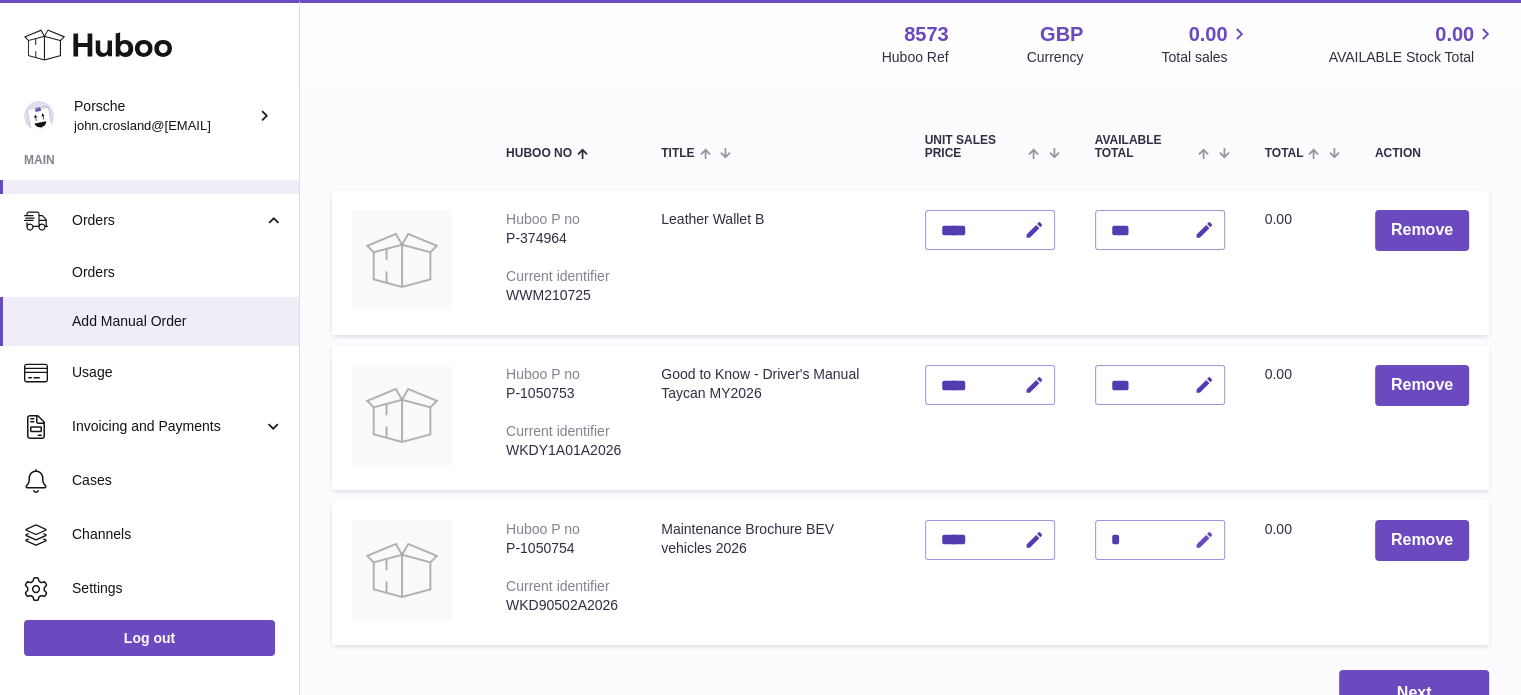 click at bounding box center [1204, 540] 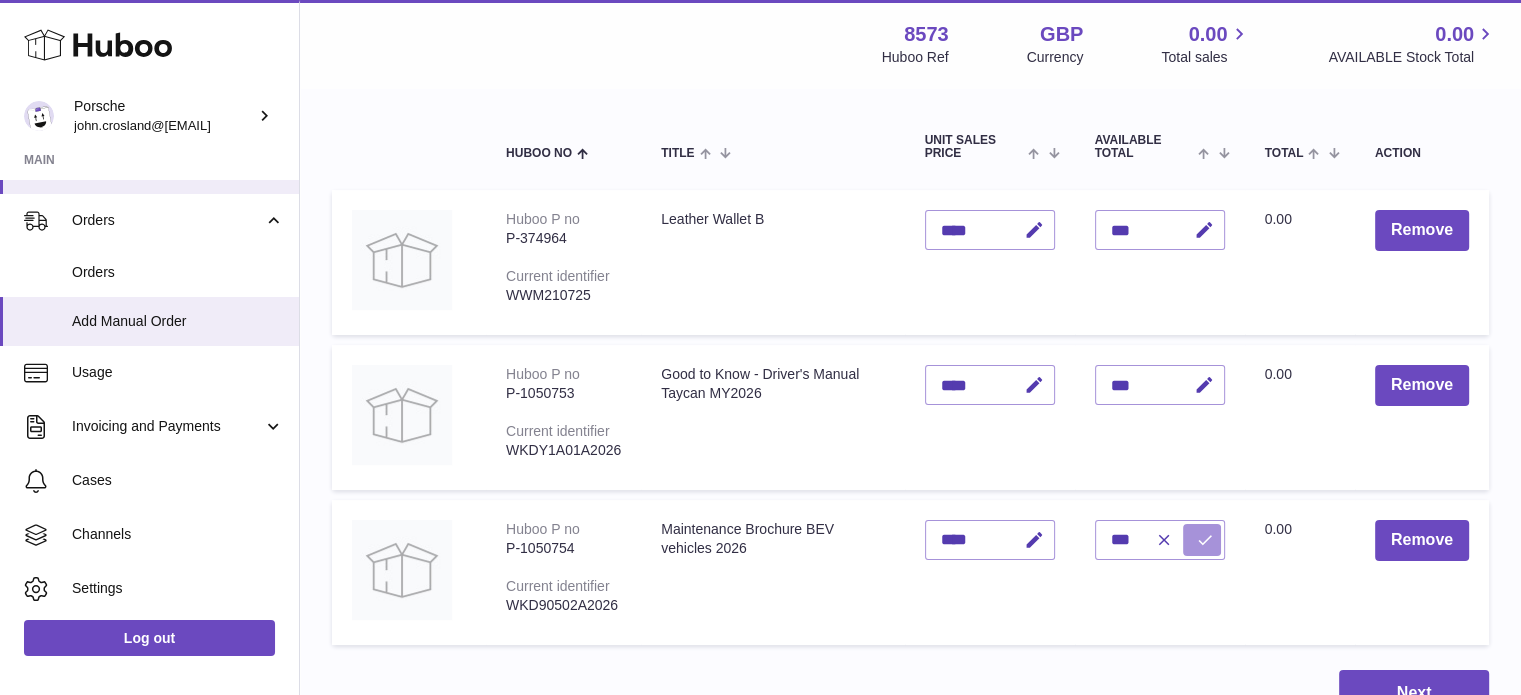 click at bounding box center [1205, 540] 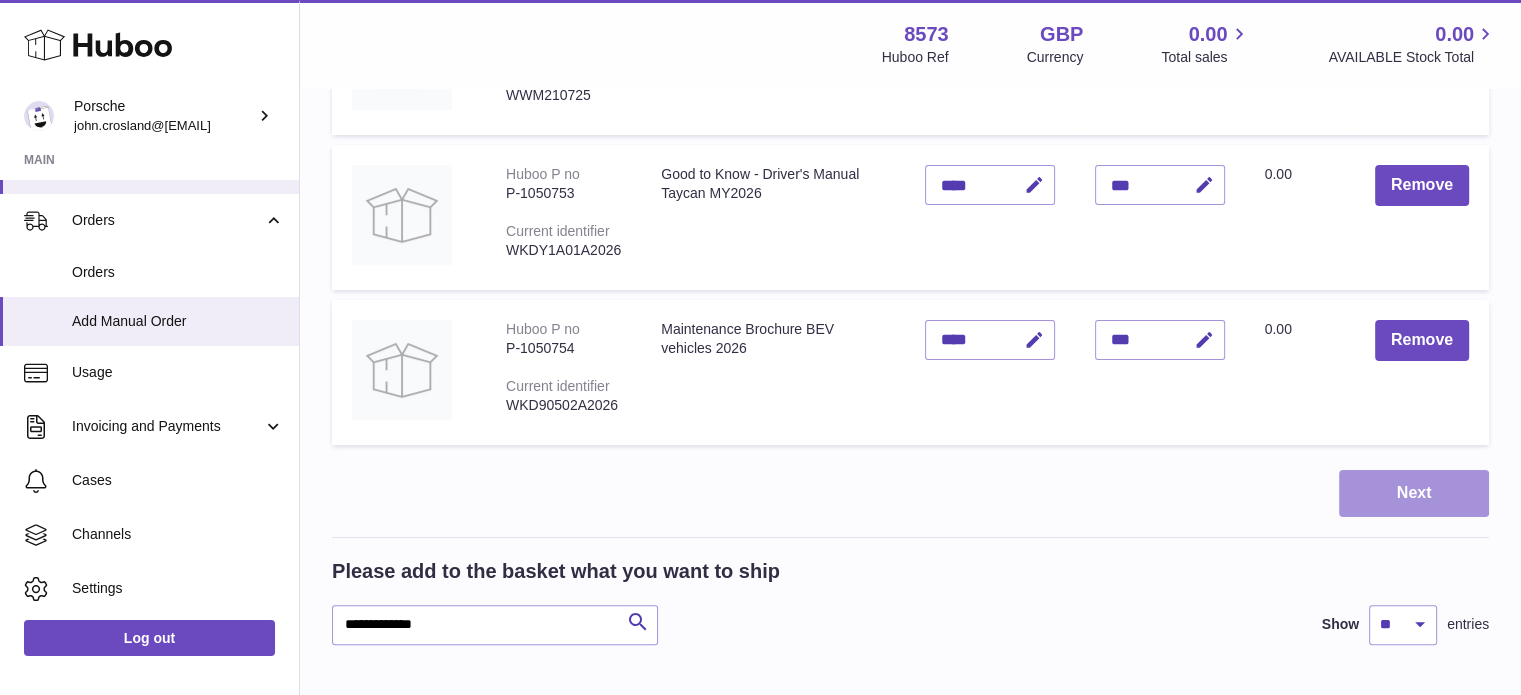 click on "Next" at bounding box center (1414, 493) 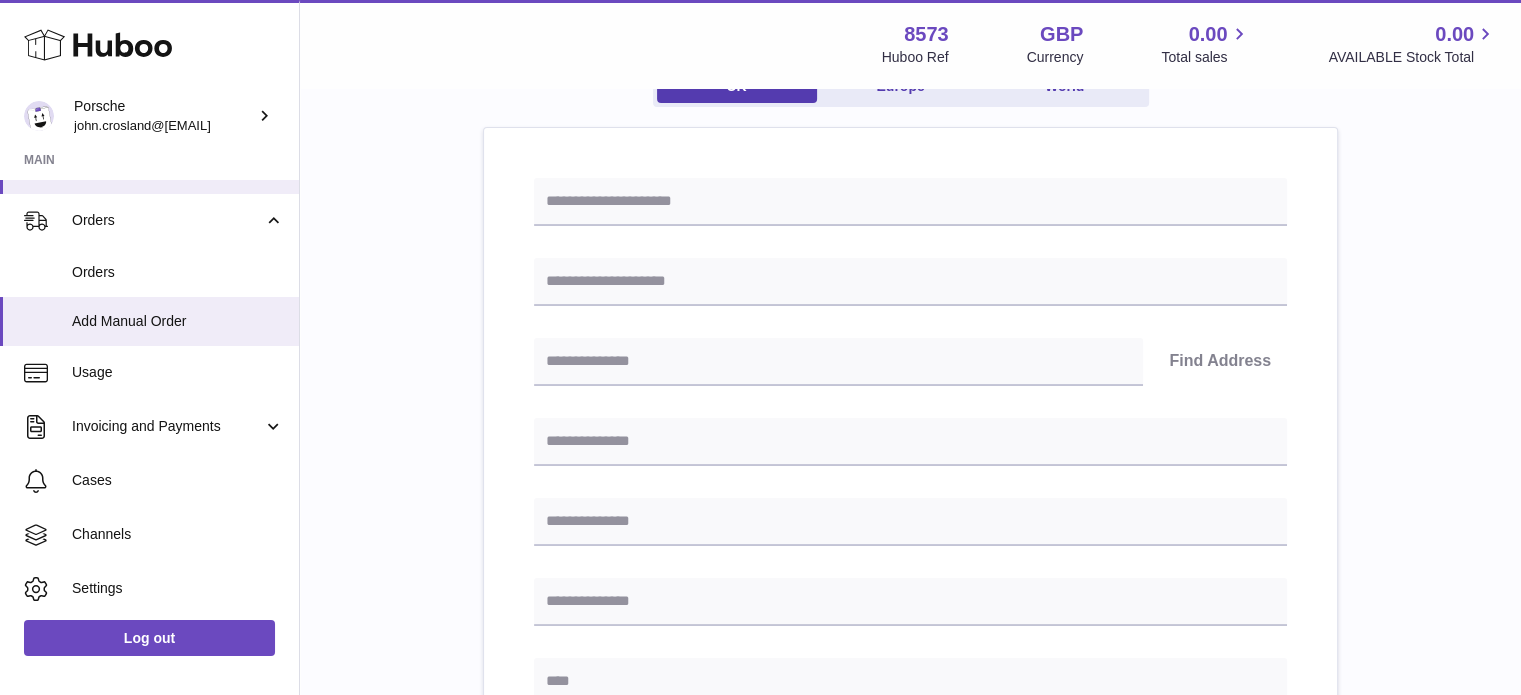 scroll, scrollTop: 0, scrollLeft: 0, axis: both 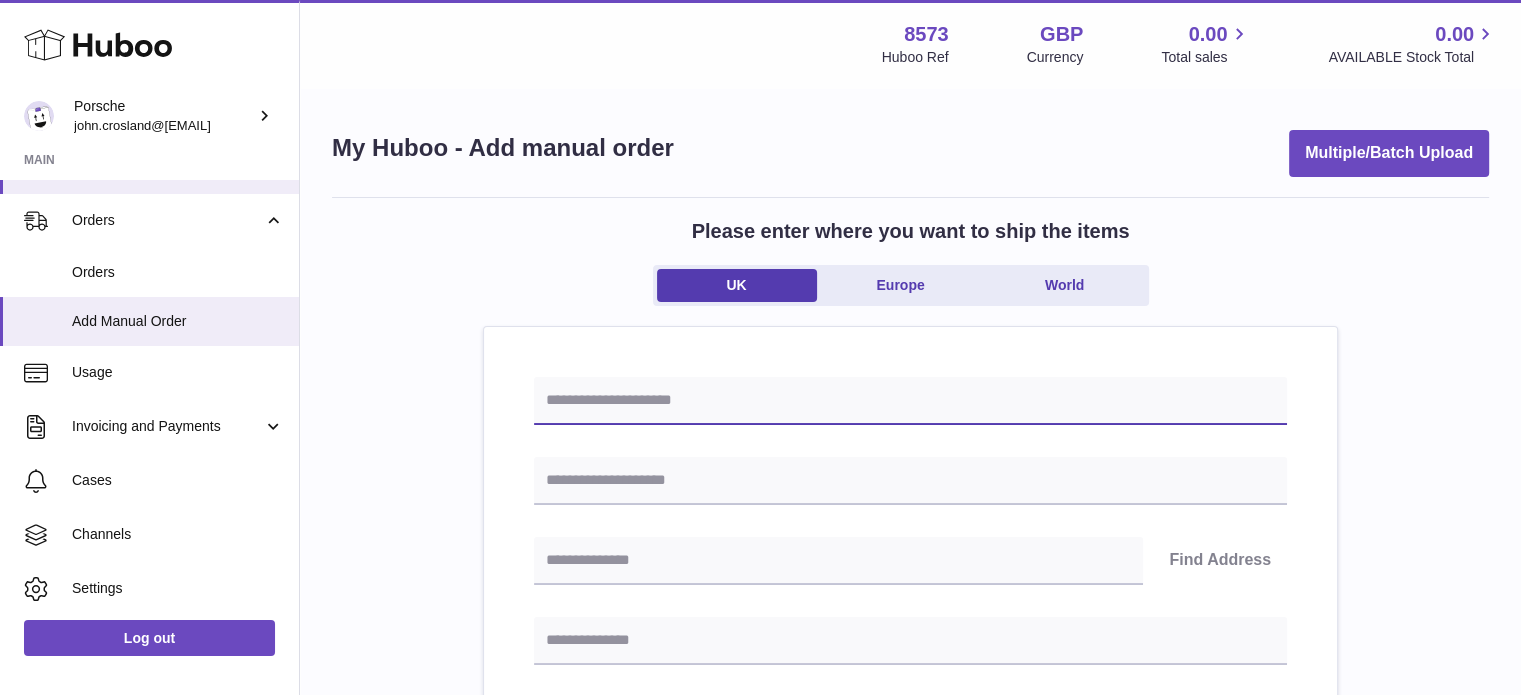click at bounding box center (910, 401) 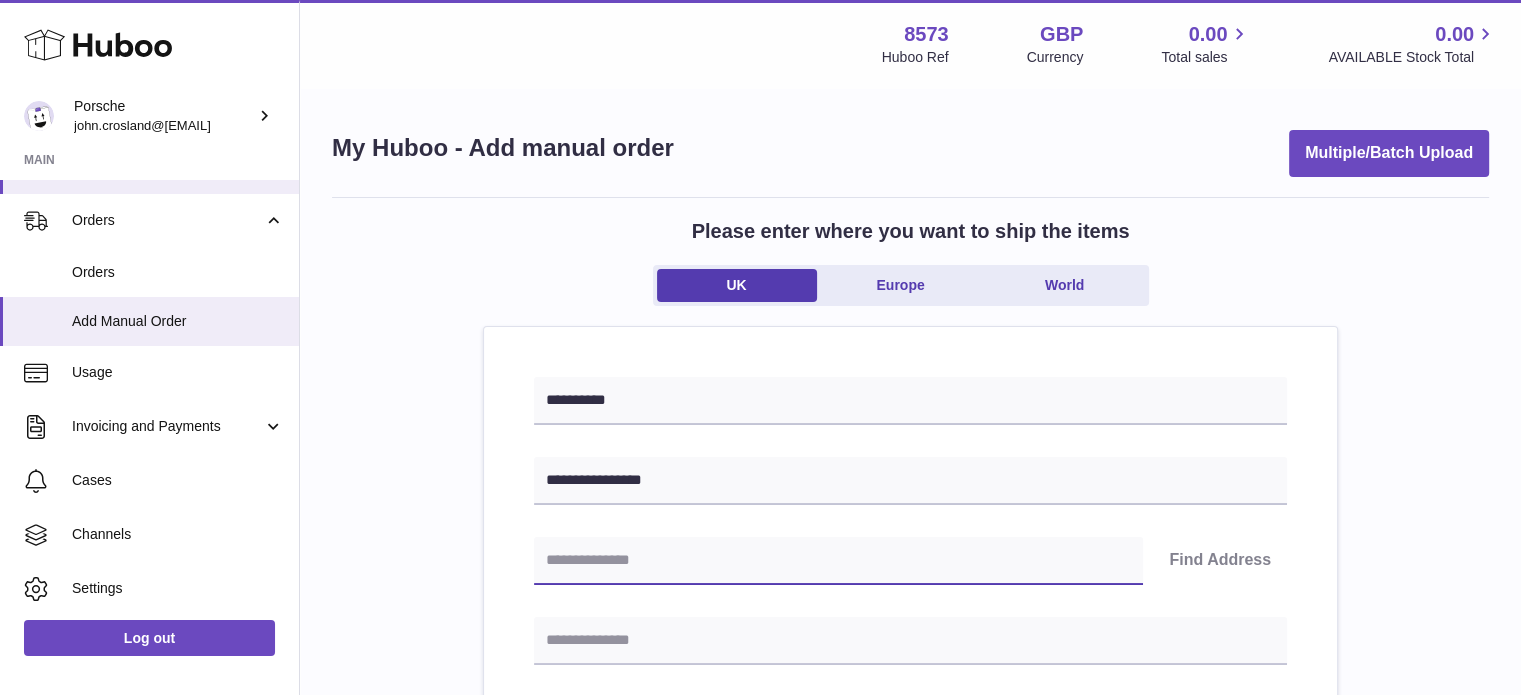click at bounding box center (838, 561) 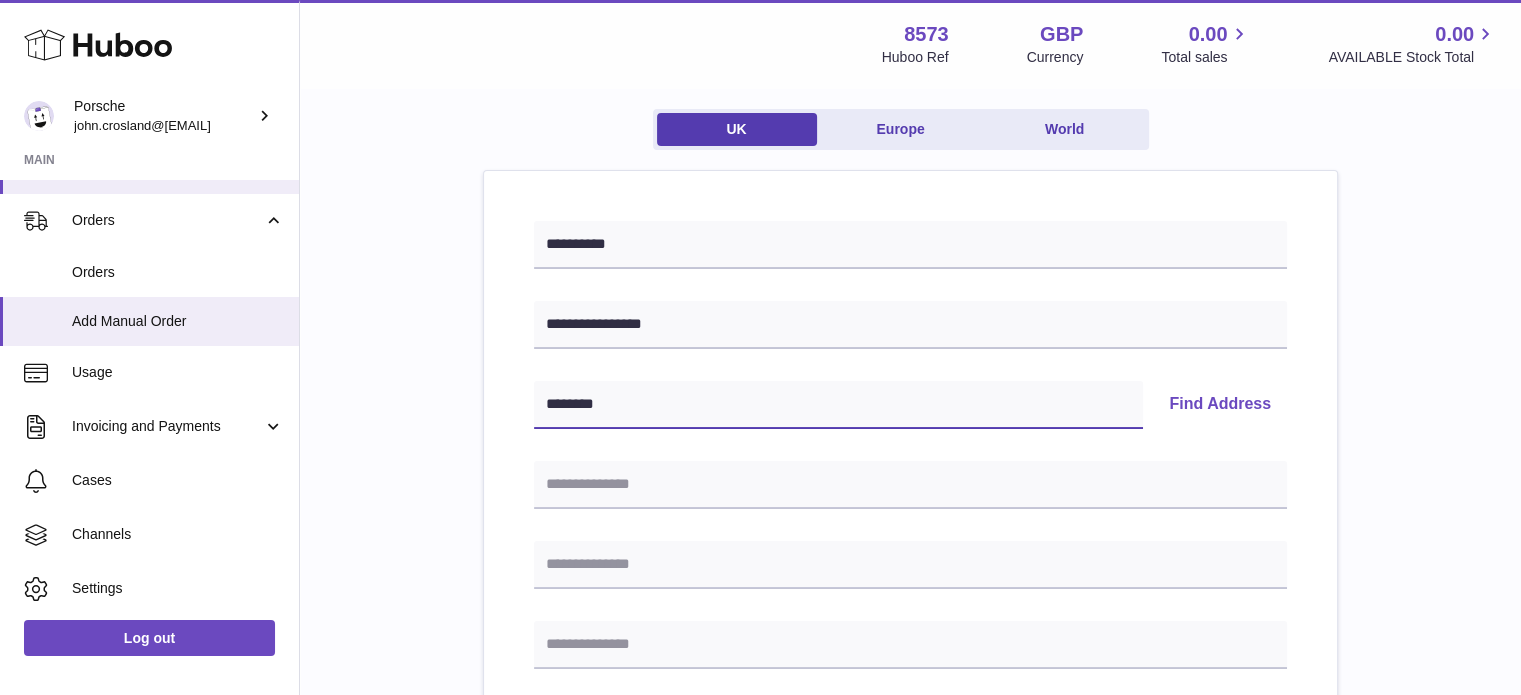 scroll, scrollTop: 200, scrollLeft: 0, axis: vertical 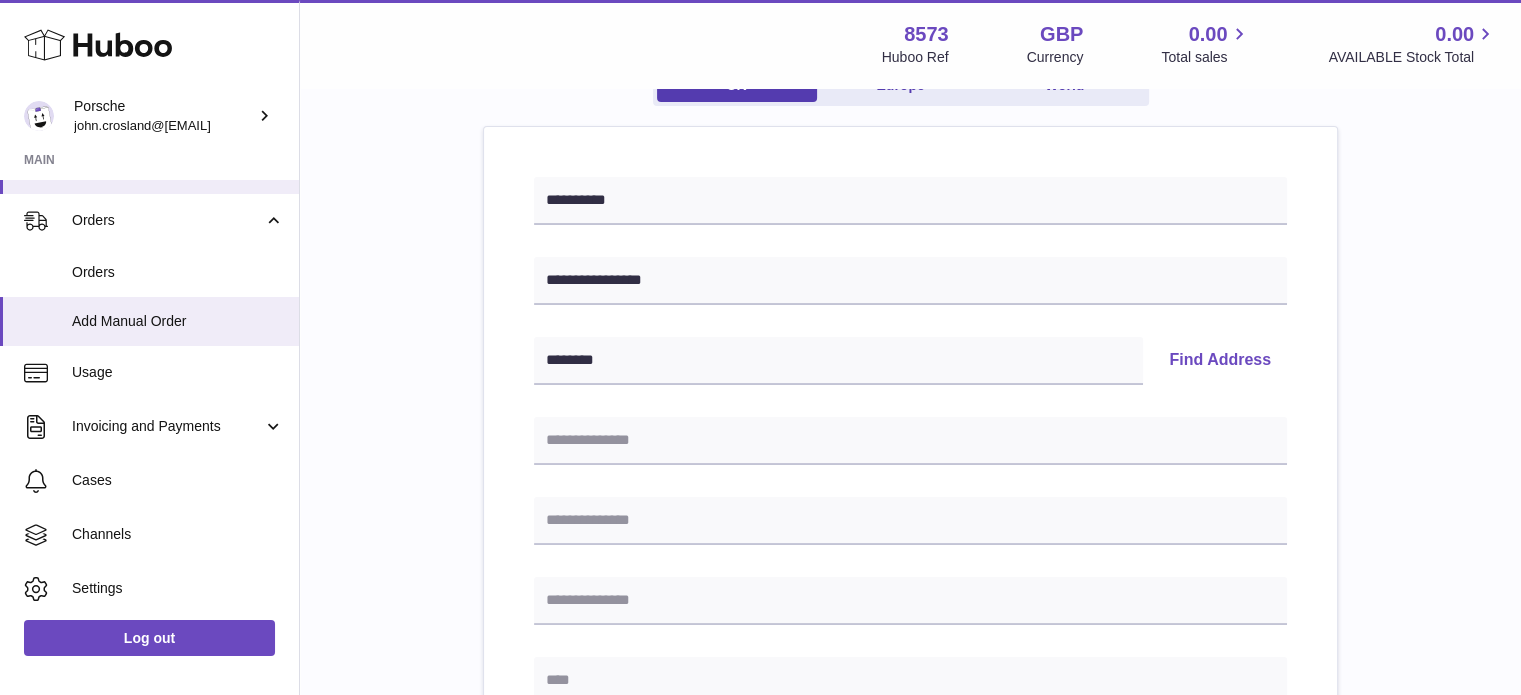 click on "Find Address" at bounding box center [1220, 361] 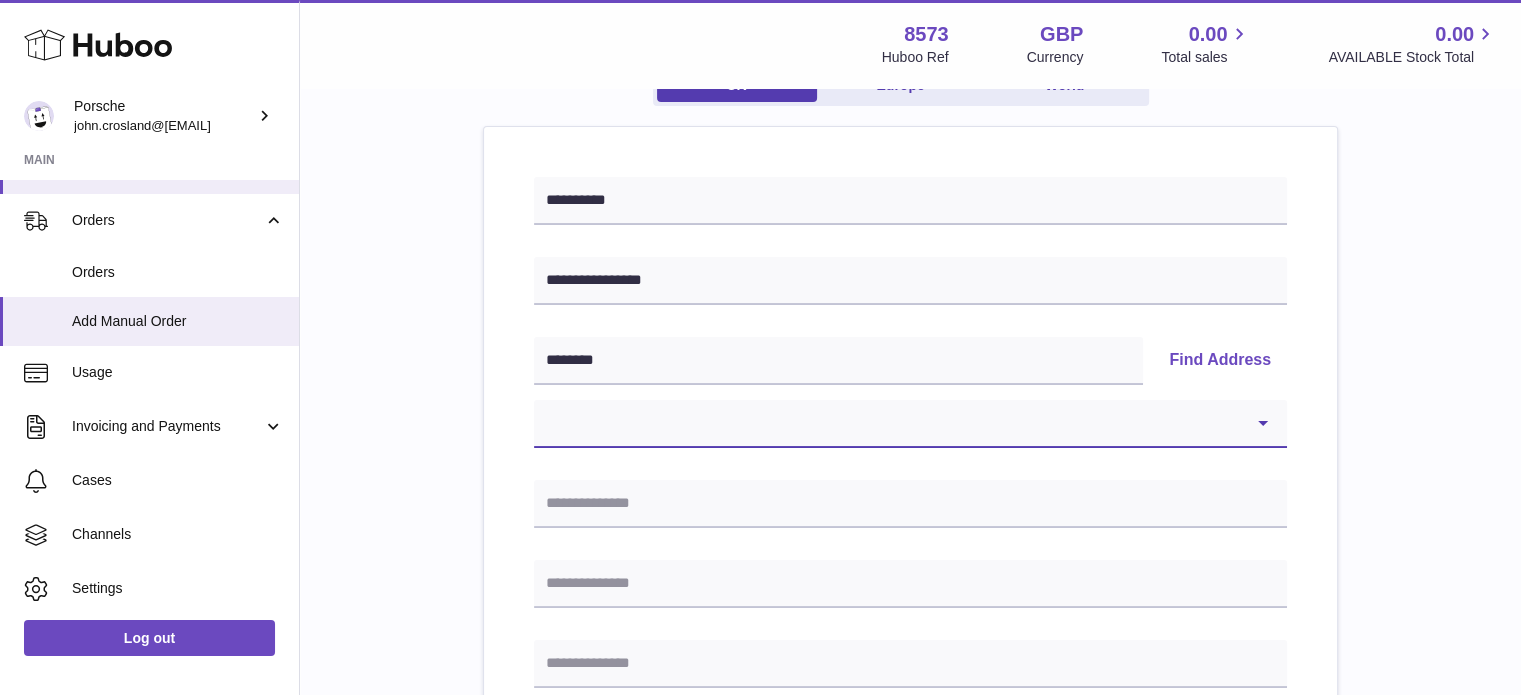 click on "**********" at bounding box center (910, 424) 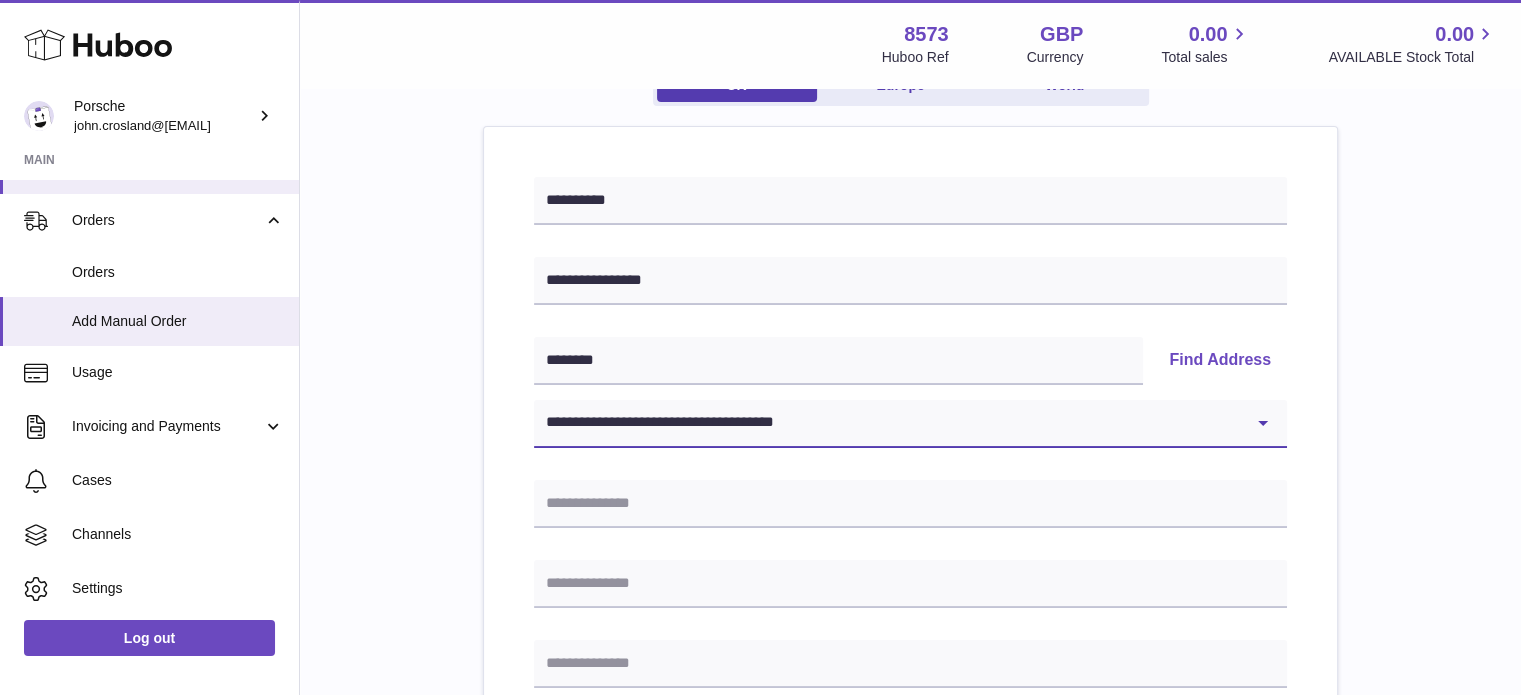 click on "**********" at bounding box center [910, 424] 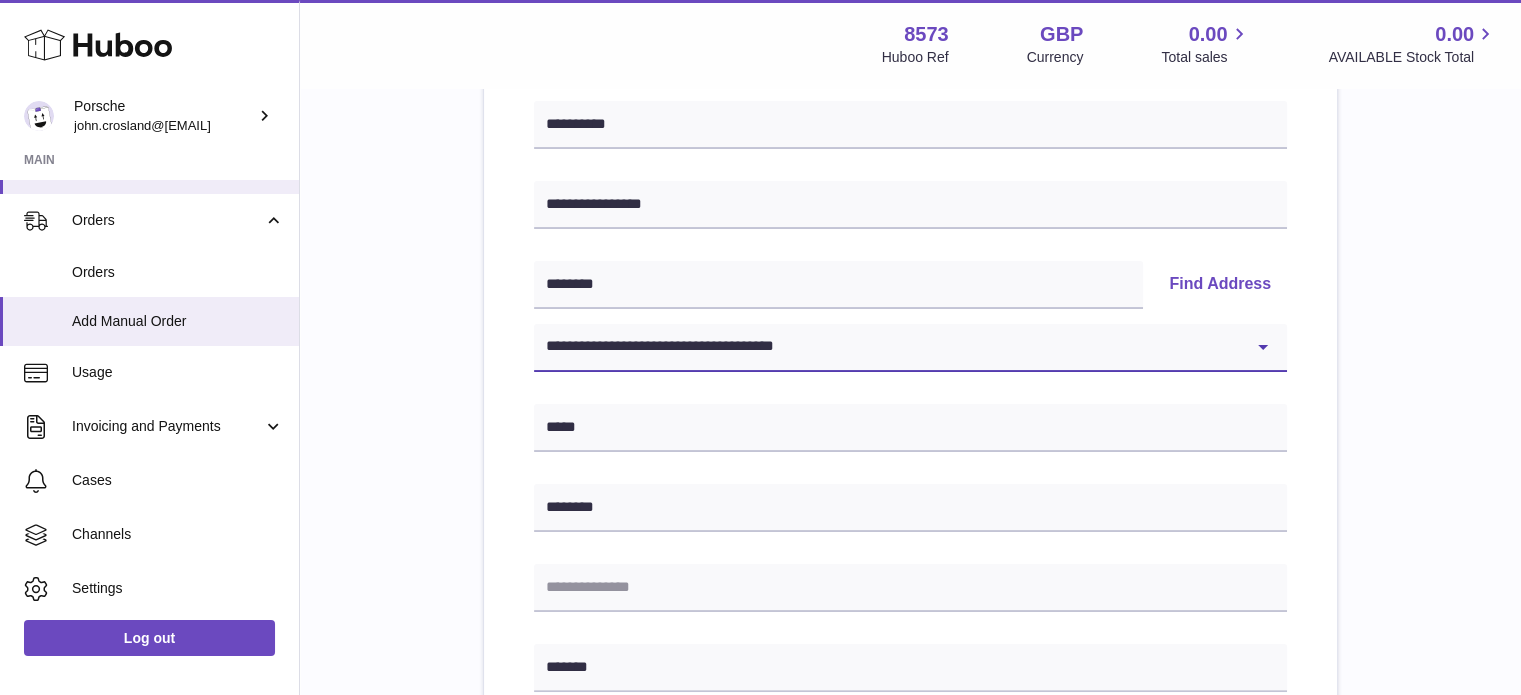 scroll, scrollTop: 300, scrollLeft: 0, axis: vertical 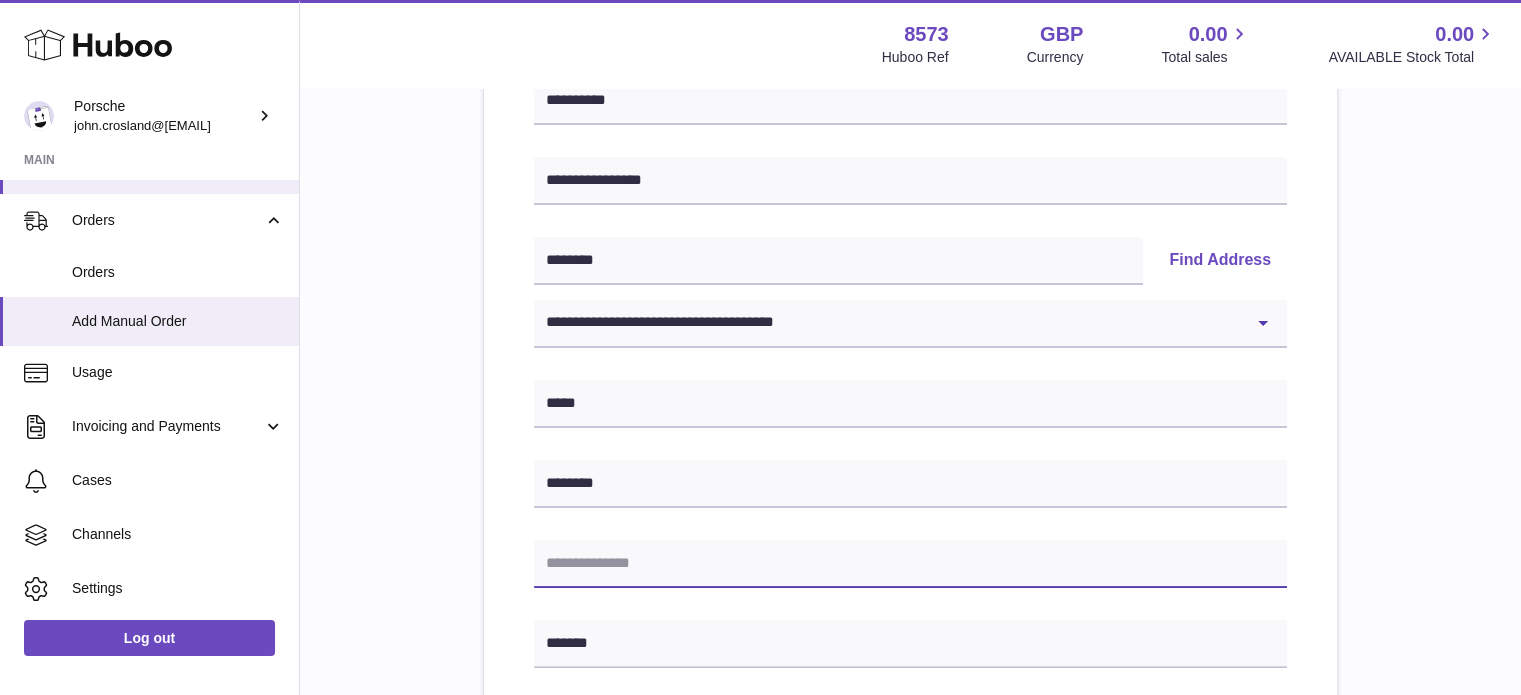 click at bounding box center [910, 564] 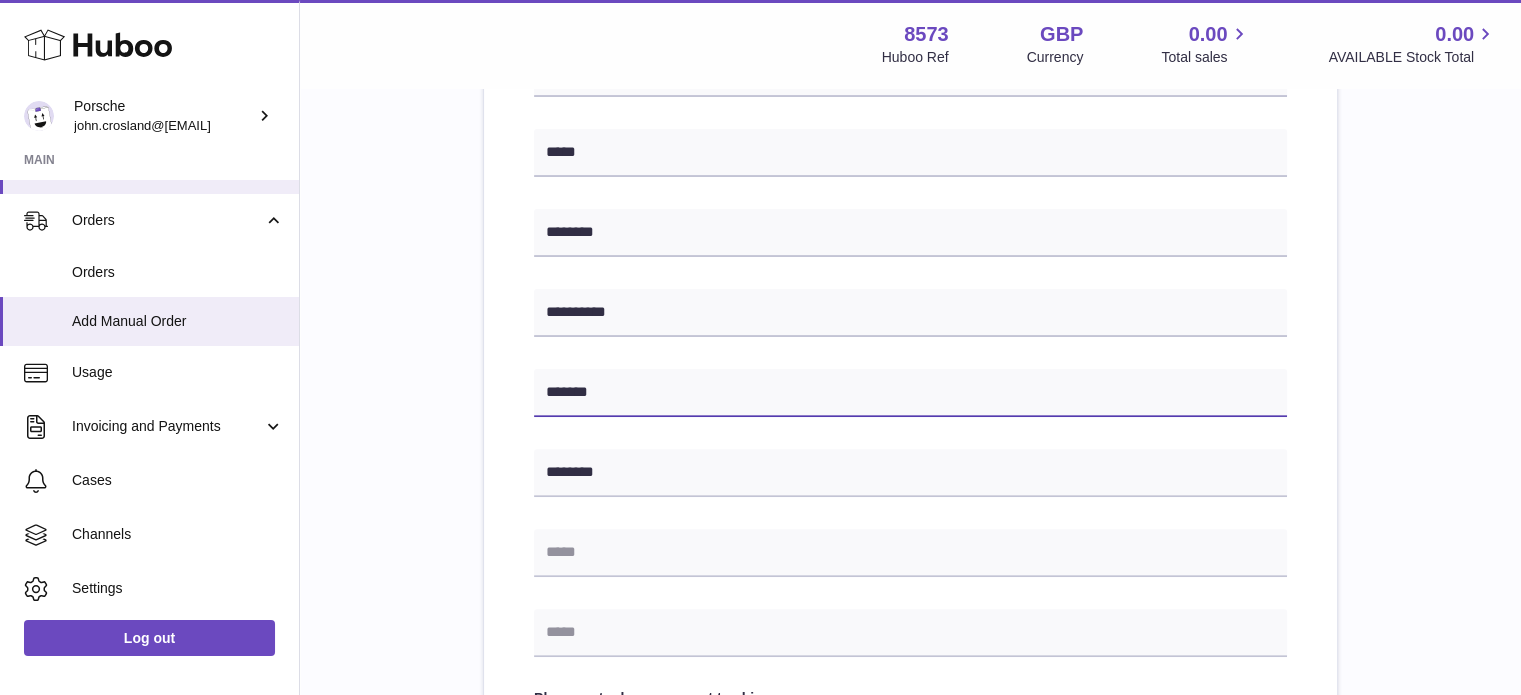 scroll, scrollTop: 600, scrollLeft: 0, axis: vertical 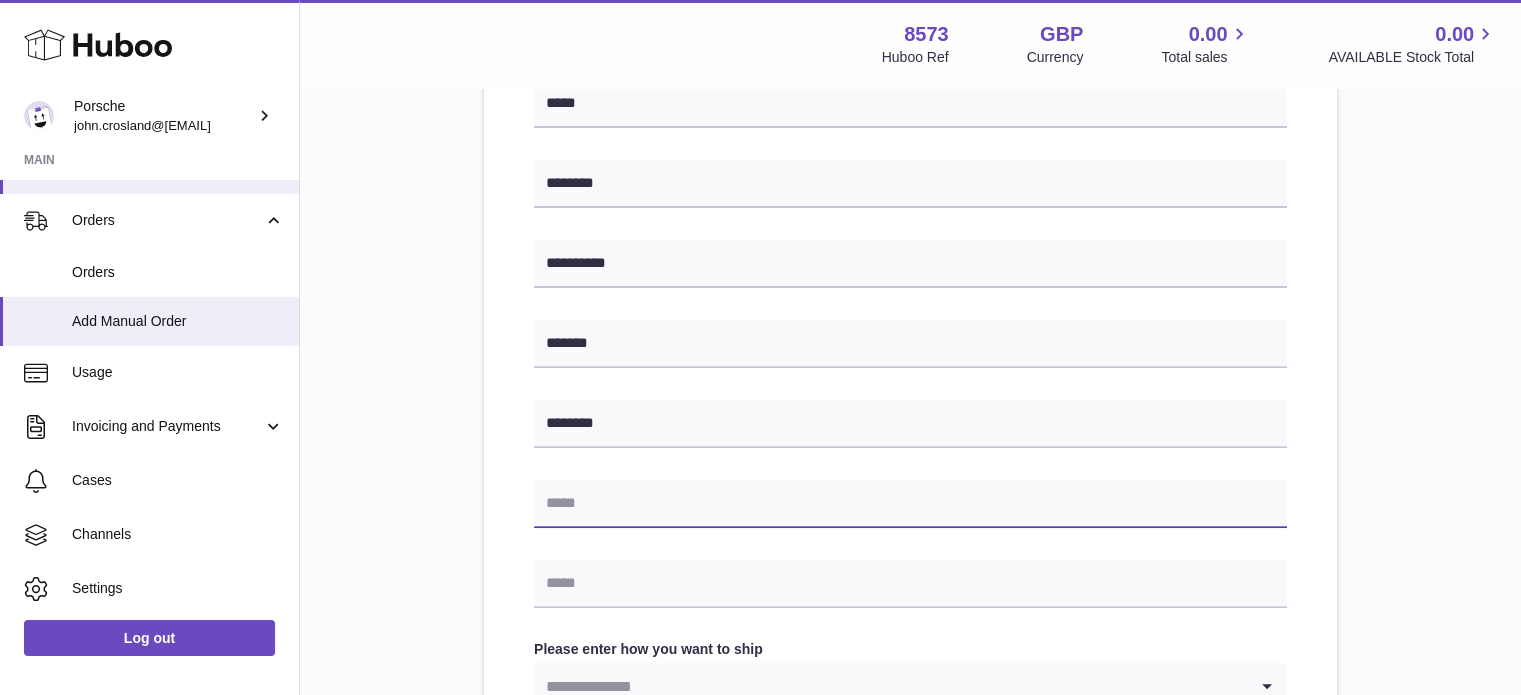 click at bounding box center [910, 504] 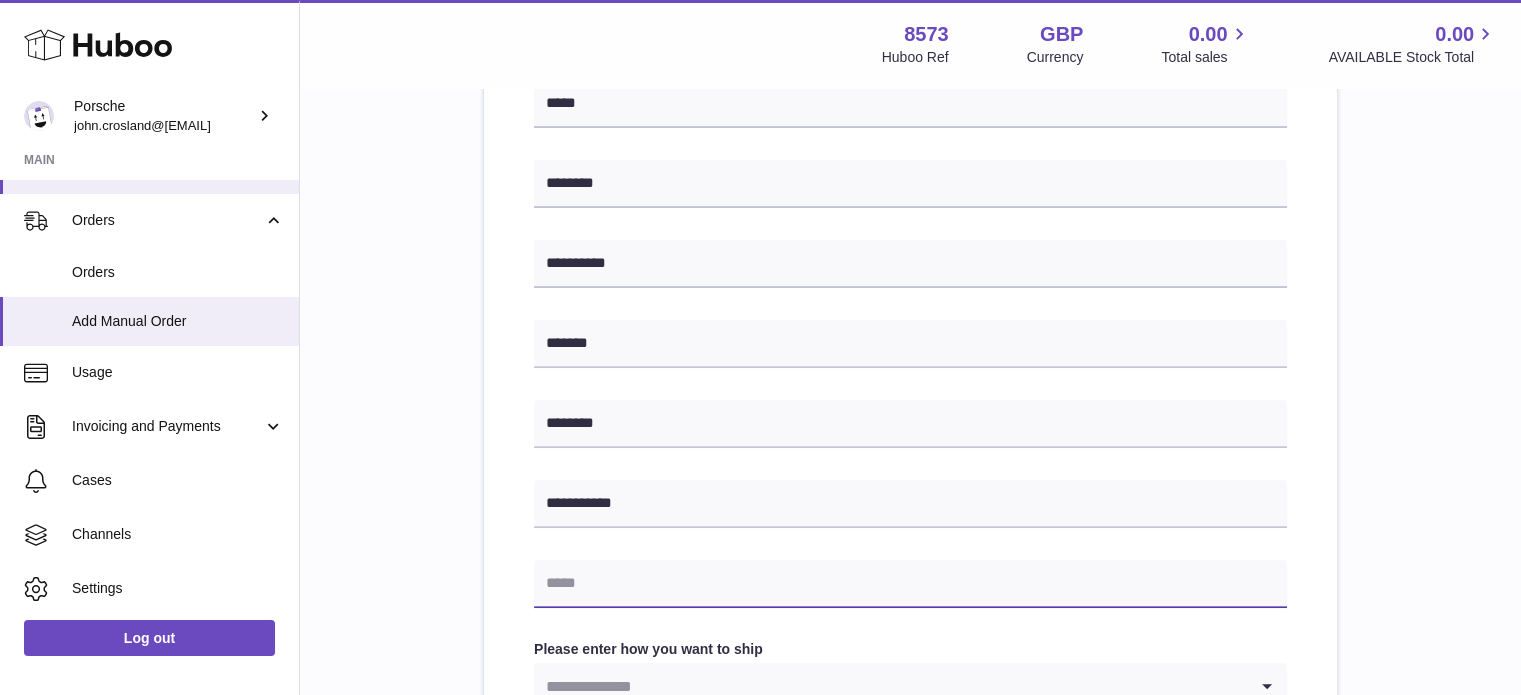 paste on "**********" 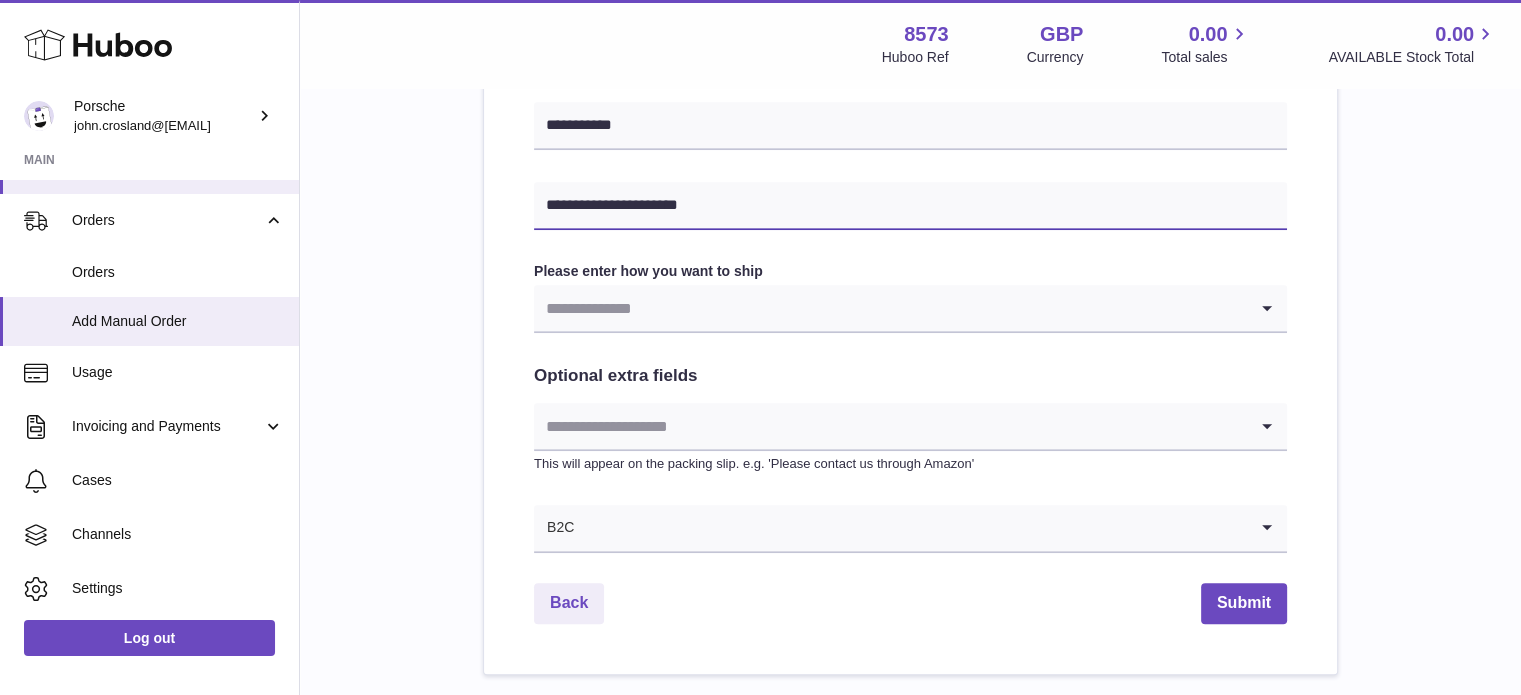 scroll, scrollTop: 1000, scrollLeft: 0, axis: vertical 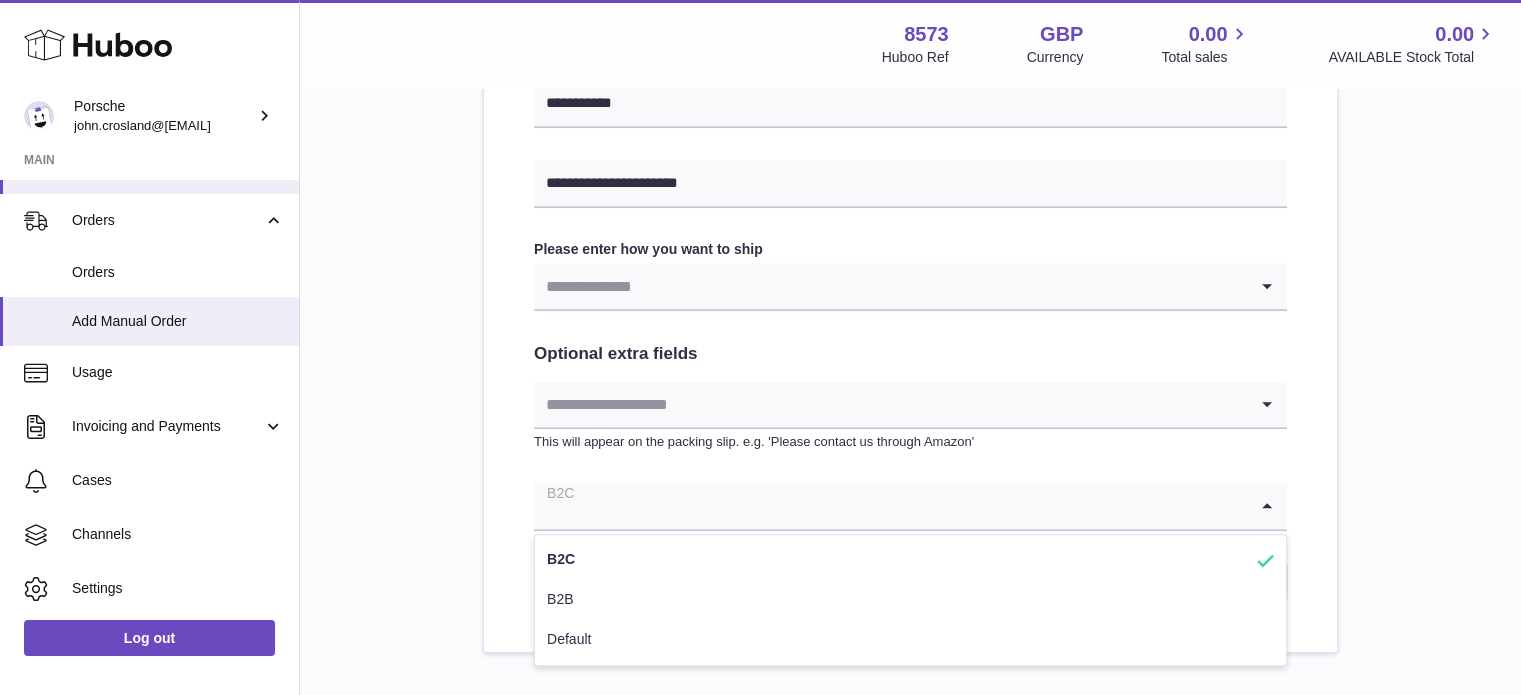 click 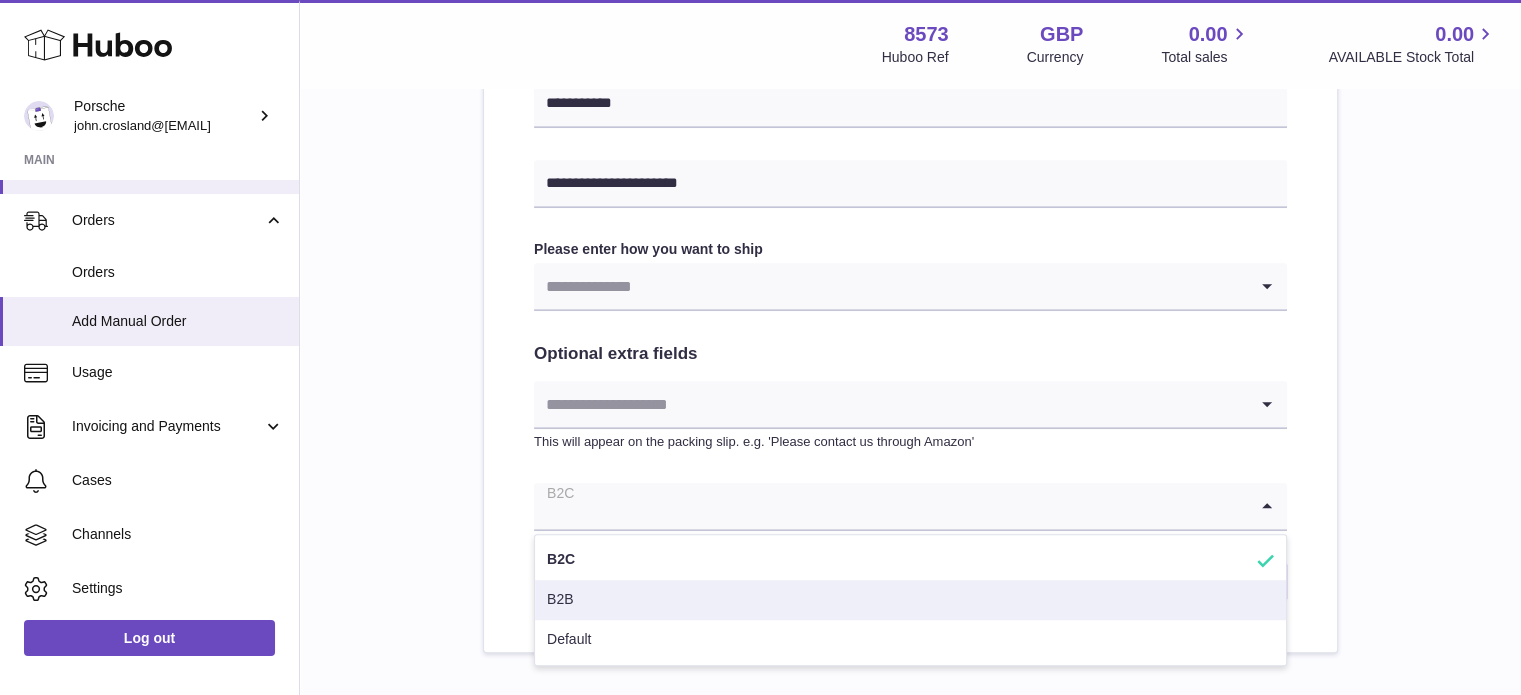 click on "B2B" at bounding box center [910, 600] 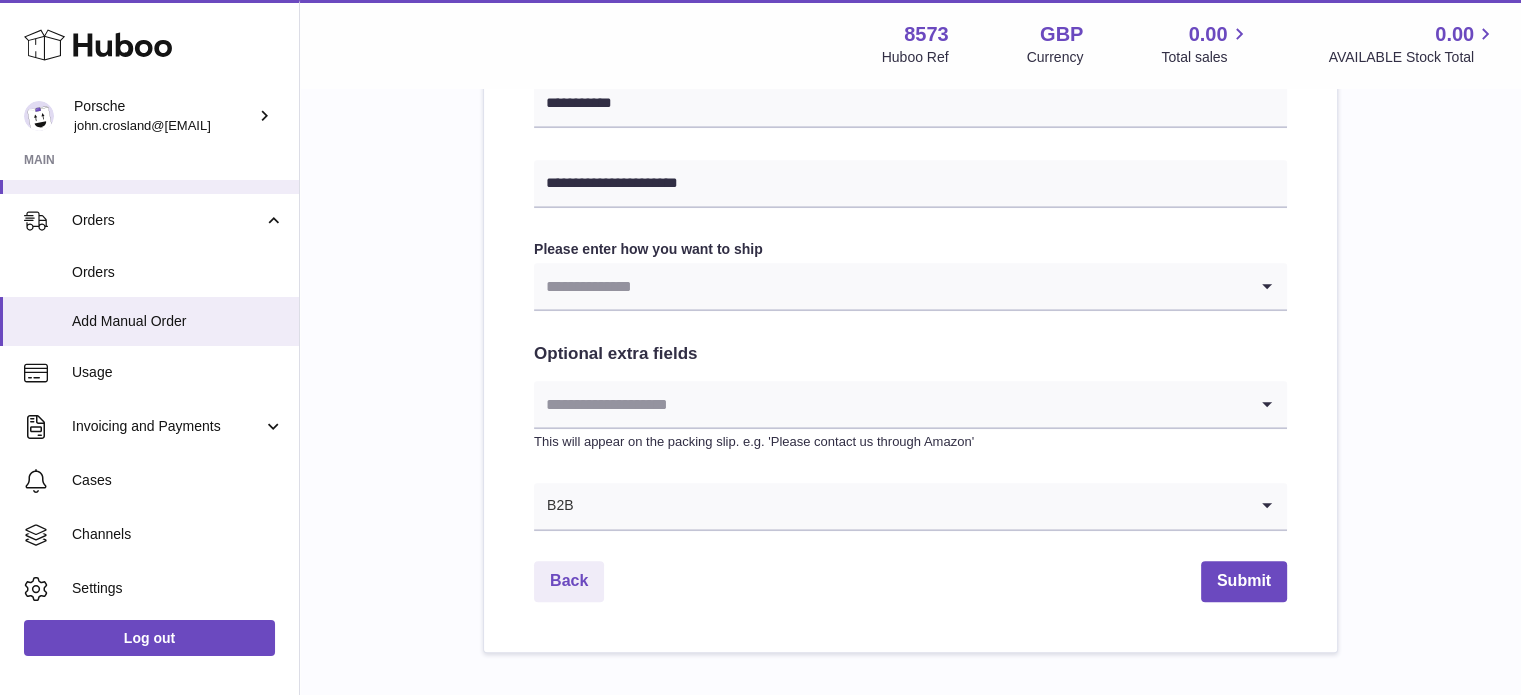 click 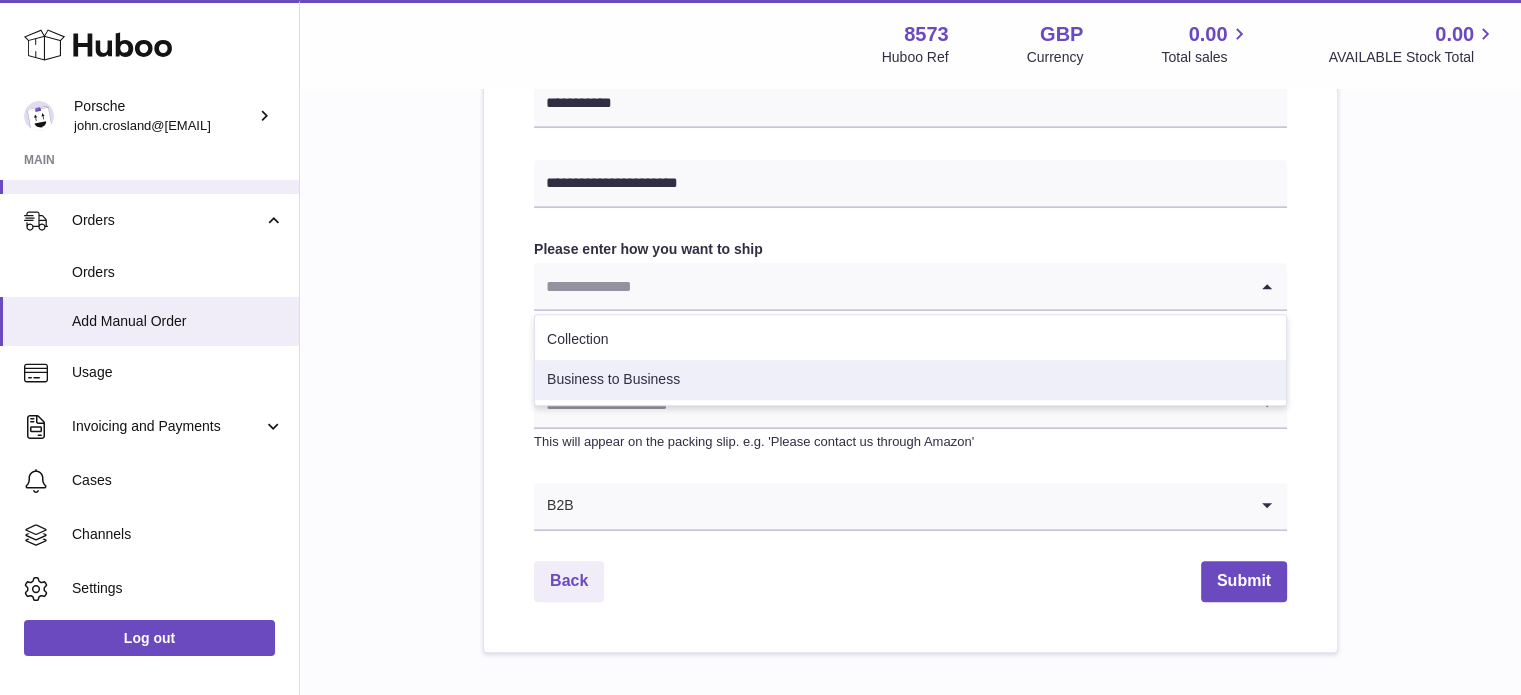 click on "Business to Business" at bounding box center [910, 380] 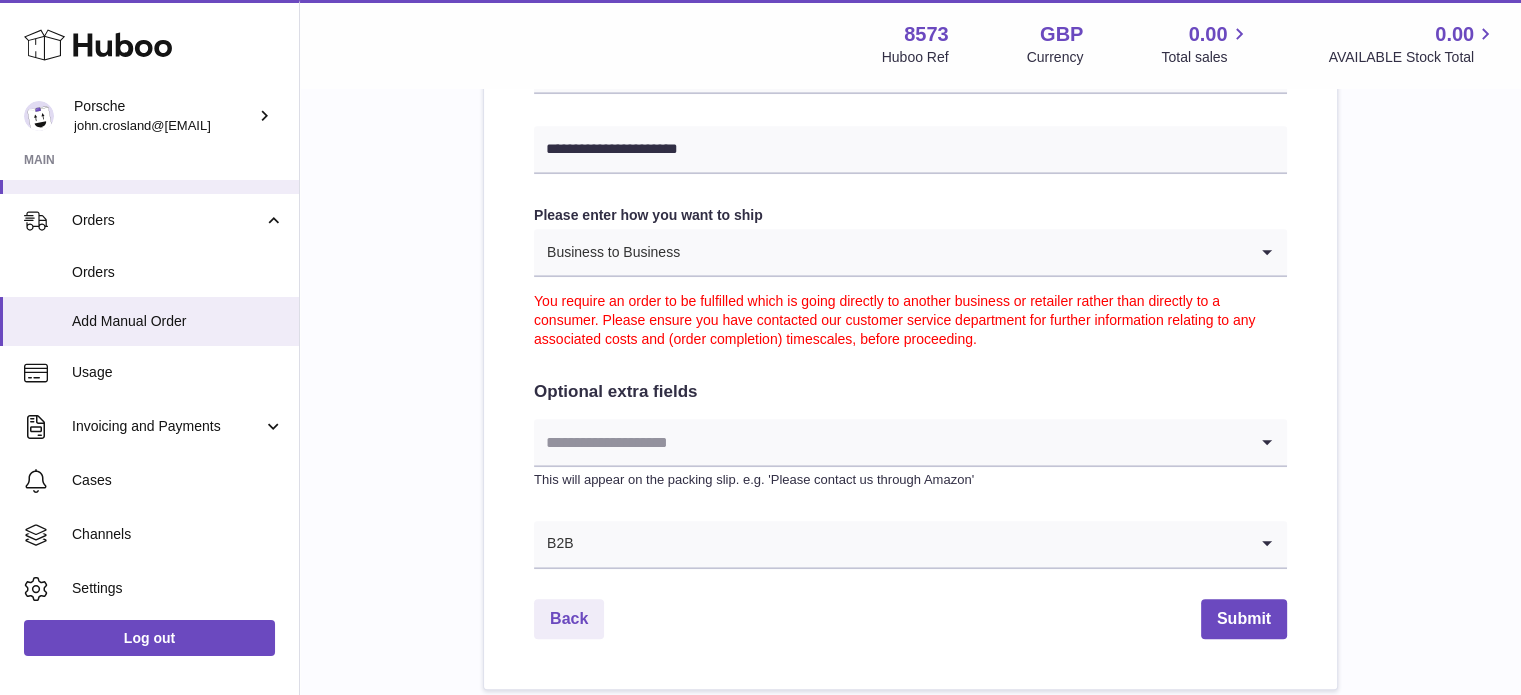 scroll, scrollTop: 1100, scrollLeft: 0, axis: vertical 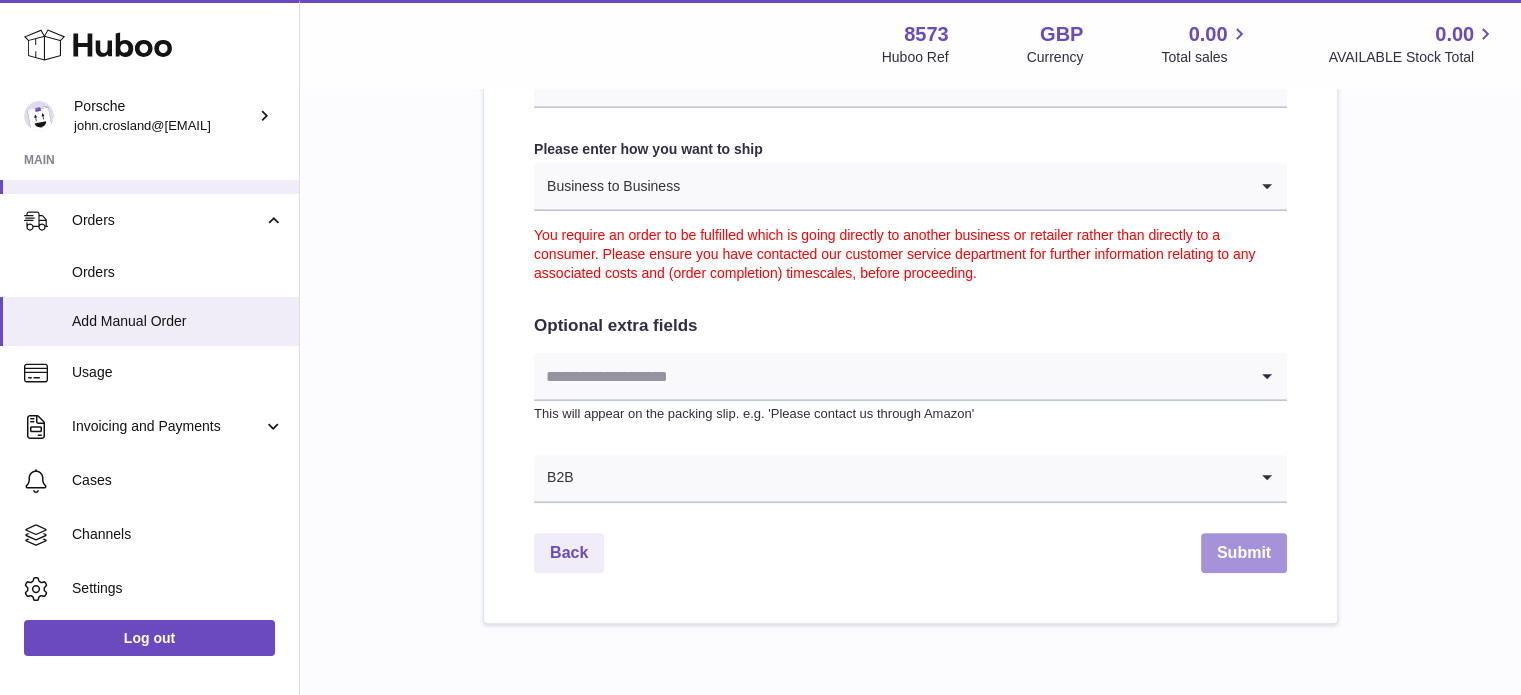 click on "Submit" at bounding box center [1244, 553] 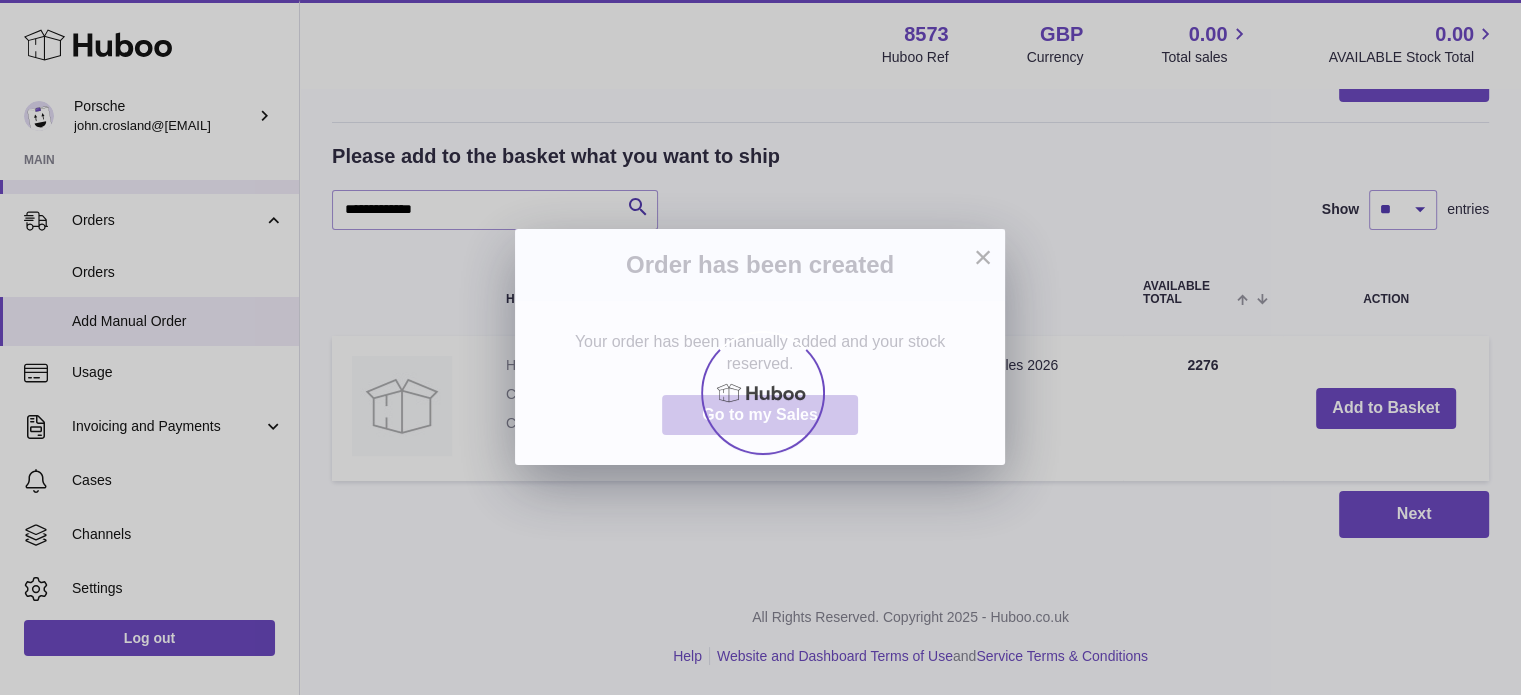 scroll, scrollTop: 0, scrollLeft: 0, axis: both 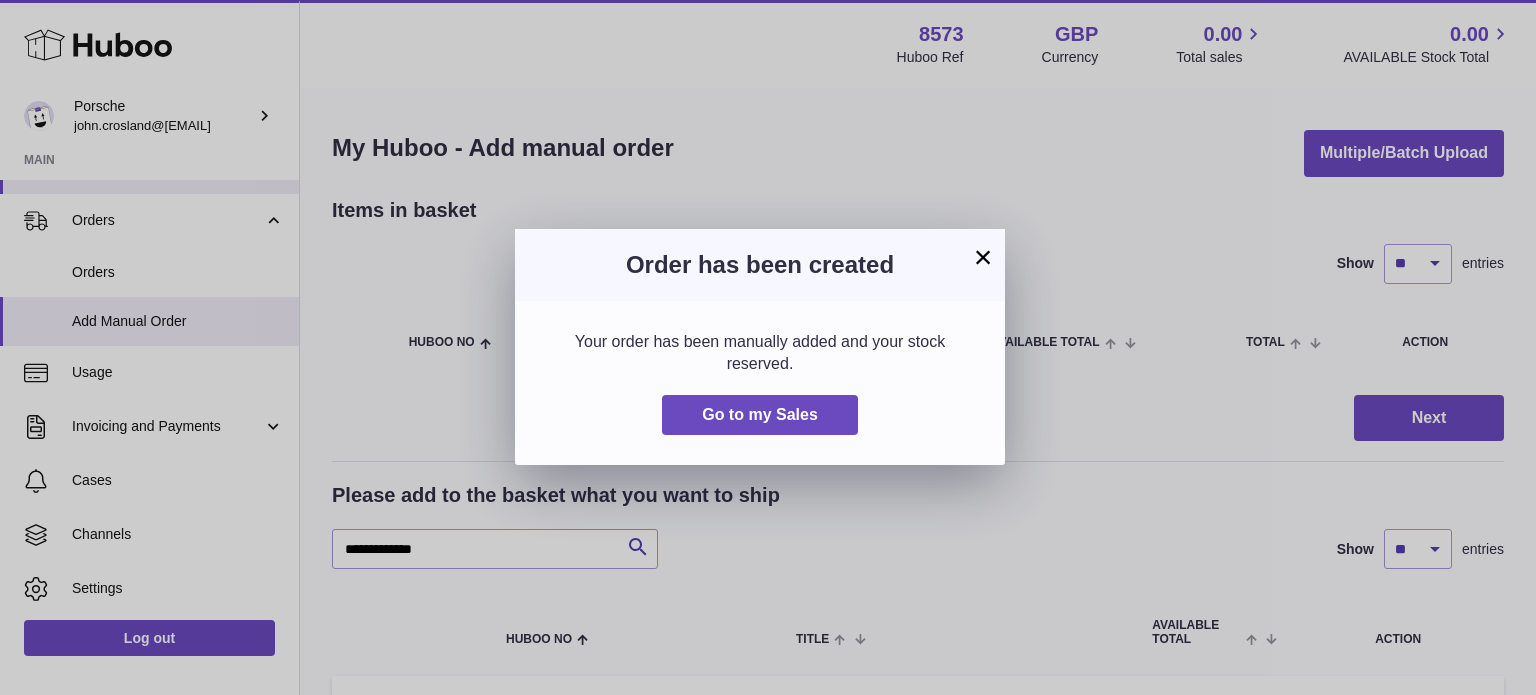 click on "×" at bounding box center (983, 257) 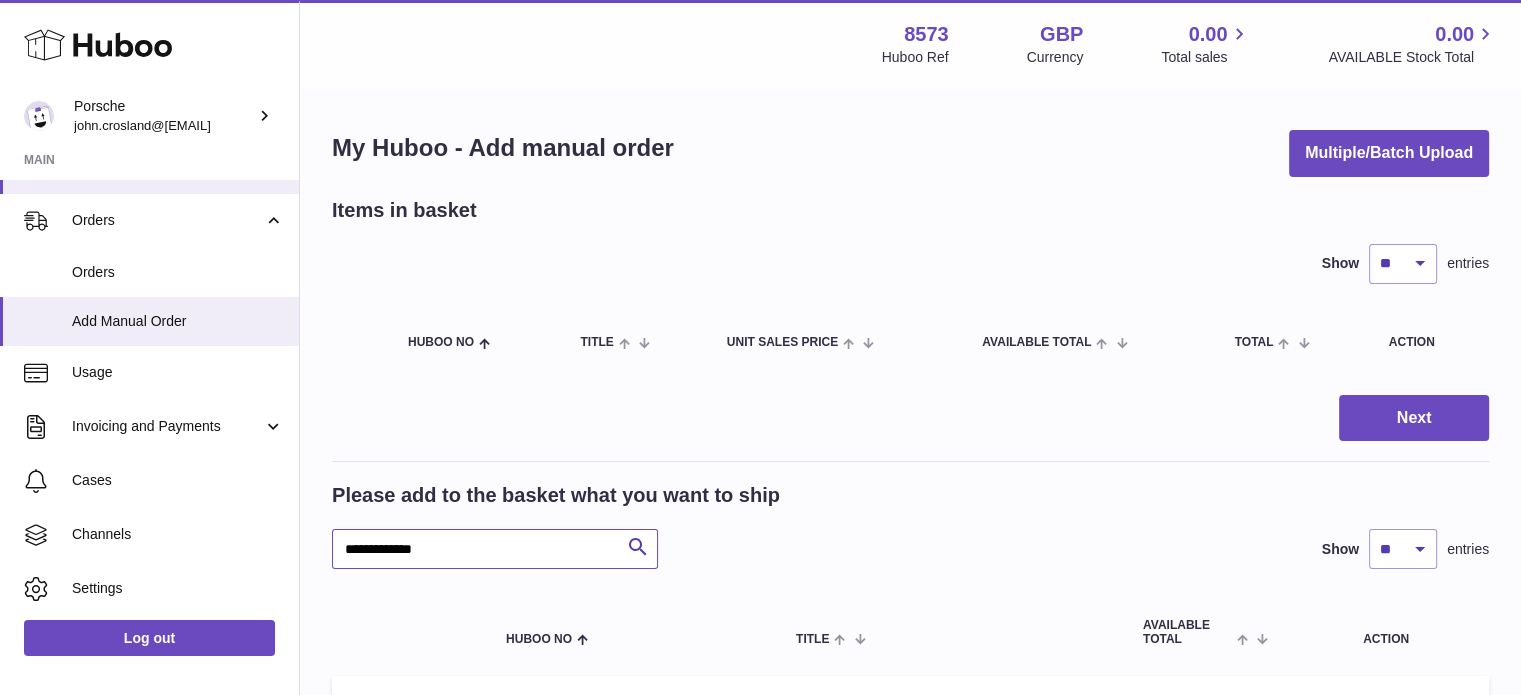 drag, startPoint x: 509, startPoint y: 542, endPoint x: 315, endPoint y: 550, distance: 194.16487 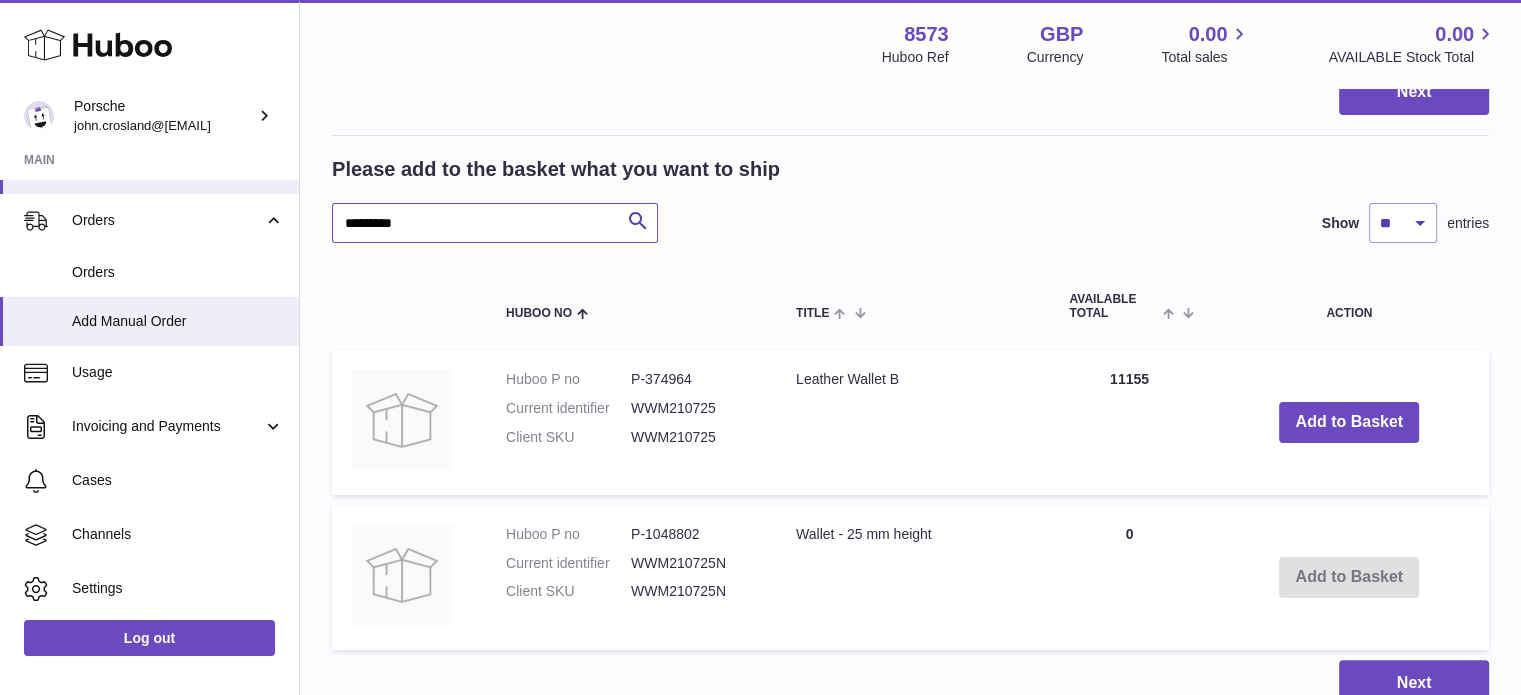 scroll, scrollTop: 400, scrollLeft: 0, axis: vertical 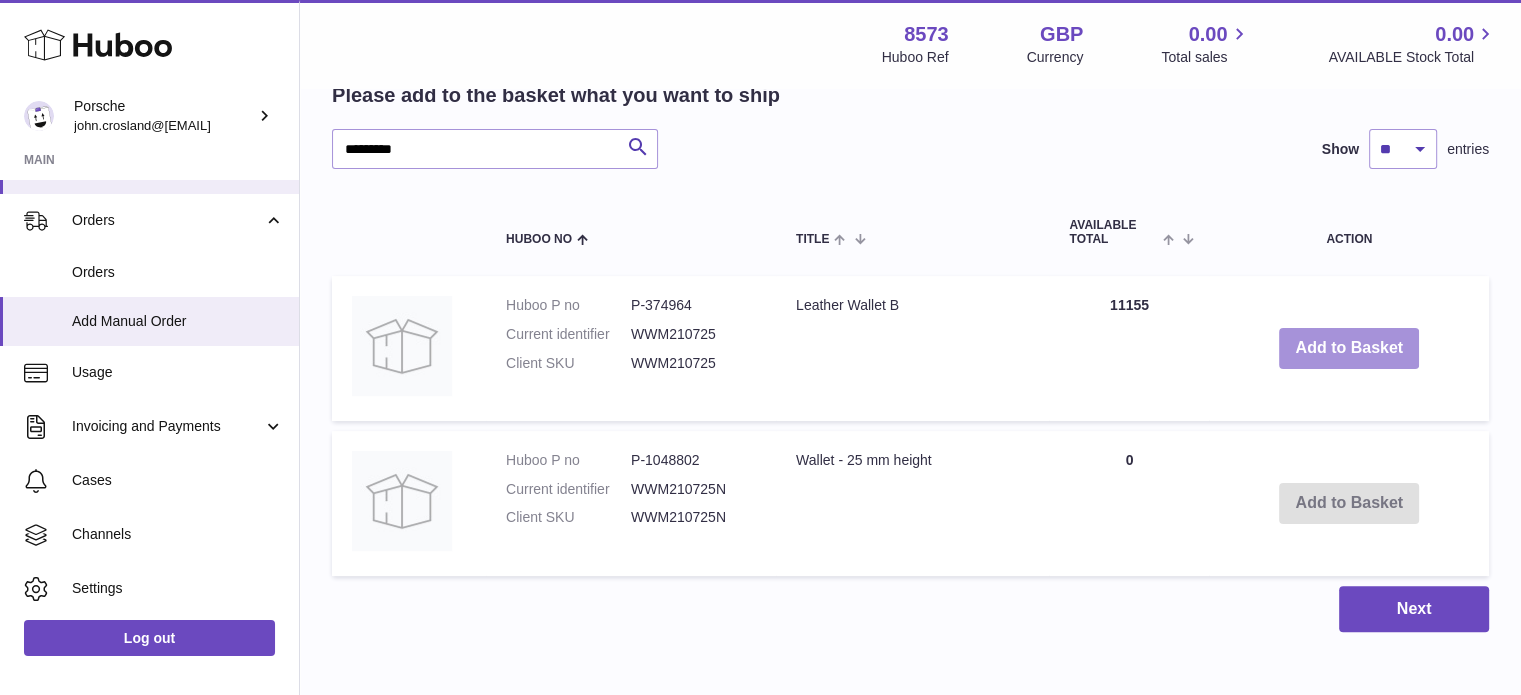 click on "Add to Basket" at bounding box center [1349, 348] 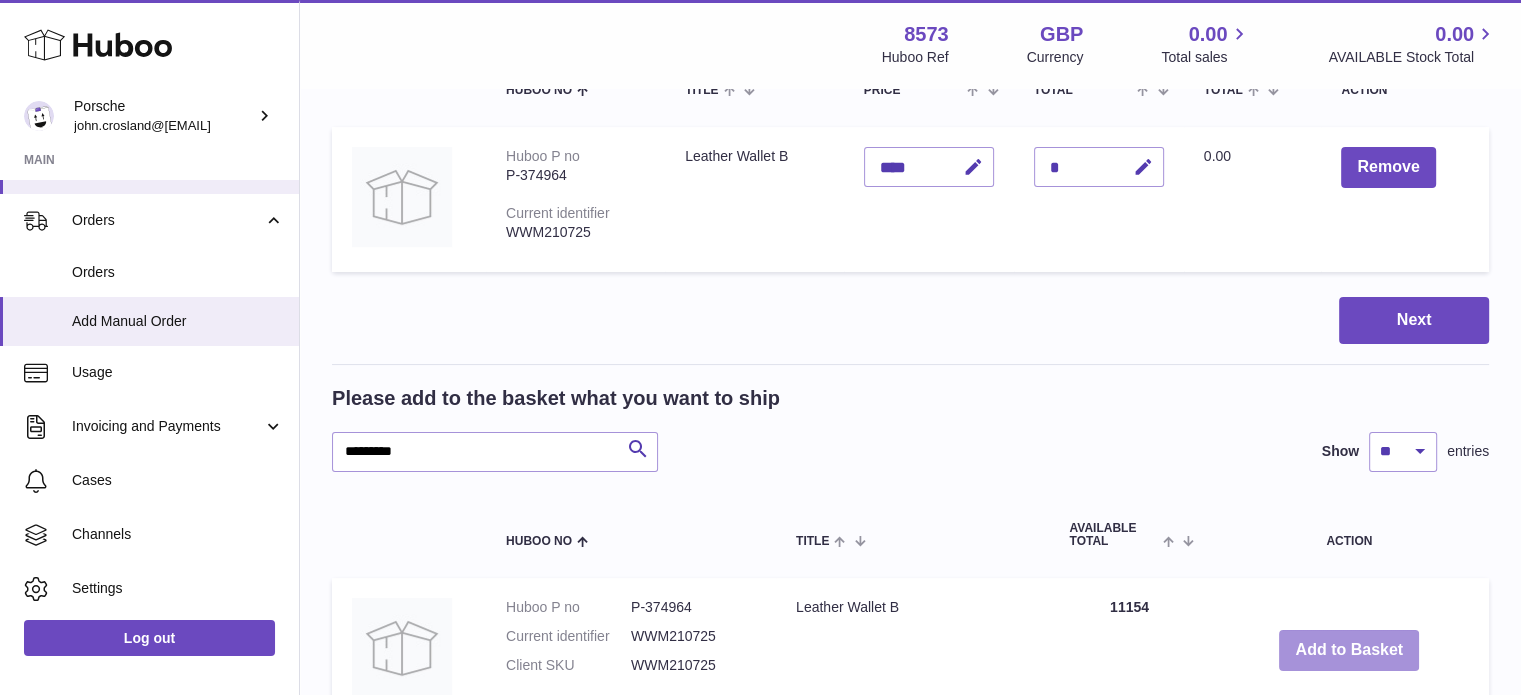 scroll, scrollTop: 64, scrollLeft: 0, axis: vertical 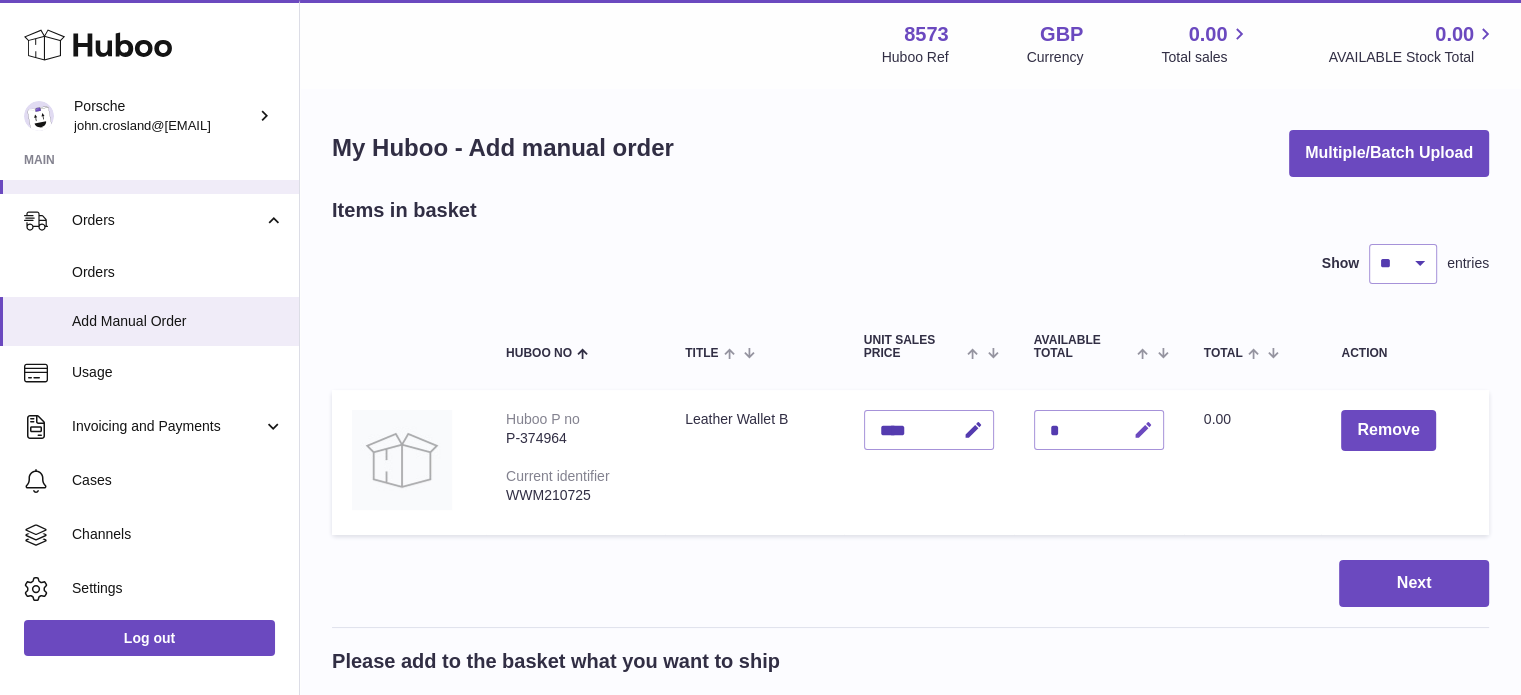 click at bounding box center (1143, 430) 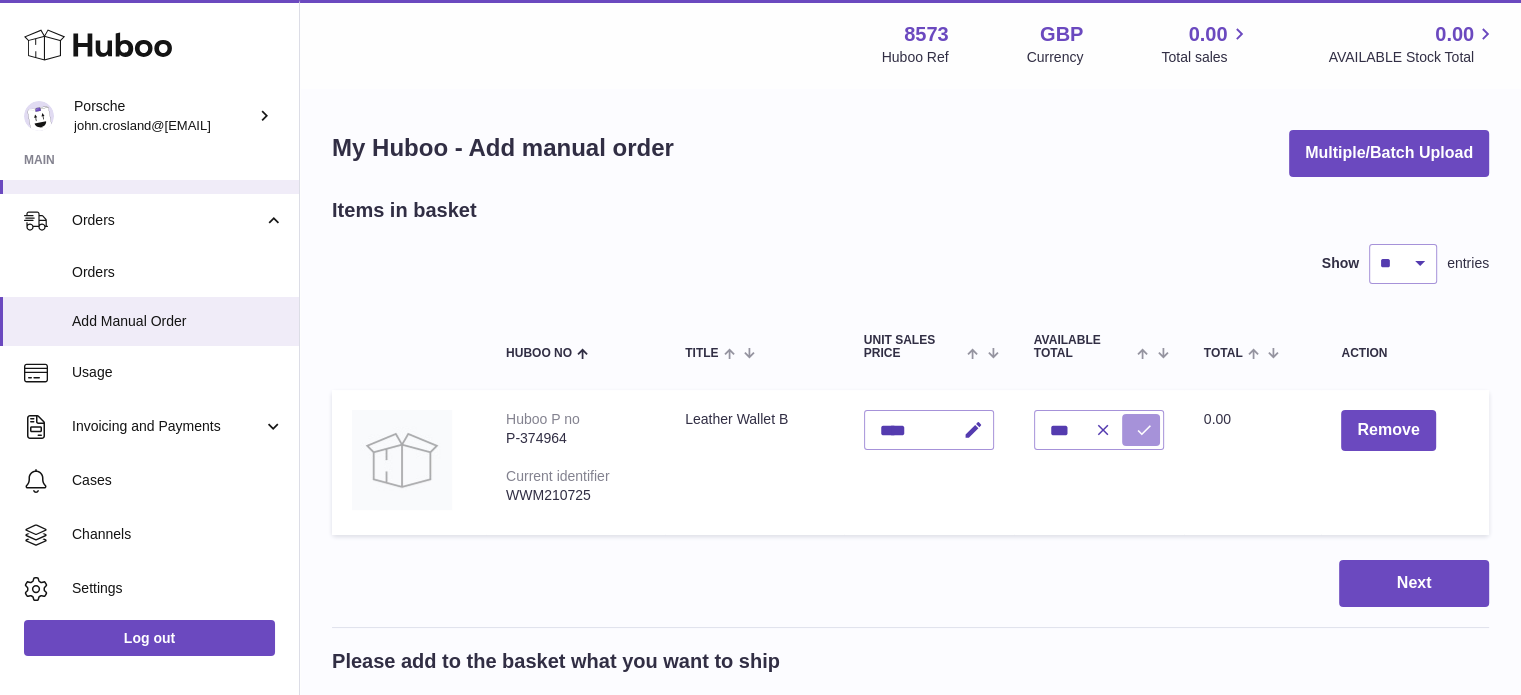 click at bounding box center [1141, 430] 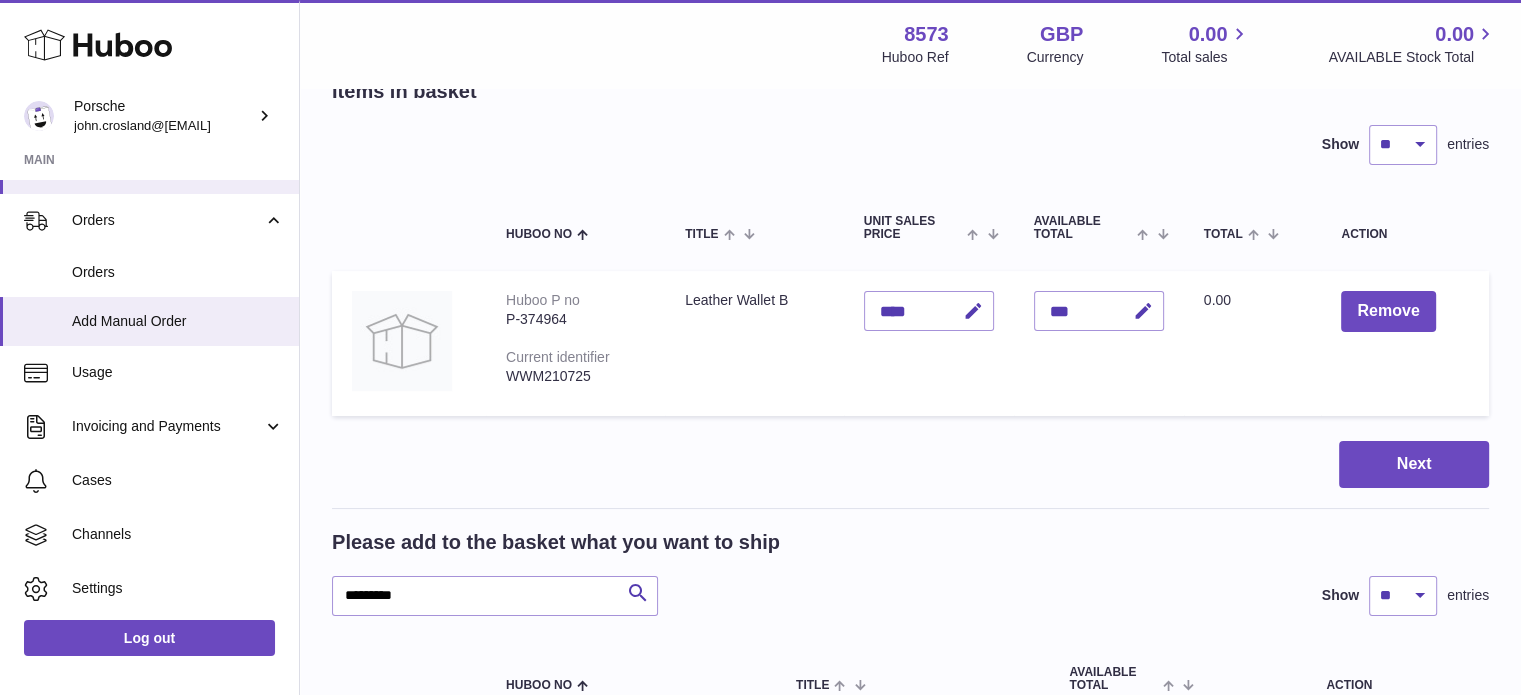 scroll, scrollTop: 300, scrollLeft: 0, axis: vertical 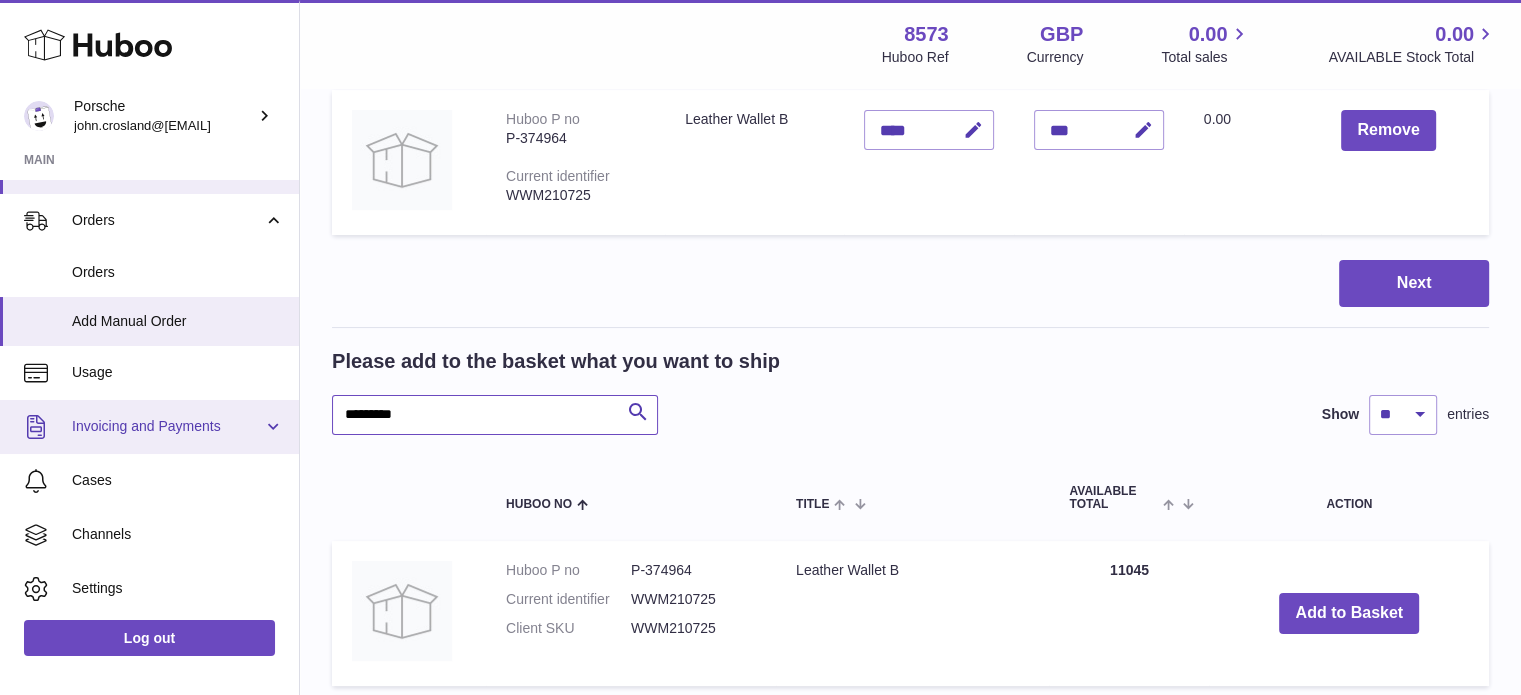 drag, startPoint x: 475, startPoint y: 412, endPoint x: 291, endPoint y: 411, distance: 184.00272 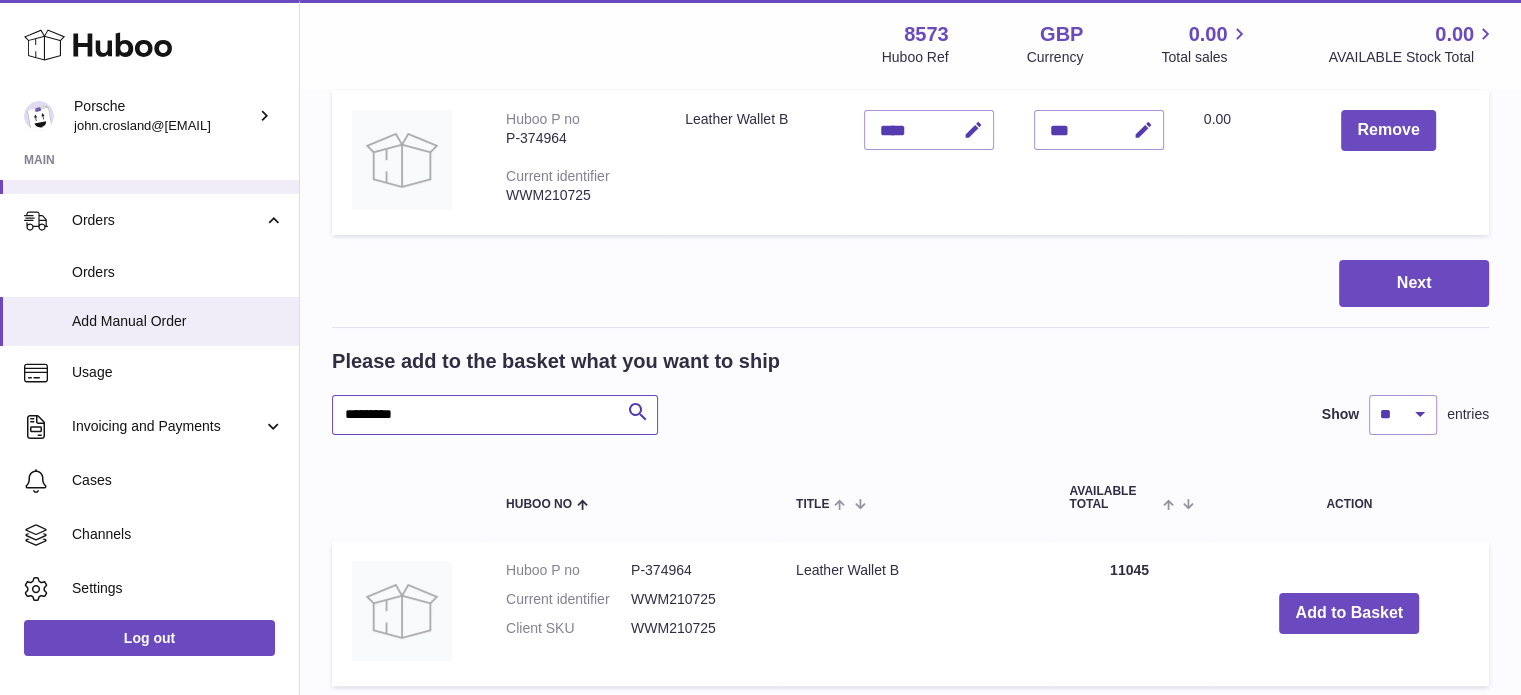 paste on "****" 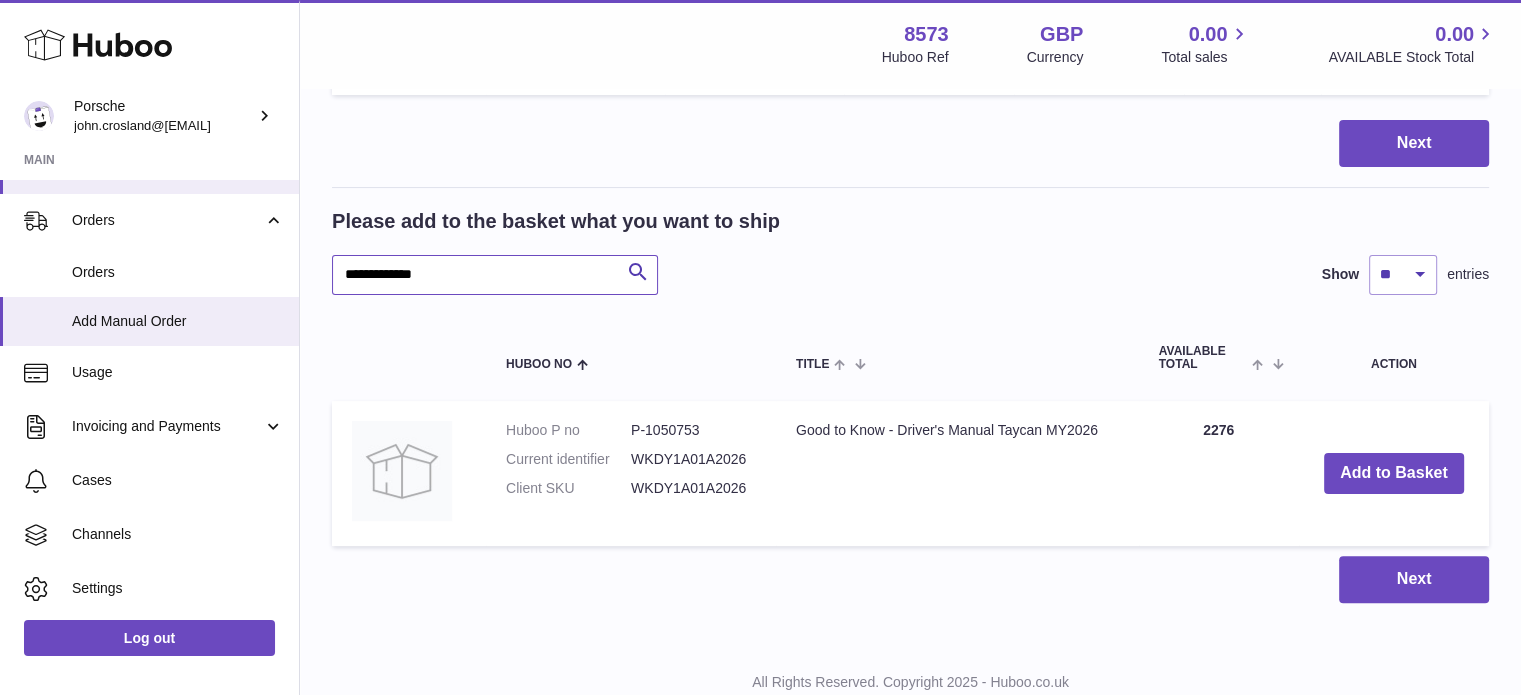 scroll, scrollTop: 500, scrollLeft: 0, axis: vertical 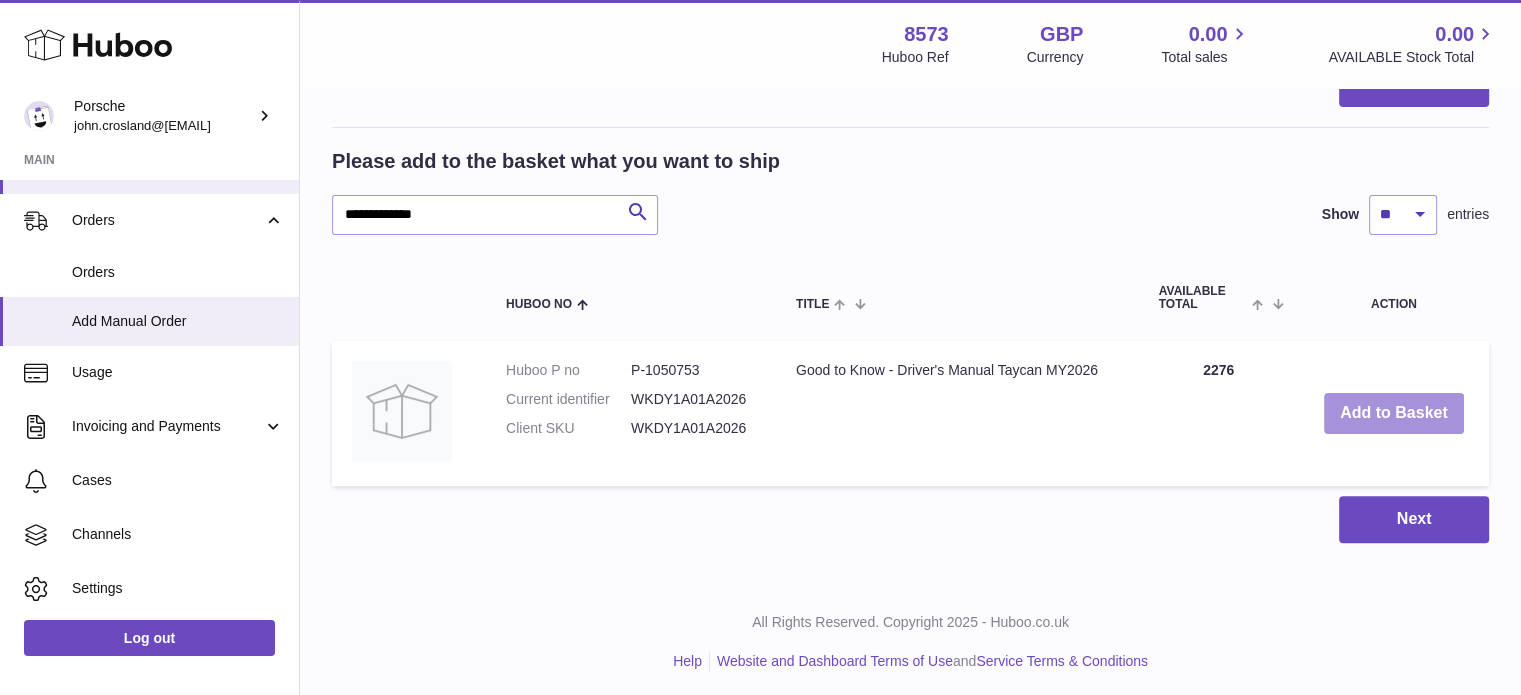 click on "Add to Basket" at bounding box center [1394, 413] 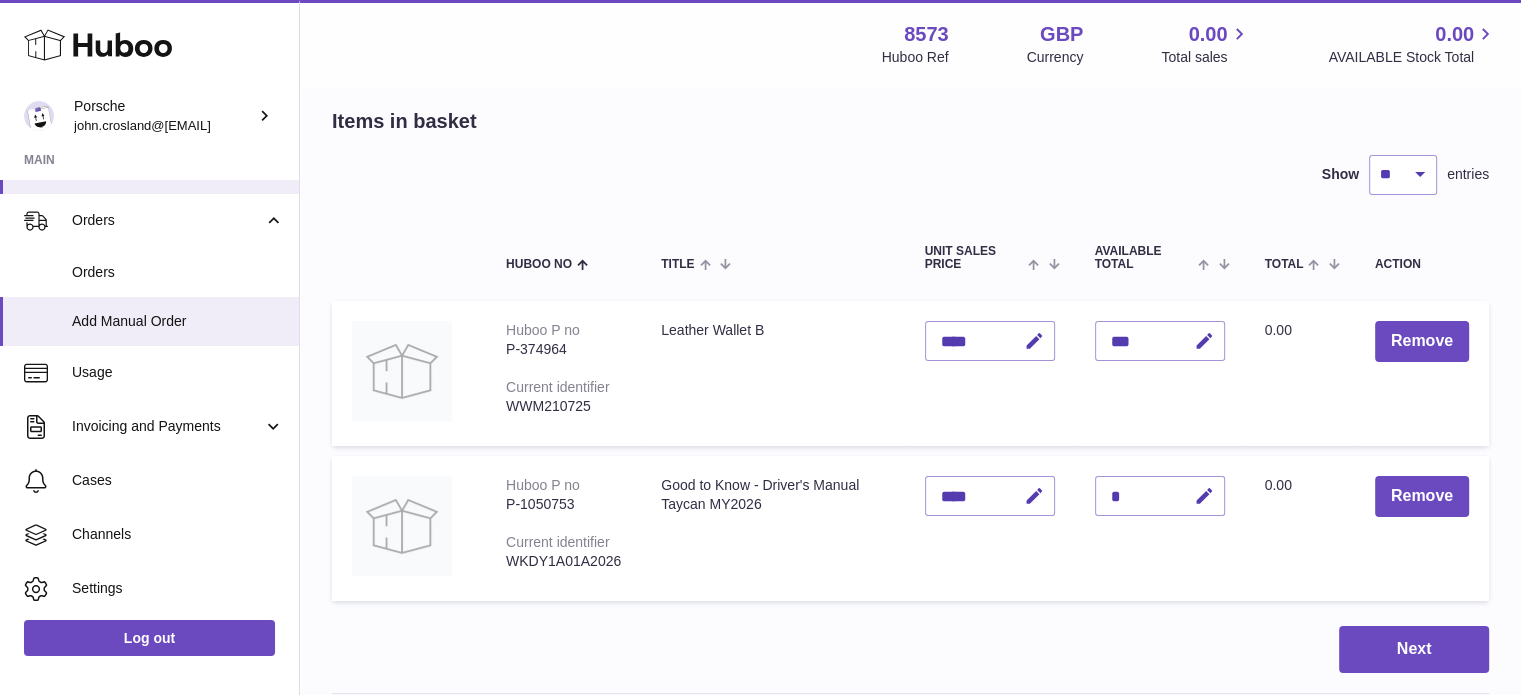 scroll, scrollTop: 0, scrollLeft: 0, axis: both 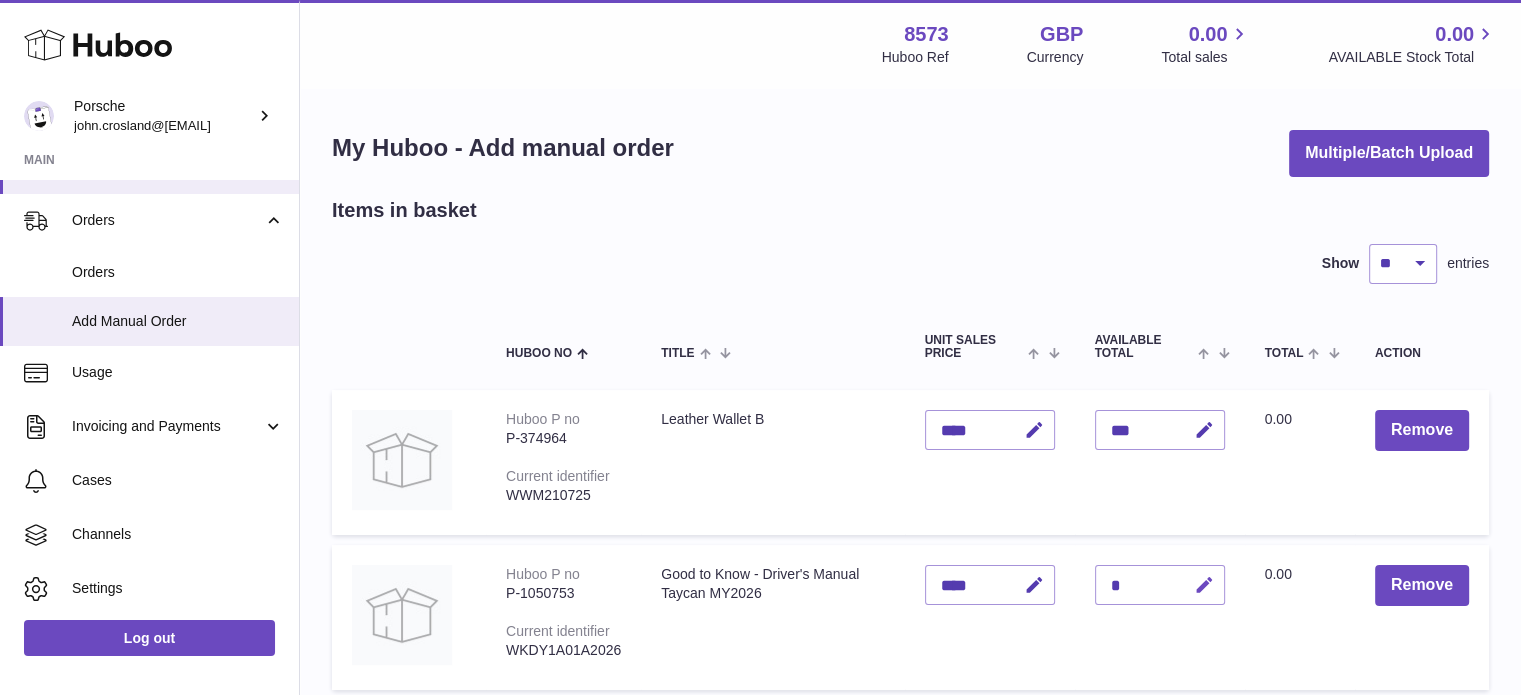 click at bounding box center [1204, 585] 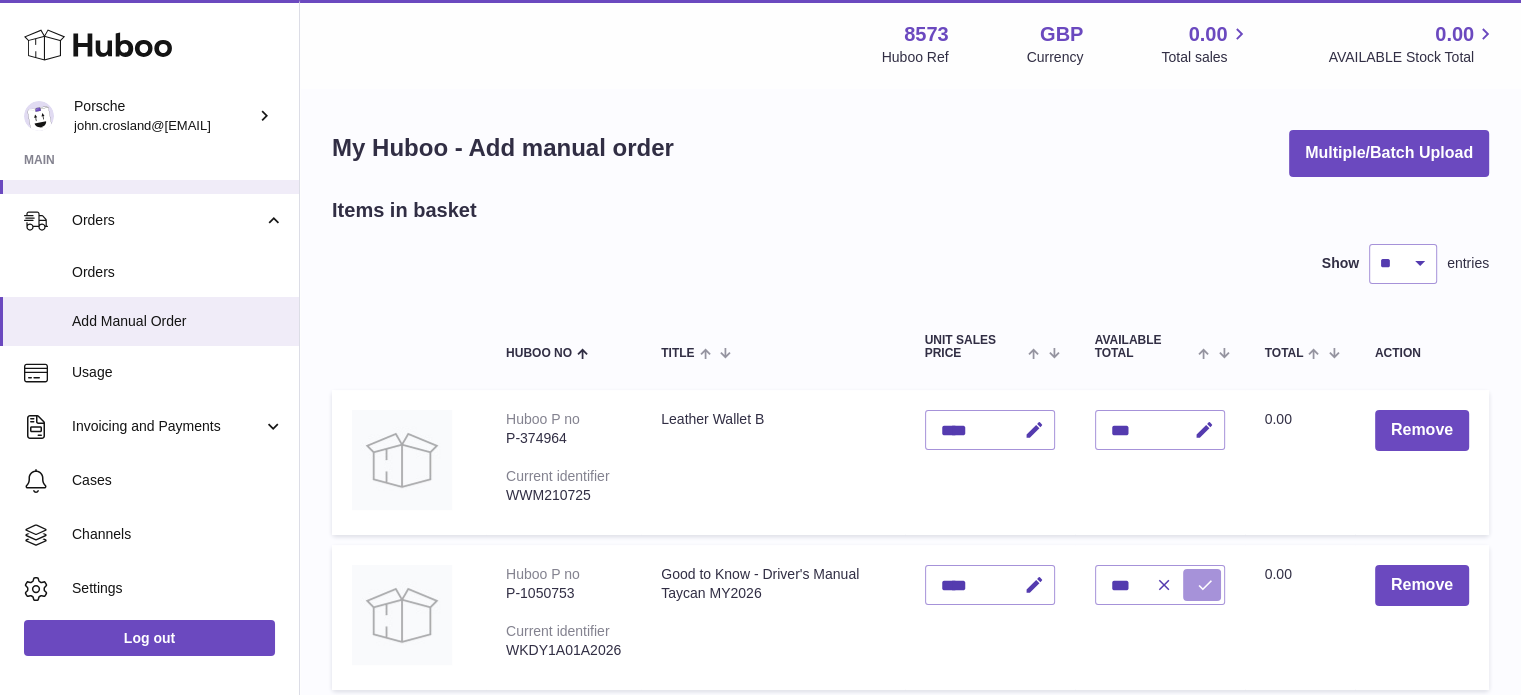 click at bounding box center (1205, 585) 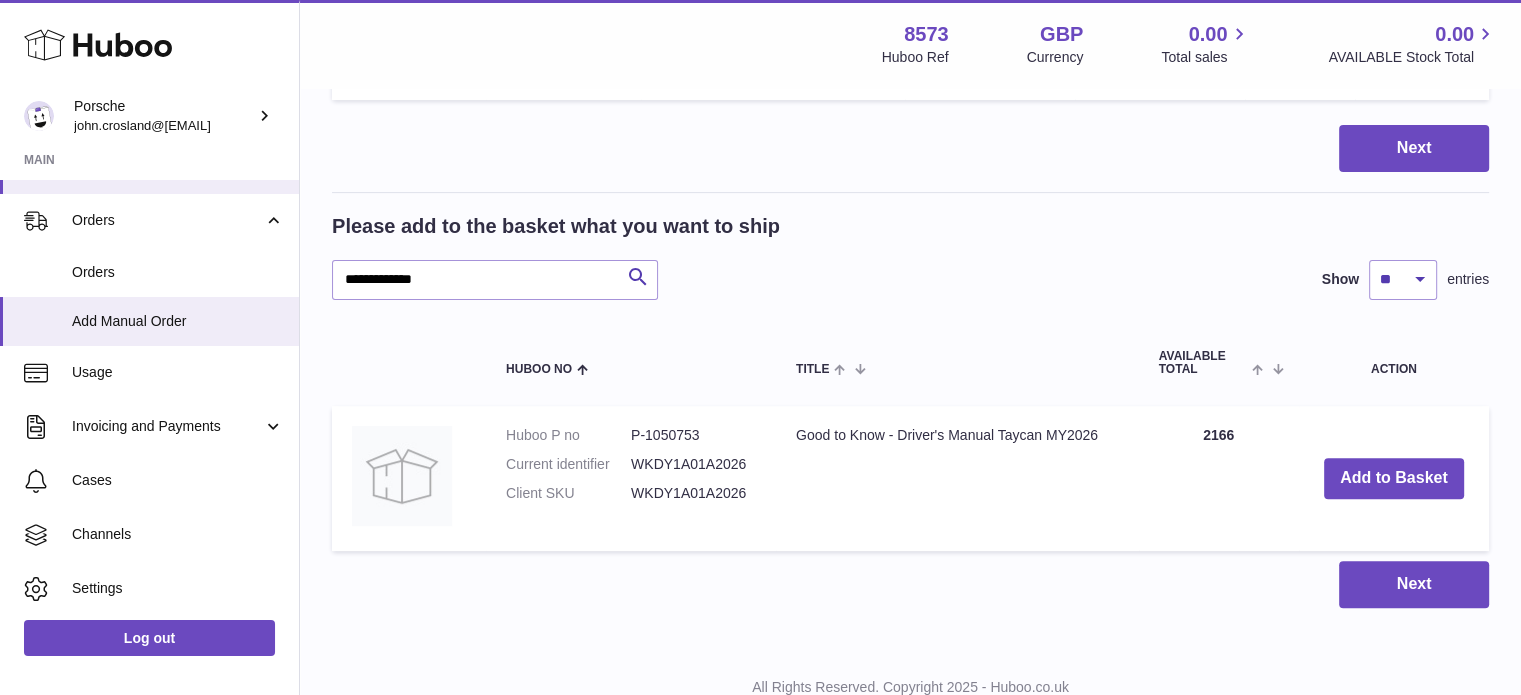 scroll, scrollTop: 600, scrollLeft: 0, axis: vertical 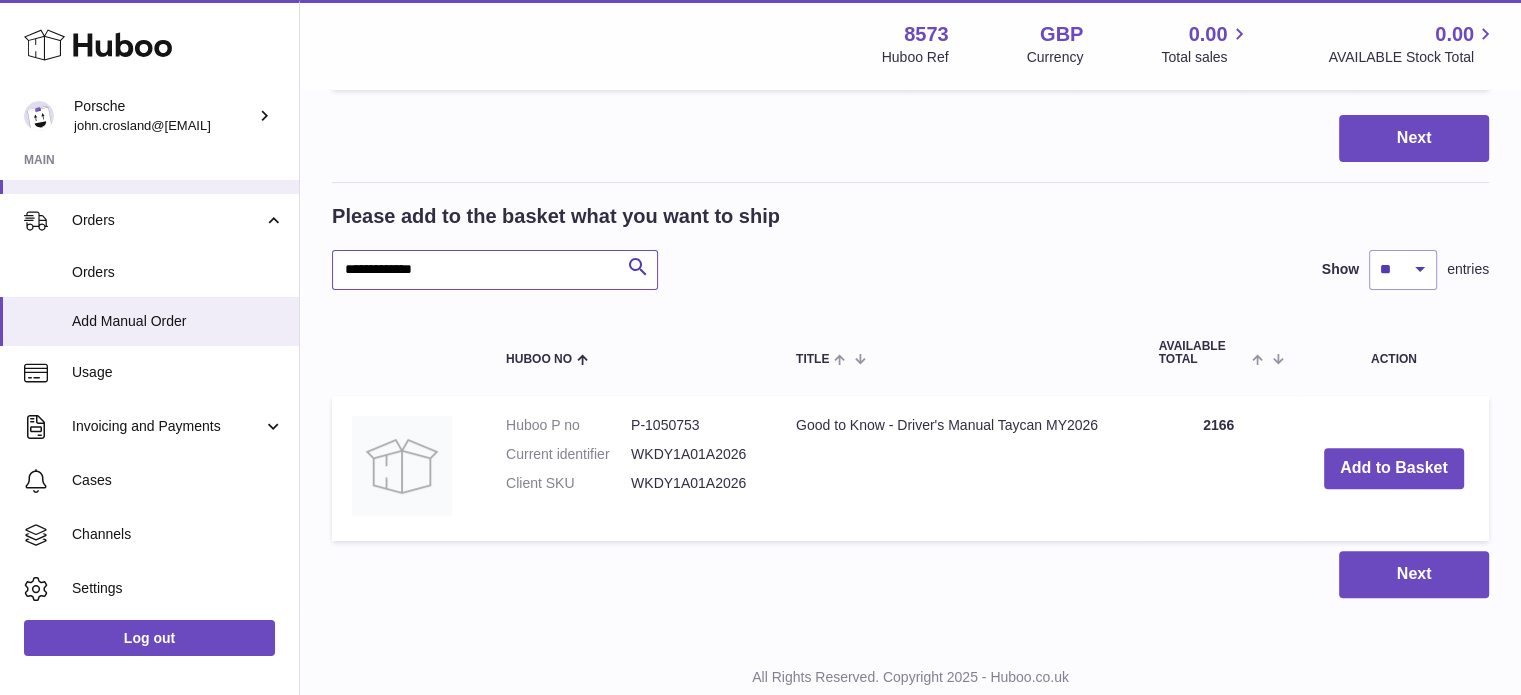 drag, startPoint x: 470, startPoint y: 266, endPoint x: 338, endPoint y: 262, distance: 132.0606 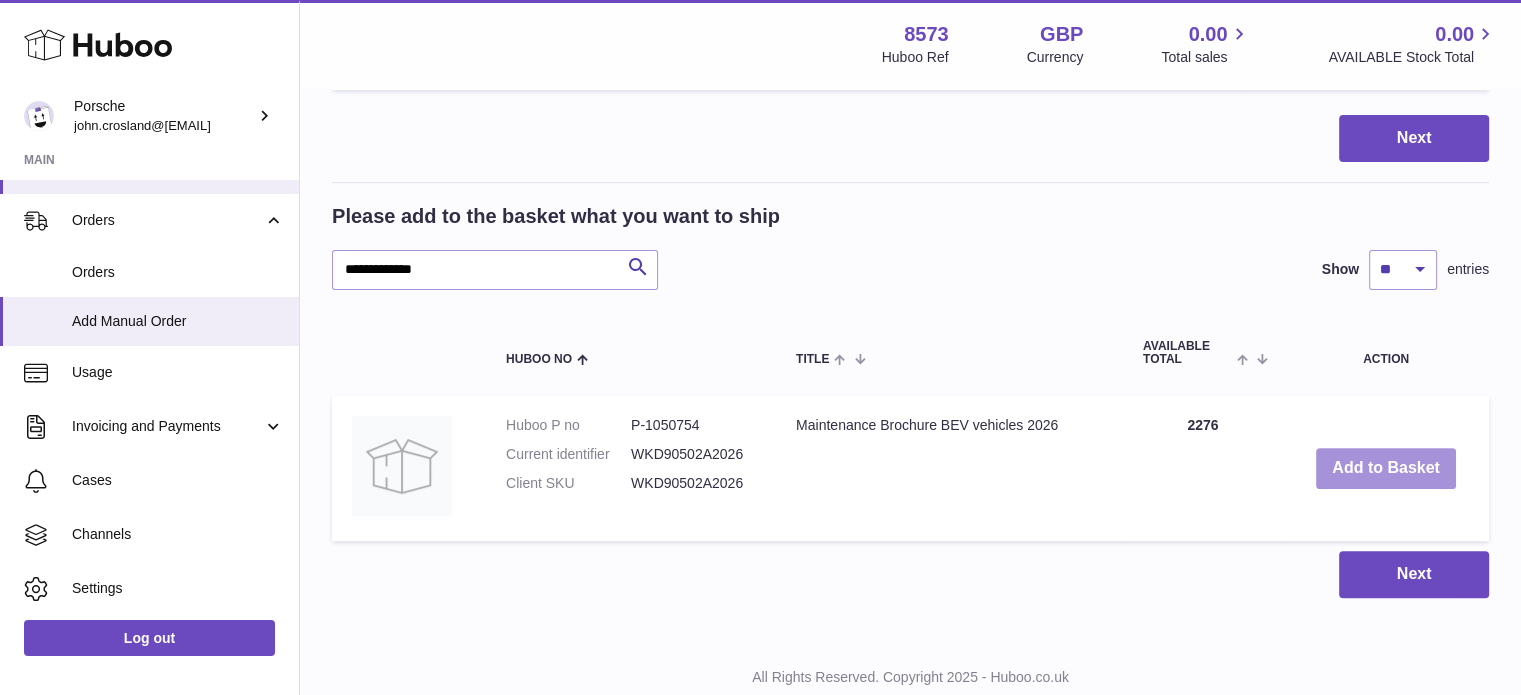 click on "Add to Basket" at bounding box center (1386, 468) 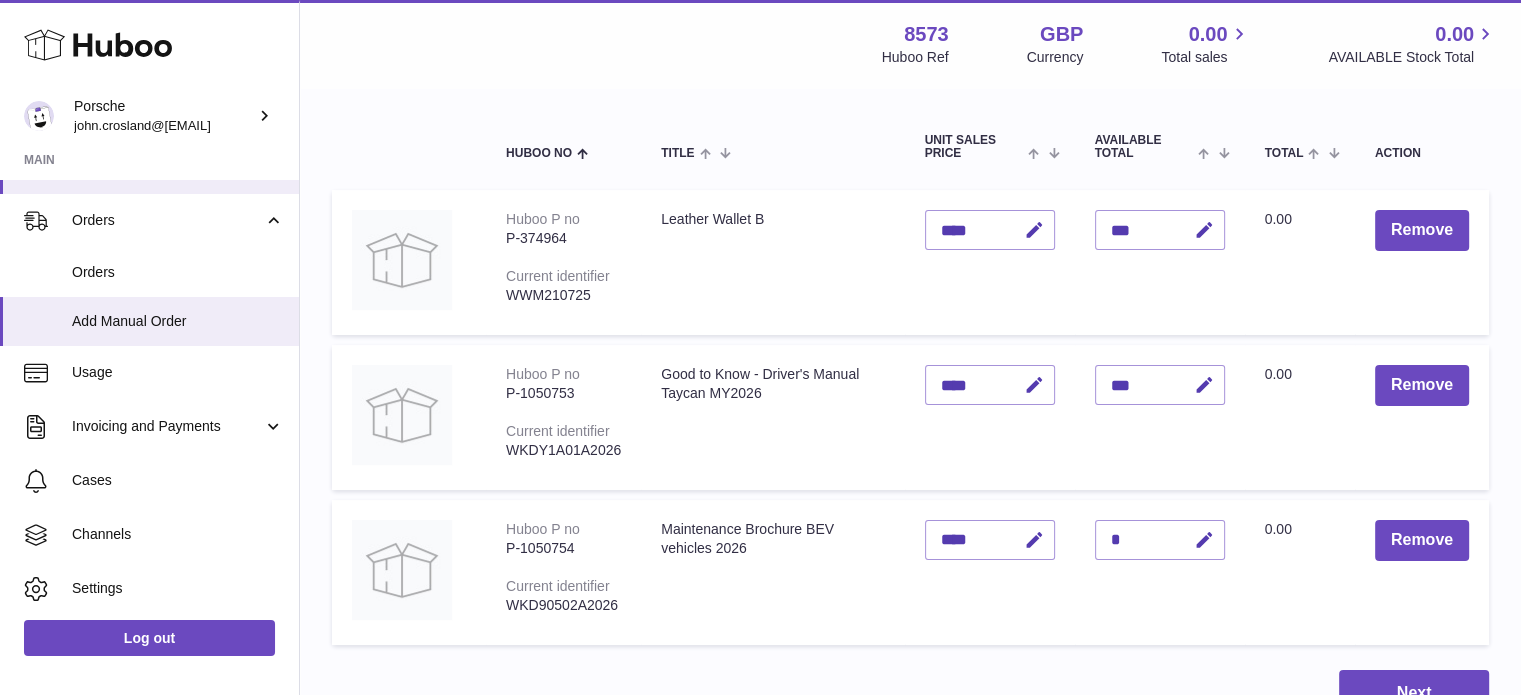 scroll, scrollTop: 100, scrollLeft: 0, axis: vertical 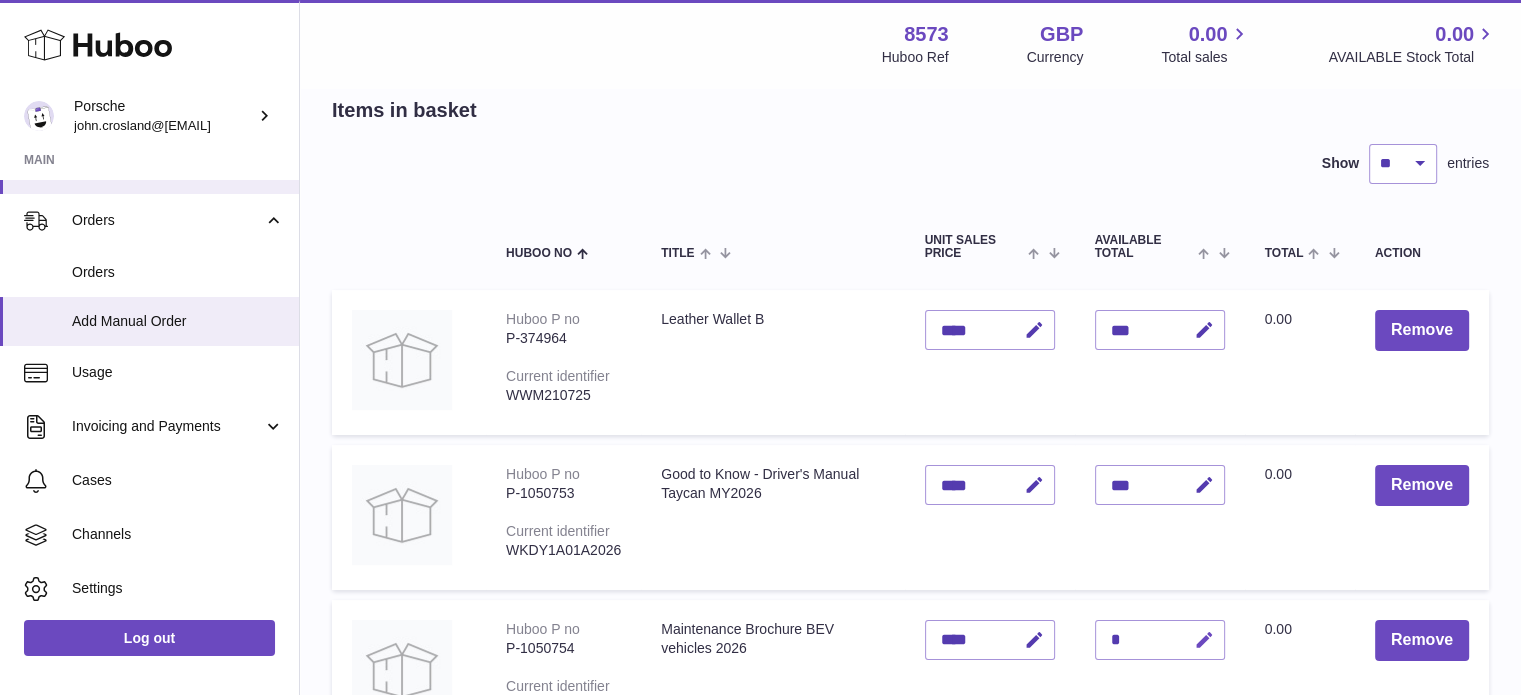 click at bounding box center (1204, 640) 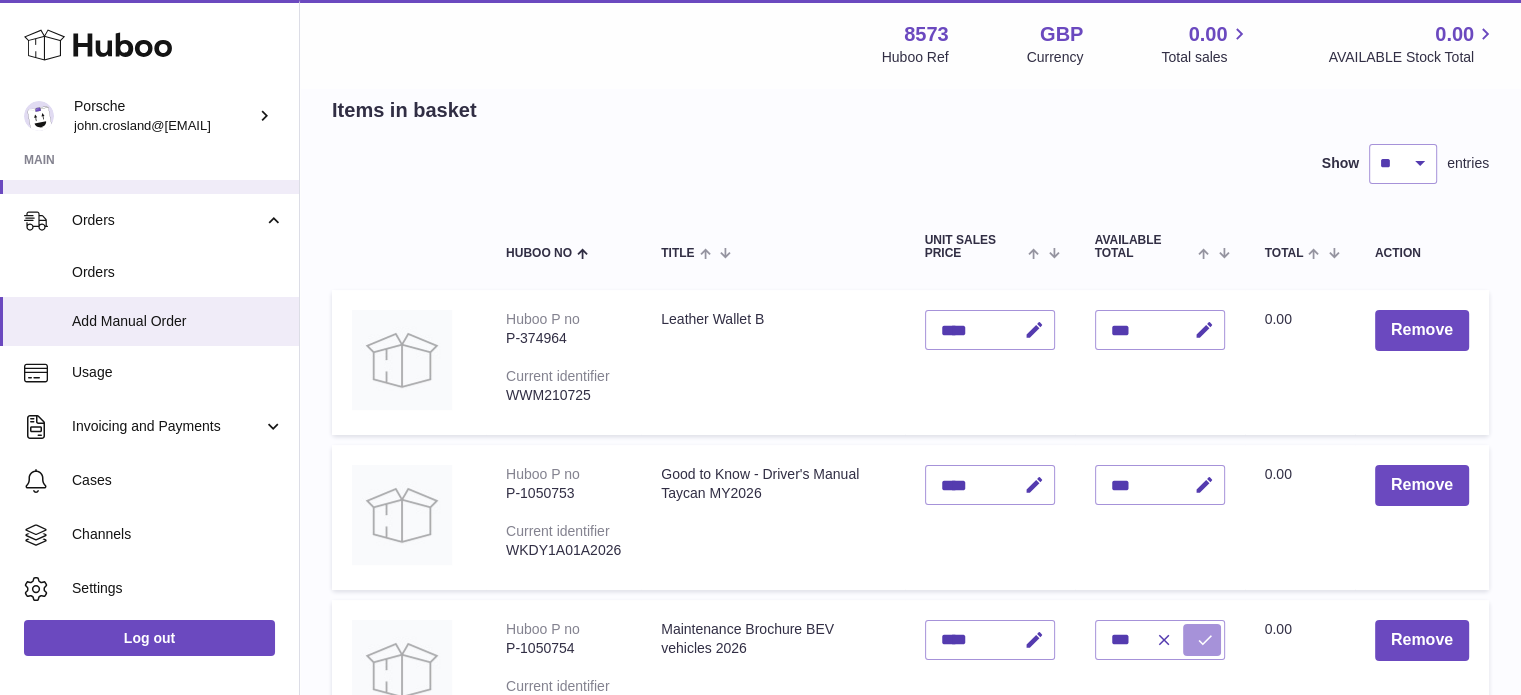 click at bounding box center [1205, 640] 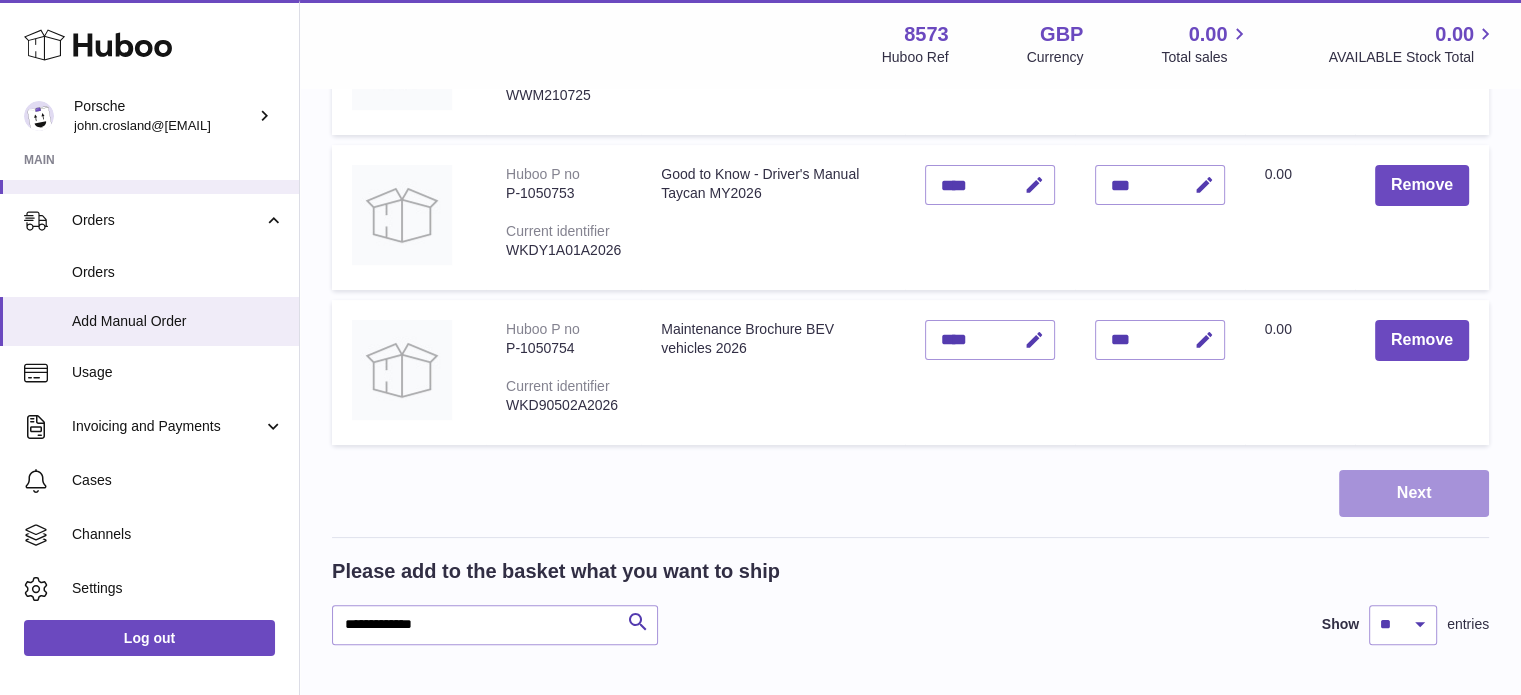 click on "Next" at bounding box center (1414, 493) 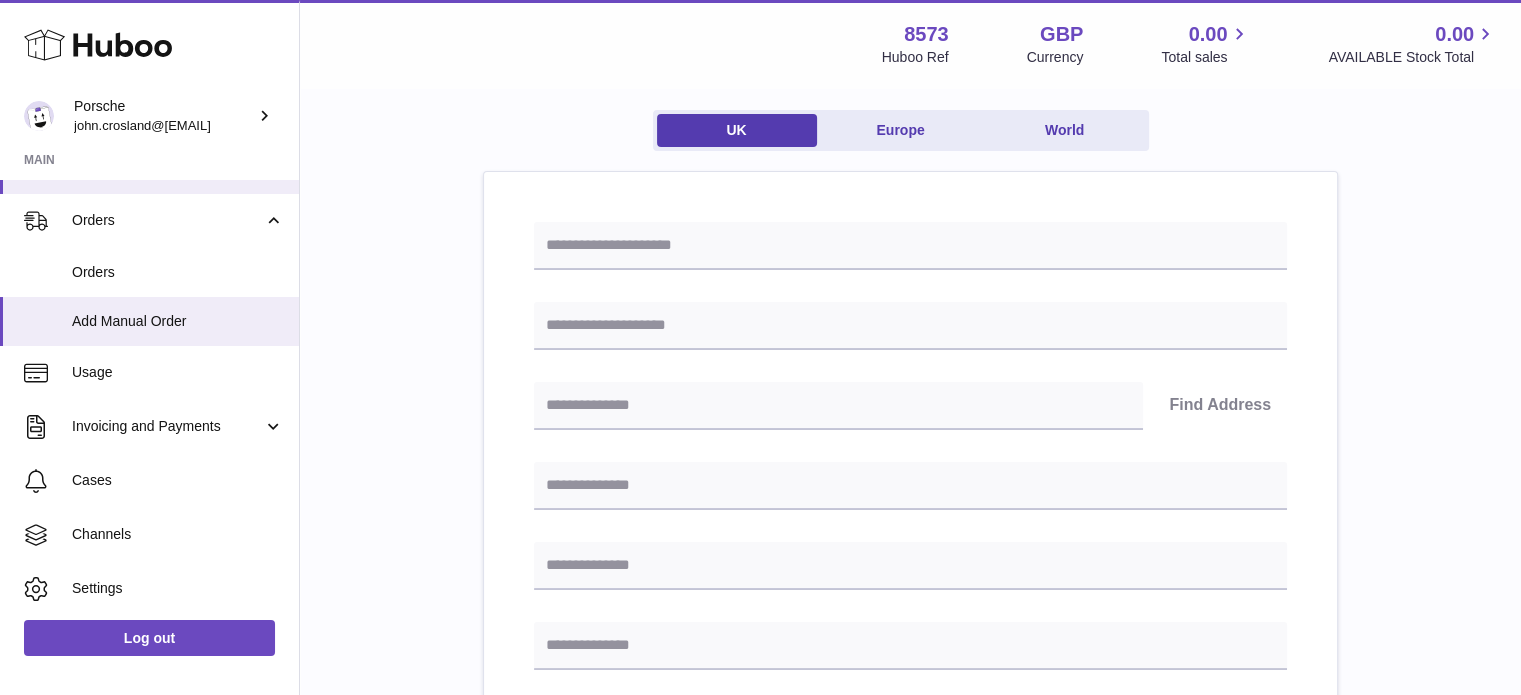 scroll, scrollTop: 152, scrollLeft: 0, axis: vertical 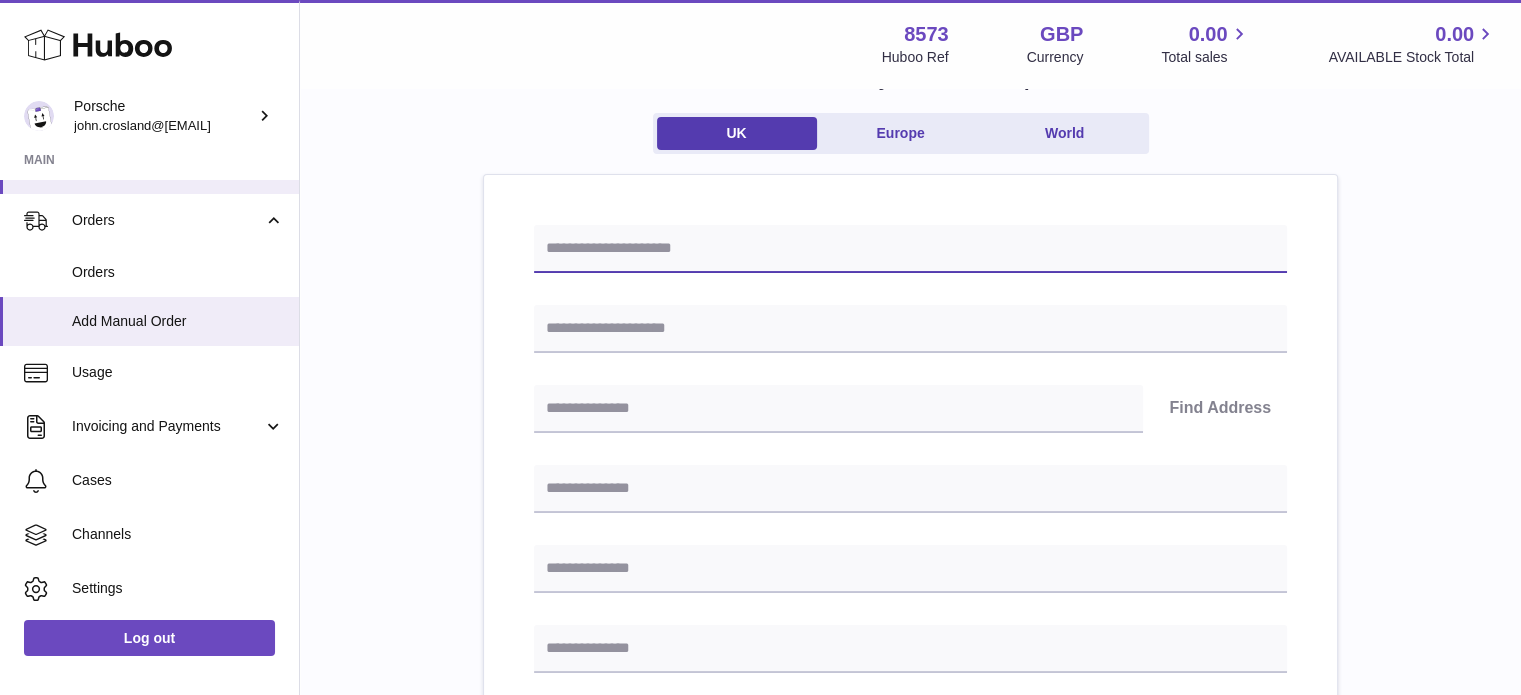 click at bounding box center [910, 249] 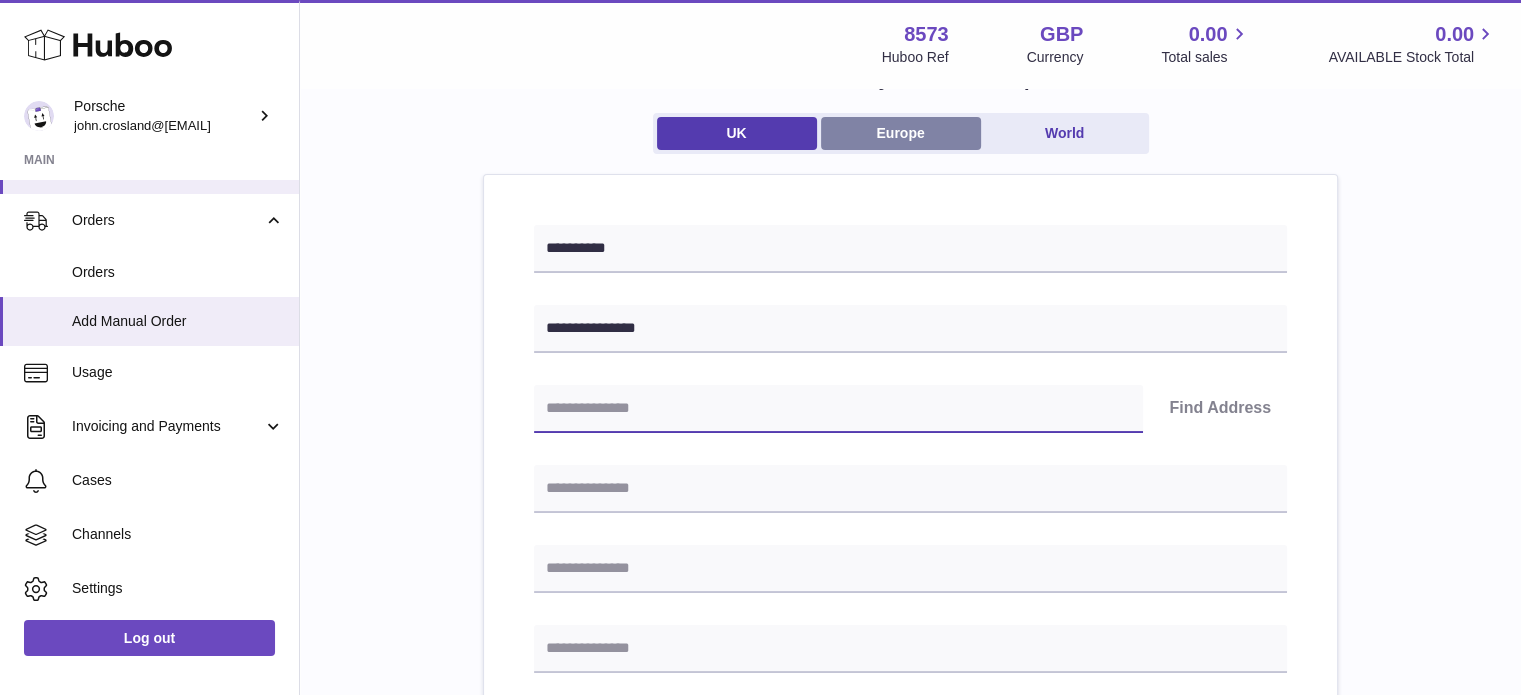 paste on "********" 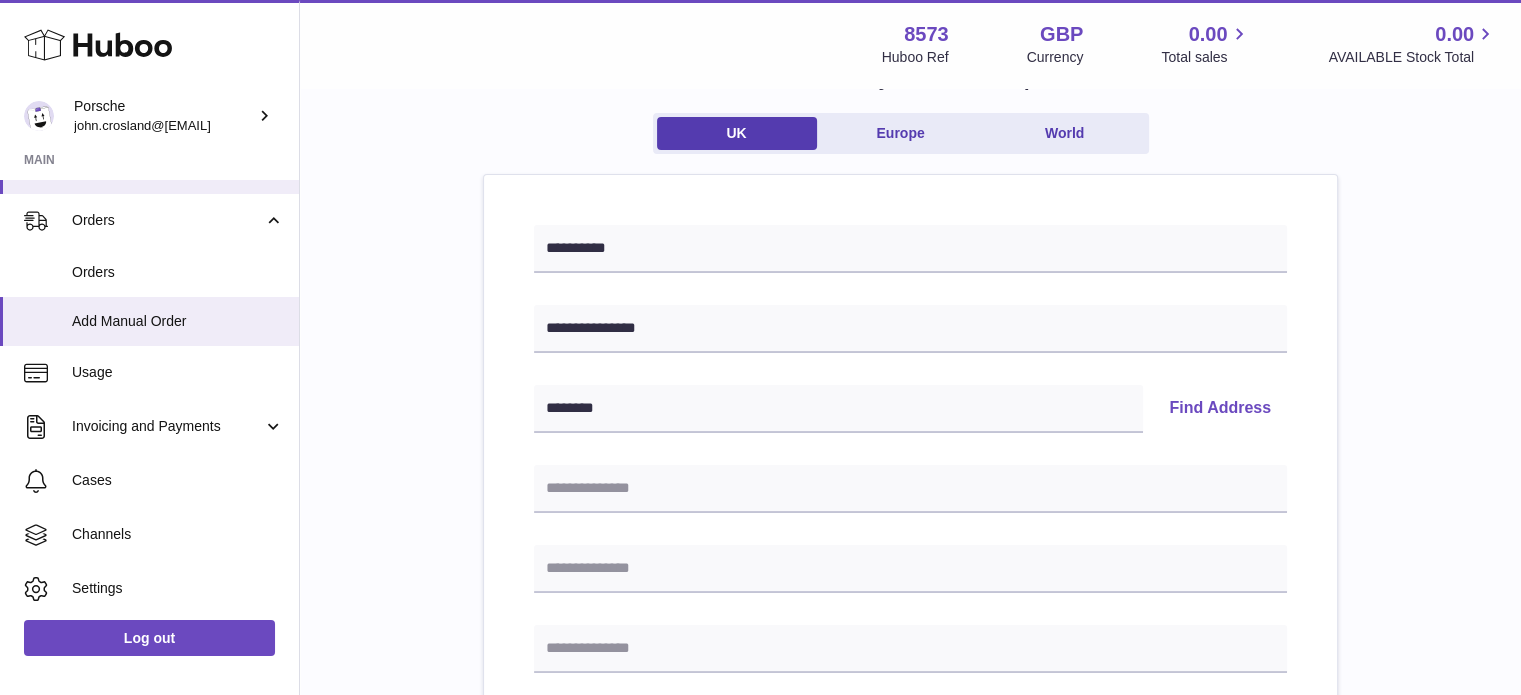 click on "Find Address" at bounding box center [1220, 409] 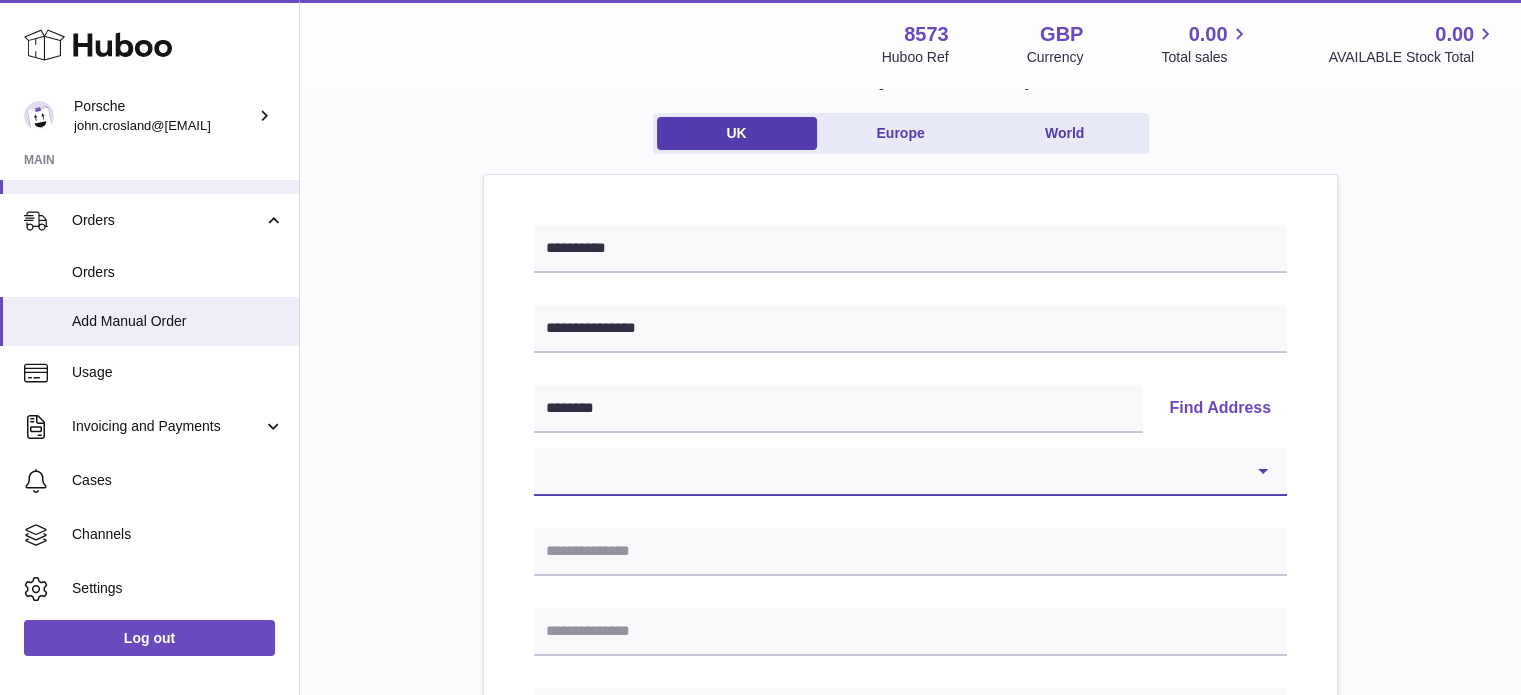 click on "**********" at bounding box center (910, 472) 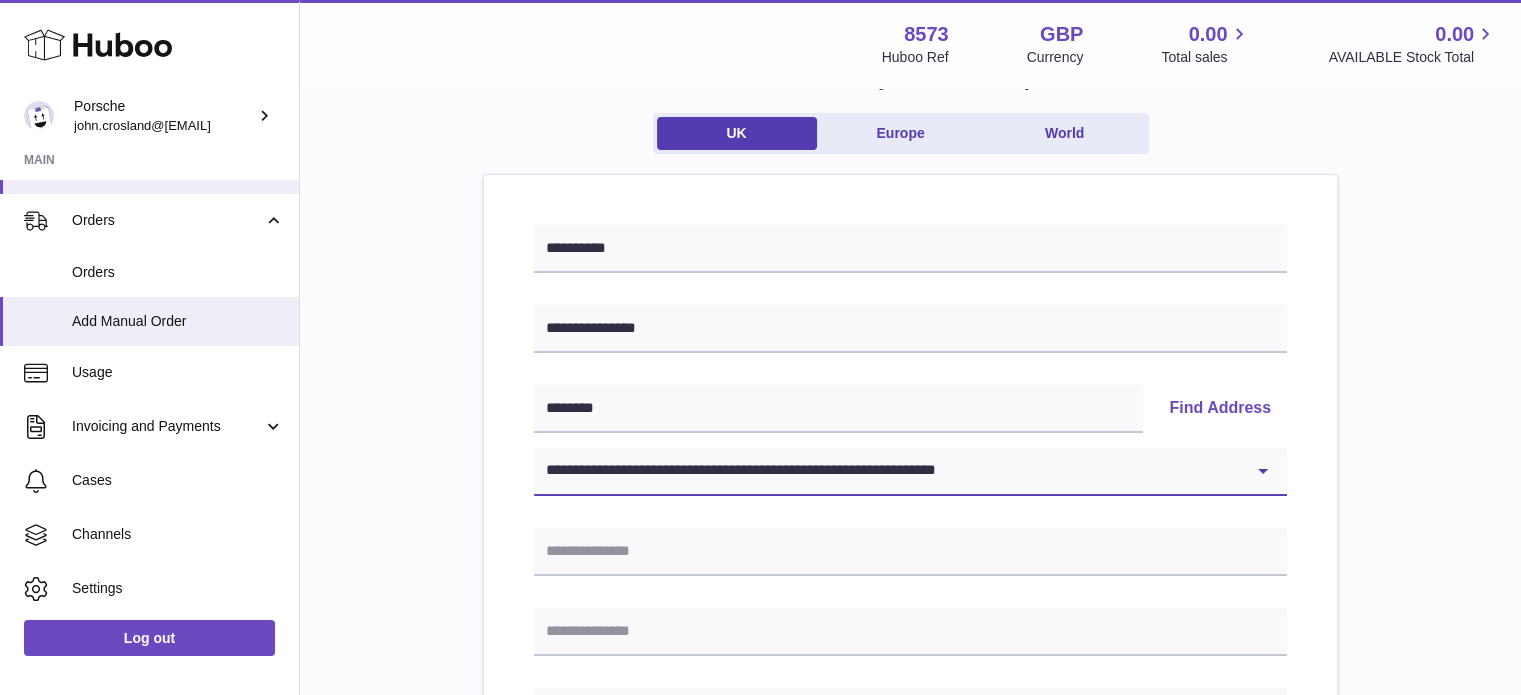 click on "**********" at bounding box center (910, 472) 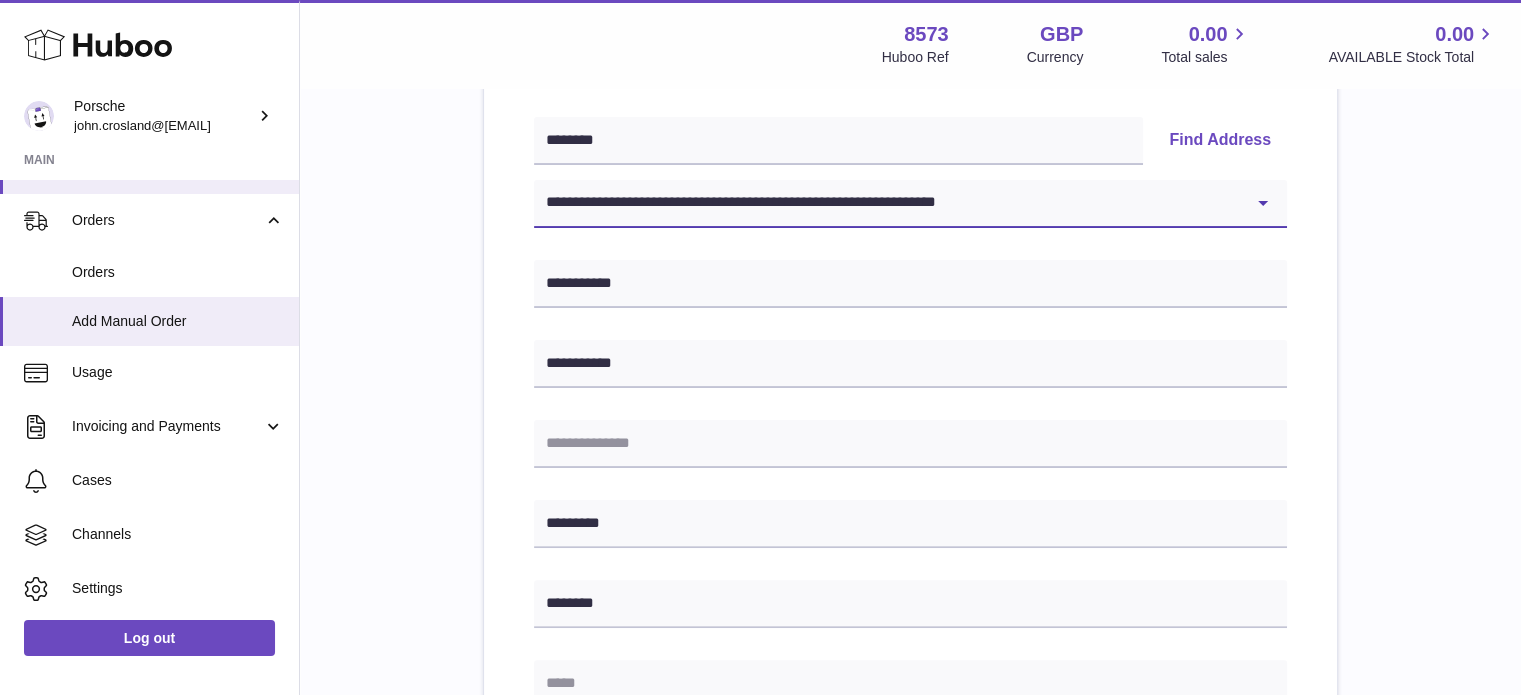 scroll, scrollTop: 452, scrollLeft: 0, axis: vertical 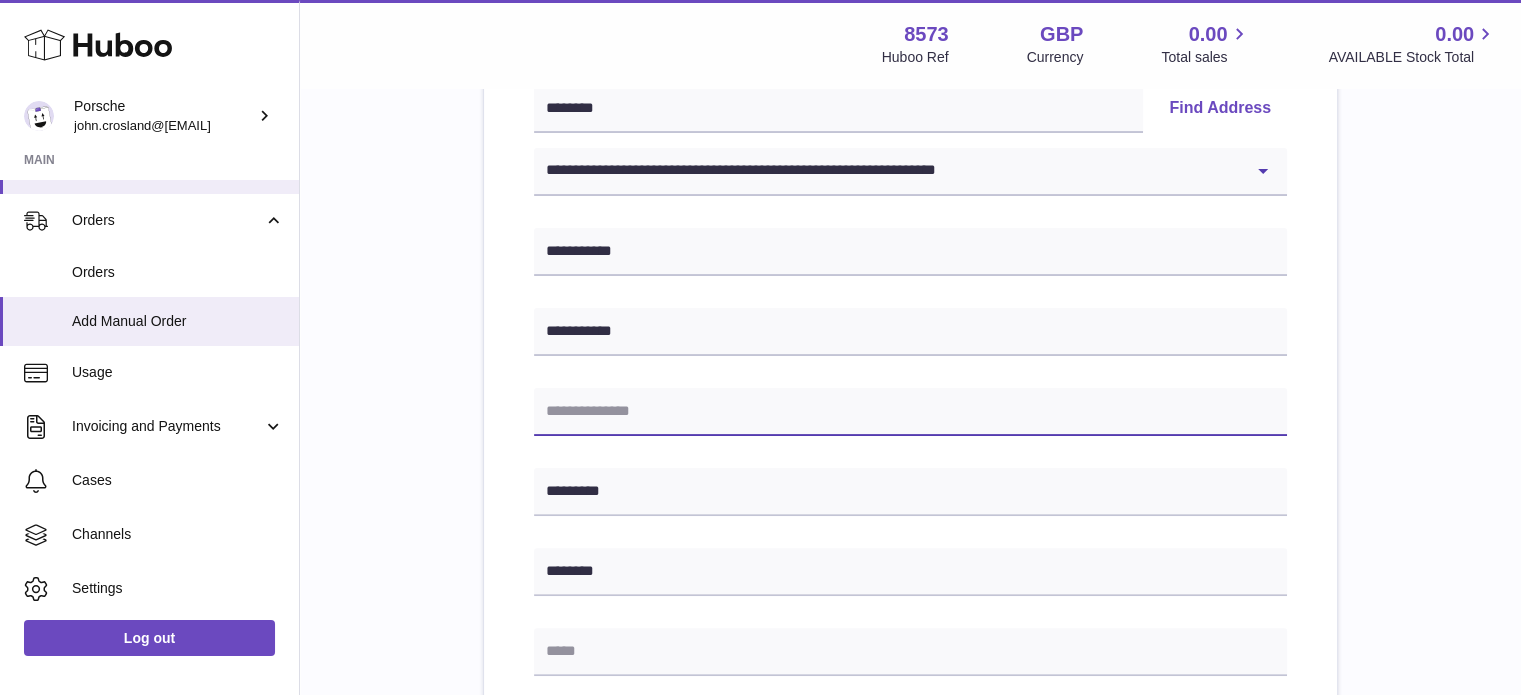 click at bounding box center (910, 412) 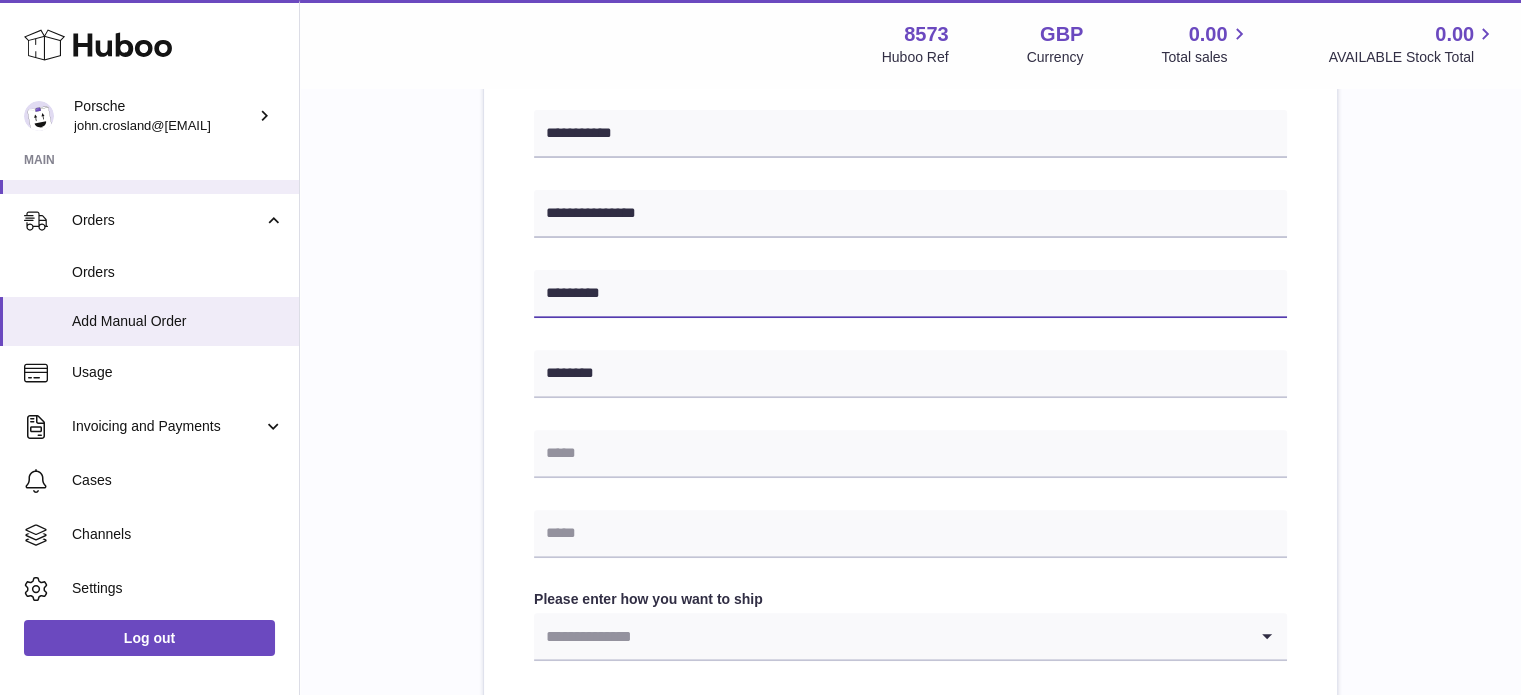 scroll, scrollTop: 652, scrollLeft: 0, axis: vertical 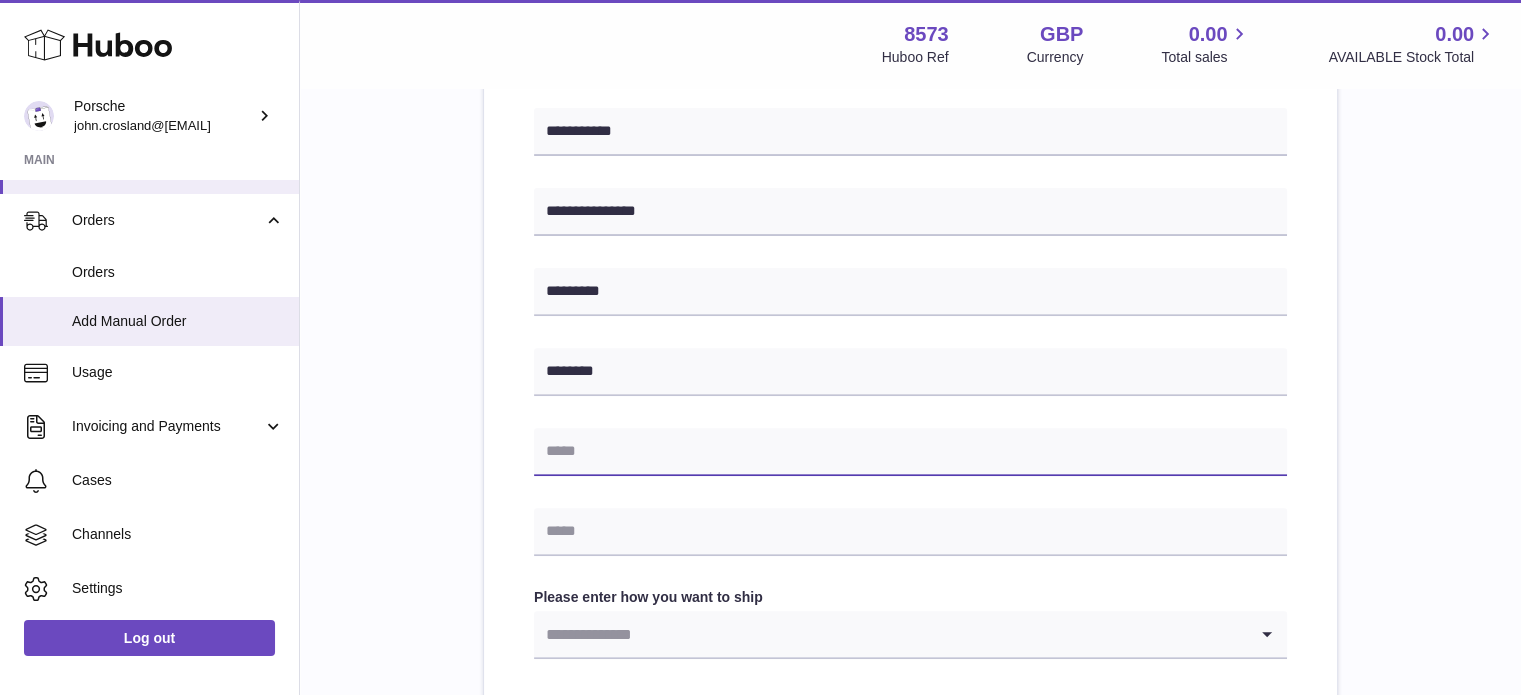 click at bounding box center [910, 452] 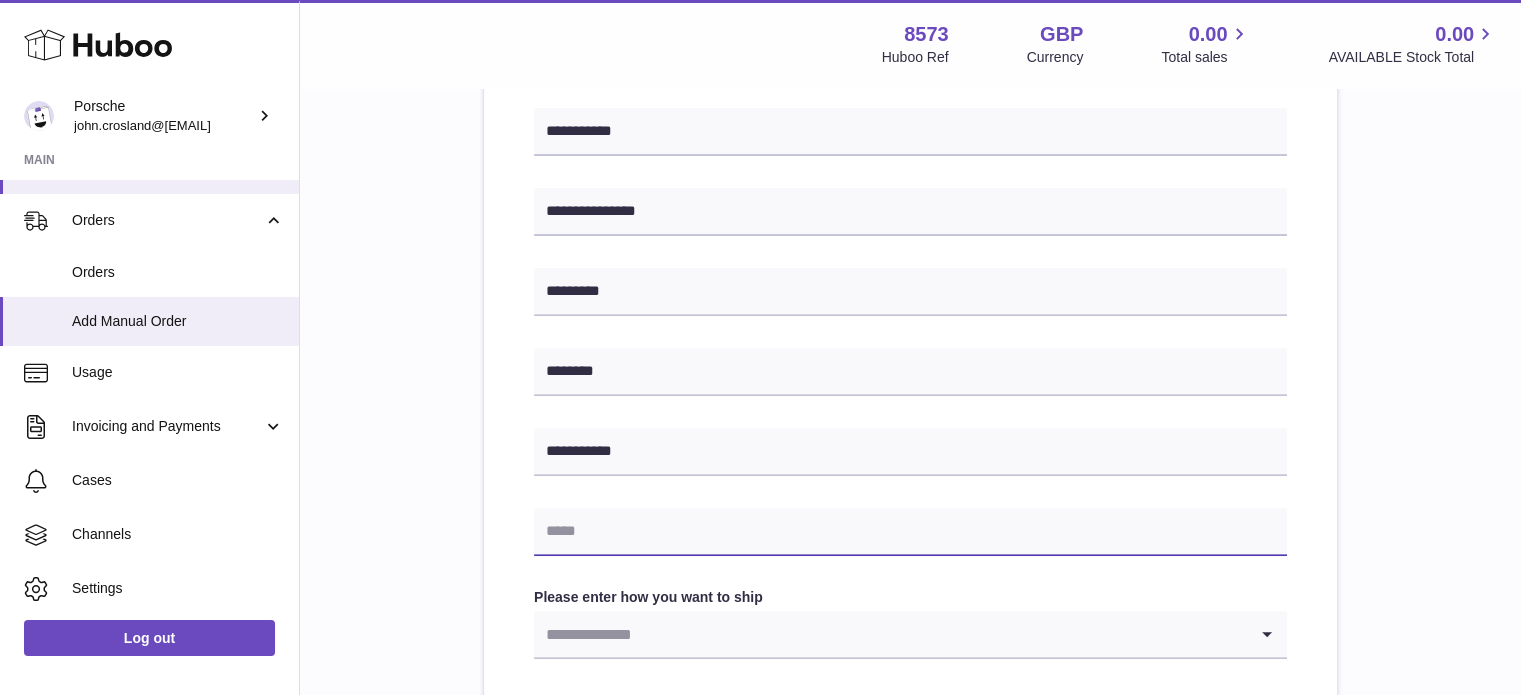 paste on "**********" 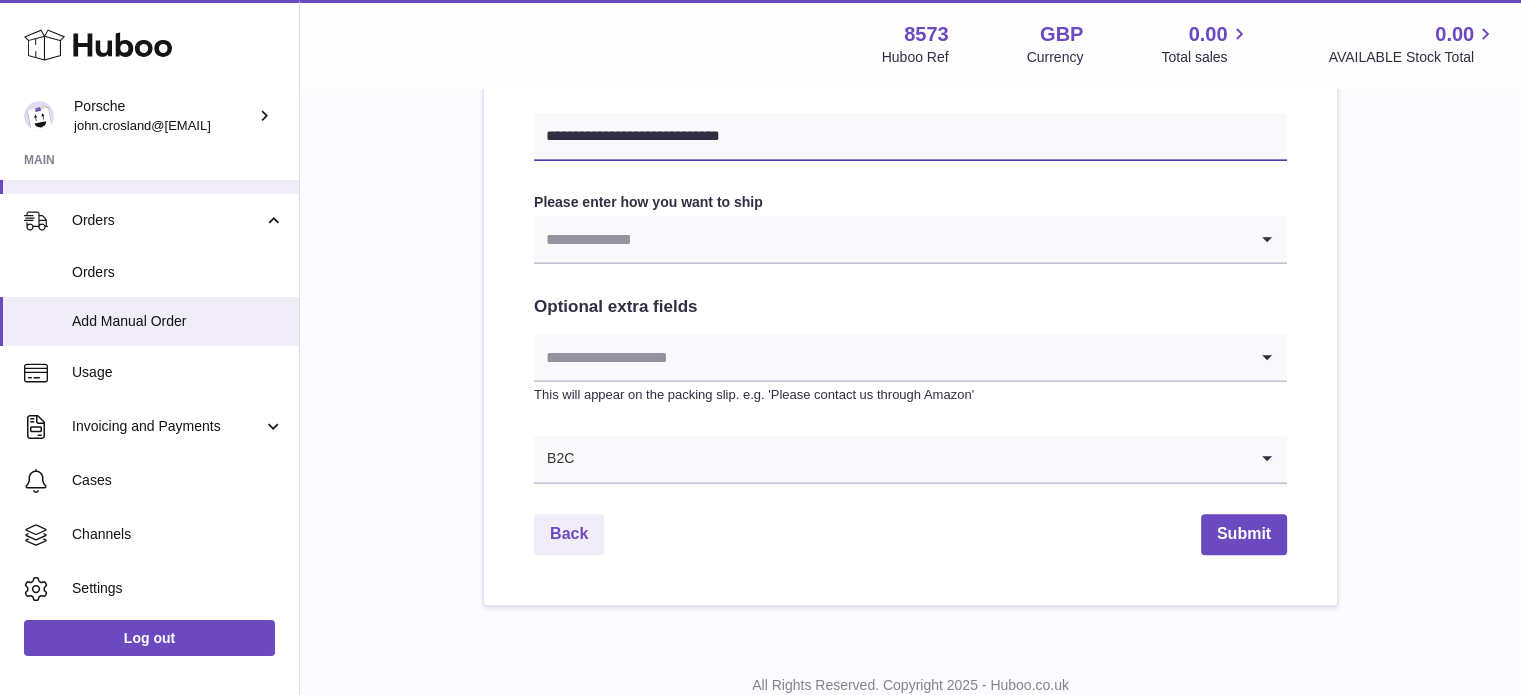 scroll, scrollTop: 1052, scrollLeft: 0, axis: vertical 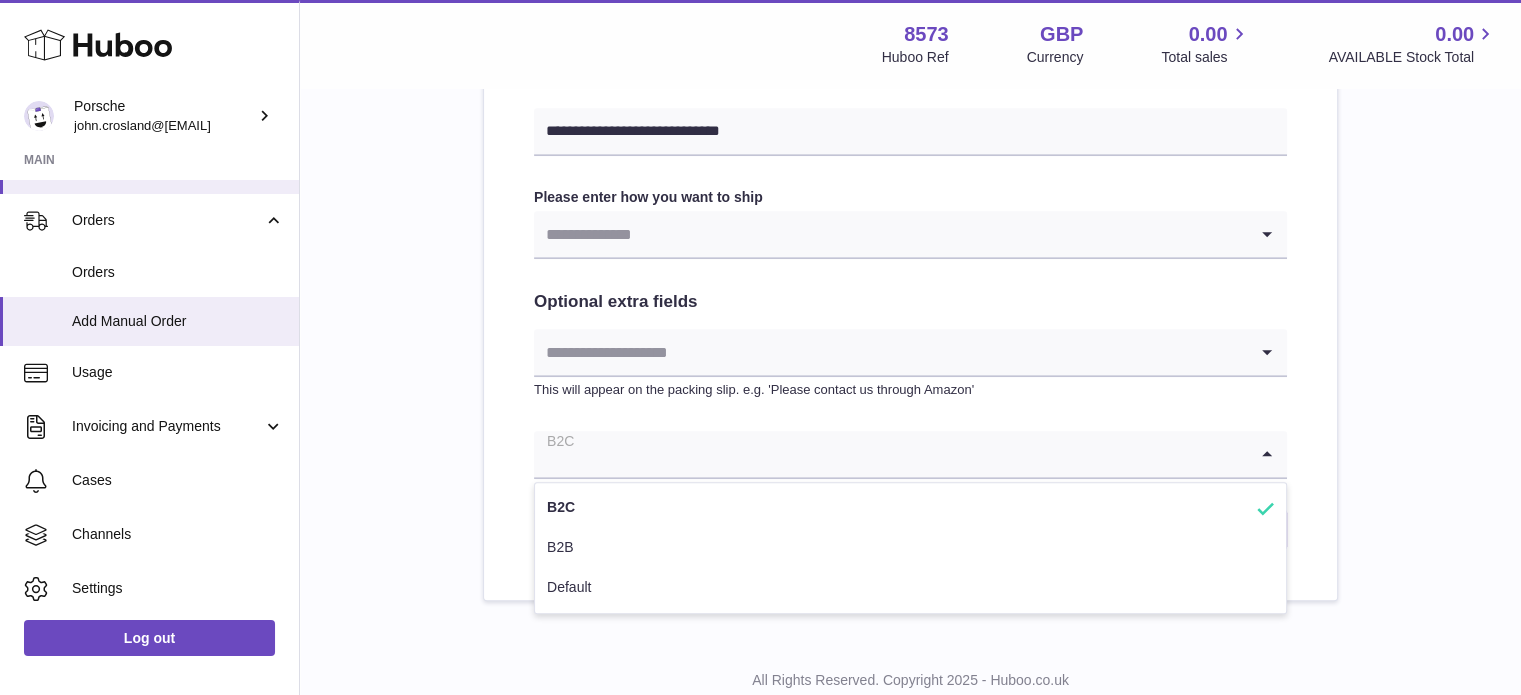 click 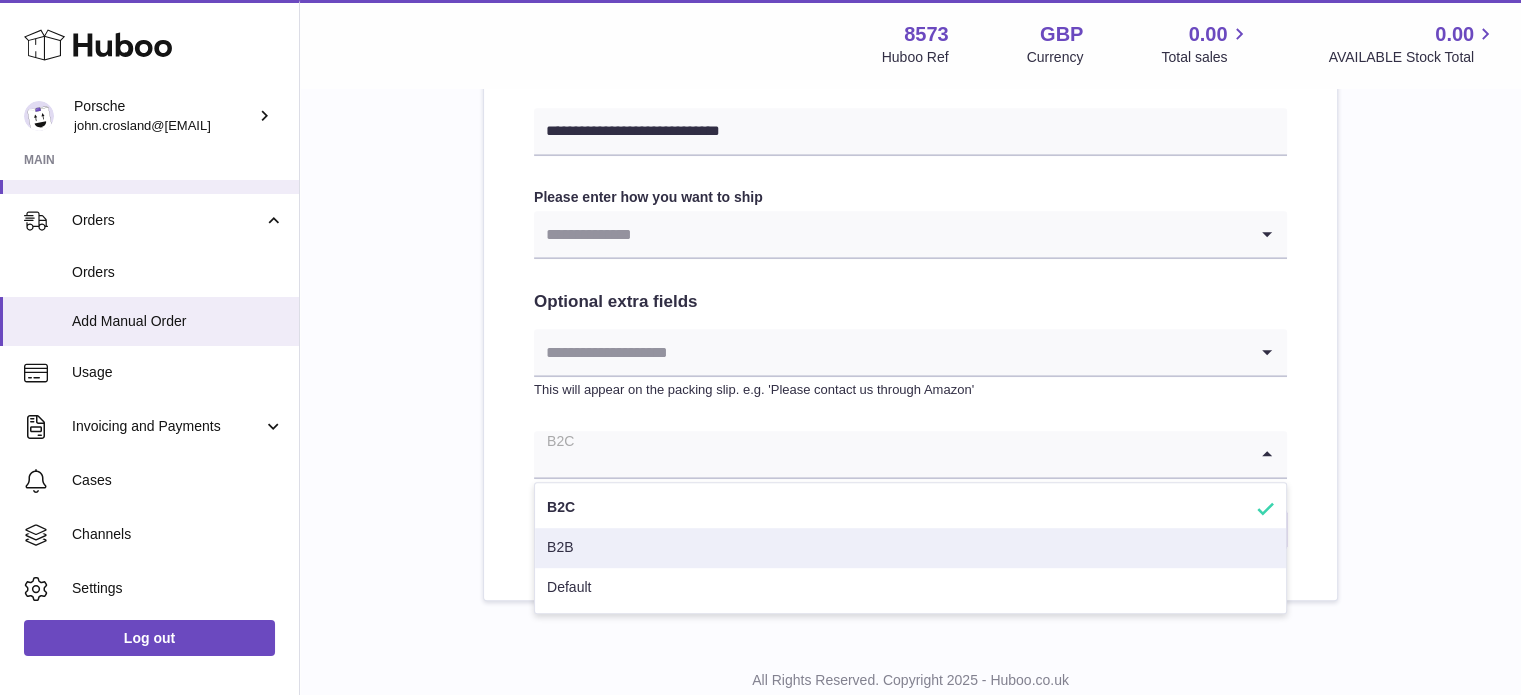 click on "B2B" at bounding box center [910, 548] 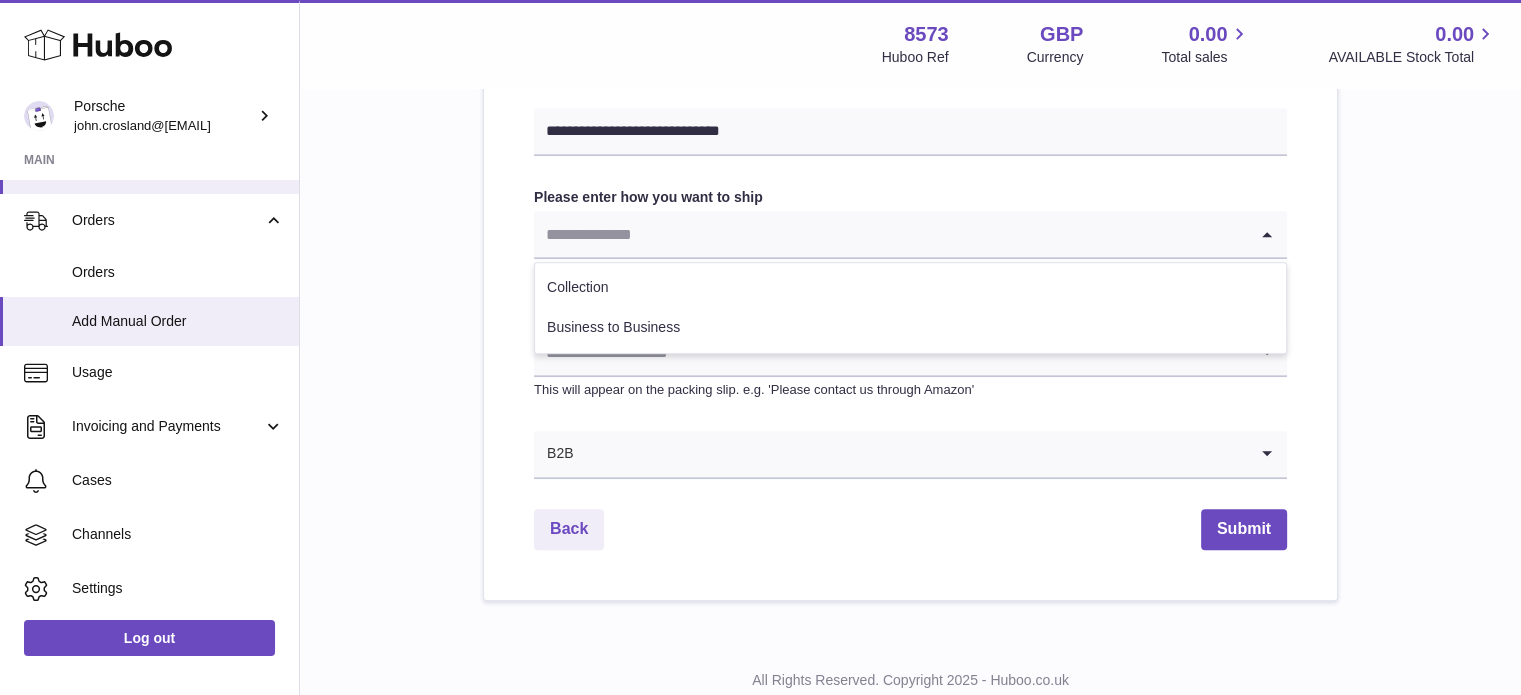 click 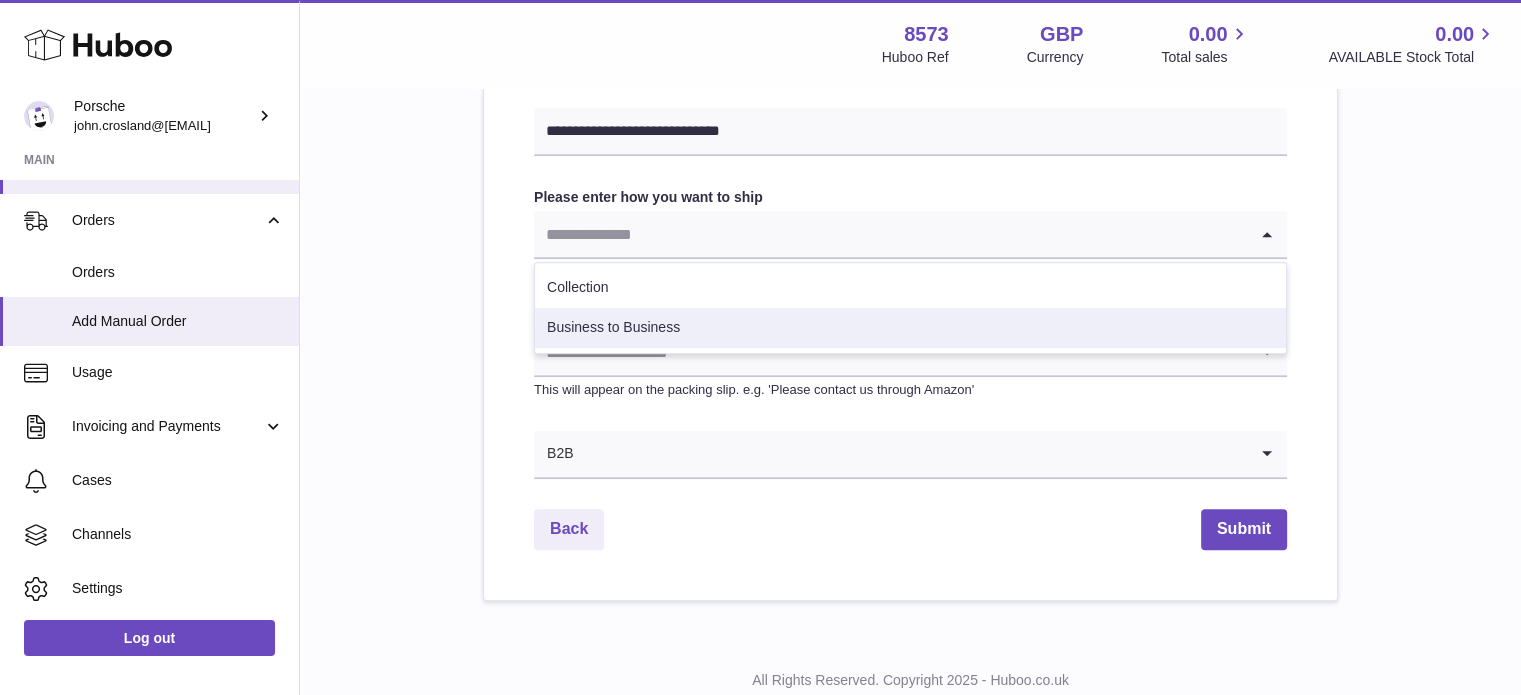 click on "Business to Business" at bounding box center (910, 328) 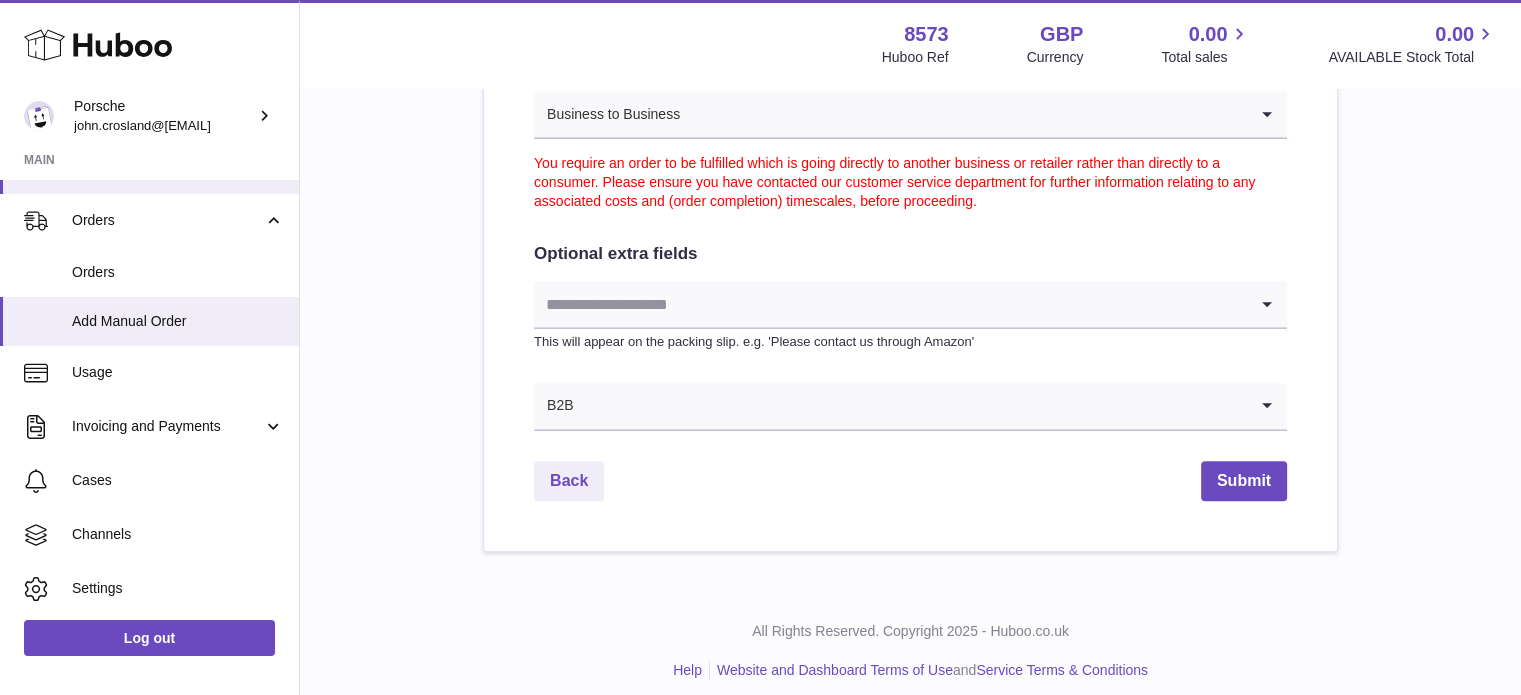 scroll, scrollTop: 1186, scrollLeft: 0, axis: vertical 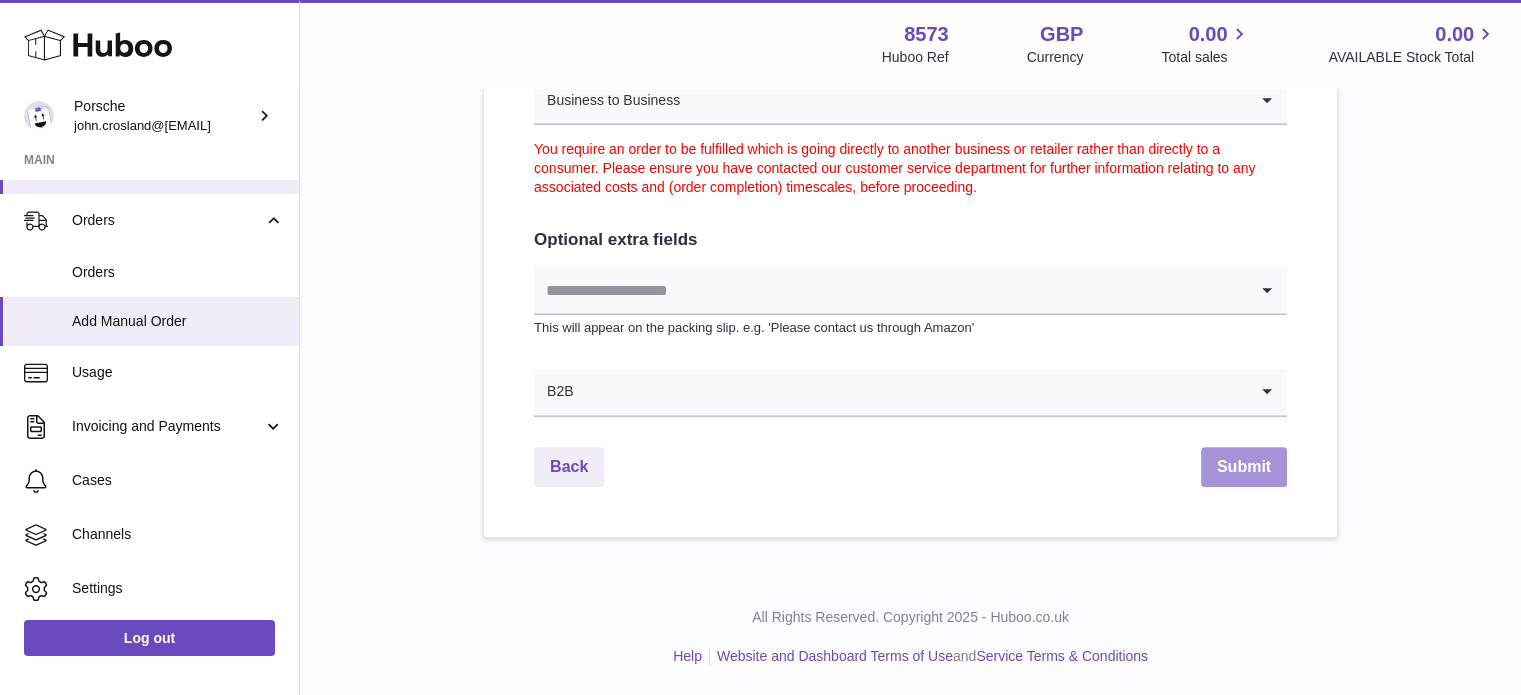 click on "Submit" at bounding box center [1244, 467] 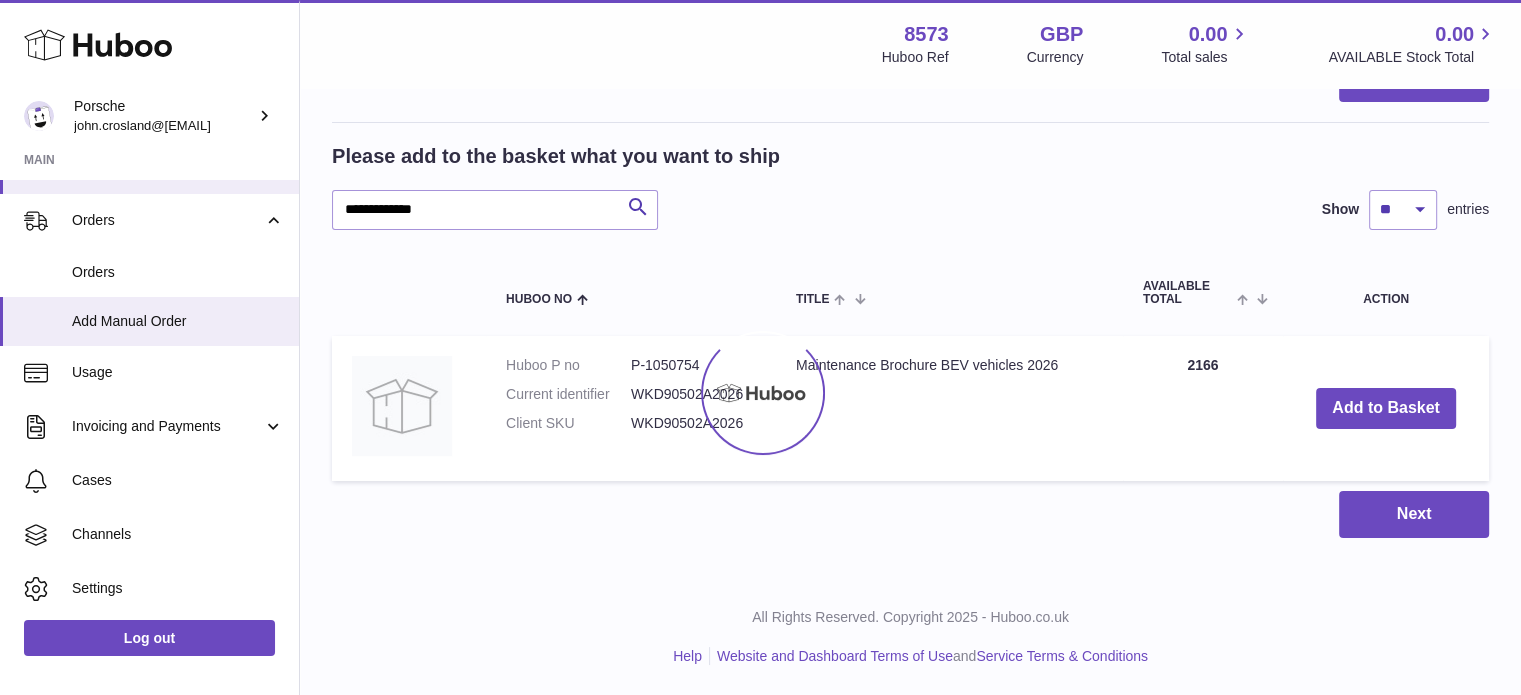 scroll, scrollTop: 0, scrollLeft: 0, axis: both 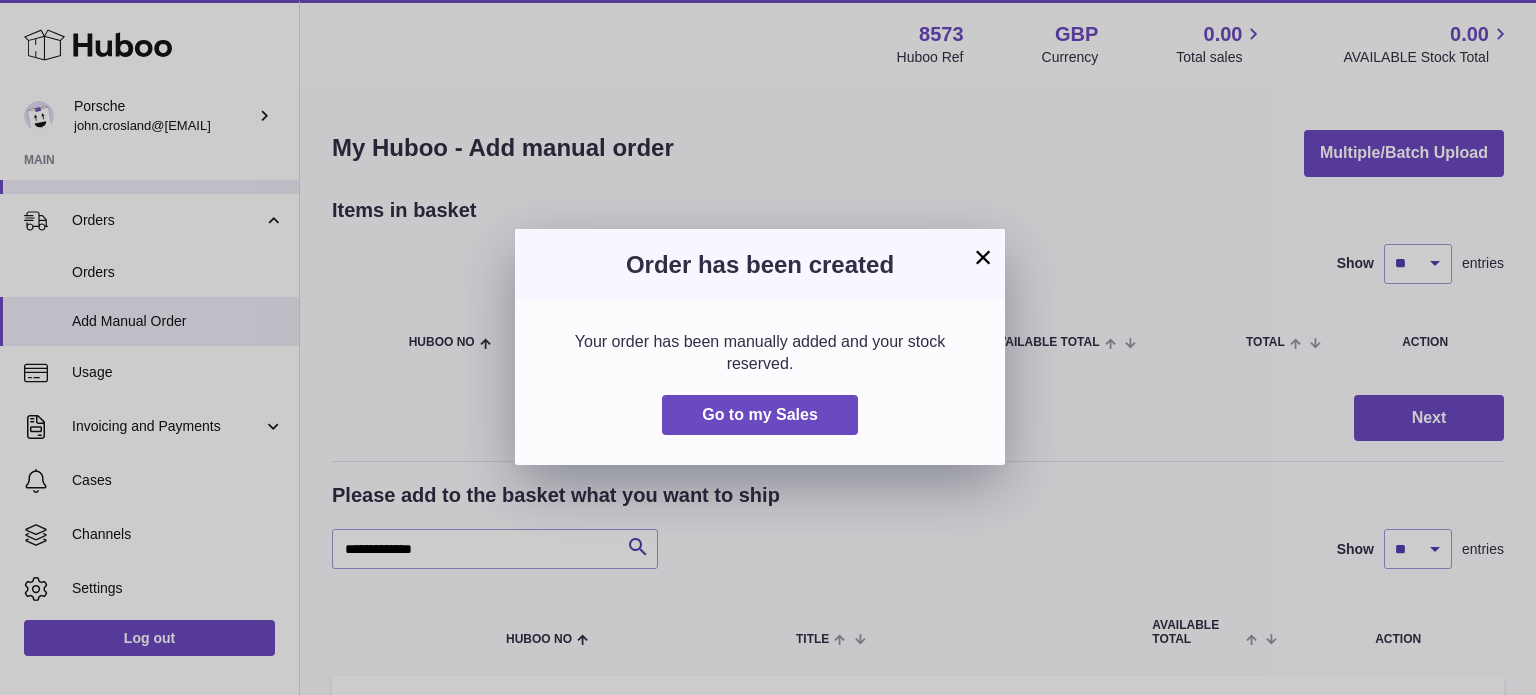 click on "×" at bounding box center (983, 257) 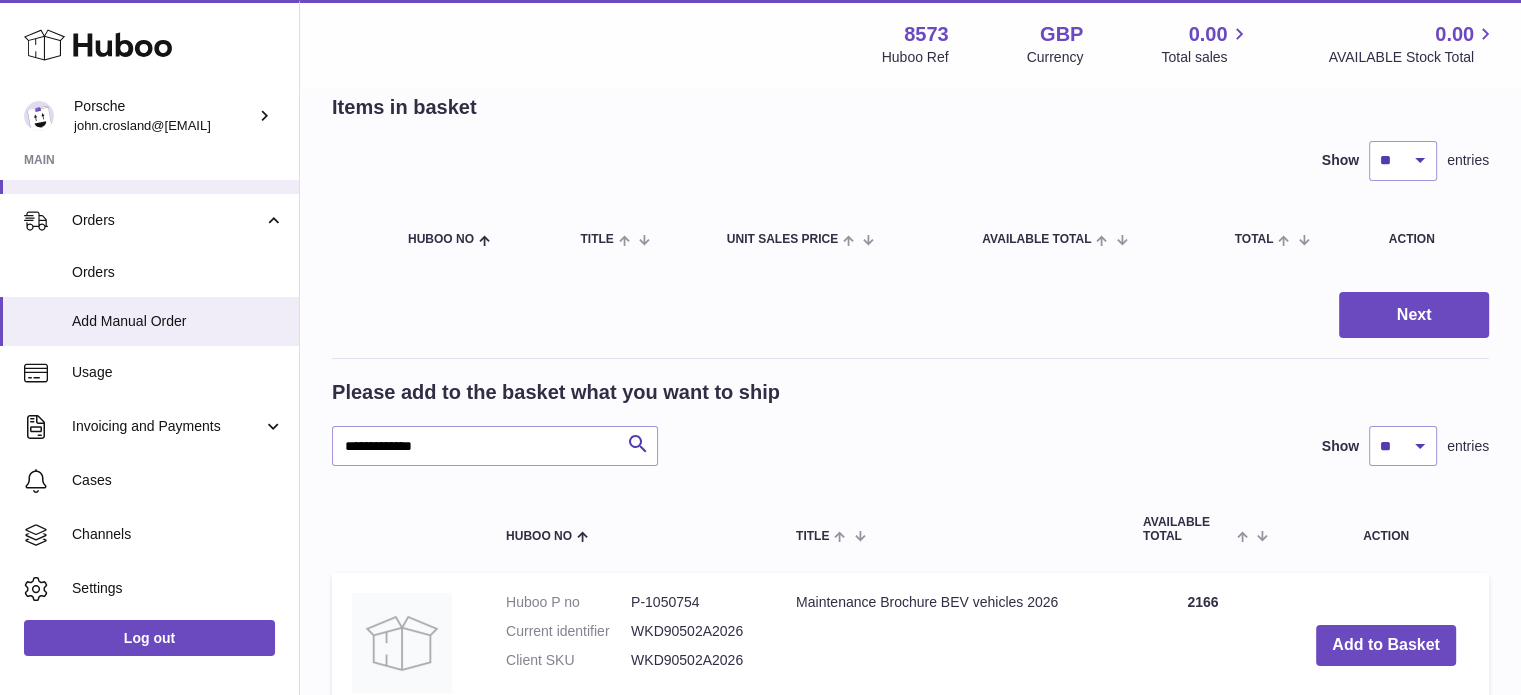 scroll, scrollTop: 0, scrollLeft: 0, axis: both 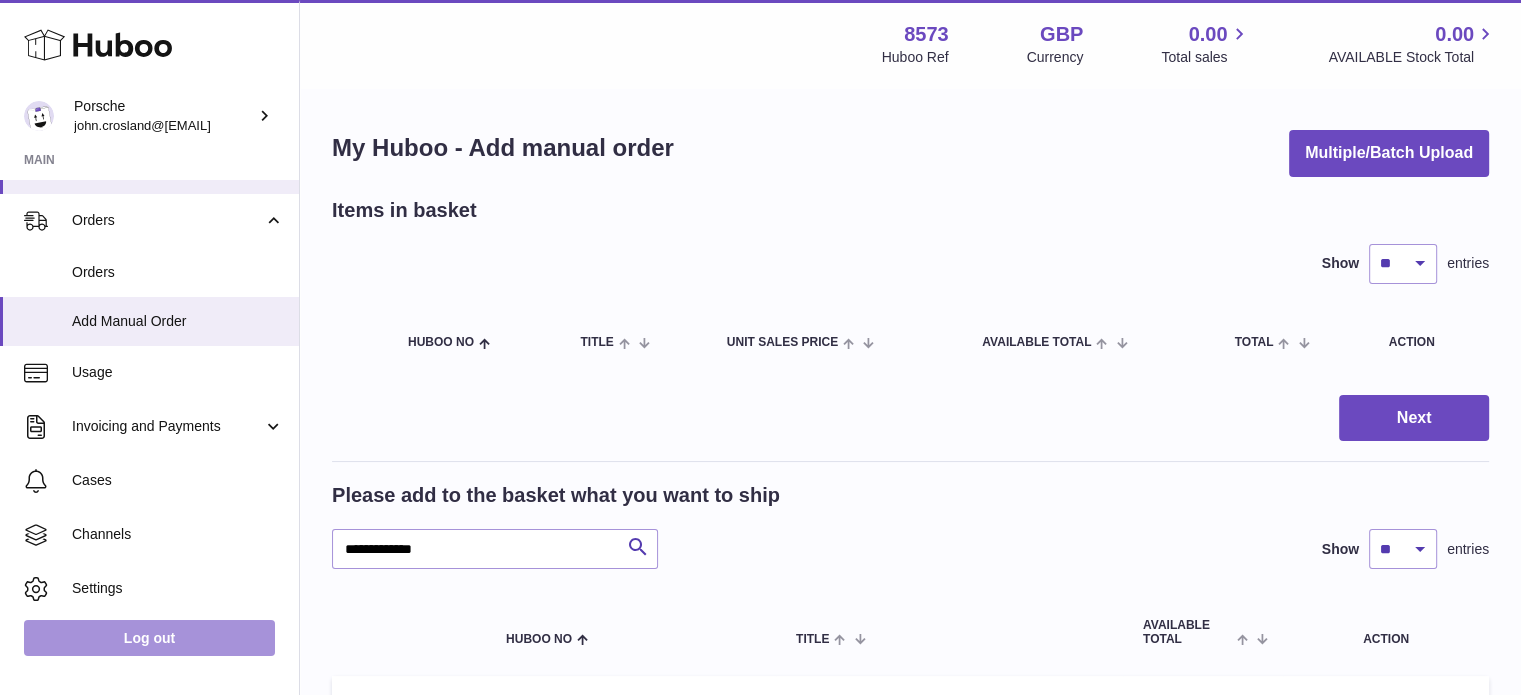click on "Log out" at bounding box center (149, 638) 